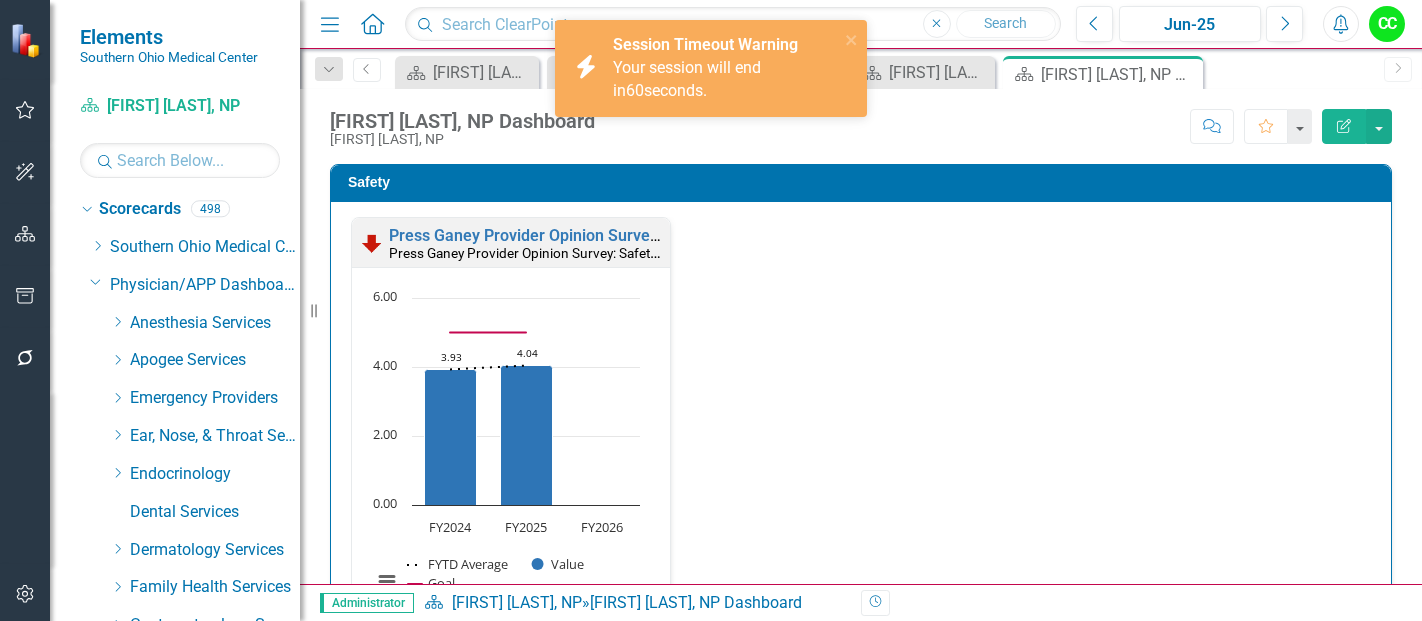 scroll, scrollTop: 0, scrollLeft: 0, axis: both 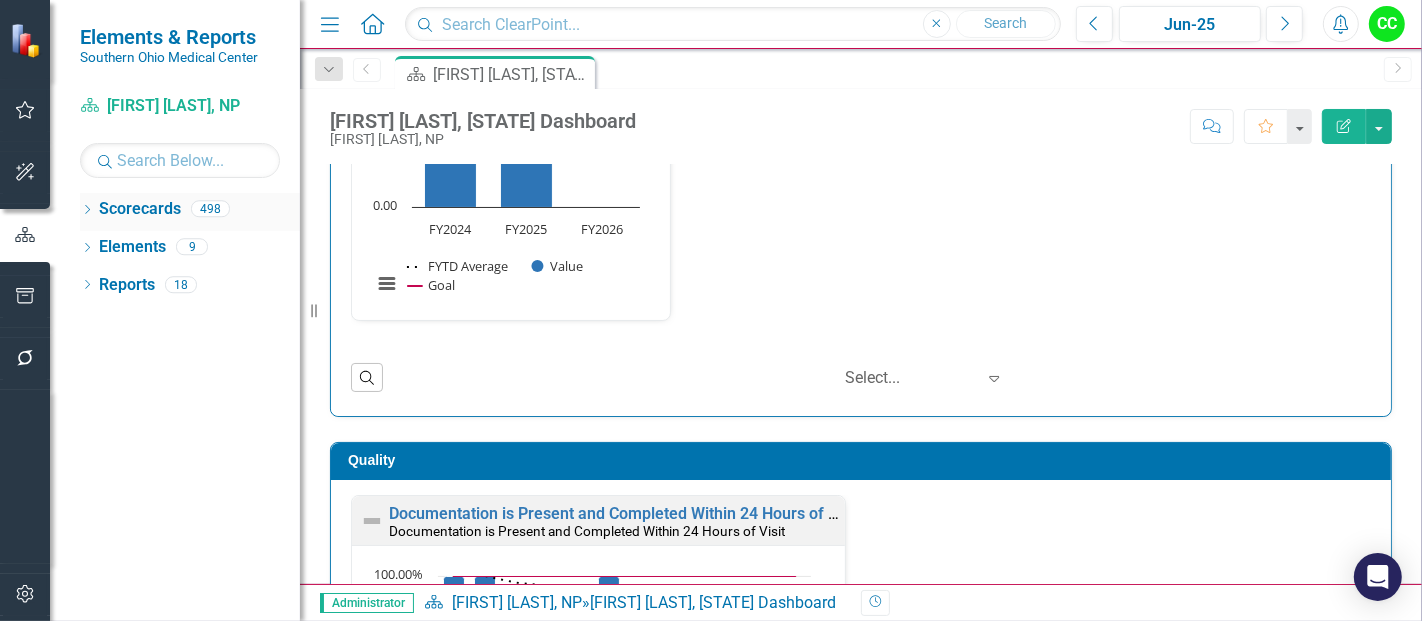 click on "Dropdown" 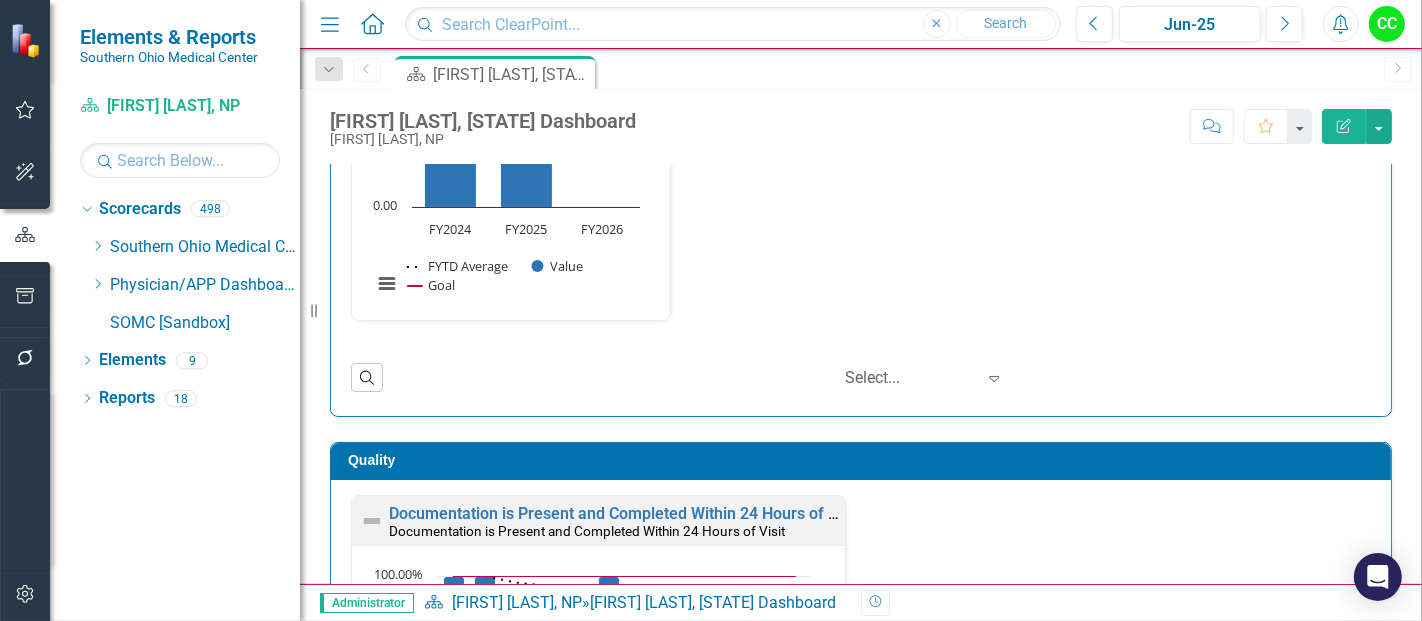 click on "Dropdown Scorecards 498 Dropdown Southern Ohio Medical Center Safety Quality Teamwork Service Finance Dropdown Community Health & Athletic Training Athletic Training Community Health & Wellness Life Center Dropdown Community Relations Services Community Relations Development Volunteers Dropdown Critical Care & Heart and Vascular Services Cardiovascular Testing Heart Care Unit Intensive Care Unit Cardiopulmonary Rehab Cath Lab Dialysis - DCI (Contracted Staff) Hicuity Health (Contracted Staff) Wound Center Dropdown Emergency Services Emergency Department Envision Dropdown Environmental Services Team Environmental Services Dropdown Financial Accounting Accounting Accounts Payable Treasury Decision Support Dropdown Health Information Management Services Health Information Management UR Case Management Dropdown Hospice Services Hospice Hospice Center Dropdown Human Resources Services Human Resources Workforce Development Employee Health & Wellness Dropdown Information Services Team Information Services Dropdown" at bounding box center (190, 268) 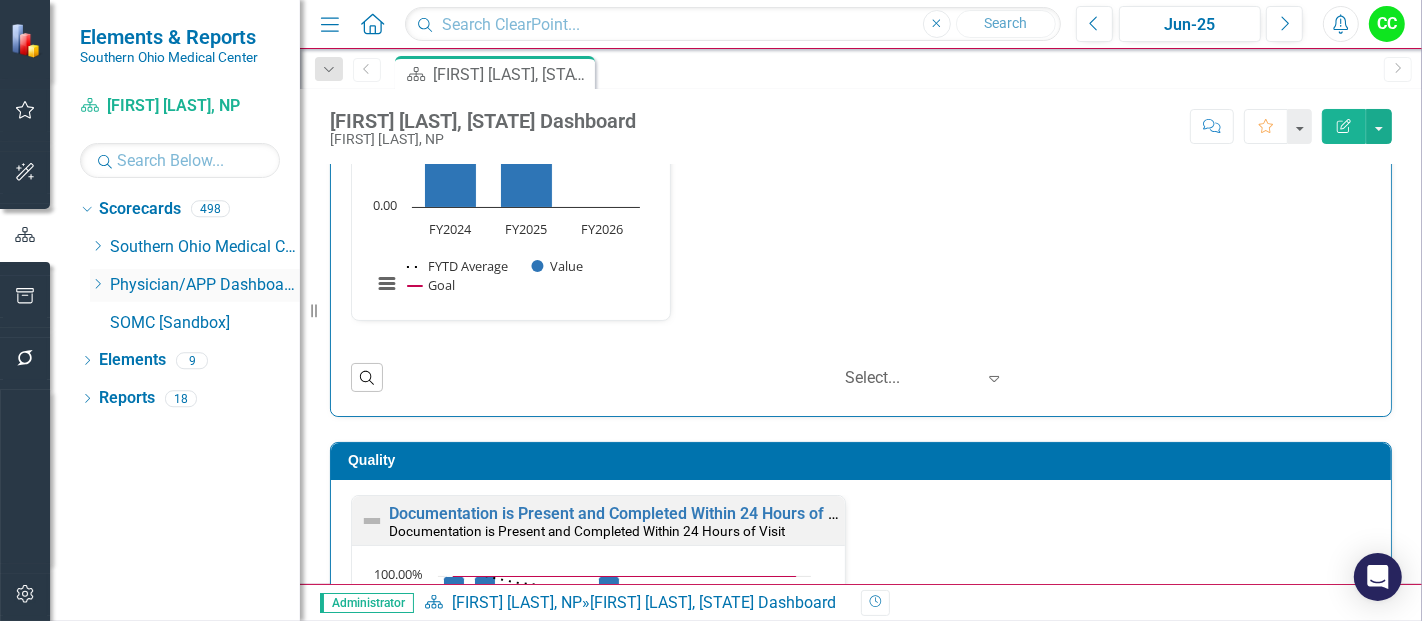 click on "Dropdown" 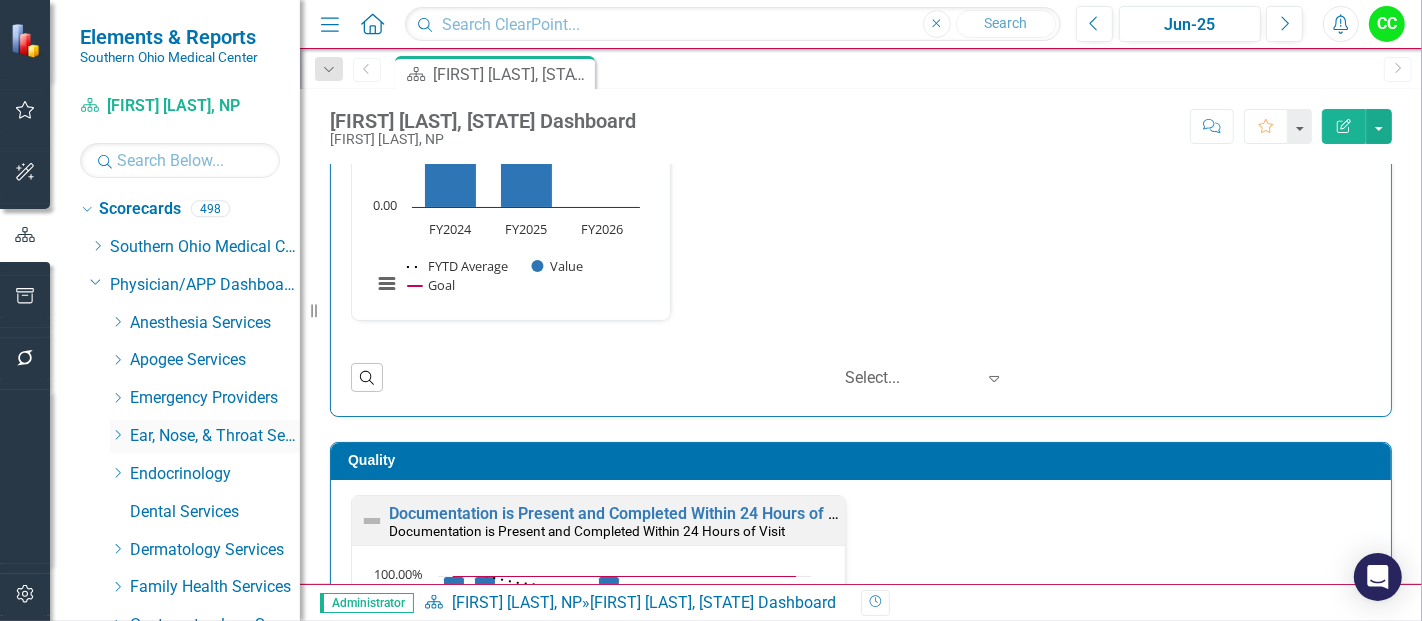 click on "Dropdown" 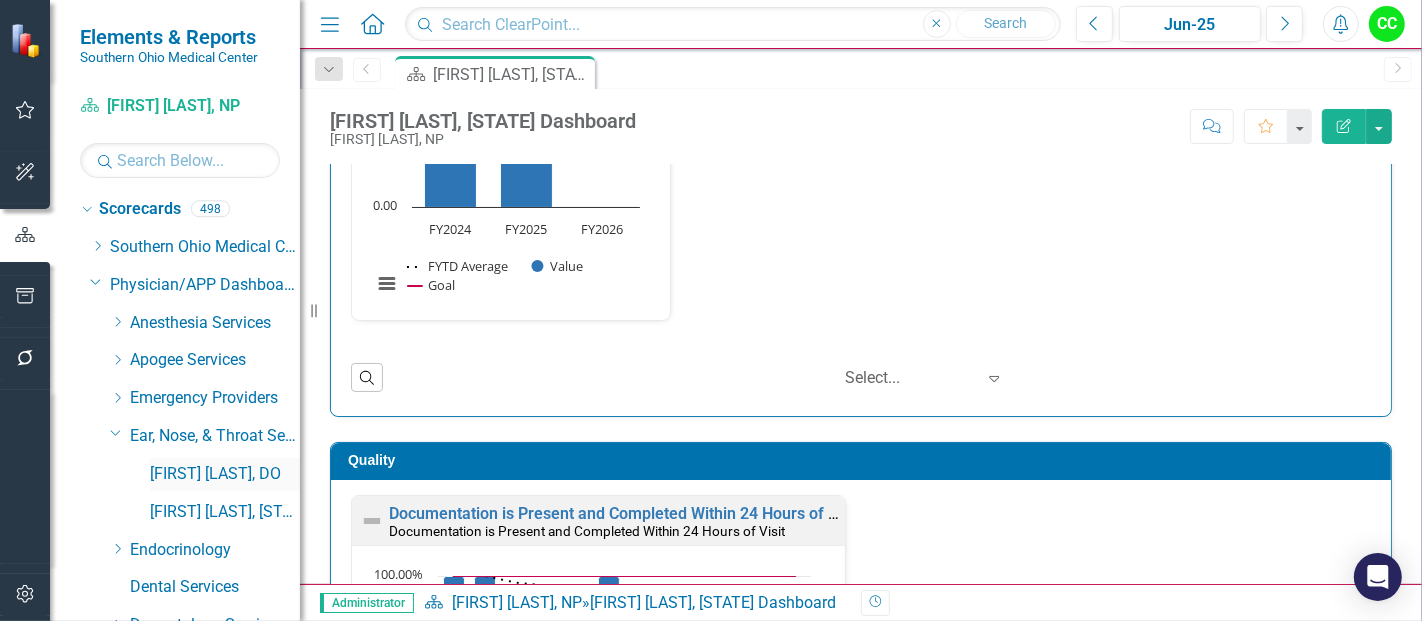 click on "[FIRST] [LAST], DO" at bounding box center [225, 474] 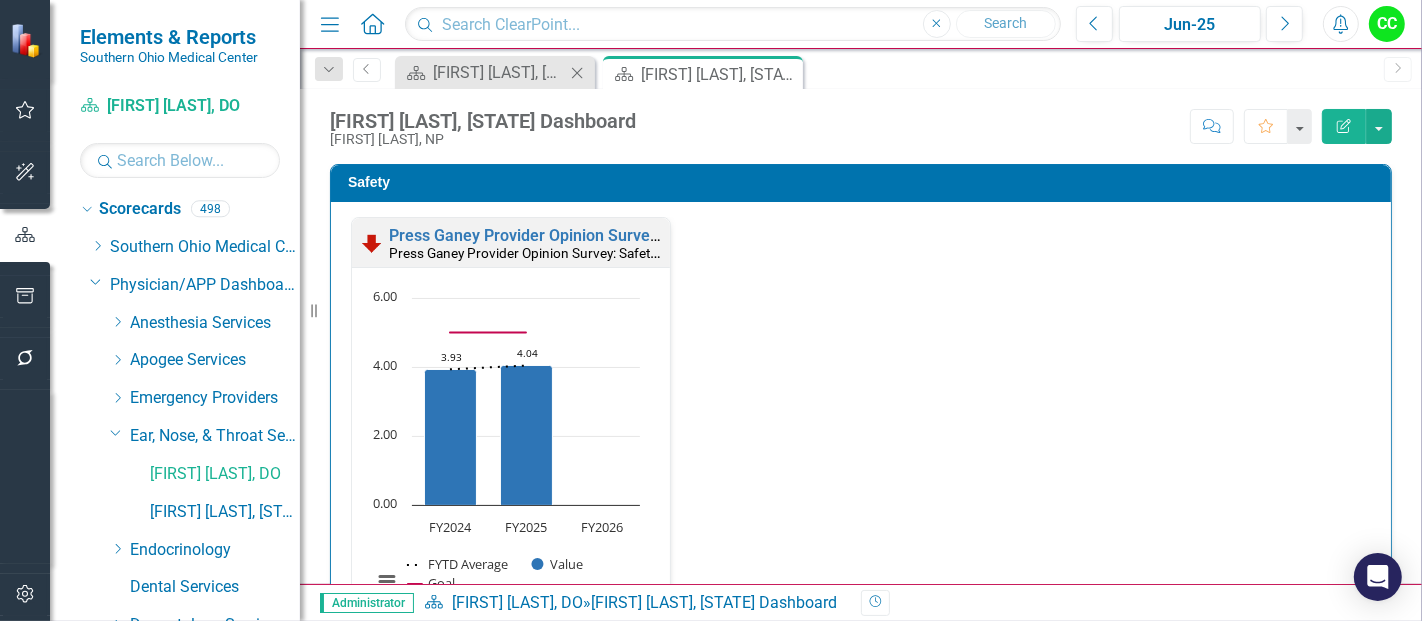click on "Close" 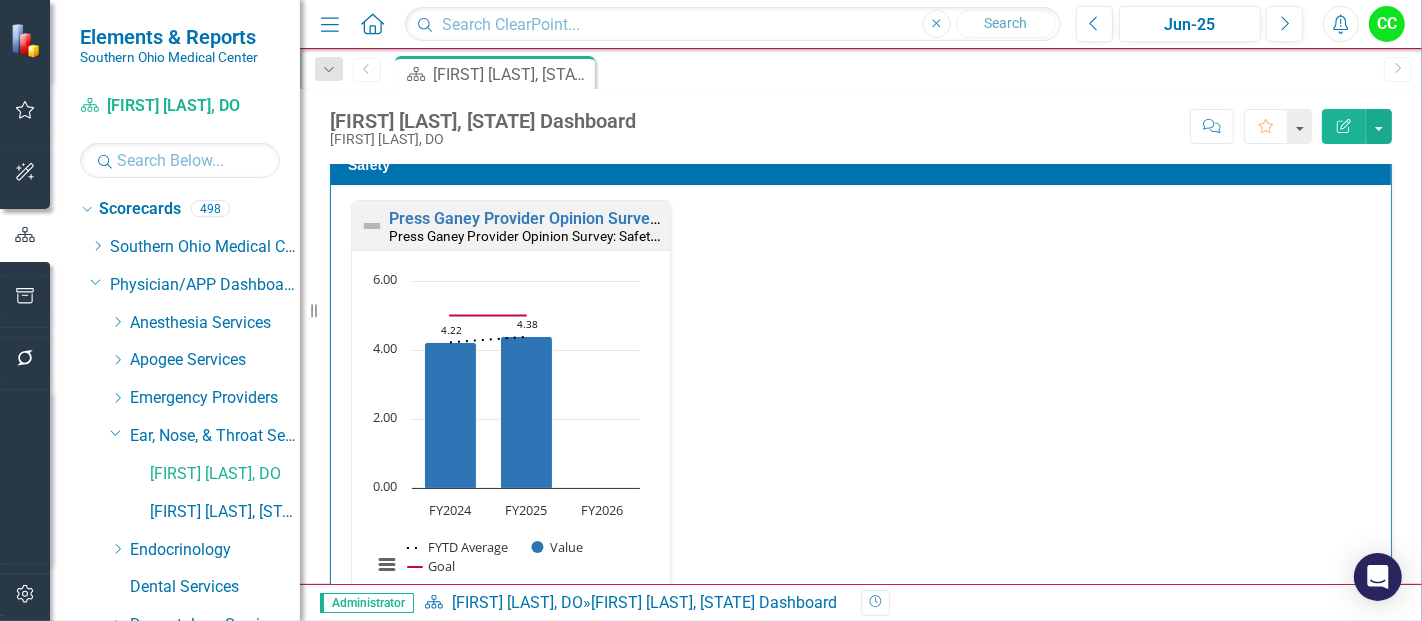 scroll, scrollTop: 0, scrollLeft: 0, axis: both 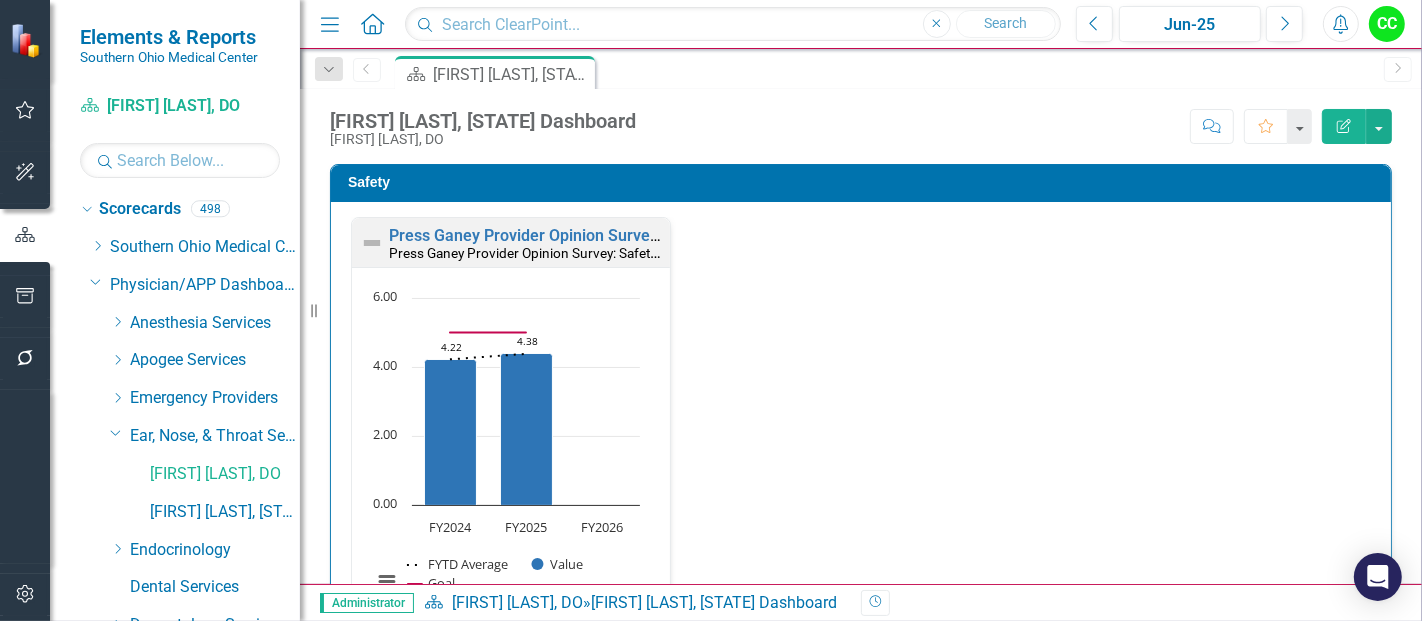 click on "Press Ganey Provider Opinion Survey: Safety Survey Results Press Ganey Provider Opinion Survey: Safety Survey Results Loading... Chart Combination chart with 3 data series. Press Ganey Provider Opinion Survey: Safety Survey Results (Chart Type: Line Chart)
Plot Bands
FY2024
FYTD Average: 4.22	Value: 4.22	Goal: 5.00
FY2025
FYTD Average: 4.38	Value: 4.38	Goal: 5.00
FY2026
FYTD Average: No Value	Value: No Value	Goal: No Value The chart has 1 X axis displaying categories.  The chart has 1 Y axis displaying values. Data ranges from 4.22 to 5. Created with Highcharts 11.4.8 Chart context menu 4.22 ​ 4.22 4.38 ​ 4.38 FYTD Average Value Goal FY2024 FY2025 FY2026 0.00 2.00 4.00 6.00 Value ​ FY2025: 4.38 ​ End of interactive chart." at bounding box center [861, 430] 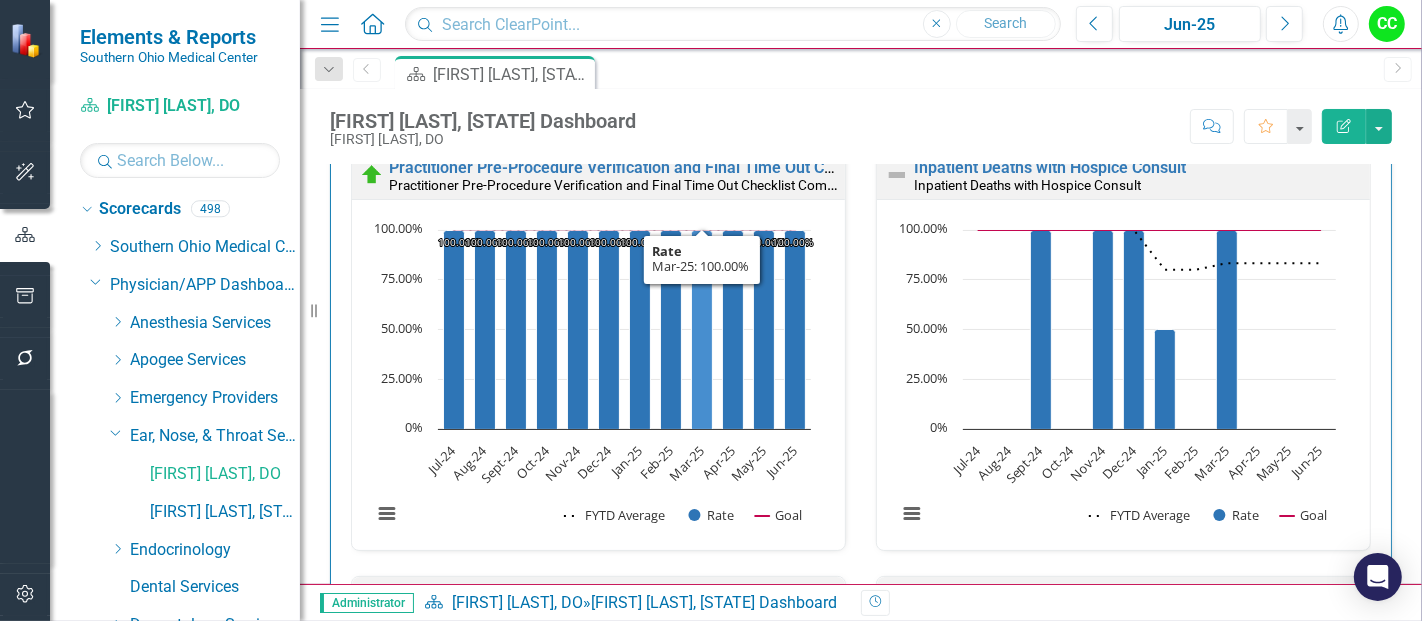 scroll, scrollTop: 628, scrollLeft: 0, axis: vertical 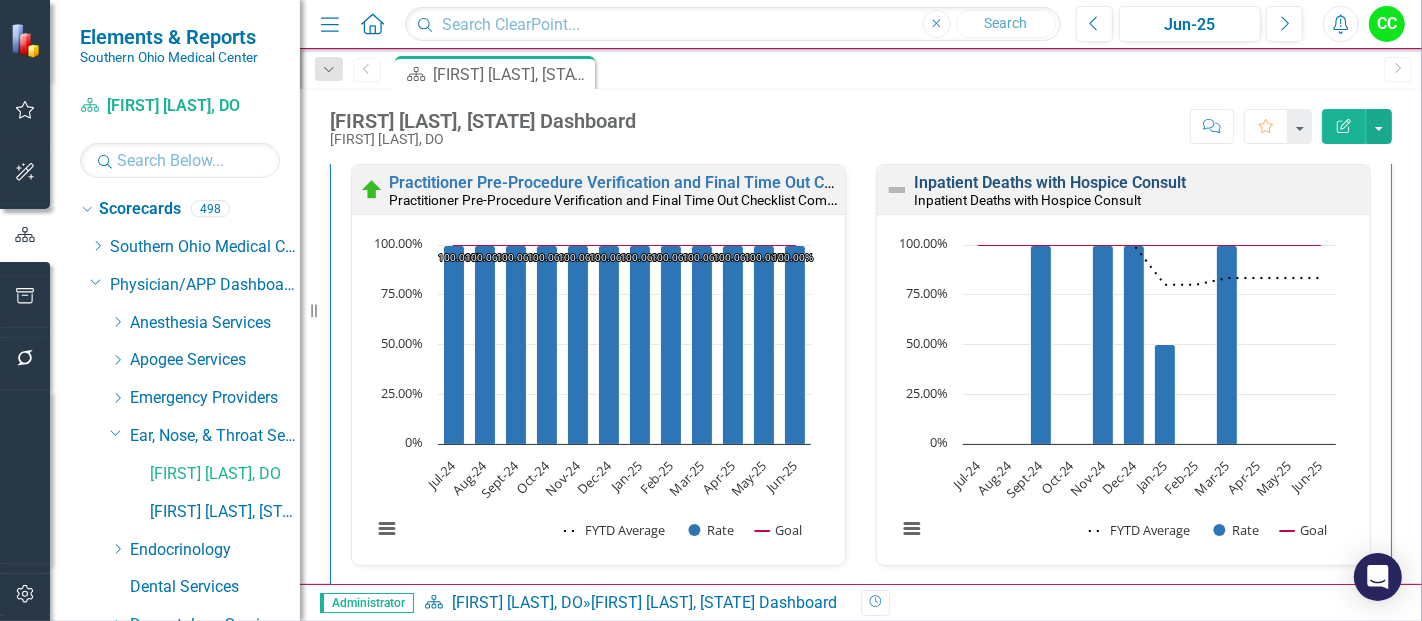 click on "Inpatient Deaths with Hospice Consult" at bounding box center (1050, 182) 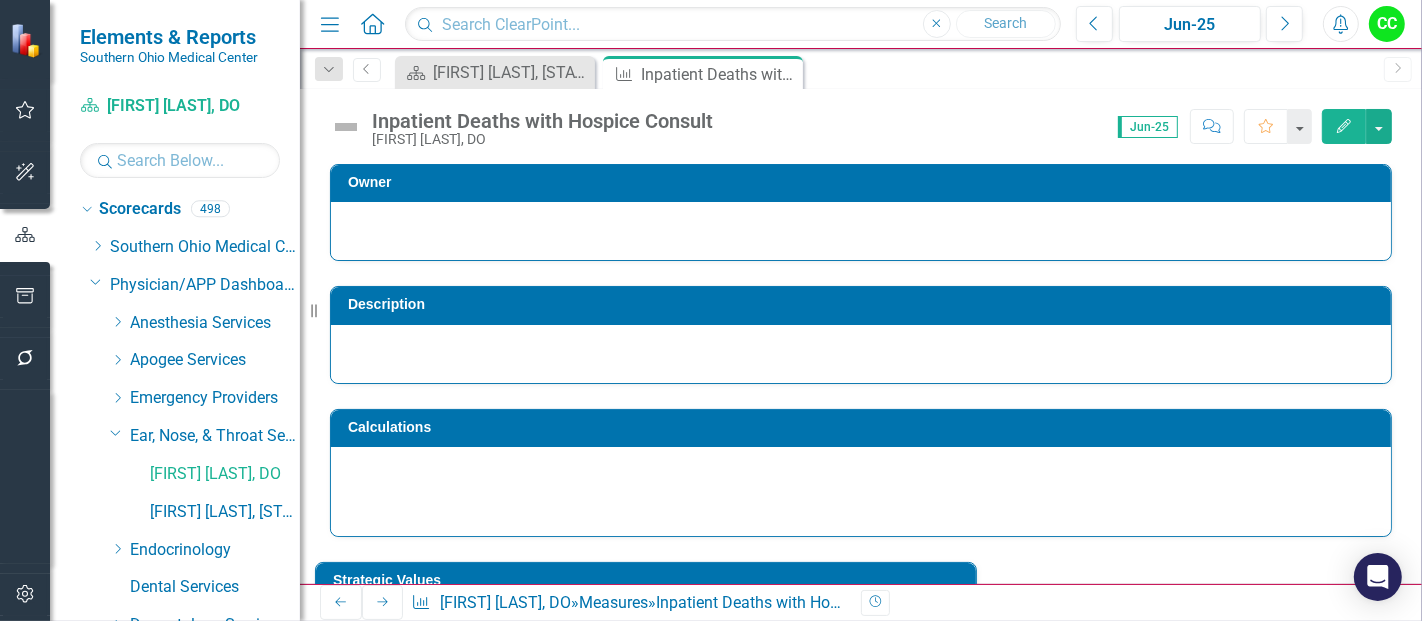 scroll, scrollTop: 796, scrollLeft: 0, axis: vertical 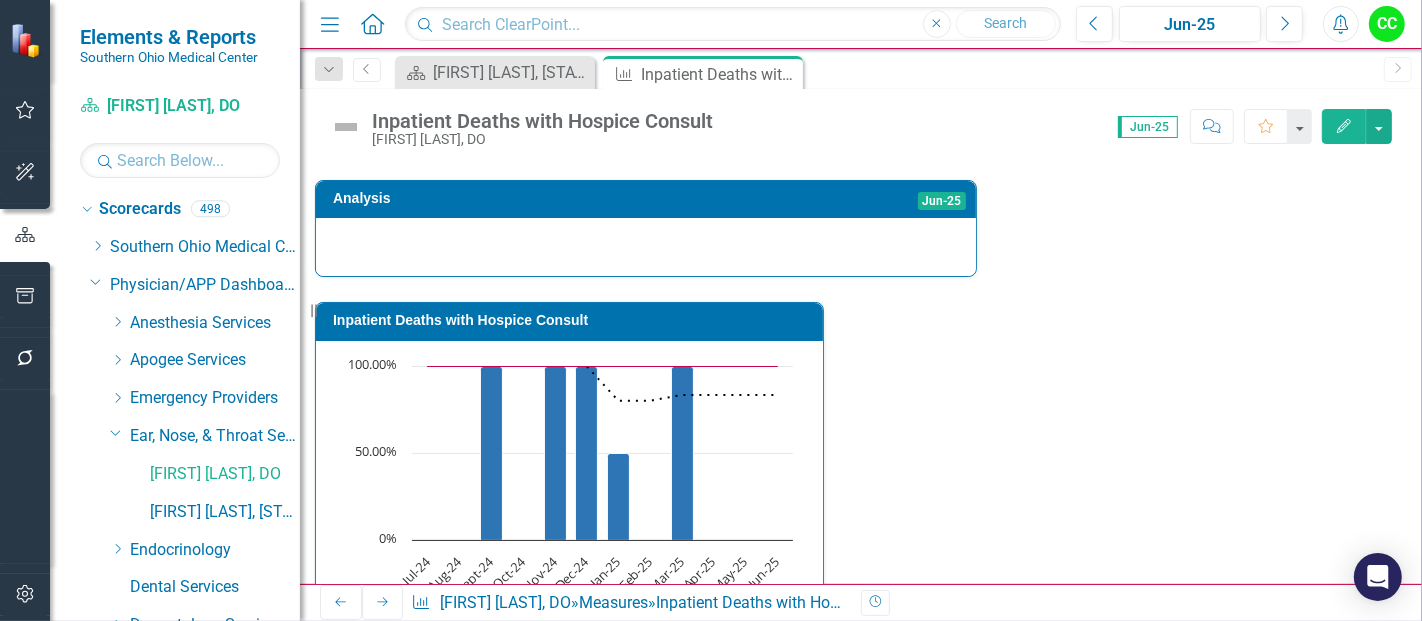 click on "Strategic Values Quality Ear, Nose, & Throat Services A Better Way Action Items Analysis Jun-25 Inpatient Deaths with Hospice Consult Chart Combination chart with 3 data series. Inpatient Deaths with Hospice Consult (Chart Type: Line Chart)
Plot Bands
Jul-24
FYTD Average: No Value	Rate: No Value	Goal: 100.00
Aug-24
FYTD Average: No Value	Rate: No Value	Goal: 100.00
Sept-24
FYTD Average: 100.00%	Rate: 100.00%	Goal: 100.00
Oct-24
FYTD Average: 100.00%	Rate: No Value	Goal: 100.00
Nov-24
FYTD Average: 100.00%	Rate: 100.00%	Goal: 100.00
Dec-24
FYTD Average: 100.00%	Rate: 100.00%	Goal: 100.00
Jan-25
FYTD Average: 80.00%	Rate: 50.00%	Goal: 100.00
Feb-25
FYTD Average: 80.00%	Rate: No Value	Goal: 100.00
Mar-25
FYTD Average: 83.33%	Rate: 100.00%	Goal: 100.00
Apr-25
FYTD Average: 83.33%	Rate: No Value	Goal: 100.00
May-25
FYTD Average: 83.33%	Rate: No Value	Goal: 100.00
Jun-25
FYTD Average: 83.33%	Rate: No Value	Goal: 100.00 The chart has 1 X axis displaying categories.  Created with Highcharts 11.4.8 FYTD Average 0%" at bounding box center (861, 209) 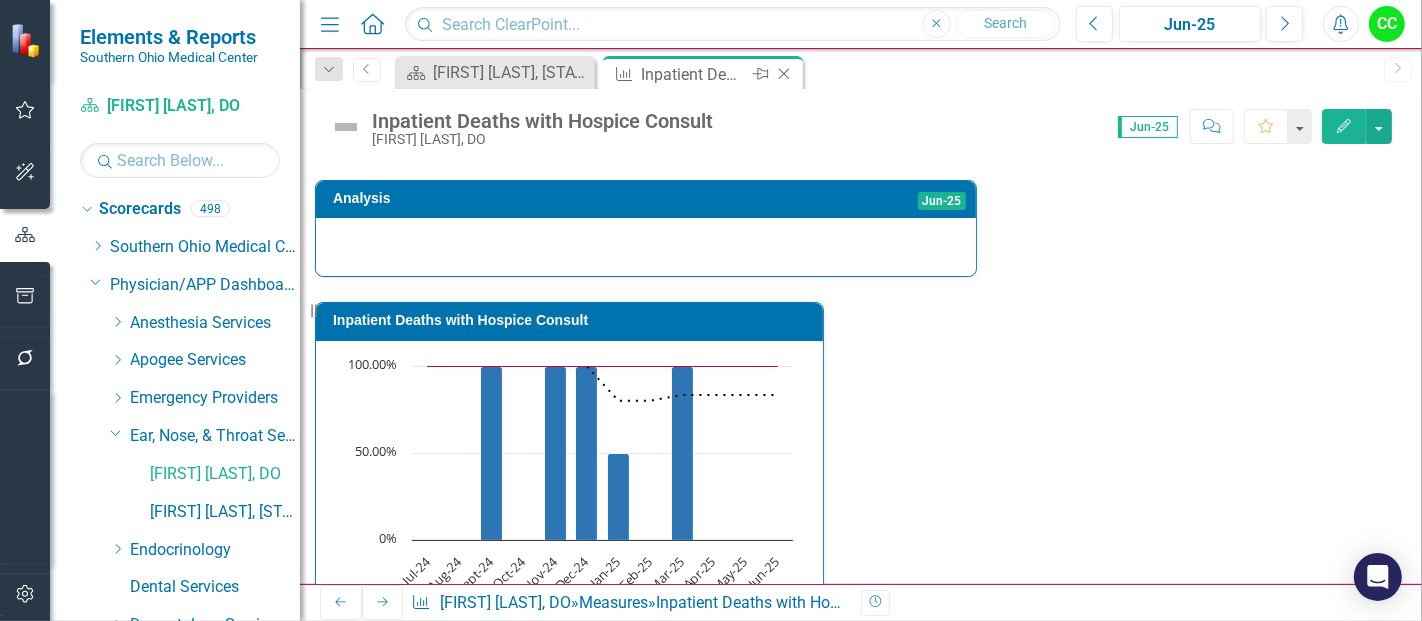 click on "Close" 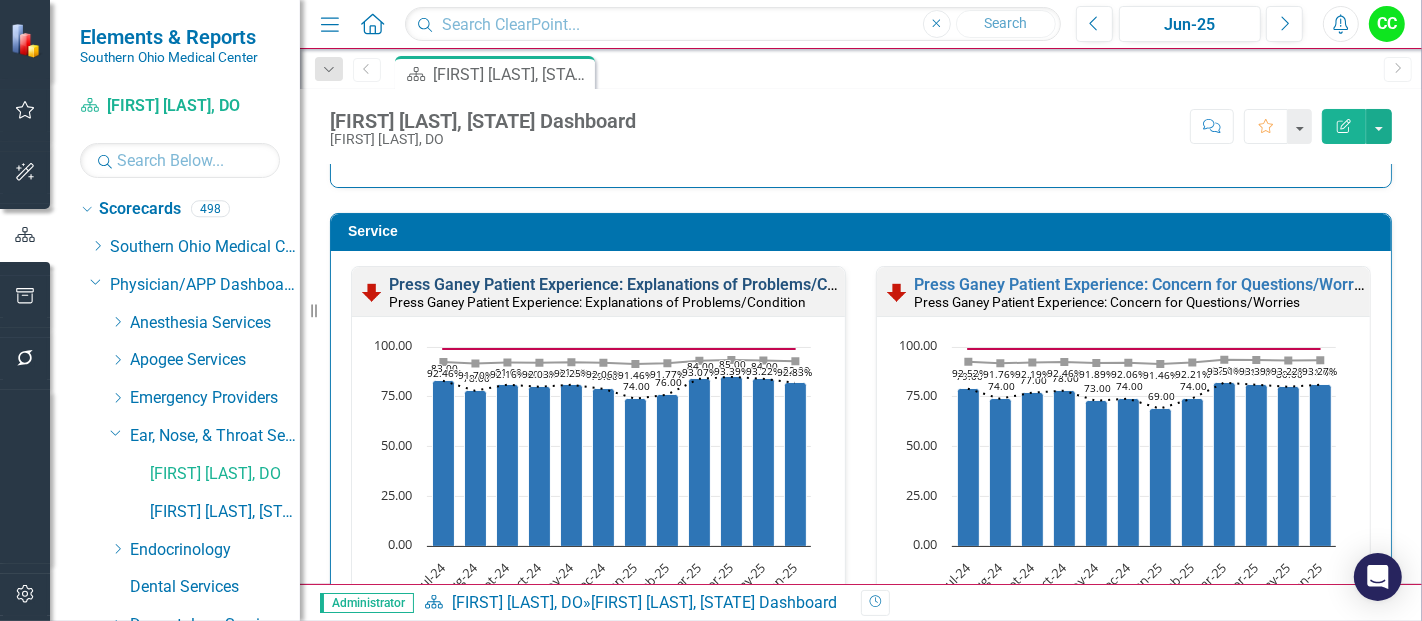 click on "Press Ganey Patient Experience: Explanations of Problems/Condition" at bounding box center [637, 284] 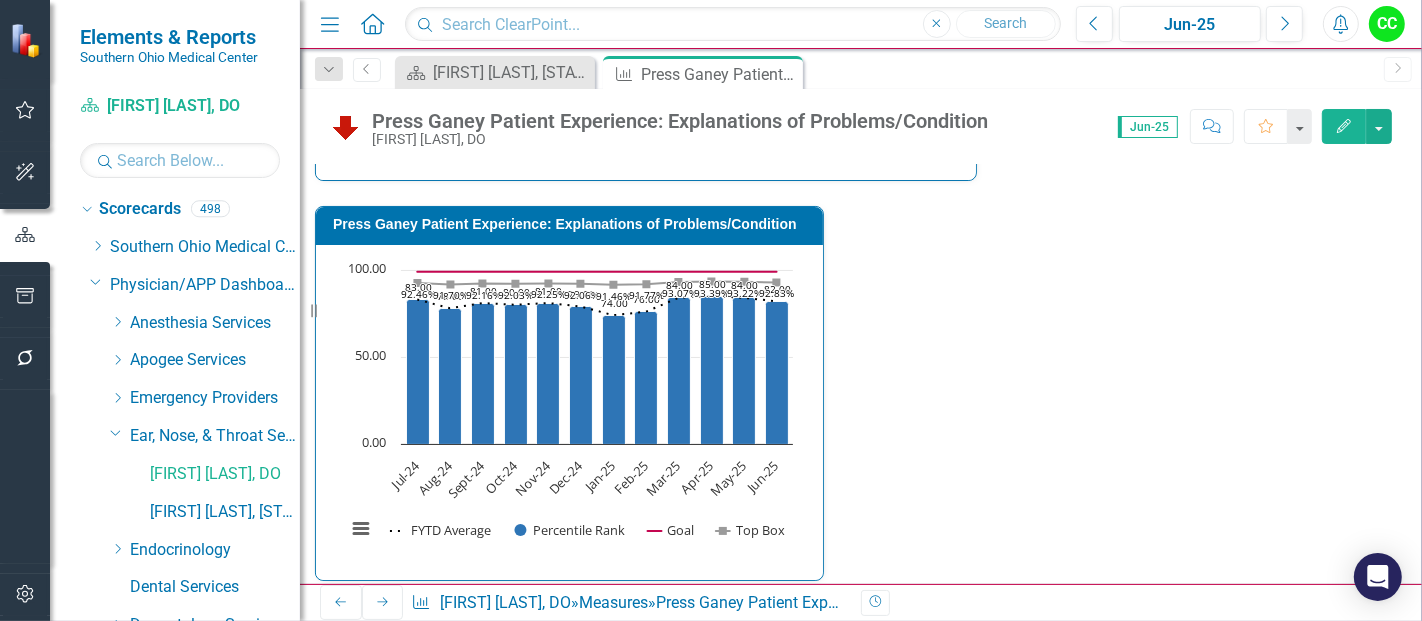 scroll, scrollTop: 866, scrollLeft: 0, axis: vertical 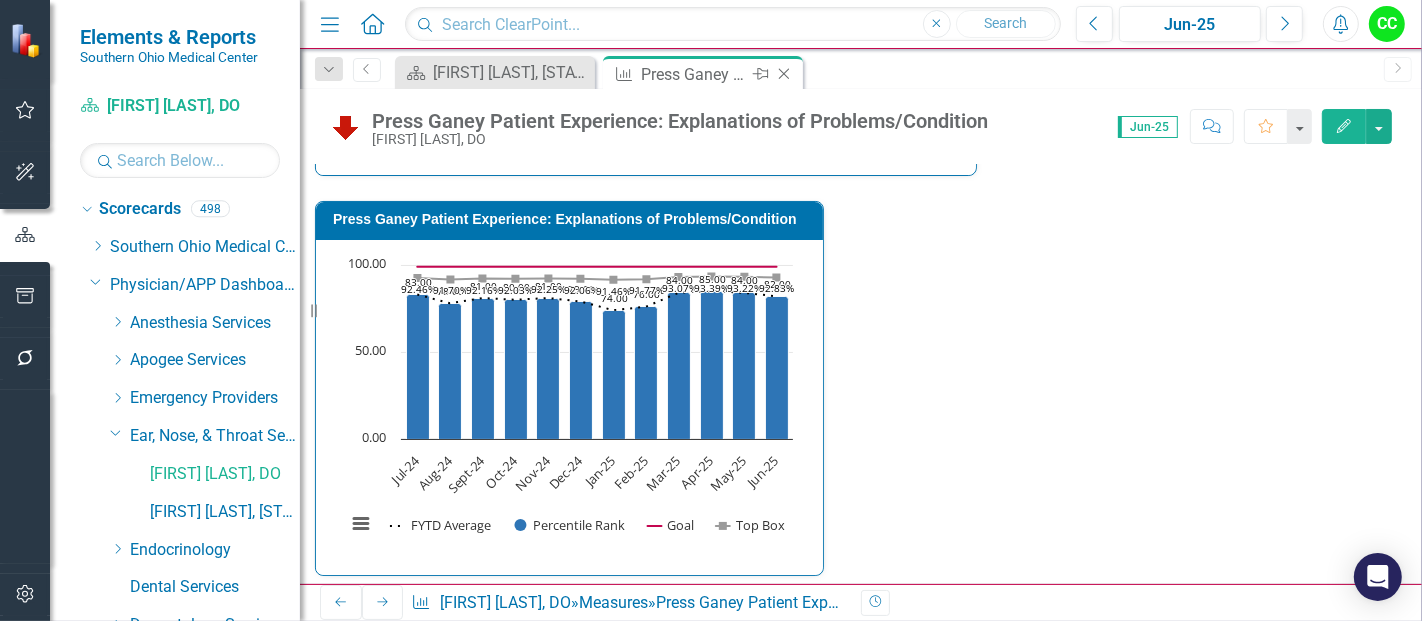 click 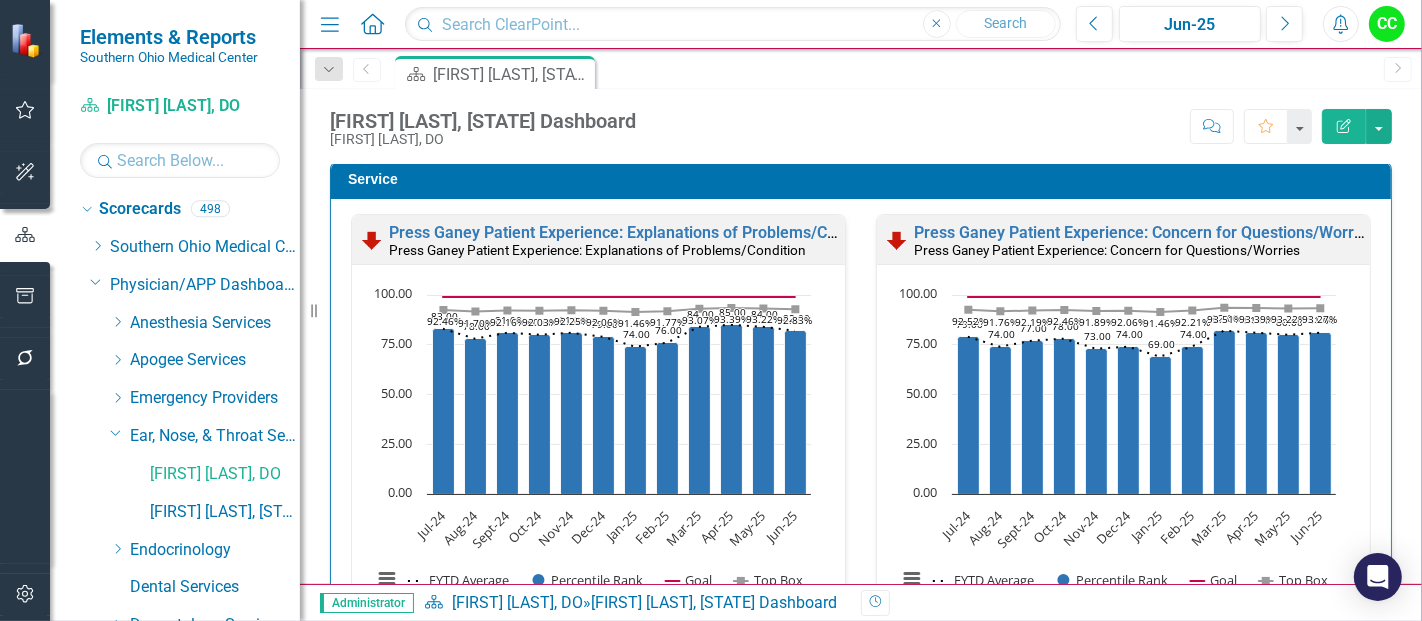 scroll, scrollTop: 1581, scrollLeft: 0, axis: vertical 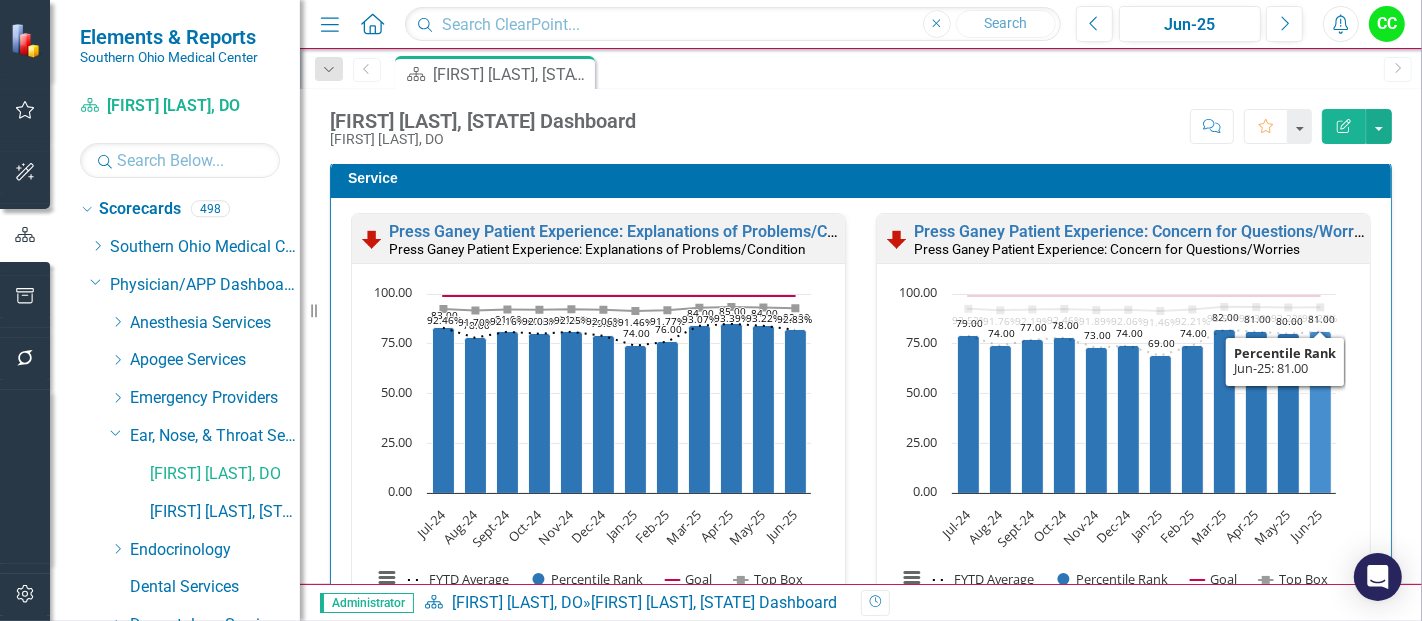 click 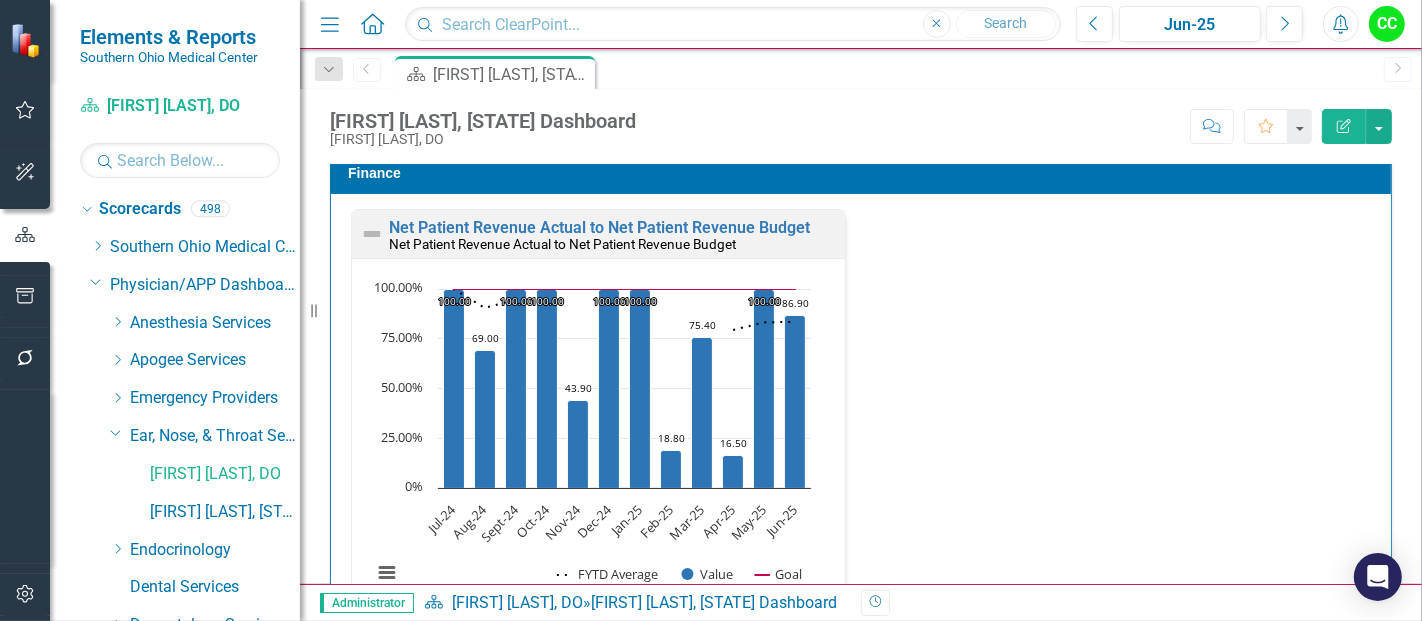scroll, scrollTop: 3163, scrollLeft: 0, axis: vertical 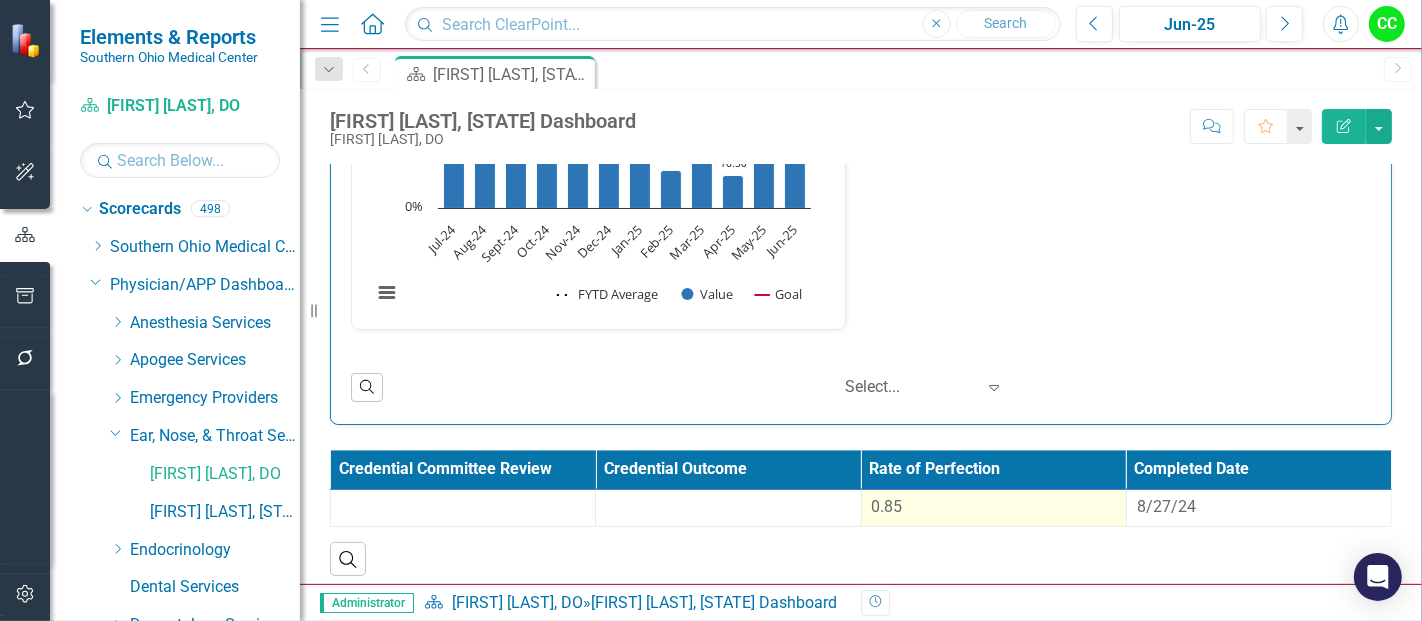 click on "0.85" at bounding box center [993, 507] 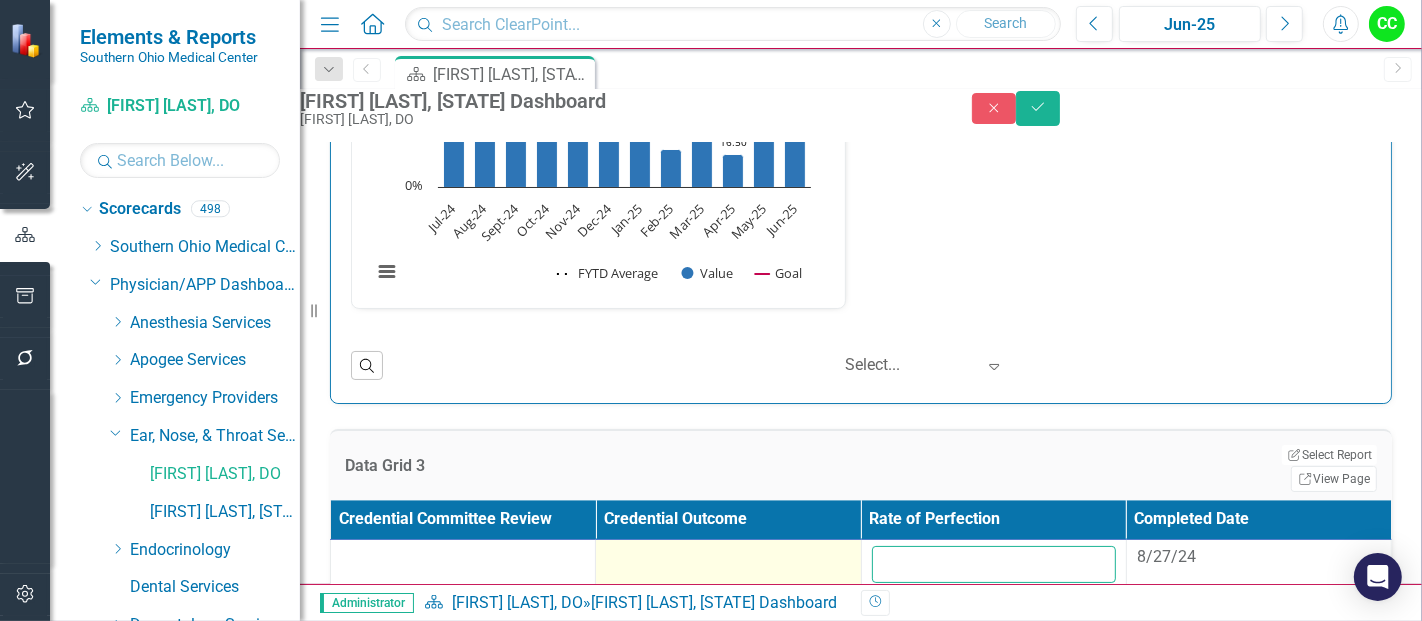 drag, startPoint x: 980, startPoint y: 564, endPoint x: 845, endPoint y: 560, distance: 135.05925 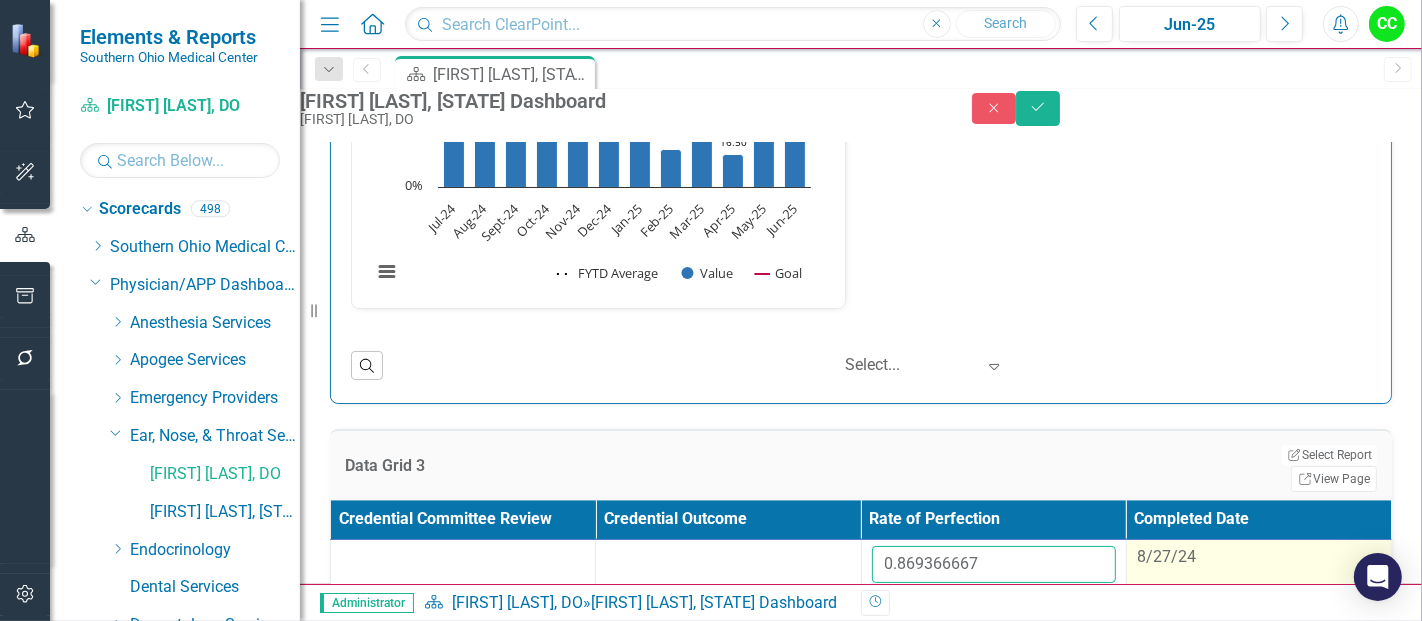 type on "0.869366667" 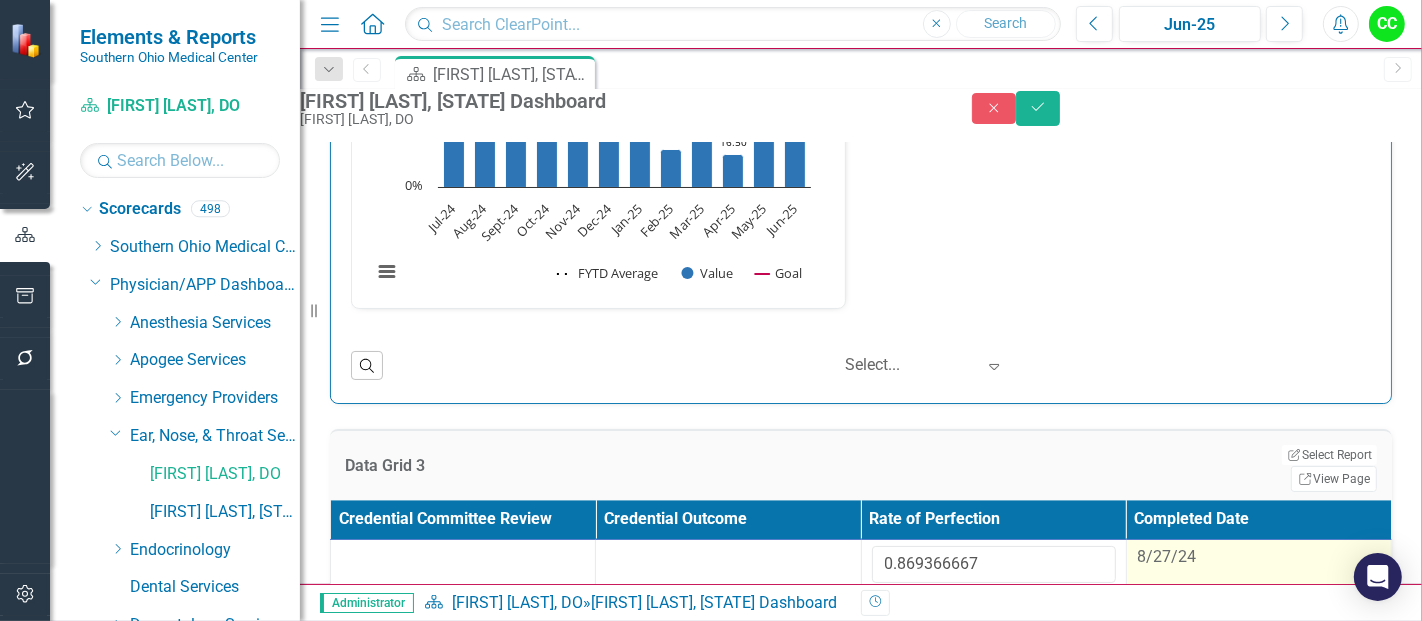 click on "8/27/24" at bounding box center (1259, 557) 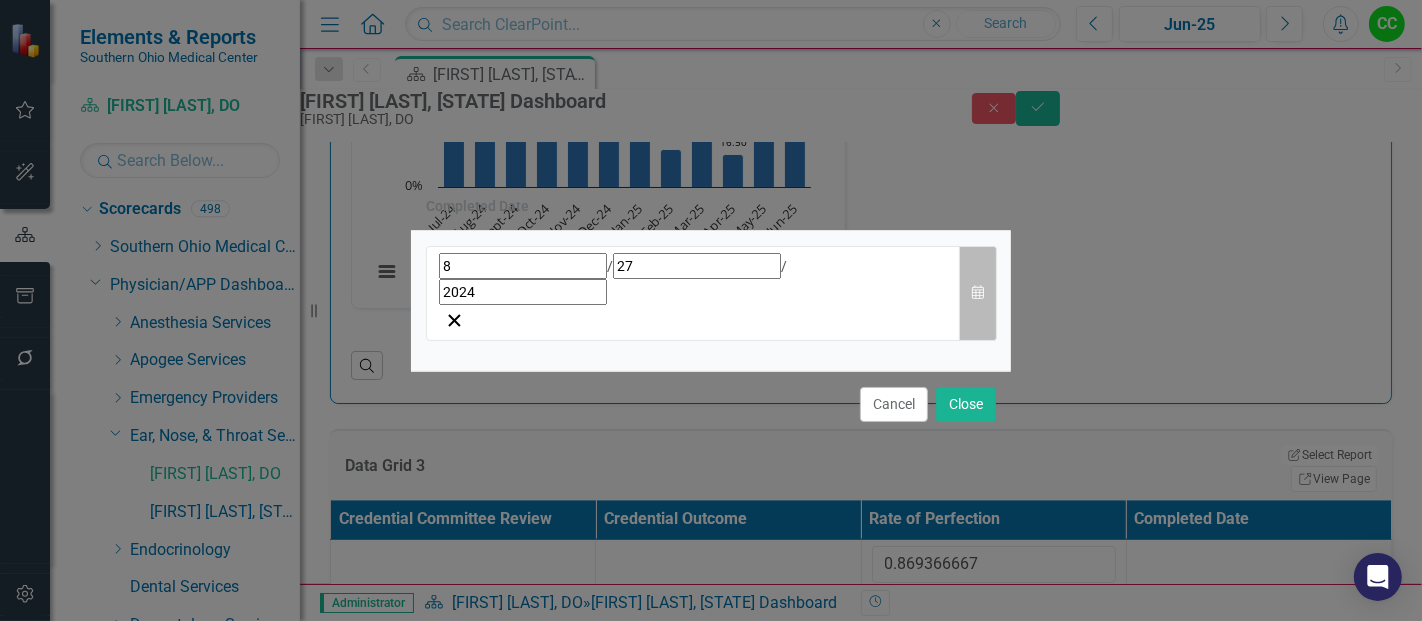 click on "Calendar" at bounding box center (978, 293) 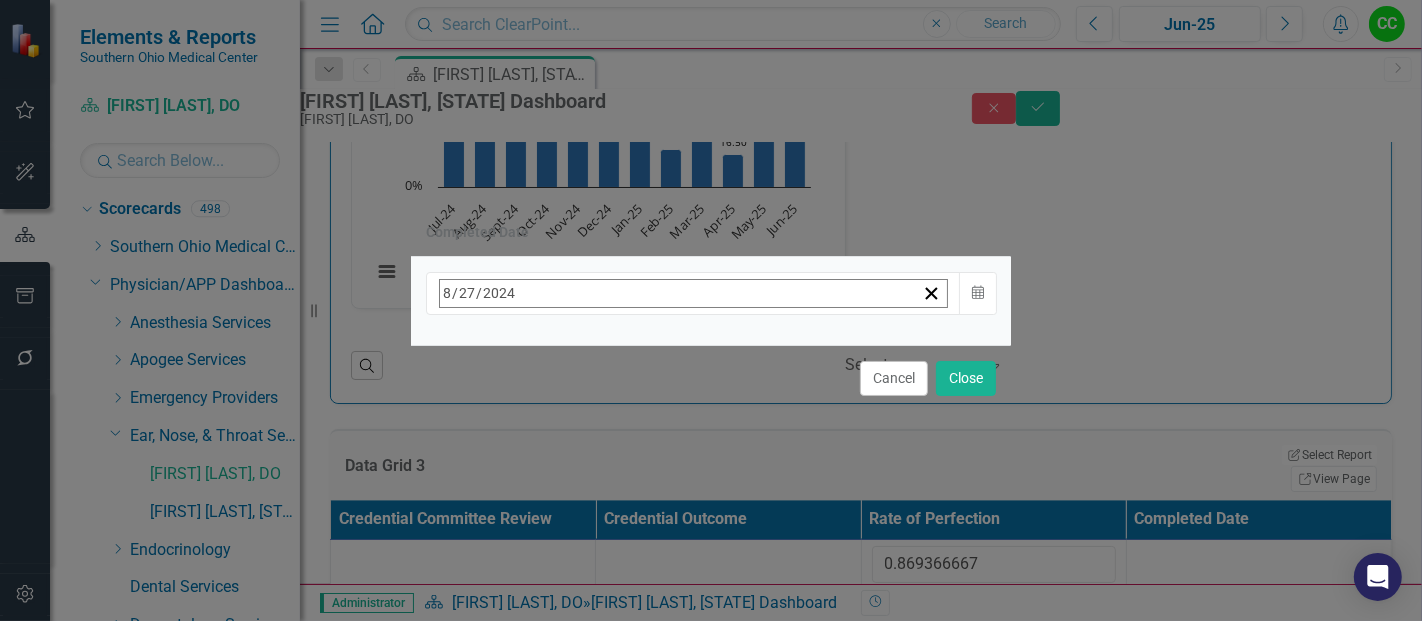 click on "6" at bounding box center [552, 453] 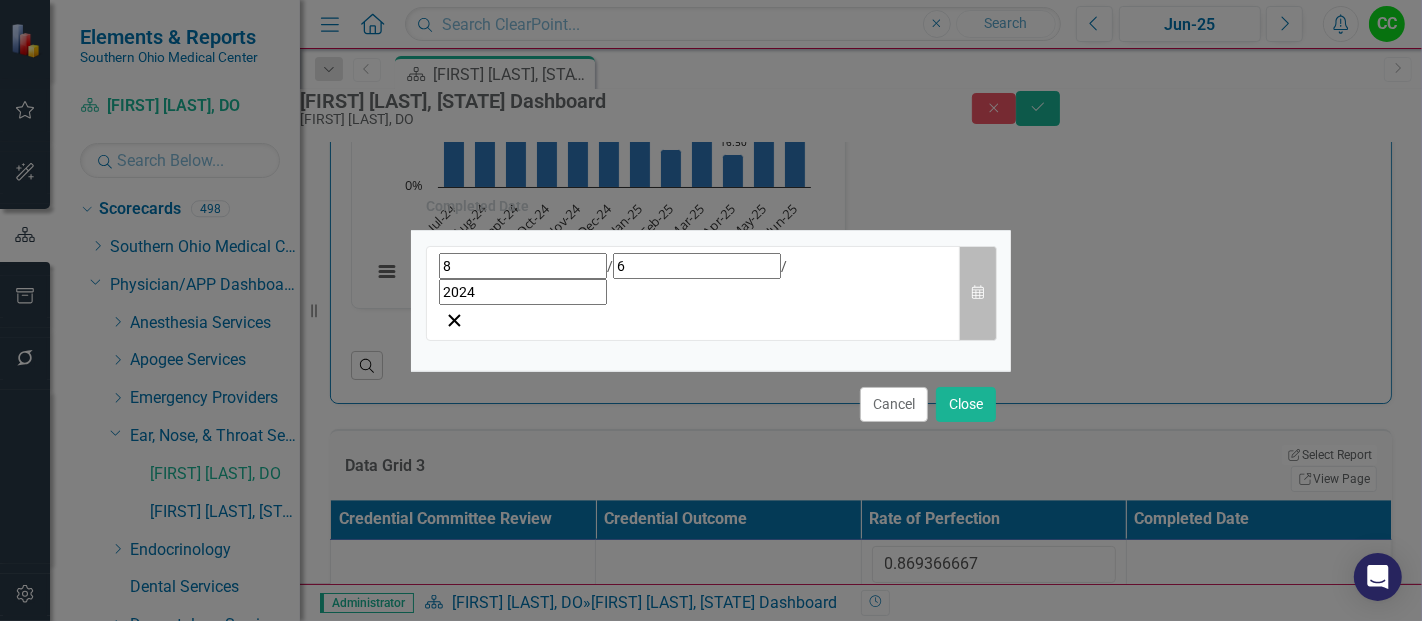 click 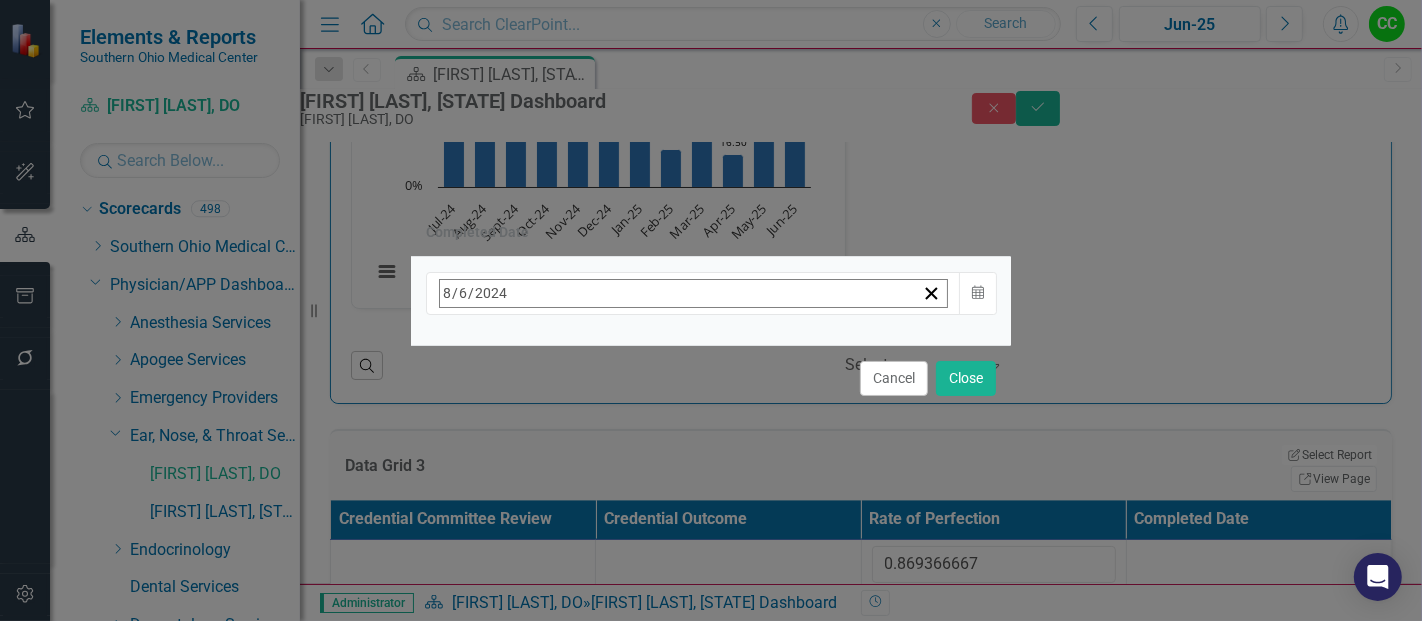 click on "›" at bounding box center (710, 337) 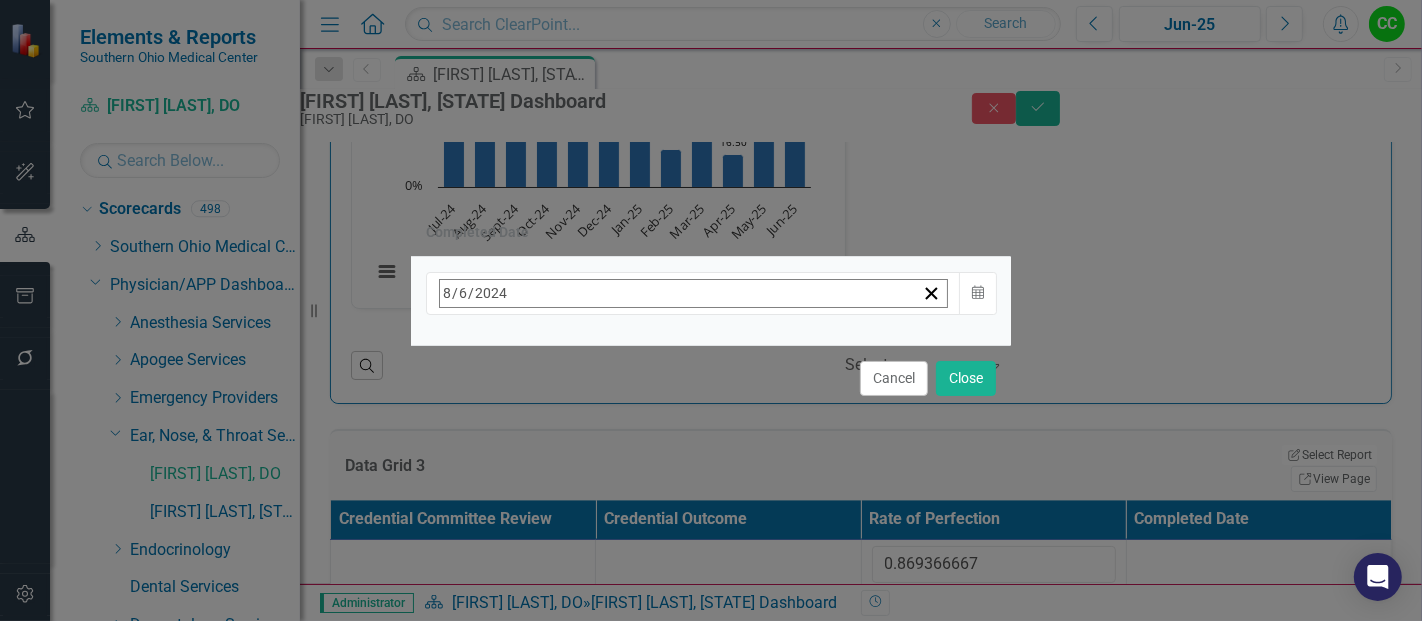 click on "›" at bounding box center [710, 337] 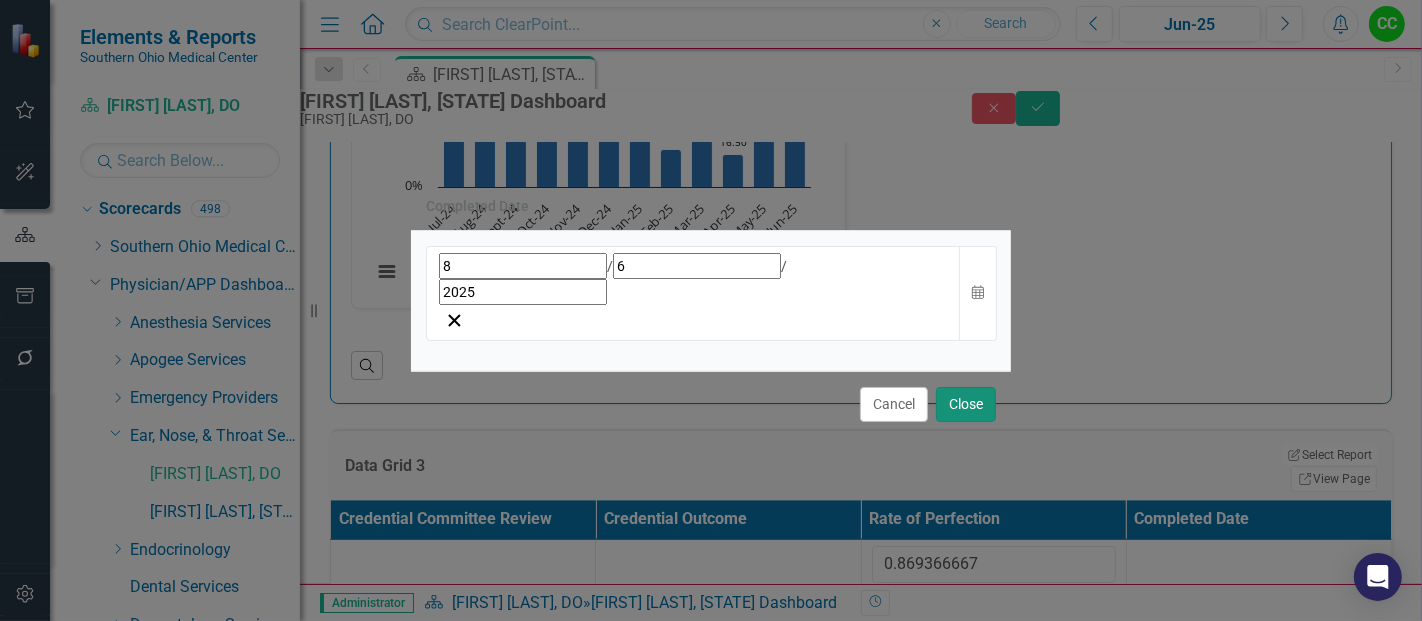 click on "Close" at bounding box center [966, 404] 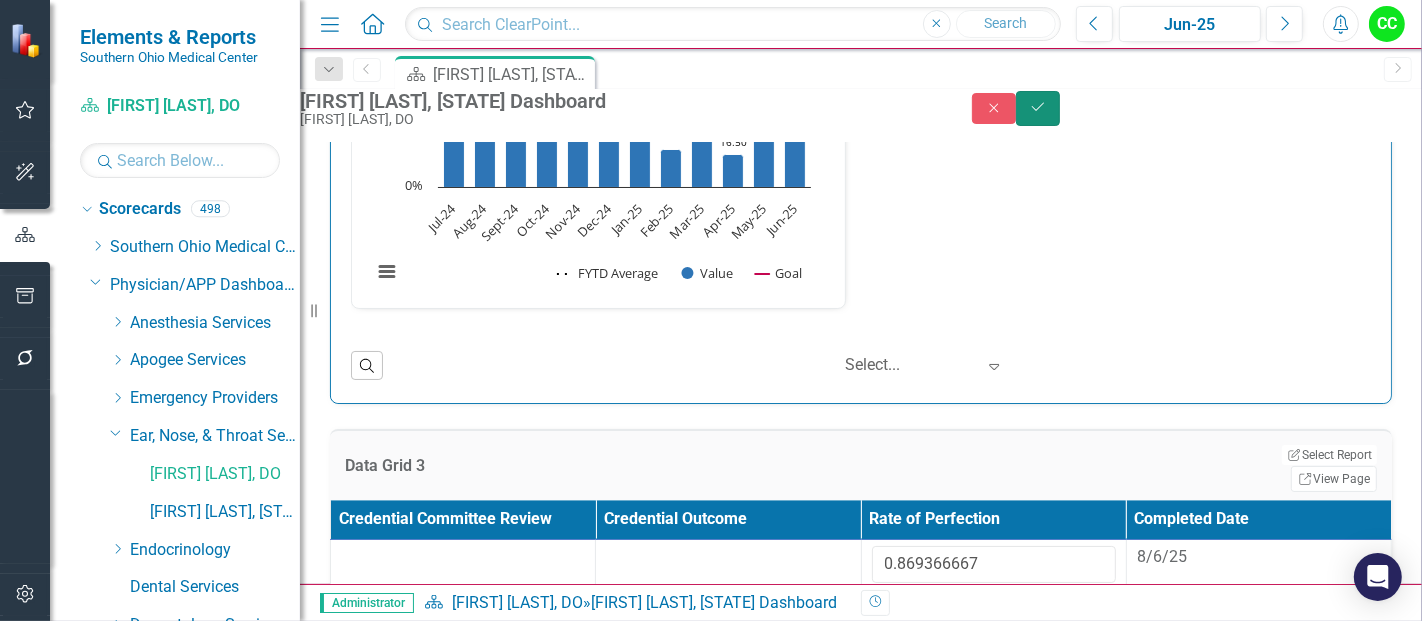 click on "Save" 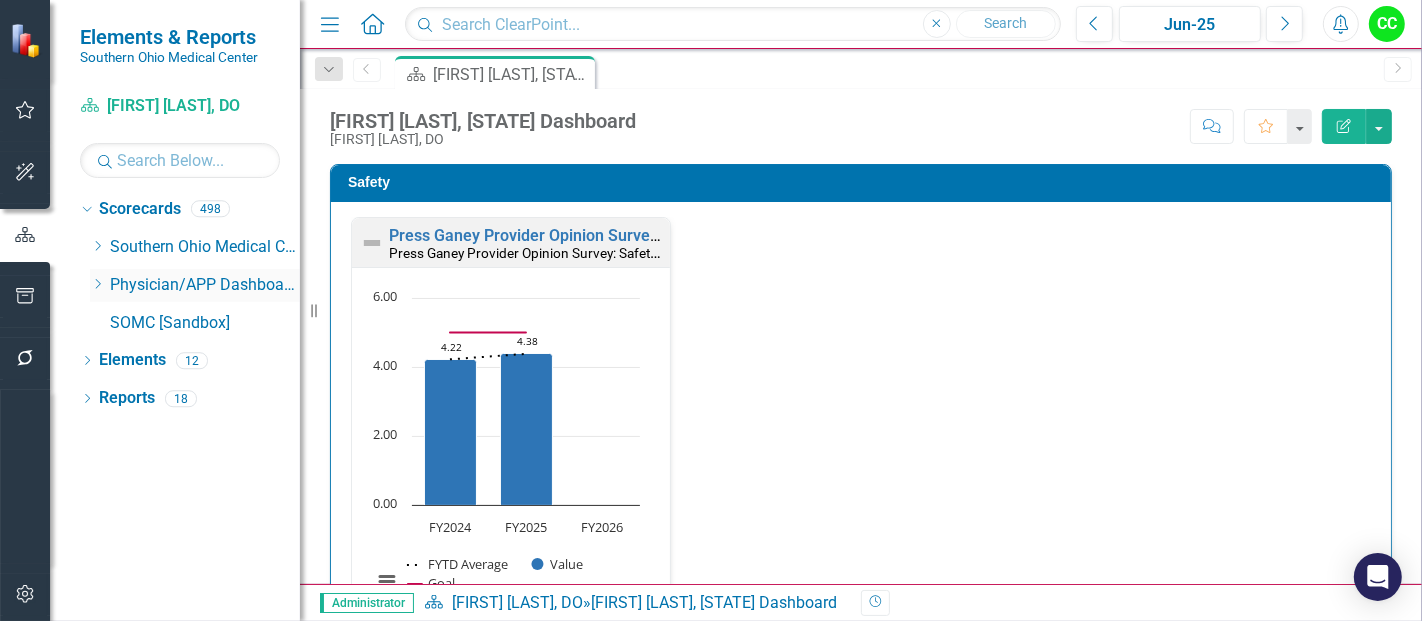 scroll, scrollTop: 2563, scrollLeft: 0, axis: vertical 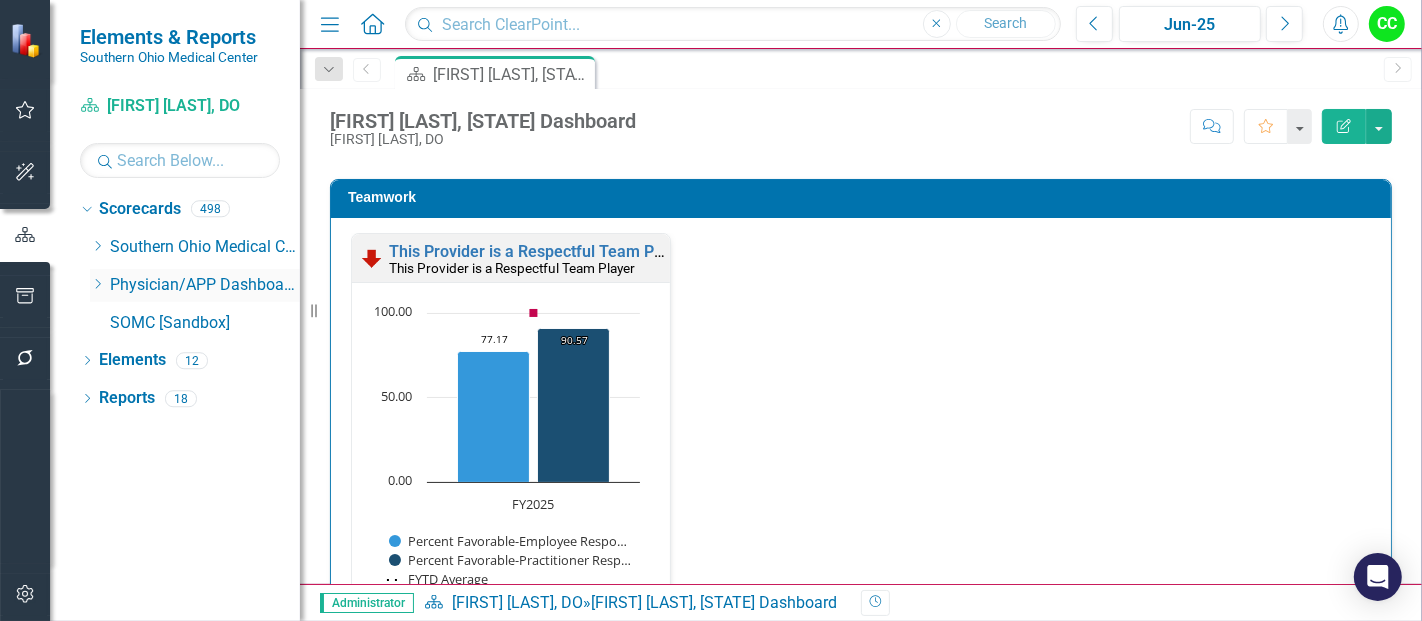 click on "Dropdown" 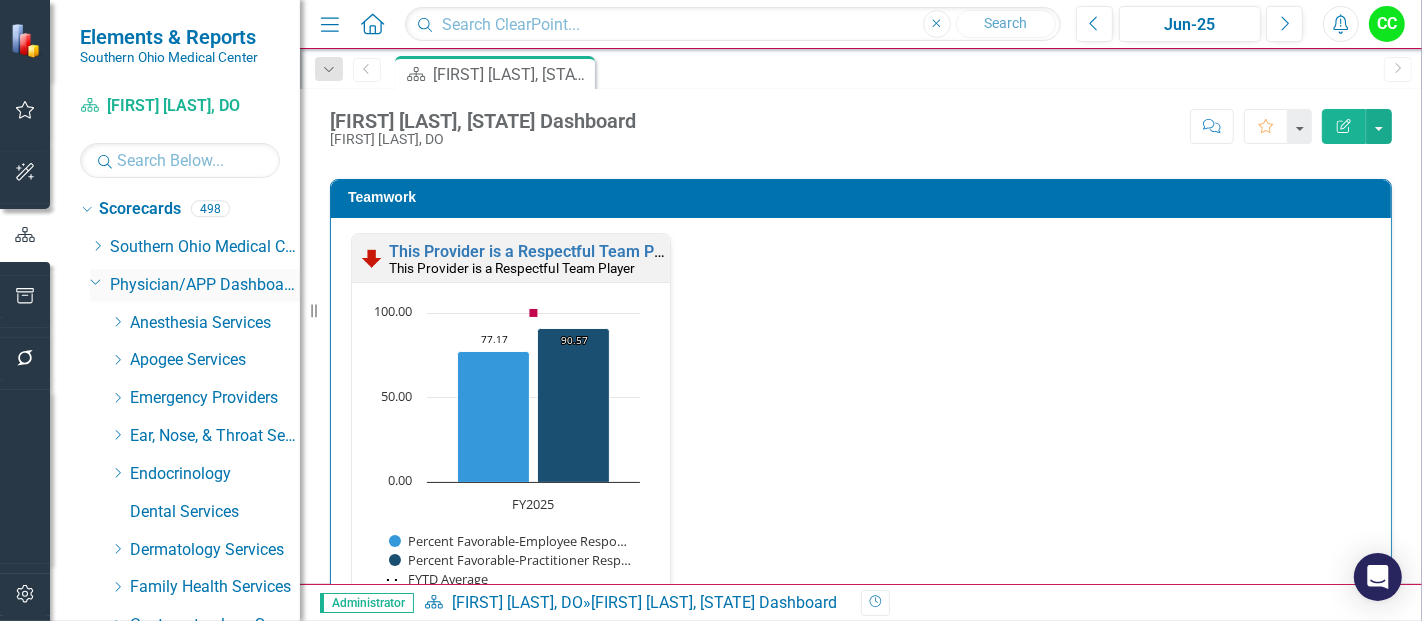 scroll, scrollTop: 2564, scrollLeft: 0, axis: vertical 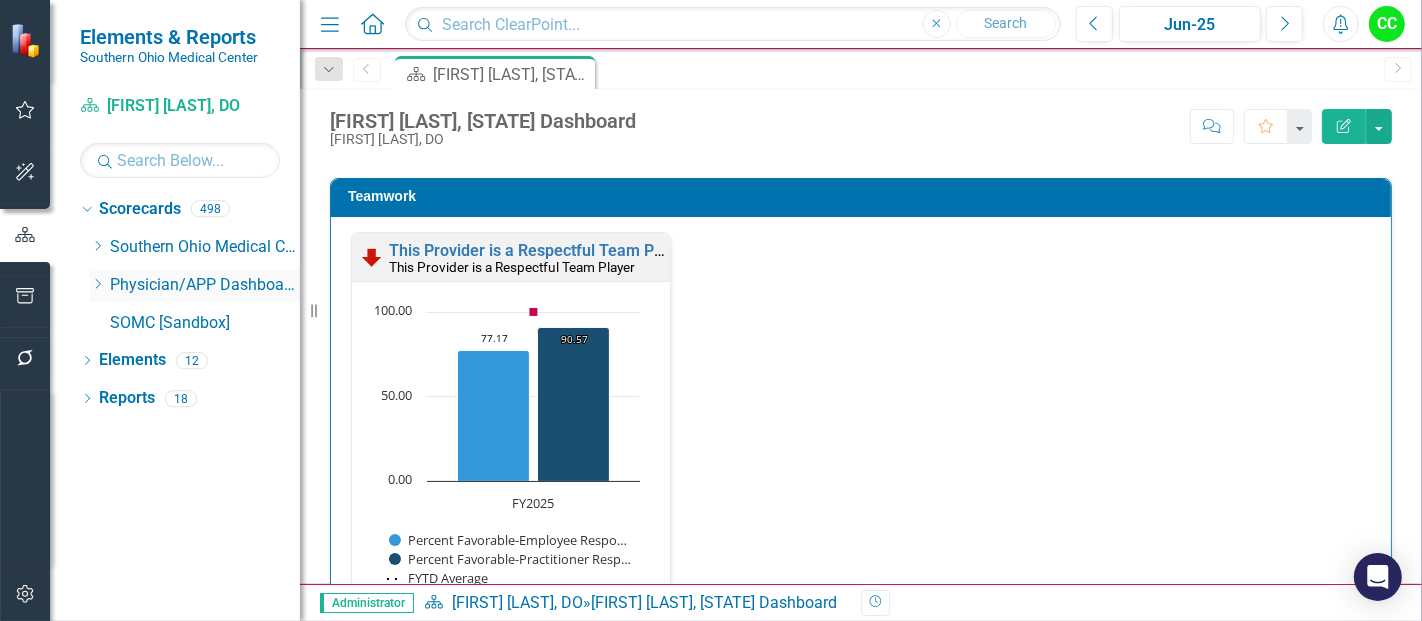 click on "Physician/APP Dashboards" at bounding box center [205, 285] 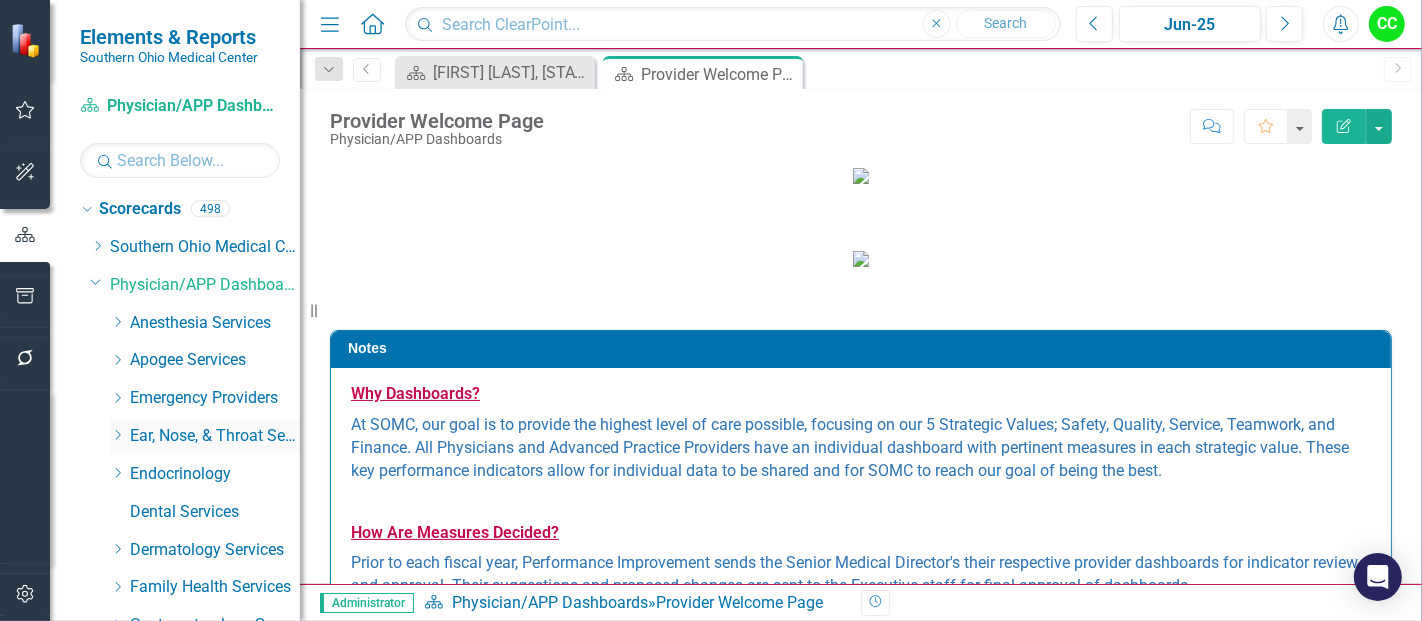 click on "Dropdown" 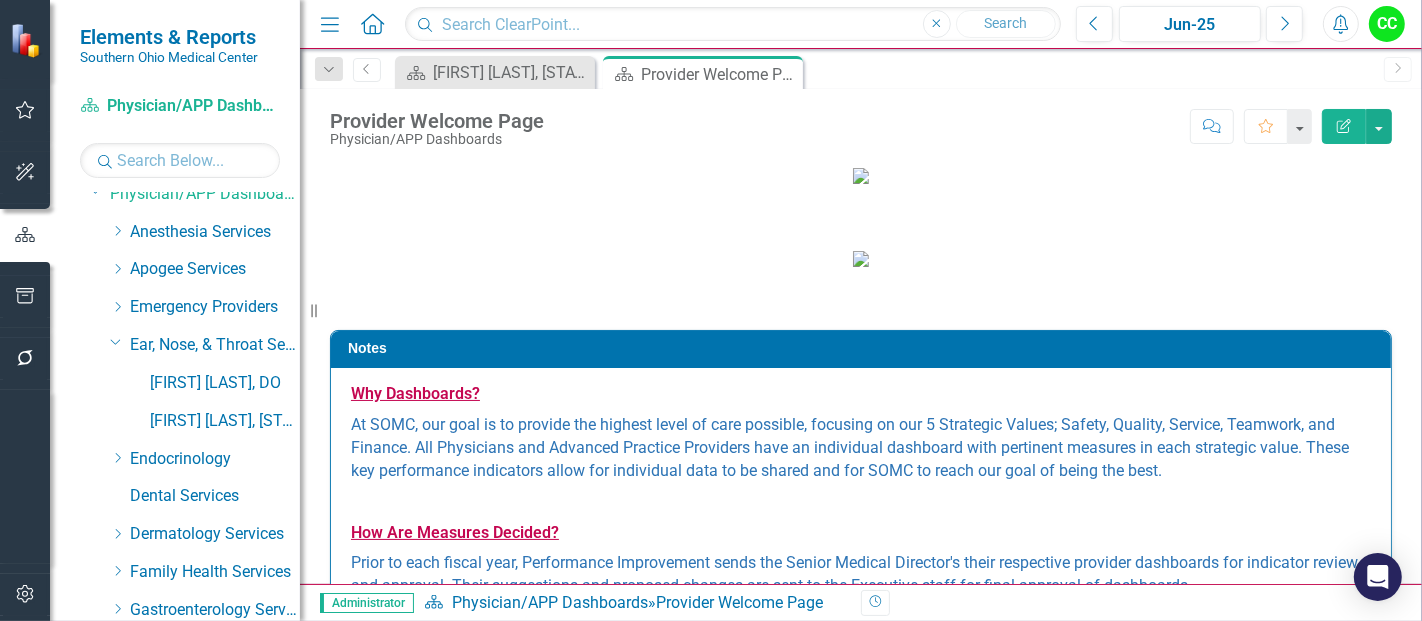 scroll, scrollTop: 93, scrollLeft: 0, axis: vertical 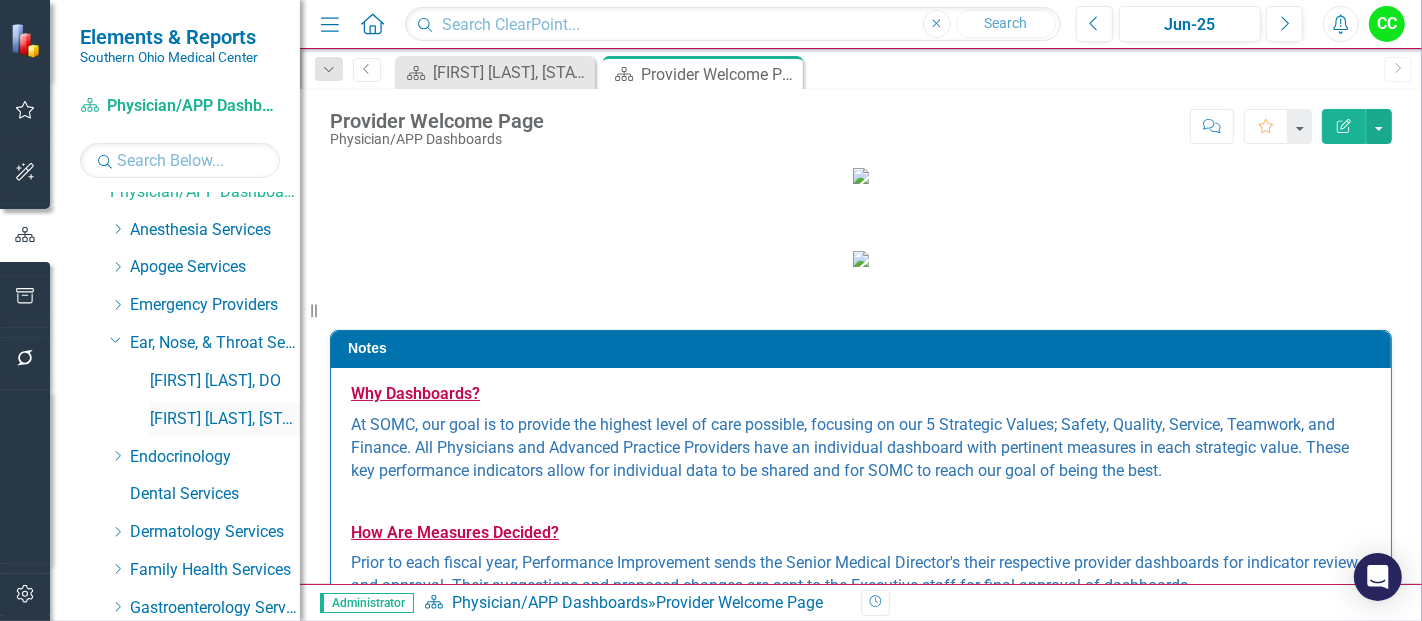 click on "[LAST] [LAST], NP" at bounding box center [225, 419] 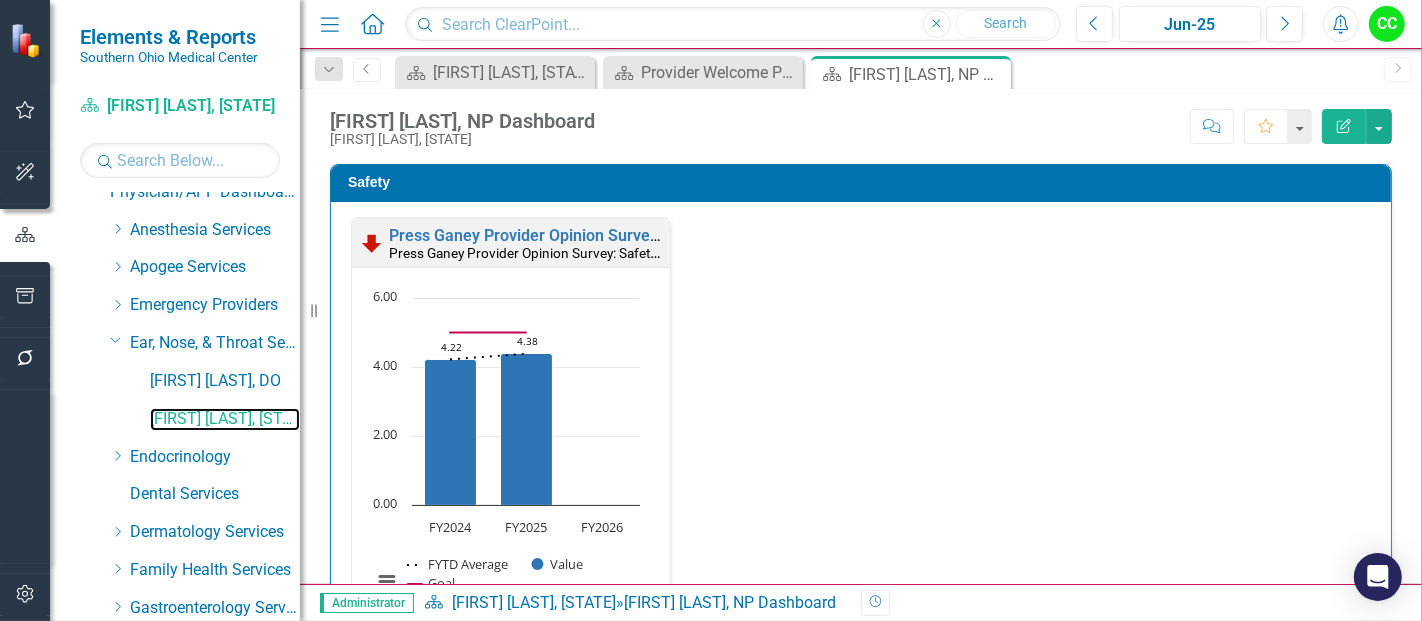 scroll, scrollTop: 1, scrollLeft: 0, axis: vertical 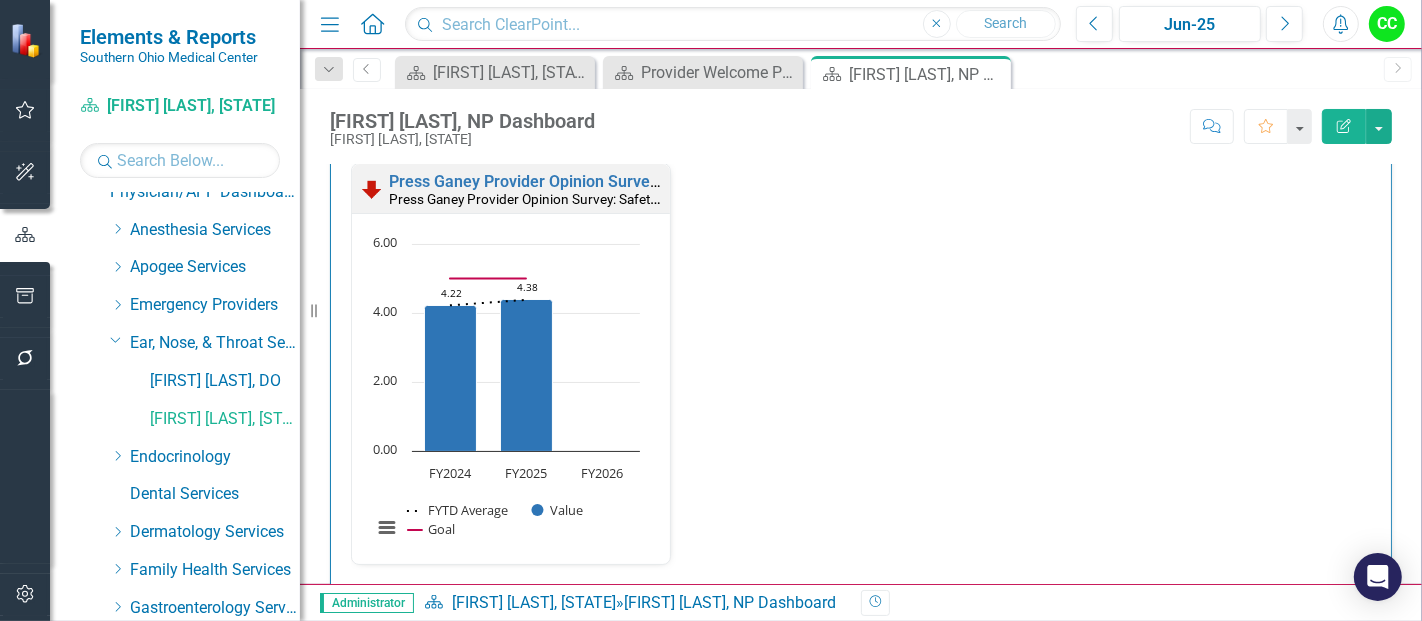 click on "Press Ganey Provider Opinion Survey: Safety Survey Results Press Ganey Provider Opinion Survey: Safety Survey Results Loading... Chart Combination chart with 3 data series. Press Ganey Provider Opinion Survey: Safety Survey Results (Chart Type: Line Chart)
Plot Bands
FY2024
FYTD Average: 4.22	Value: 4.22	Goal: 5.00
FY2025
FYTD Average: 4.38	Value: 4.38	Goal: 5.00
FY2026
FYTD Average: No Value	Value: No Value	Goal: No Value The chart has 1 X axis displaying categories.  The chart has 1 Y axis displaying values. Data ranges from 4.22 to 5. Created with Highcharts 11.4.8 Chart context menu 4.22 ​ 4.22 4.38 ​ 4.38 FYTD Average Value Goal FY2024 FY2025 FY2026 0.00 2.00 4.00 6.00 FYTD Average ​ FY2025: 4.38 ​ End of interactive chart." at bounding box center (861, 376) 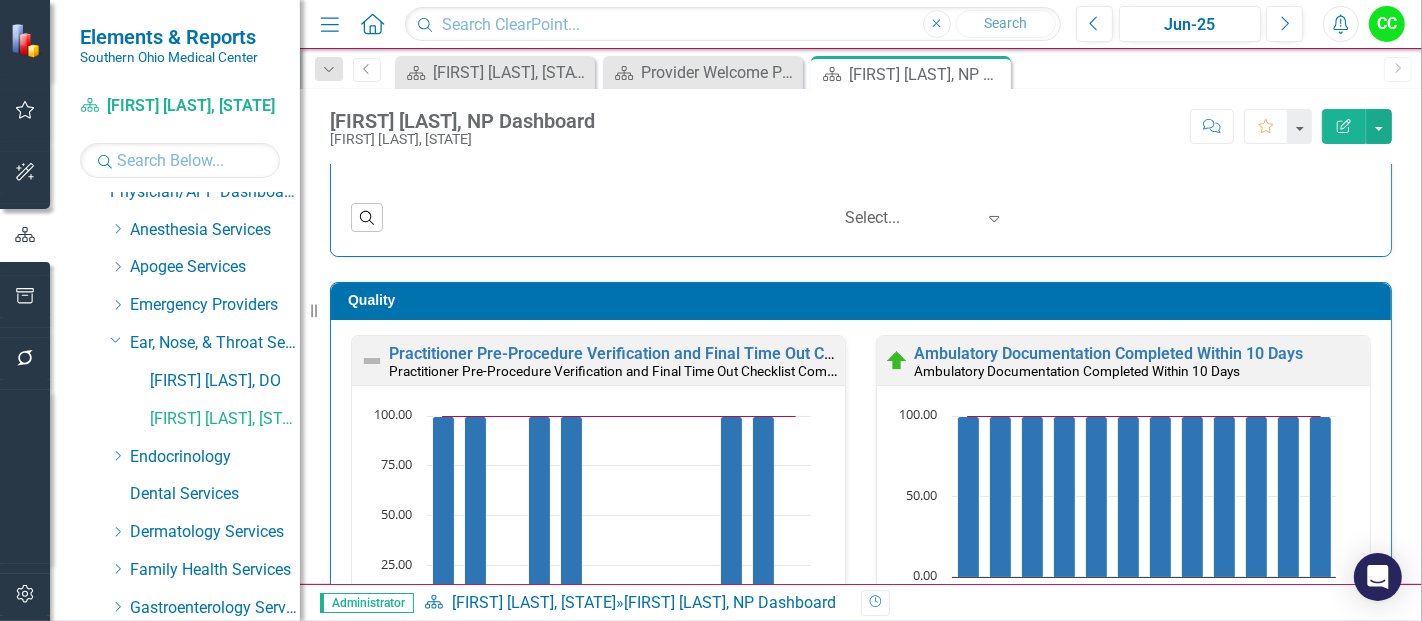 scroll, scrollTop: 564, scrollLeft: 0, axis: vertical 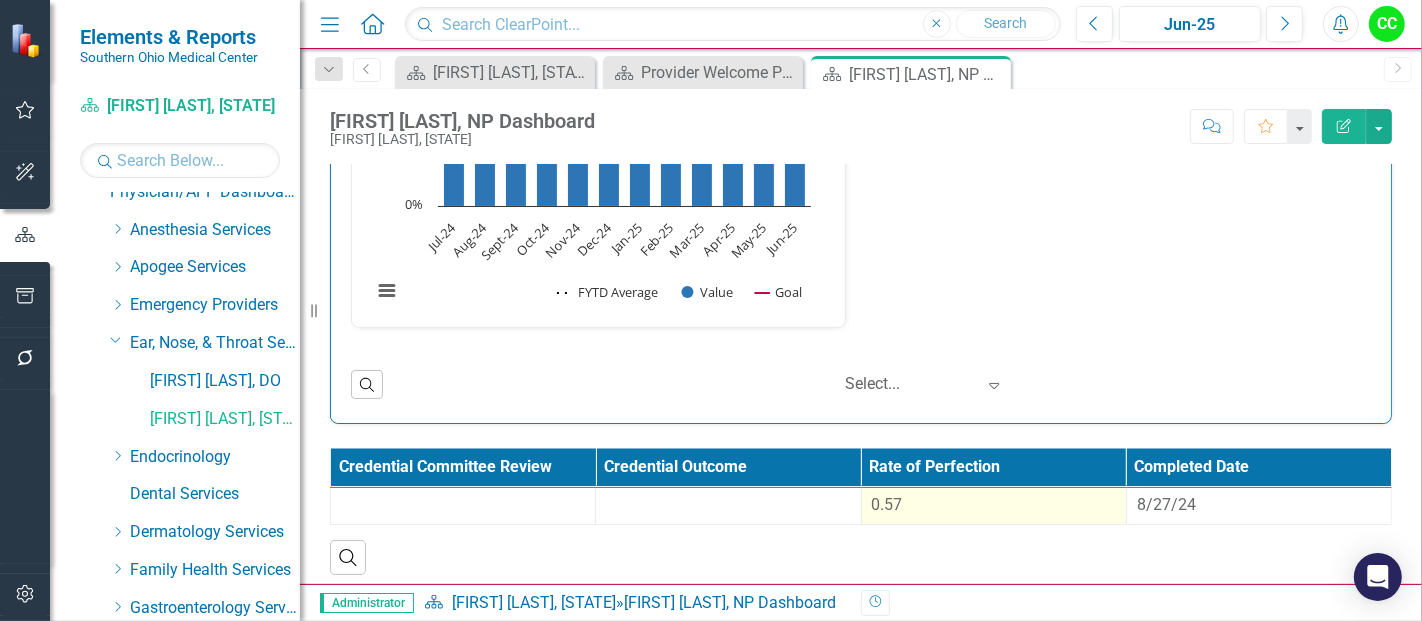 click on "0.57" at bounding box center [994, 505] 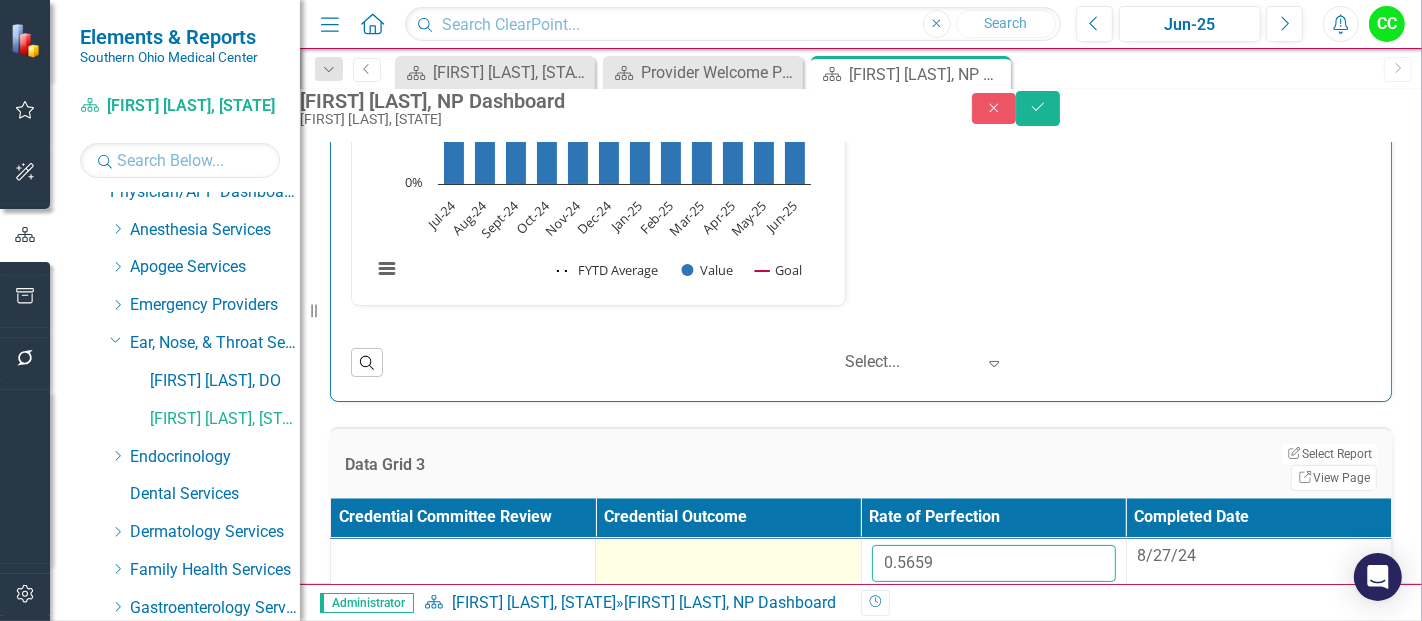 drag, startPoint x: 960, startPoint y: 567, endPoint x: 791, endPoint y: 570, distance: 169.02663 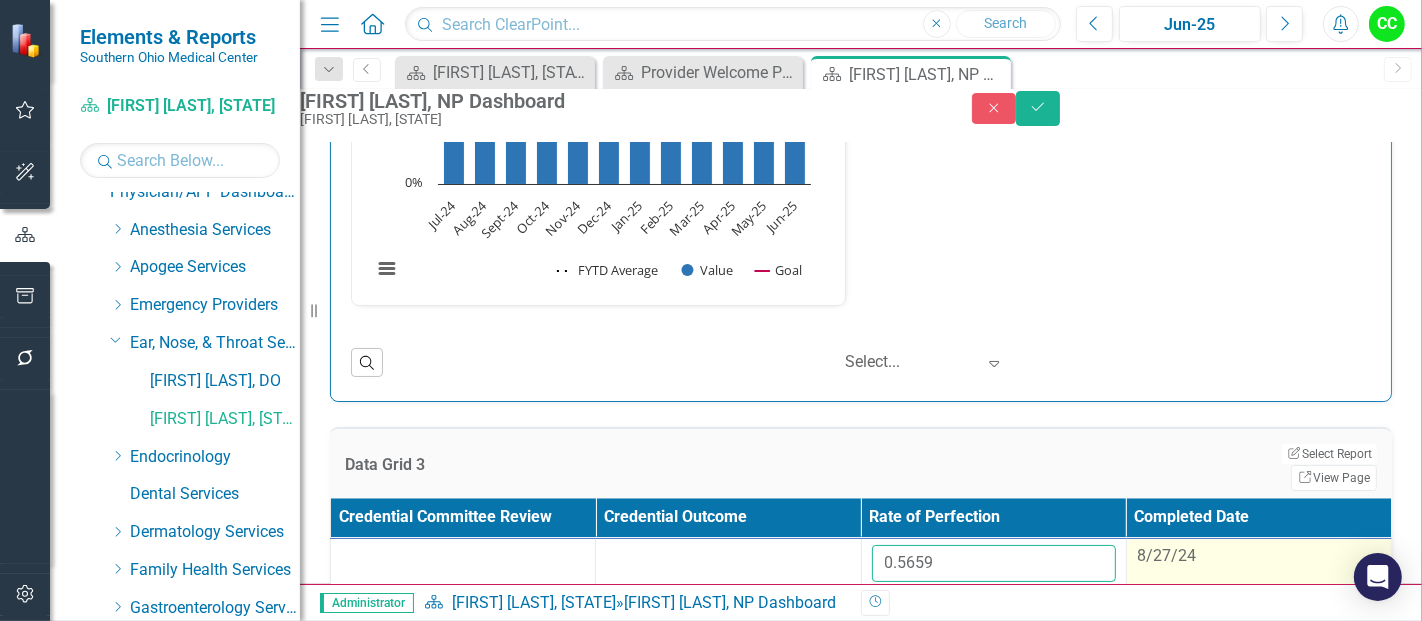 type on "0.538133333" 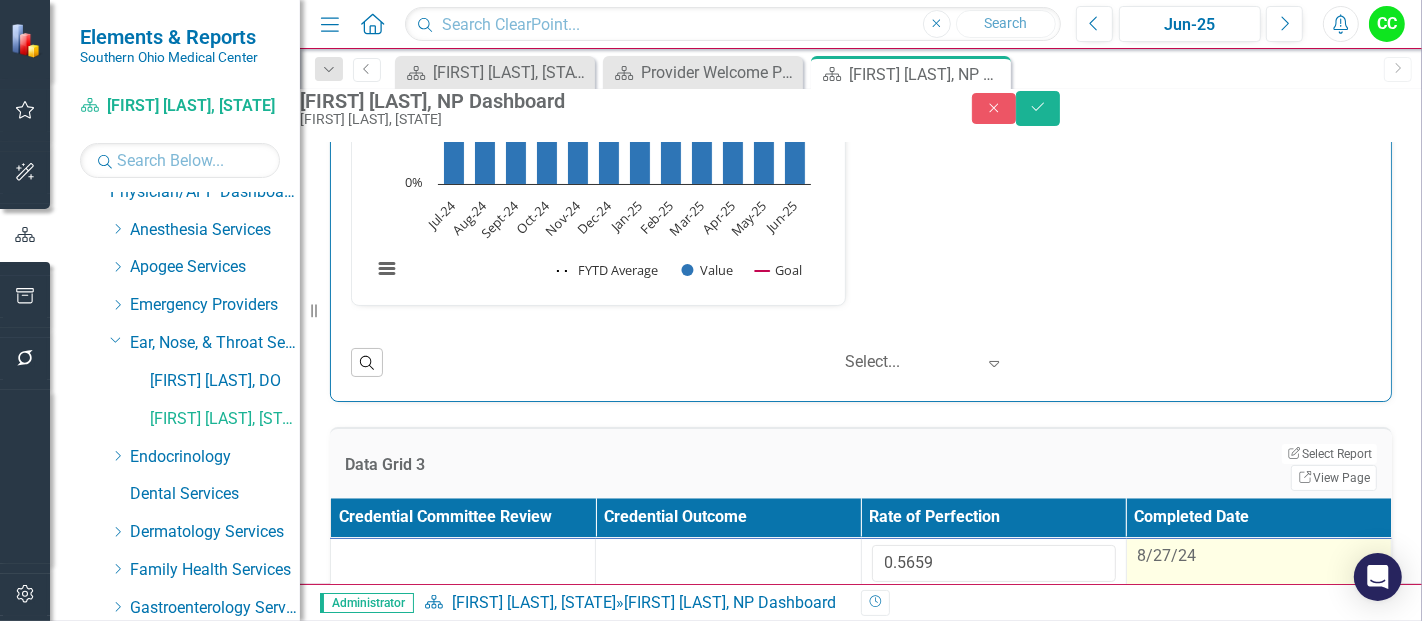 click on "8/27/24" at bounding box center (1259, 556) 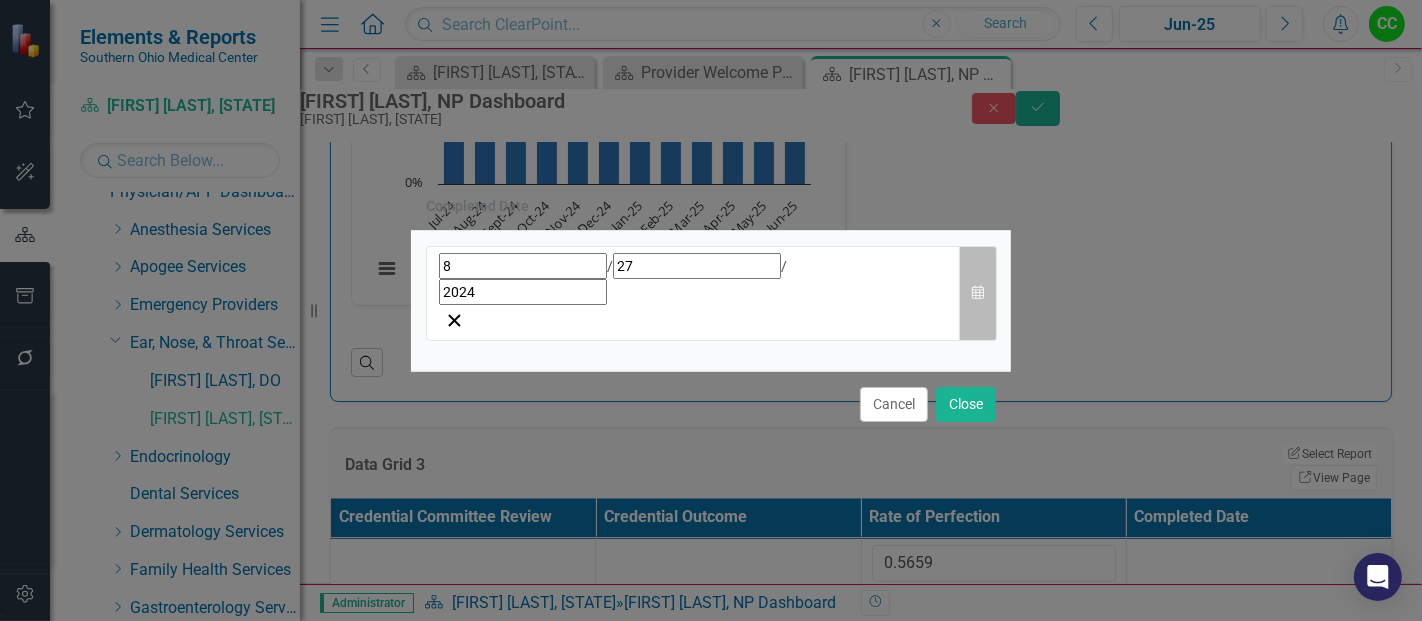 click on "Calendar" at bounding box center [978, 293] 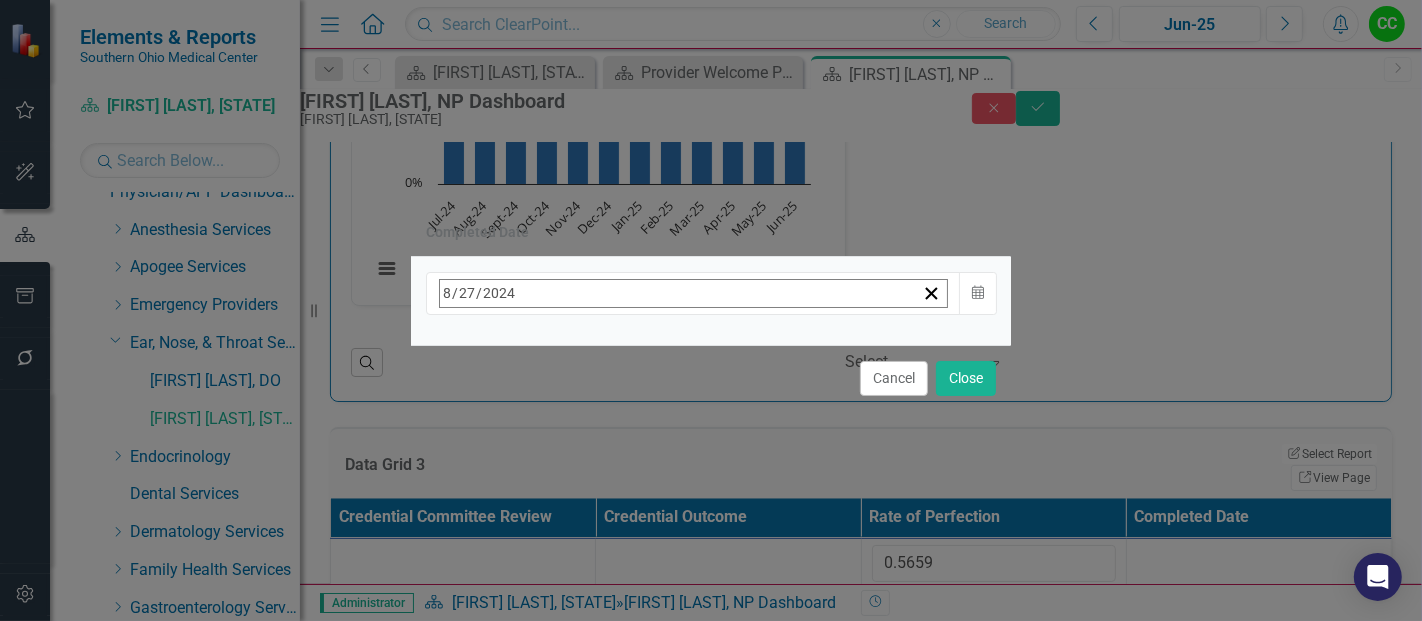 click on "August 2024" at bounding box center [602, 337] 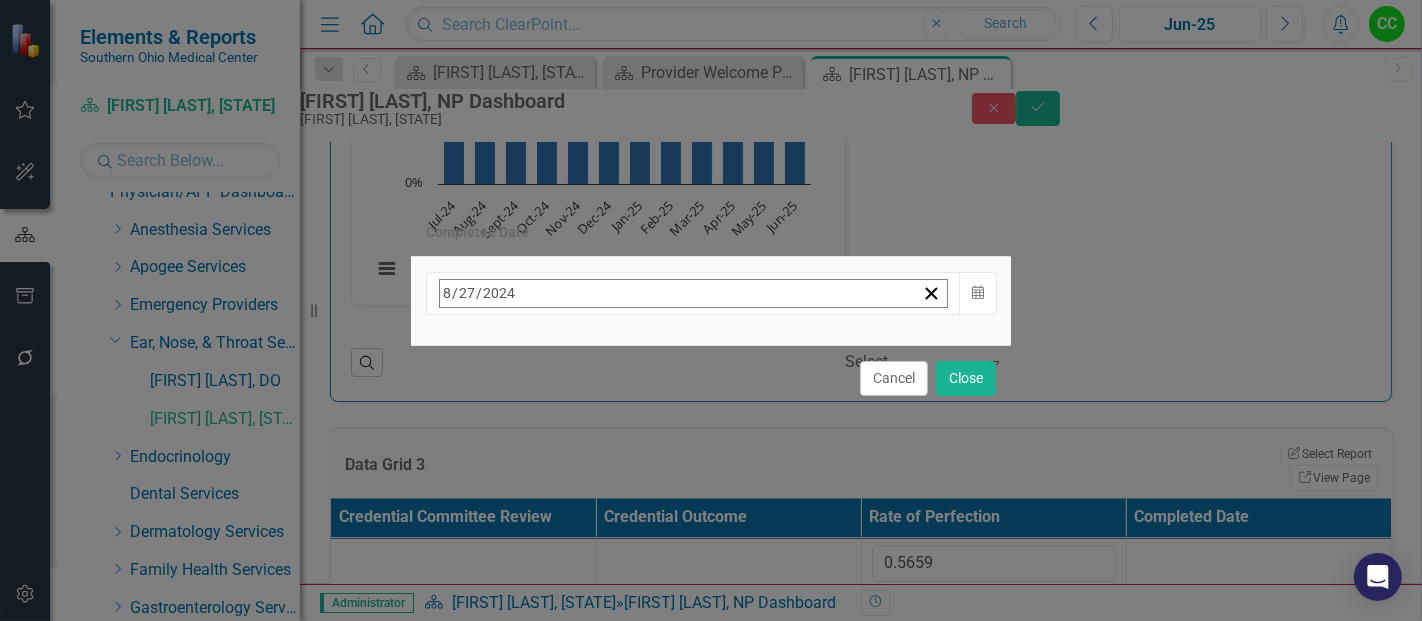 click on "›" at bounding box center [710, 337] 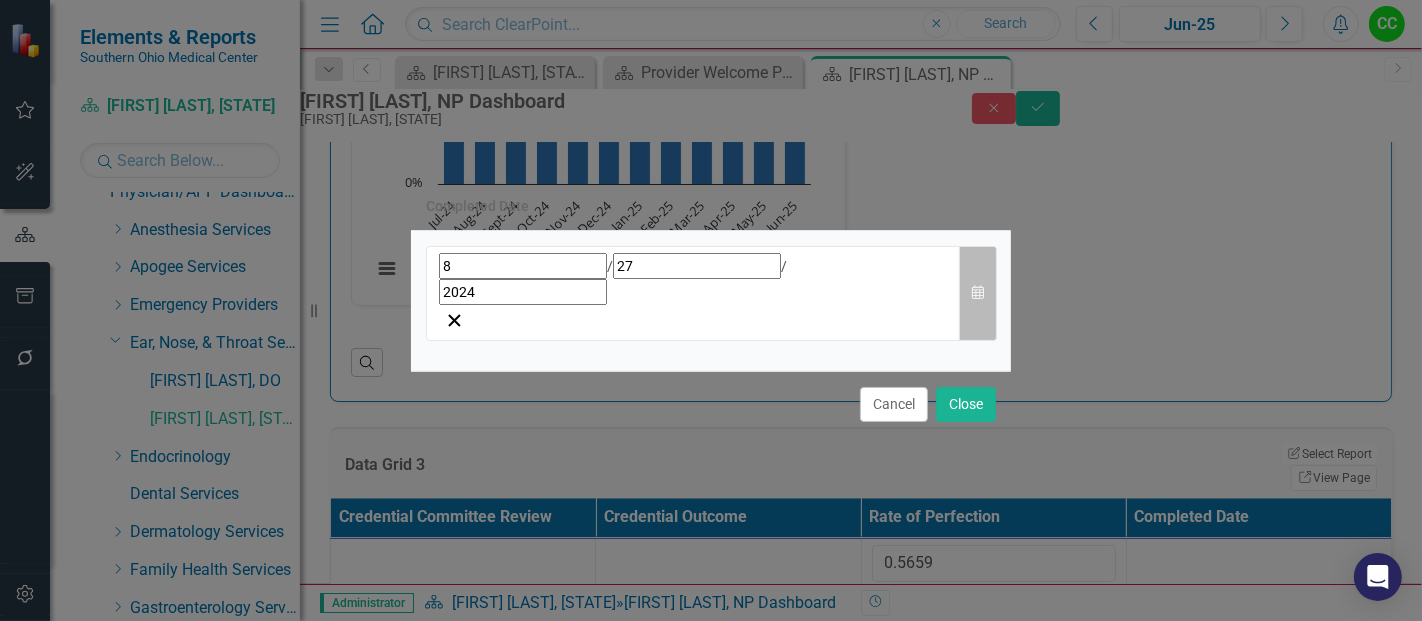 click on "Calendar" 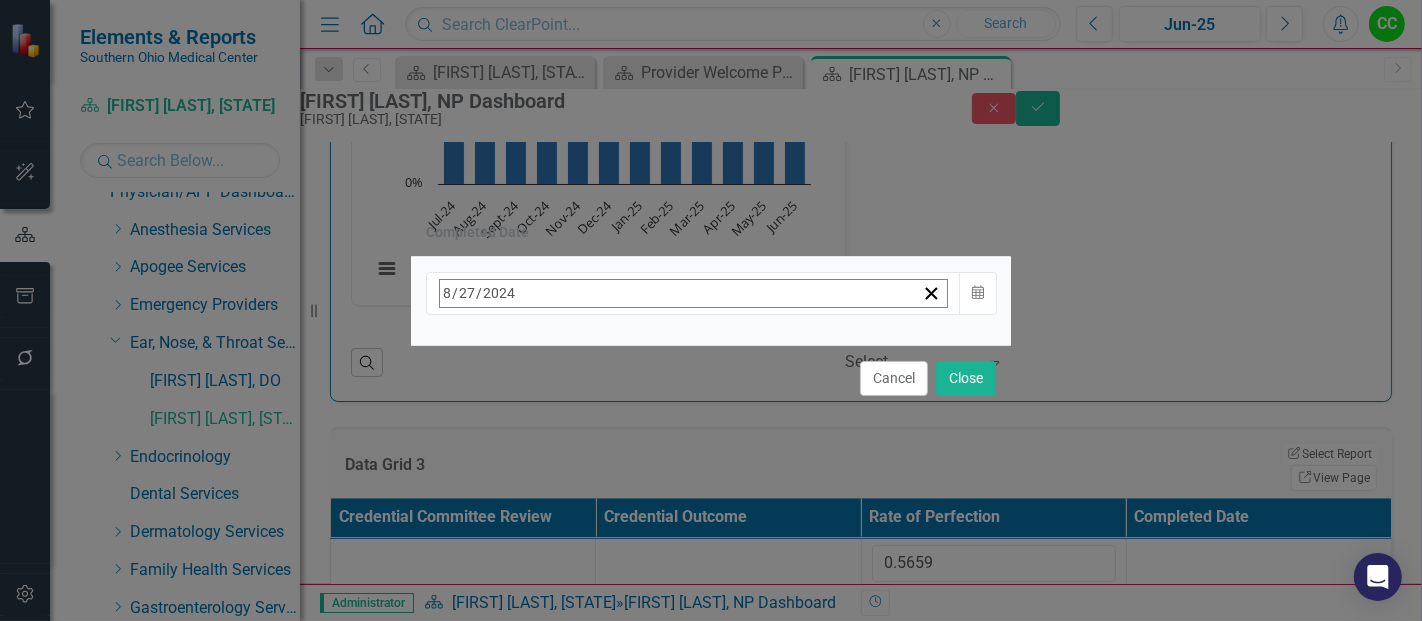 click on "›" at bounding box center (710, 337) 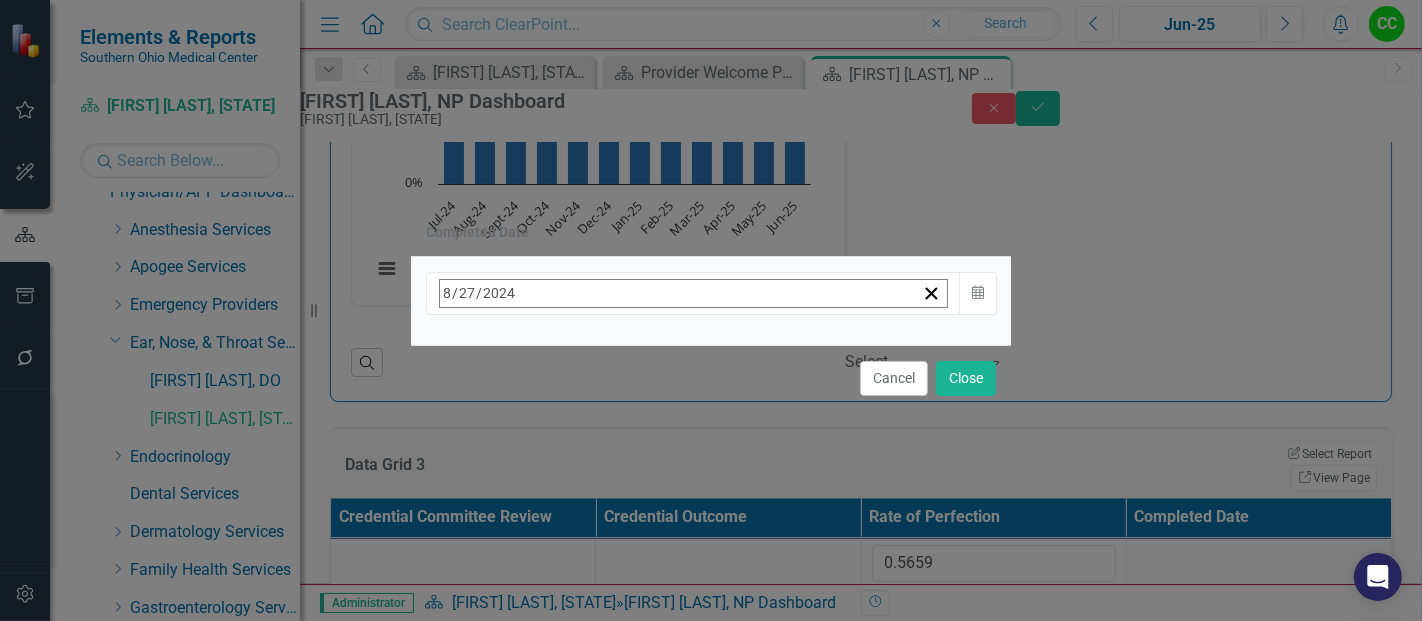 click on "August" at bounding box center [602, 553] 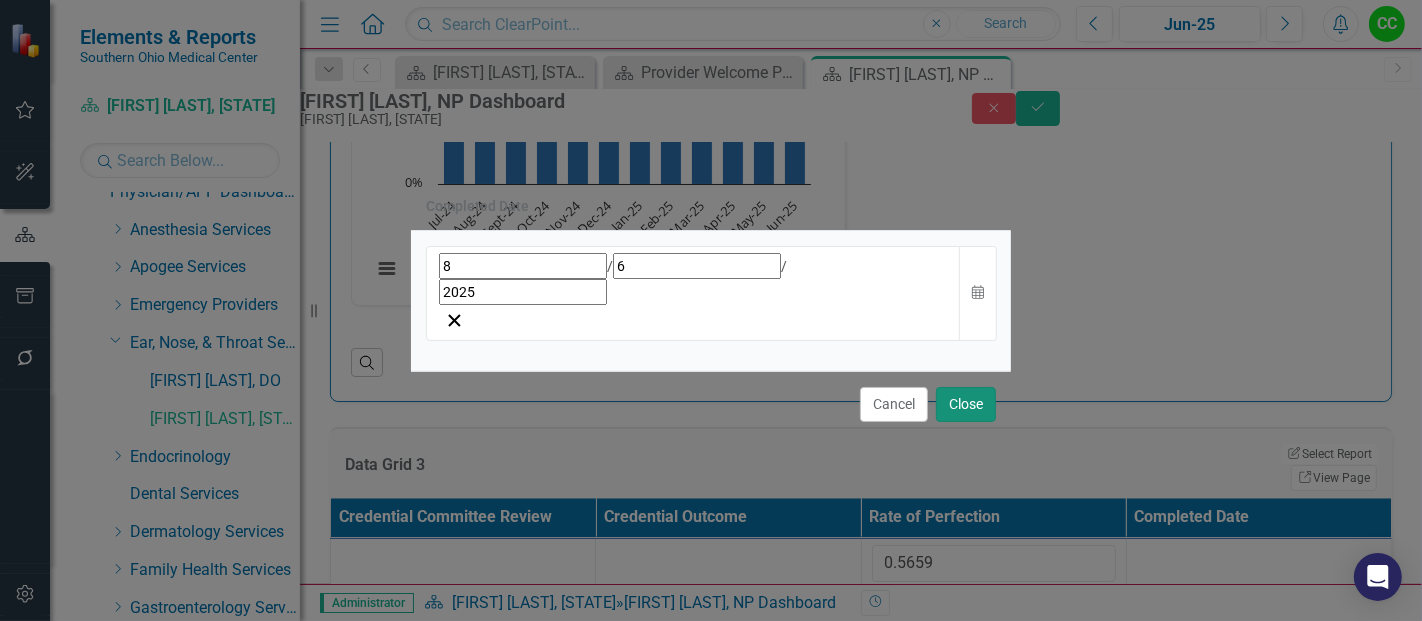 click on "Close" at bounding box center [966, 404] 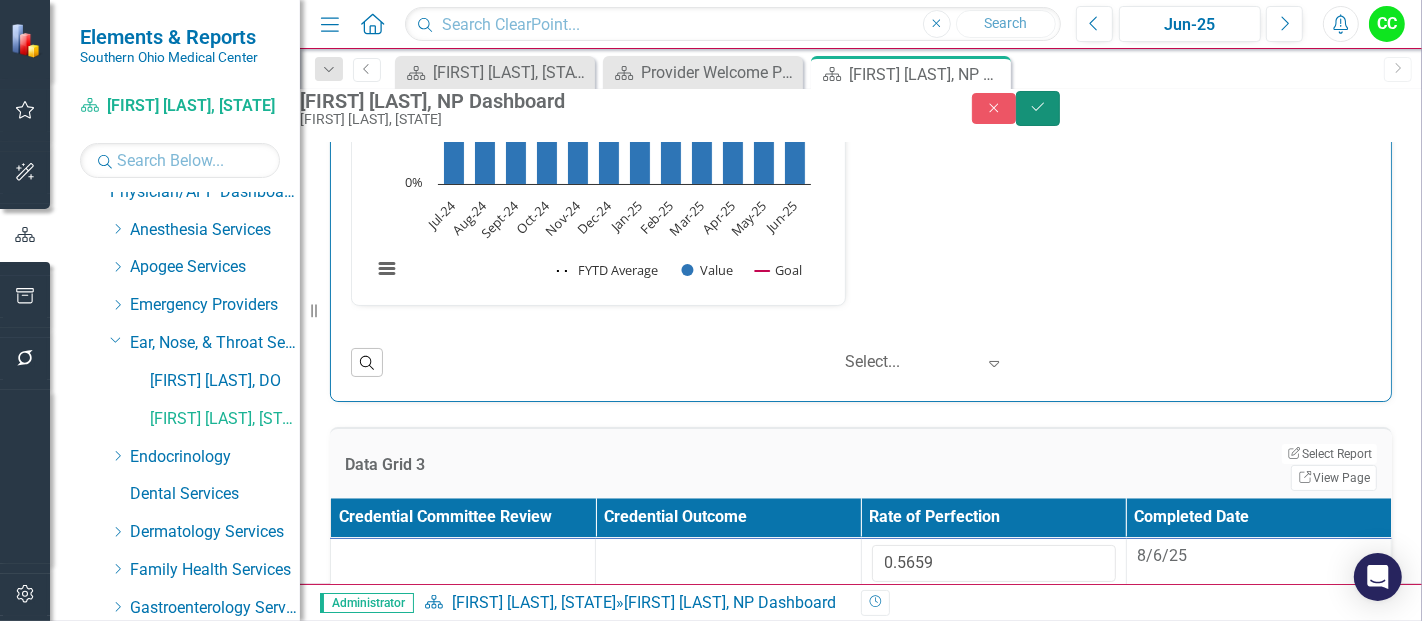 click on "Save" at bounding box center [1038, 108] 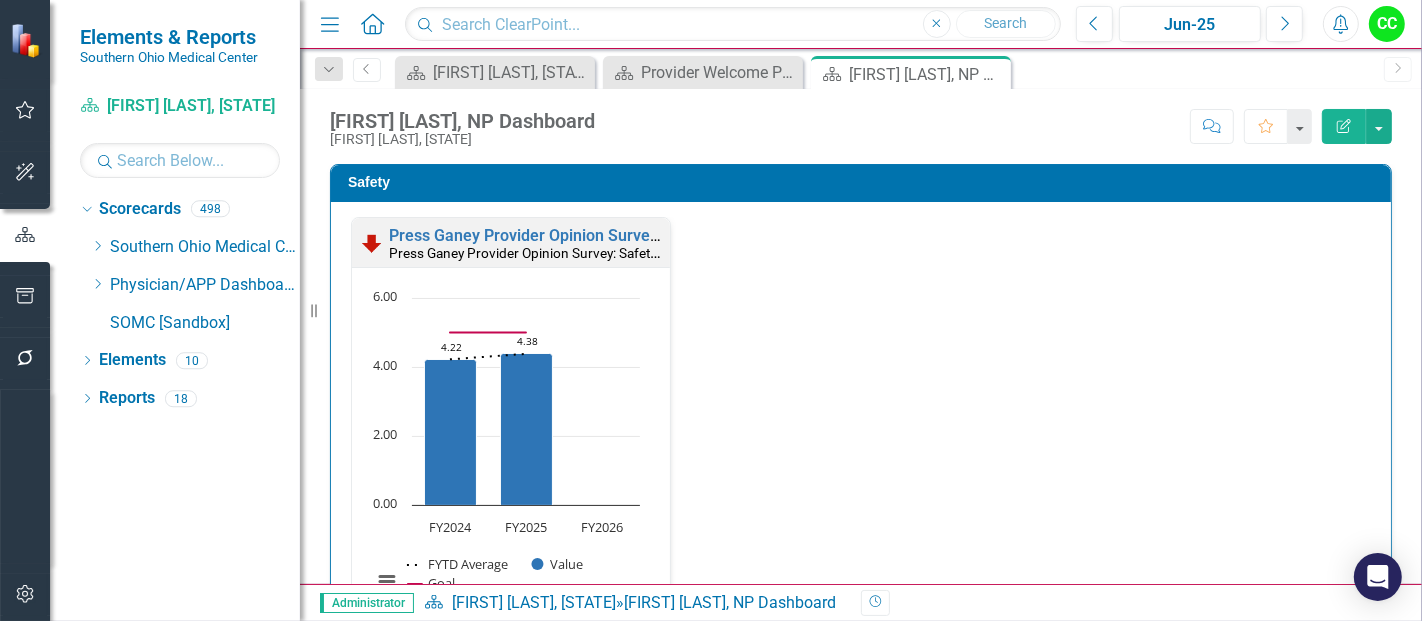 scroll, scrollTop: 0, scrollLeft: 0, axis: both 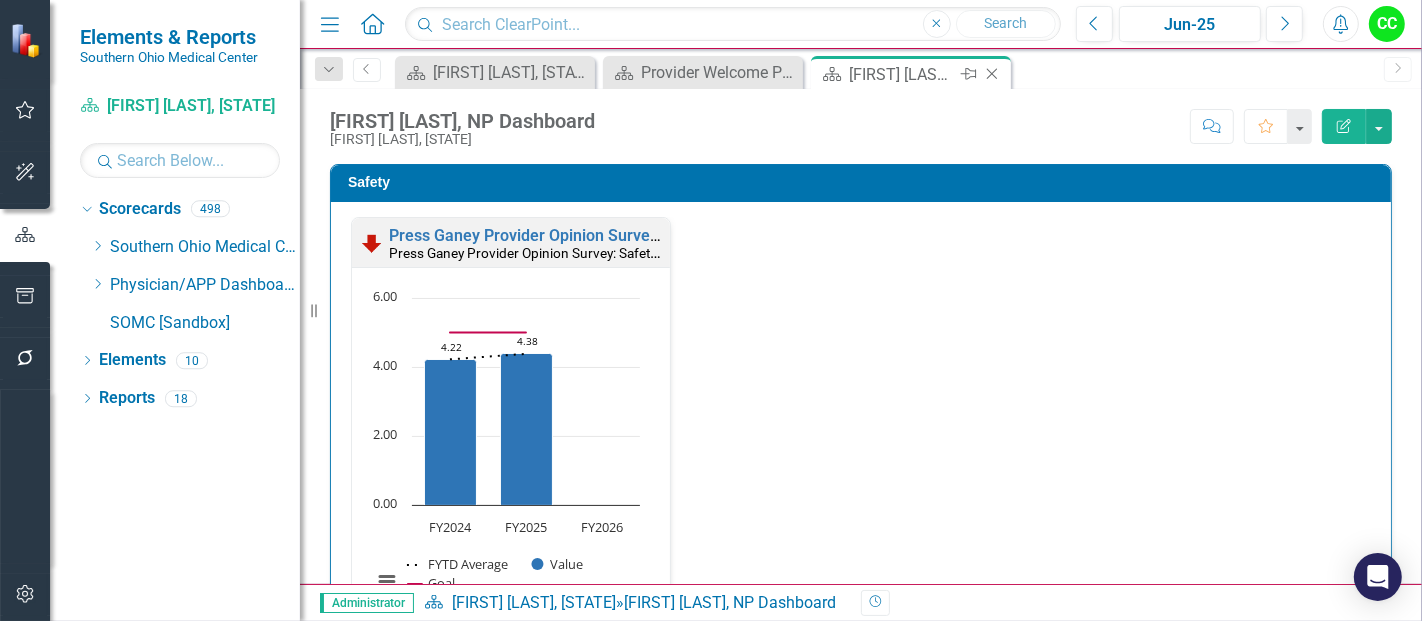 click on "Close" 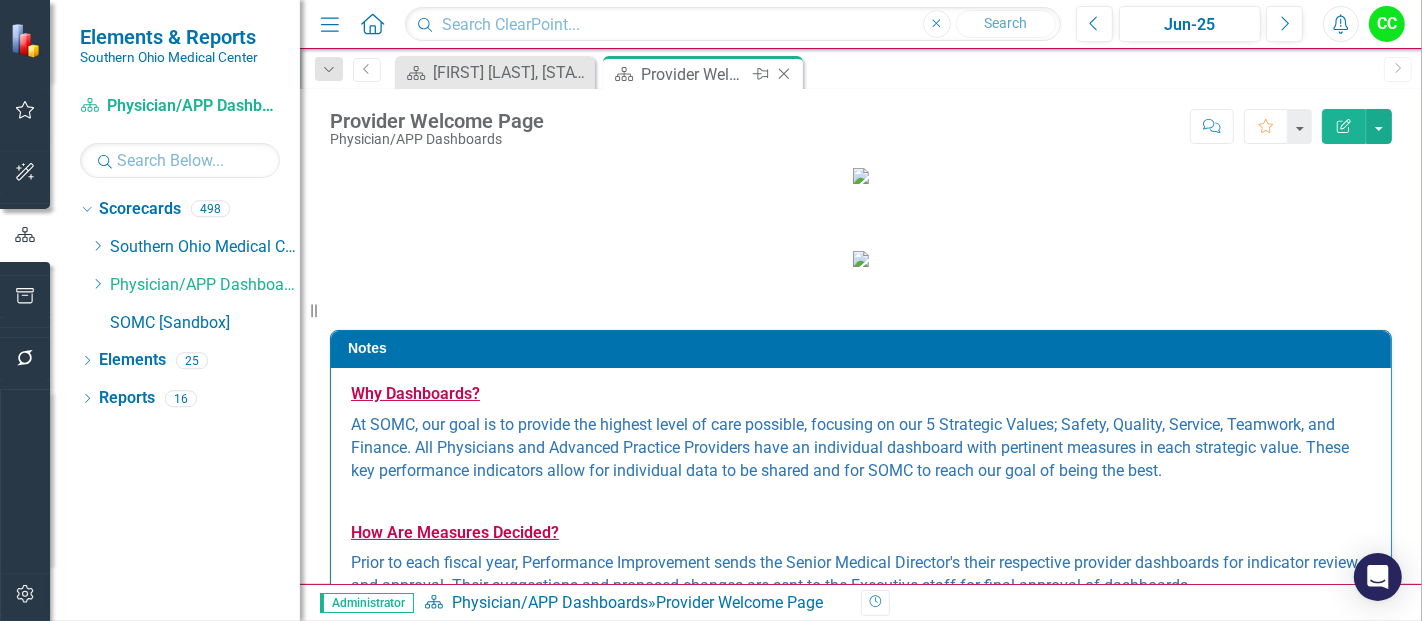 click on "Close" 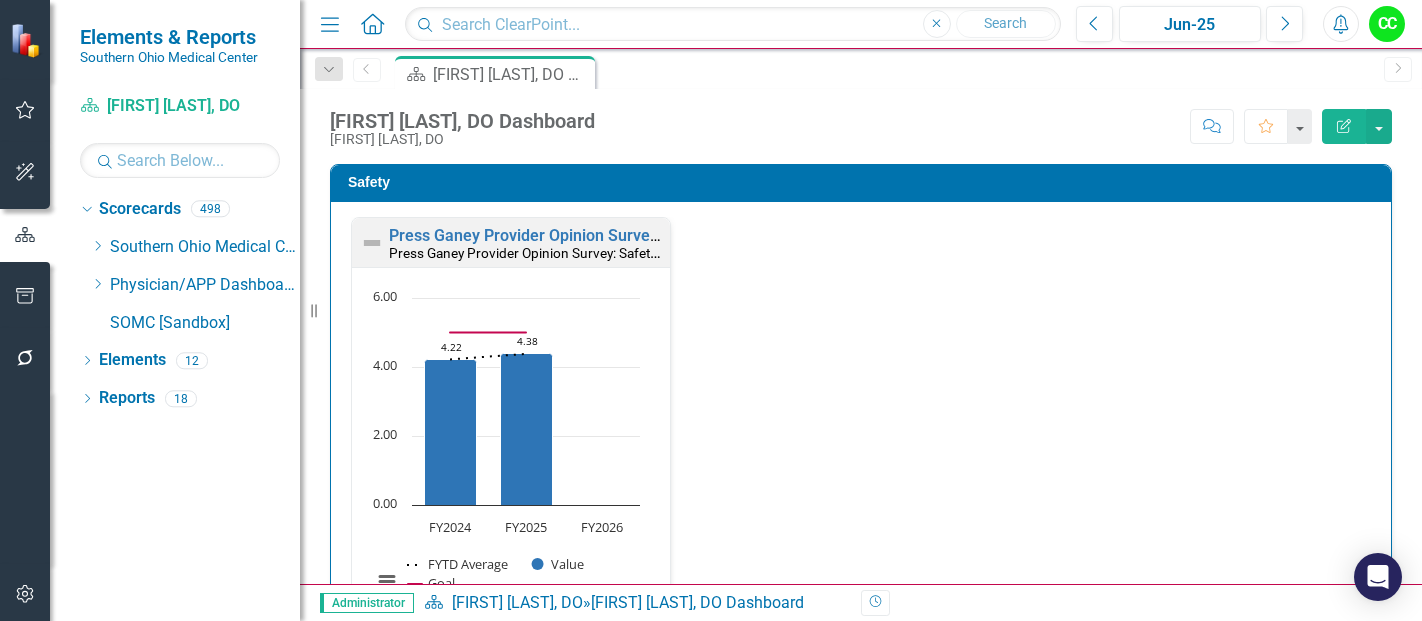 scroll, scrollTop: 0, scrollLeft: 0, axis: both 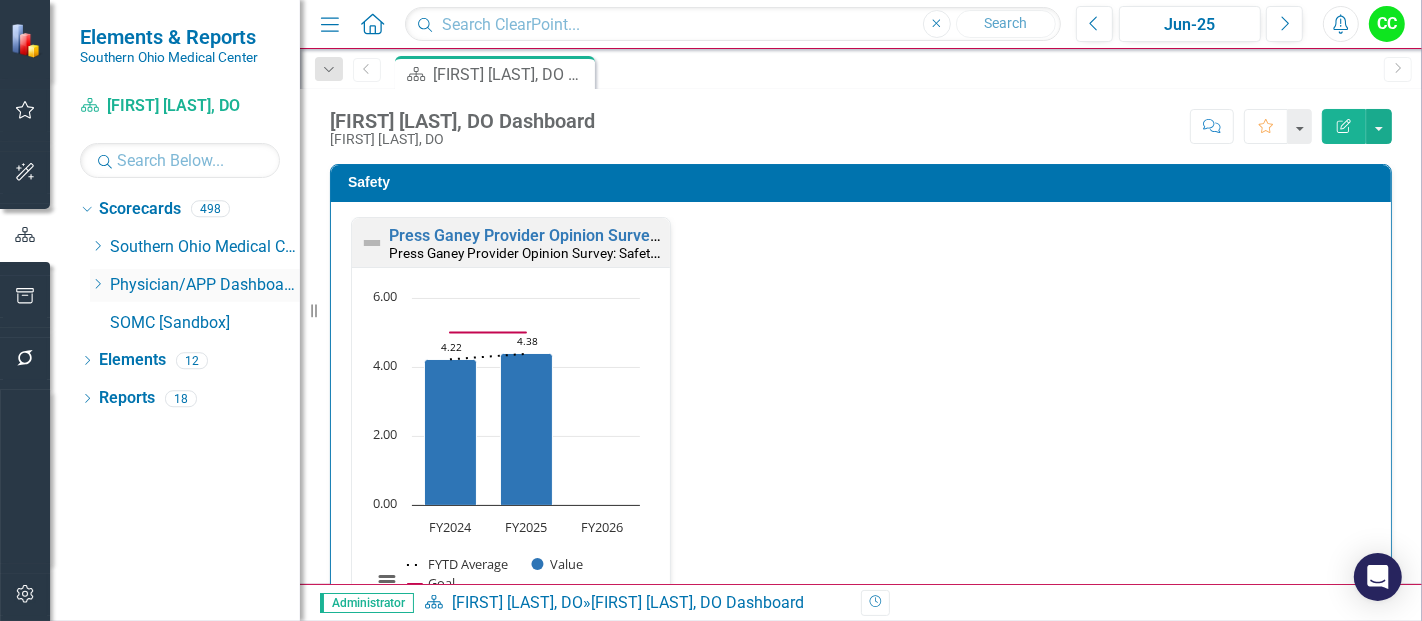 click on "Dropdown" 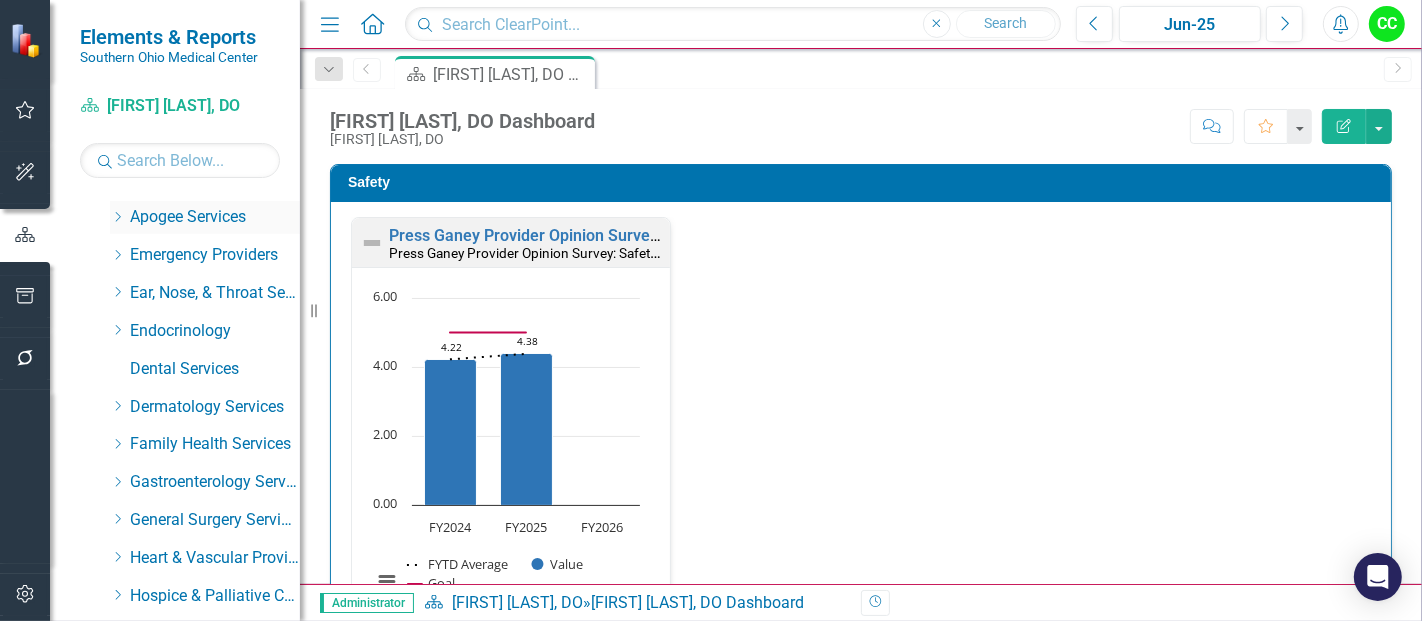 scroll, scrollTop: 144, scrollLeft: 0, axis: vertical 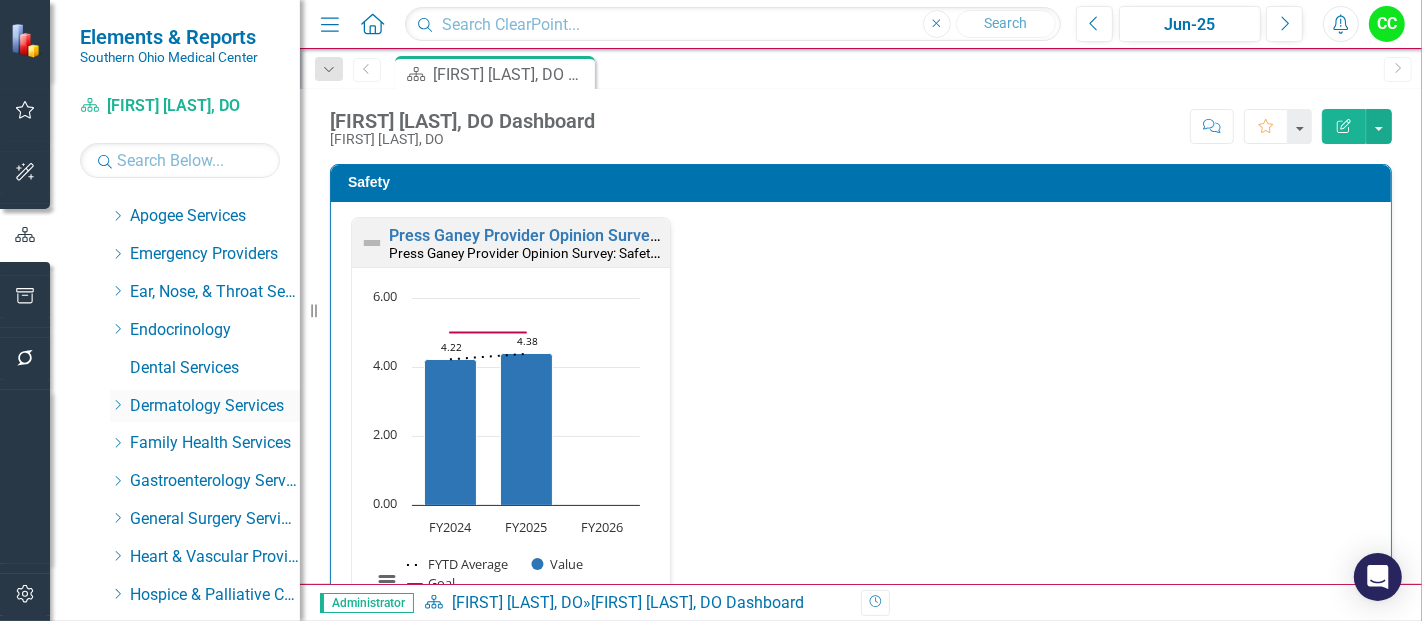 click on "Dropdown" 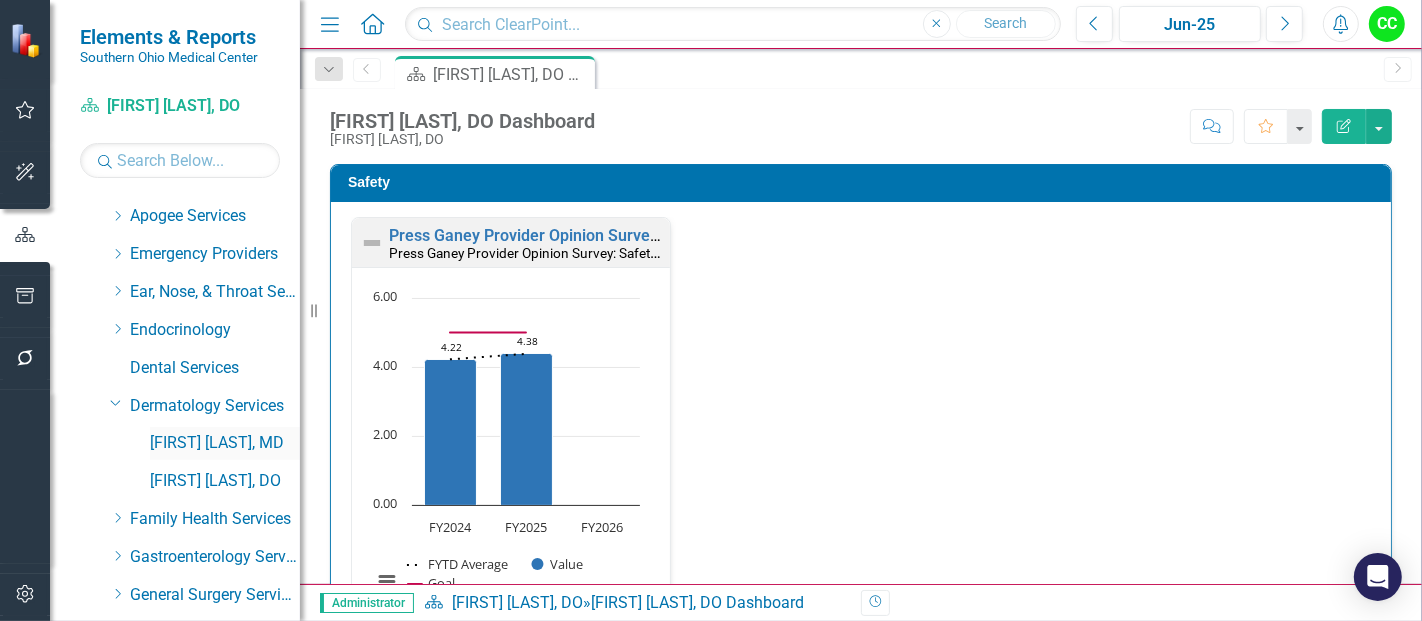 click on "[FIRST] [LAST], MD" at bounding box center (225, 443) 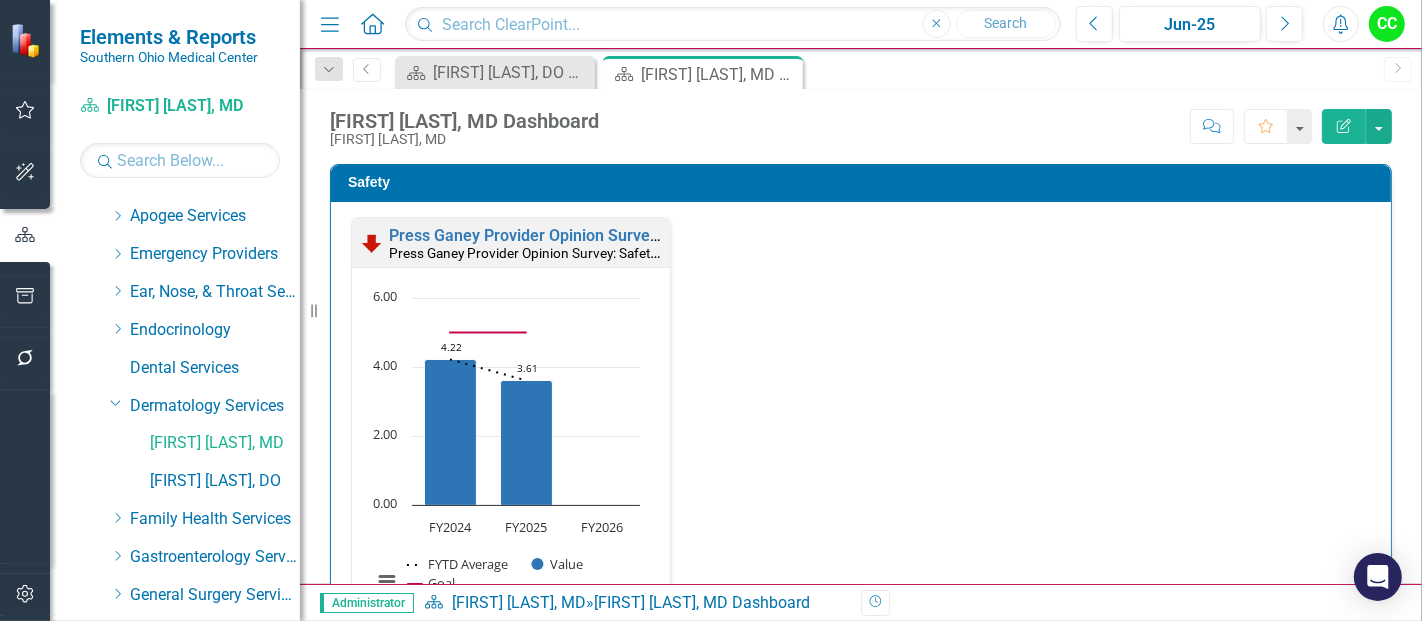 scroll, scrollTop: 1, scrollLeft: 0, axis: vertical 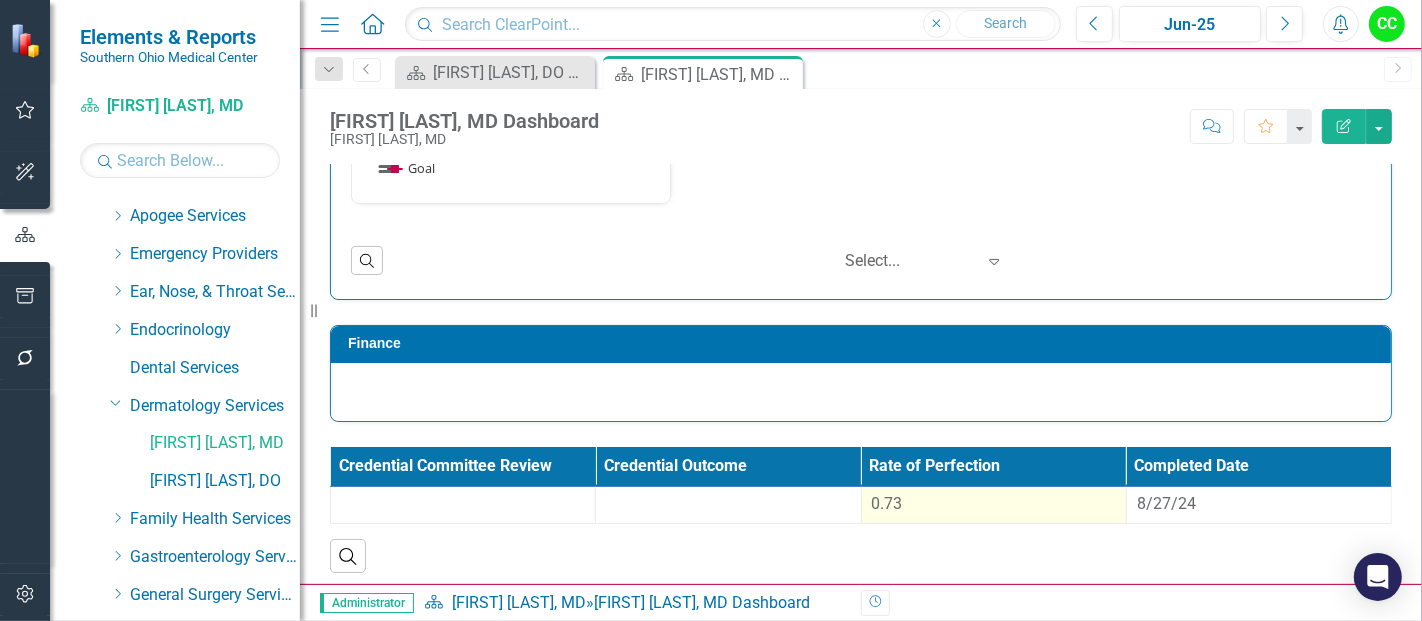 click on "0.73" at bounding box center [994, 504] 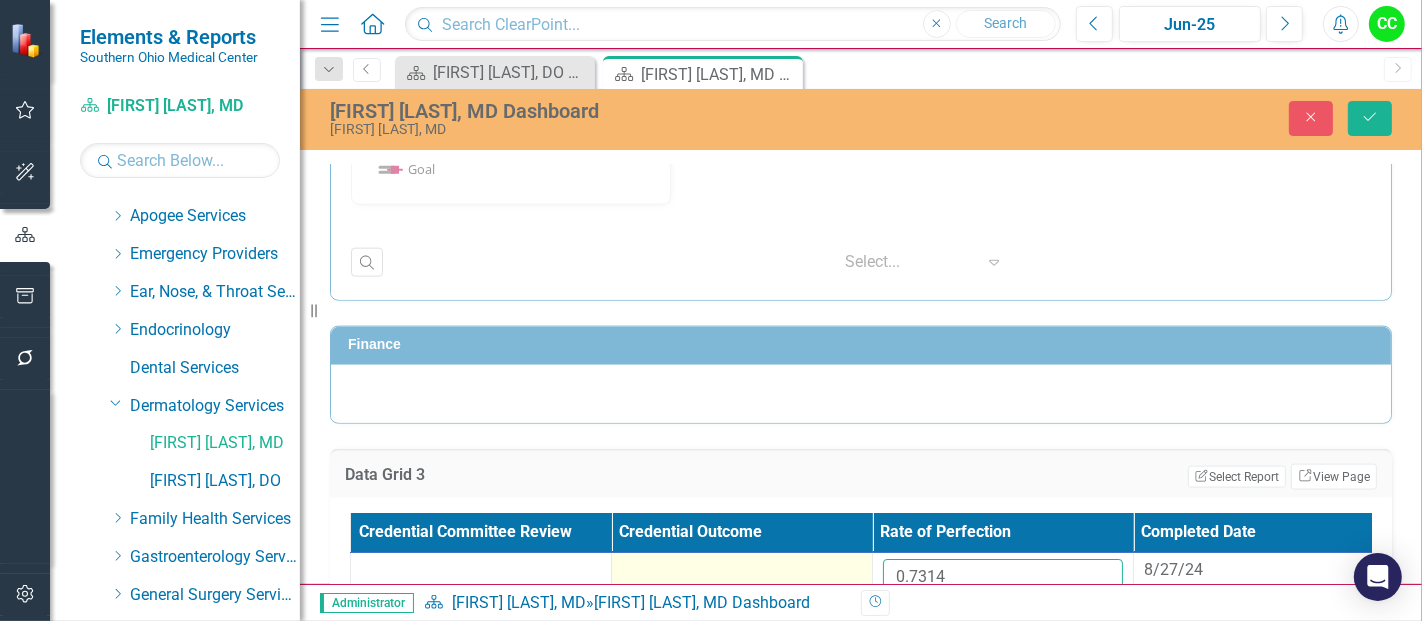 drag, startPoint x: 966, startPoint y: 569, endPoint x: 807, endPoint y: 558, distance: 159.38005 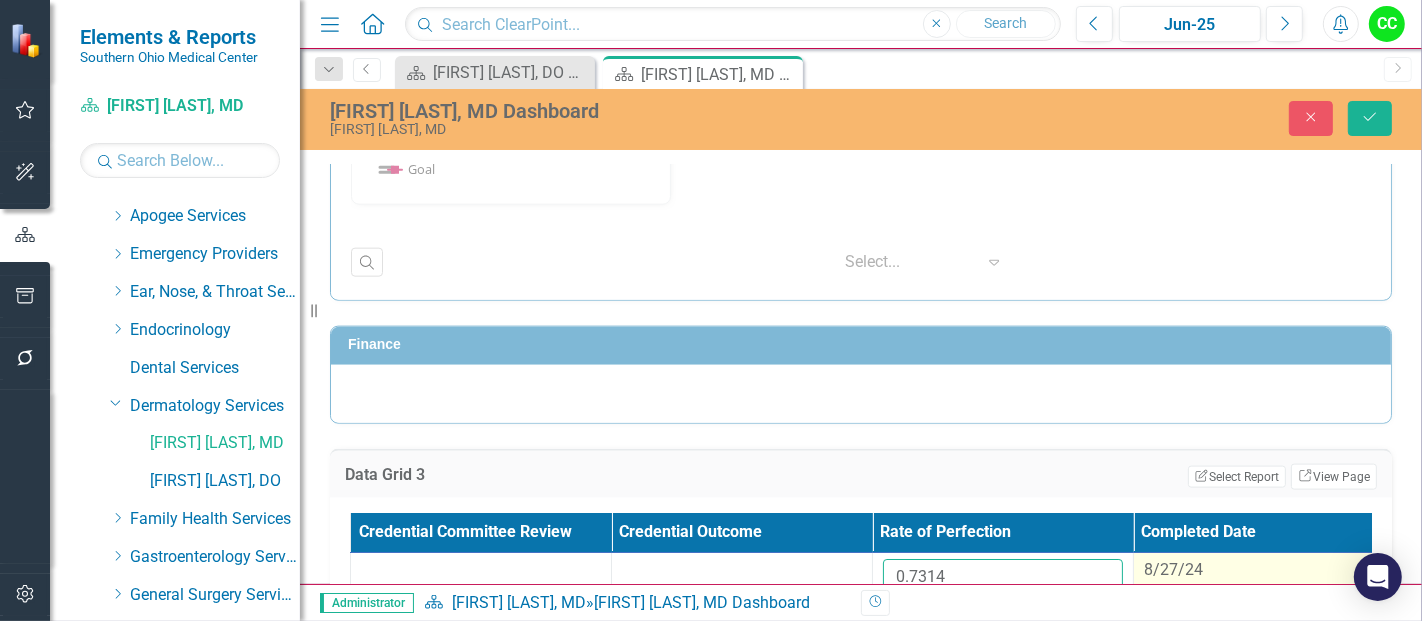 type on "0.6231" 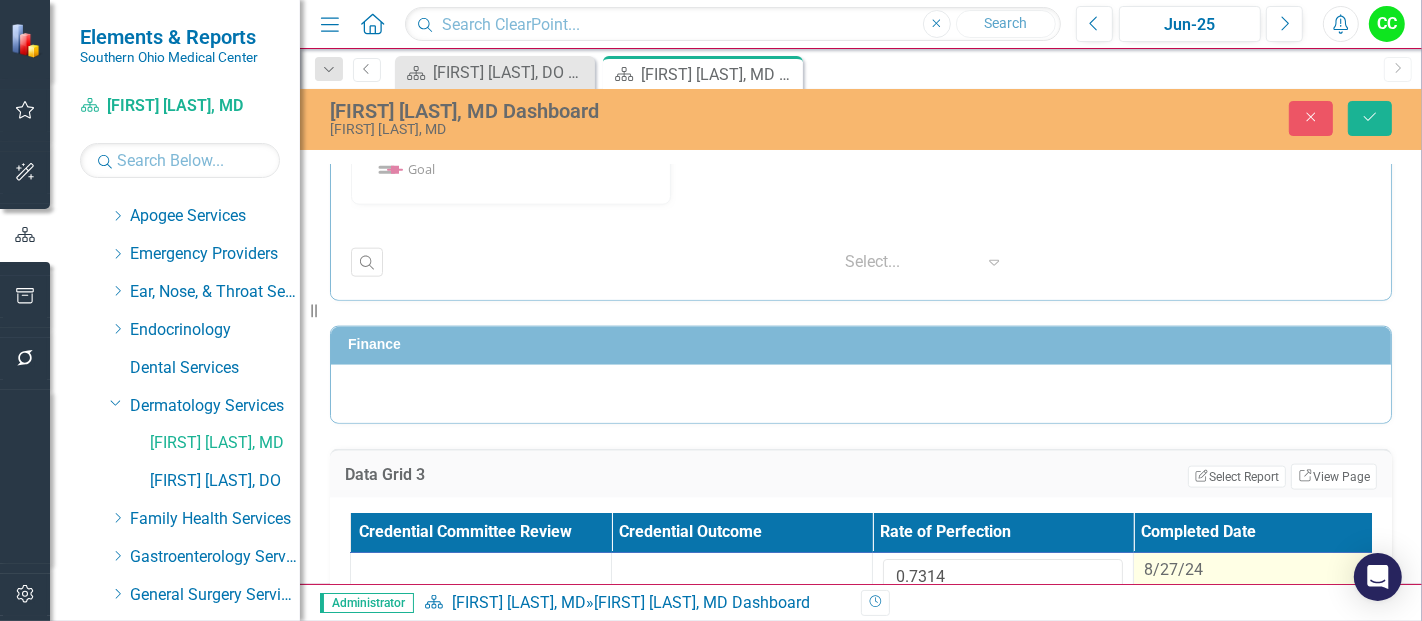 click on "8/27/24" at bounding box center (1264, 570) 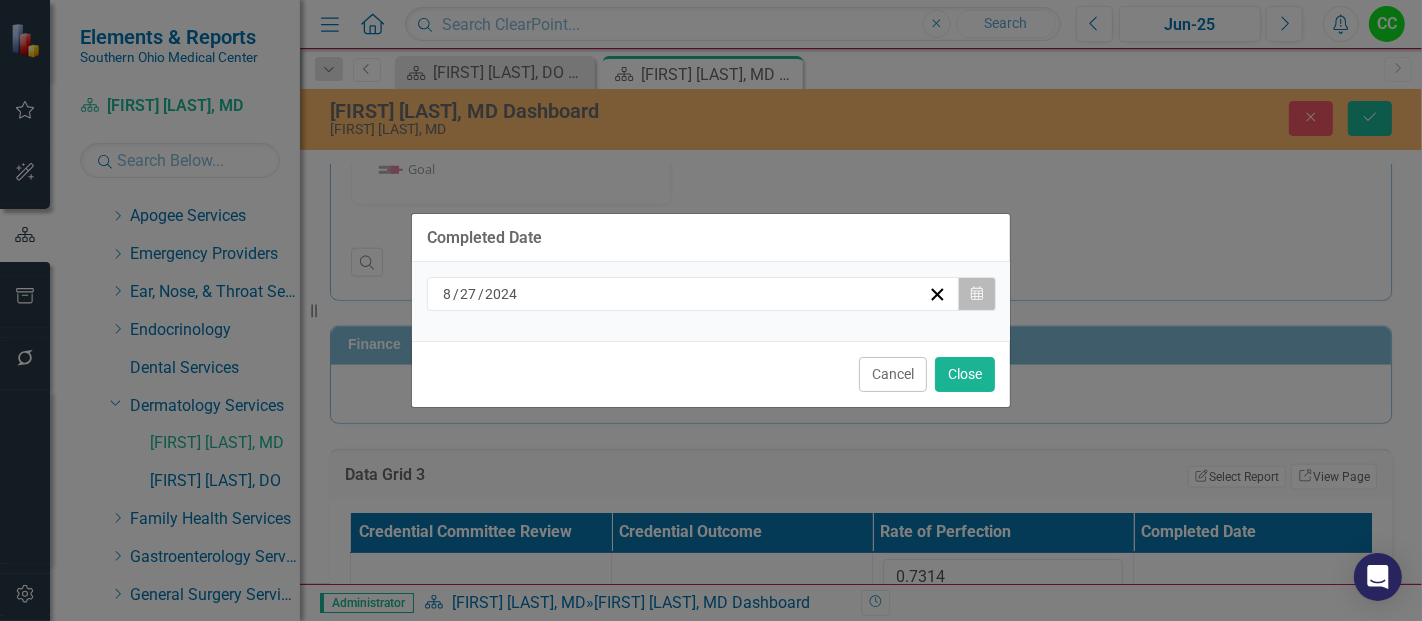 click on "Calendar" 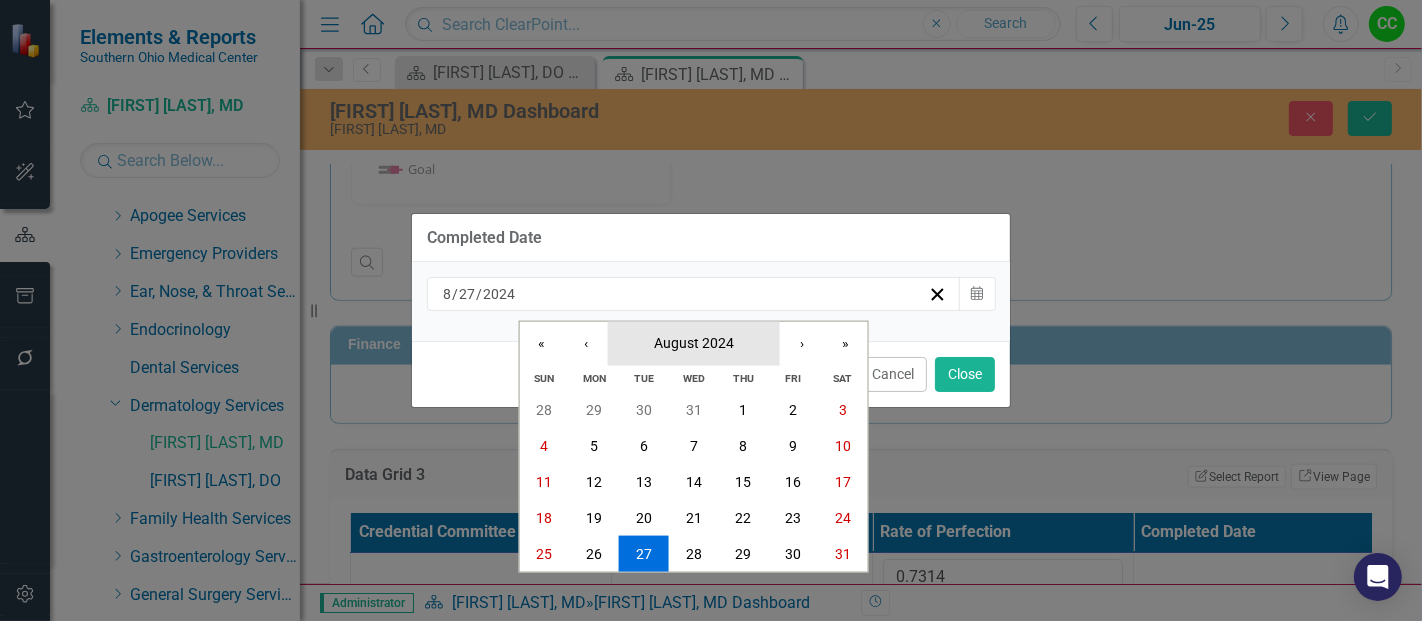 click on "August 2024" at bounding box center (694, 342) 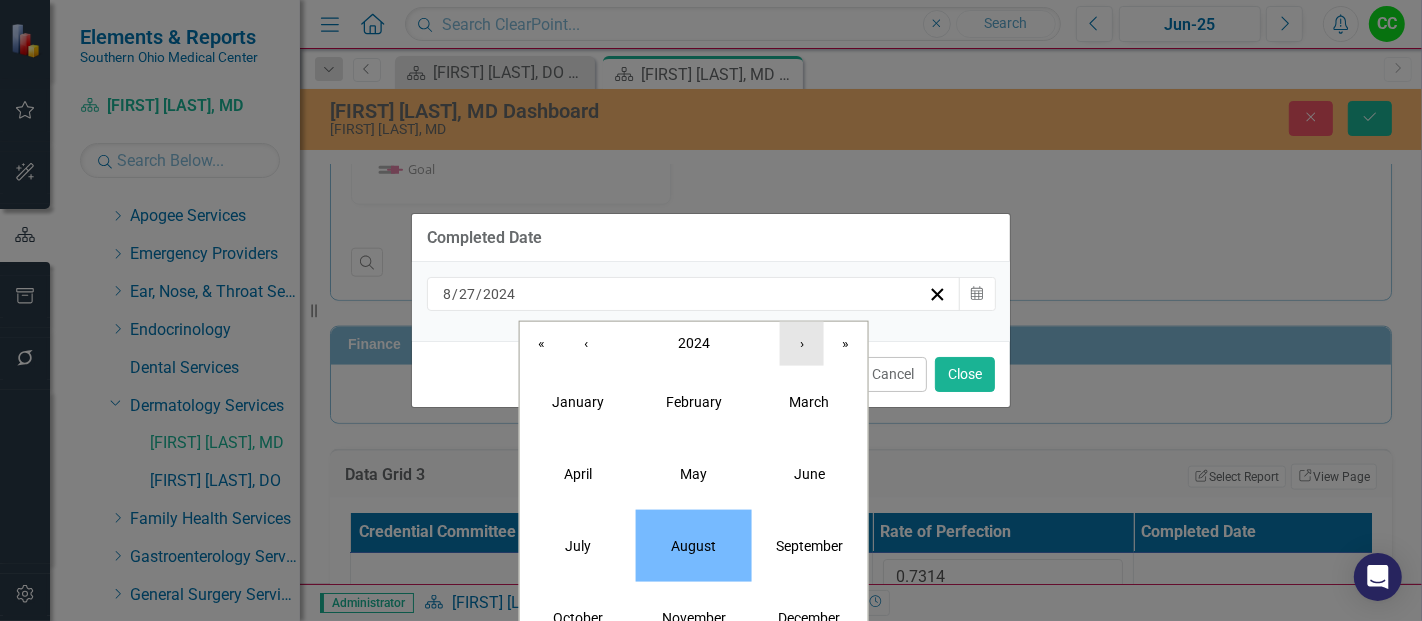 click on "›" at bounding box center (802, 343) 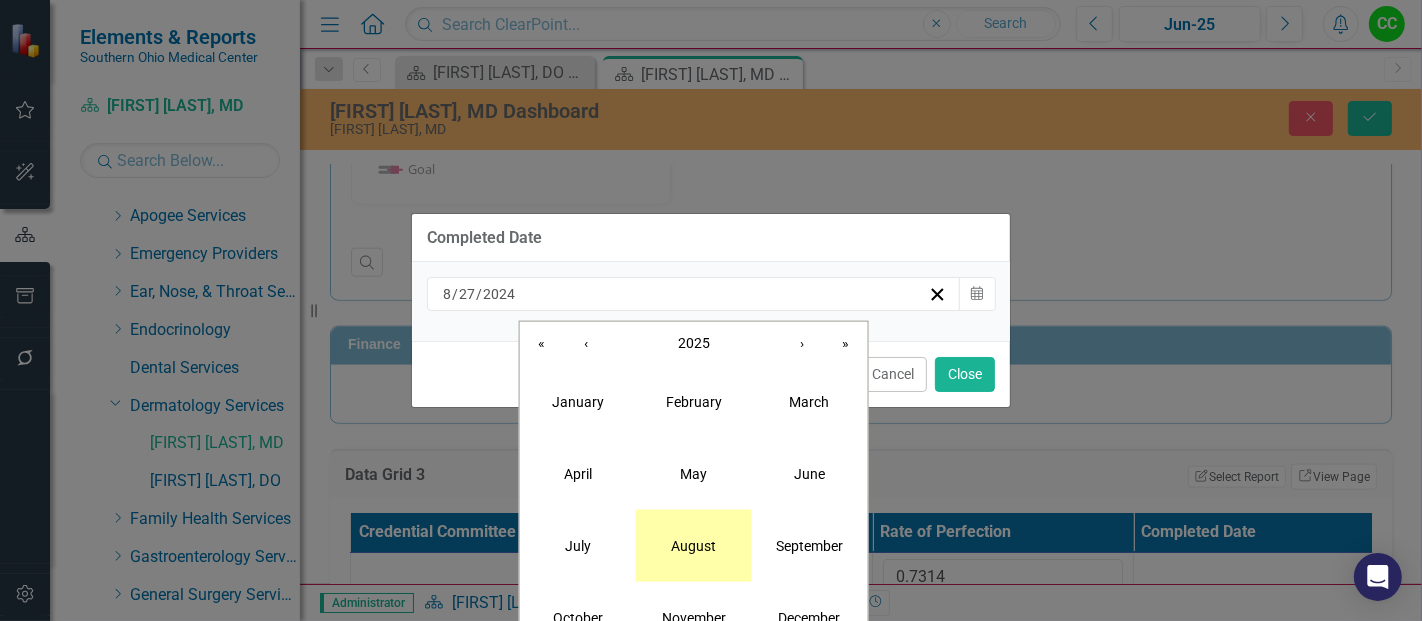 click on "August" at bounding box center [693, 545] 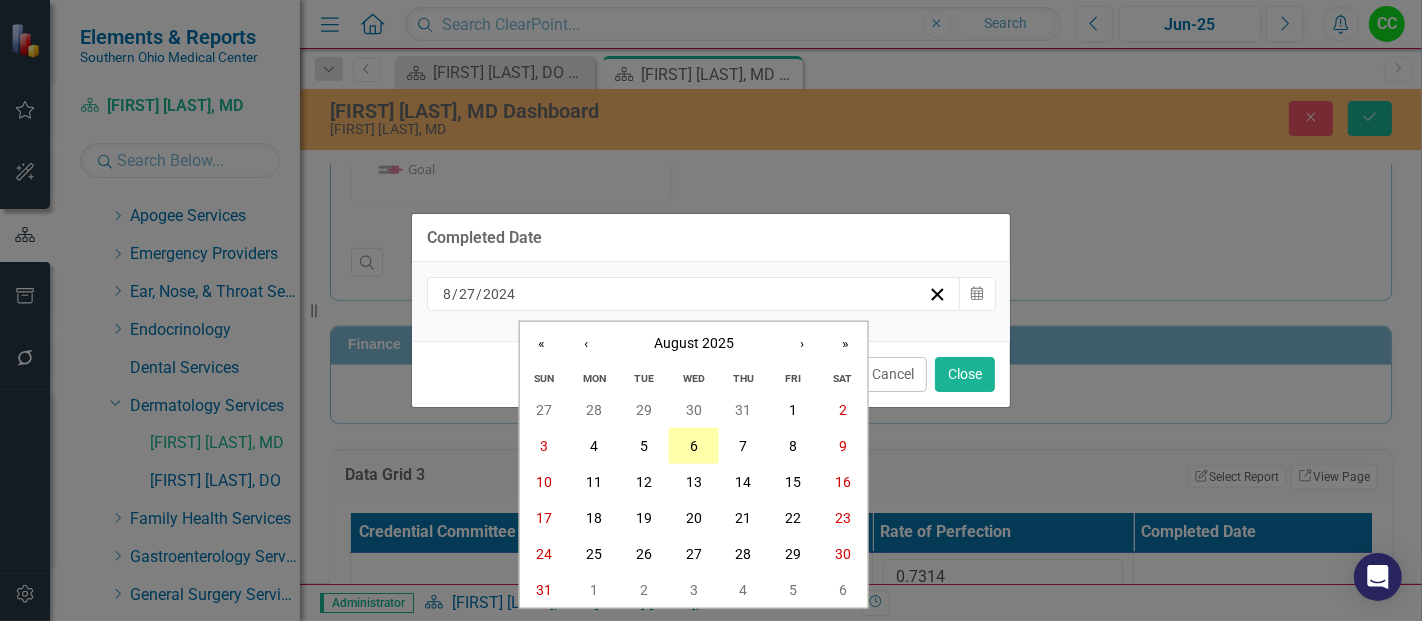 click on "6" at bounding box center (694, 446) 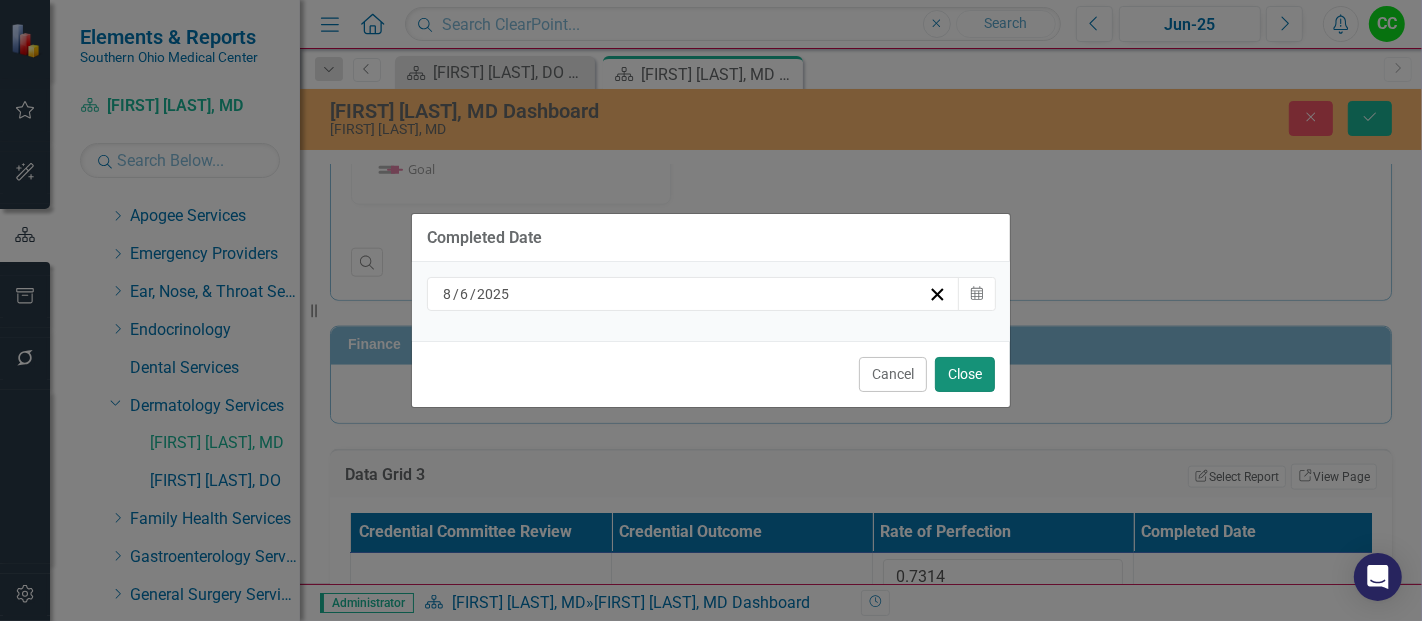 click on "Close" at bounding box center [965, 374] 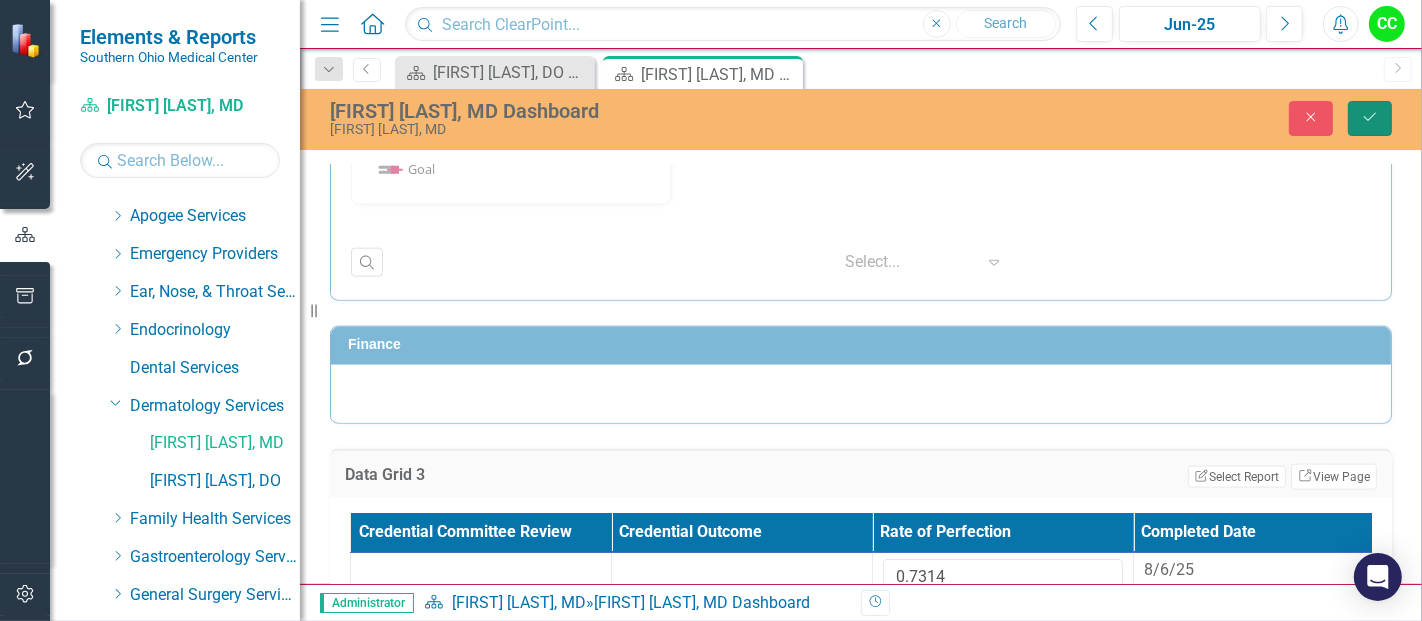 click on "Save" at bounding box center [1370, 118] 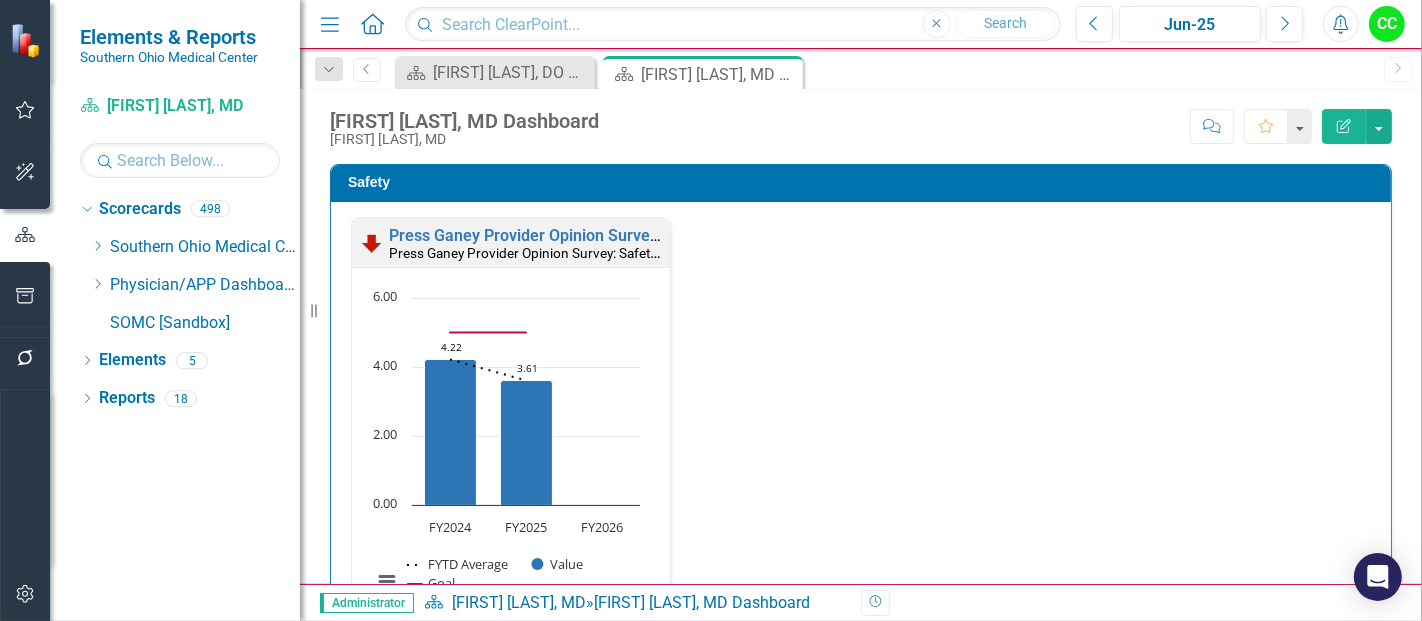 scroll, scrollTop: 0, scrollLeft: 0, axis: both 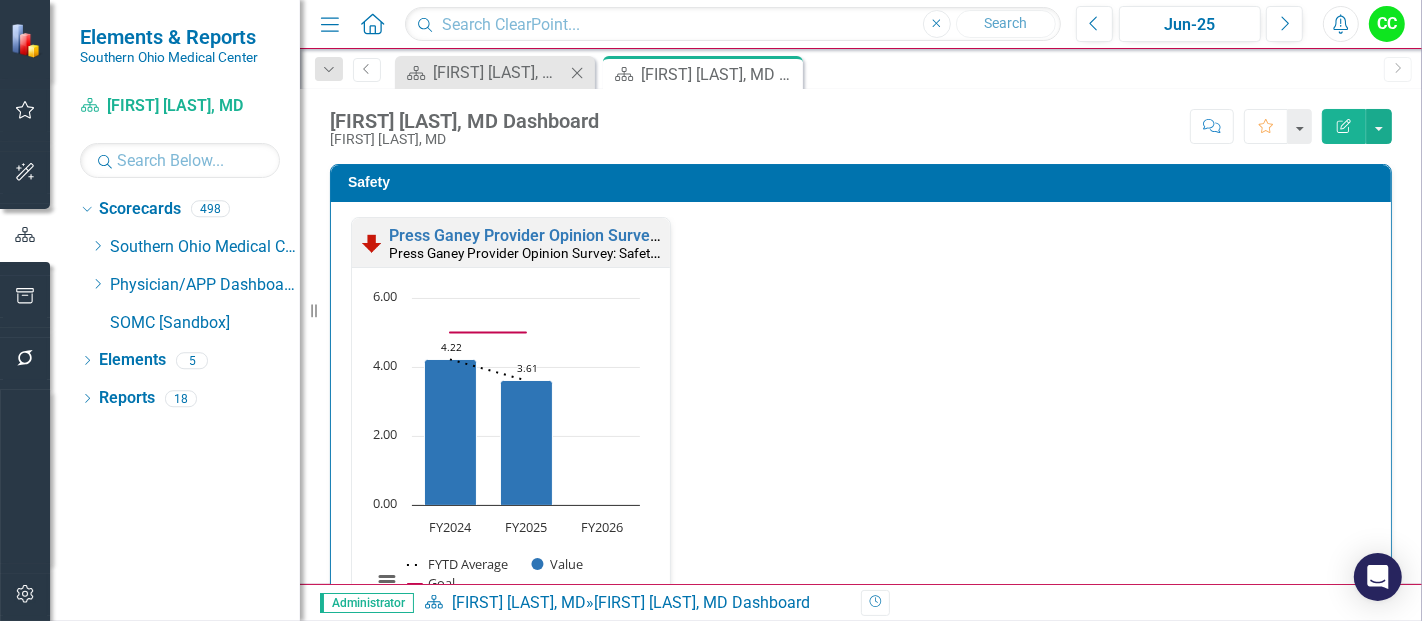 click on "Close" 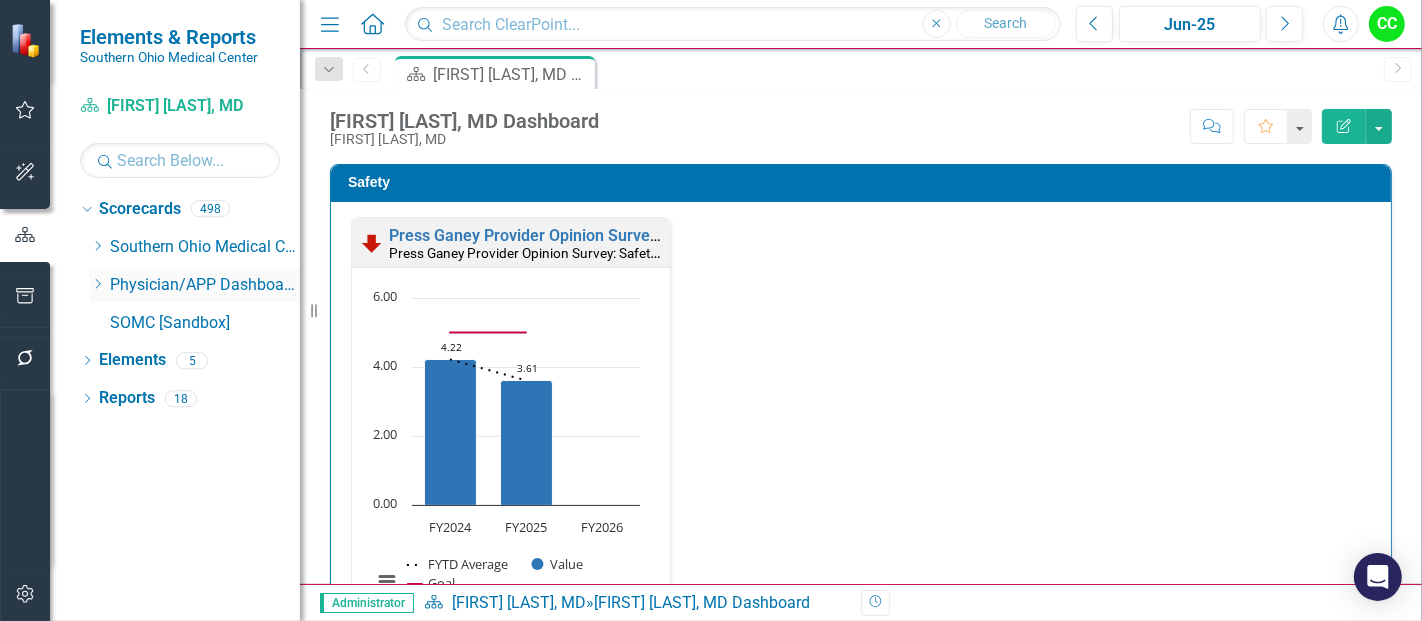 click 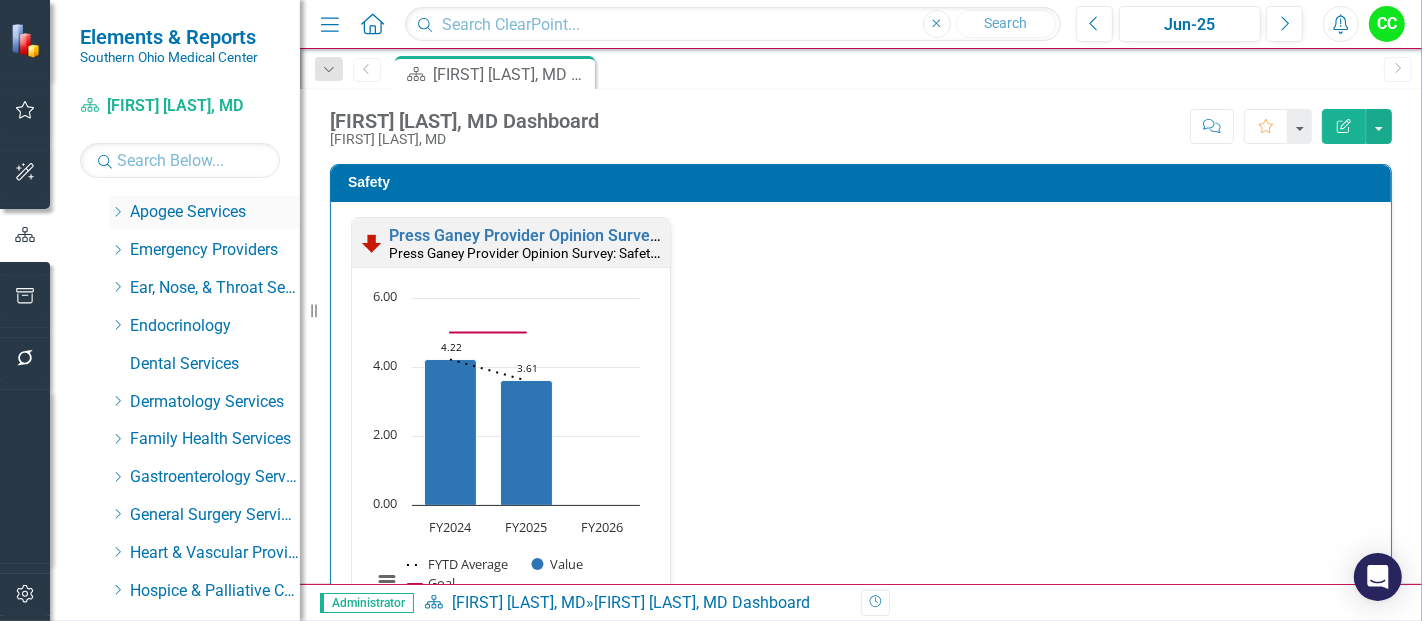scroll, scrollTop: 150, scrollLeft: 0, axis: vertical 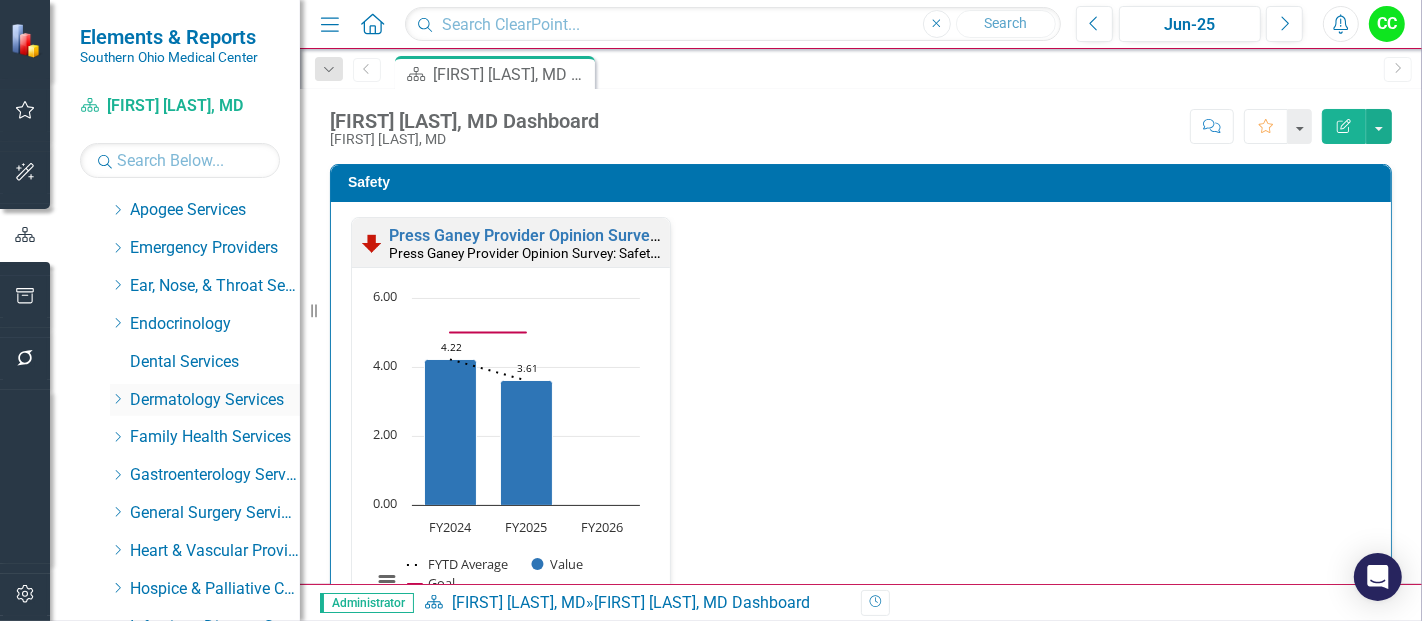 click on "Dropdown" 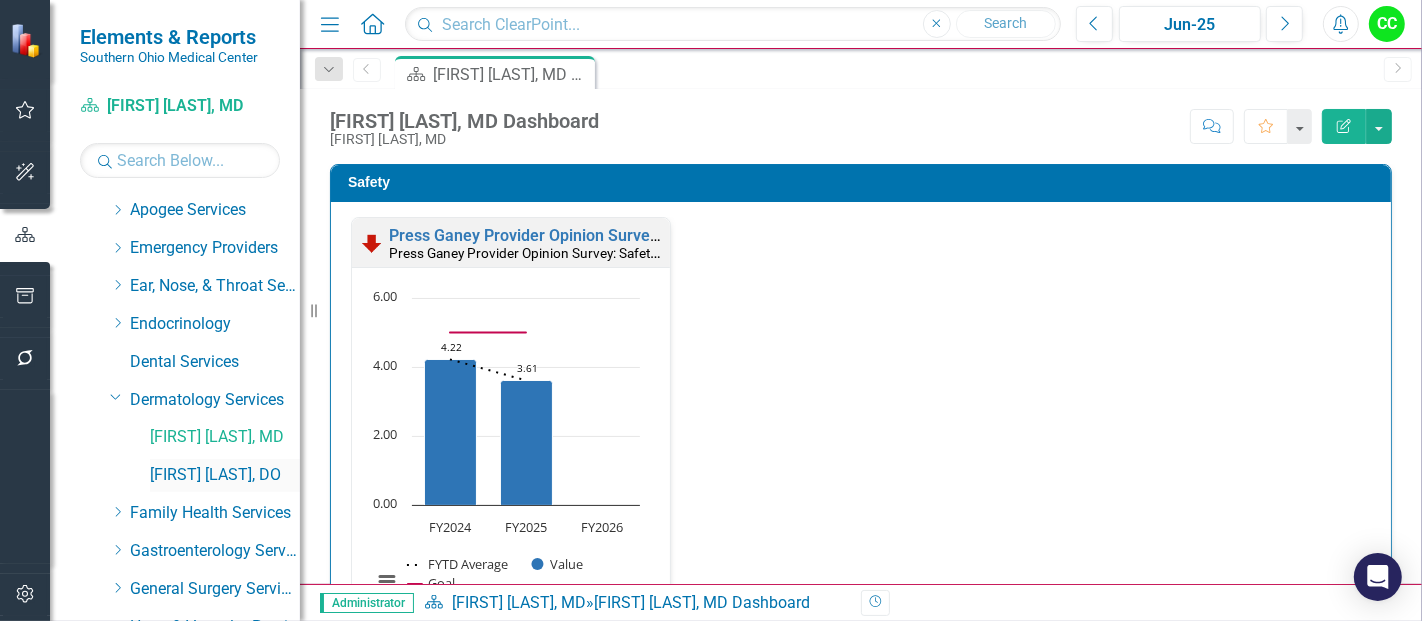 click on "[FIRST] [LAST], DO" at bounding box center [225, 475] 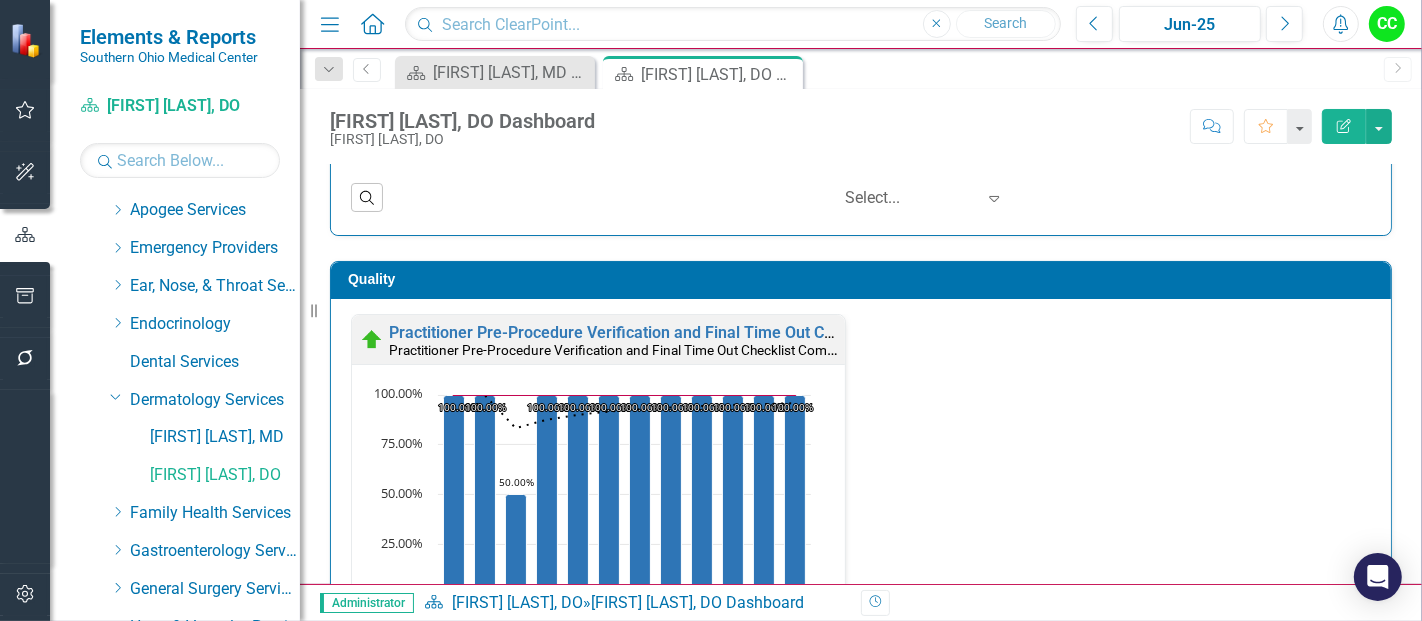 scroll, scrollTop: 0, scrollLeft: 0, axis: both 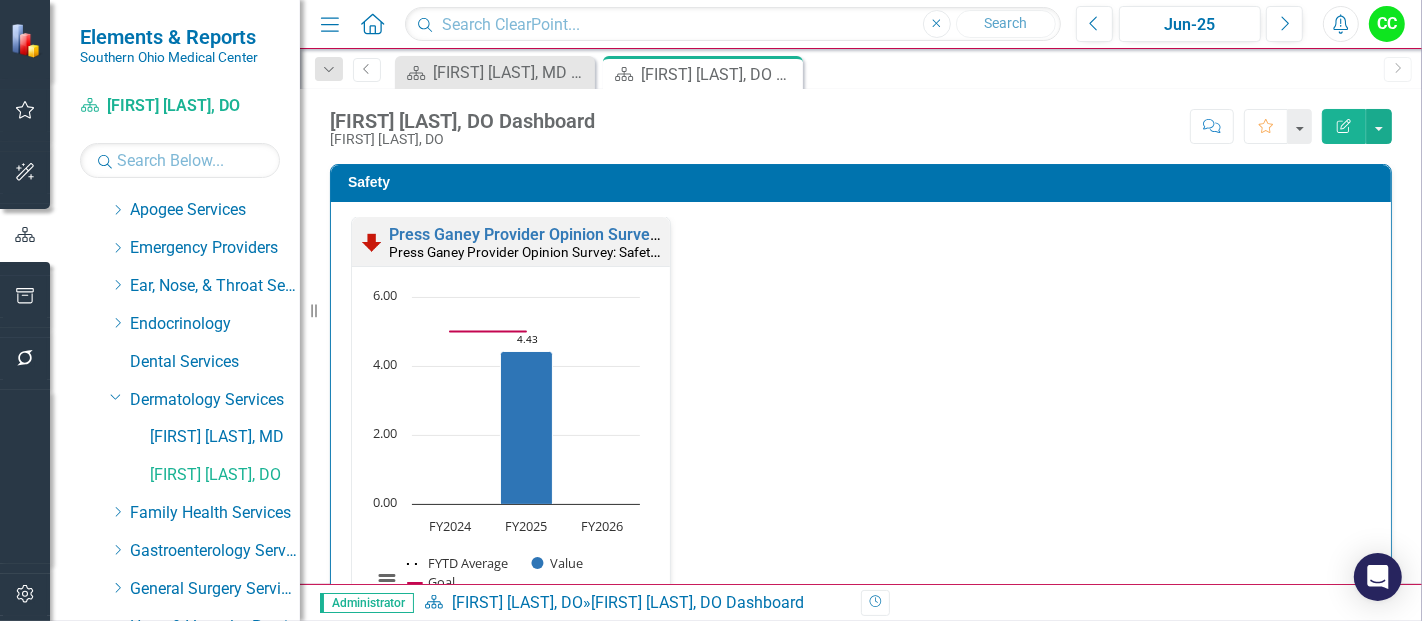 click on "Press Ganey Provider Opinion Survey: Safety Survey Results Press Ganey Provider Opinion Survey: Safety Survey Results Loading... Chart Combination chart with 3 data series. Press Ganey Provider Opinion Survey: Safety Survey Results (Chart Type: Line Chart)
Plot Bands
FY2024
FYTD Average: No Value	Value: No Value	Goal: 5.00
FY2025
FYTD Average: 4.43	Value: 4.43	Goal: 5.00
FY2026
FYTD Average: No Value	Value: No Value	Goal: No Value The chart has 1 X axis displaying categories.  The chart has 1 Y axis displaying values. Data ranges from 4.43 to 5. Created with Highcharts 11.4.8 Chart context menu 4.43 ​ 4.43 FYTD Average Value Goal FY2024 FY2025 FY2026 0.00 2.00 4.00 6.00 Goal ​ FY2024: 5.00 ​ End of interactive chart." at bounding box center (861, 429) 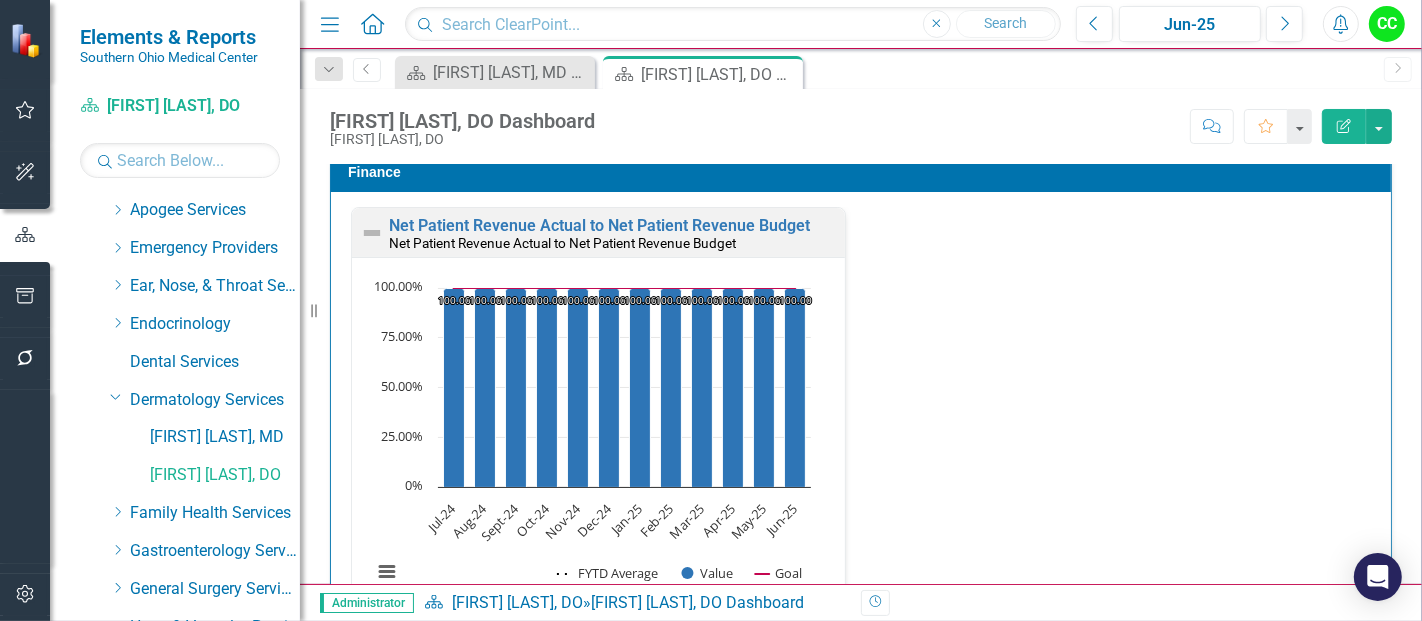 scroll, scrollTop: 2737, scrollLeft: 0, axis: vertical 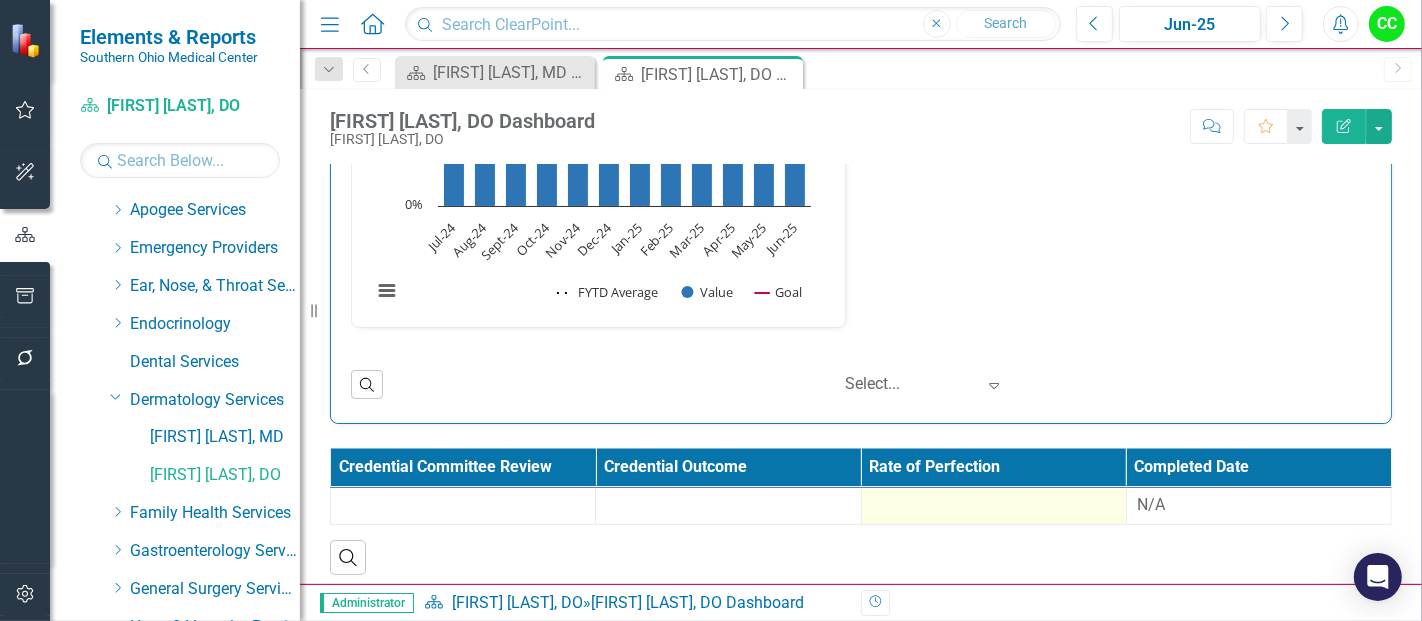 click at bounding box center [994, 506] 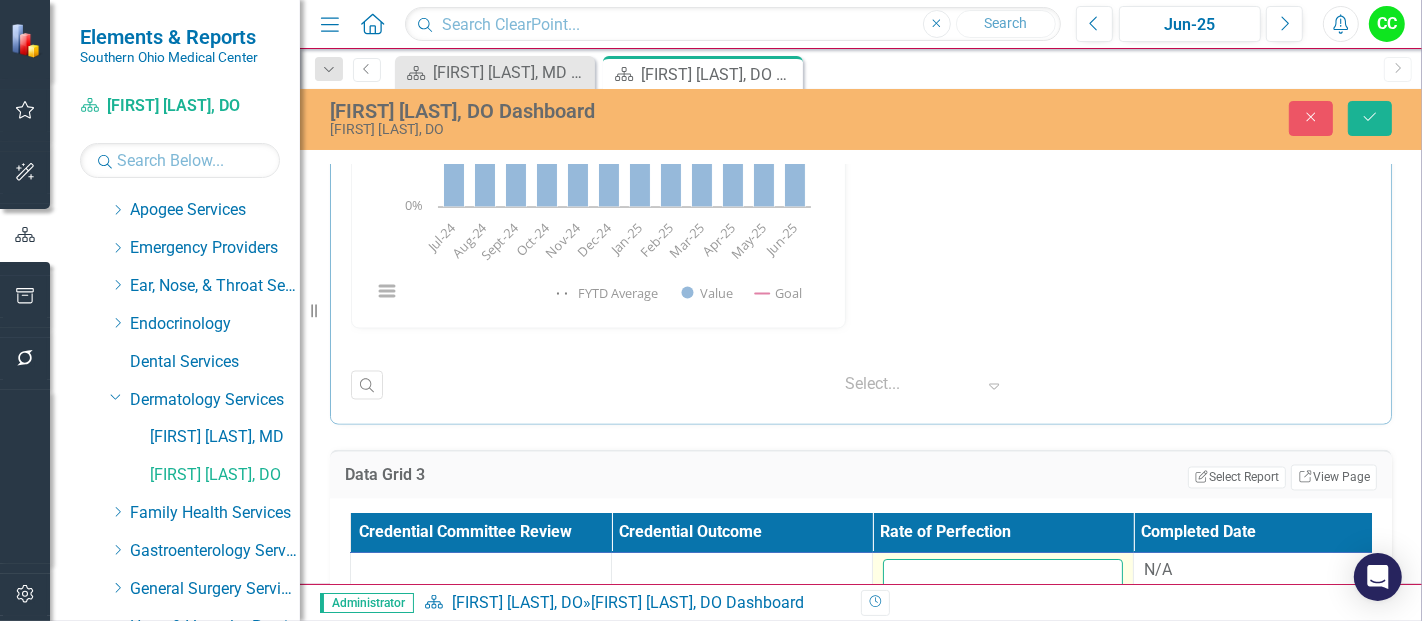 click at bounding box center (1003, 578) 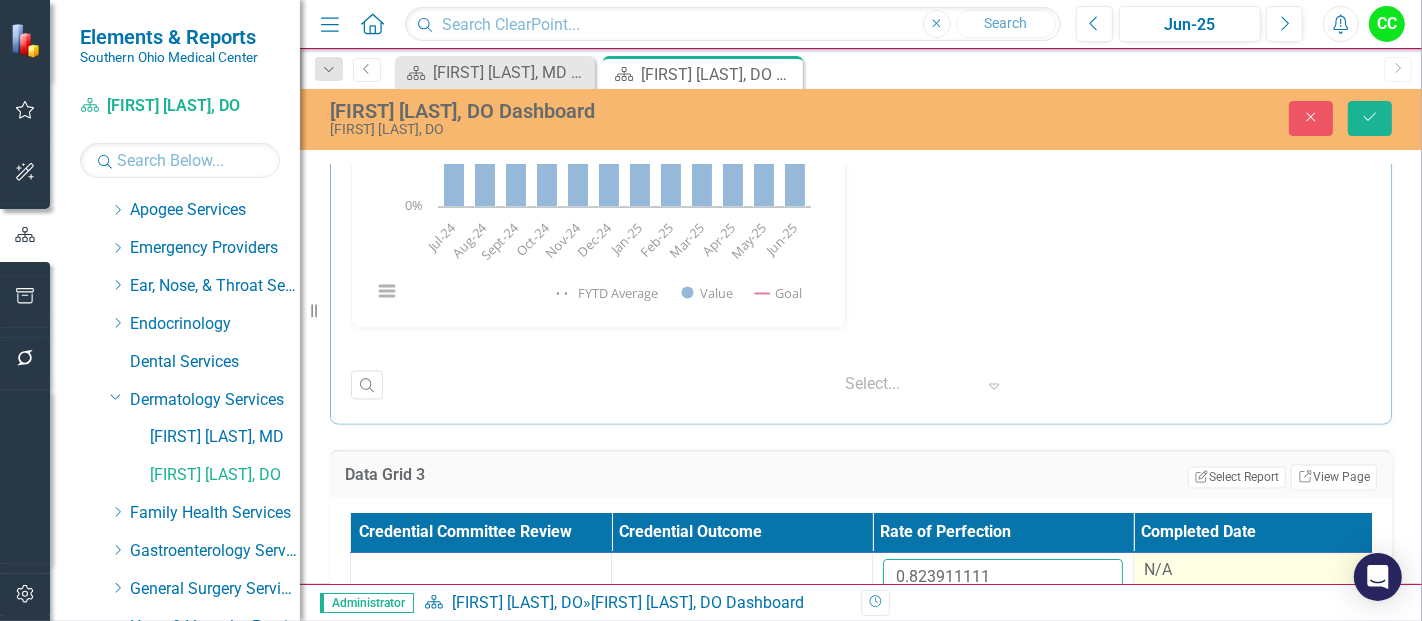 type on "0.823911111" 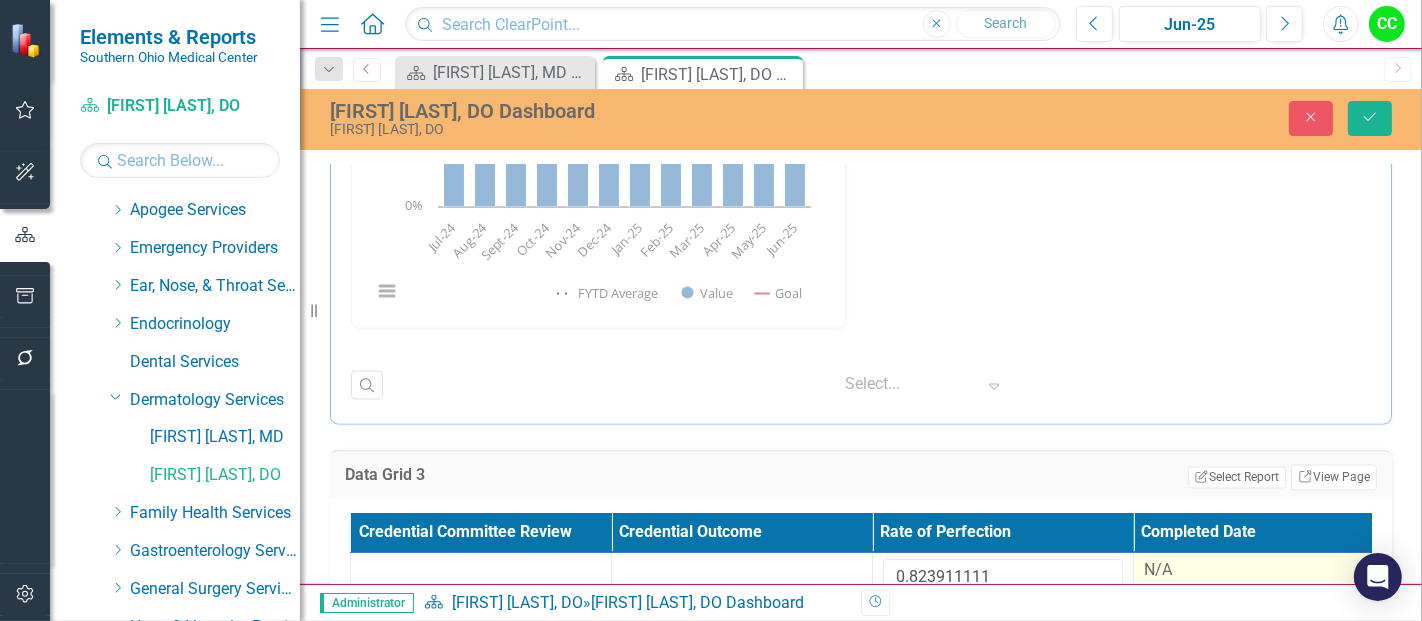click on "N/A" at bounding box center (1264, 571) 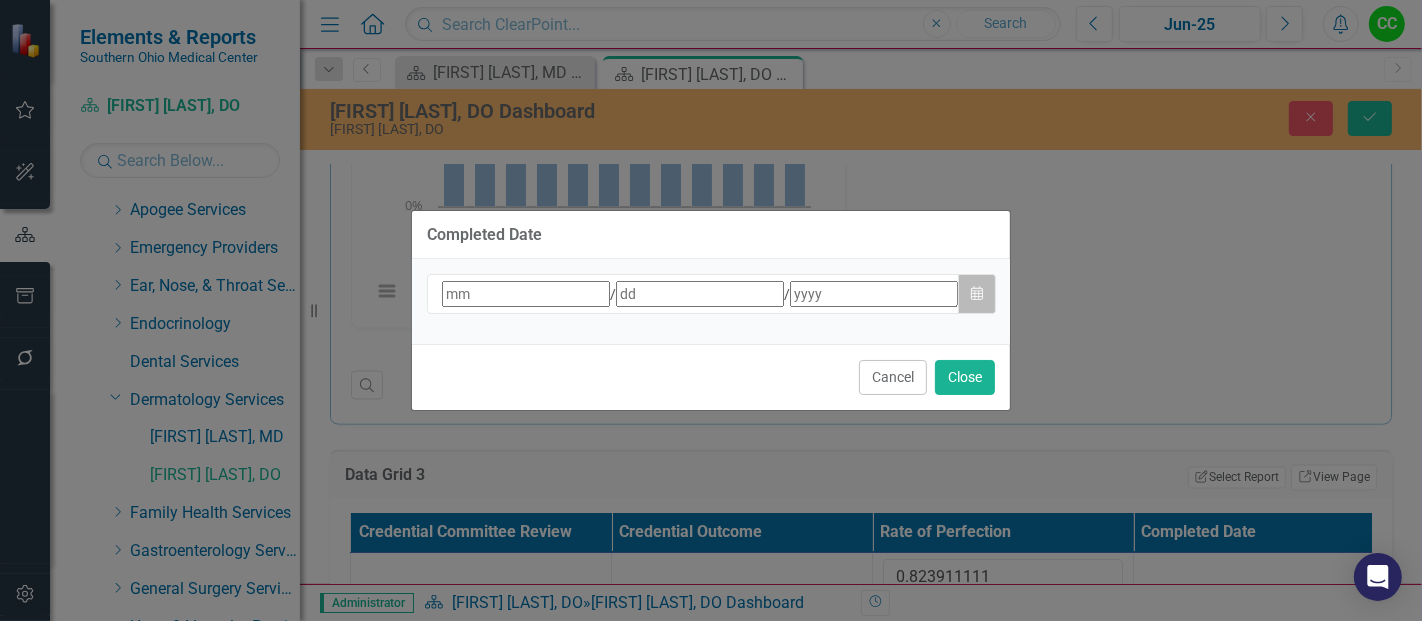 click on "Calendar" at bounding box center [977, 294] 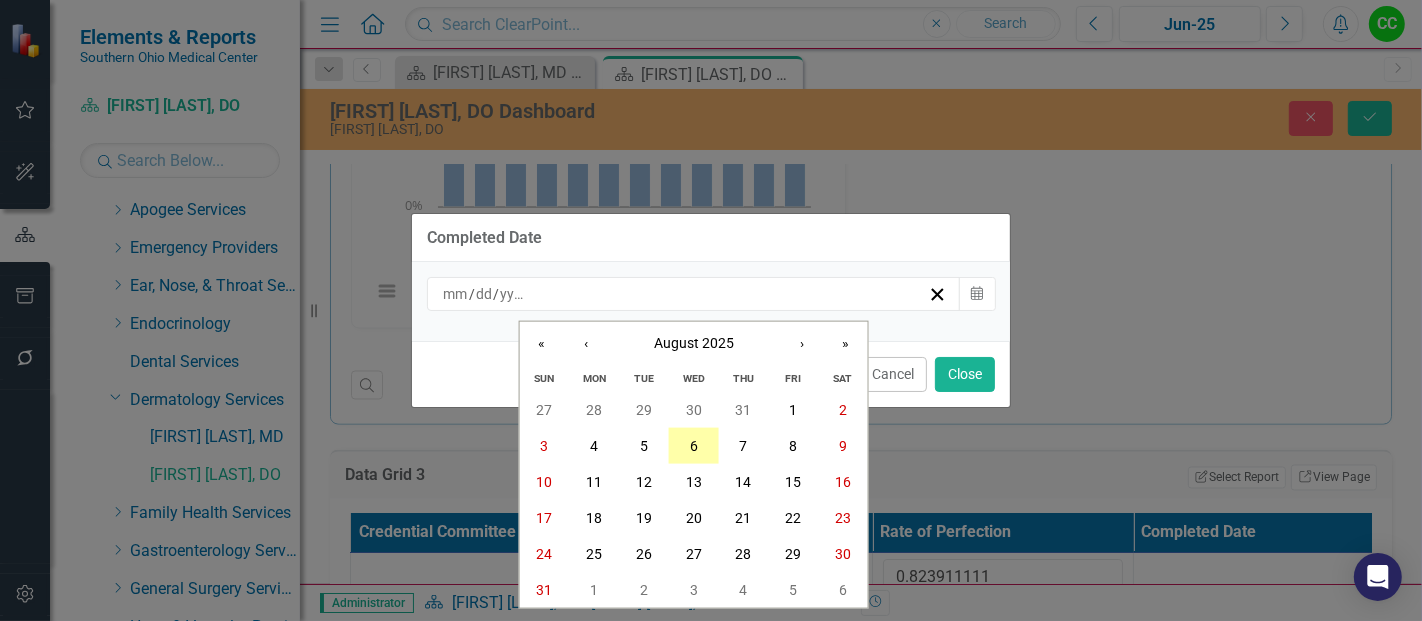 click on "6" at bounding box center [694, 446] 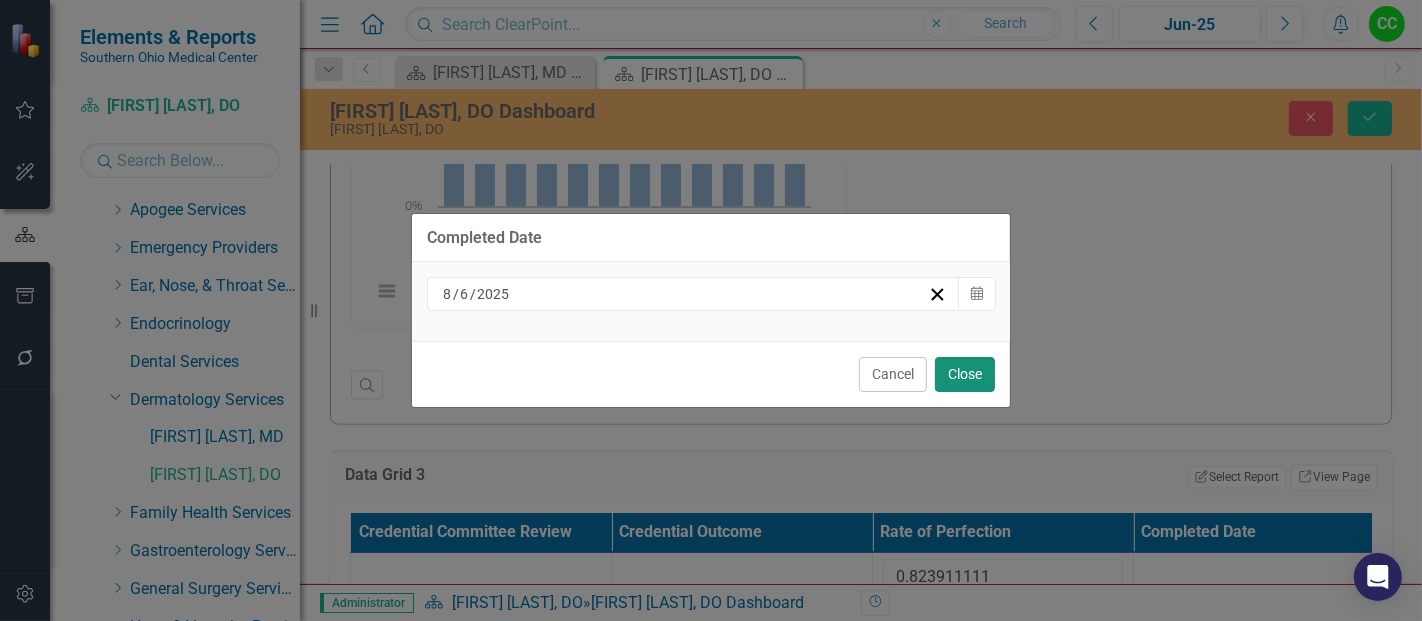 click on "Close" at bounding box center [965, 374] 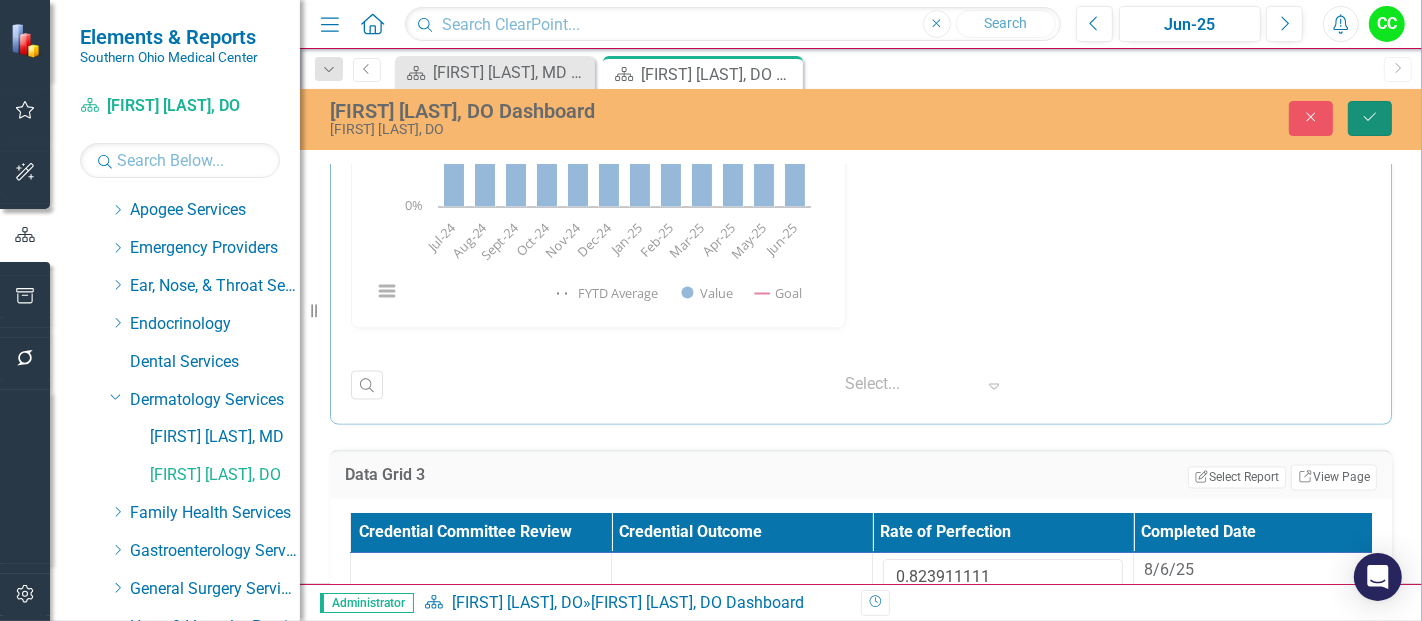 click on "Save" 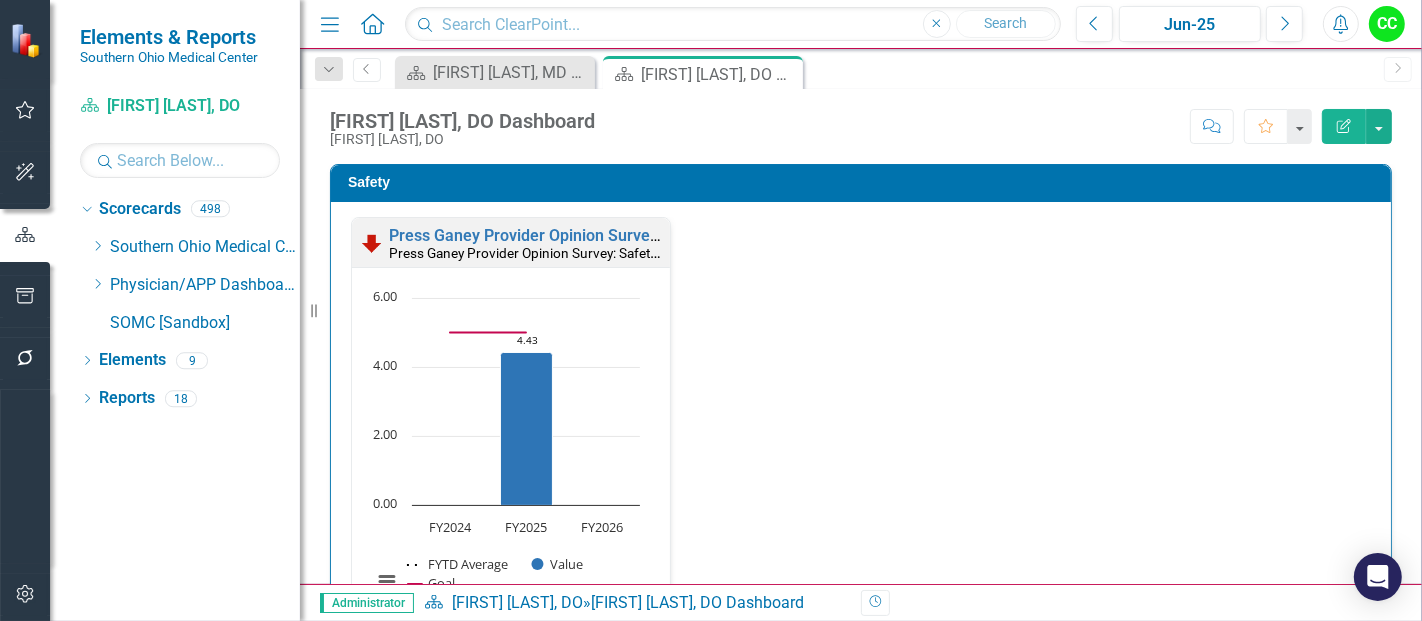 scroll, scrollTop: 0, scrollLeft: 0, axis: both 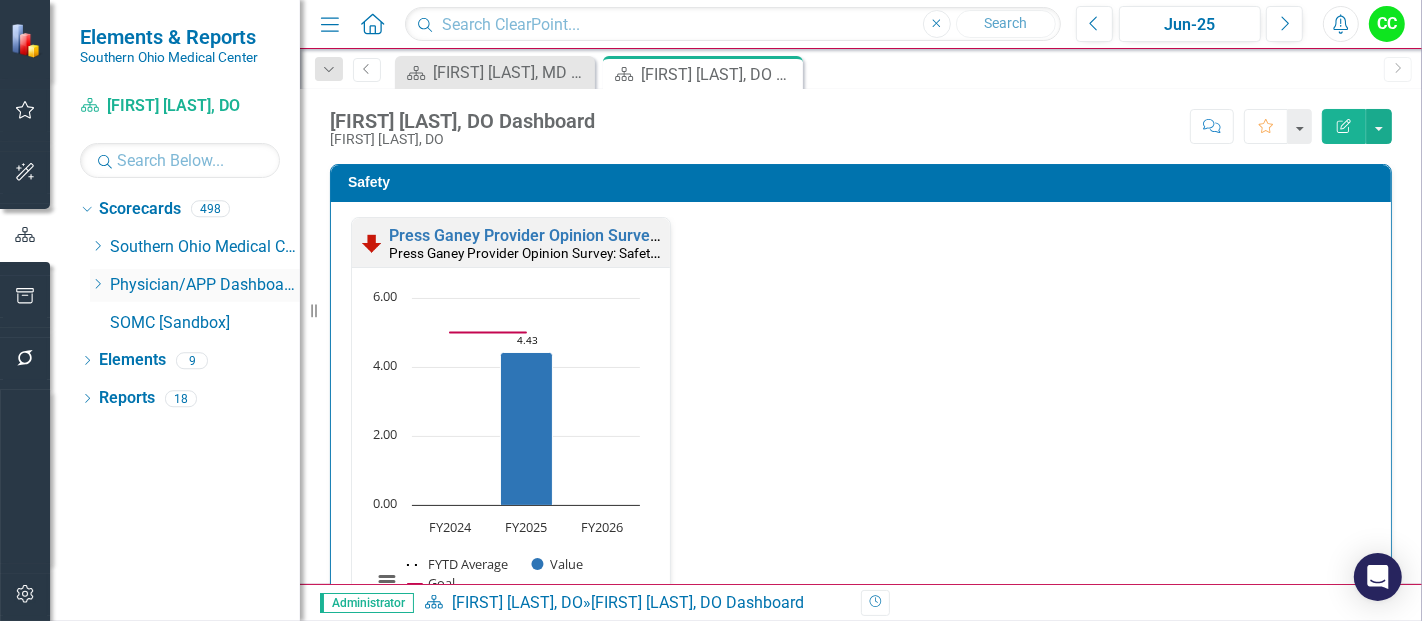 click 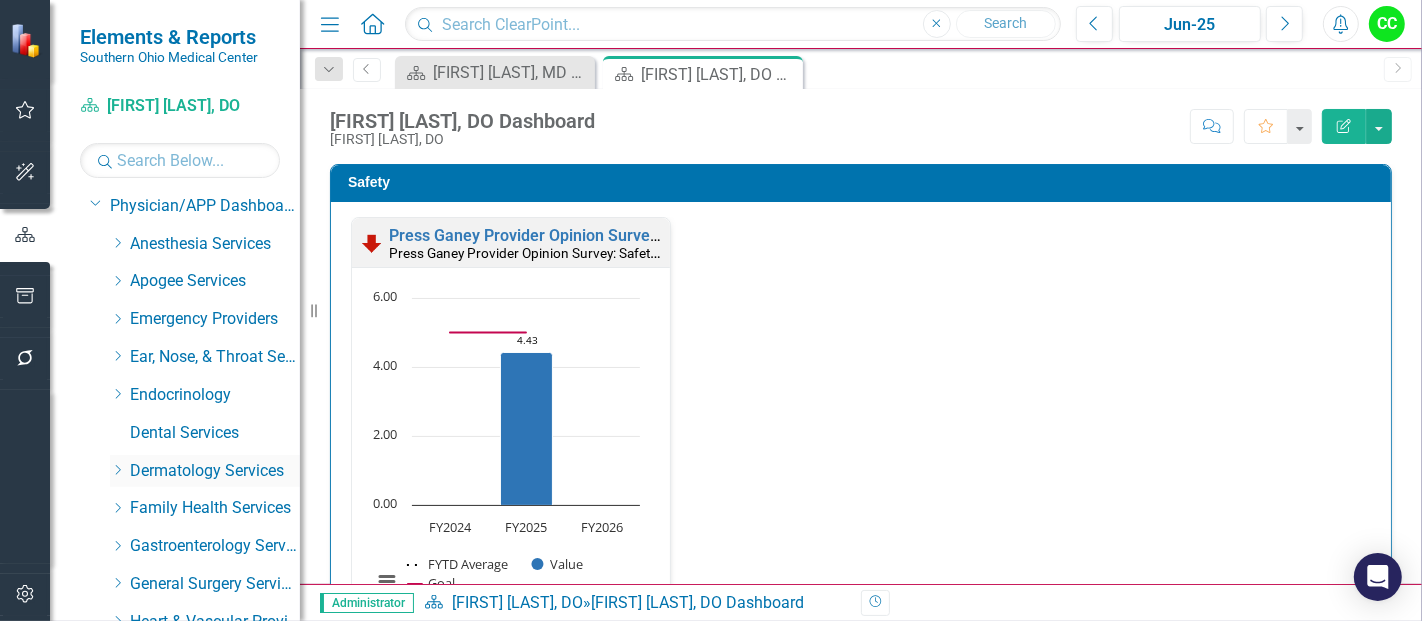 scroll, scrollTop: 80, scrollLeft: 0, axis: vertical 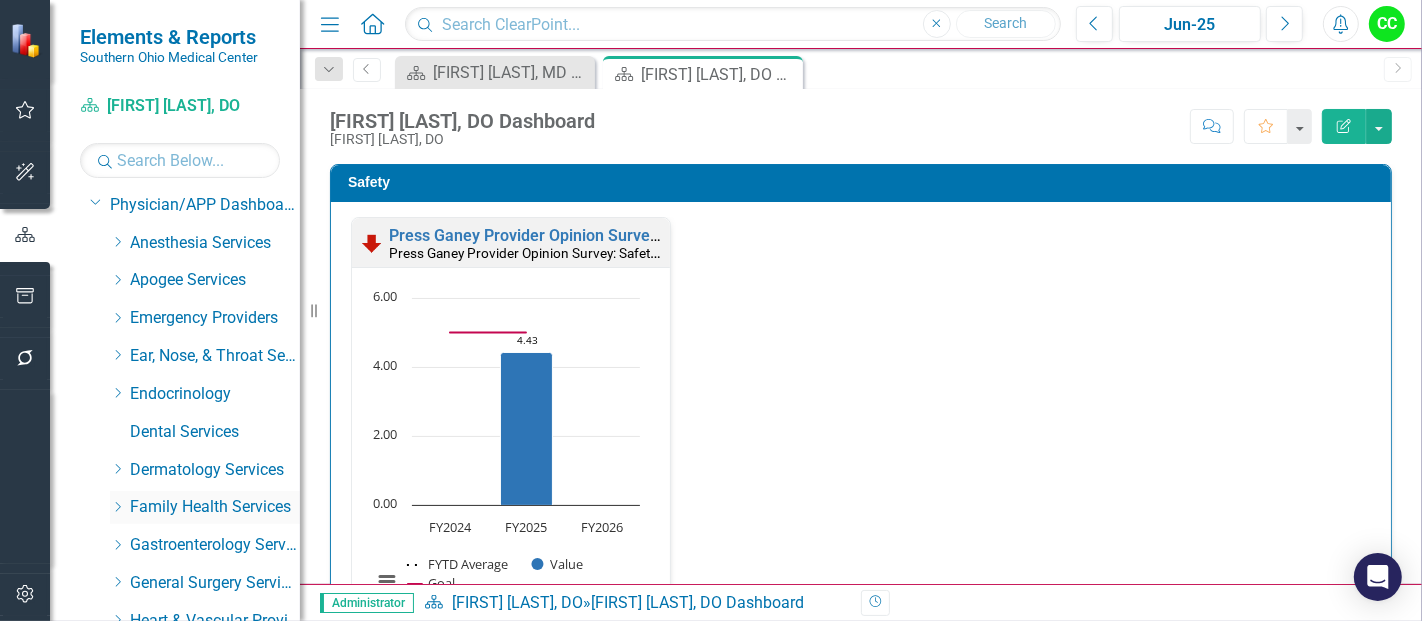 click on "Dropdown" 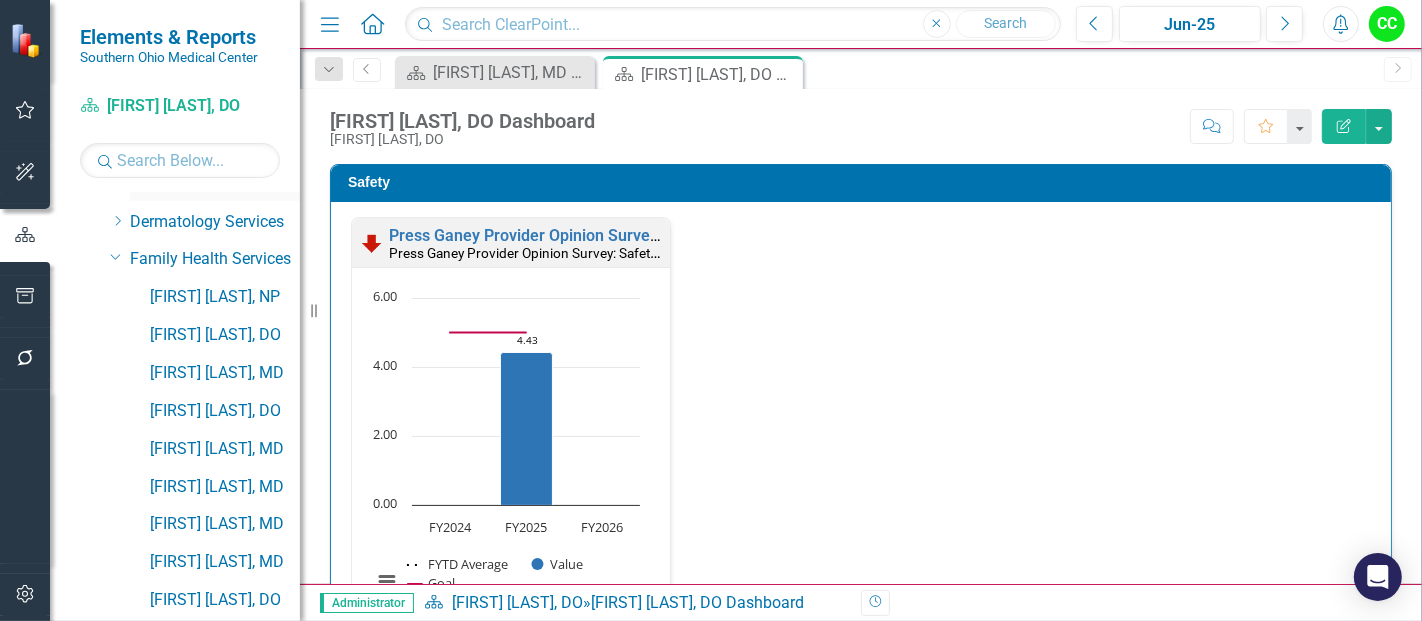 scroll, scrollTop: 328, scrollLeft: 0, axis: vertical 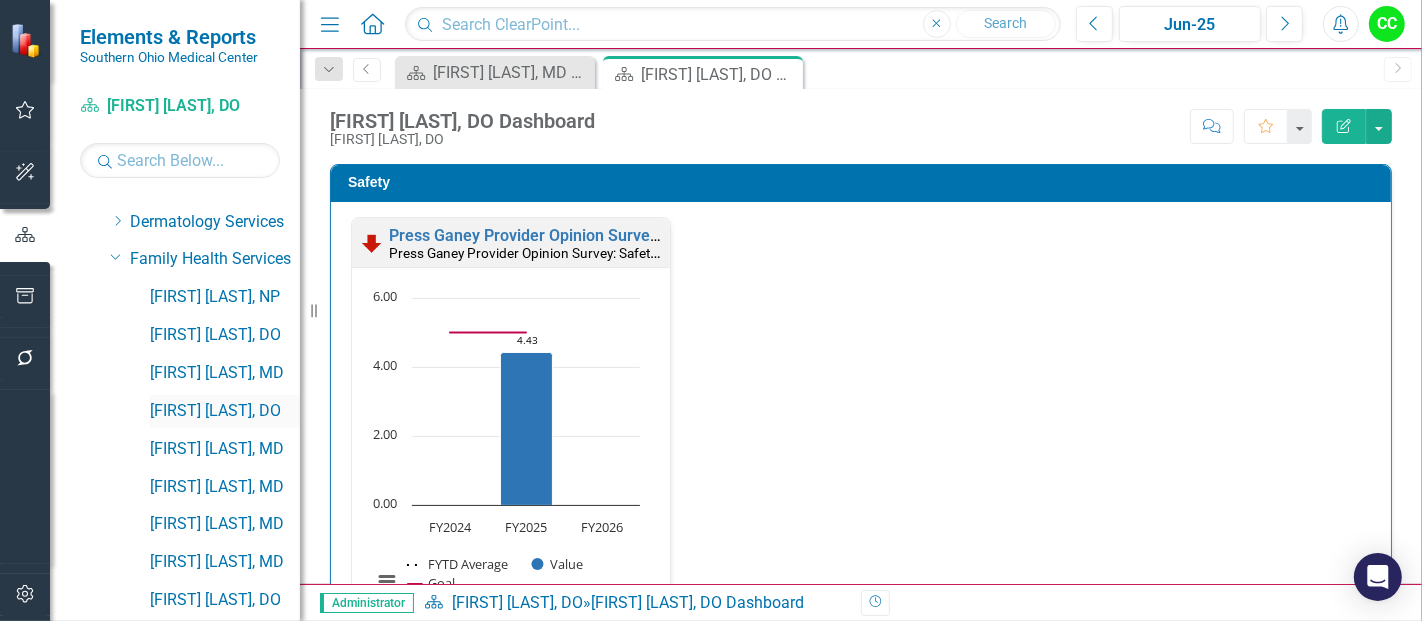 click on "[FIRST] [LAST], [PROFESSION]" at bounding box center (225, 411) 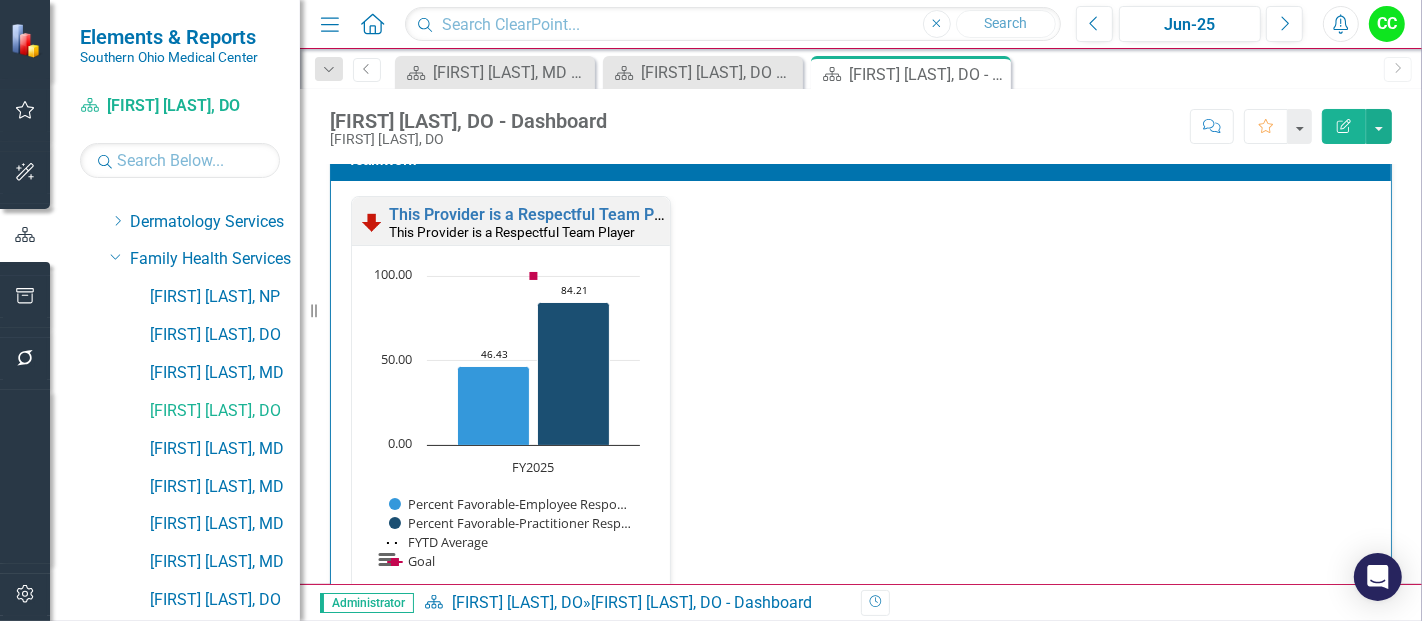 scroll, scrollTop: 1326, scrollLeft: 0, axis: vertical 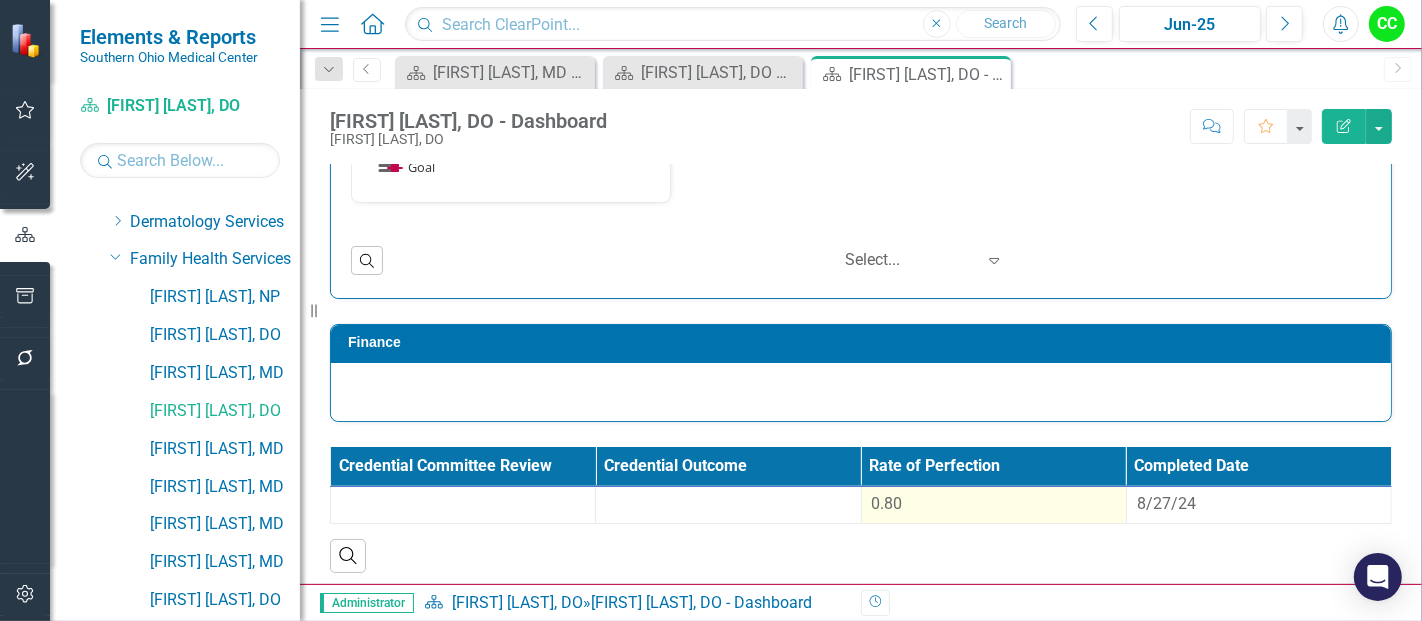click on "0.80" at bounding box center [994, 504] 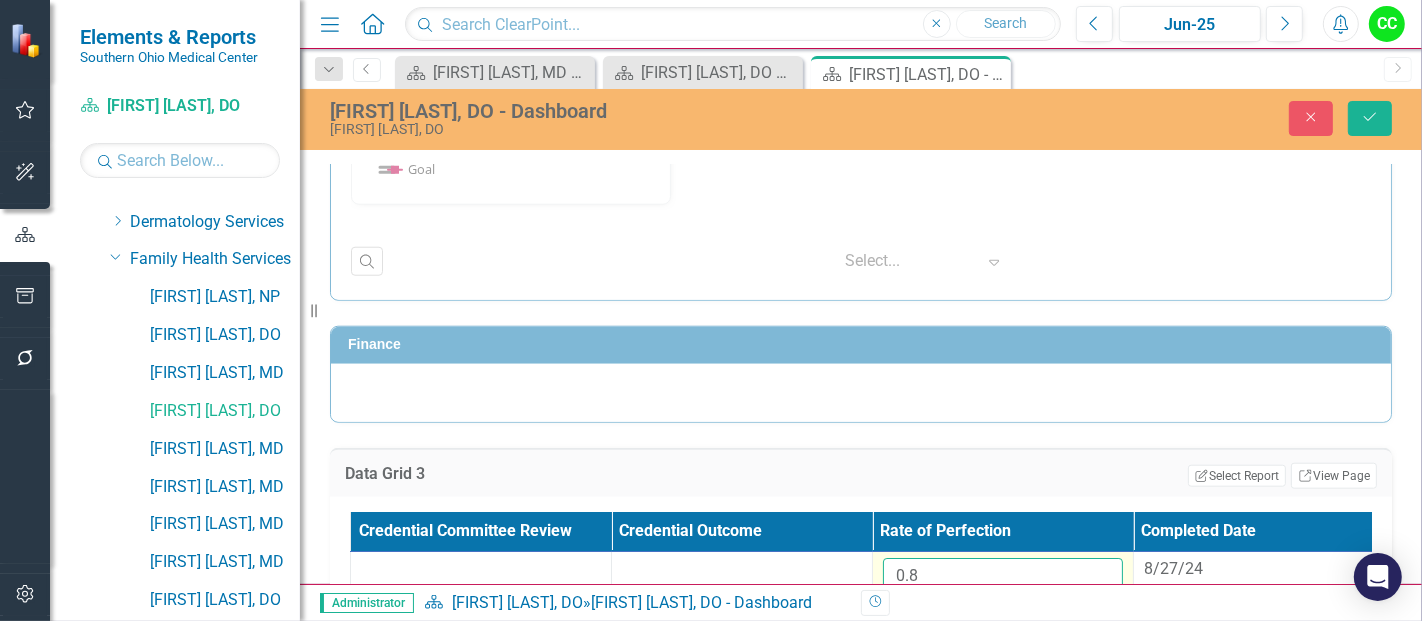 drag, startPoint x: 943, startPoint y: 568, endPoint x: 877, endPoint y: 569, distance: 66.007576 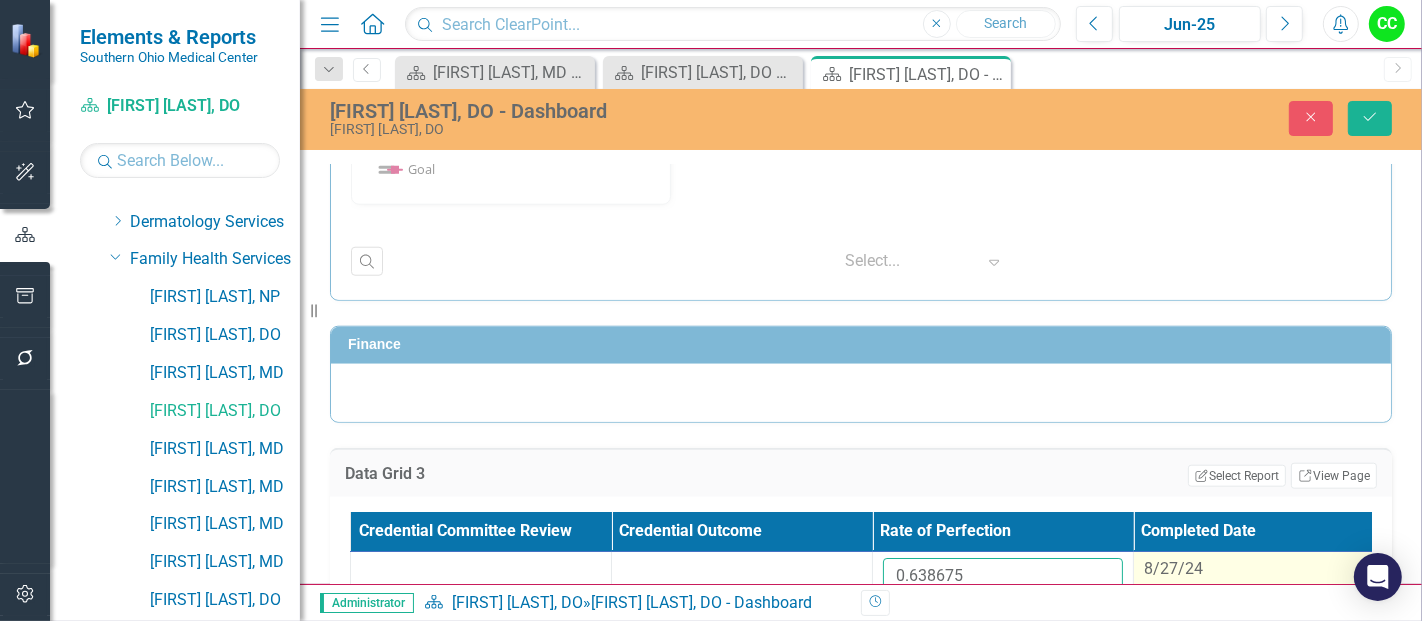 type on "0.638675" 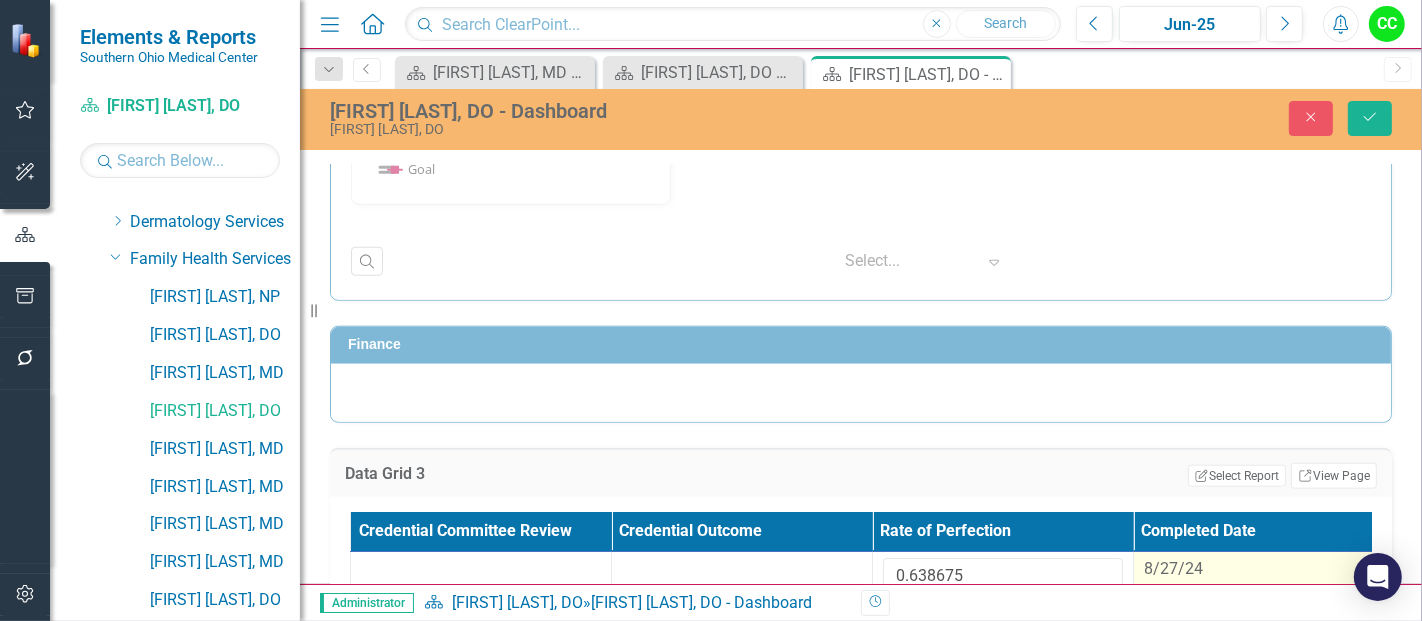 click on "8/27/24" at bounding box center [1264, 569] 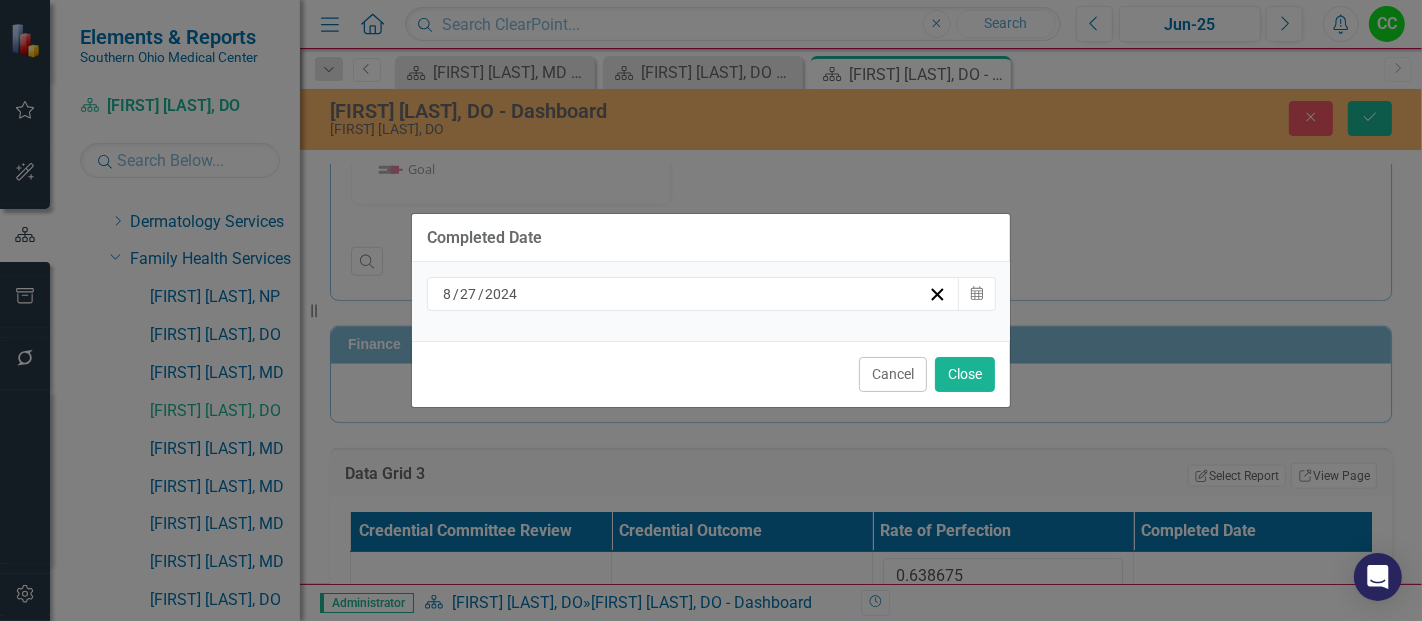 click on "8 / 27 / 2024" at bounding box center (684, 294) 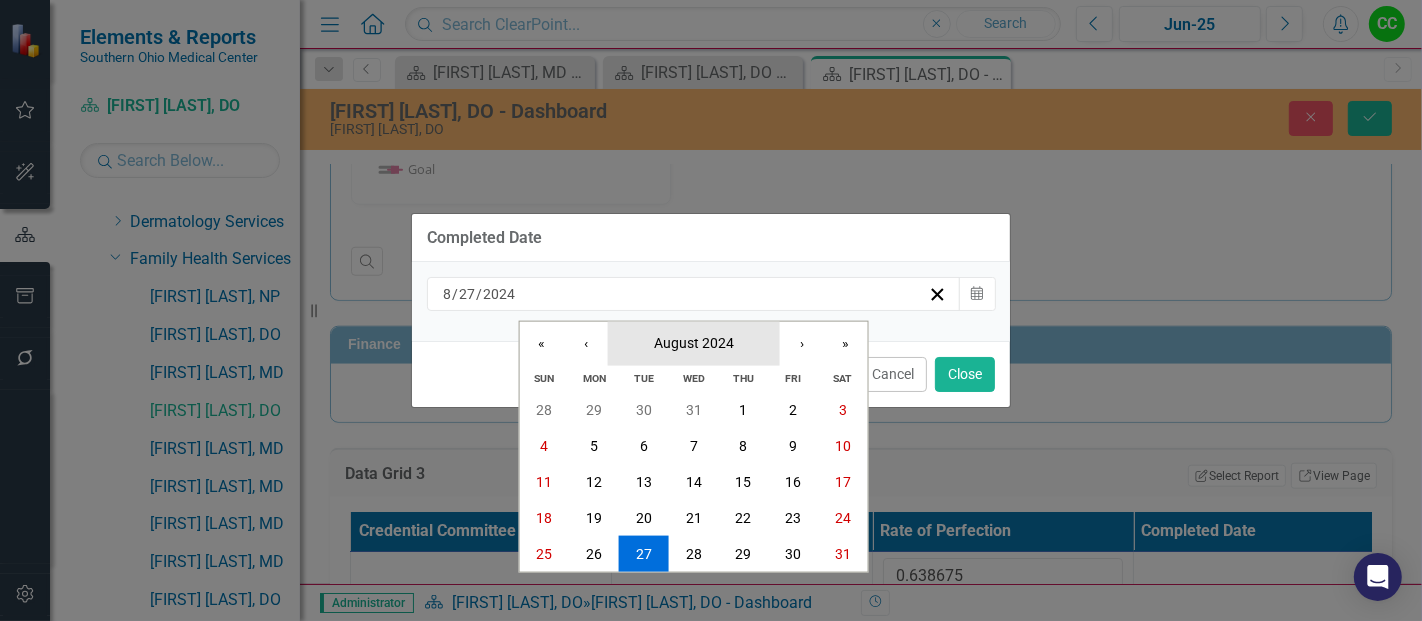 click on "August 2024" at bounding box center (694, 342) 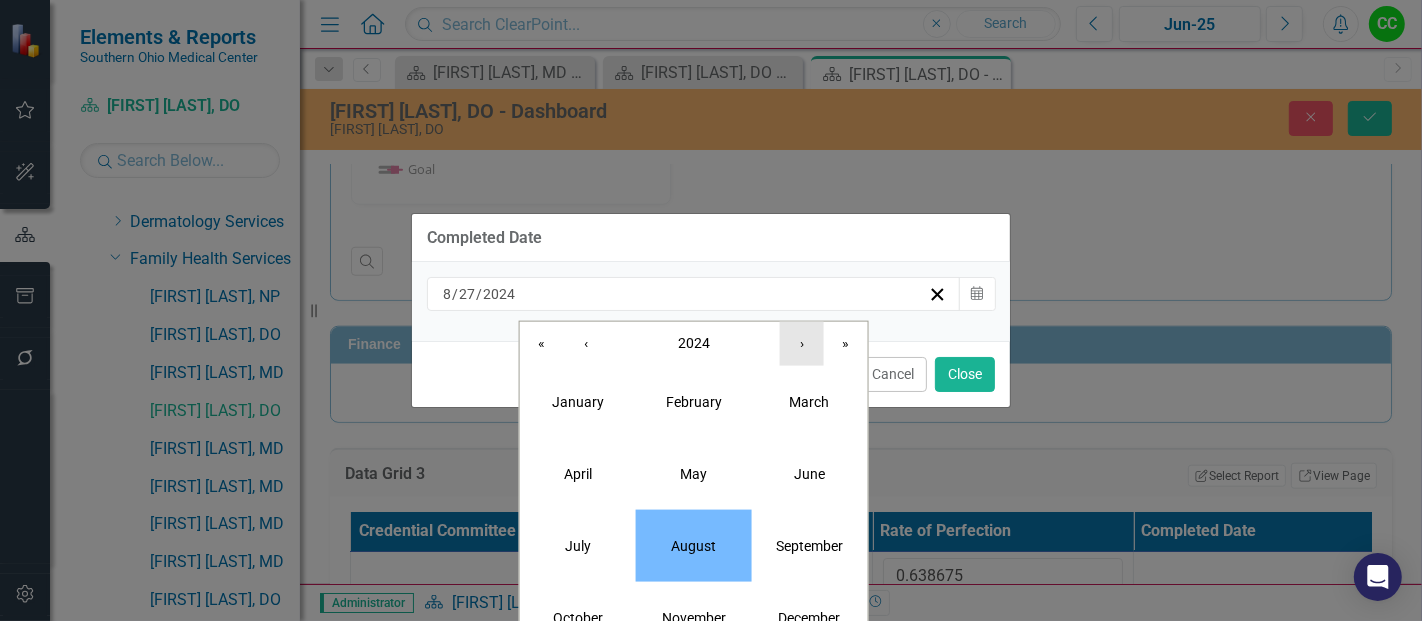 click on "›" at bounding box center (802, 343) 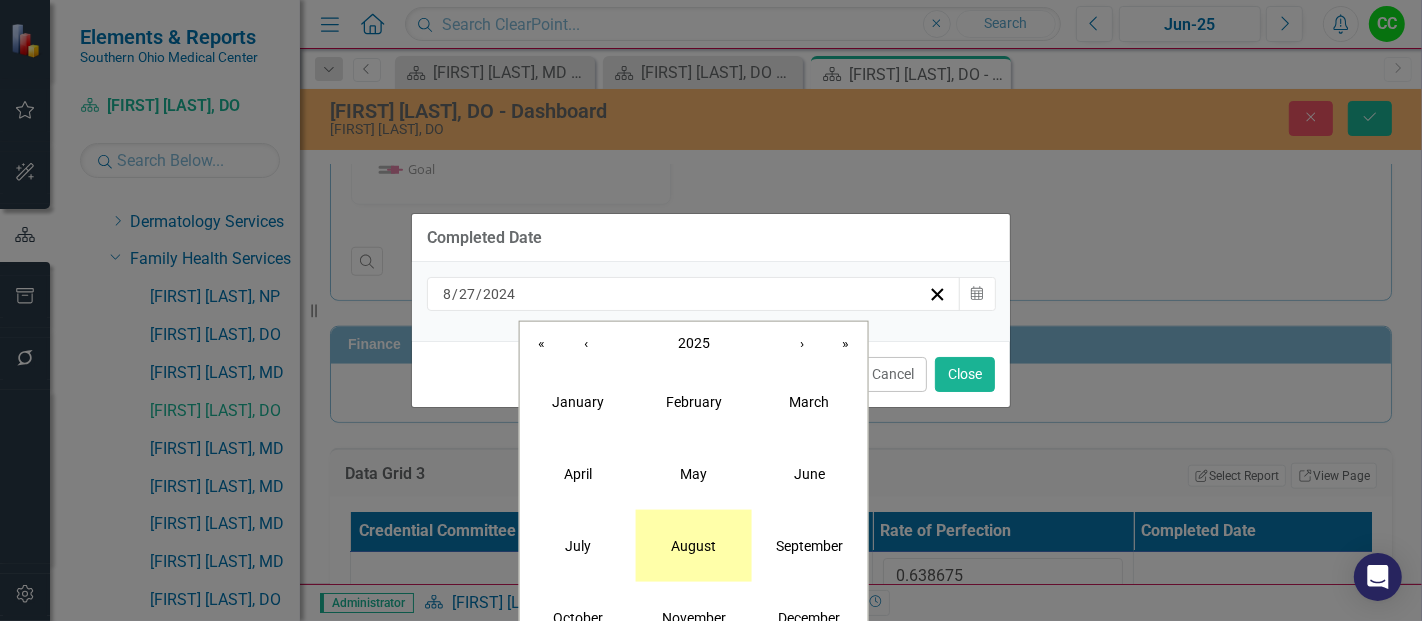 click on "August" at bounding box center (693, 545) 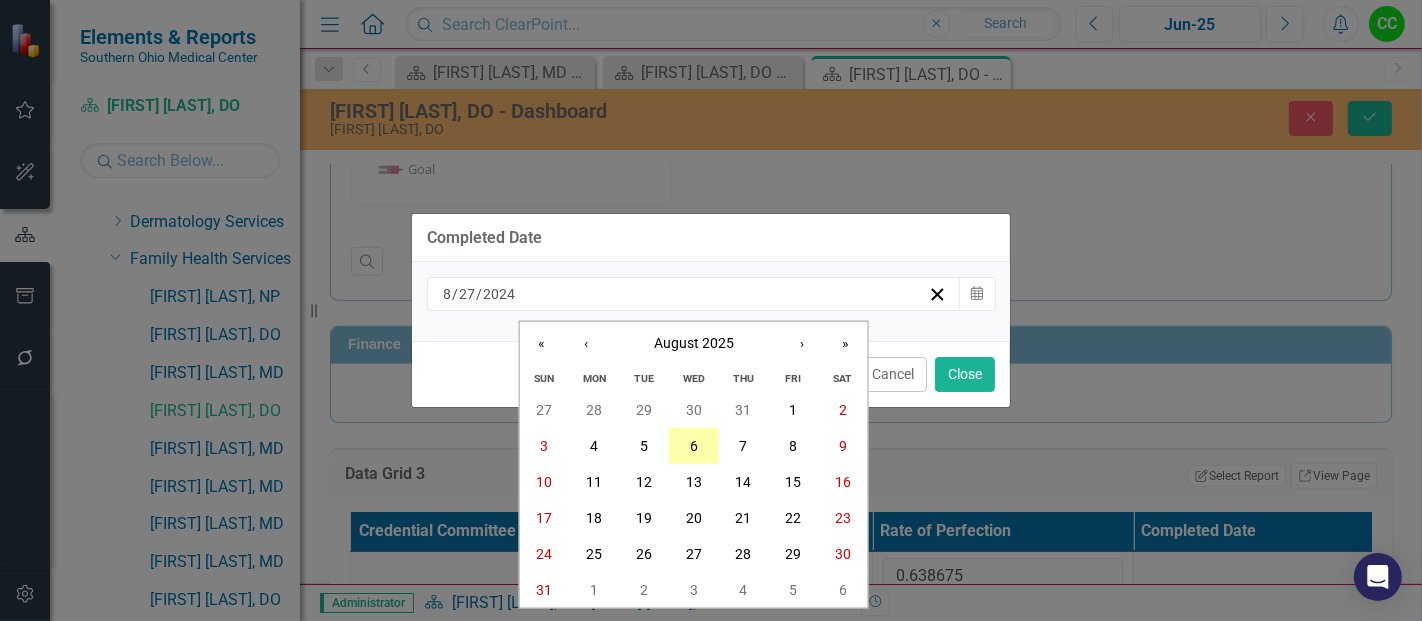 click on "6" at bounding box center [694, 446] 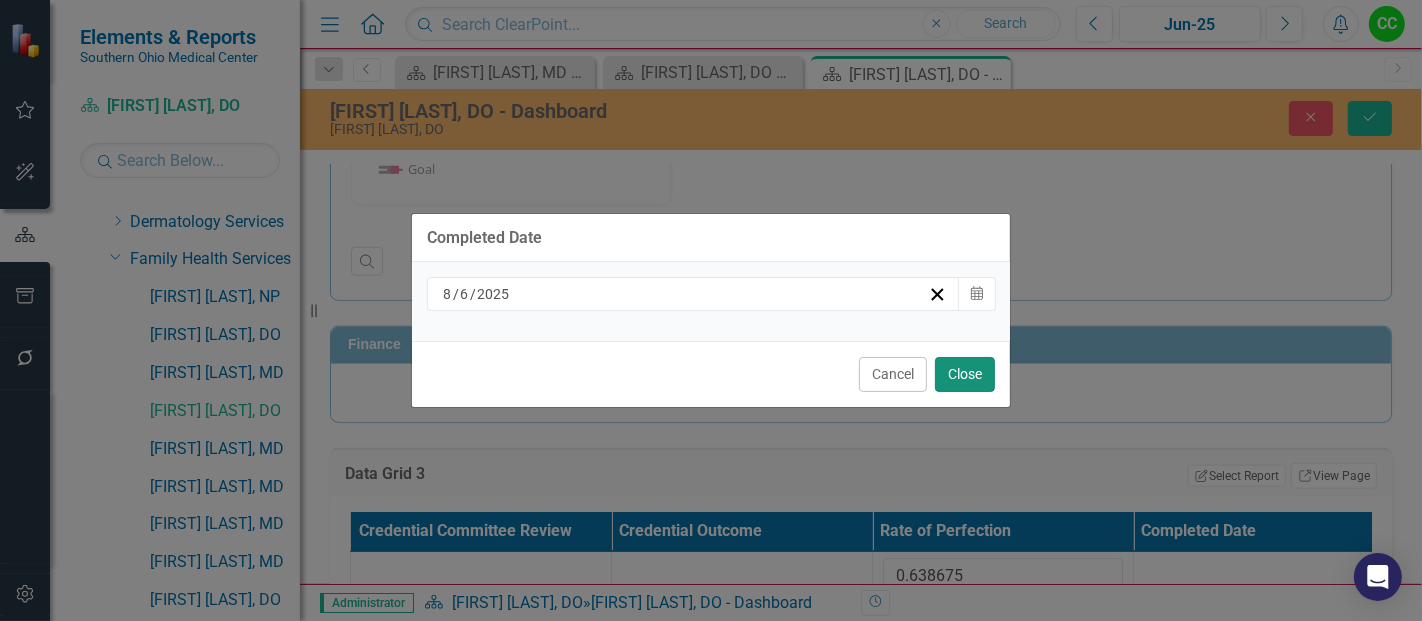 click on "Close" at bounding box center (965, 374) 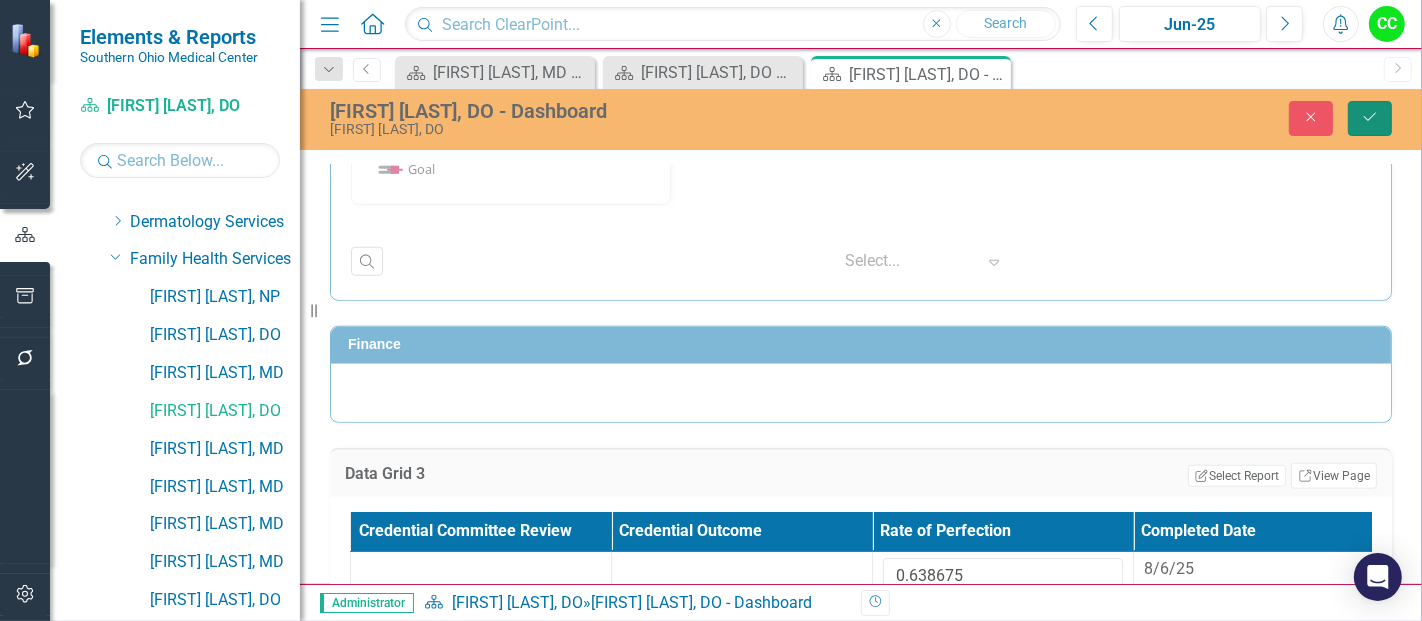 click on "Save" 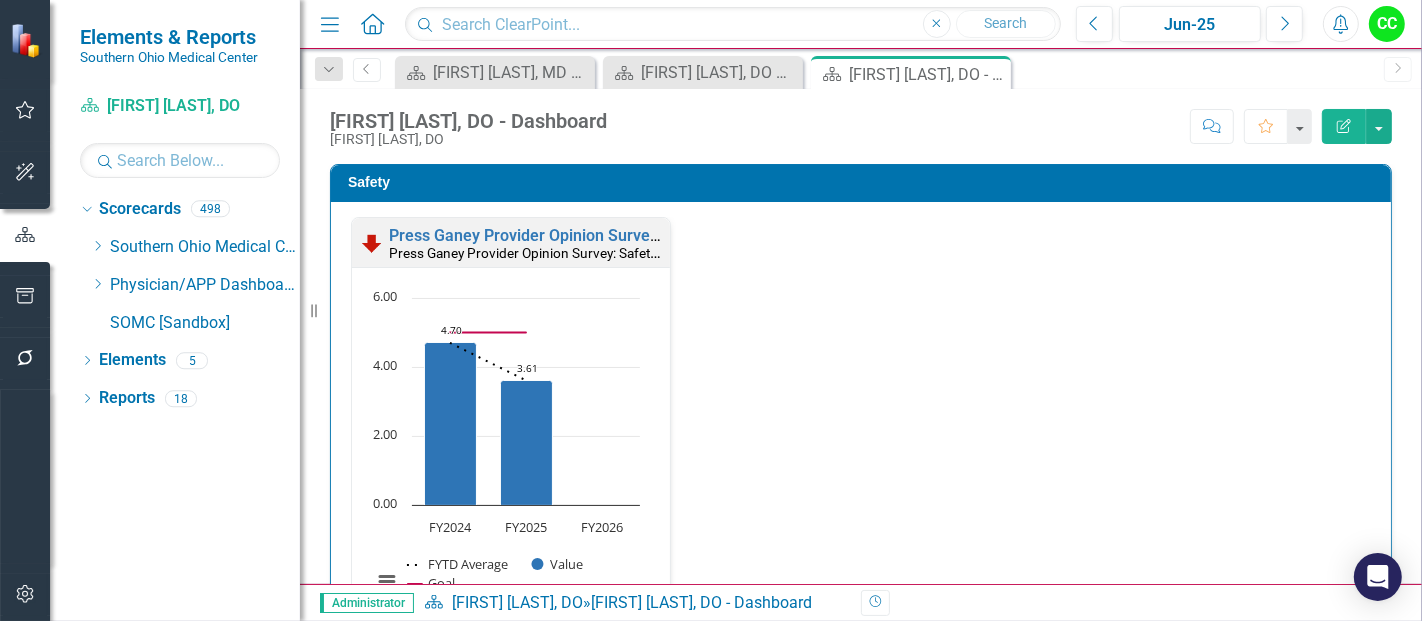 scroll, scrollTop: 0, scrollLeft: 0, axis: both 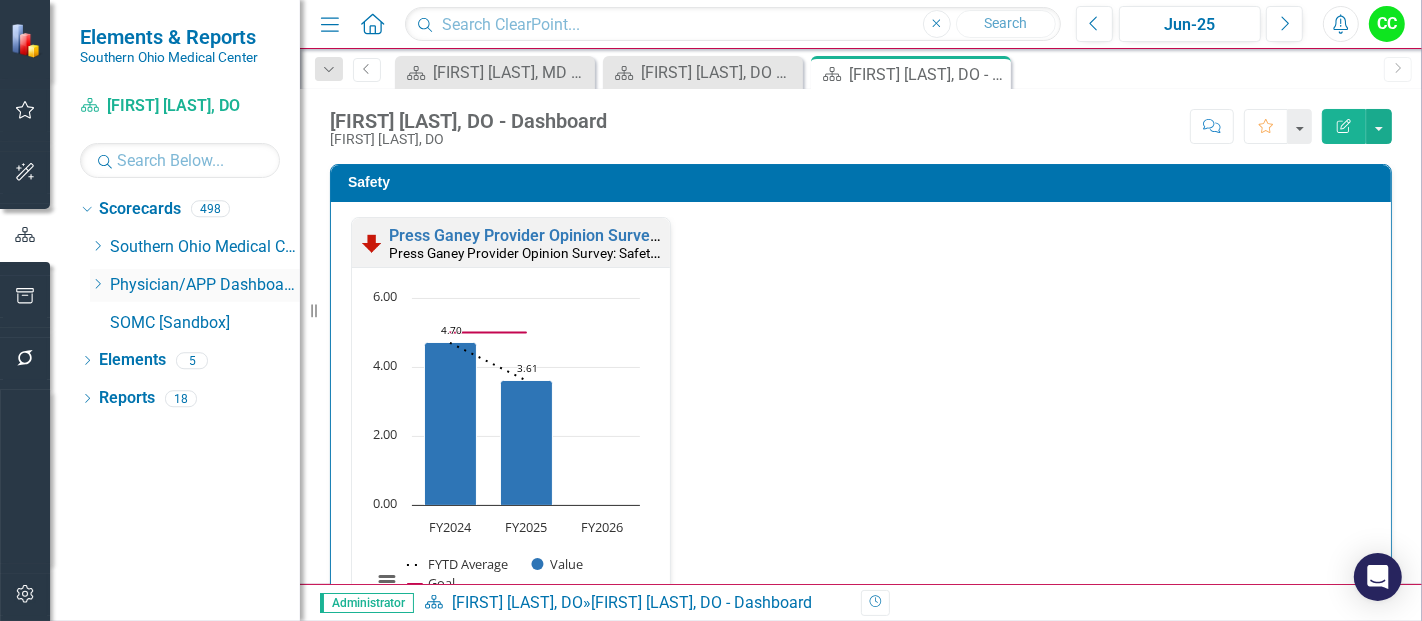 click on "Dropdown" 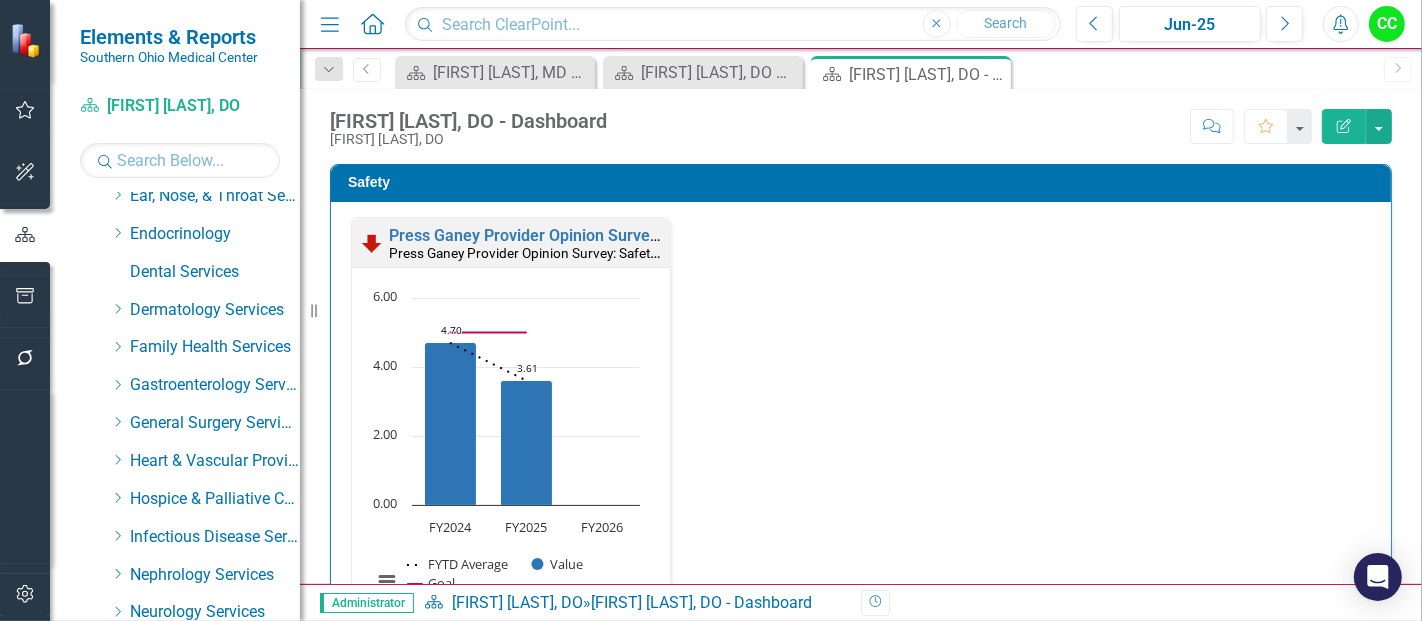 scroll, scrollTop: 244, scrollLeft: 0, axis: vertical 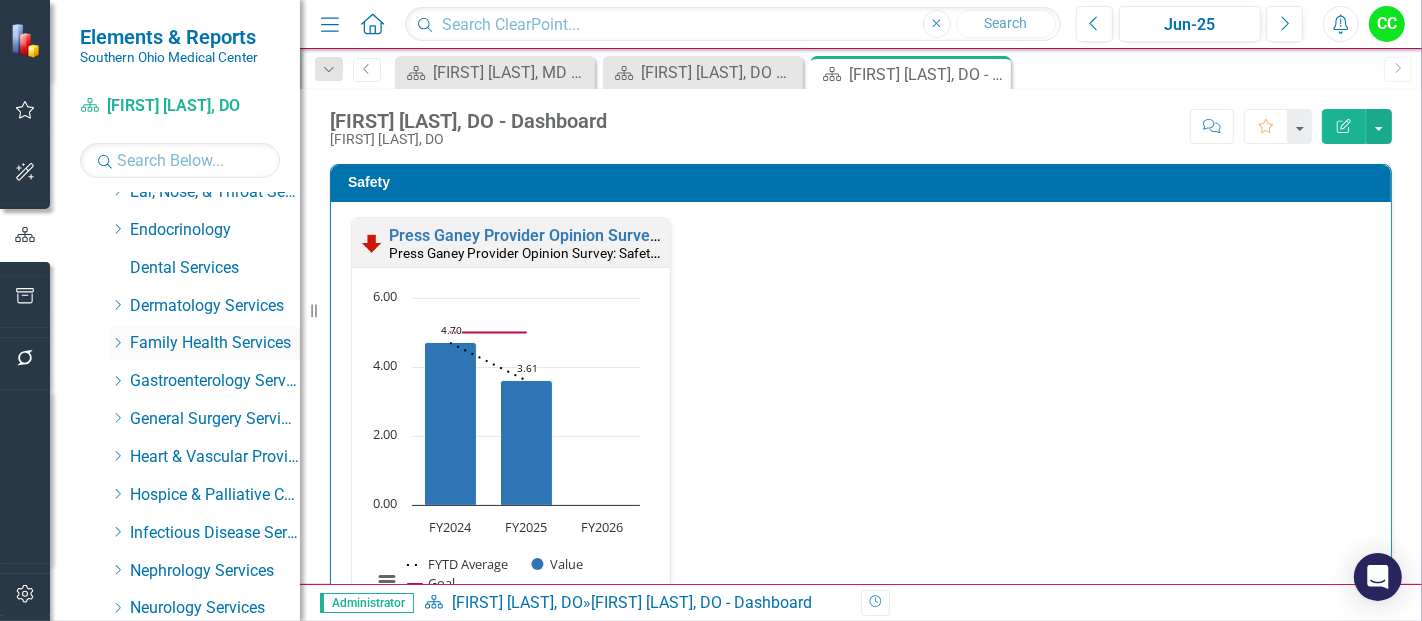 click on "Dropdown" 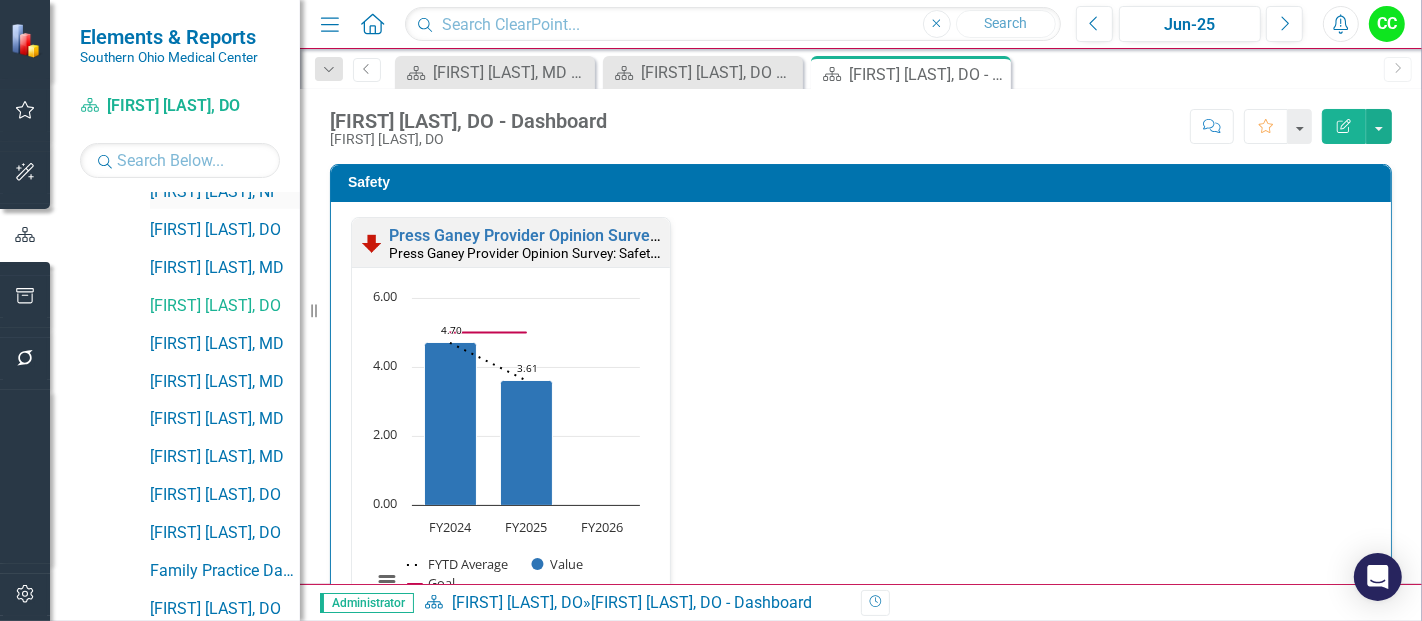 scroll, scrollTop: 450, scrollLeft: 0, axis: vertical 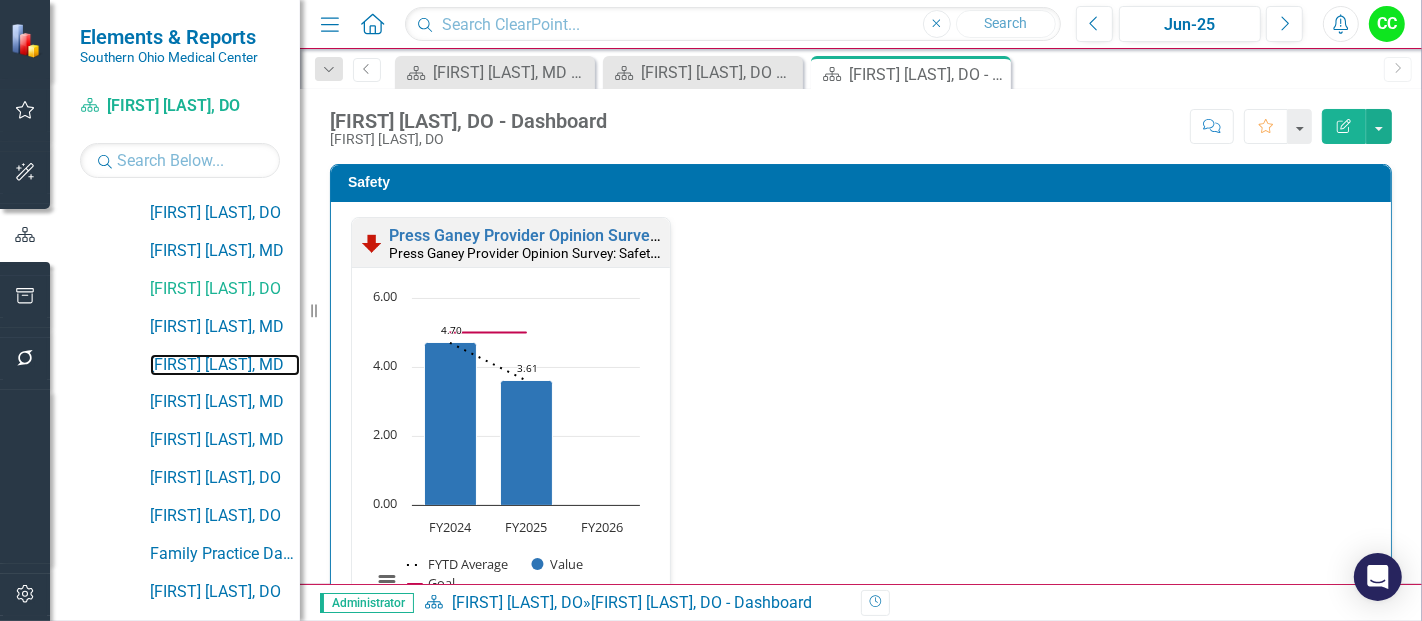 click on "[FIRST] [LAST], [PROFESSION]" at bounding box center [225, 365] 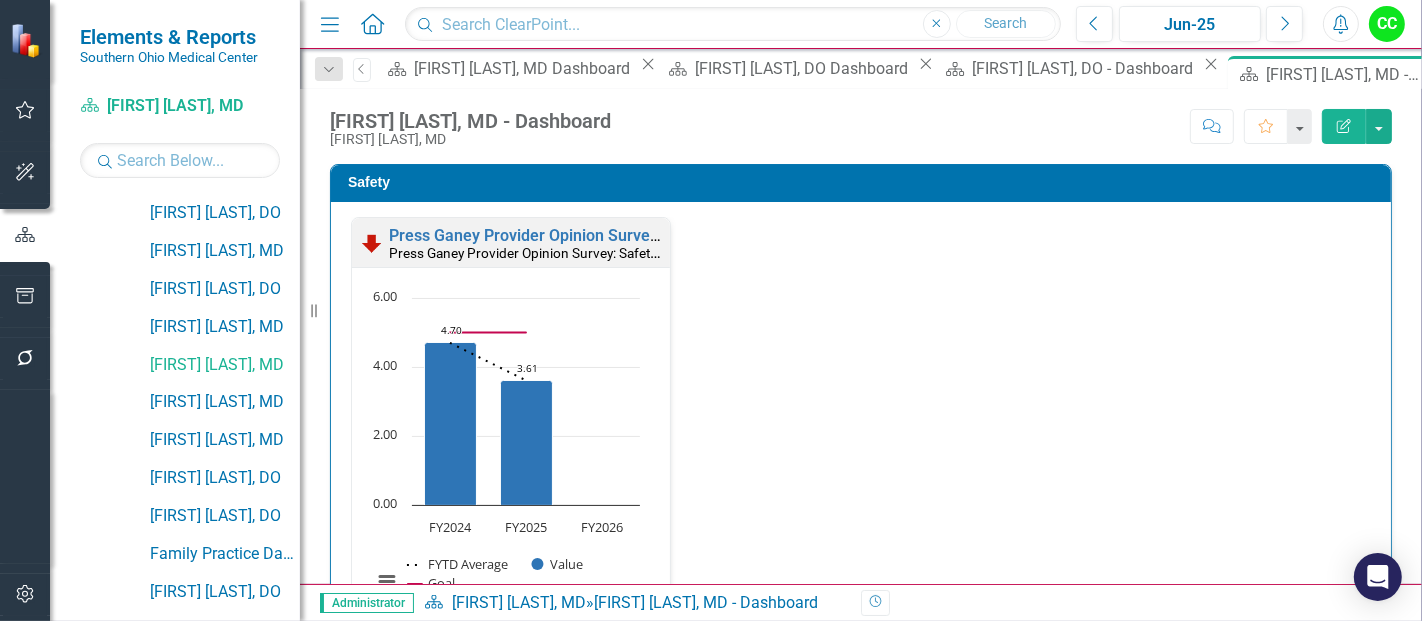 scroll, scrollTop: 1, scrollLeft: 0, axis: vertical 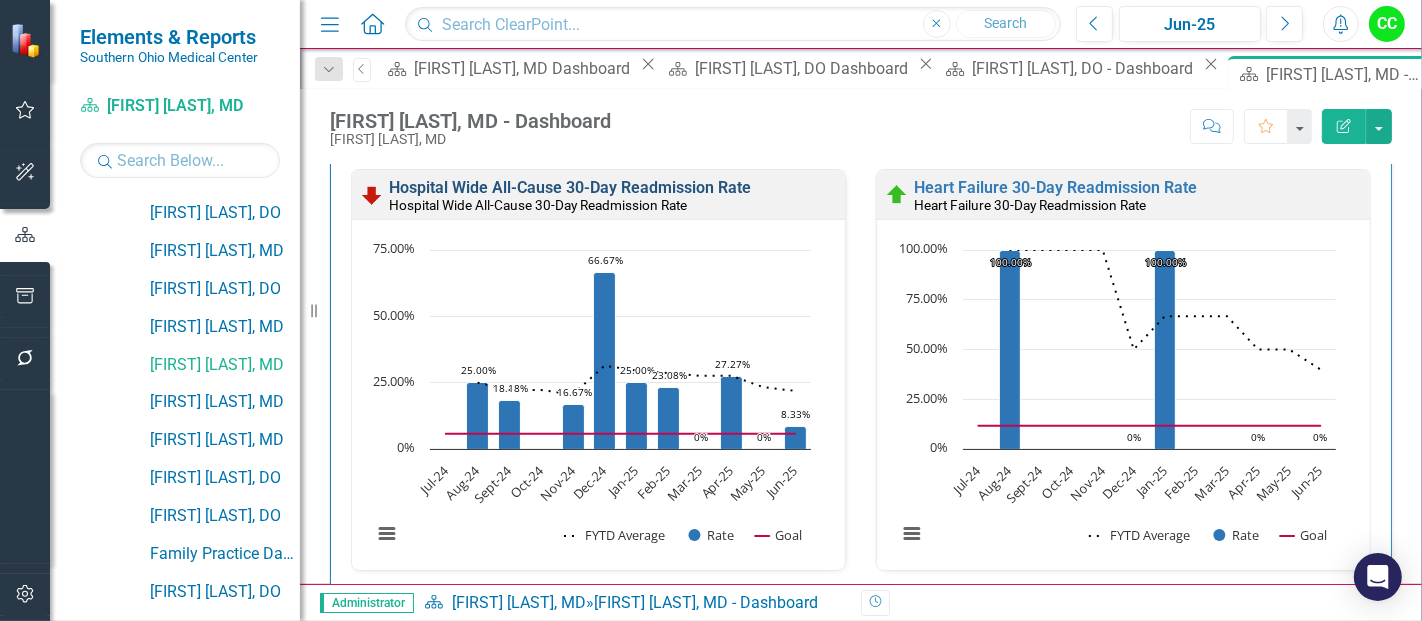 click on "Hospital Wide All-Cause 30-Day Readmission Rate" at bounding box center [570, 187] 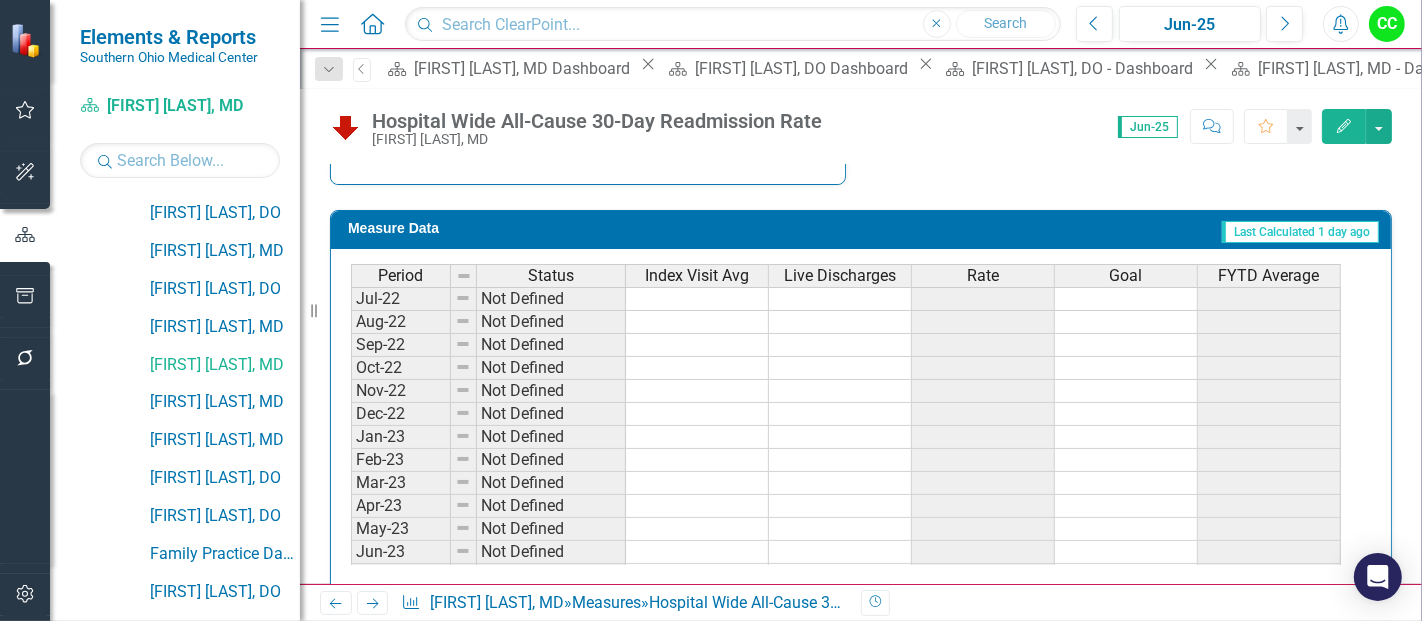 scroll, scrollTop: 928, scrollLeft: 0, axis: vertical 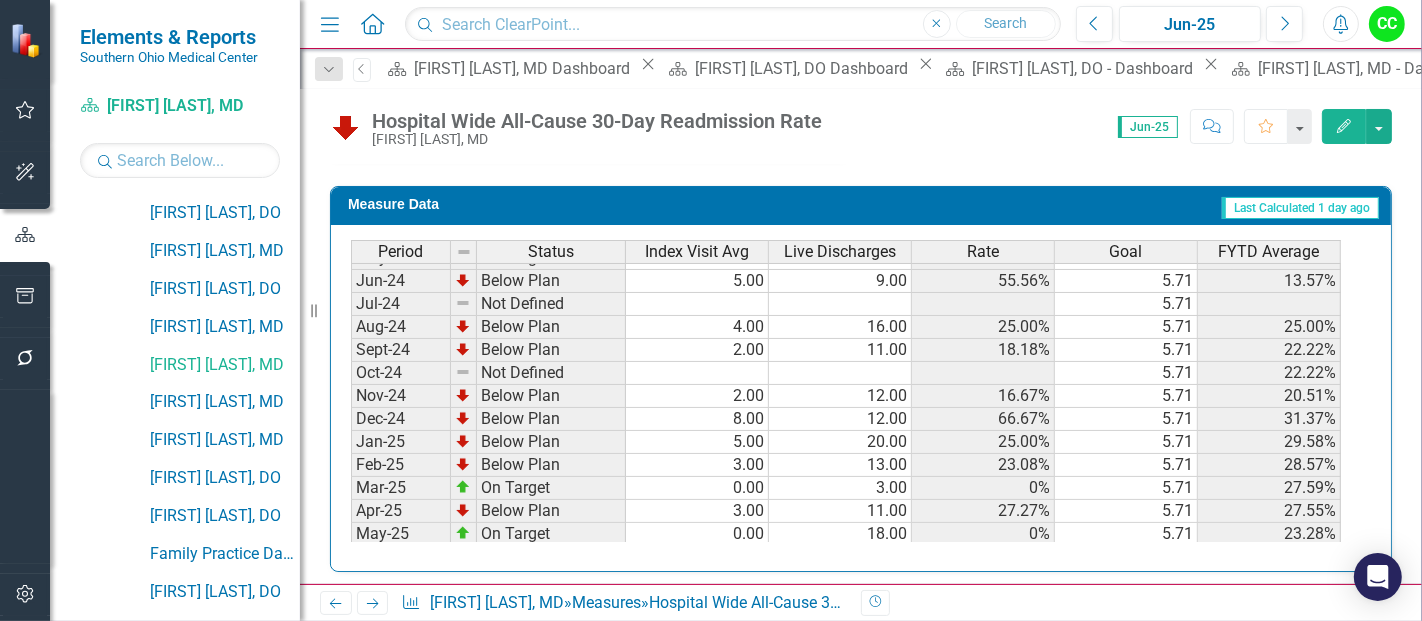 click on "Close" 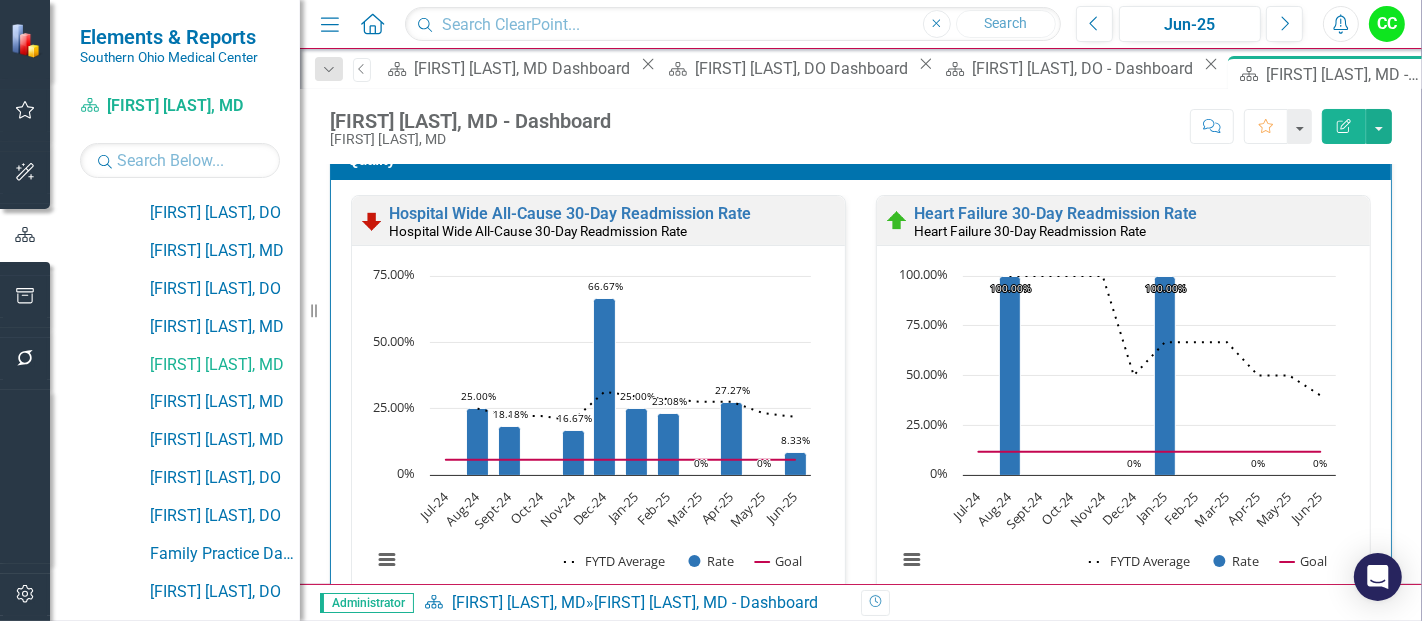scroll, scrollTop: 573, scrollLeft: 0, axis: vertical 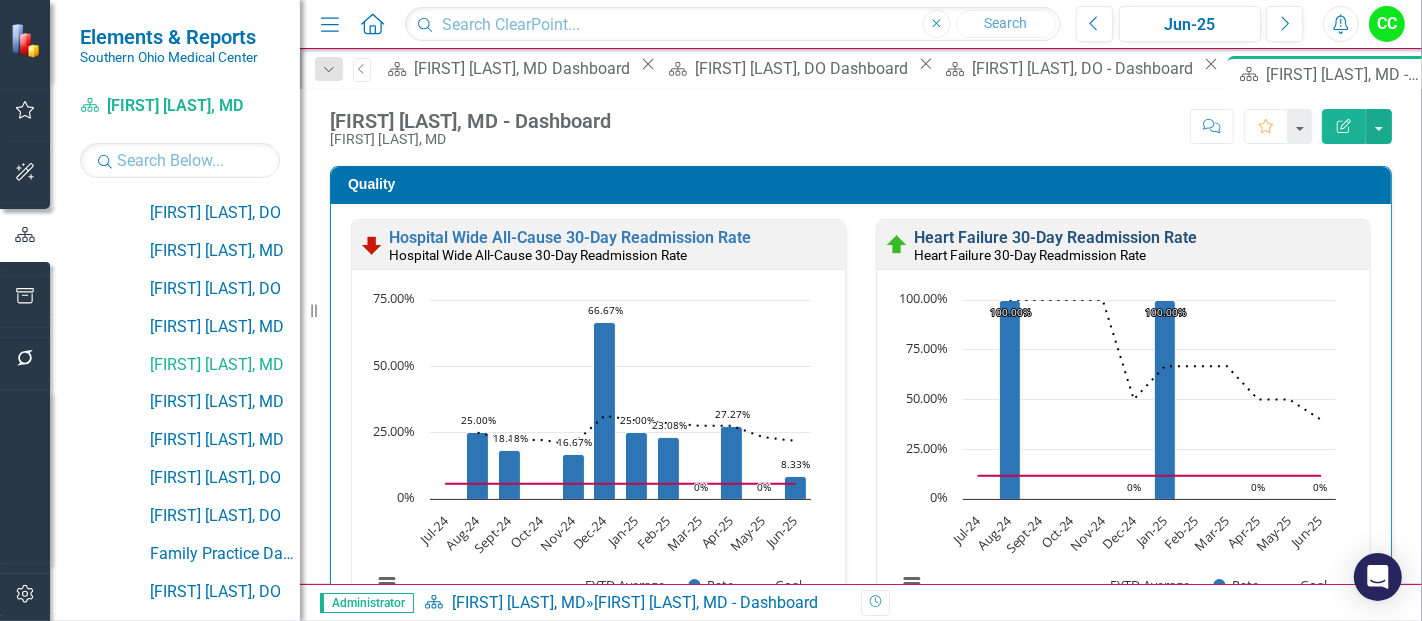 click on "Heart Failure 30-Day Readmission Rate" at bounding box center [1055, 237] 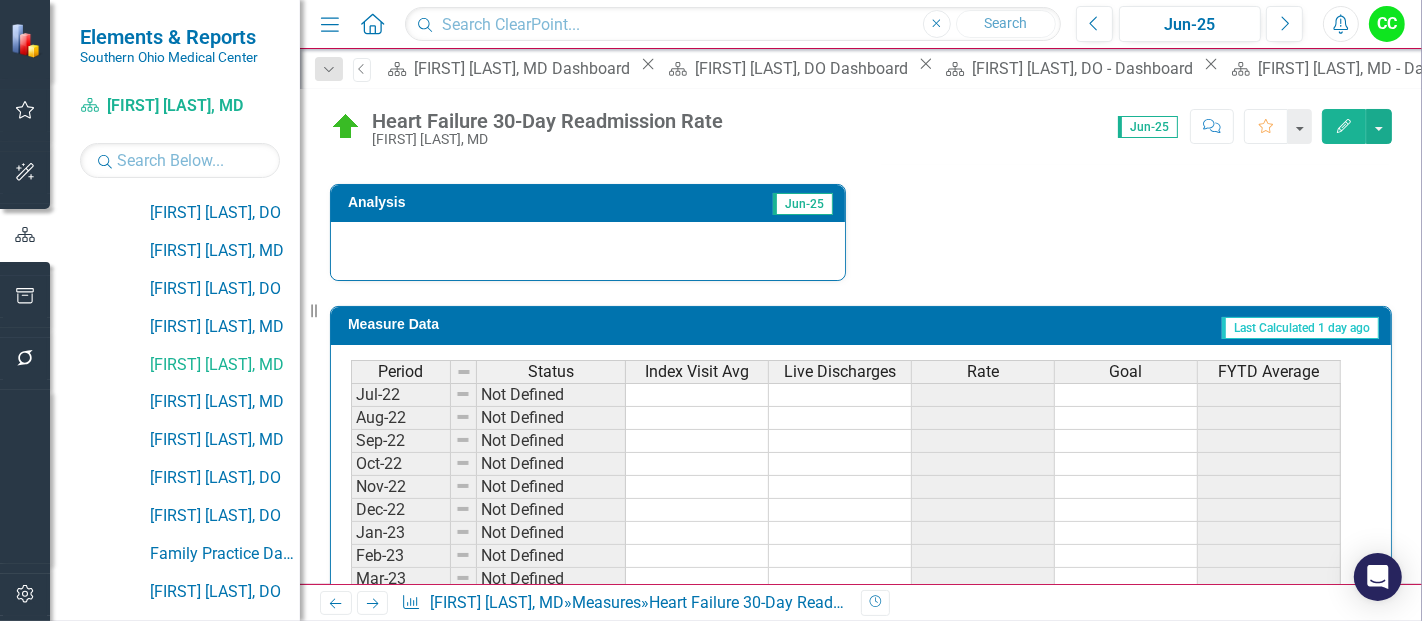 scroll, scrollTop: 928, scrollLeft: 0, axis: vertical 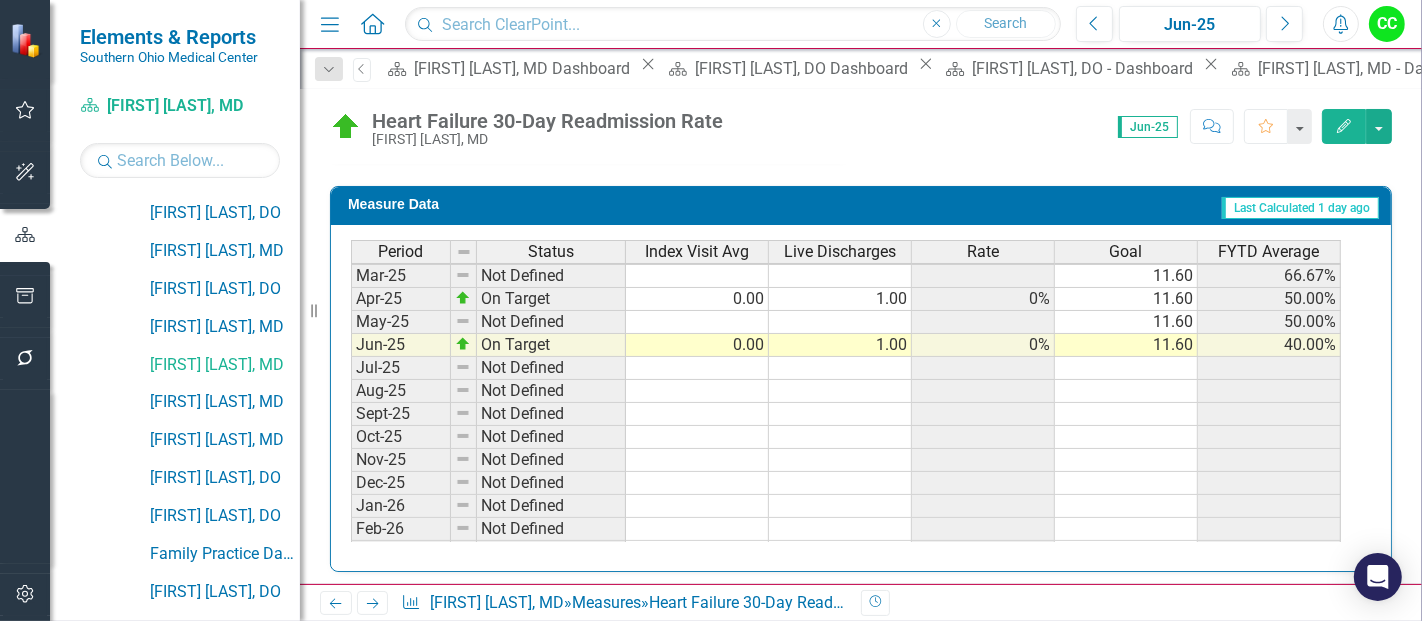 click 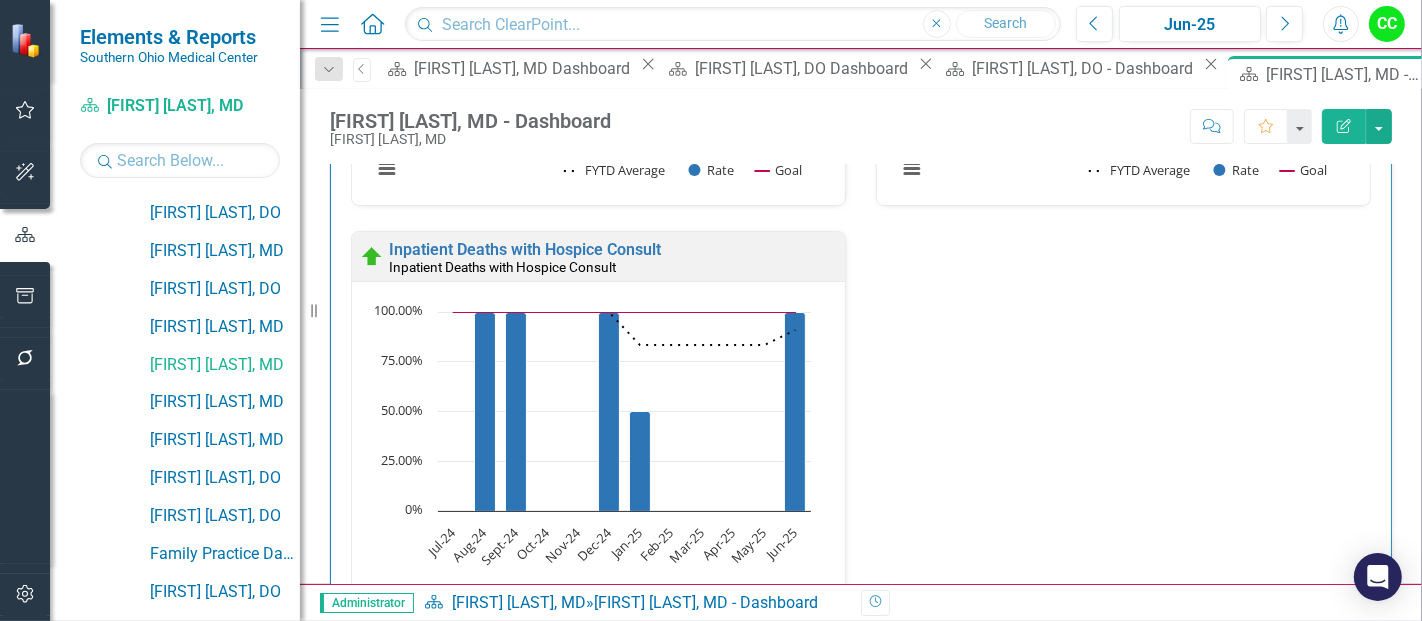 scroll, scrollTop: 997, scrollLeft: 0, axis: vertical 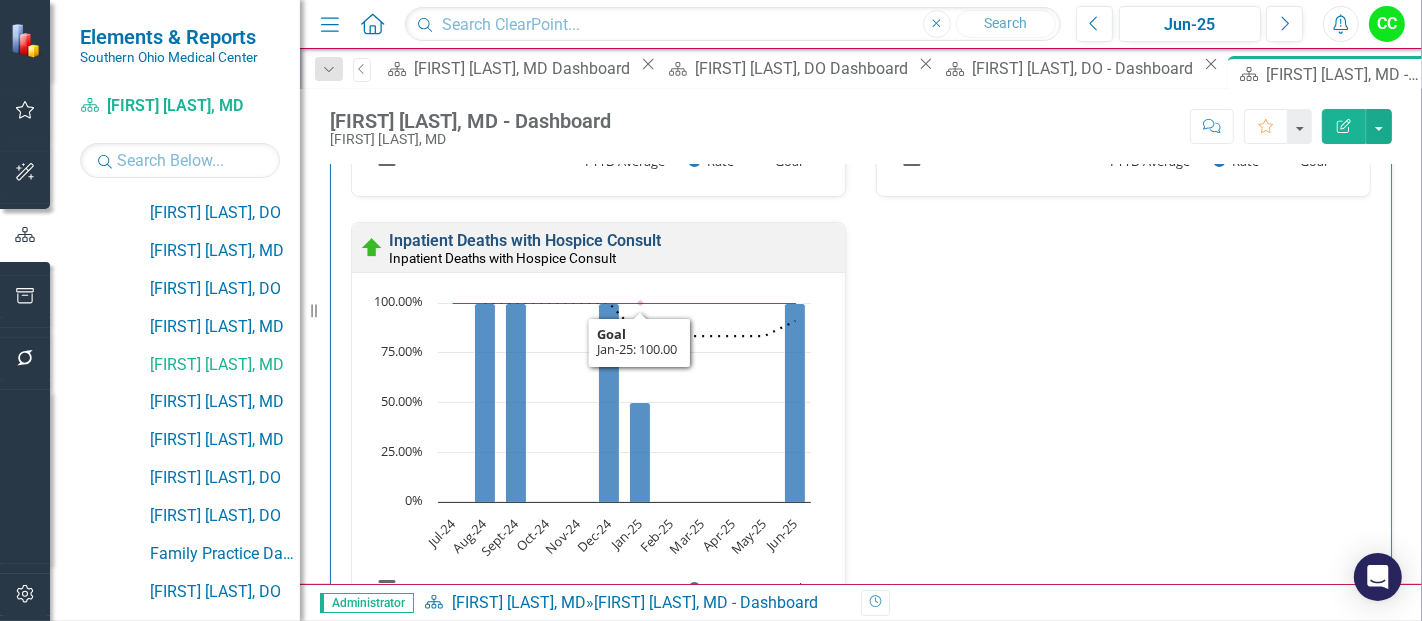 click on "Inpatient Deaths with Hospice Consult" at bounding box center (525, 240) 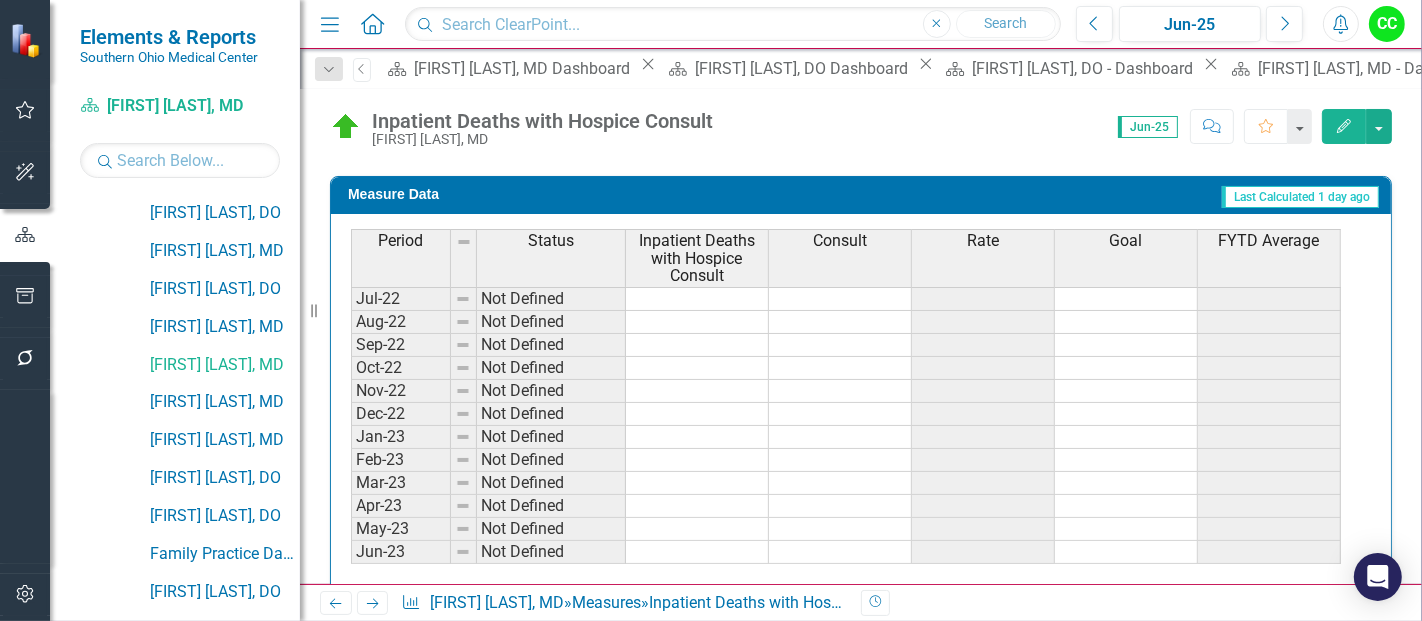 scroll, scrollTop: 900, scrollLeft: 0, axis: vertical 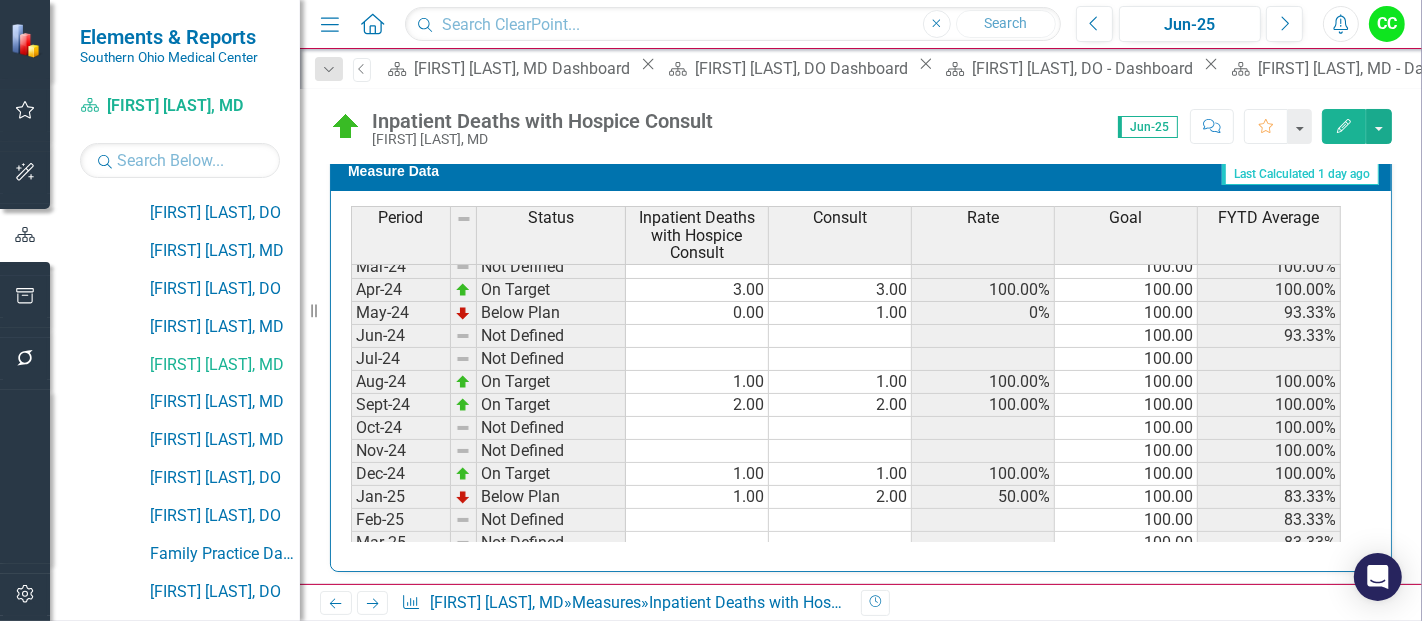 click on "Close" 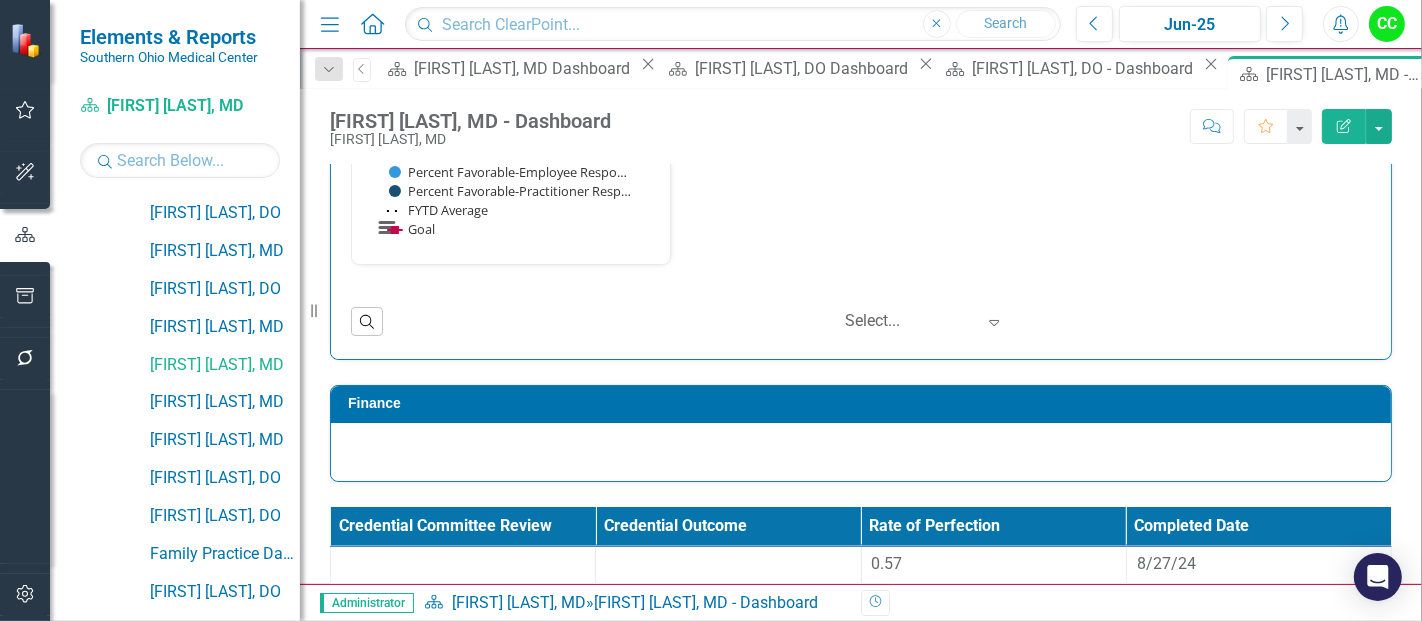 scroll, scrollTop: 2565, scrollLeft: 0, axis: vertical 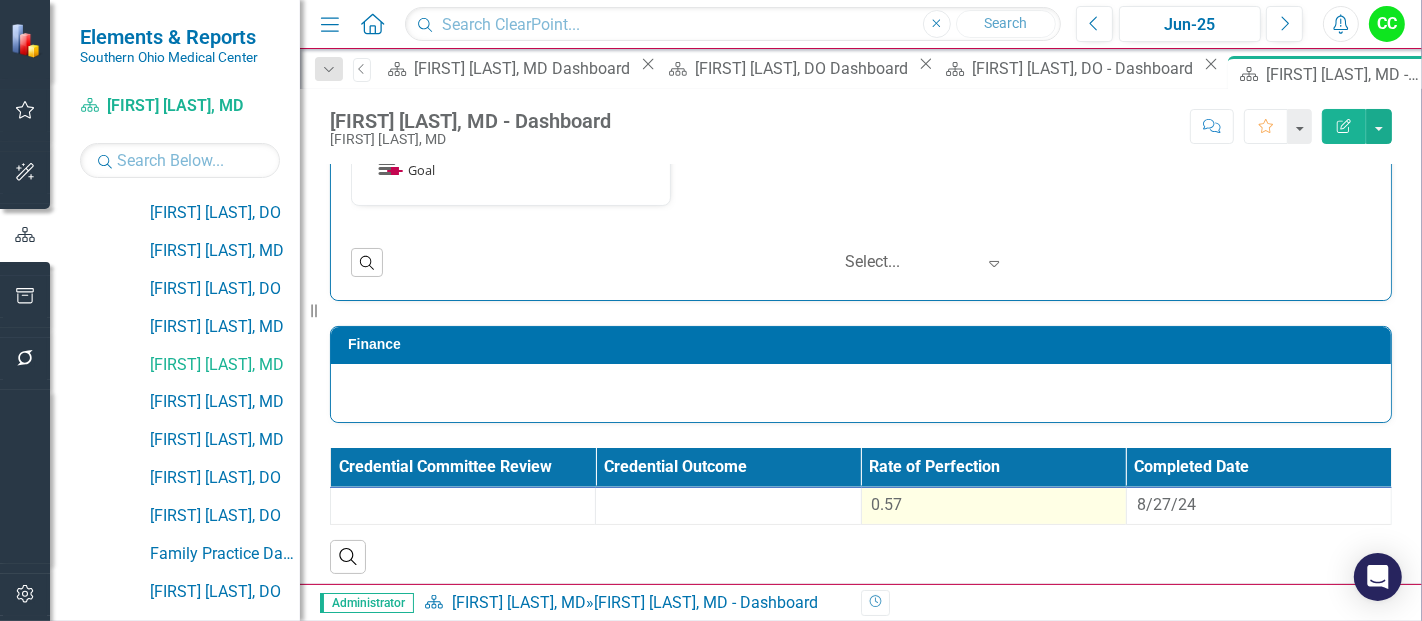 click on "0.57" at bounding box center [994, 505] 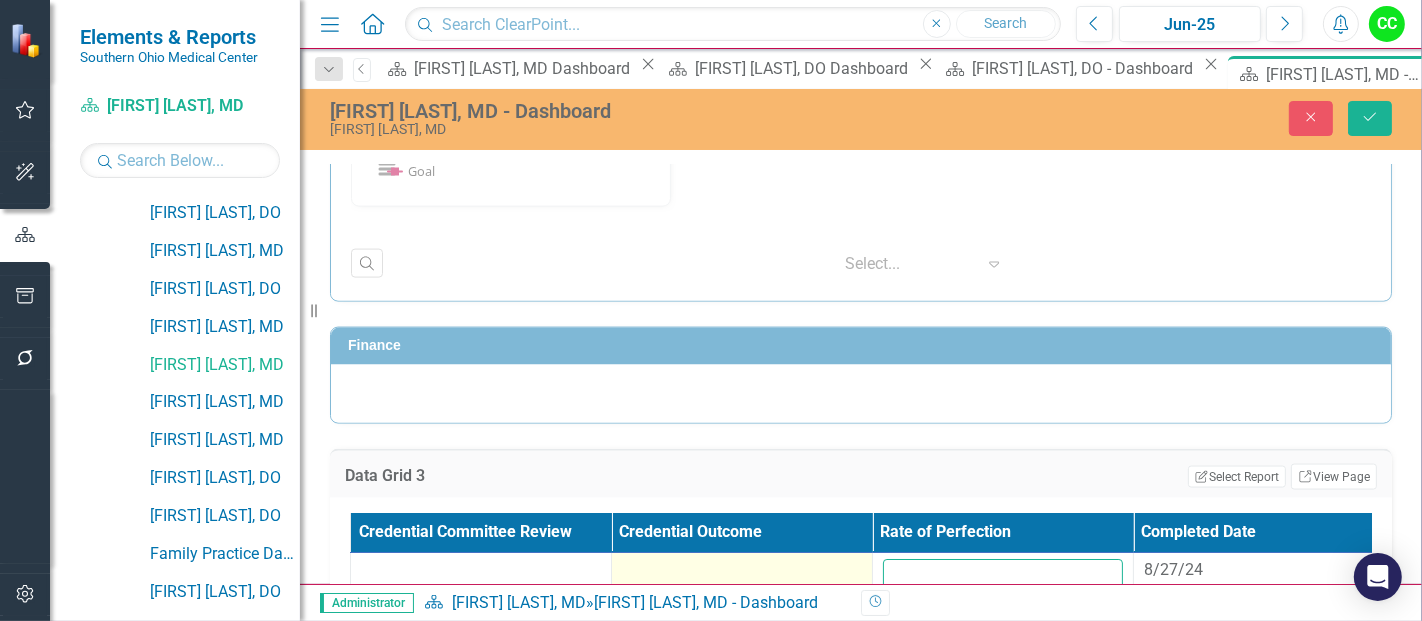 drag, startPoint x: 983, startPoint y: 560, endPoint x: 833, endPoint y: 555, distance: 150.08331 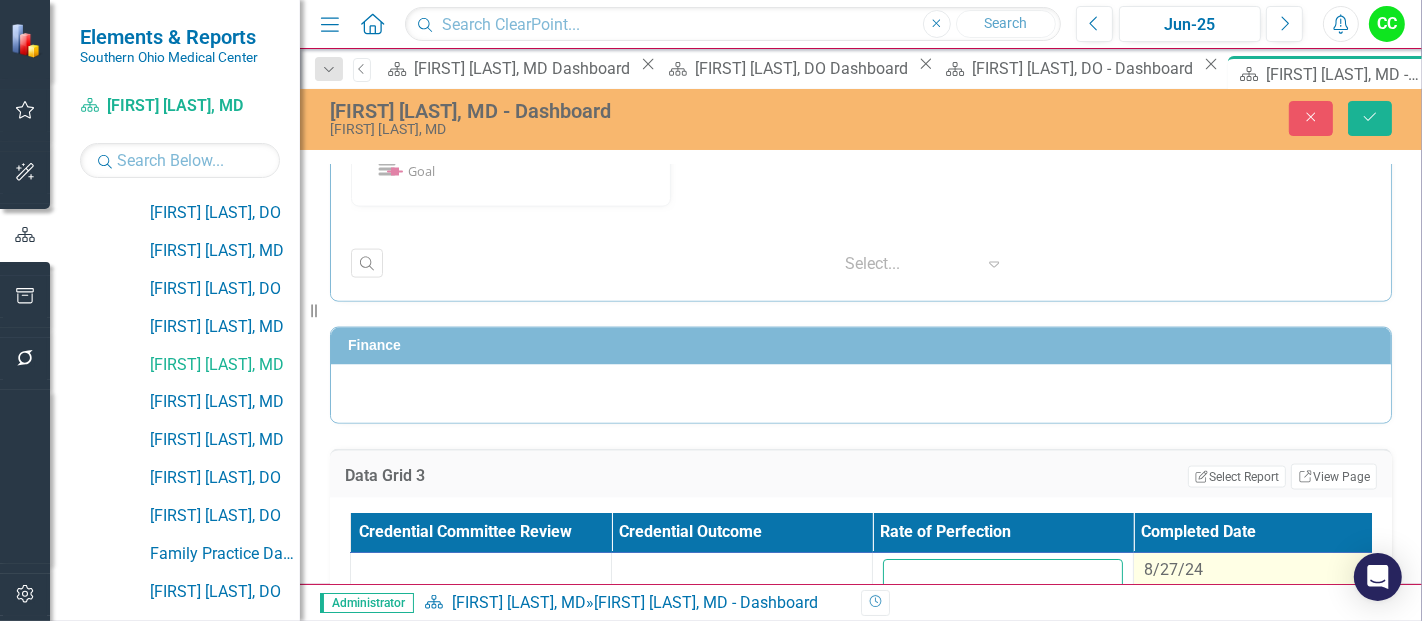 type on "0.504785714" 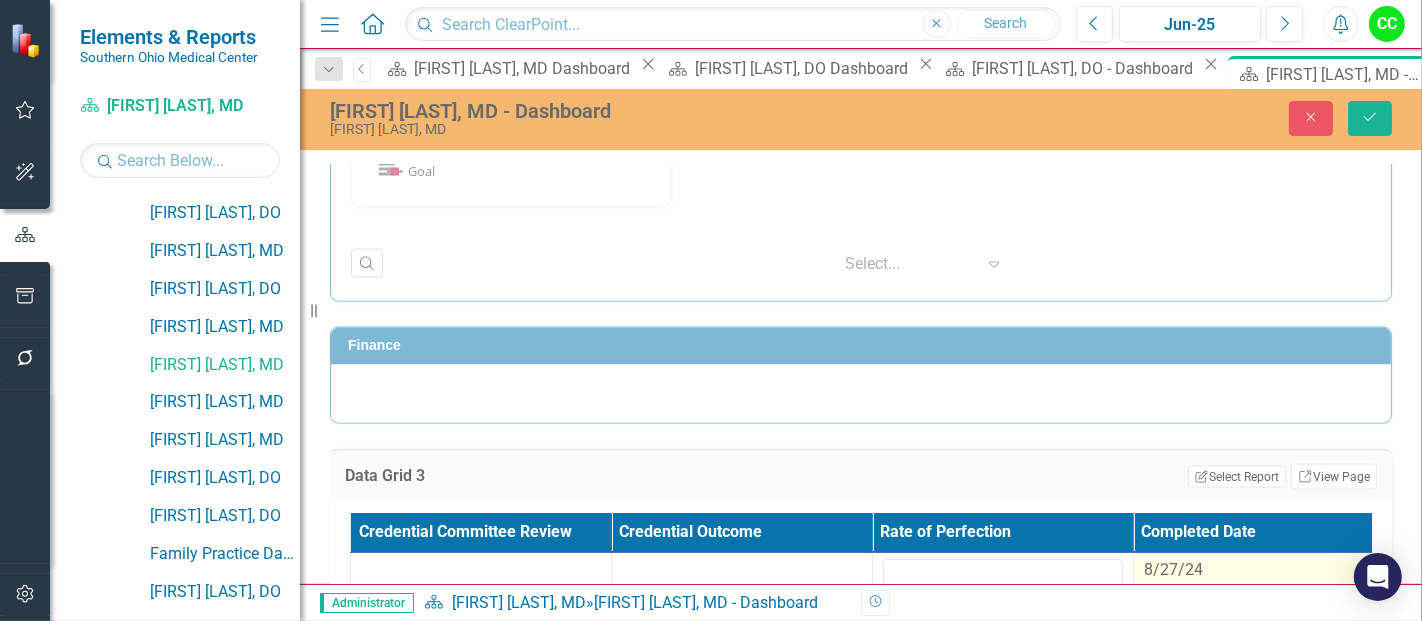 click on "8/27/24" at bounding box center (1173, 569) 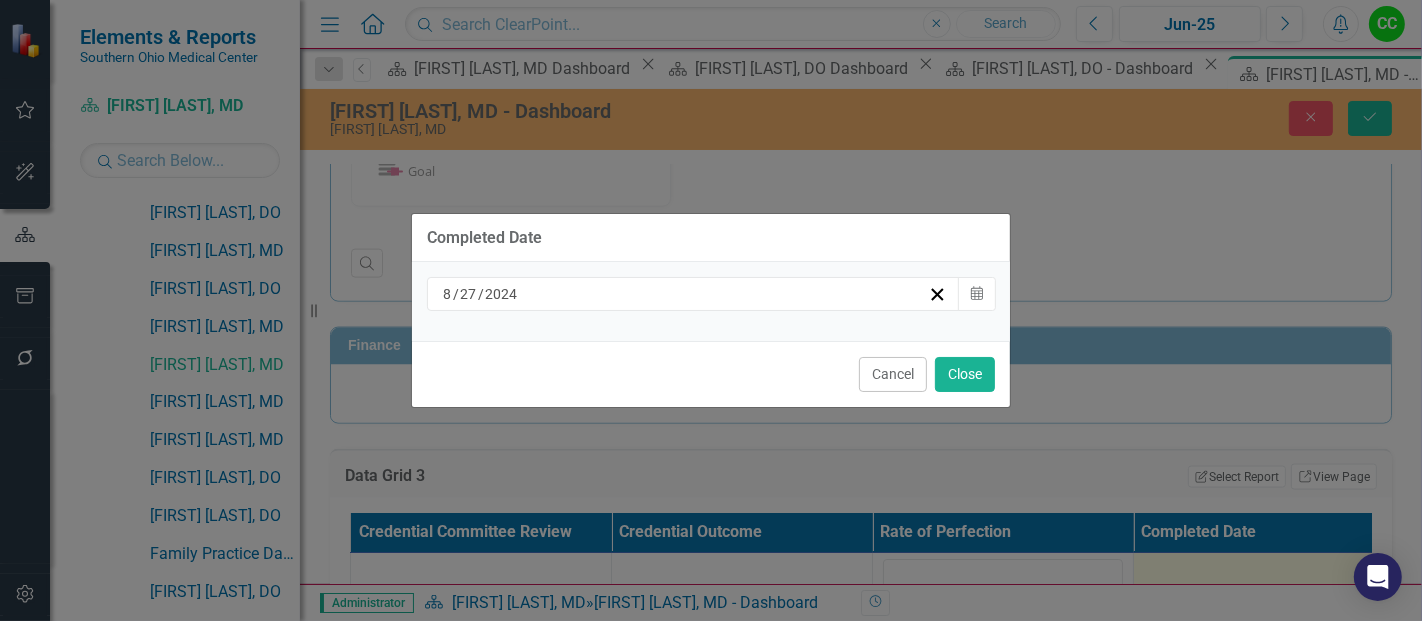 click on "8 / 27 / 2024" at bounding box center [684, 294] 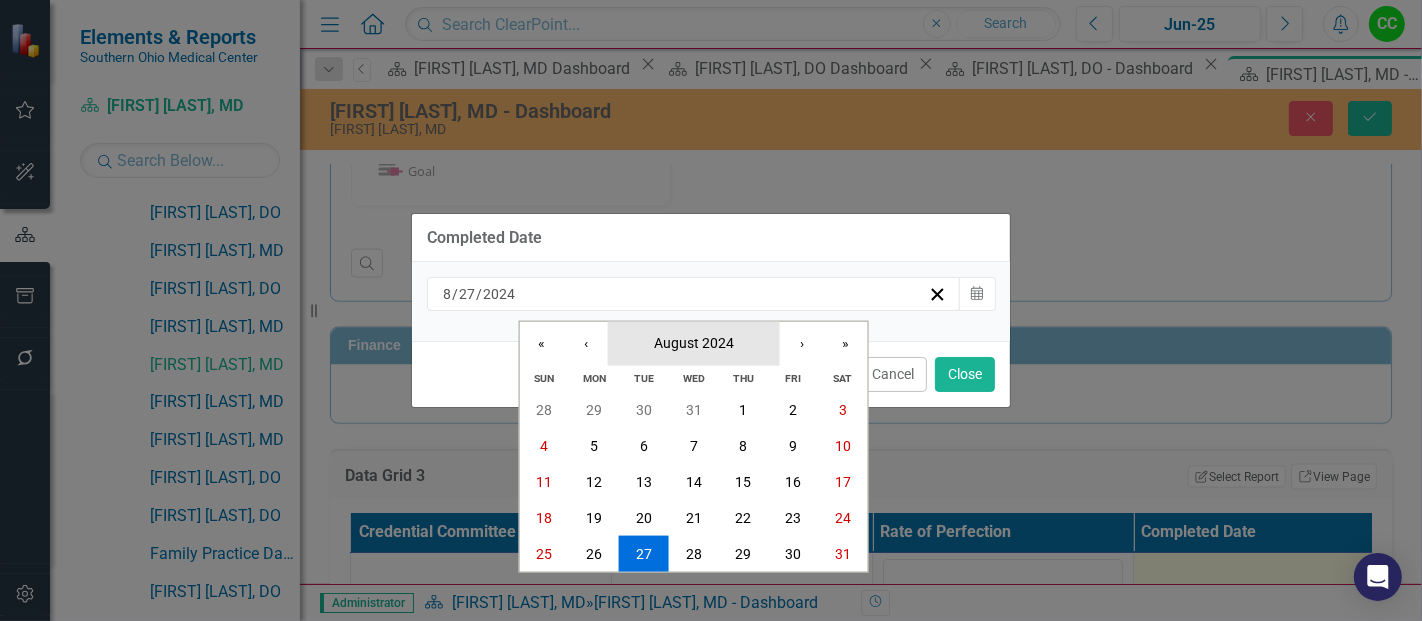 click on "August 2024" at bounding box center [694, 343] 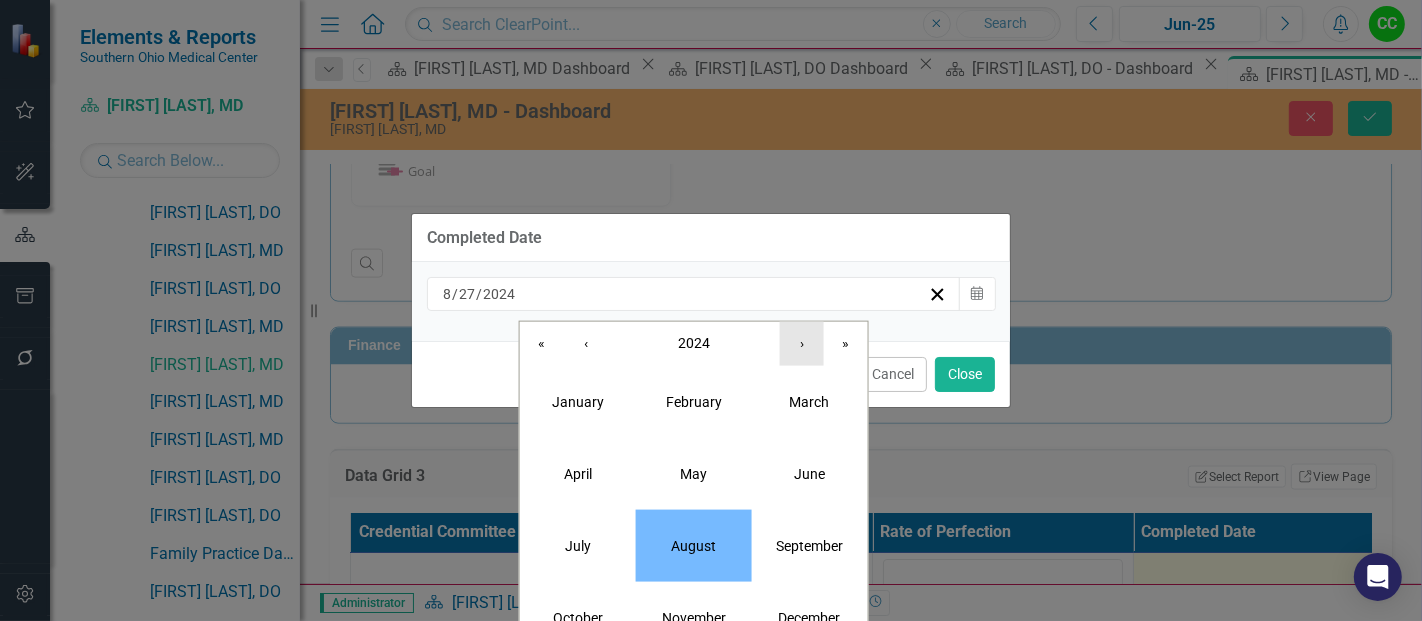 click on "›" at bounding box center (802, 343) 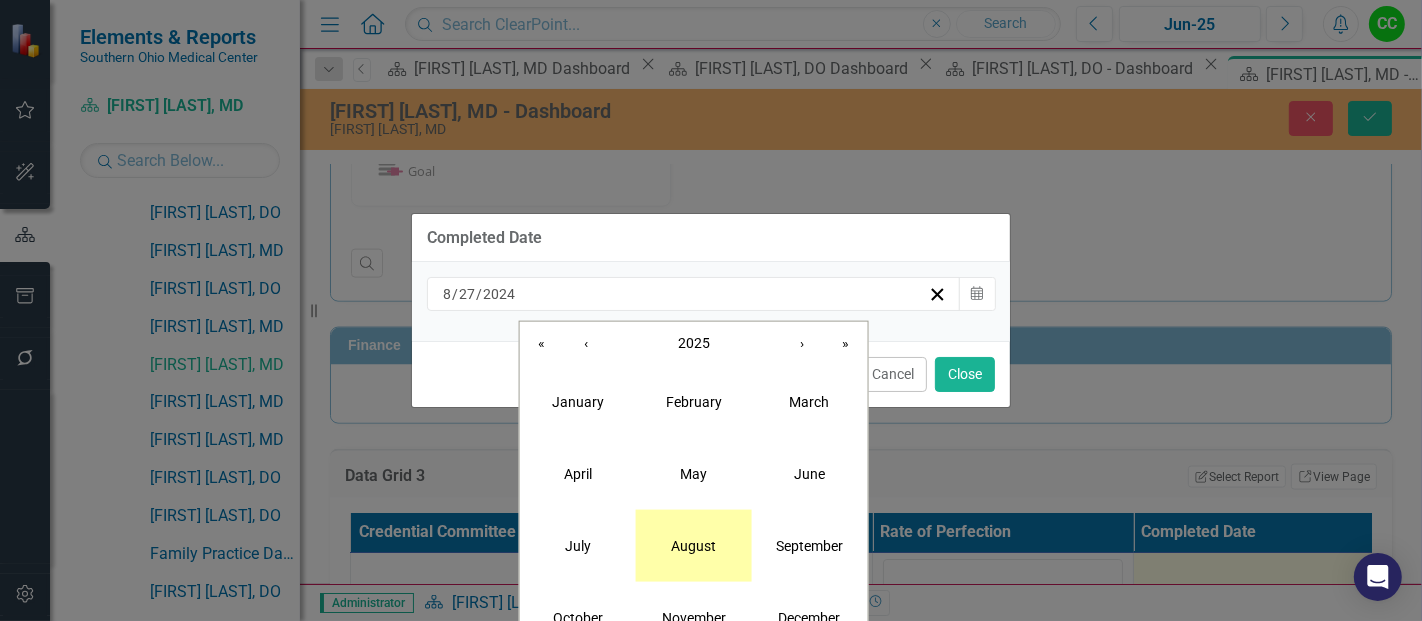 click on "August" at bounding box center [694, 545] 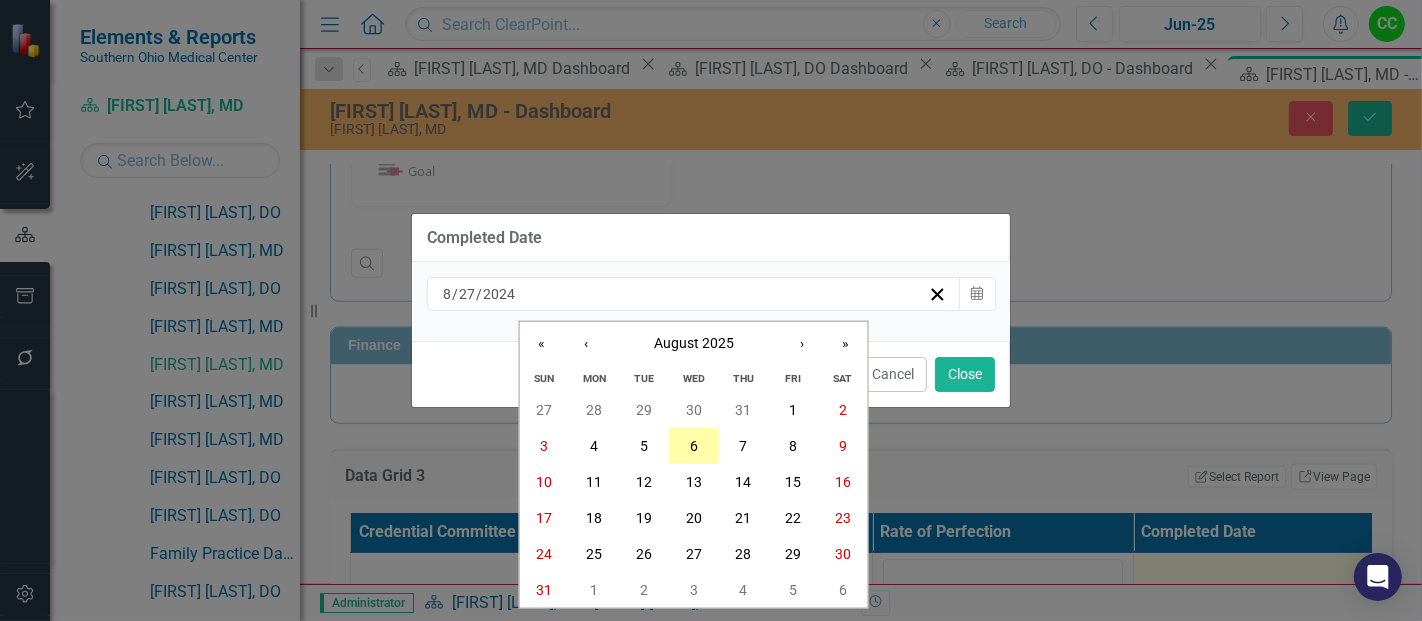 click on "6" at bounding box center (694, 446) 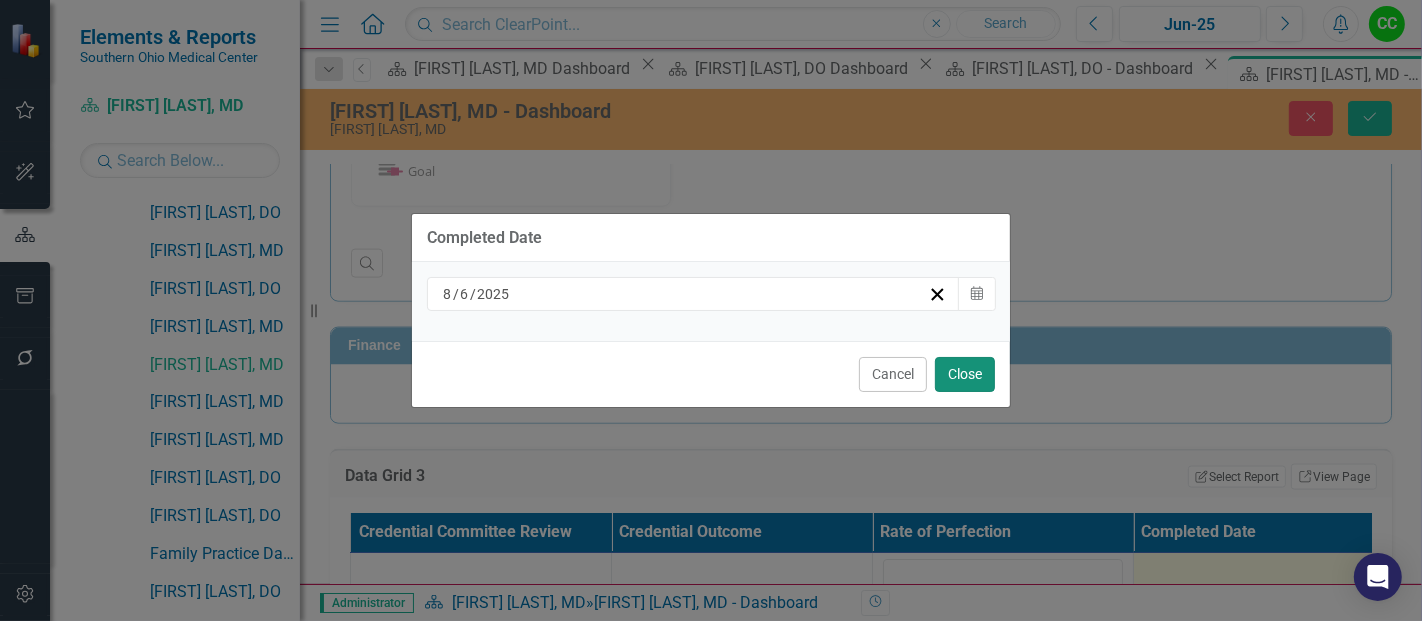click on "Close" at bounding box center [965, 374] 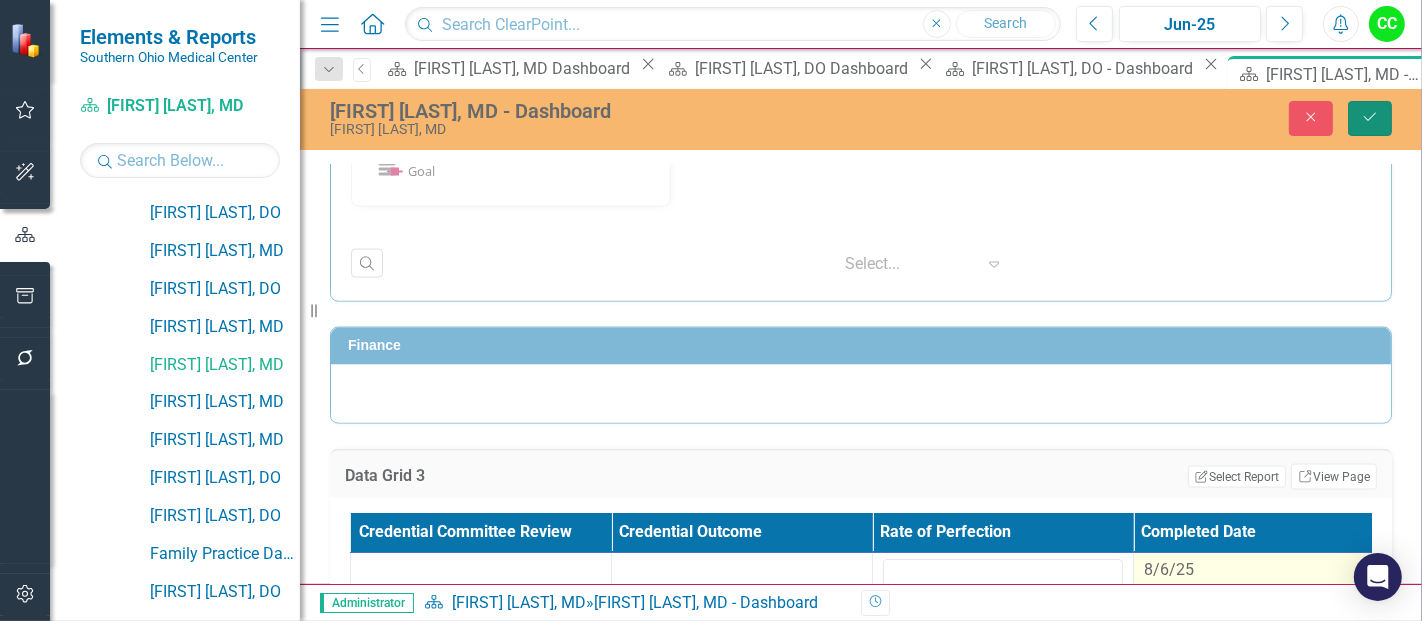 click on "Save" at bounding box center [1370, 118] 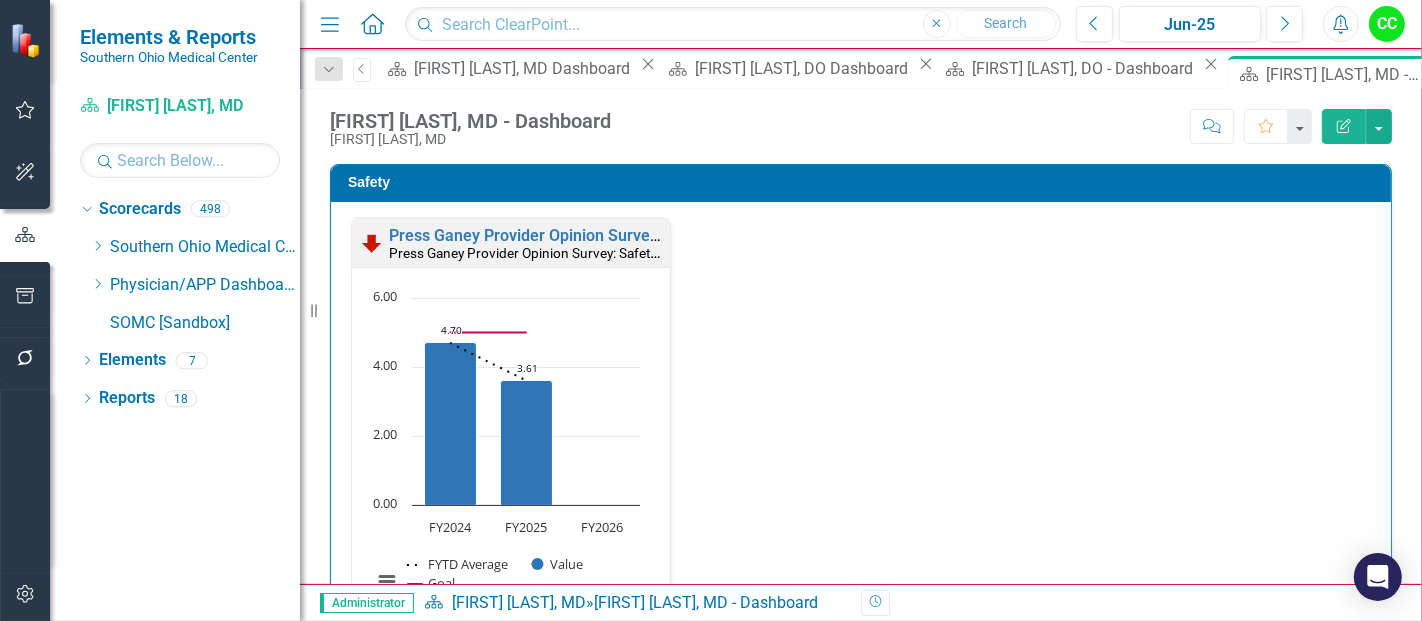 scroll, scrollTop: 0, scrollLeft: 0, axis: both 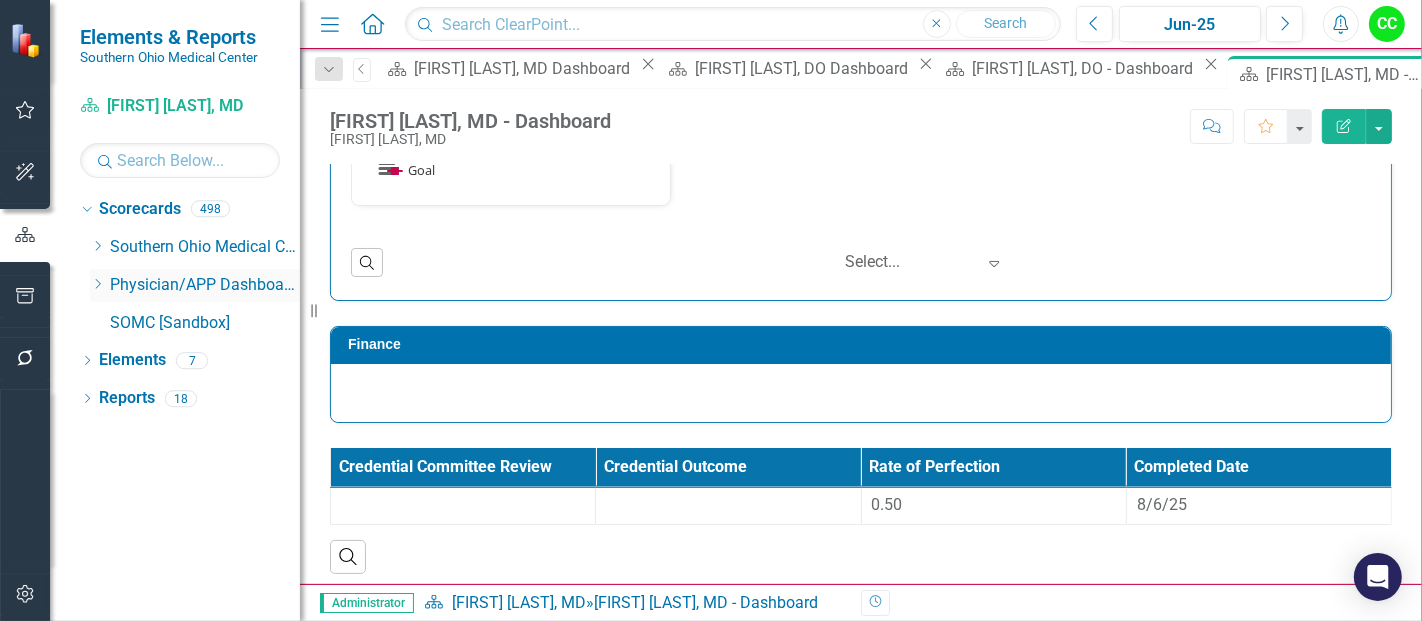 click on "Dropdown" at bounding box center (97, 285) 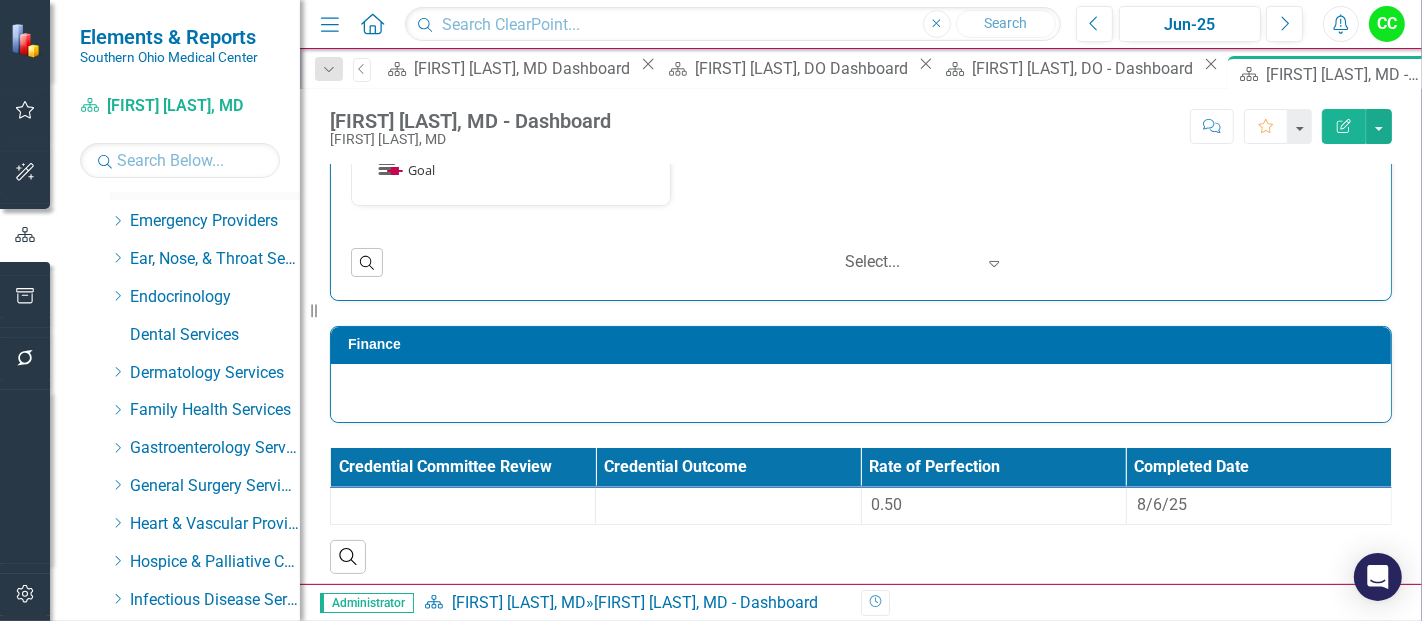 scroll, scrollTop: 191, scrollLeft: 0, axis: vertical 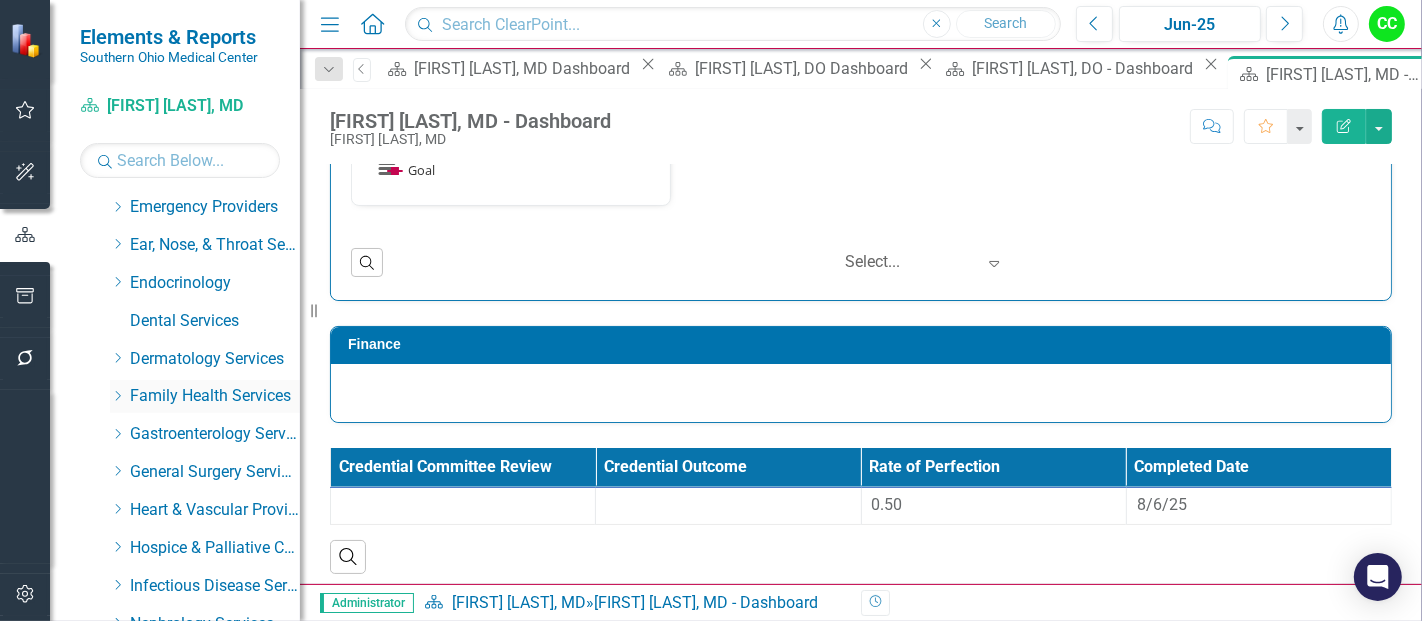 click 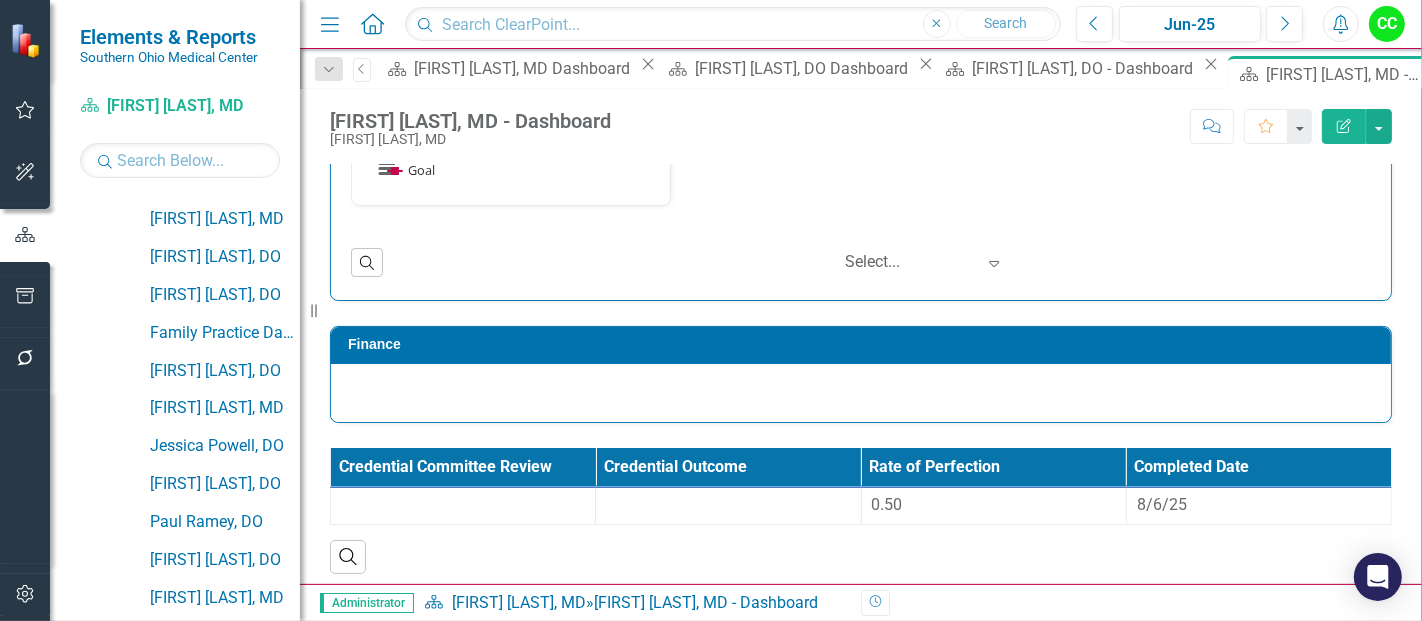 scroll, scrollTop: 677, scrollLeft: 0, axis: vertical 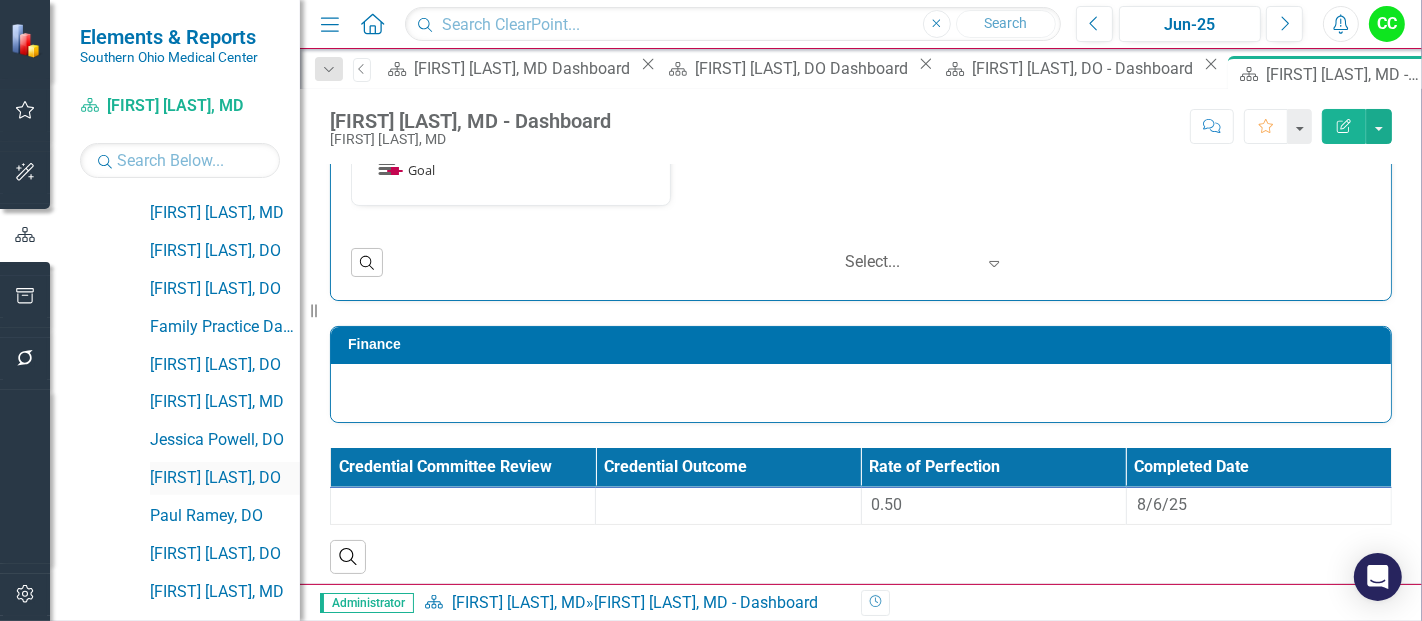 click on "[FIRST] [LAST], DO" at bounding box center [225, 478] 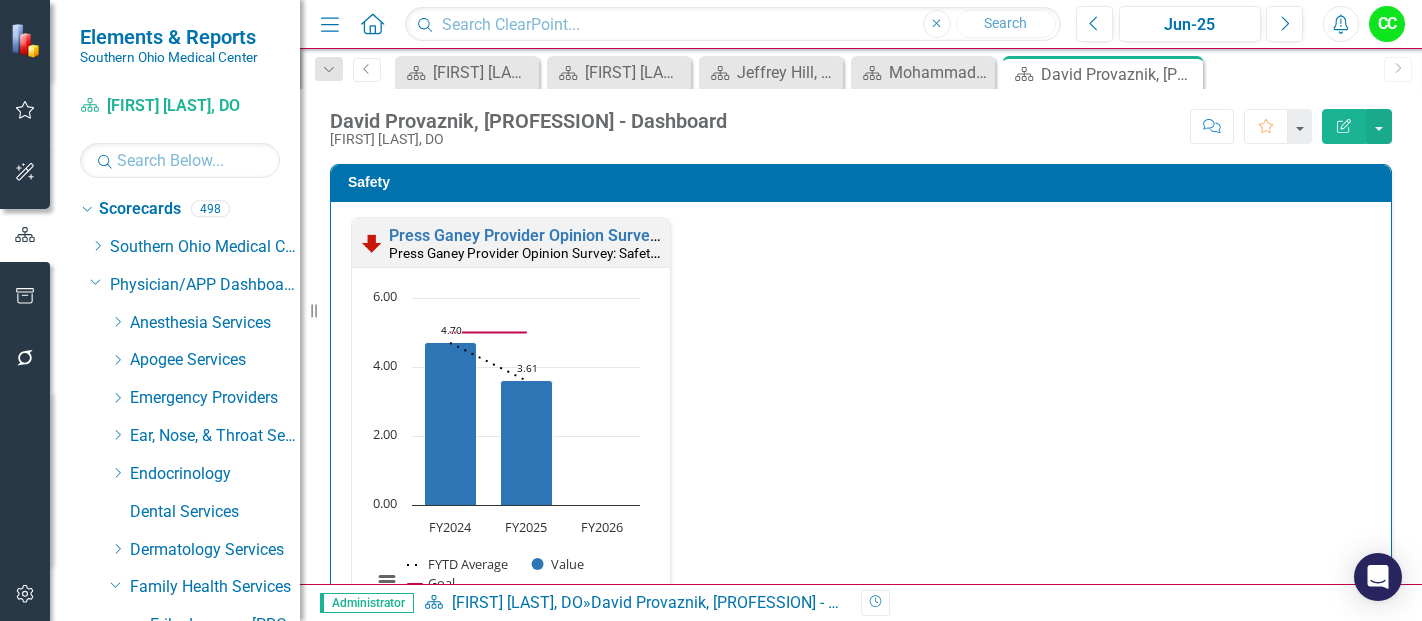 scroll, scrollTop: 0, scrollLeft: 0, axis: both 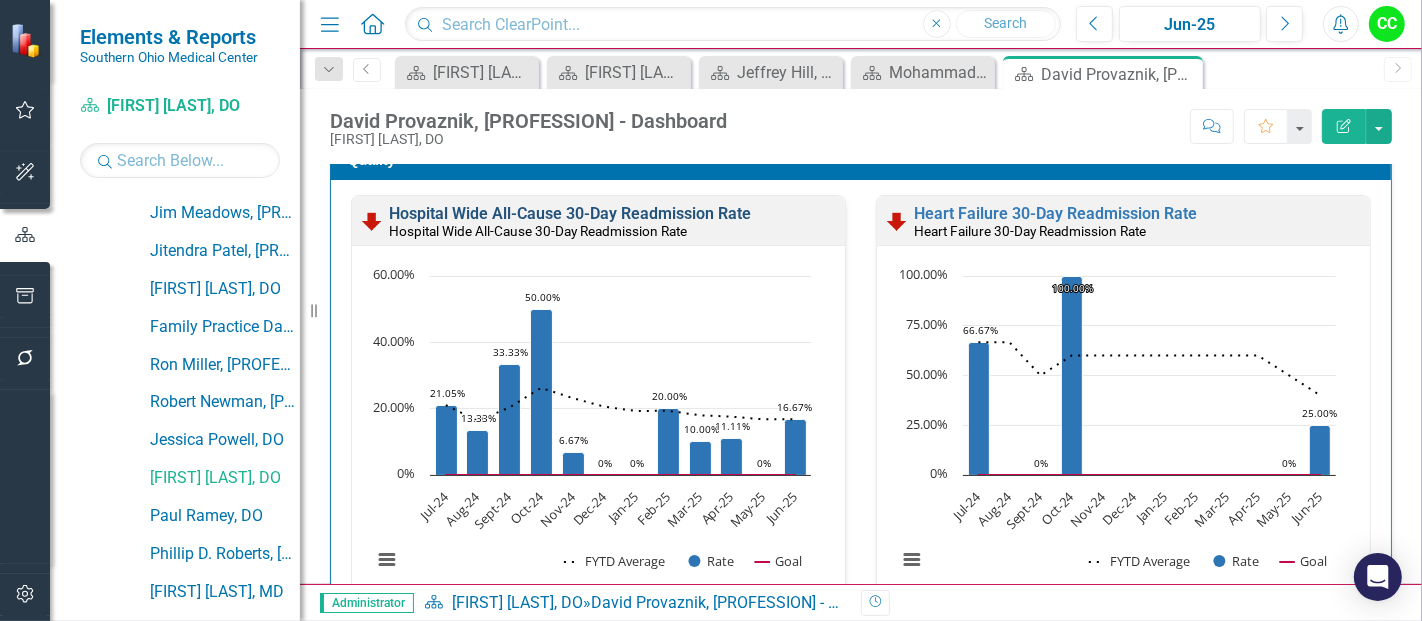 click on "Hospital Wide All-Cause 30-Day Readmission Rate" at bounding box center [570, 213] 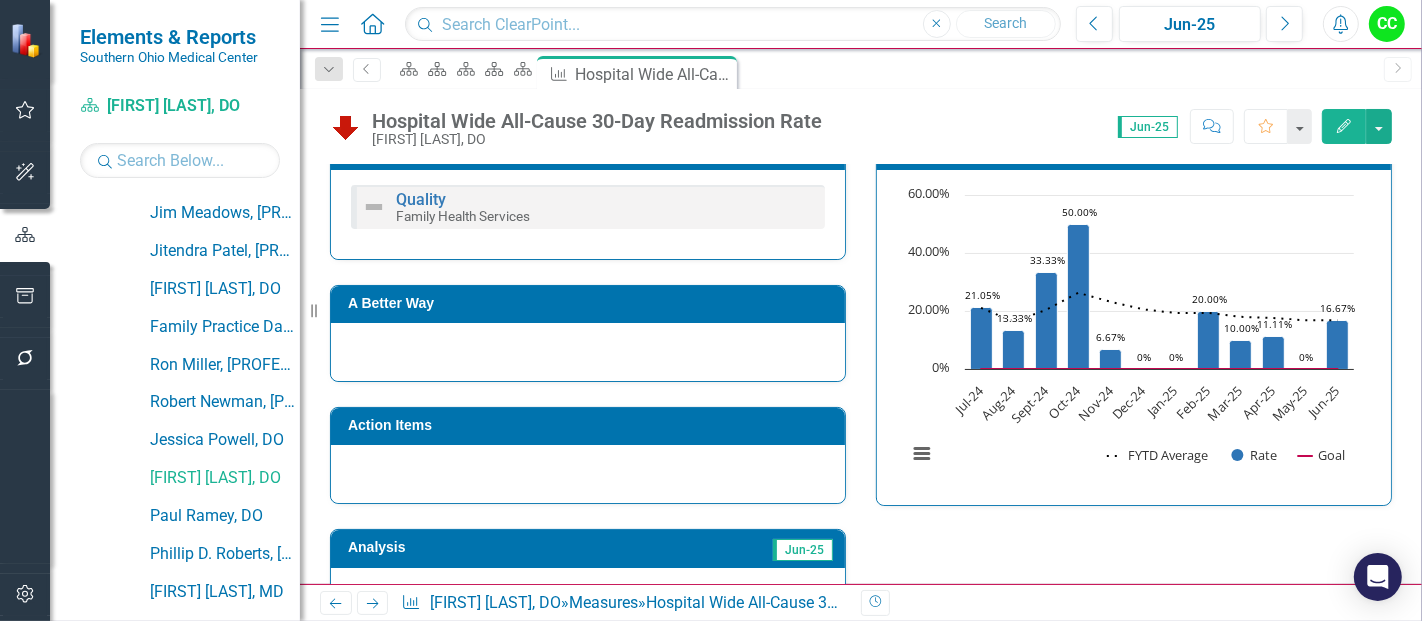 scroll, scrollTop: 866, scrollLeft: 0, axis: vertical 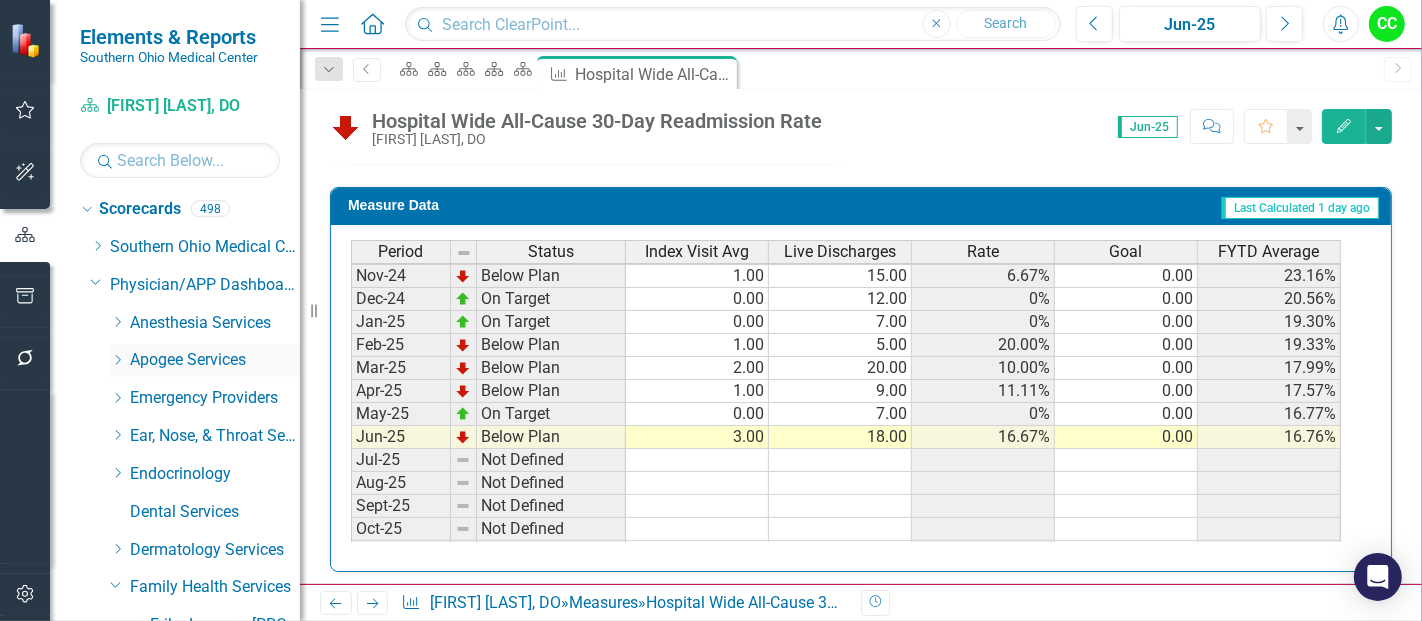 click on "Dropdown" 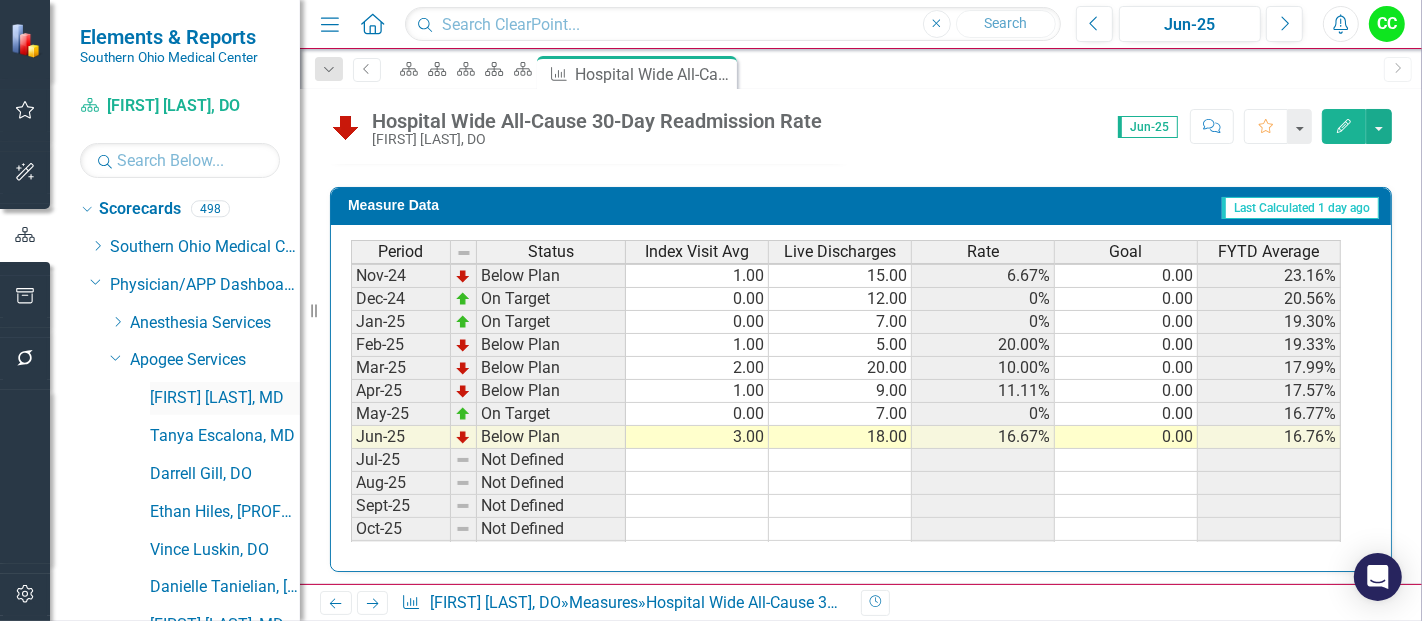 click on "[FIRST] [LAST], MD" at bounding box center [225, 398] 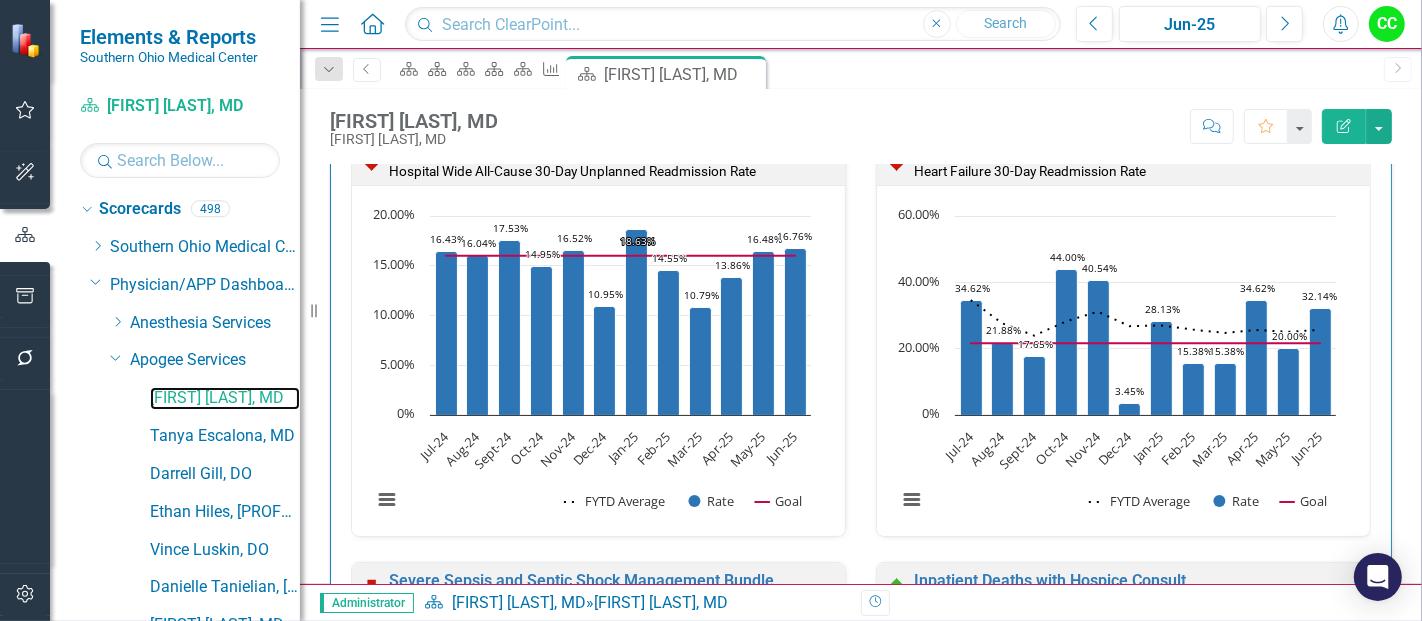 scroll, scrollTop: 568, scrollLeft: 0, axis: vertical 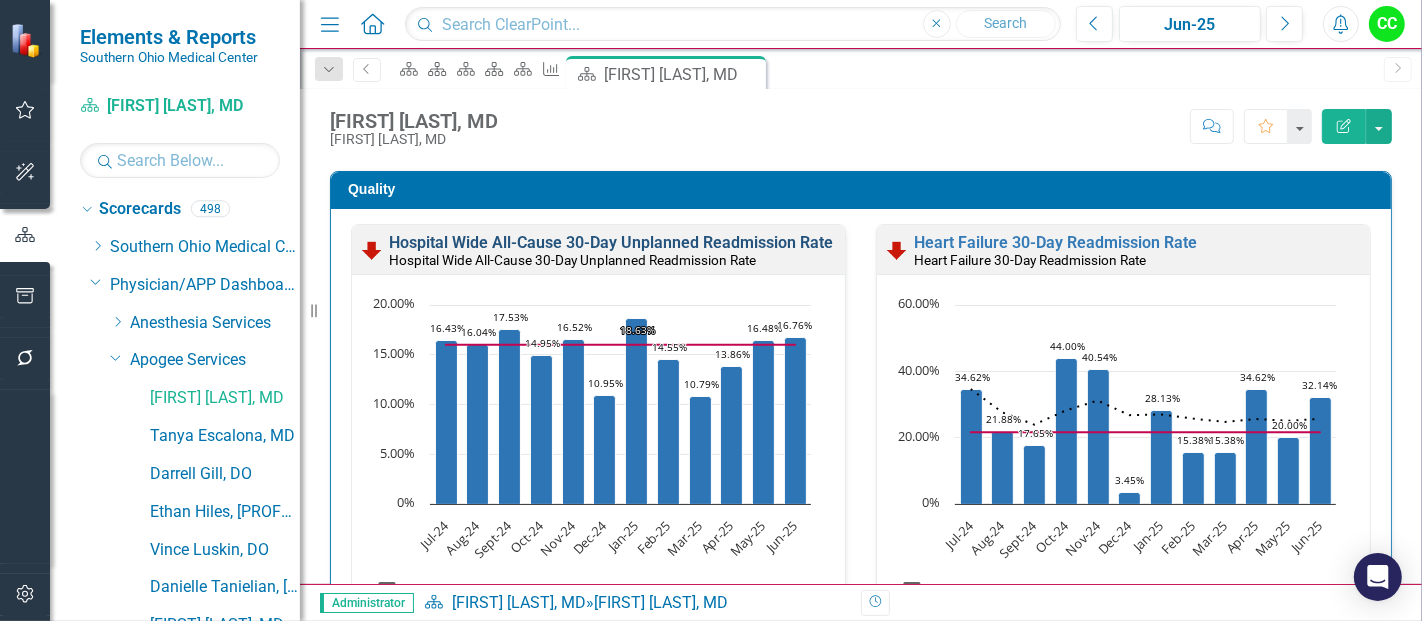 click on "Hospital Wide All-Cause 30-Day Unplanned Readmission Rate" at bounding box center (611, 242) 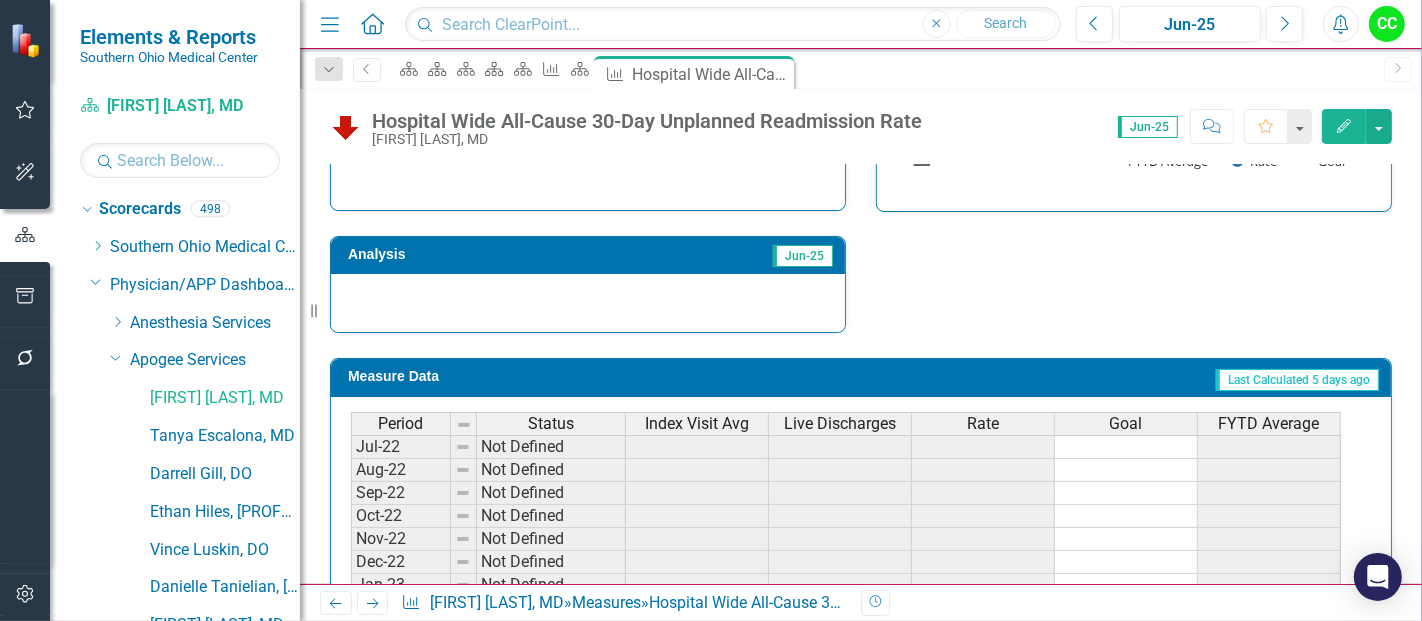 scroll, scrollTop: 1003, scrollLeft: 0, axis: vertical 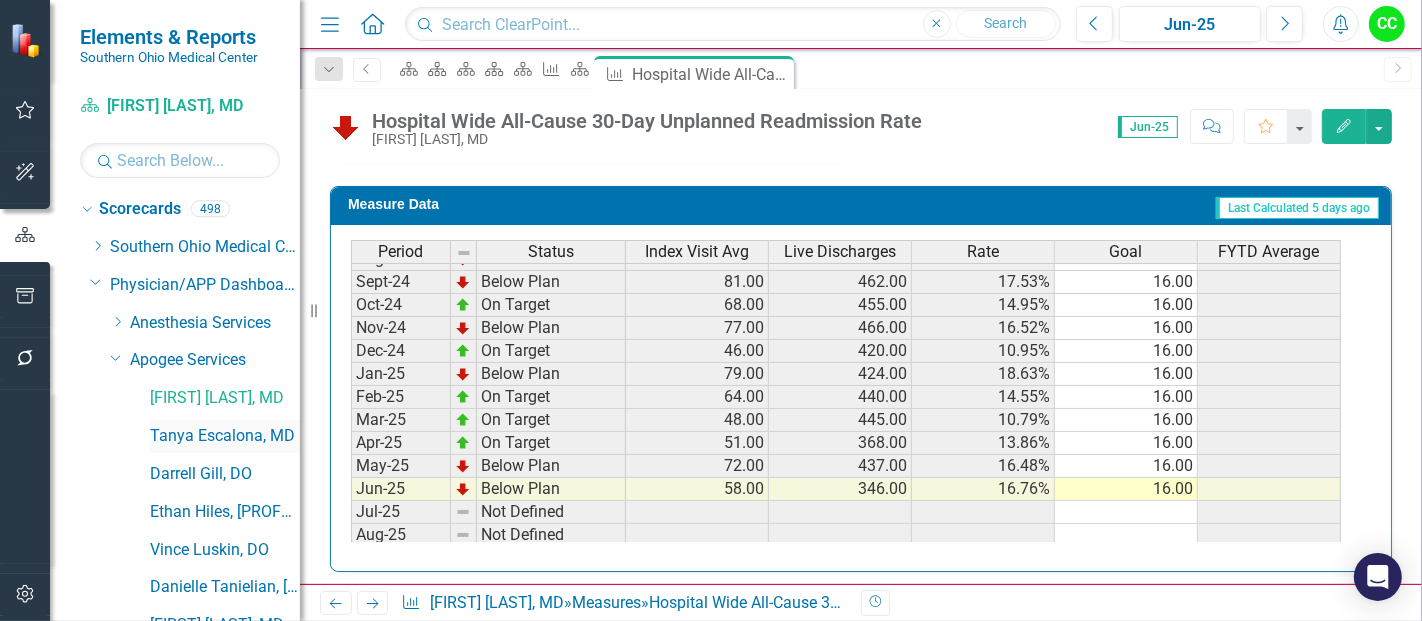 click on "Tanya Escalona, MD" at bounding box center [225, 436] 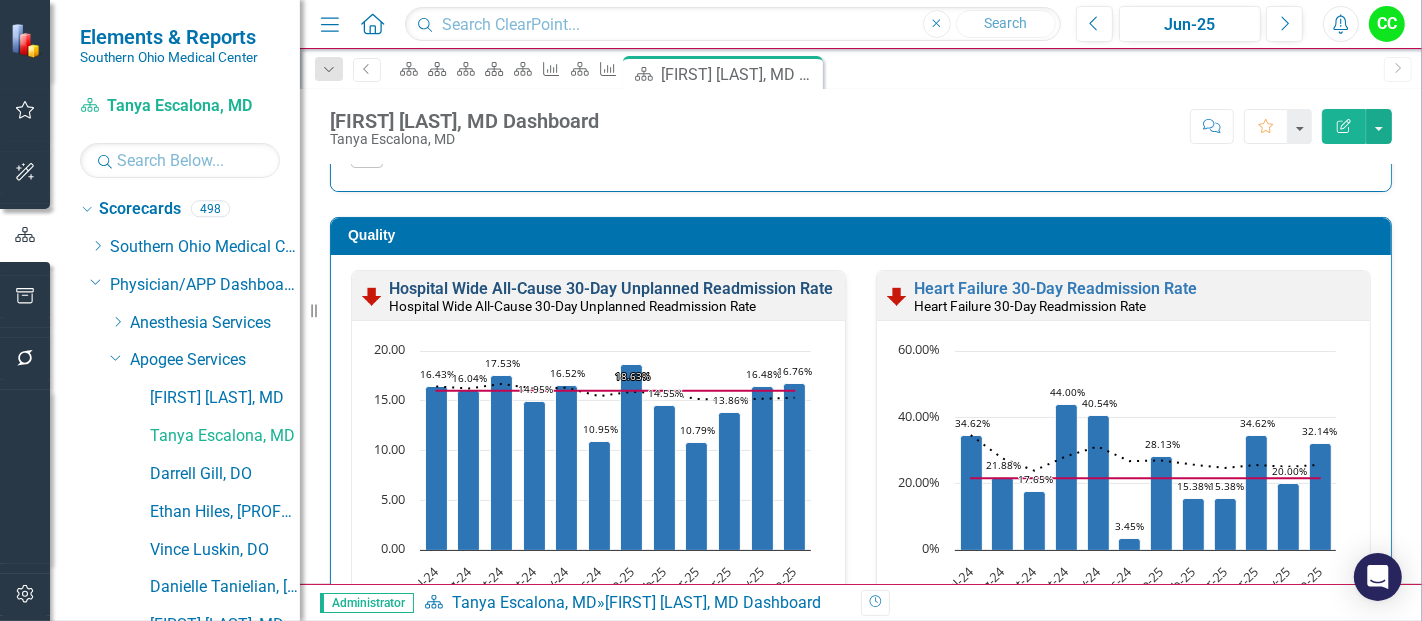 click on "Hospital Wide All-Cause 30-Day Unplanned Readmission Rate" at bounding box center [611, 288] 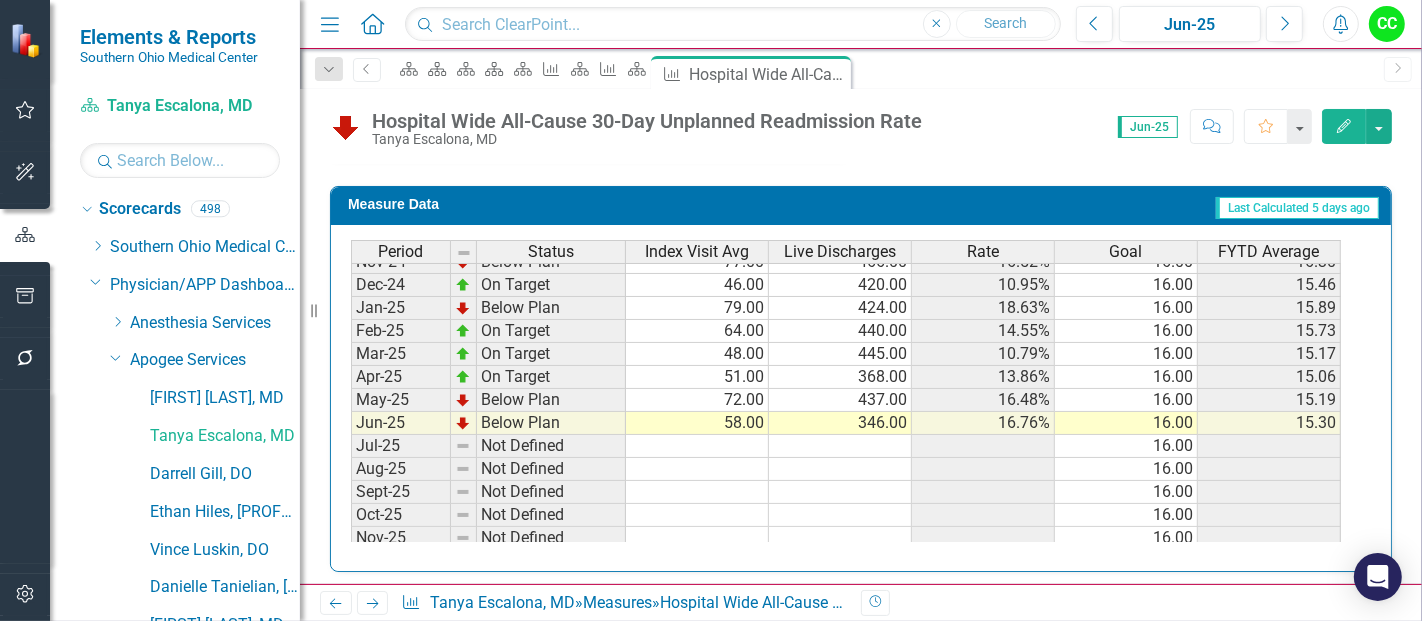 click on "Edit" at bounding box center [1344, 126] 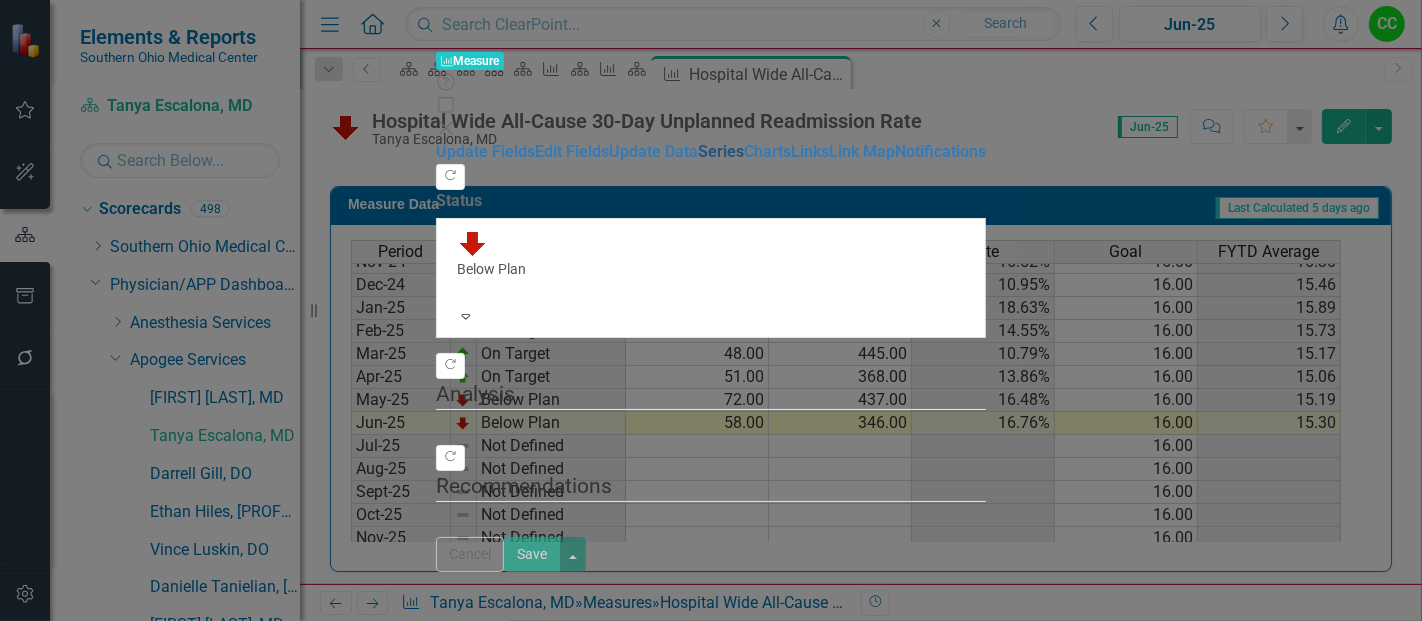 click on "Series" at bounding box center (721, 151) 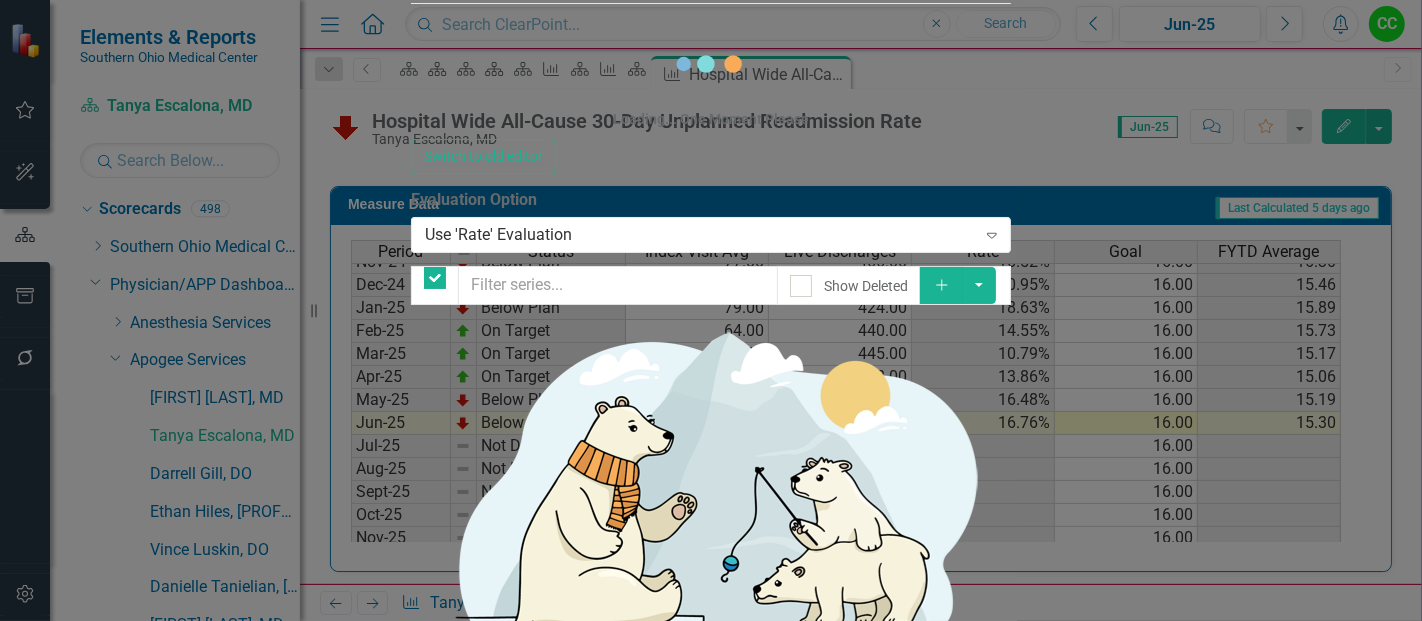 checkbox on "false" 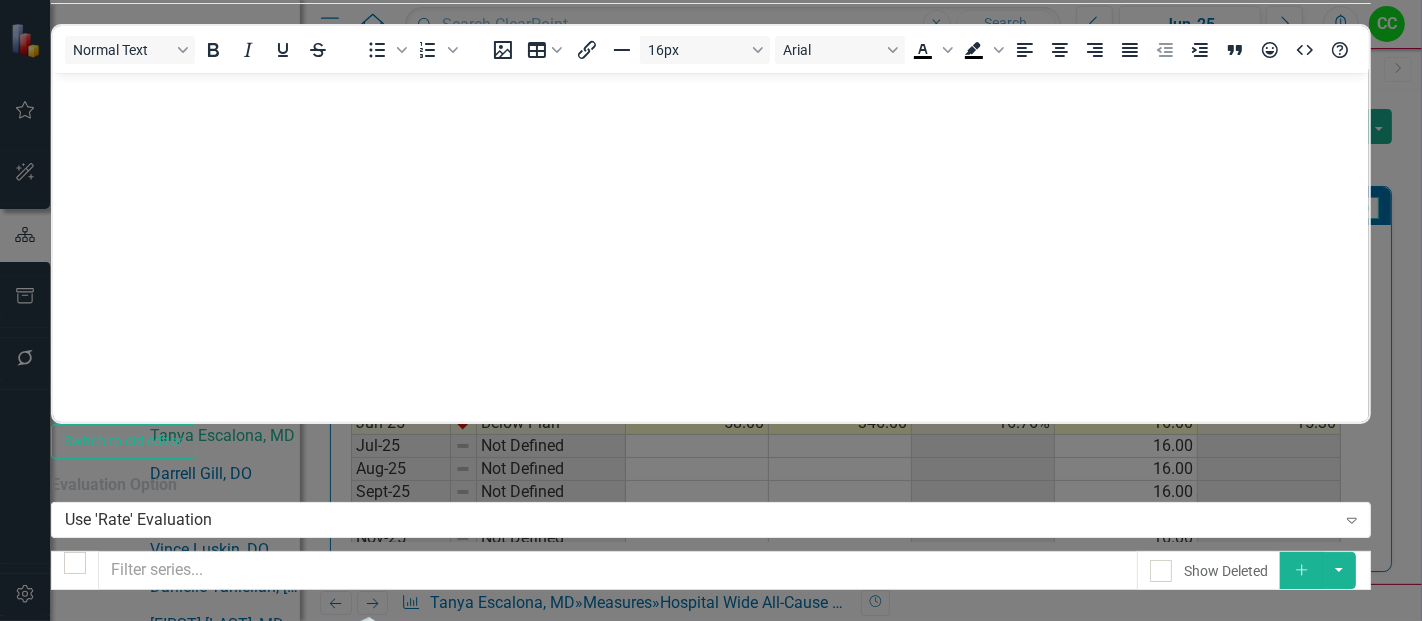 click on "Dropdown Menu" 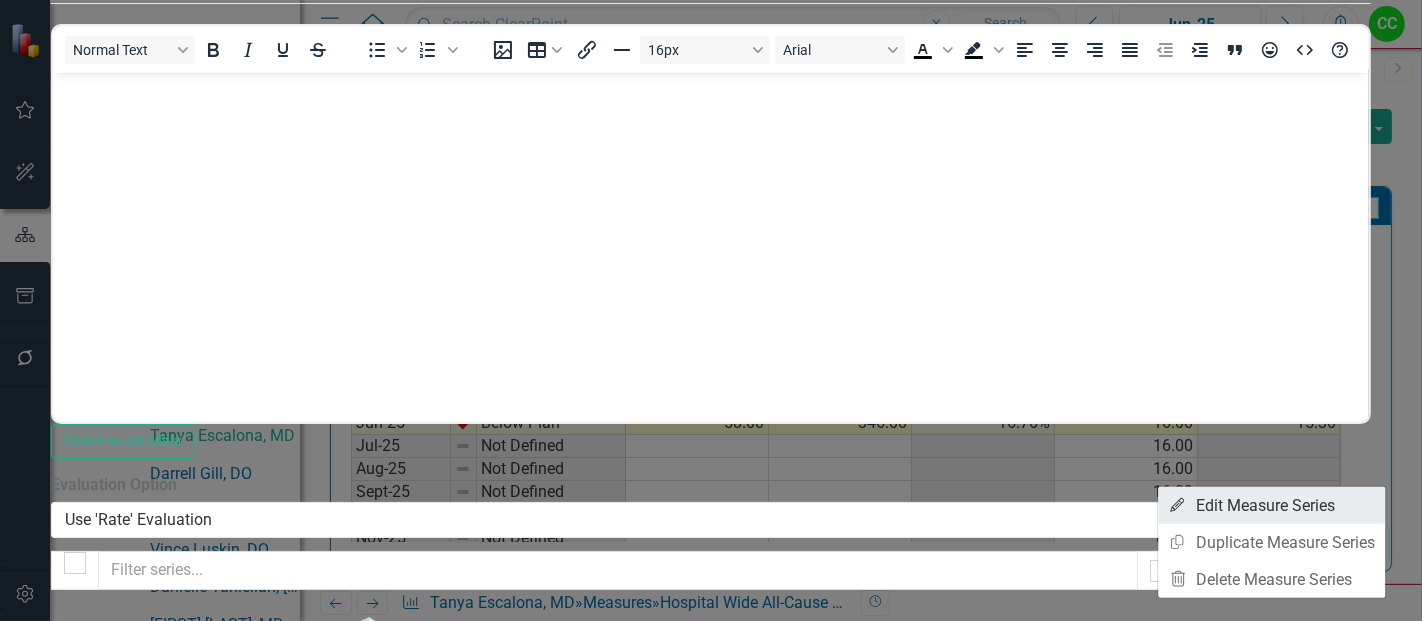 click on "Edit Edit Measure Series" at bounding box center (1271, 505) 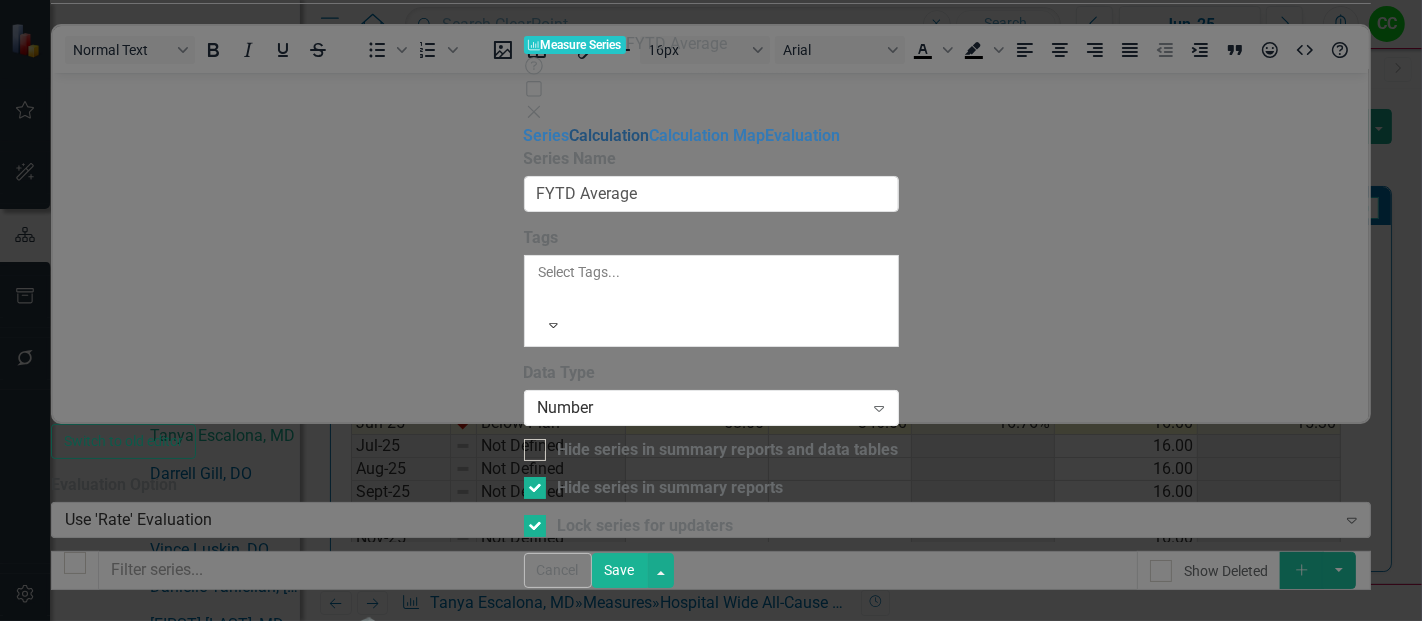 click on "Calculation" at bounding box center [610, 135] 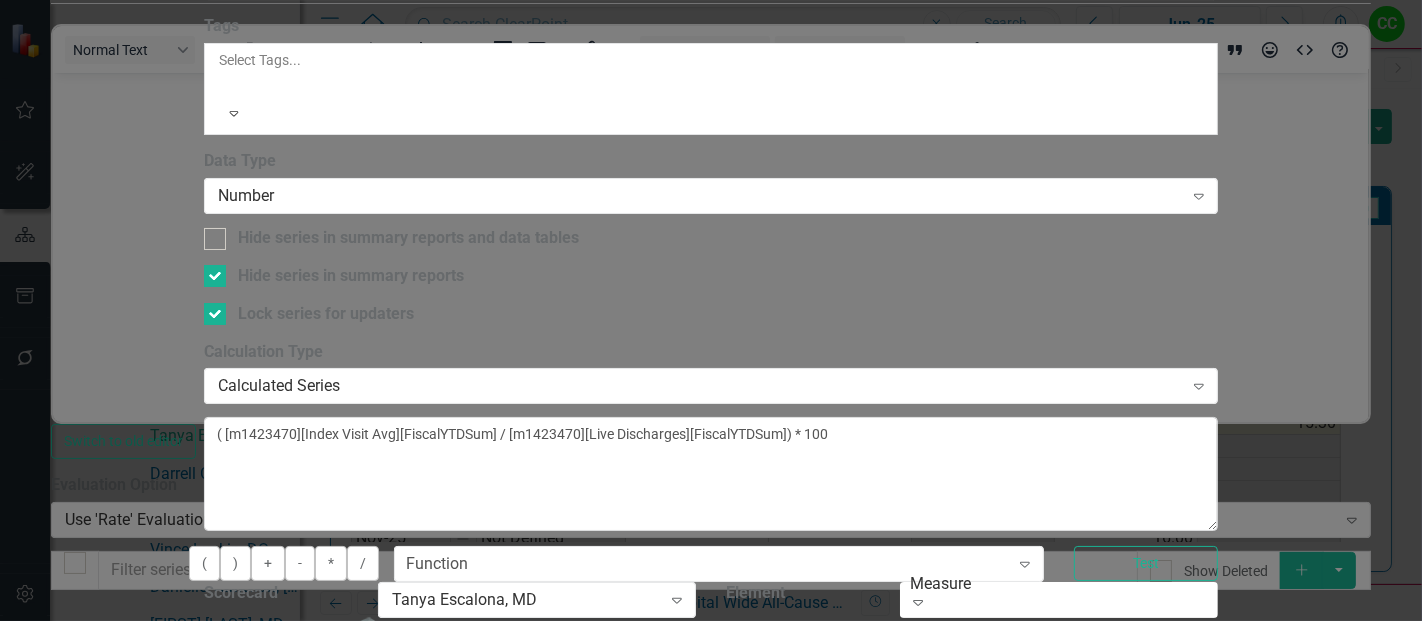 click on "Cancel" at bounding box center [238, 781] 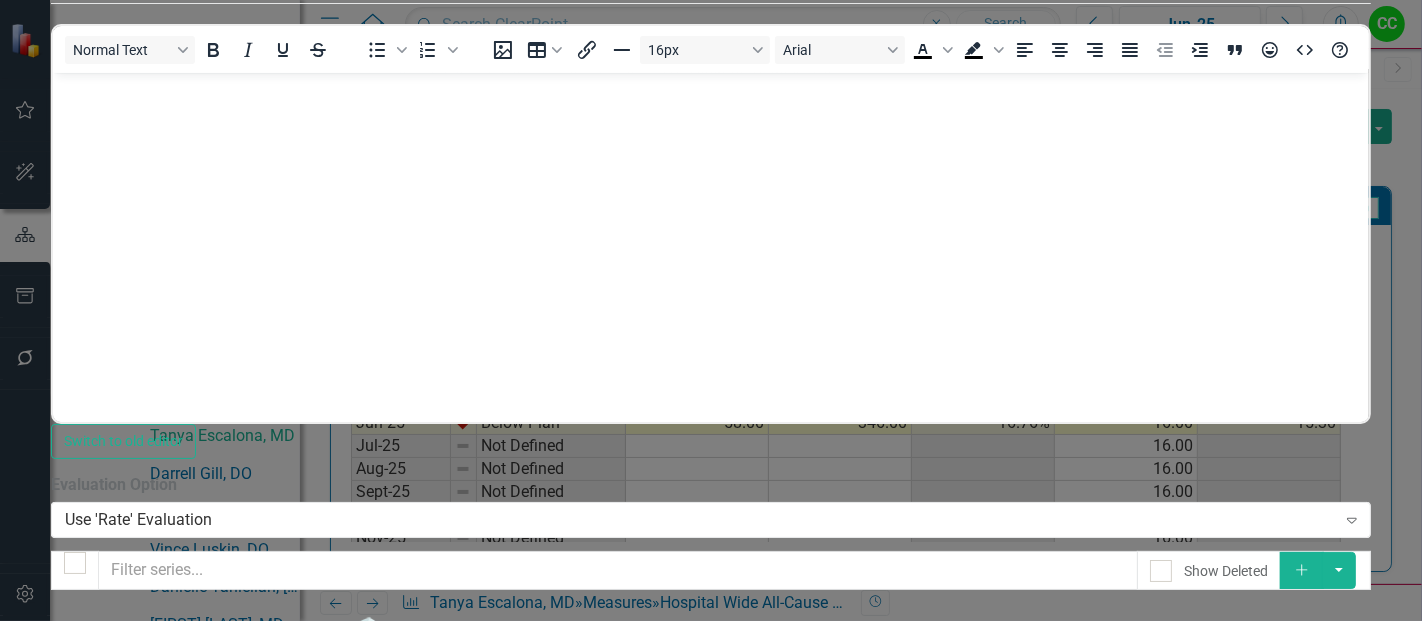 click on "Cancel" at bounding box center [85, 1385] 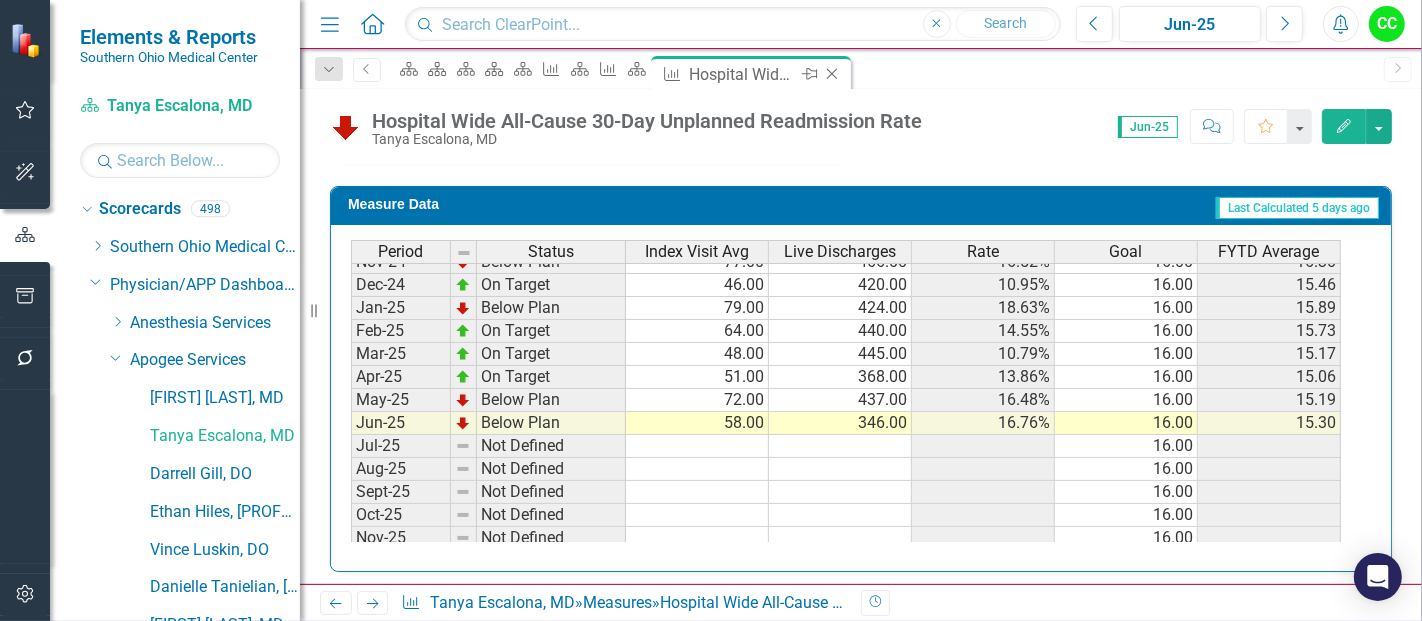click 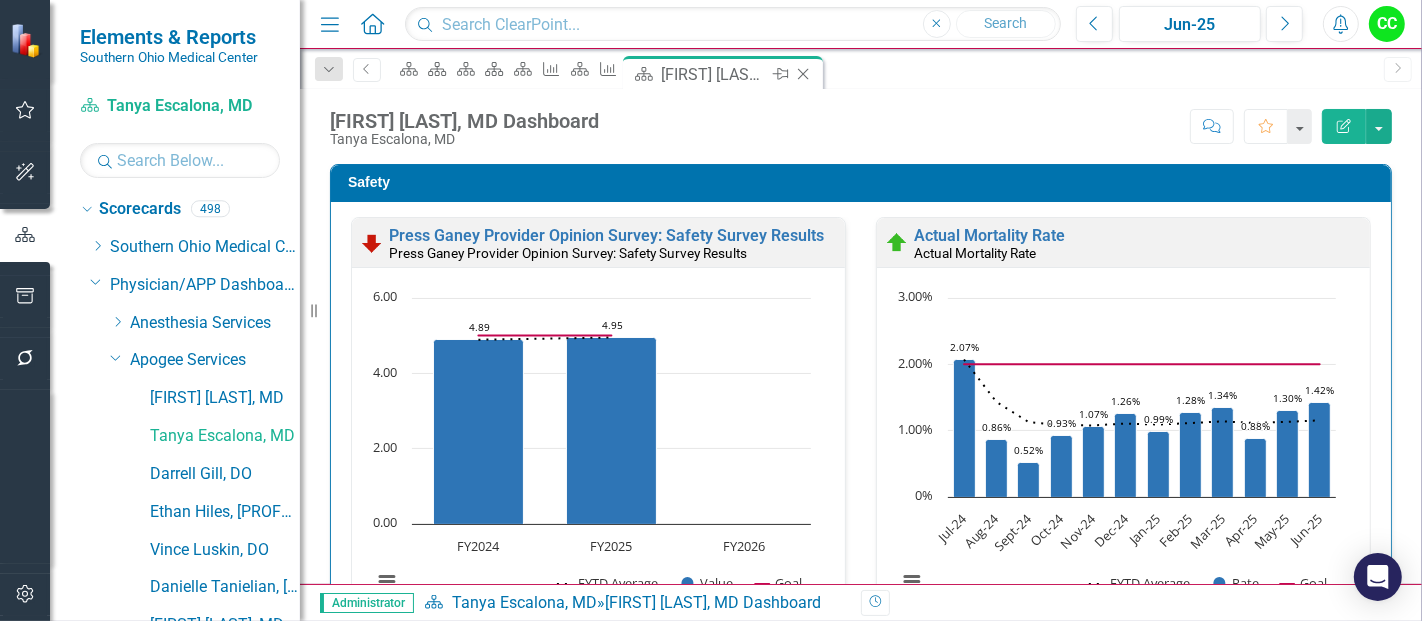 click on "Close" 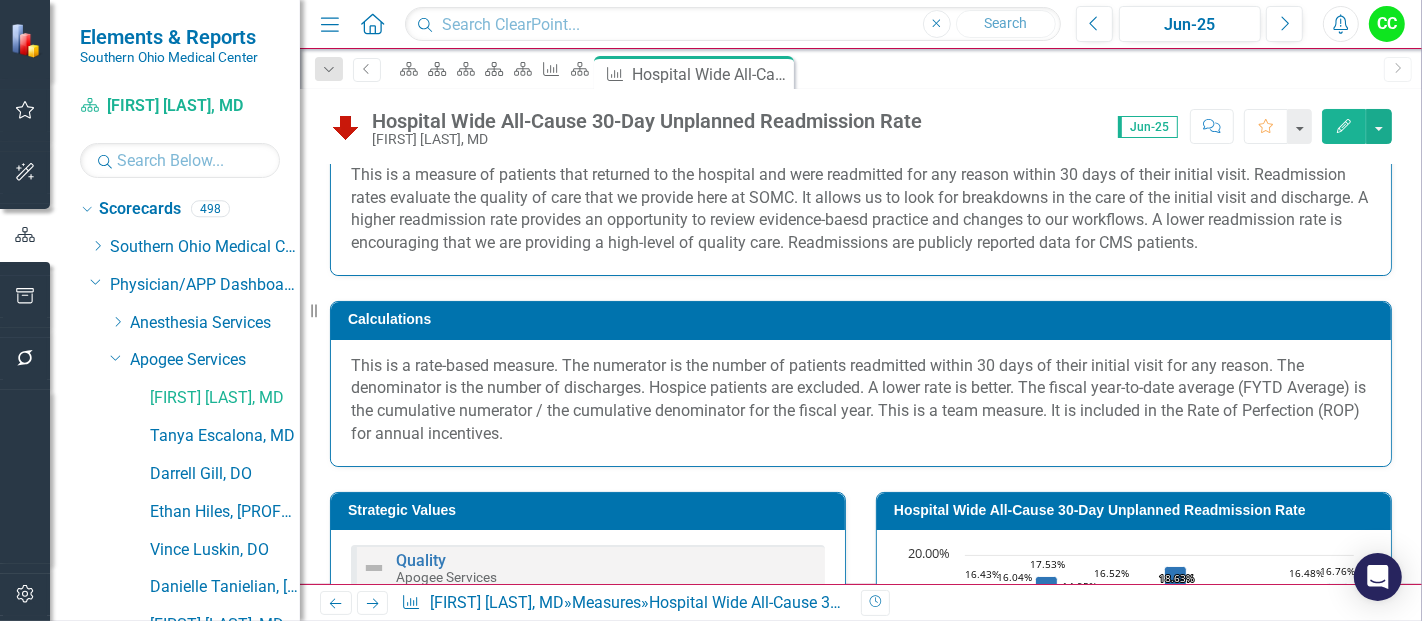 click on "Edit" 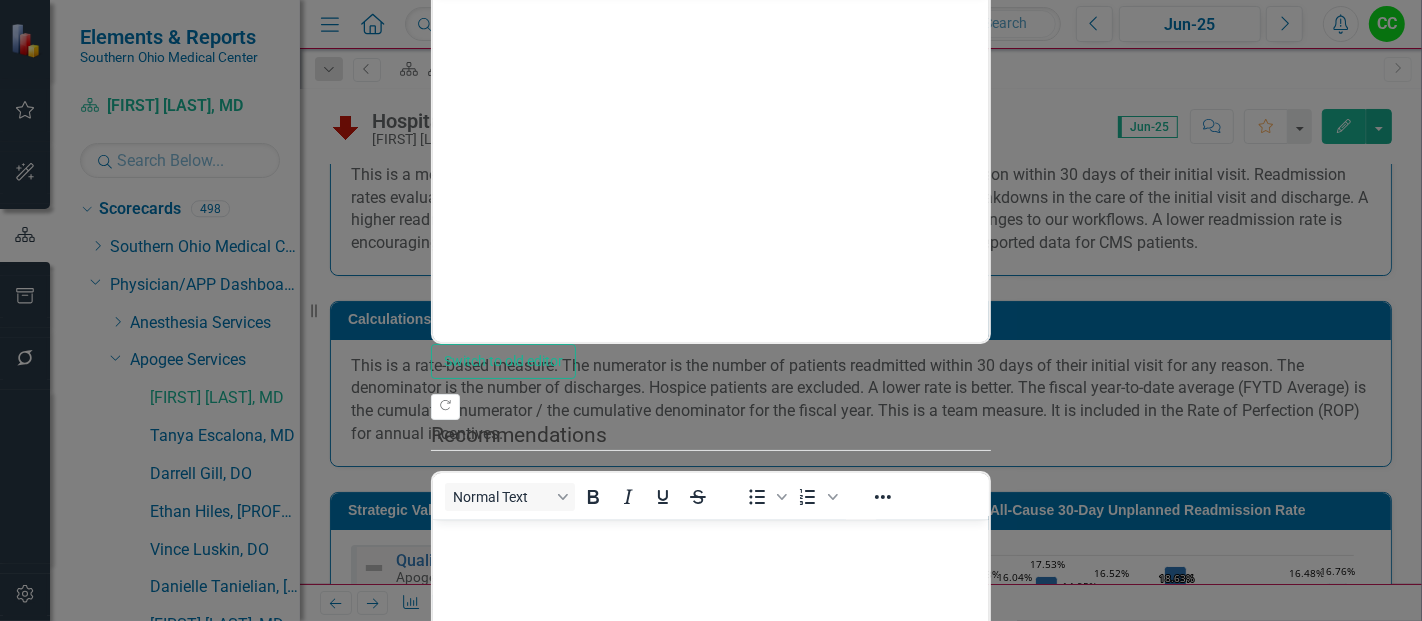click on "Series" at bounding box center [716, -234] 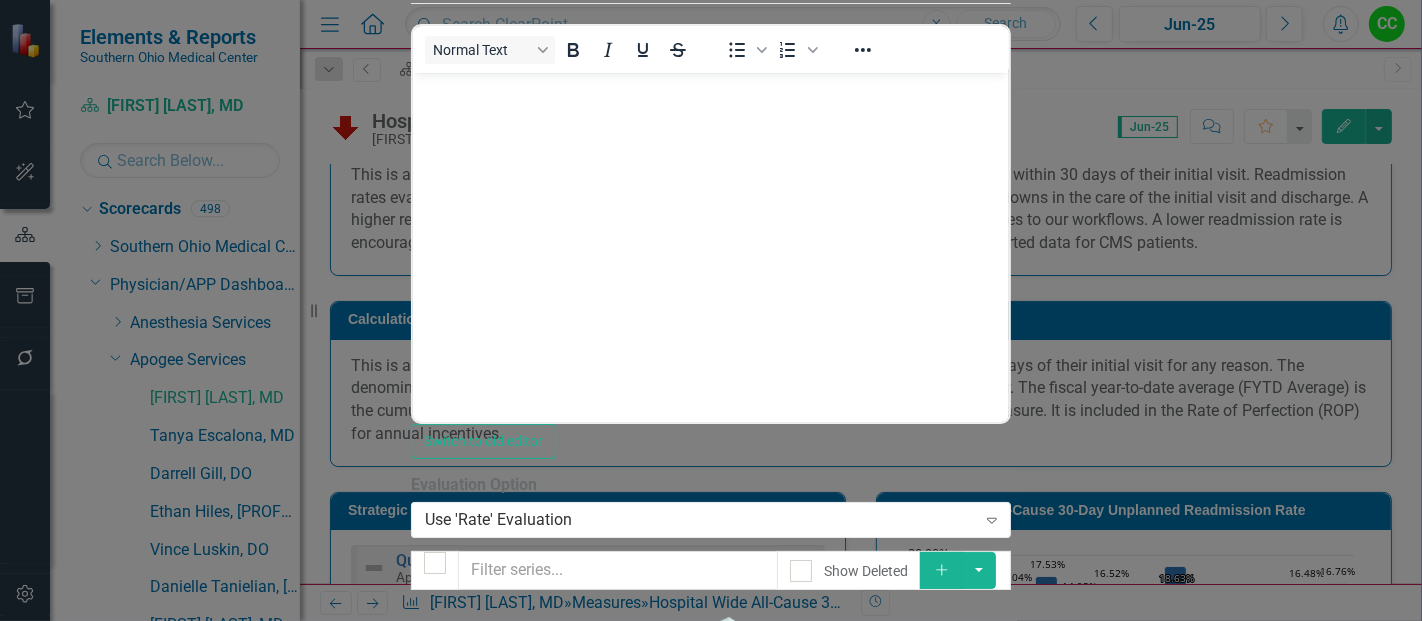 click on "Dropdown Menu" at bounding box center (979, 1354) 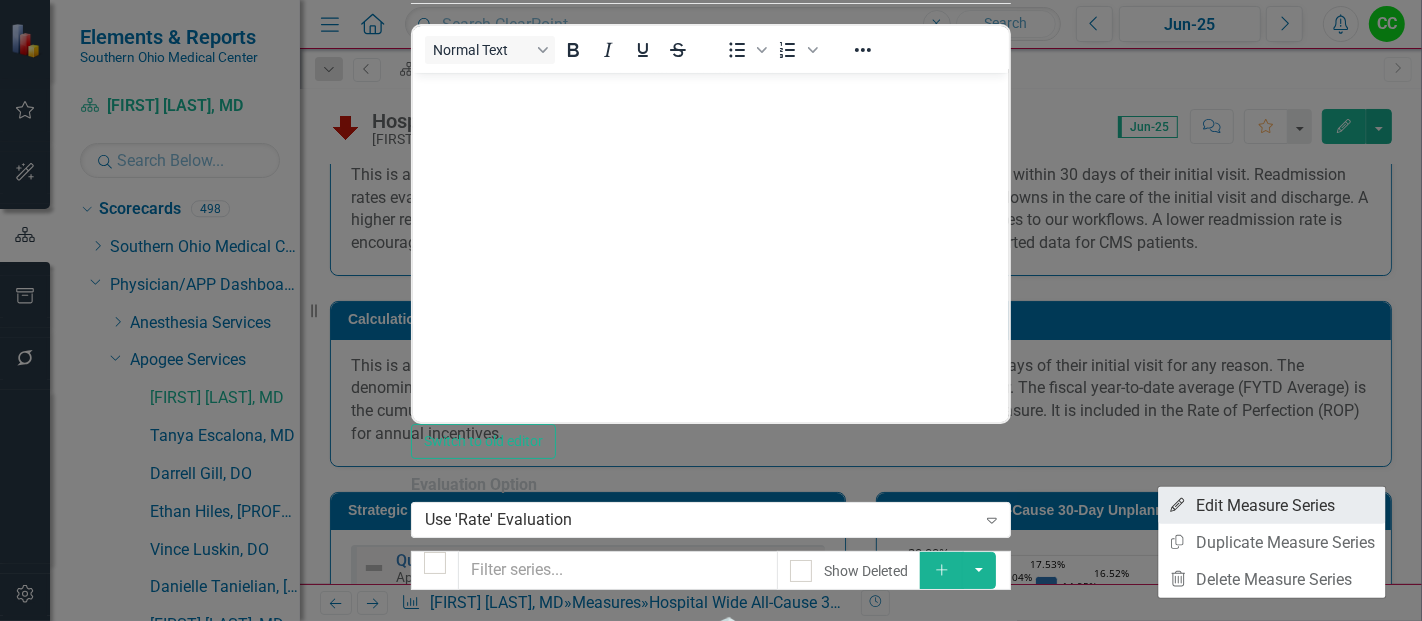 click on "Edit Edit Measure Series" at bounding box center (1271, 505) 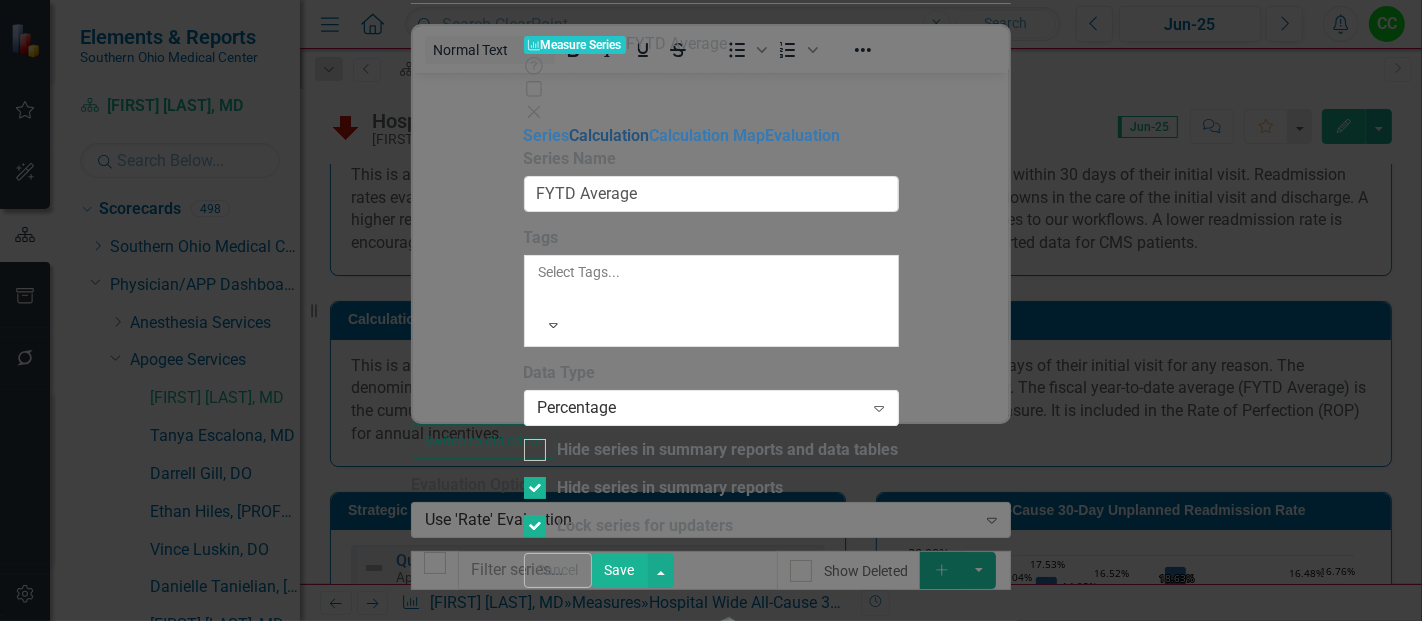 click on "Calculation" at bounding box center [610, 135] 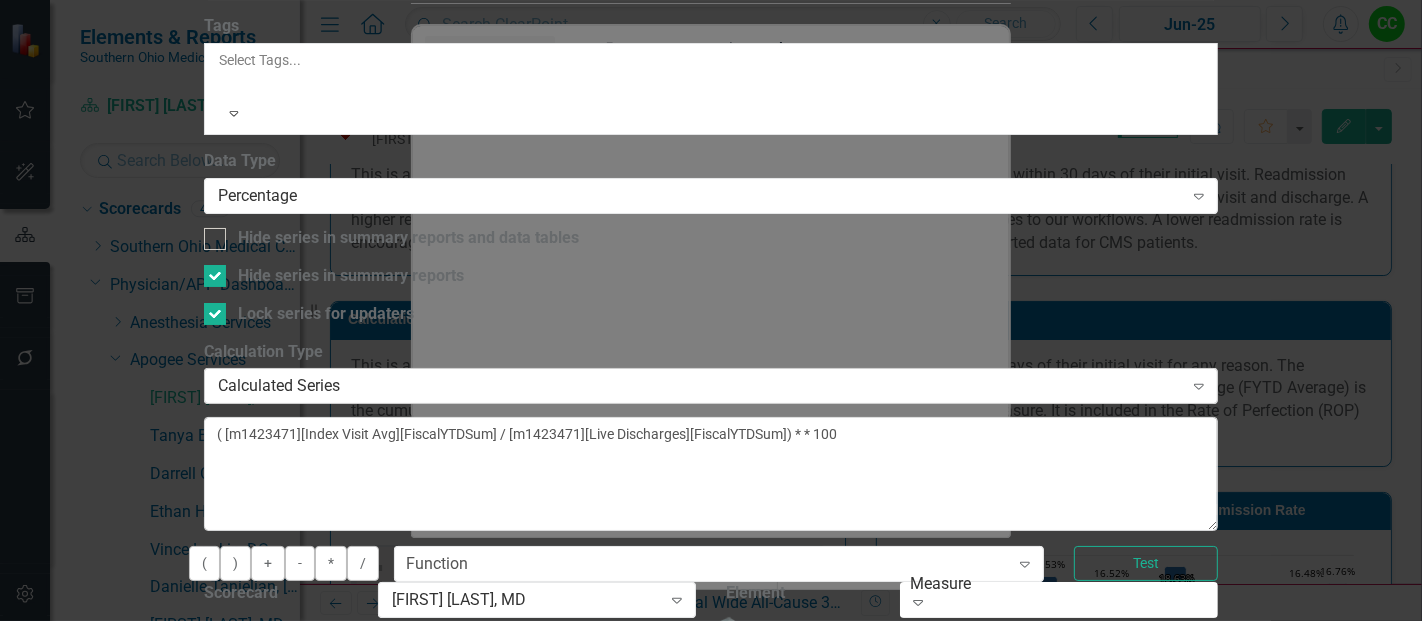 click on "Calculated Series" at bounding box center (700, 386) 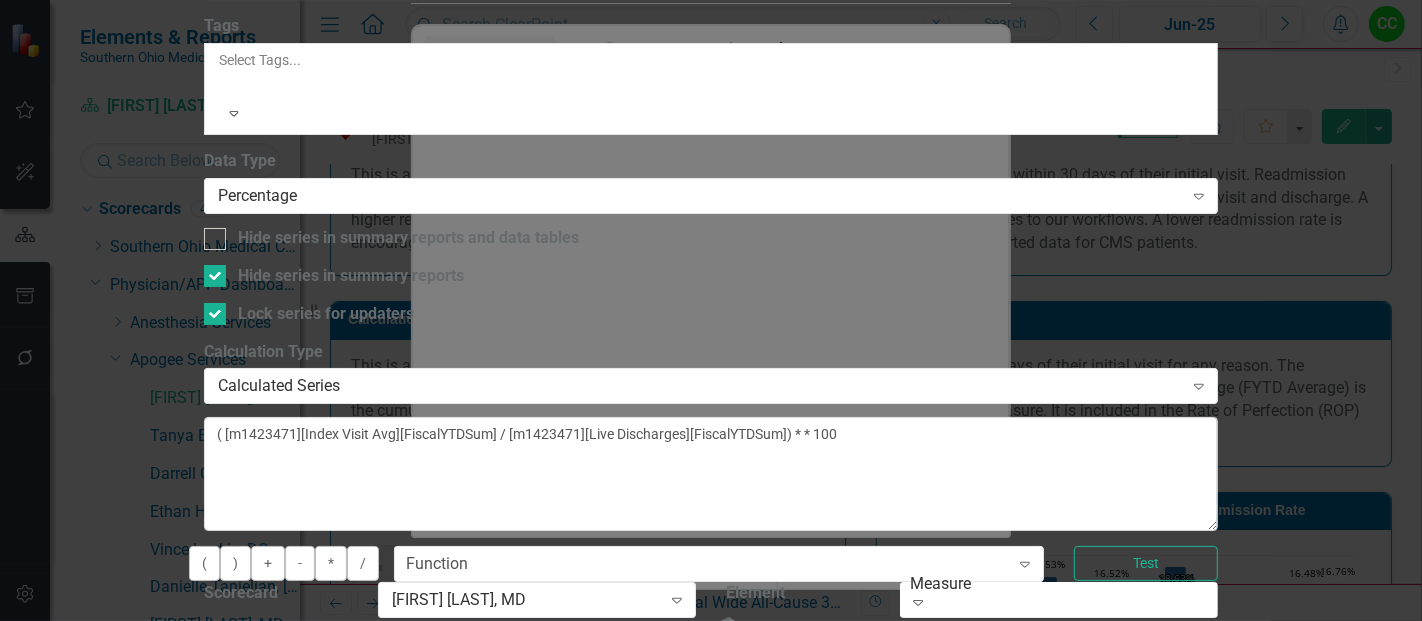 click on "Series Calculation Calculation Map Evaluation" at bounding box center (711, -76) 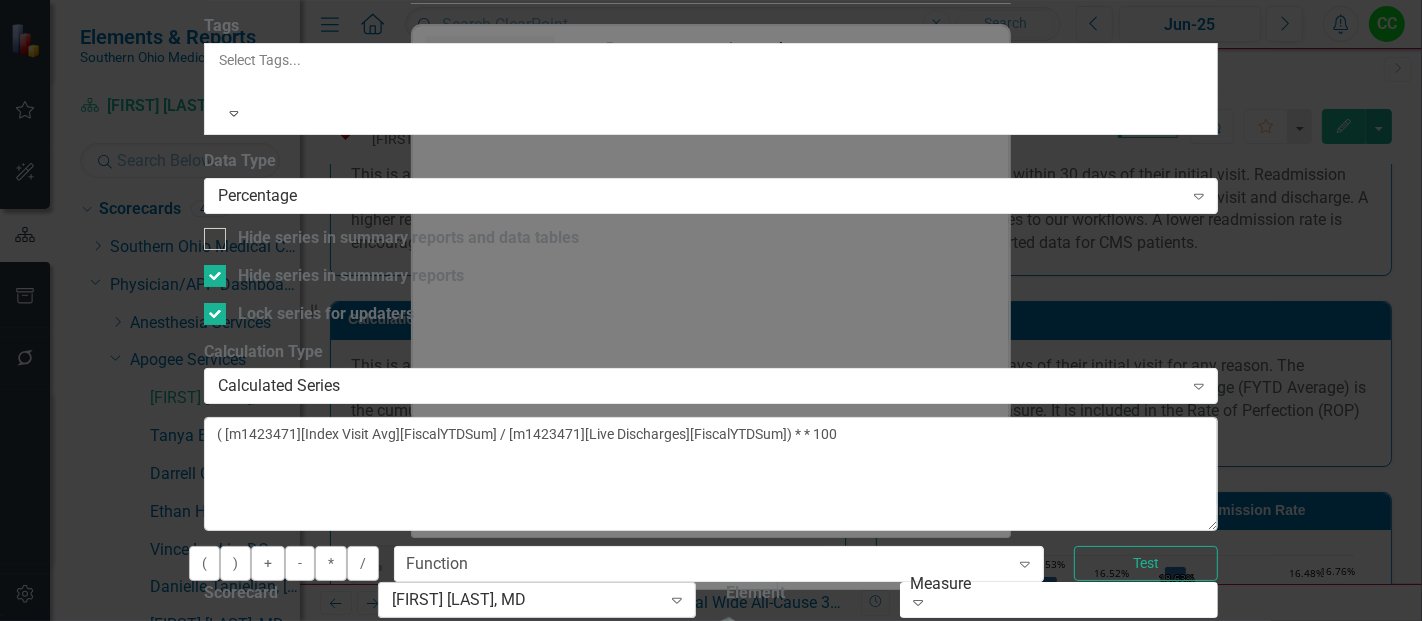 click on "[FIRST] [LAST], [PROFESSION]" at bounding box center (526, 600) 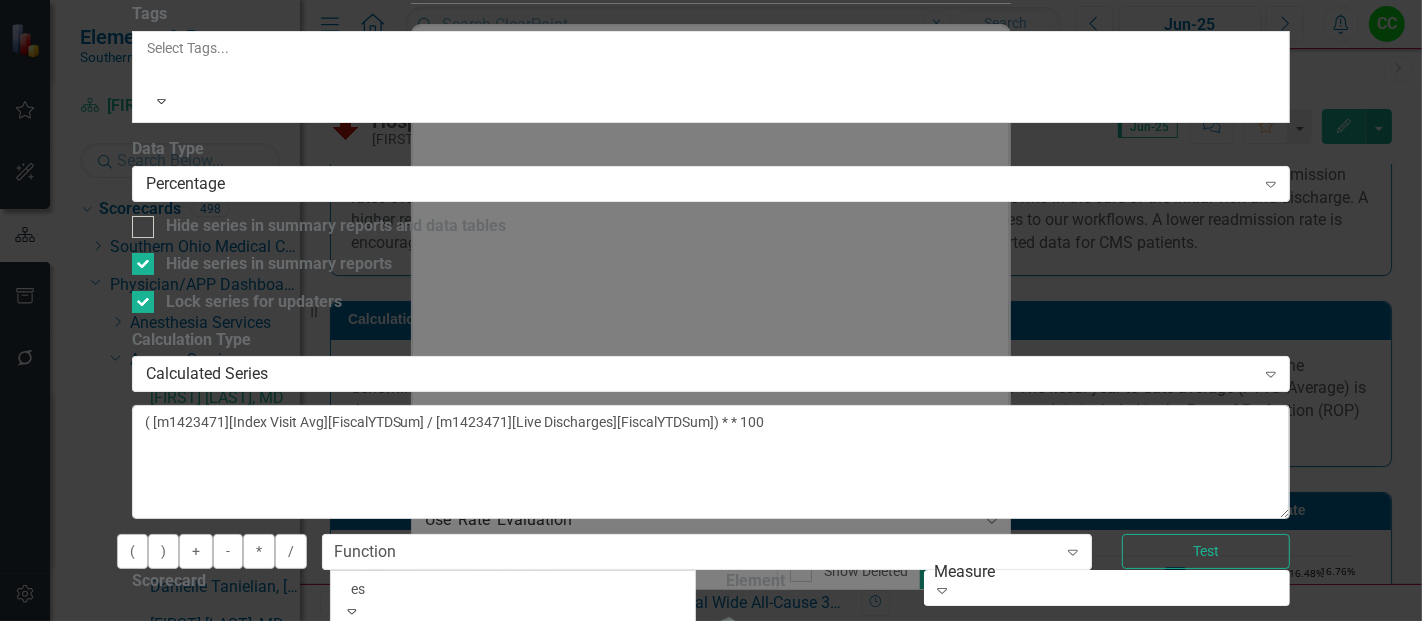 type on "esc" 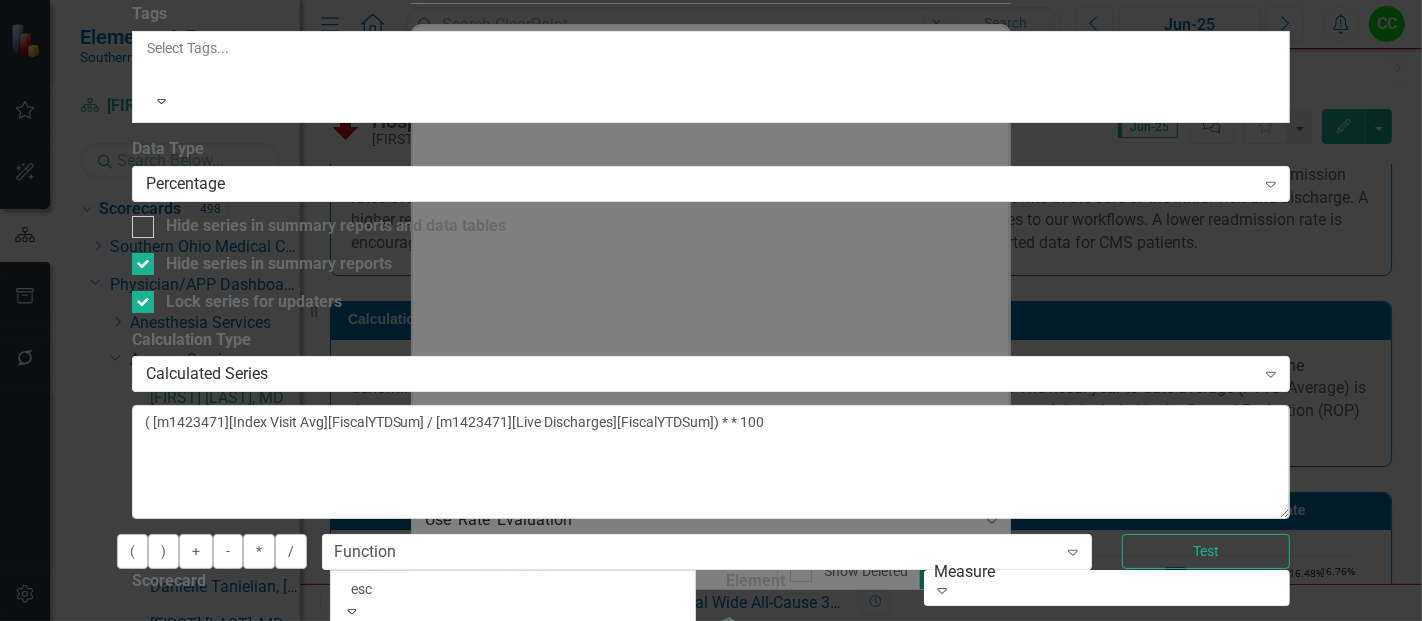 click on "Tanya  Esc alona, MD" at bounding box center [81, 631] 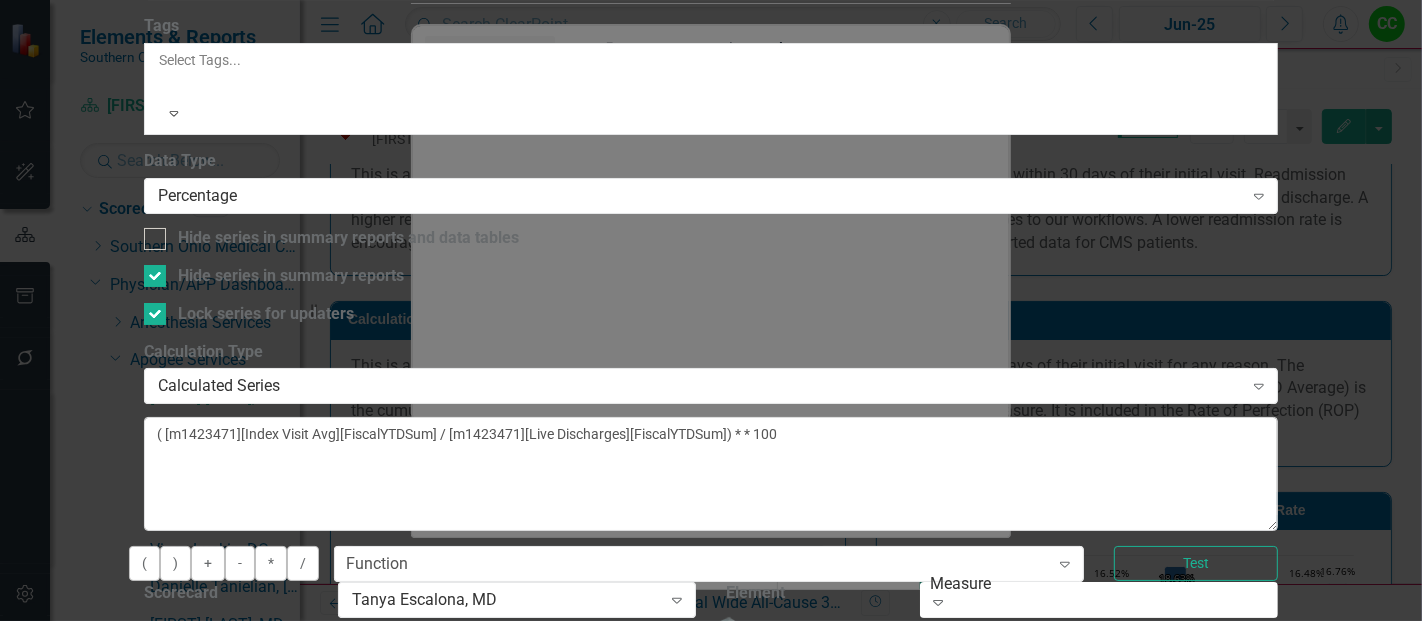 click on "Select Measure..." at bounding box center (410, 649) 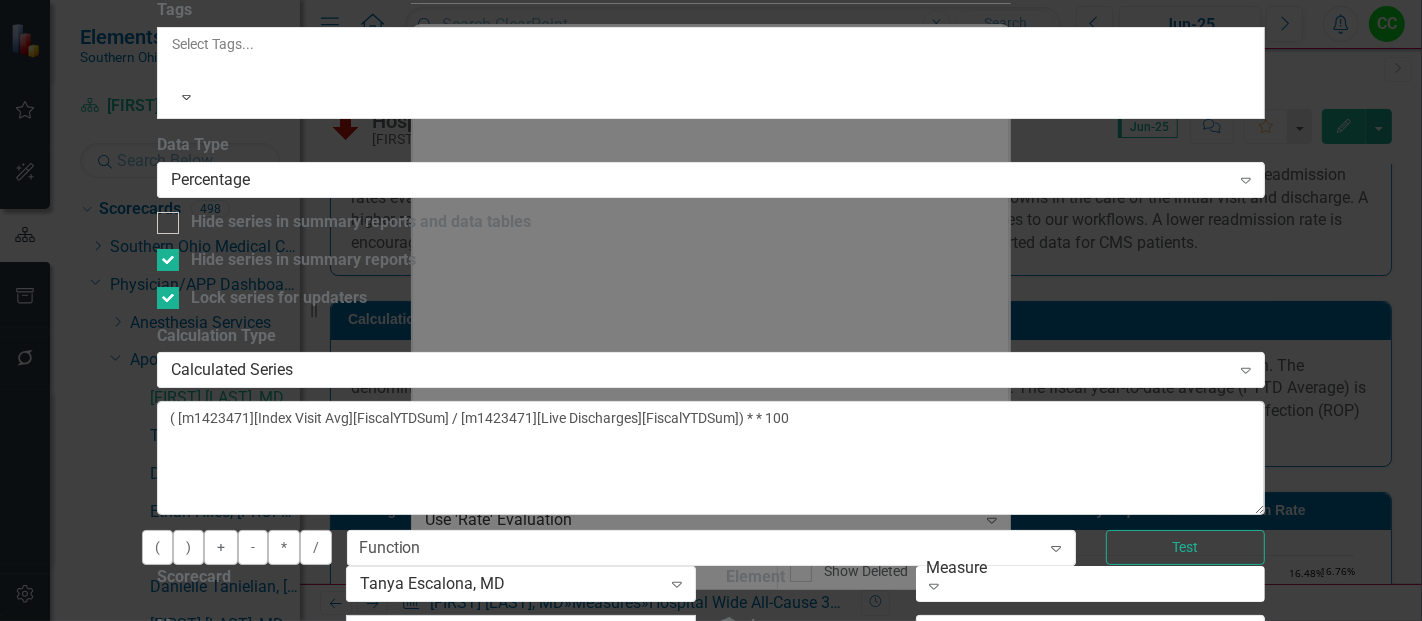 click on "Hospital Wide All-Cause 30-Day Unplanned Readmission Rate" at bounding box center [711, 678] 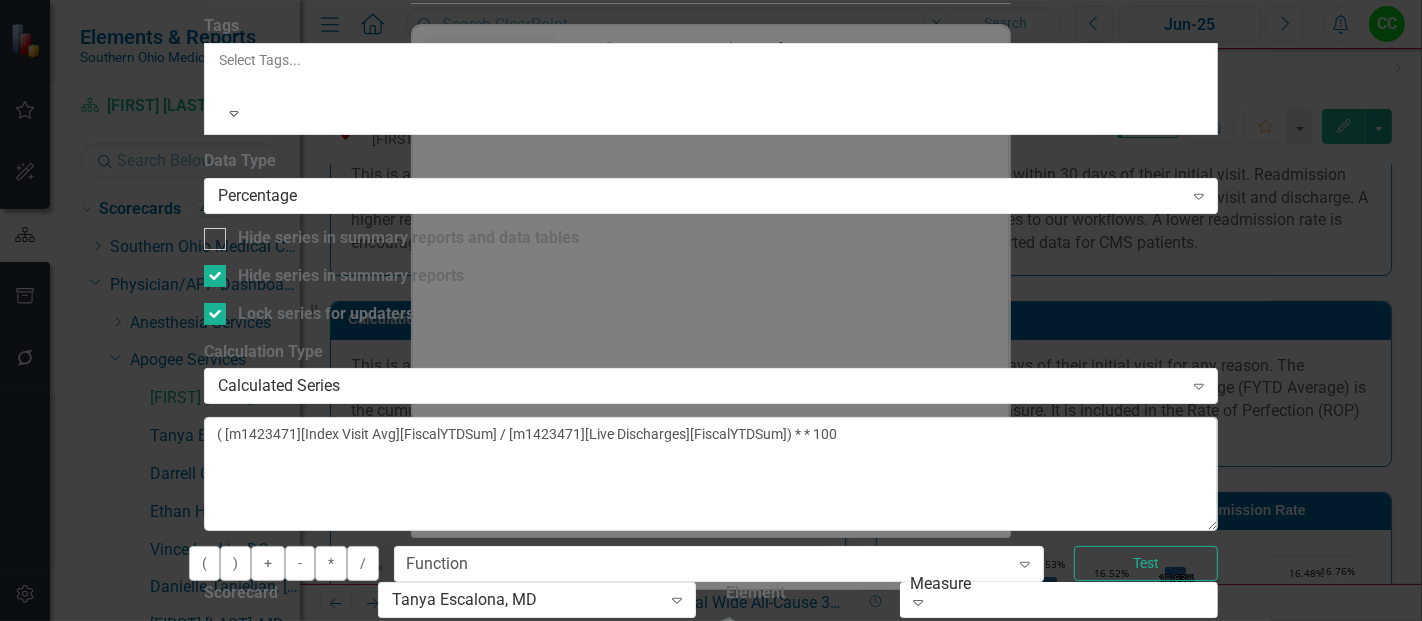 click on "Select Measure Series... Expand" at bounding box center [1059, 649] 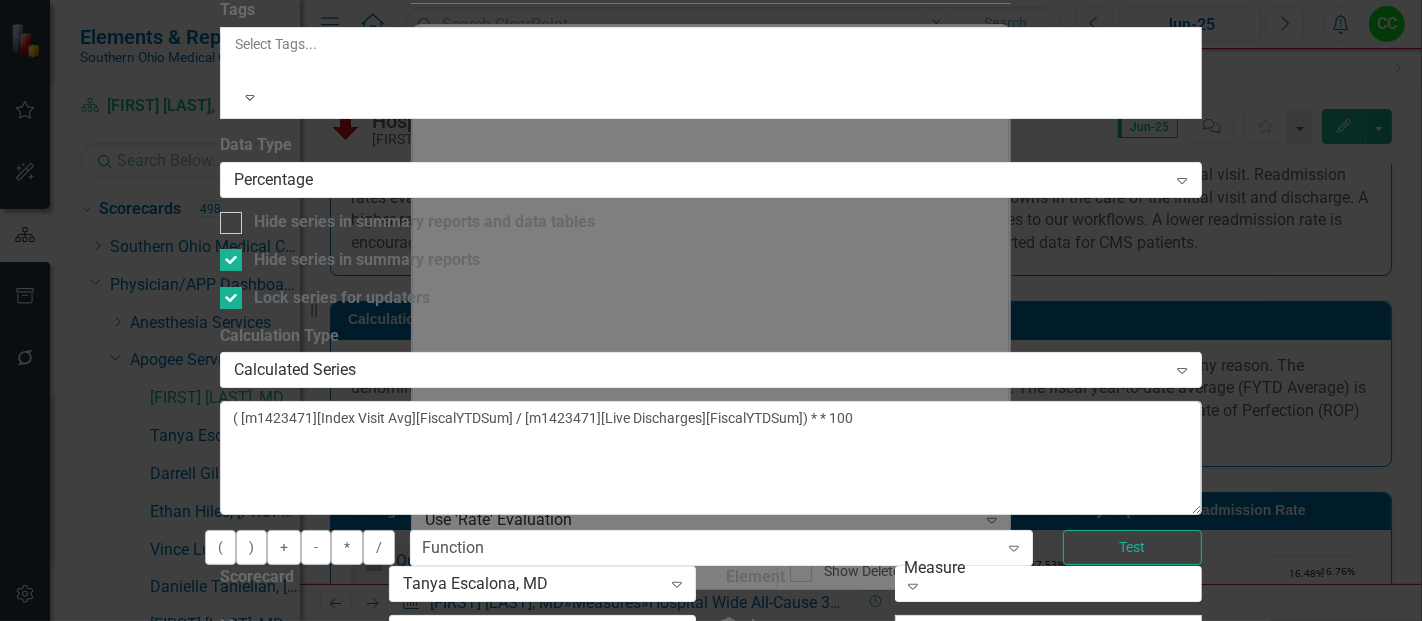 click on "Index Visit Avg" at bounding box center [711, 632] 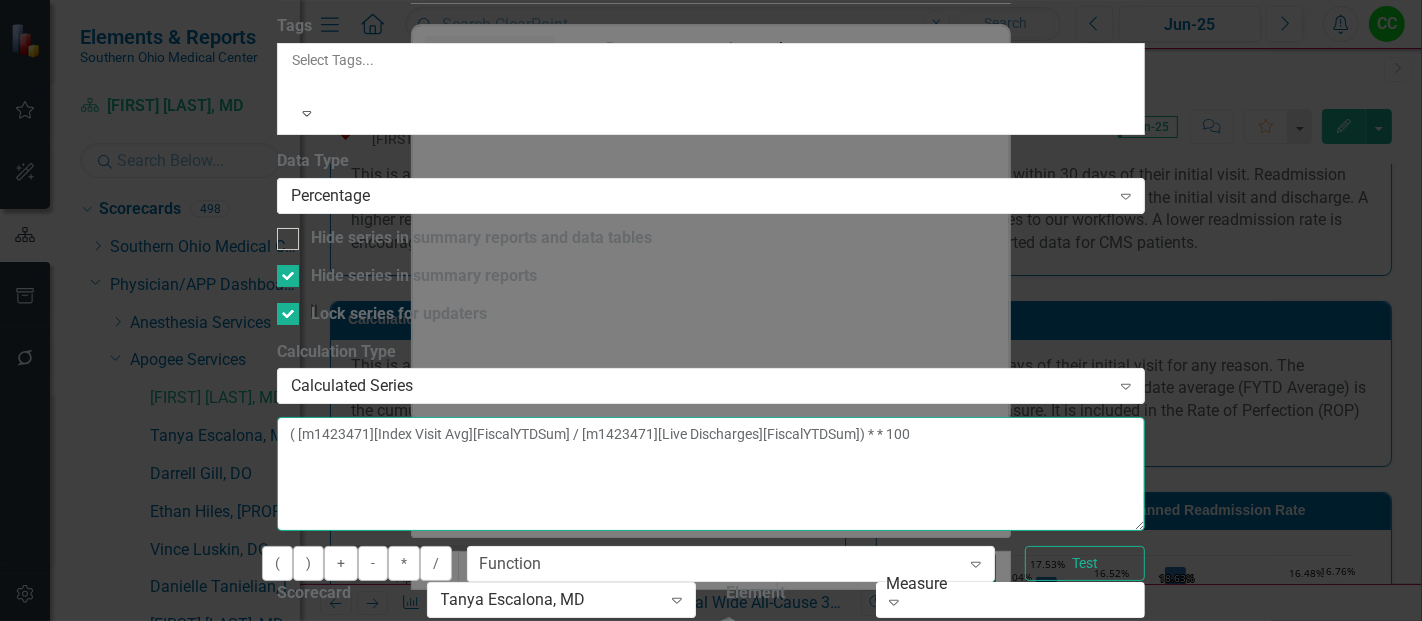 drag, startPoint x: 622, startPoint y: 192, endPoint x: 564, endPoint y: 152, distance: 70.45566 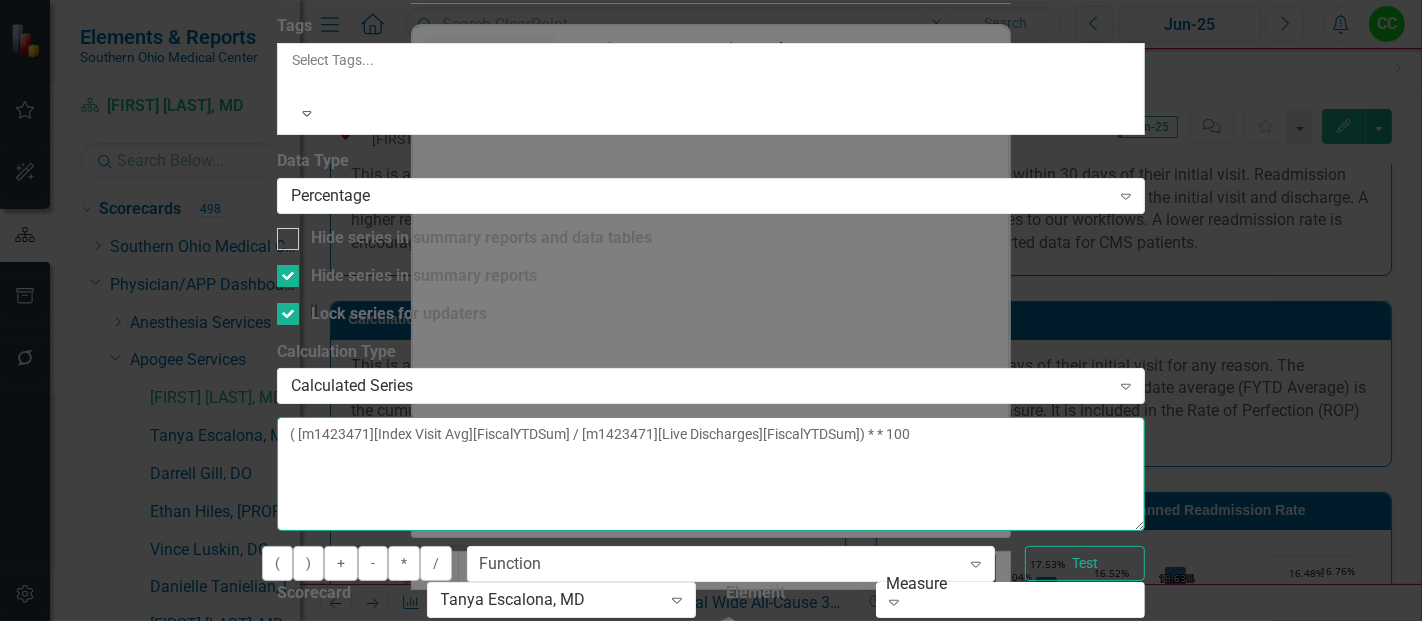 click on "( [m1423471][Index Visit Avg][FiscalYTDSum] / [m1423471][Live Discharges][FiscalYTDSum]) * * 100" at bounding box center (711, 474) 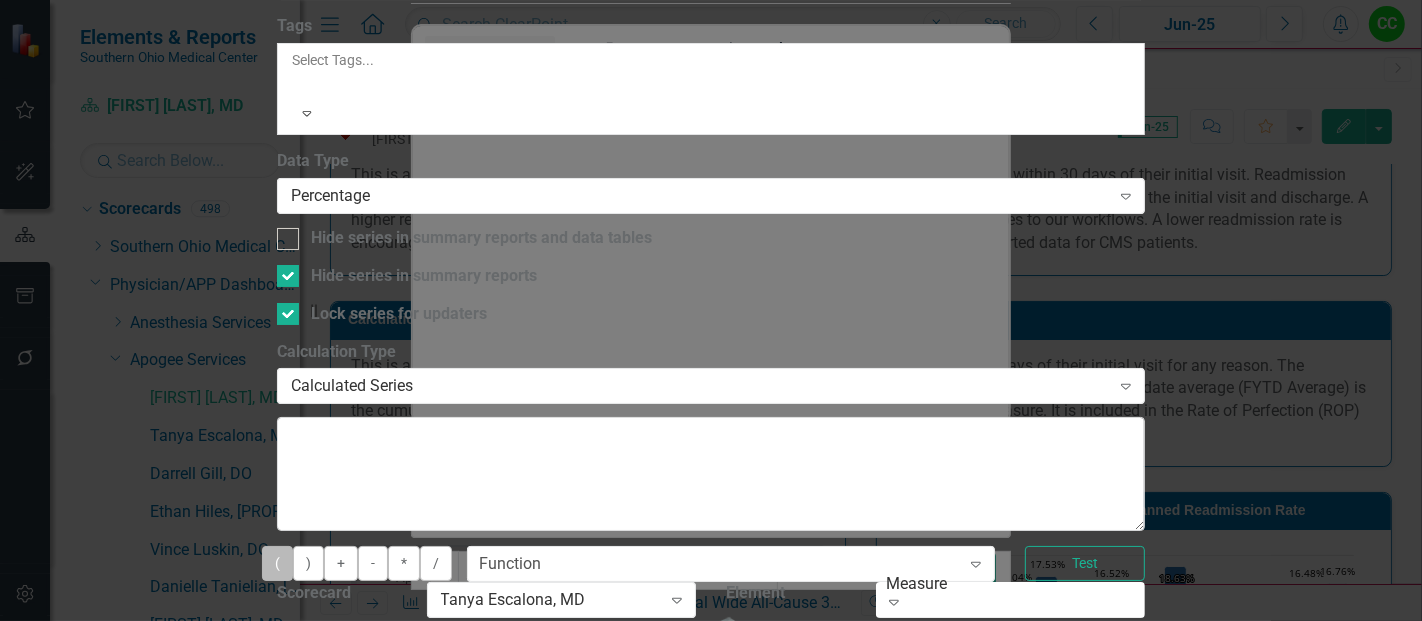 click on "(" at bounding box center (277, 563) 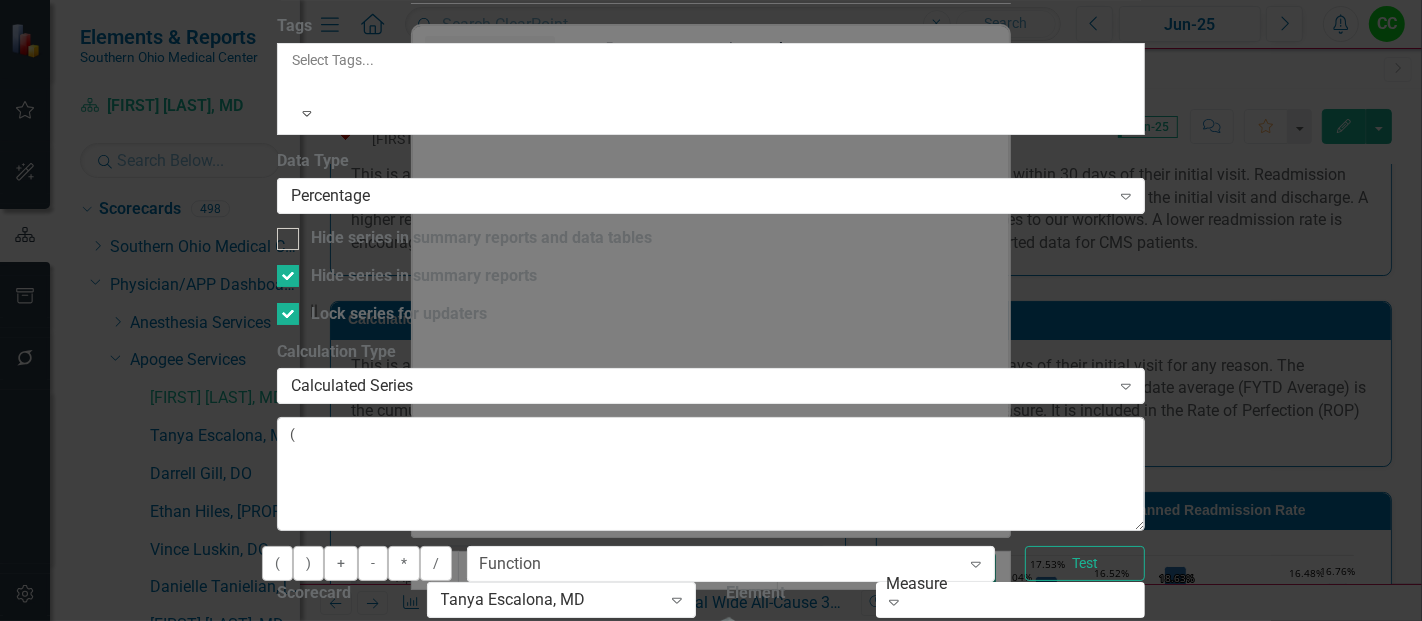 click on "Current Period" at bounding box center [551, 698] 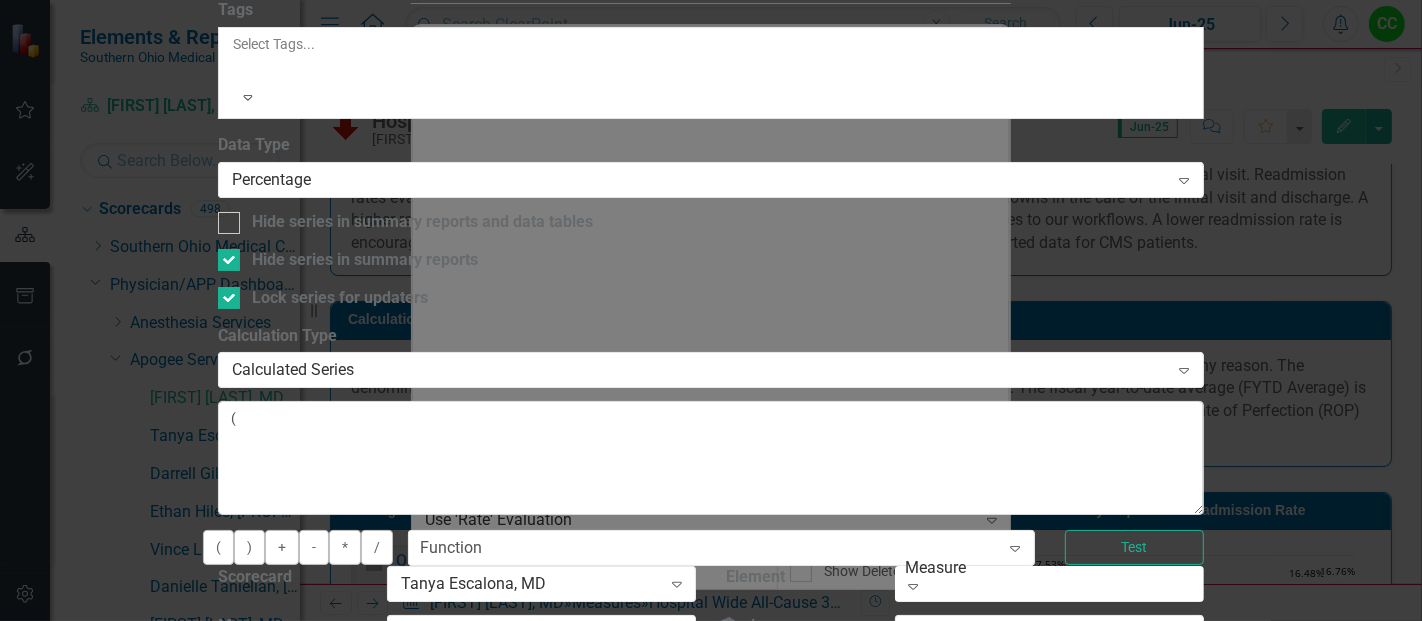 click on "Fiscal YTD Sum" at bounding box center [711, 815] 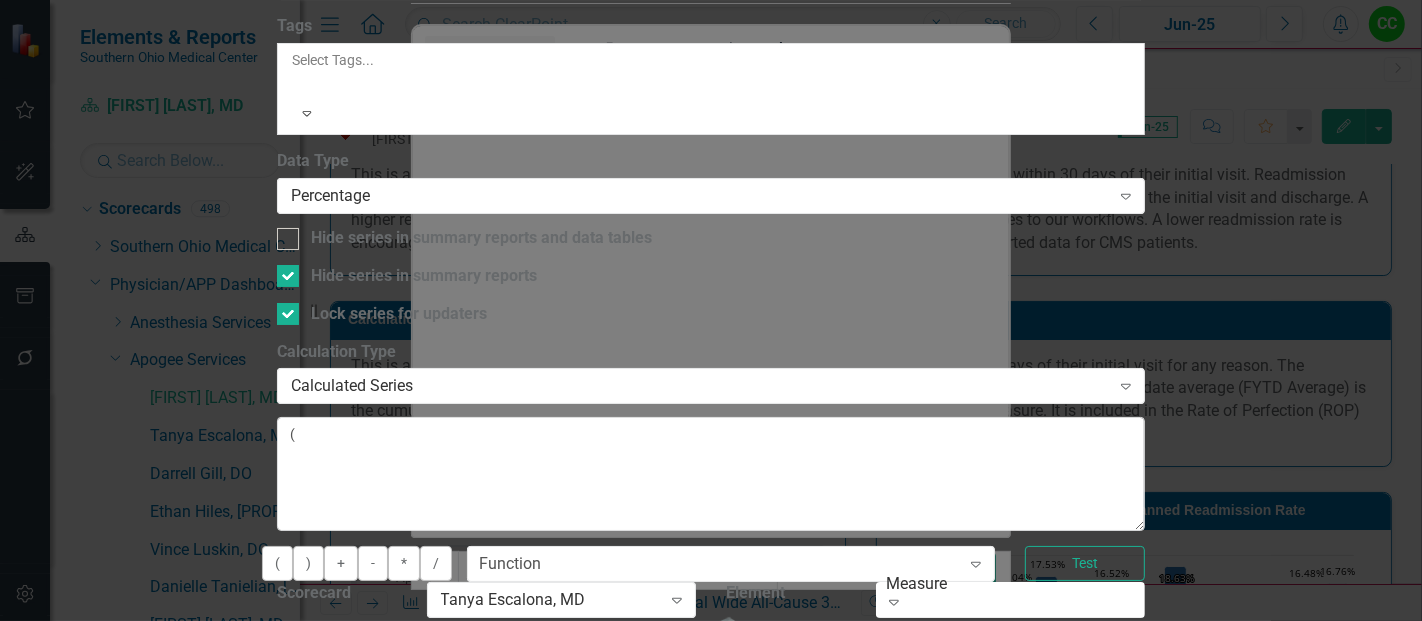 click on "Insert    Insert" at bounding box center [320, 746] 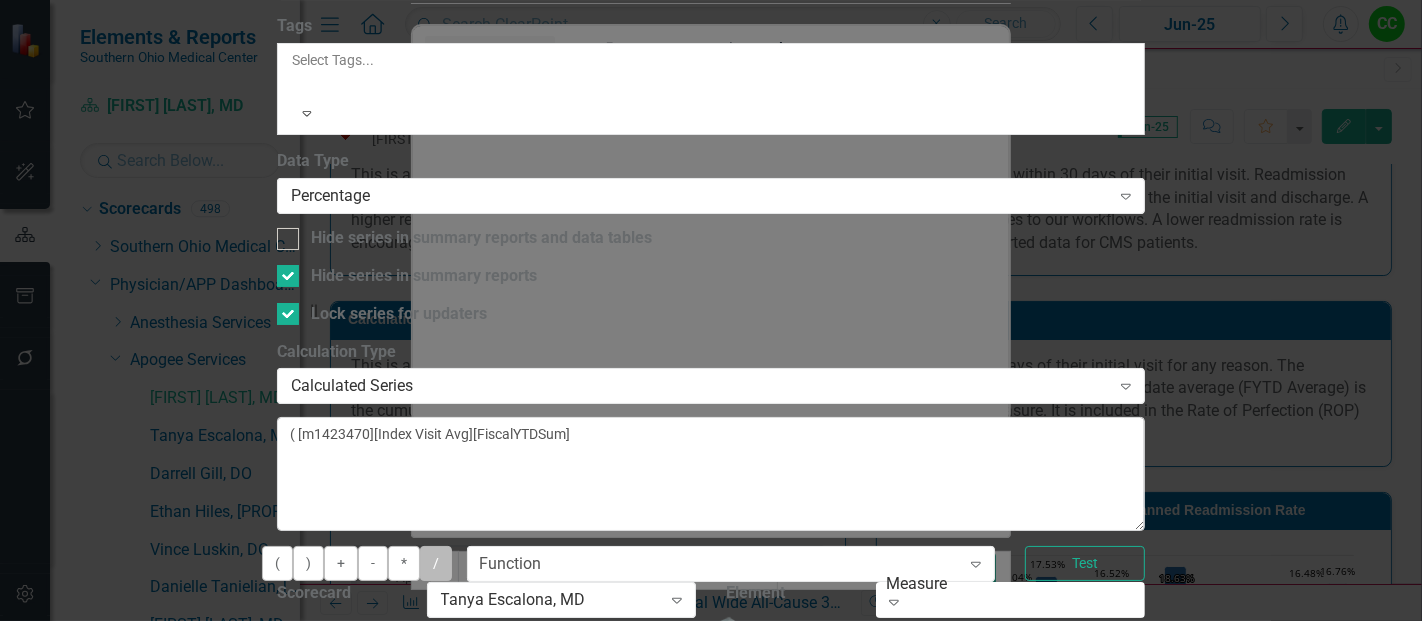 click on "/" at bounding box center (436, 563) 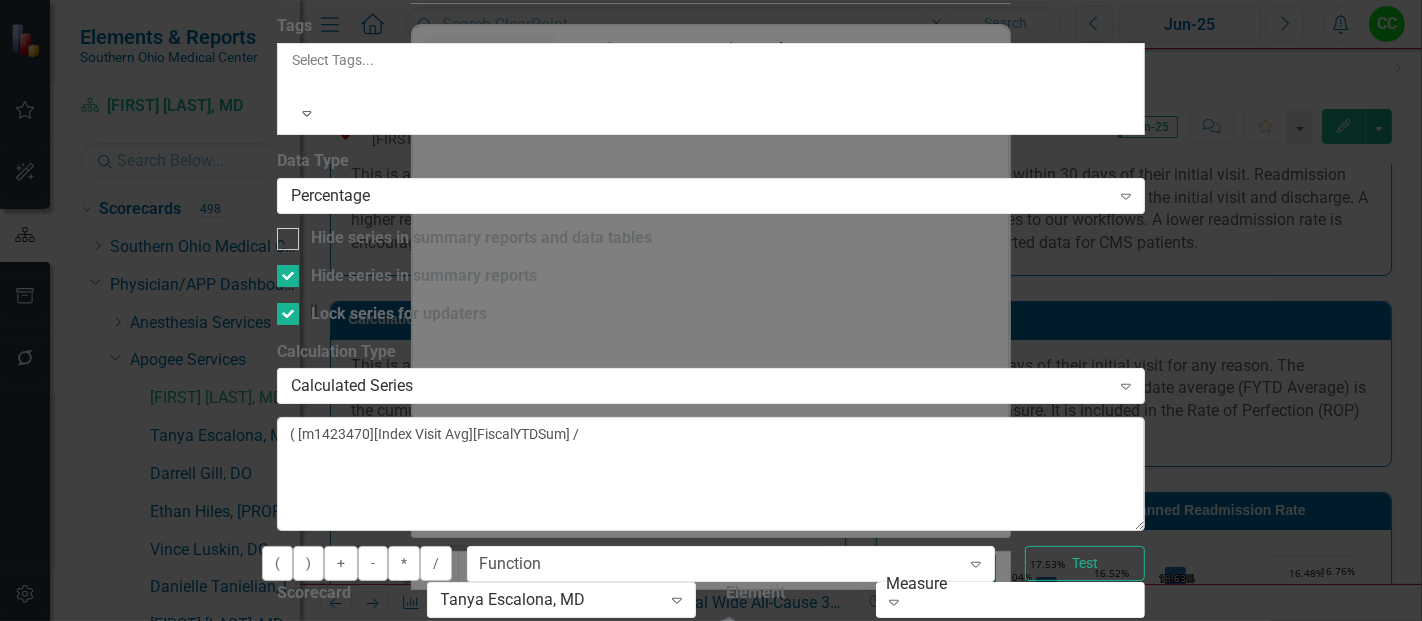 click on "Index Visit Avg" at bounding box center (1000, 649) 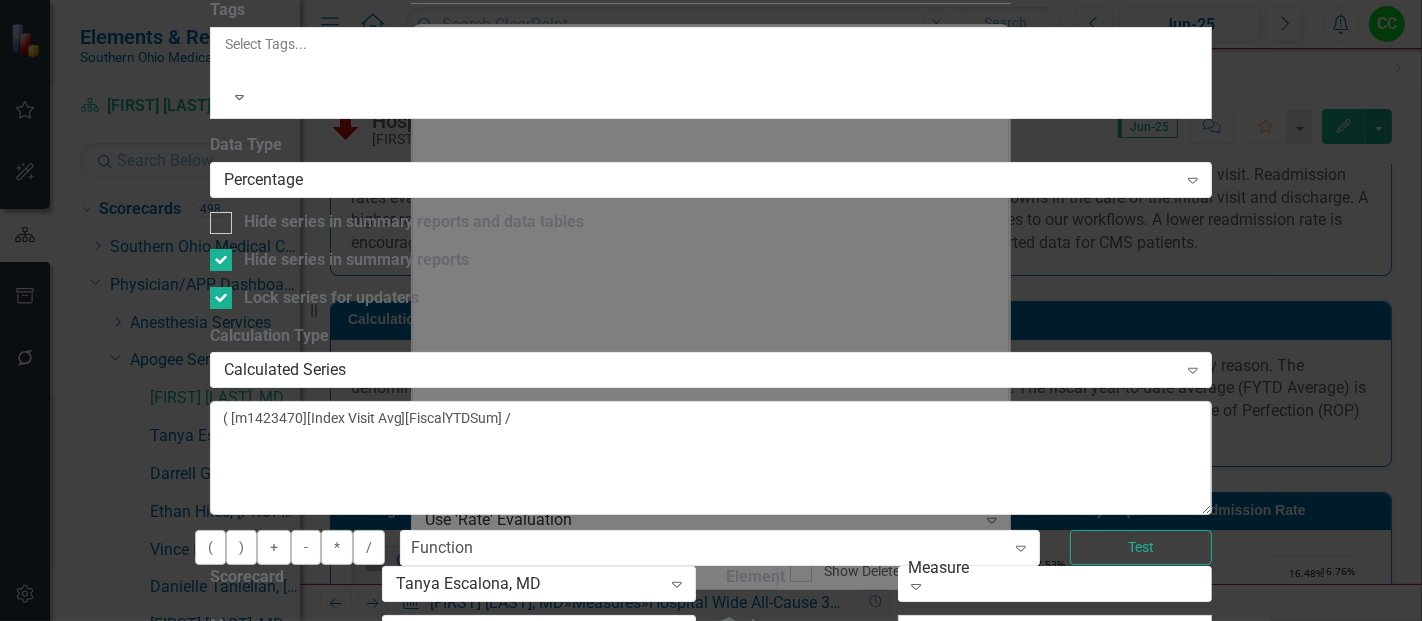 click on "Live Discharges" at bounding box center (711, 655) 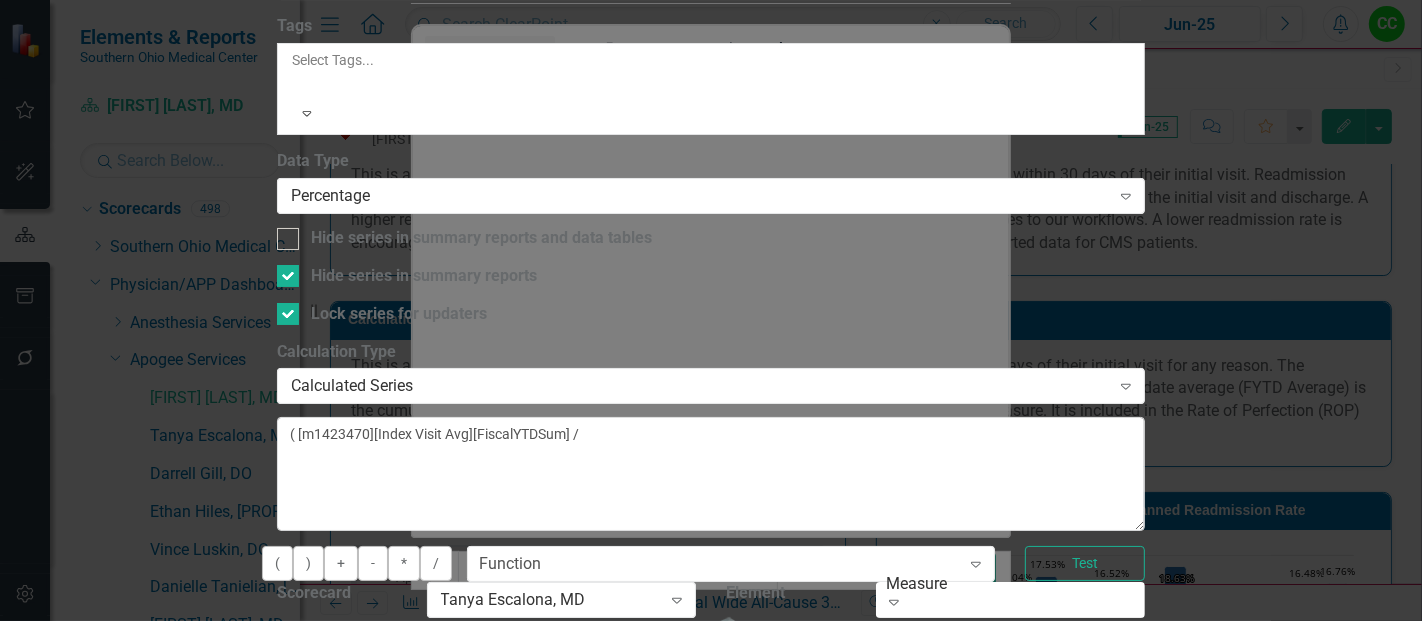 click on "Insert    Insert" at bounding box center (320, 746) 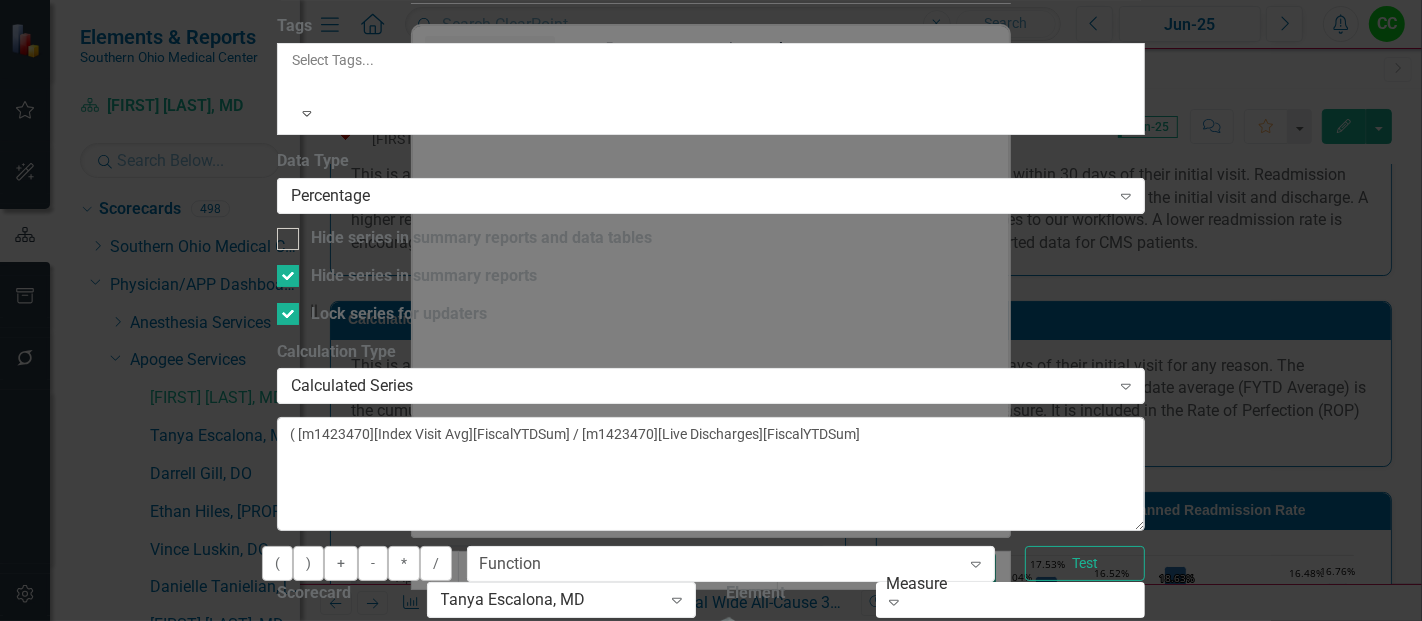 drag, startPoint x: 1341, startPoint y: 484, endPoint x: 885, endPoint y: 333, distance: 480.35092 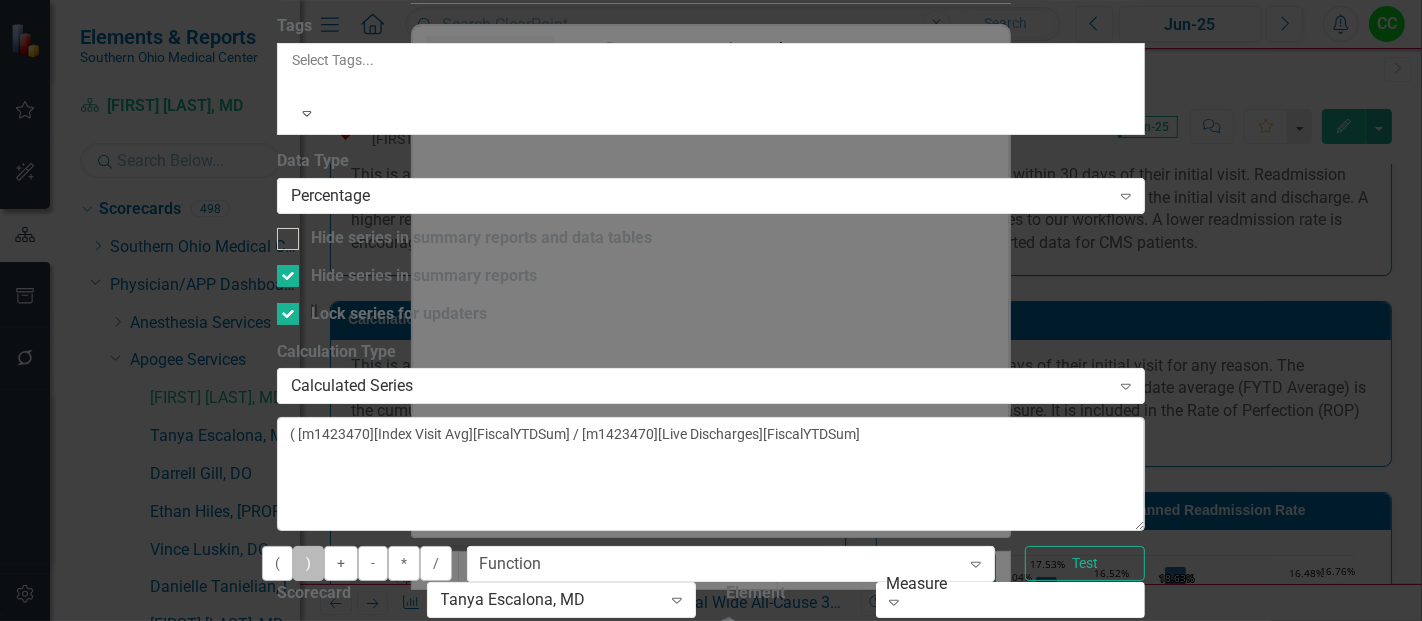 click on ")" at bounding box center (308, 563) 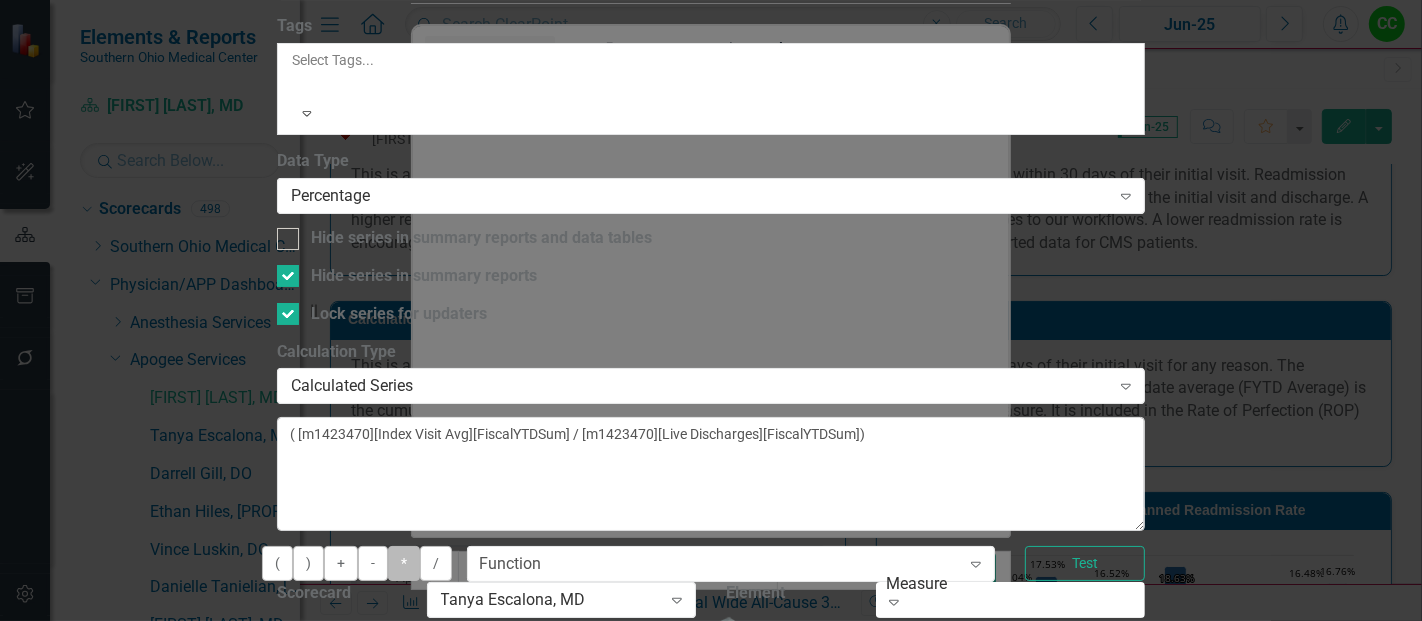 click on "*" at bounding box center (404, 563) 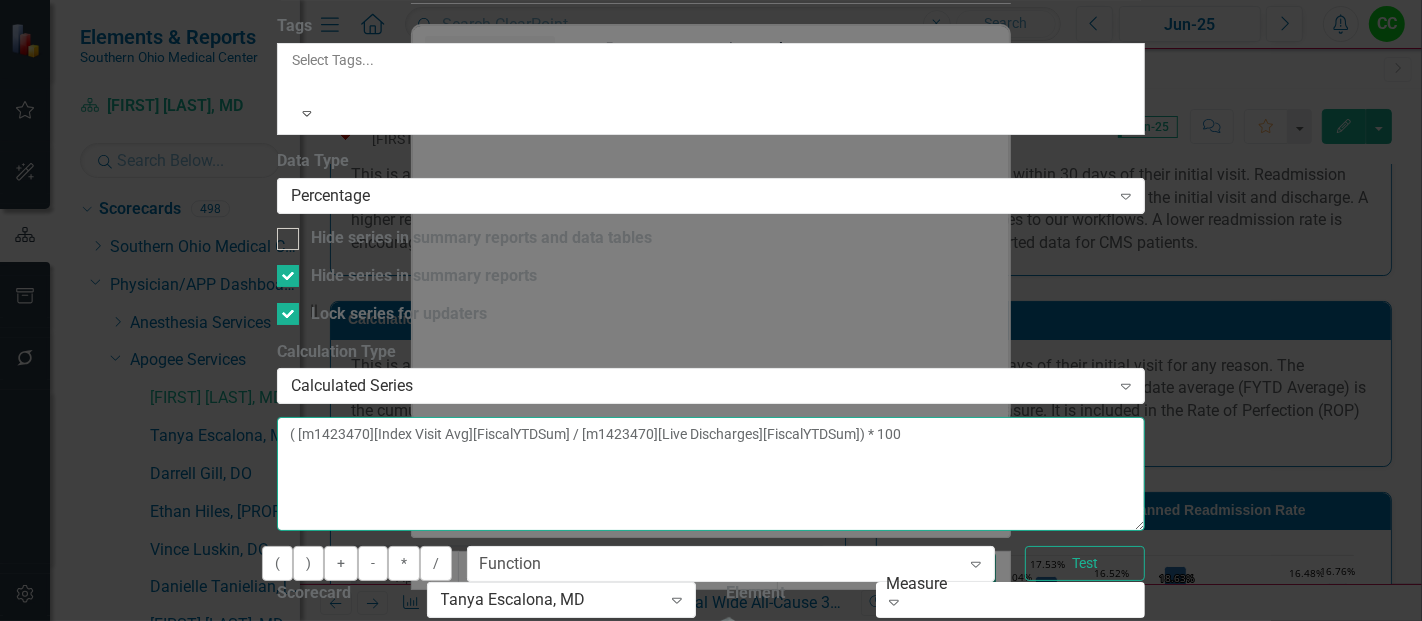 type on "( [m1423470][Index Visit Avg][FiscalYTDSum] / [m1423470][Live Discharges][FiscalYTDSum]) * 100" 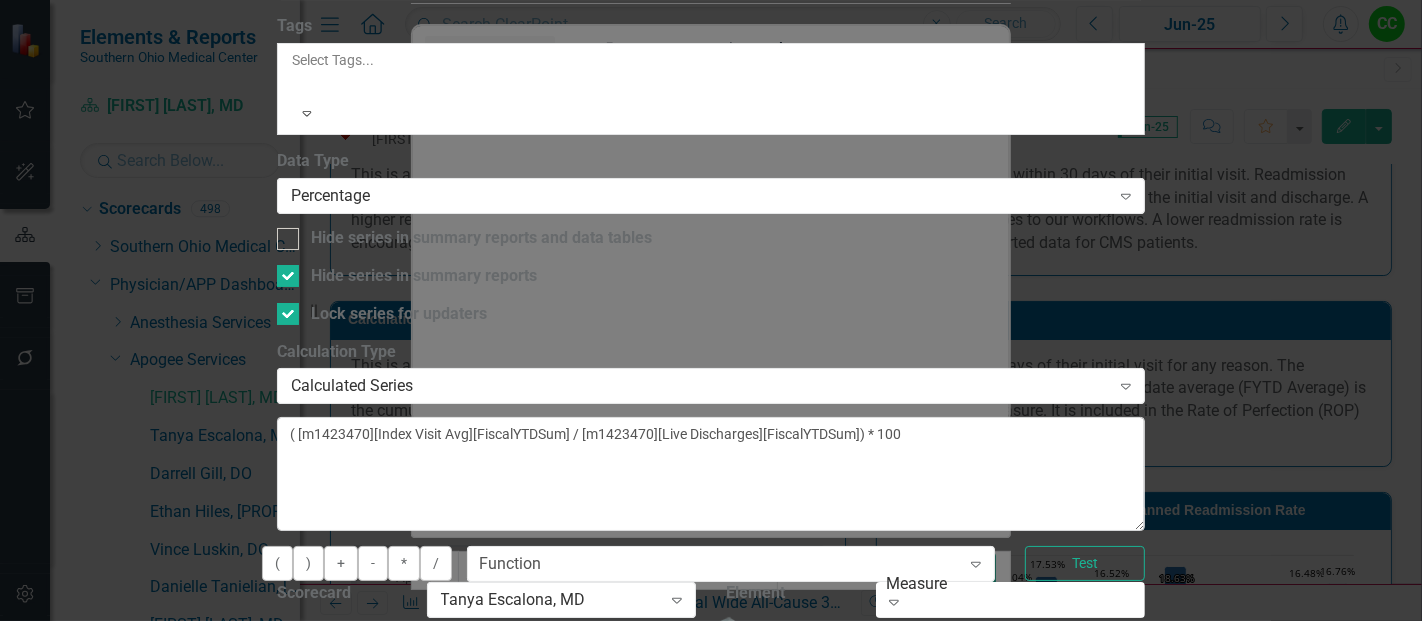 click on "Save" at bounding box center [373, 781] 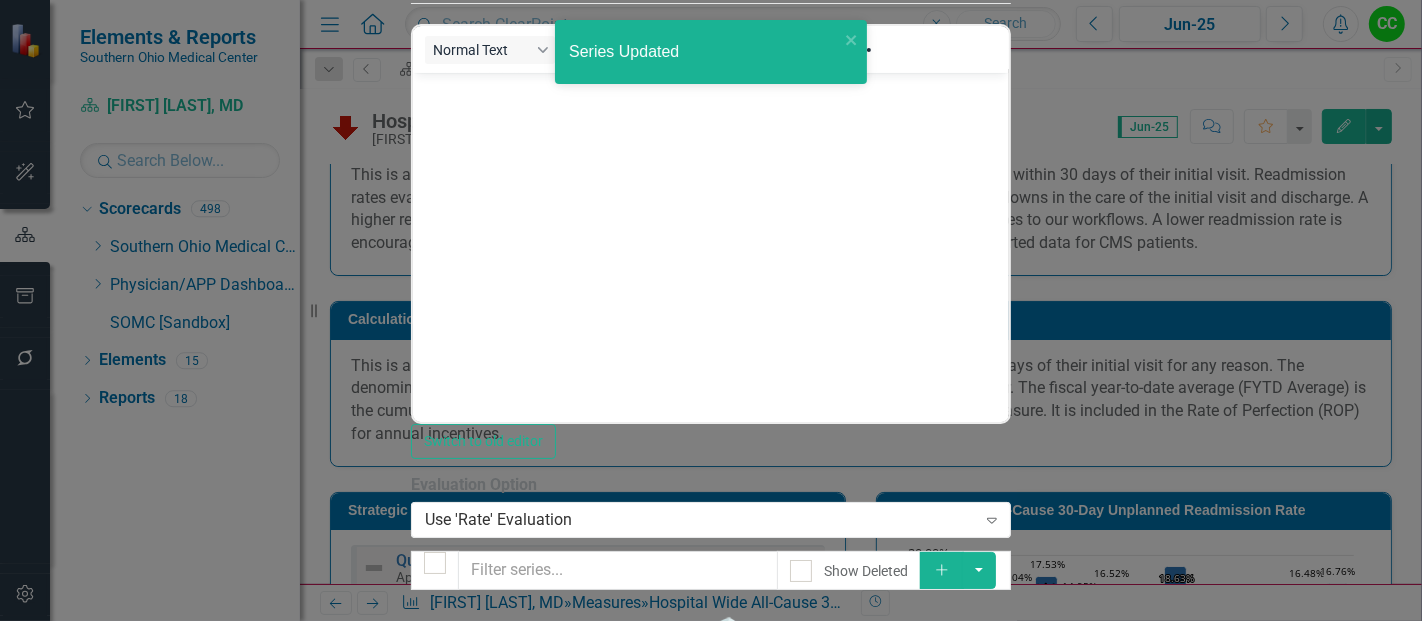 click on "Save" at bounding box center (507, 1385) 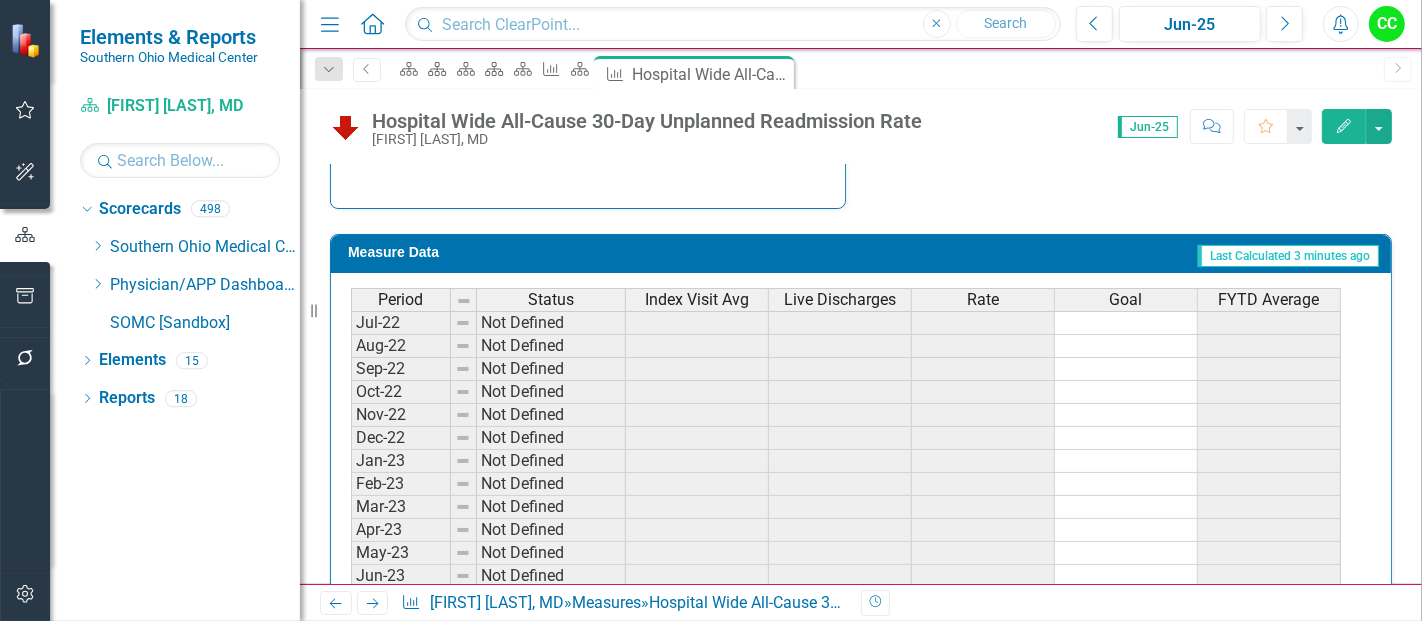 scroll, scrollTop: 1003, scrollLeft: 0, axis: vertical 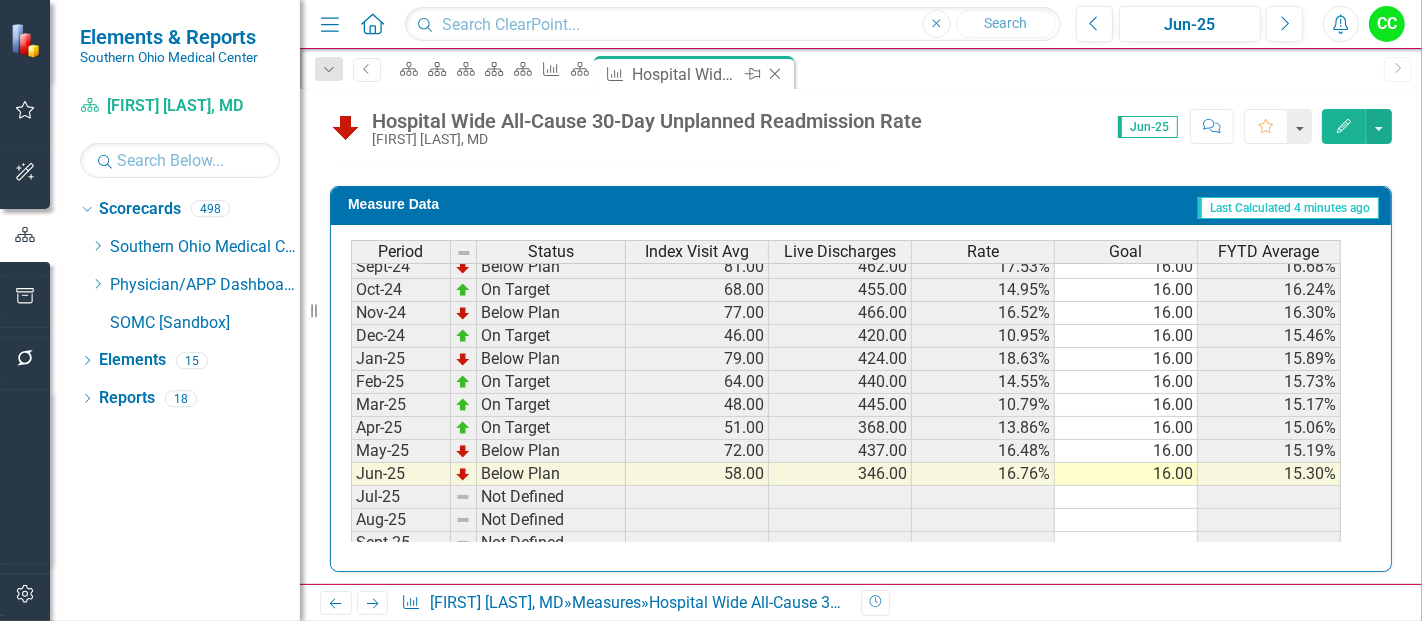 click on "Measure Hospital Wide All-Cause 30-Day Unplanned Readmission Rate Pin Close" at bounding box center (694, 72) 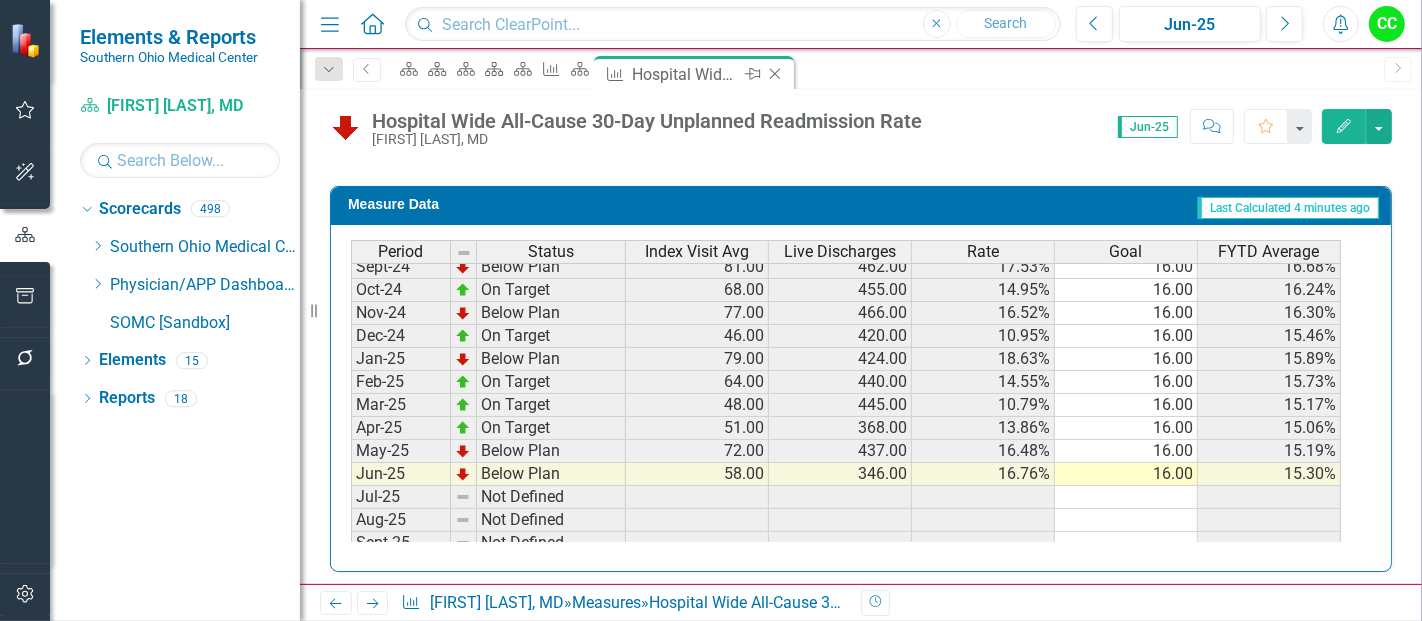 click 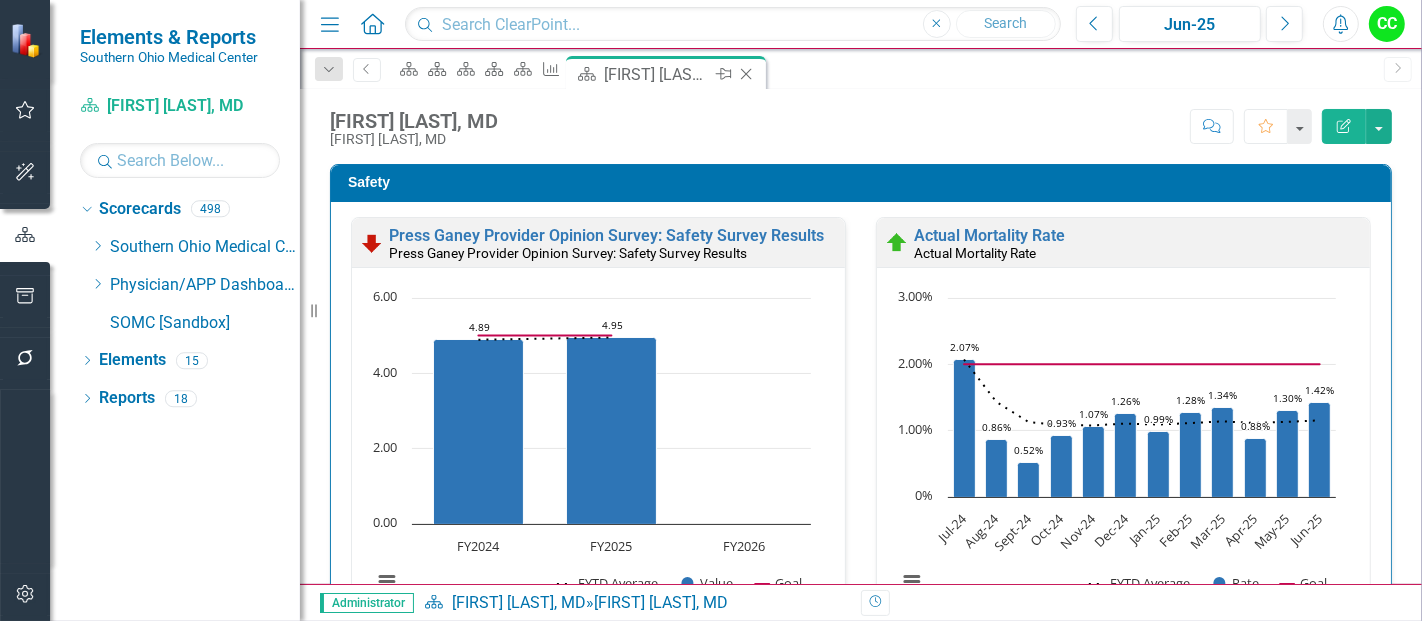 scroll, scrollTop: 424, scrollLeft: 0, axis: vertical 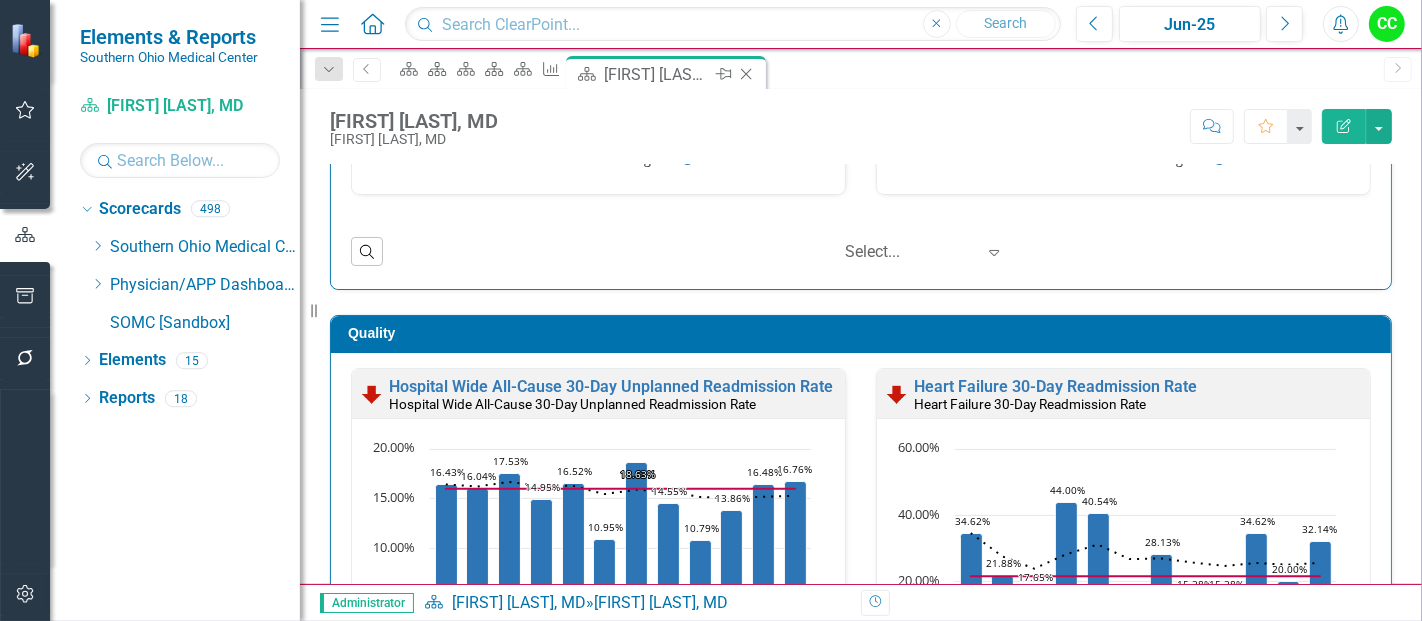 click 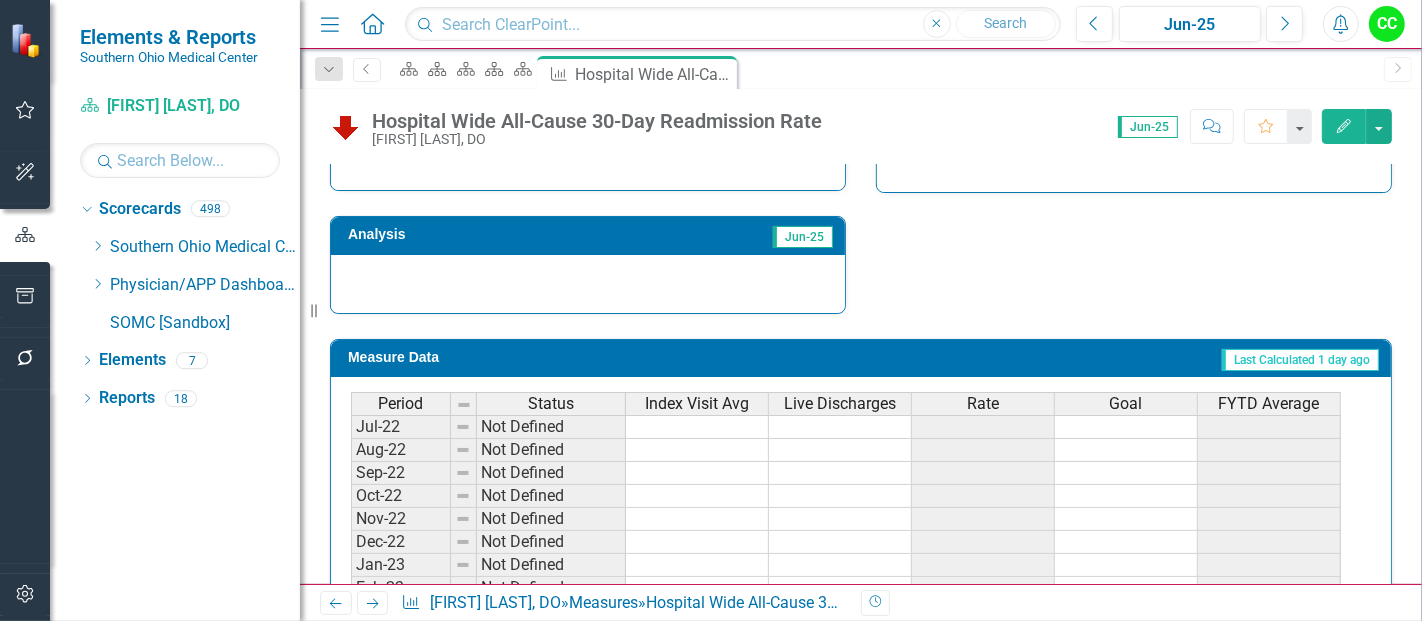 scroll, scrollTop: 866, scrollLeft: 0, axis: vertical 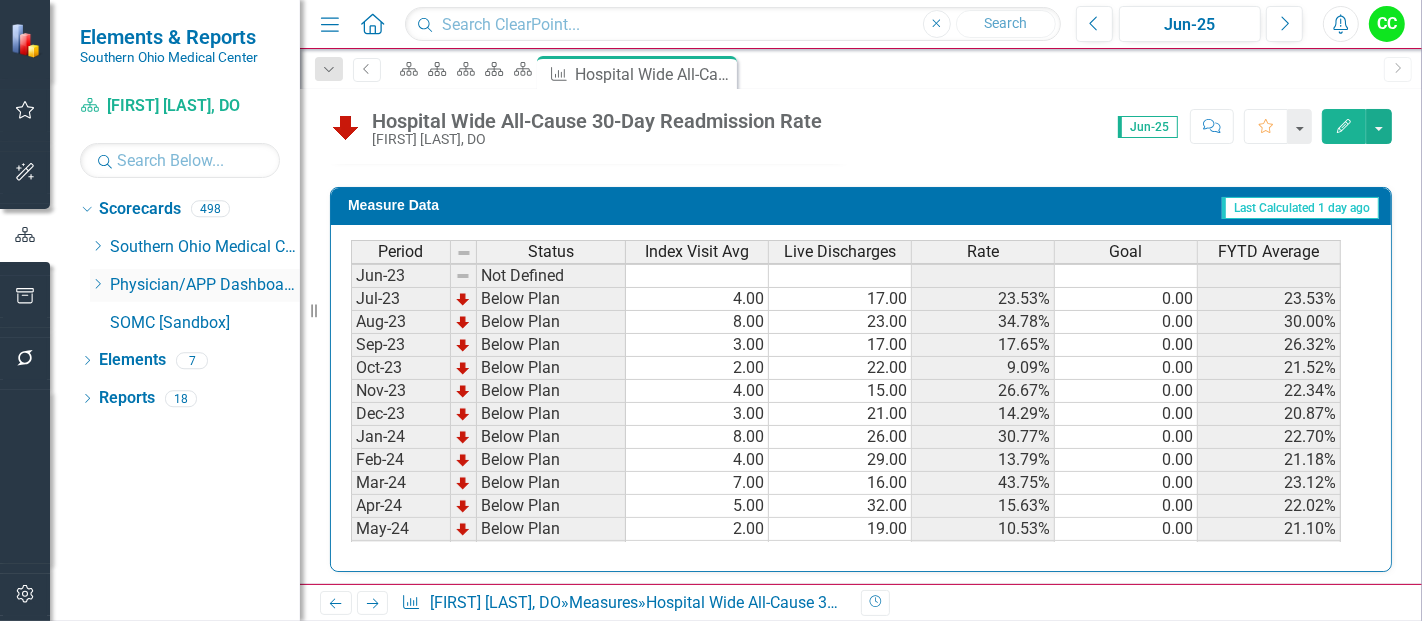 click on "Dropdown" 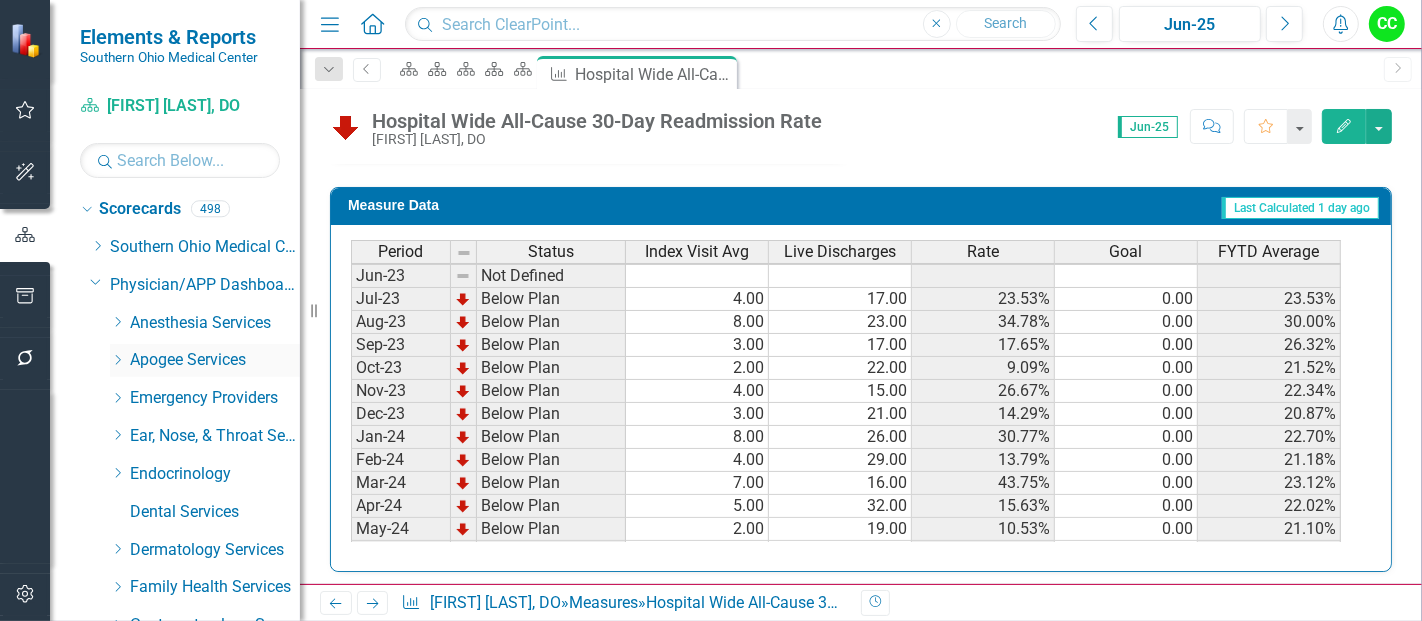 click on "Dropdown" 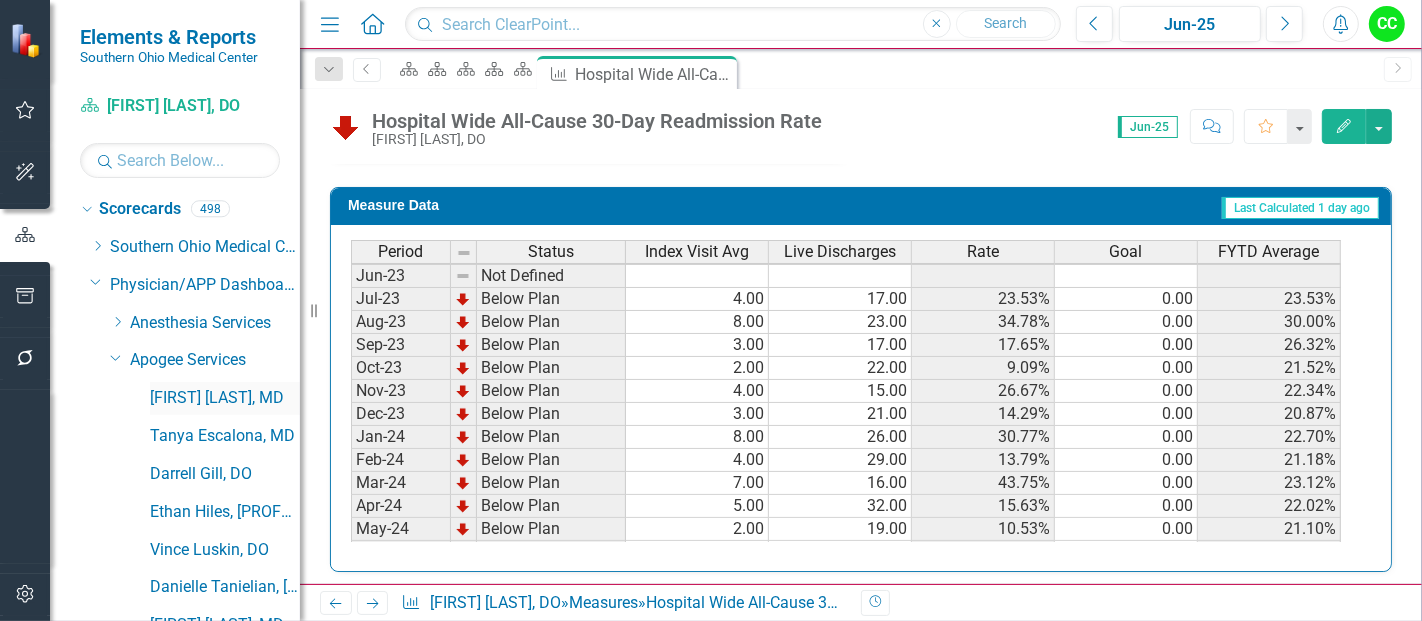 click on "[FIRST] [LAST], MD" at bounding box center (225, 398) 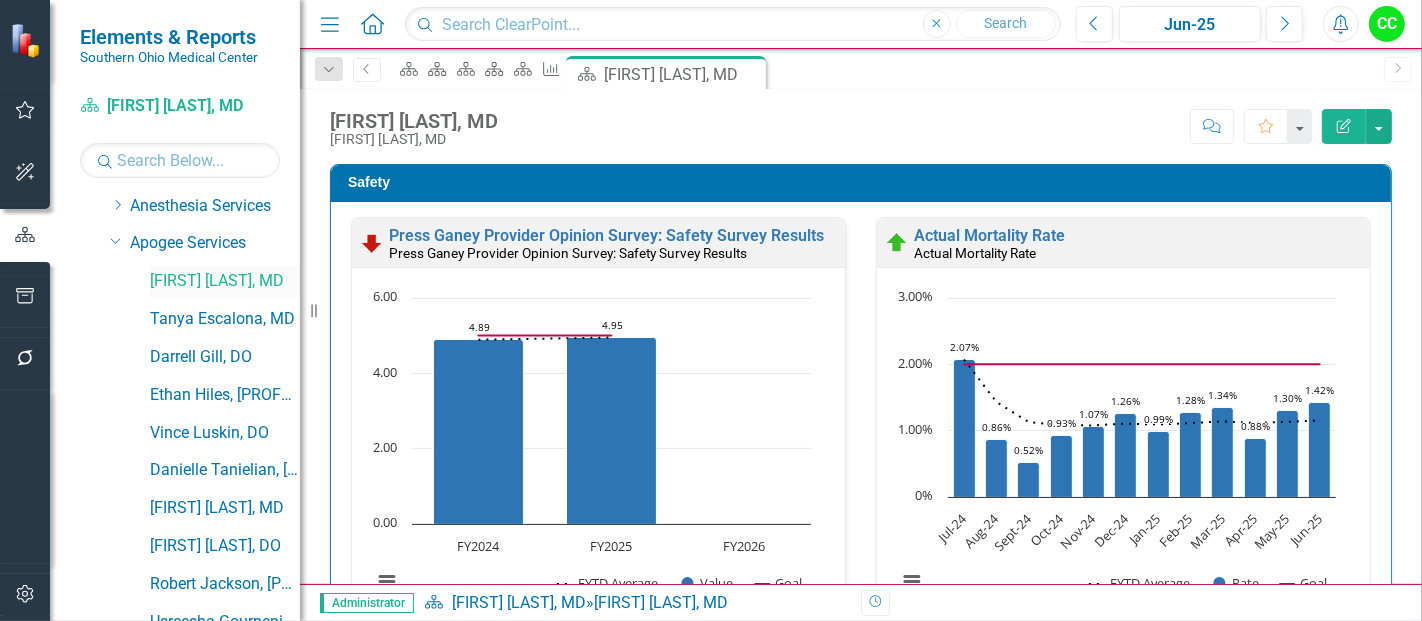 scroll, scrollTop: 150, scrollLeft: 0, axis: vertical 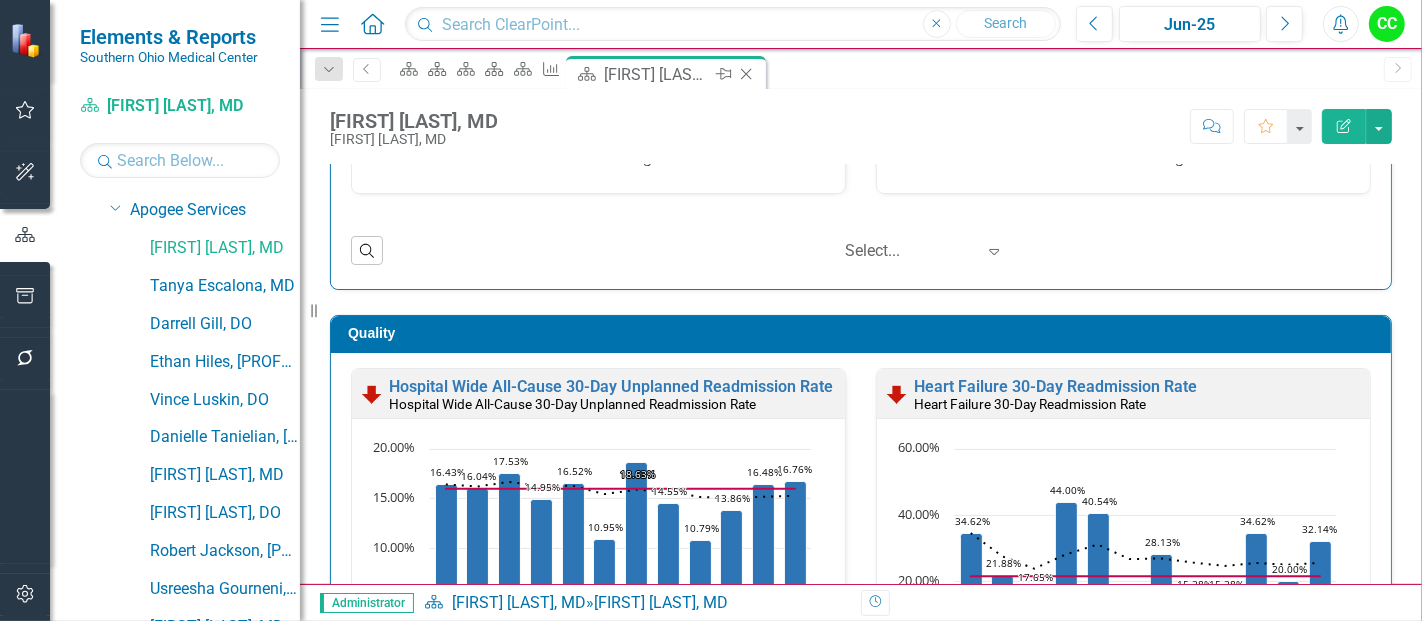 click on "Close" 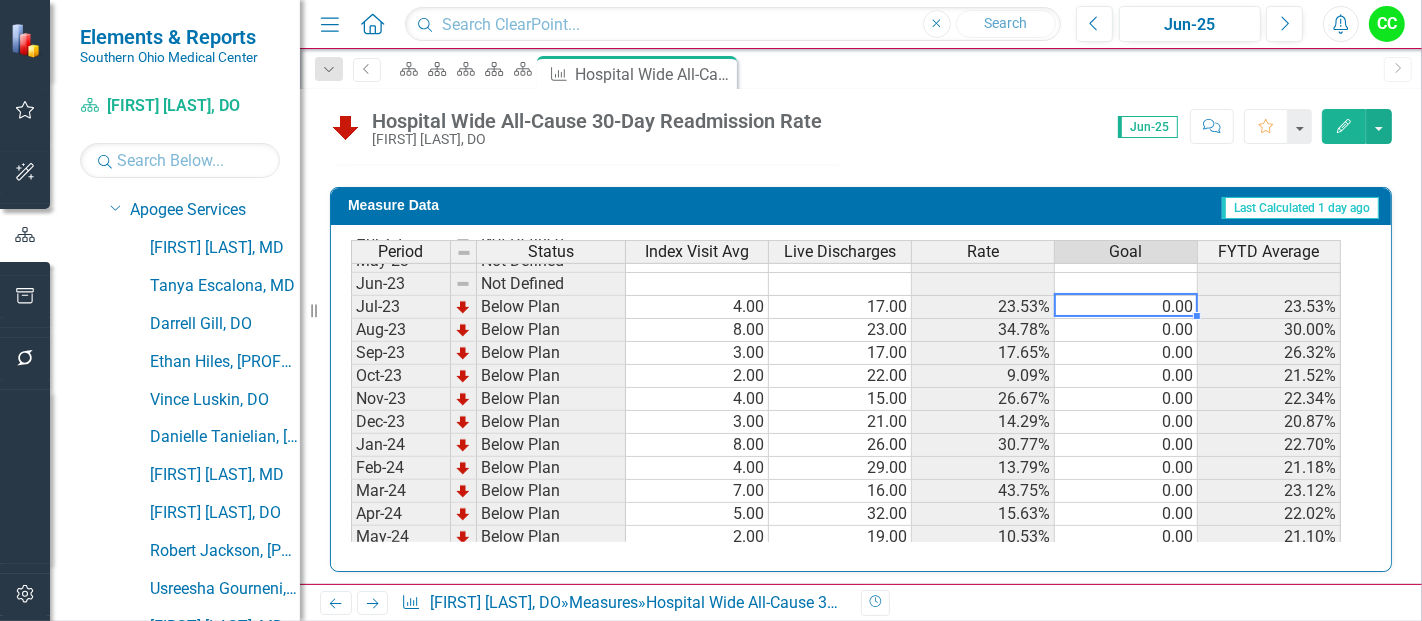click on "Sep-22 Not Defined Oct-22 Not Defined Nov-22 Not Defined Dec-22 Not Defined Jan-23 Not Defined Feb-23 Not Defined Mar-23 Not Defined Apr-23 Not Defined May-23 Not Defined Jun-23 Not Defined Jul-23 Below Plan 4.00 17.00 23.53% 0.00 23.53% Aug-23 Below Plan 8.00 23.00 34.78% 0.00 30.00% Sep-23 Below Plan 3.00 17.00 17.65% 0.00 26.32% Oct-23 Below Plan 2.00 22.00 9.09% 0.00 21.52% Nov-23 Below Plan 4.00 15.00 26.67% 0.00 22.34% Dec-23 Below Plan 3.00 21.00 14.29% 0.00 20.87% Jan-24 Below Plan 8.00 26.00 30.77% 0.00 22.70% Feb-24 Below Plan 4.00 29.00 13.79% 0.00 21.18% Mar-24 Below Plan 7.00 16.00 43.75% 0.00 23.12% Apr-24 Below Plan 5.00 32.00 15.63% 0.00 22.02% May-24 Below Plan 2.00 19.00 10.53% 0.00 21.10% Jun-24 Below Plan 1.00 25.00 4.00% 0.00 19.47% Jul-24 Below Plan 4.00 19.00 21.05% 0.00 21.05%" at bounding box center (846, 330) 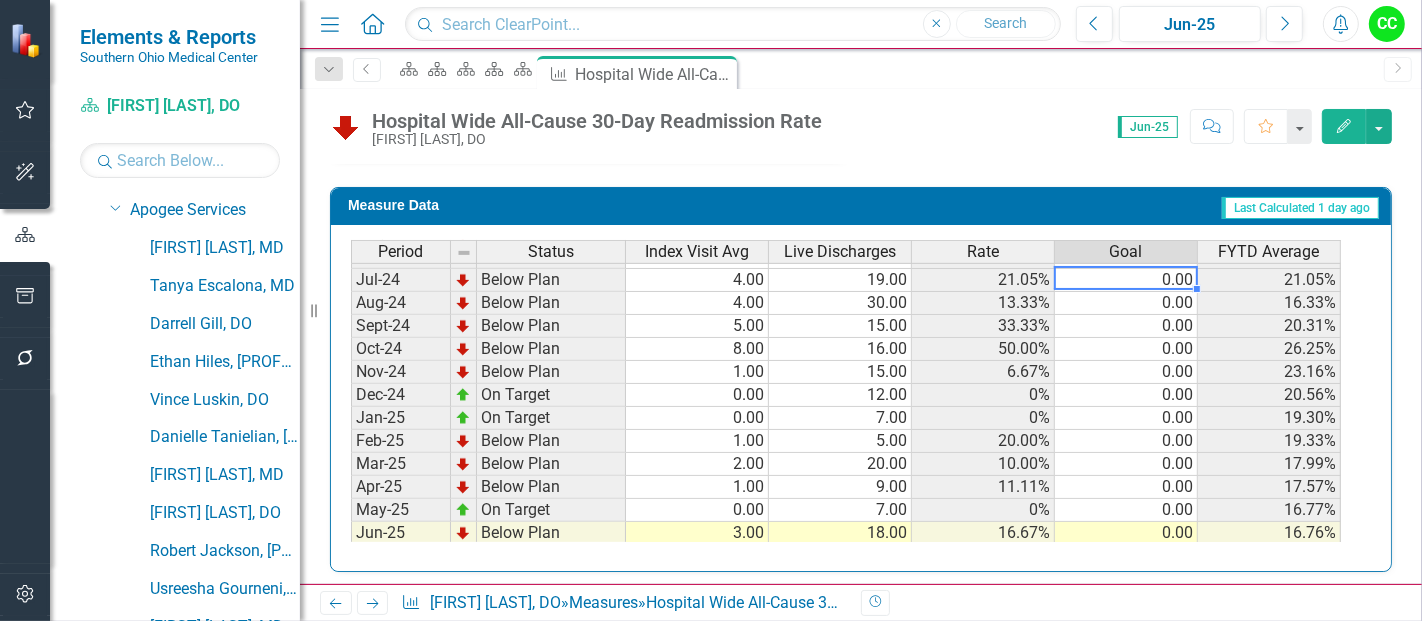 click on "Period Status Index Visit Avg Live Discharges Rate Goal FYTD Average Nov-23 Below Plan 4.00 15.00 26.67% 0.00 22.34% Dec-23 Below Plan 3.00 21.00 14.29% 0.00 20.87% Jan-24 Below Plan 8.00 26.00 30.77% 0.00 22.70% Feb-24 Below Plan 4.00 29.00 13.79% 0.00 21.18% Mar-24 Below Plan 7.00 16.00 43.75% 0.00 23.12% Apr-24 Below Plan 5.00 32.00 15.63% 0.00 22.02% May-24 Below Plan 2.00 19.00 10.53% 0.00 21.10% Jun-24 Below Plan 1.00 25.00 4.00% 0.00 19.47% Jul-24 Below Plan 4.00 19.00 21.05% 0.00 21.05% Aug-24 Below Plan 4.00 30.00 13.33% 0.00 16.33% Sept-24 Below Plan 5.00 15.00 33.33% 0.00 20.31% Oct-24 Below Plan 8.00 16.00 50.00% 0.00 26.25% Nov-24 Below Plan 1.00 15.00 6.67% 0.00 23.16% Dec-24 On Target 0.00 12.00 0% 0.00 20.56% Jan-25 On Target 0.00 7.00 0% 0.00 19.30% Feb-25 Below Plan 1.00 5.00 20.00% 0.00 19.33% Mar-25 Below Plan 2.00 20.00 10.00% 0.00 17.99% Apr-25 Below Plan 1.00 9.00 11.11% 0.00 17.57% May-25 On Target 0.00 7.00 0% 0.00 16.77% Jun-25 Below Plan 3.00 18.00 16.67% 0.00 16.76% Jul-25 Aug-25" at bounding box center (351, 440) 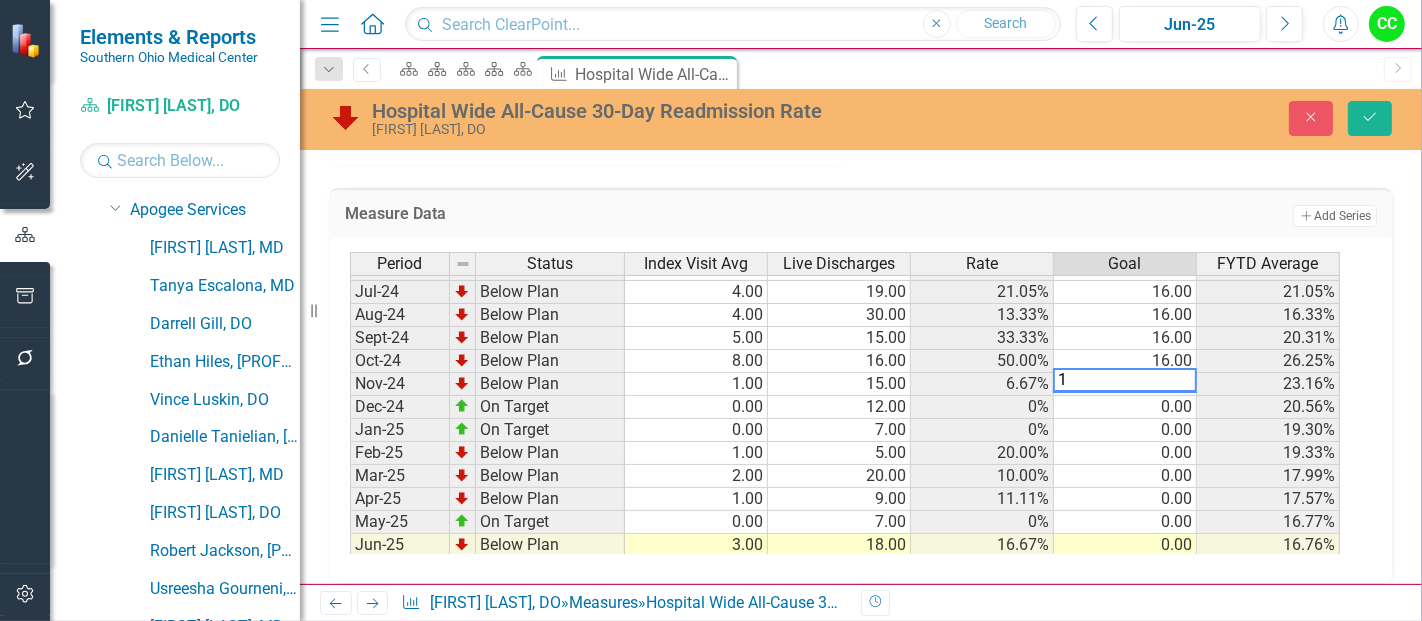 type on "16" 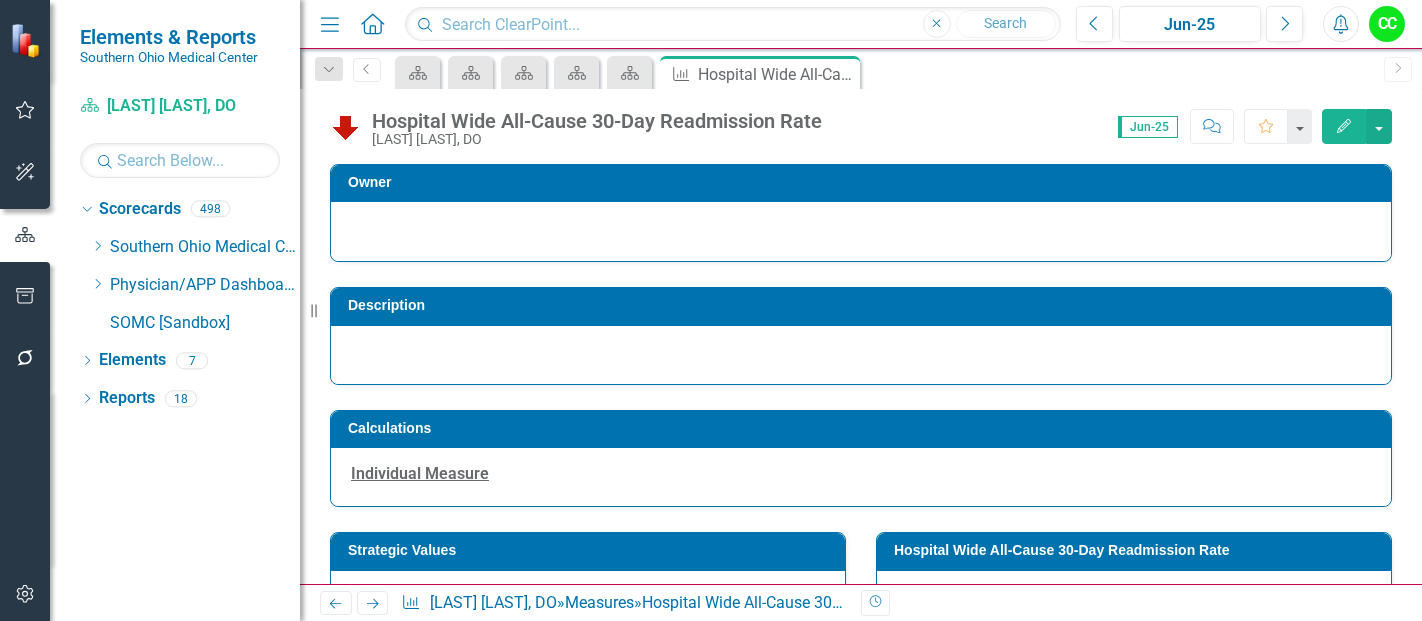 scroll, scrollTop: 0, scrollLeft: 0, axis: both 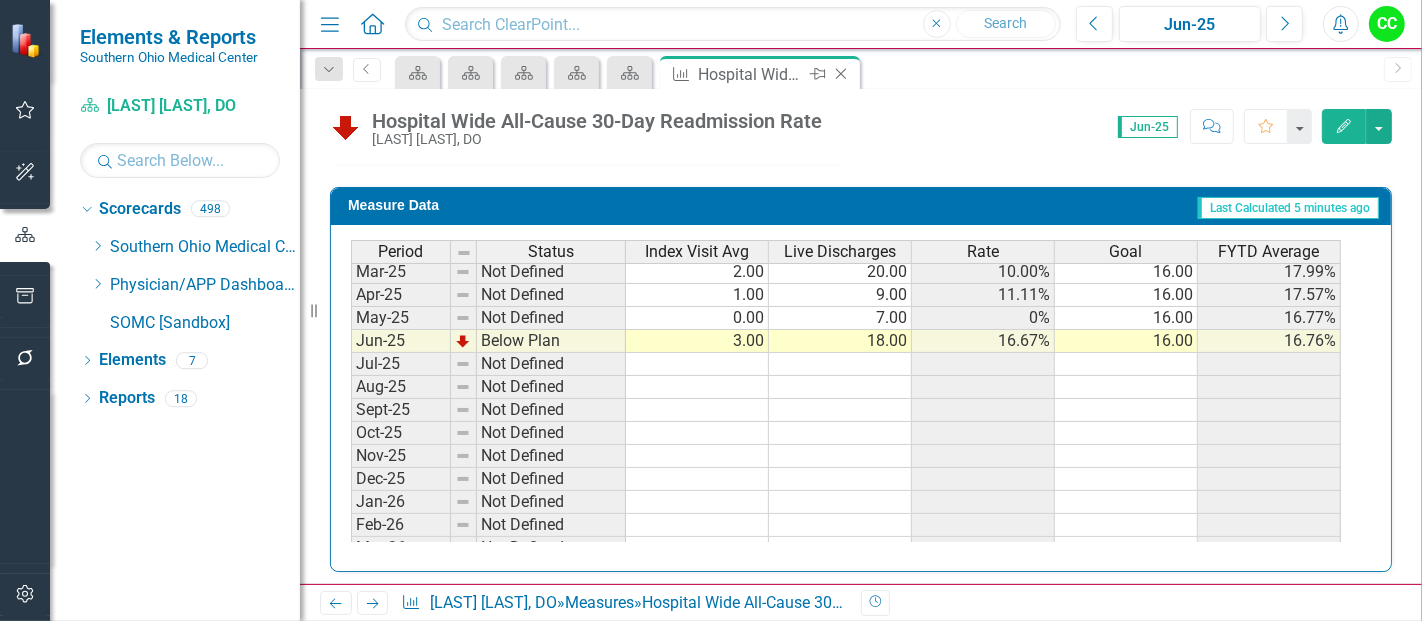 click 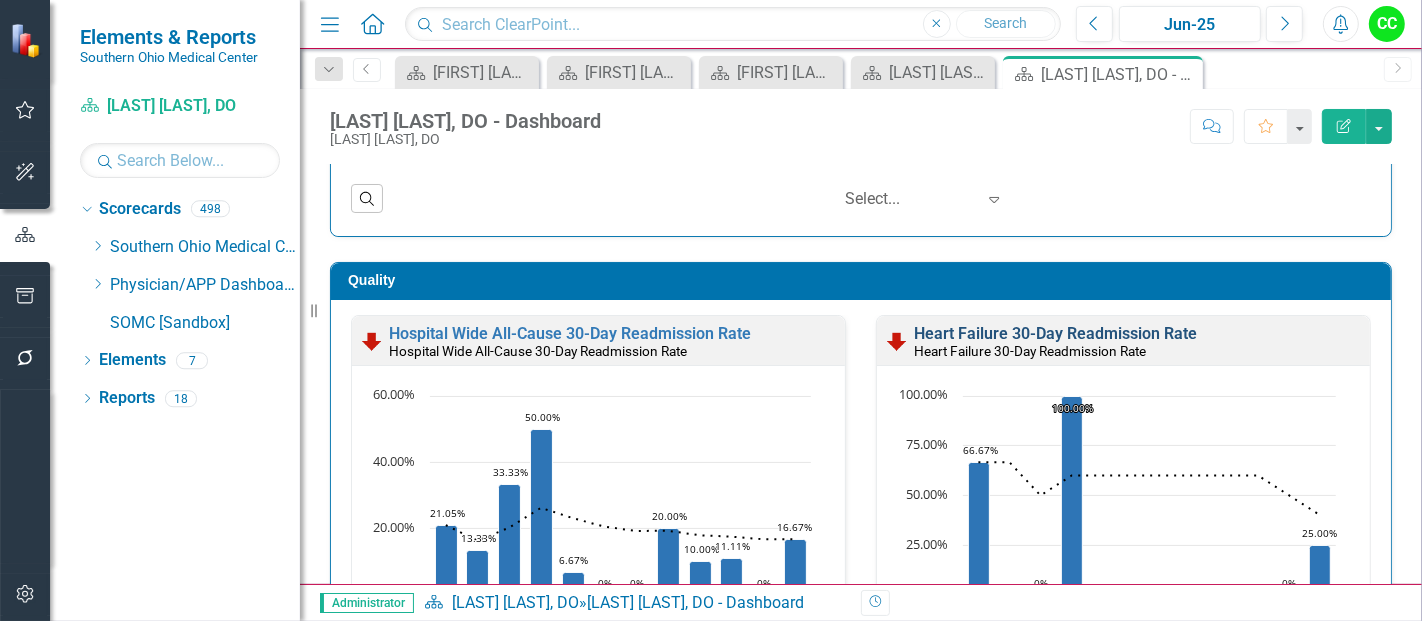 scroll, scrollTop: 568, scrollLeft: 0, axis: vertical 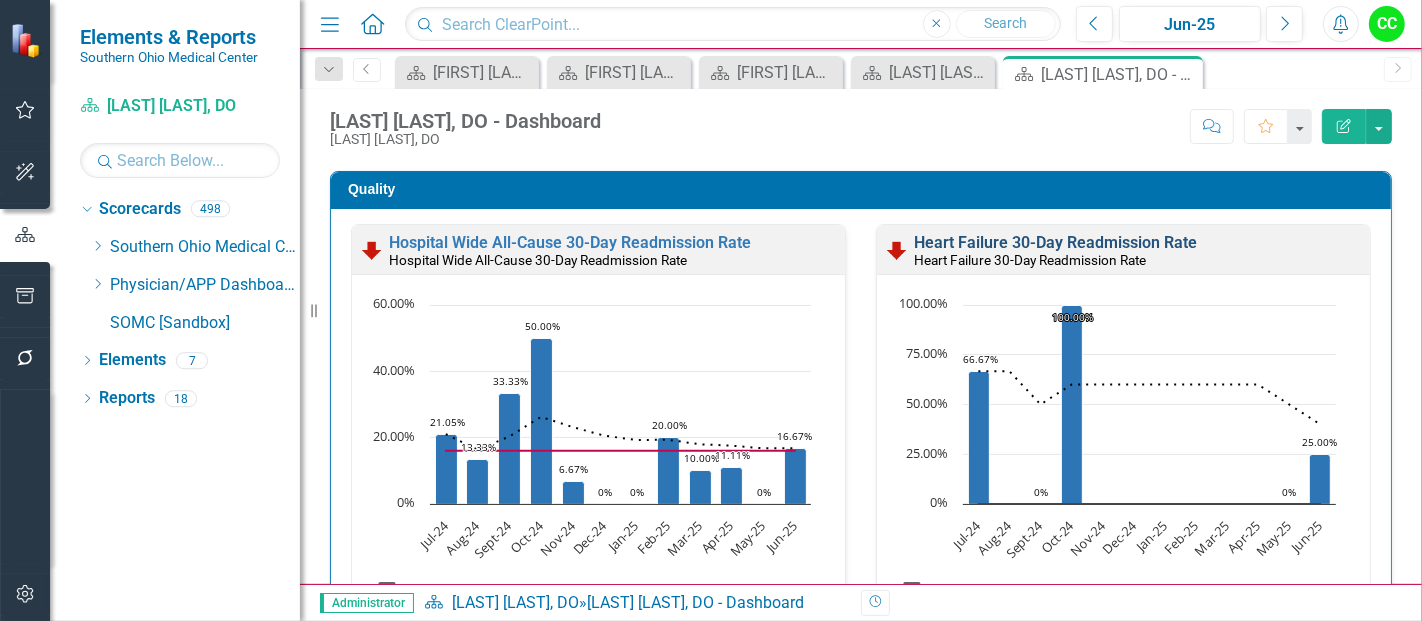click on "Heart Failure 30-Day Readmission Rate" at bounding box center (1055, 242) 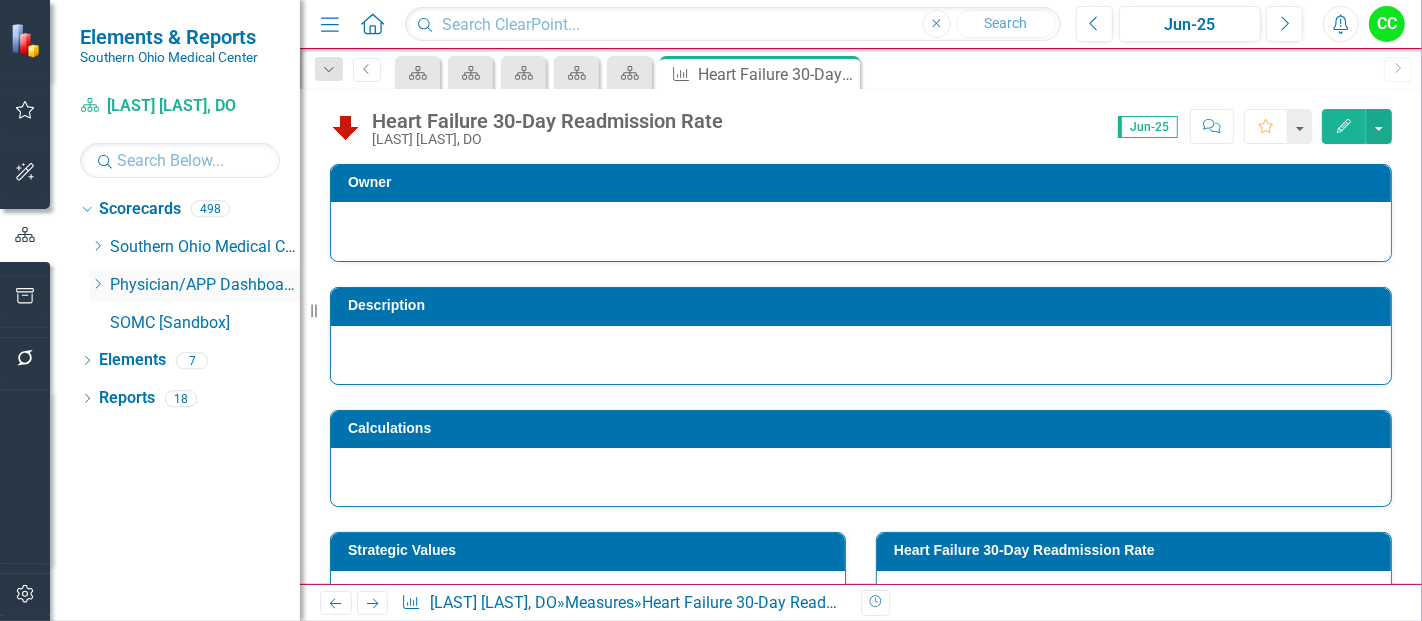 click on "Dropdown" 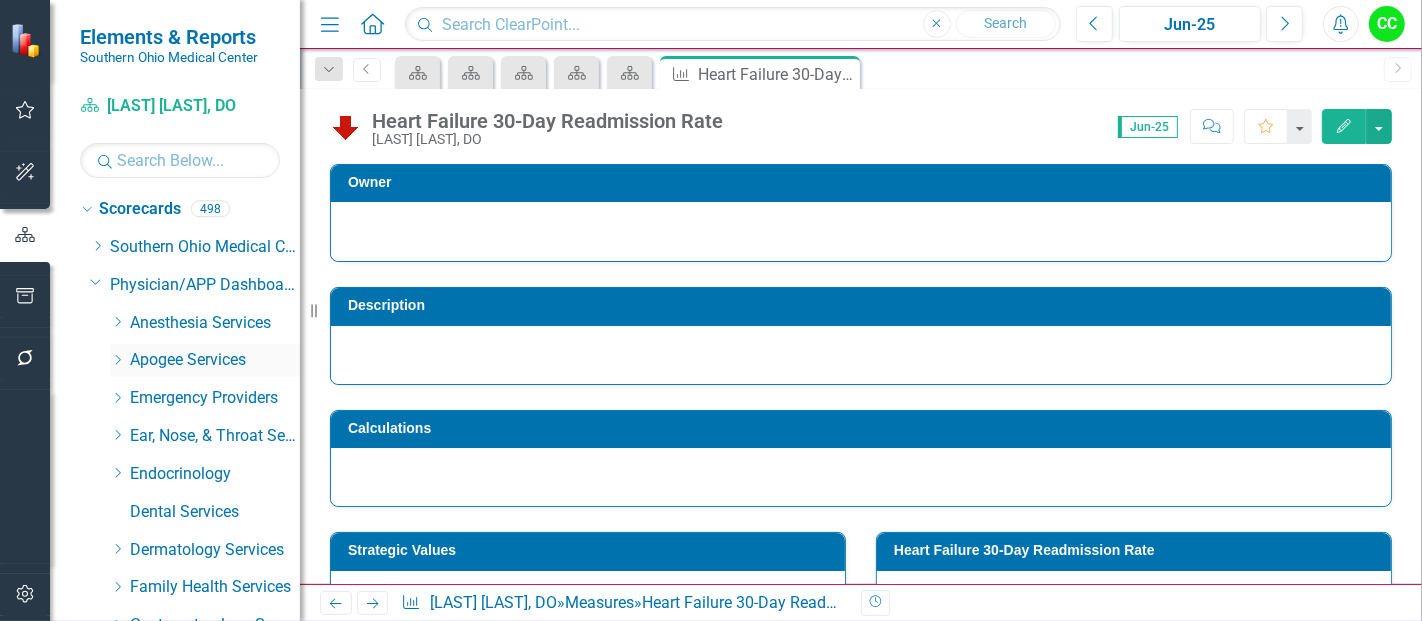 click on "Dropdown" 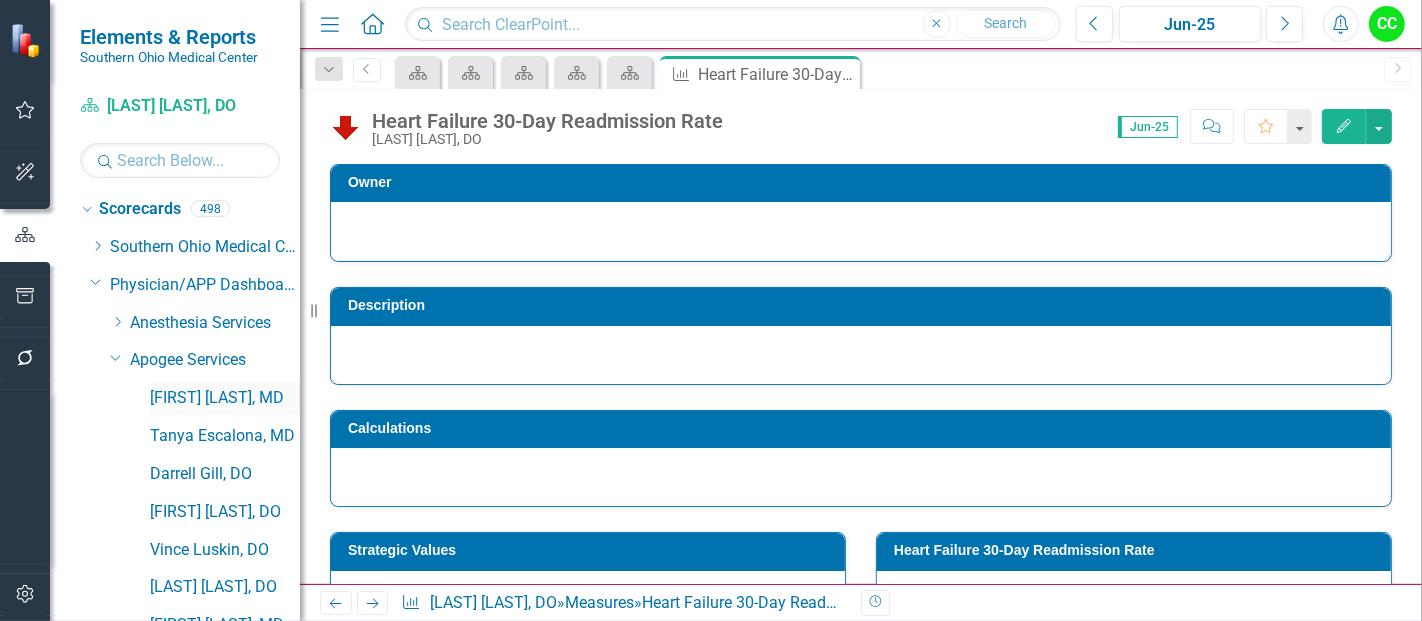 click on "[FIRST] [LAST], MD" at bounding box center (225, 398) 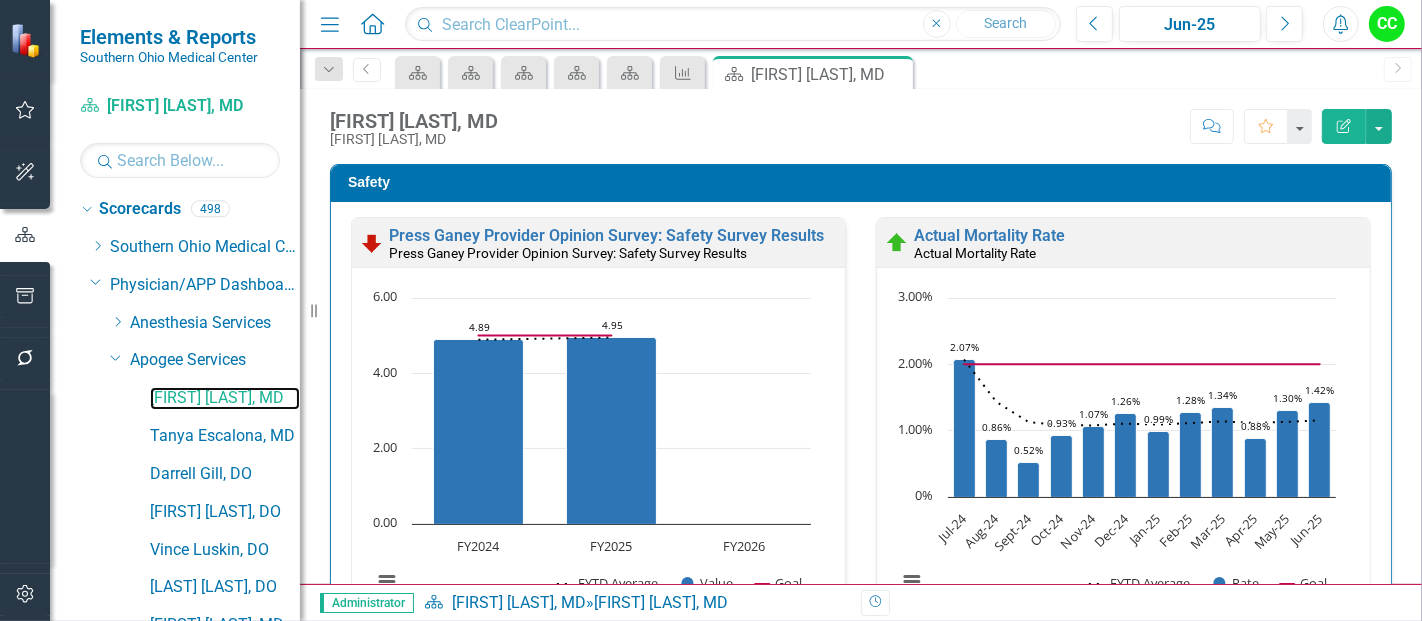 scroll, scrollTop: 546, scrollLeft: 0, axis: vertical 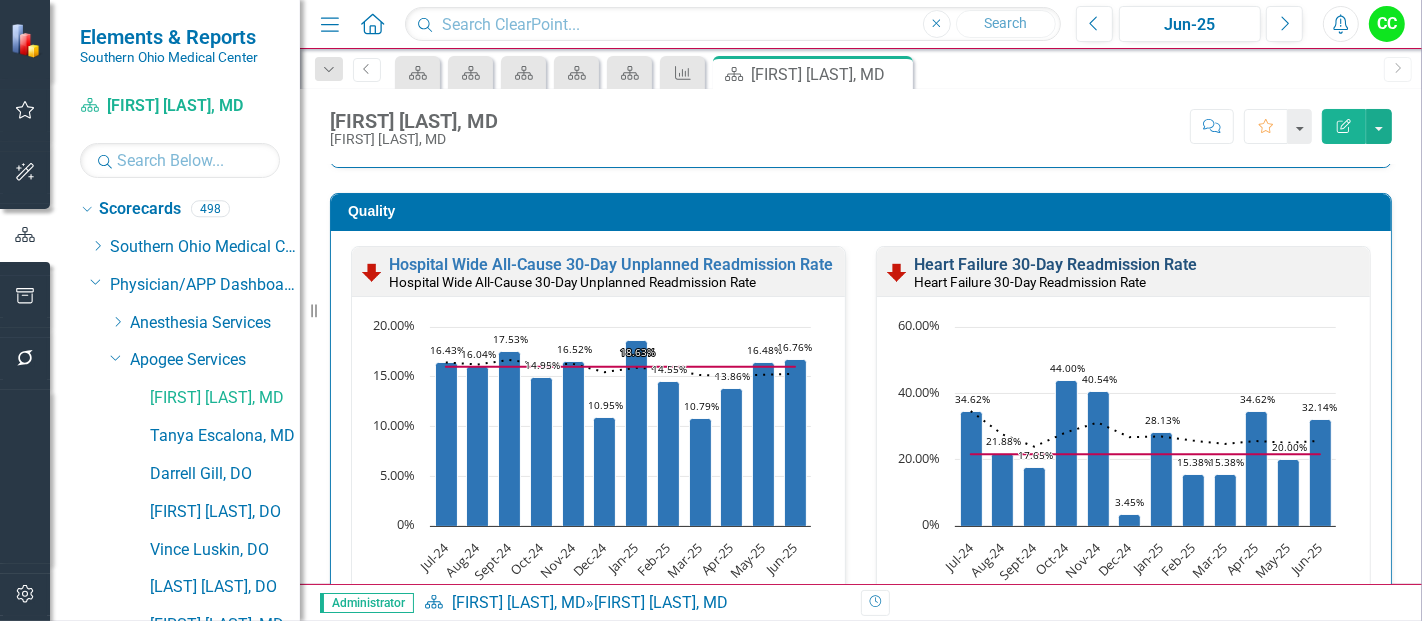 click on "Heart Failure 30-Day Readmission Rate" at bounding box center (1055, 264) 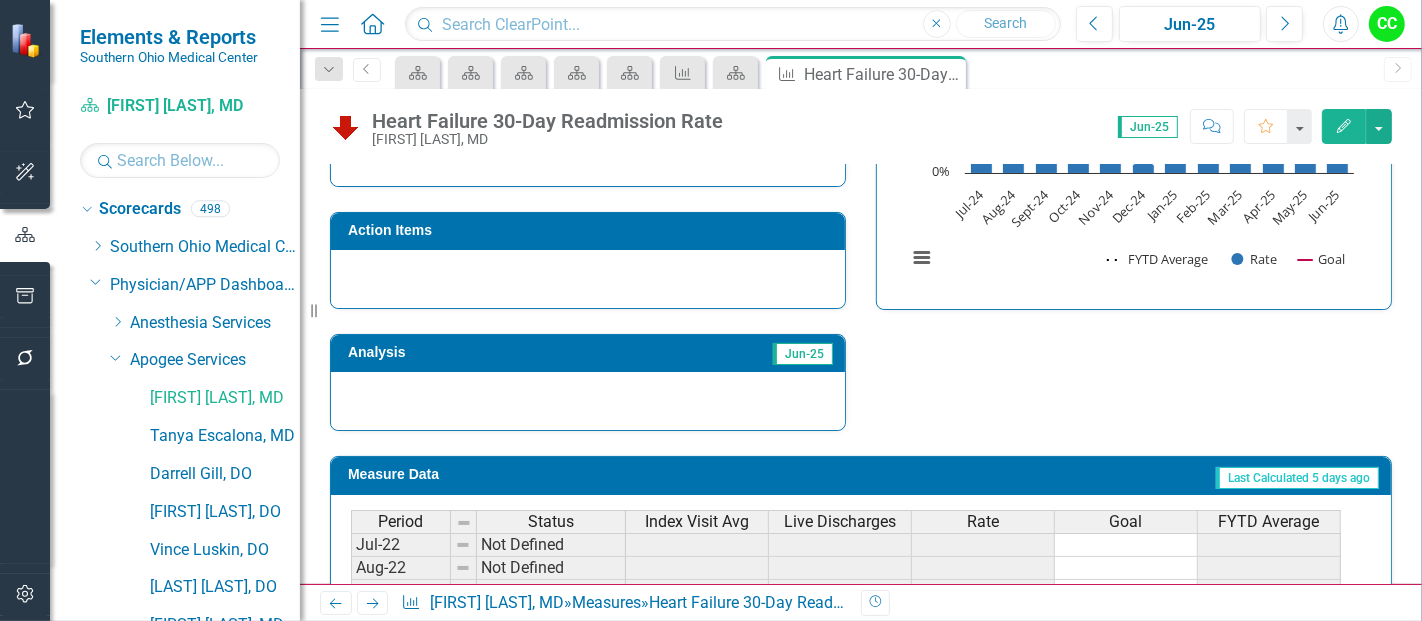 scroll, scrollTop: 1026, scrollLeft: 0, axis: vertical 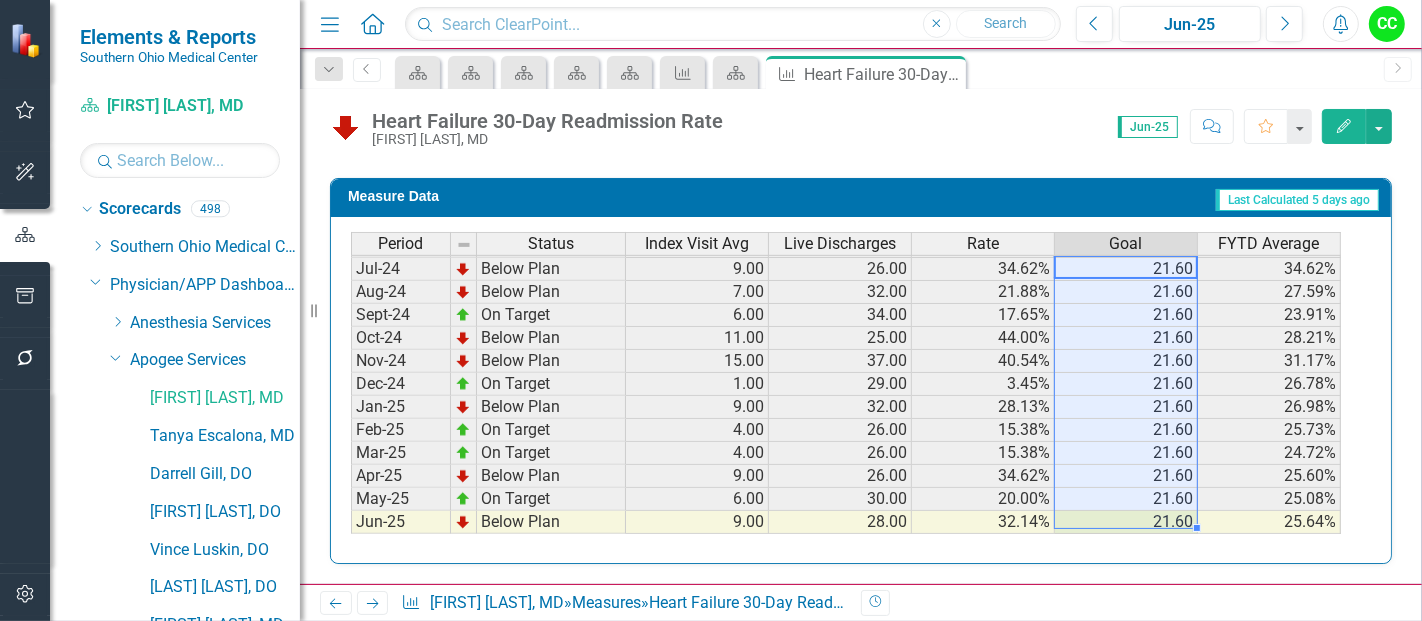 drag, startPoint x: 1120, startPoint y: 275, endPoint x: 1134, endPoint y: 522, distance: 247.39644 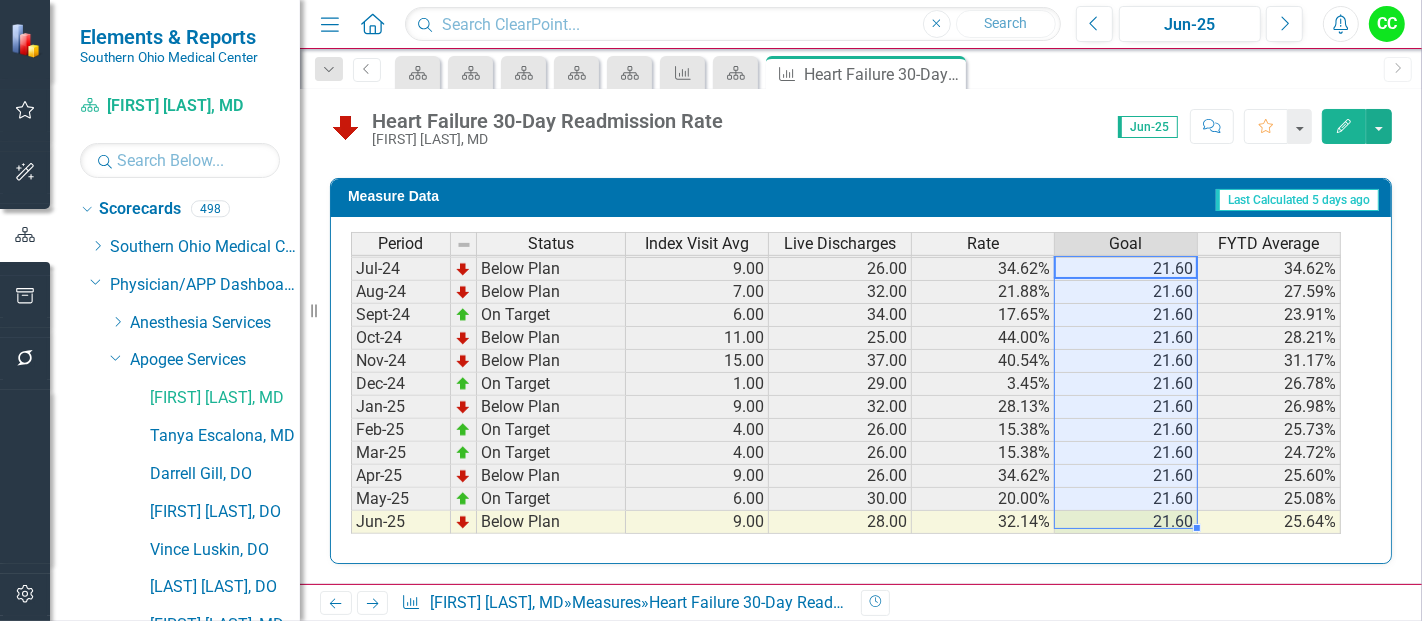 click on "Sep-23 Below Plan 9.00 32.00 28.13% 21.60 31.68% Oct-23 Below Plan 9.00 25.00 36.00% 21.60 32.54% Nov-23 On Target 4.00 27.00 14.81% 21.60 29.41% Dec-23 Below Plan 9.00 31.00 29.03% 21.60 29.35% Jan-24 Below Plan 13.00 35.00 37.14% 21.60 30.59% Feb-24 Below Plan 7.00 32.00 21.88% 21.60 29.48% Mar-24 On Target 2.00 16.00 12.50% 21.60 28.46% Apr-24 Below Plan 10.00 43.00 23.26% 21.60 27.74% May-24 Below Plan 7.00 30.00 23.33% 21.60 27.35% Jun-24 Below Plan 7.00 27.00 25.93% 21.60 27.25% Jul-24 Below Plan 9.00 26.00 34.62% 21.60 34.62% Aug-24 Below Plan 7.00 32.00 21.88% 21.60 27.59% Sept-24 On Target 6.00 34.00 17.65% 21.60 23.91% Oct-24 Below Plan 11.00 25.00 44.00% 21.60 28.21% Nov-24 Below Plan 15.00 37.00 40.54% 21.60 31.17% Dec-24 On Target 1.00 29.00 3.45% 21.60 26.78% Jan-25 Below Plan 9.00 32.00 28.13% 21.60 26.98% Feb-25 On Target 4.00 26.00 15.38% 21.60 25.73% Mar-25 On Target 4.00 26.00 15.38% 21.60 24.72% Apr-25 Below Plan 9.00 26.00 34.62% 21.60 25.60% May-25 On Target 6.00 30.00 20.00% 21.60 9.00" at bounding box center [846, 384] 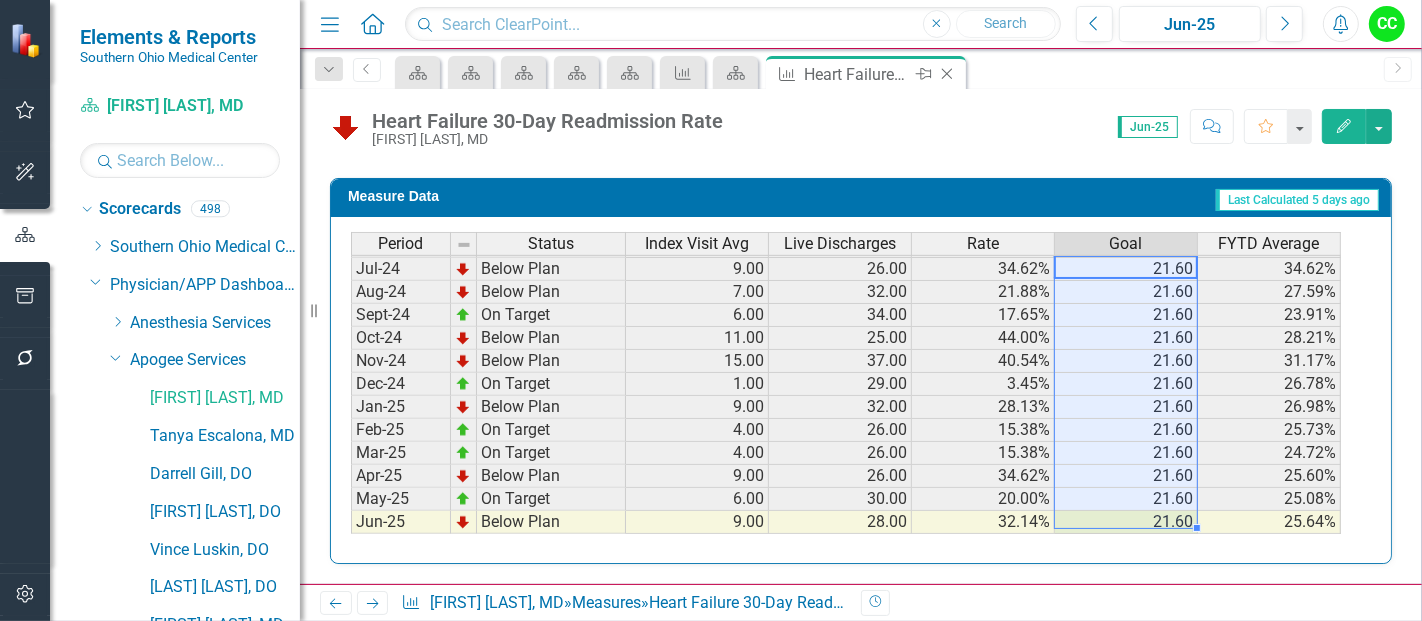 click on "Close" 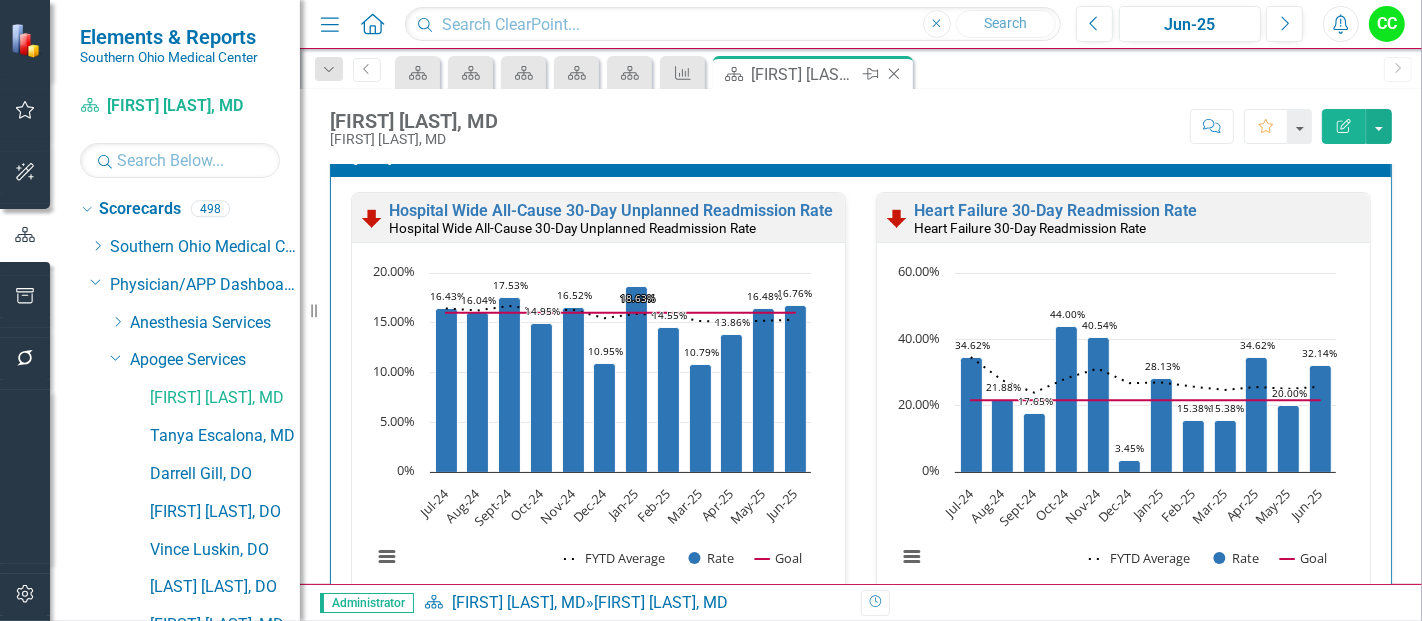 click on "Close" 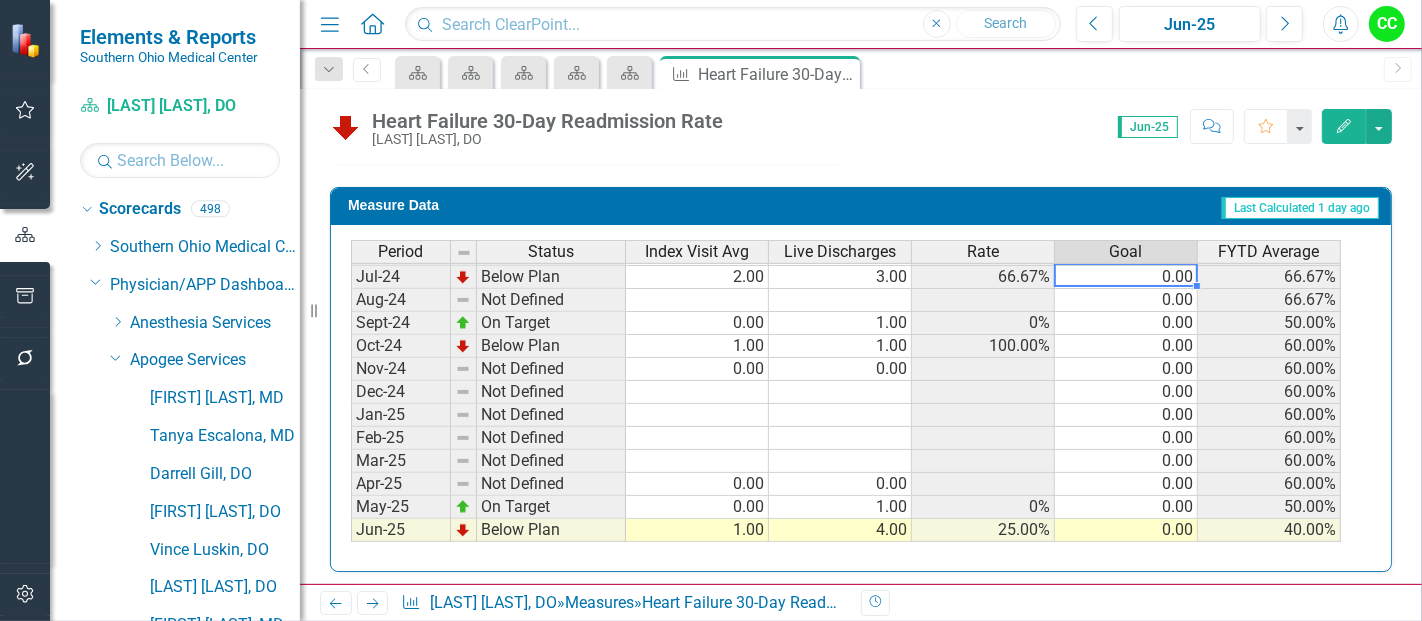 click on "Sep-23 On Target 0.00 1.00 0% 0.00 0% Oct-23 Not Defined 0.00 0% Nov-23 On Target 0.00 1.00 0% 0.00 0% Dec-23 On Target 0.00 2.00 0% 0.00 0% Jan-24 Not Defined 0.00 0% Feb-24 On Target 0.00 2.00 0% 0.00 0% Mar-24 Not Defined 0.00 0% Apr-24 On Target 0.00 3.00 0% 0.00 0% May-24 Below Plan 1.00 2.00 50.00% 0.00 7.69% Jun-24 Below Plan 1.00 2.00 50.00% 0.00 13.33% Jul-24 Below Plan 2.00 3.00 66.67% 0.00 66.67% Aug-24 Not Defined 0.00 66.67% Sept-24 On Target 0.00 1.00 0% 0.00 50.00% Oct-24 Below Plan 1.00 1.00 100.00% 0.00 60.00% Nov-24 Not Defined 0.00 0.00 0.00 60.00% Dec-24 Not Defined 0.00 60.00% Jan-25 Not Defined 0.00 60.00% Feb-25 Not Defined 0.00 60.00% Mar-25 Not Defined 0.00 60.00% Apr-25 Not Defined 0.00 0.00 0.00 60.00% May-25 On Target 0.00 1.00 0% 0.00 50.00% Jun-25 Below Plan 1.00 4.00 25.00% 0.00 40.00% Jul-25 Not Defined Aug-25 Not Defined Sept-25 Not Defined Oct-25 Not Defined Nov-25 Not Defined Dec-25 Not Defined Jan-26 Not Defined Feb-26 Not Defined Mar-26 Not Defined Apr-26 Not Defined" at bounding box center (846, 403) 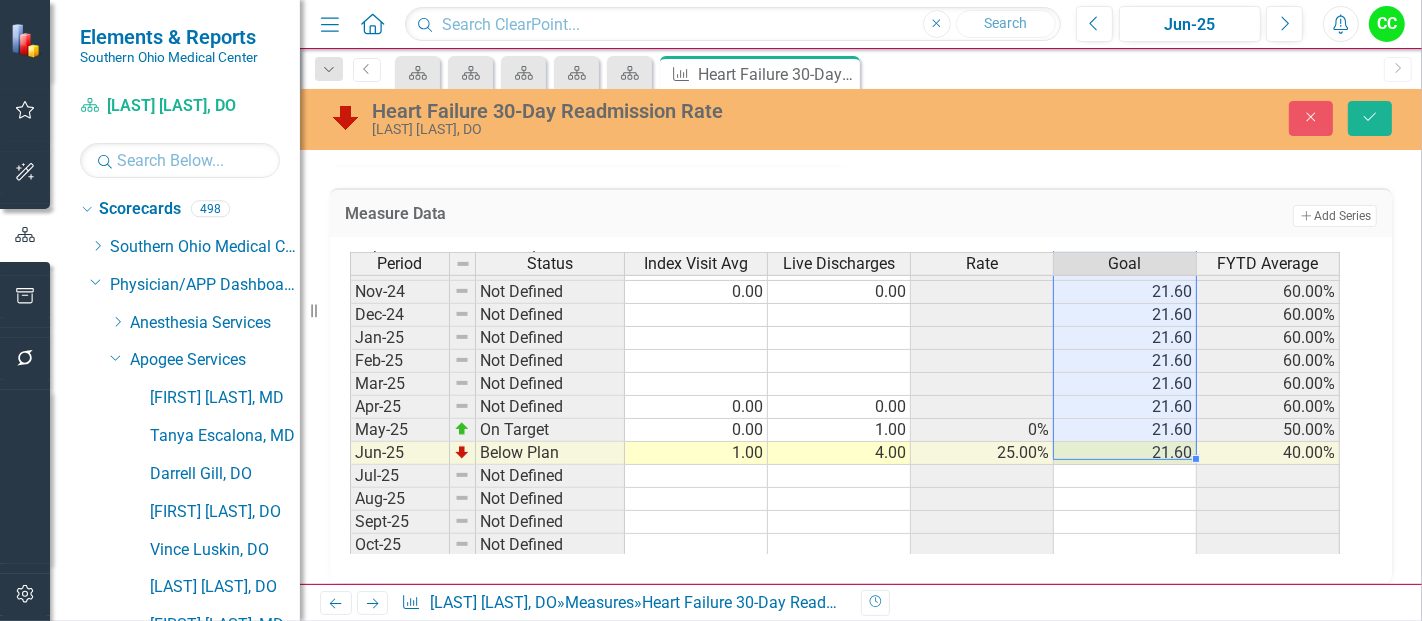 click on "Sep-23 On Target 0.00 1.00 0% 0.00 0% Oct-23 Not Defined 0.00 0% Nov-23 On Target 0.00 1.00 0% 0.00 0% Dec-23 On Target 0.00 2.00 0% 0.00 0% Jan-24 Not Defined 0.00 0% Feb-24 On Target 0.00 2.00 0% 0.00 0% Mar-24 Not Defined 0.00 0% Apr-24 On Target 0.00 3.00 0% 0.00 0% May-24 Below Plan 1.00 2.00 50.00% 0.00 7.69% Jun-24 Below Plan 1.00 2.00 50.00% 0.00 13.33% Jul-24 Below Plan 2.00 3.00 66.67% 21.60 66.67% Aug-24 Not Defined 21.60 66.67% Sept-24 On Target 0.00 1.00 0% 21.60 50.00% Oct-24 Below Plan 1.00 1.00 100.00% 21.60 60.00% Nov-24 Not Defined 0.00 0.00 21.60 60.00% Dec-24 Not Defined 21.60 60.00% Jan-25 Not Defined 21.60 60.00% Feb-25 Not Defined 21.60 60.00% Mar-25 Not Defined 21.60 60.00% Apr-25 Not Defined 0.00 0.00 21.60 60.00% May-25 On Target 0.00 1.00 0% 21.60 50.00% Jun-25 Below Plan 1.00 4.00 25.00% 21.60 40.00% Jul-25 Not Defined Aug-25 Not Defined Sept-25 Not Defined Oct-25 Not Defined Nov-25 Not Defined Dec-25 Not Defined Jan-26 Not Defined Feb-26 Not Defined Mar-26 Not Defined Apr-26" at bounding box center (845, 326) 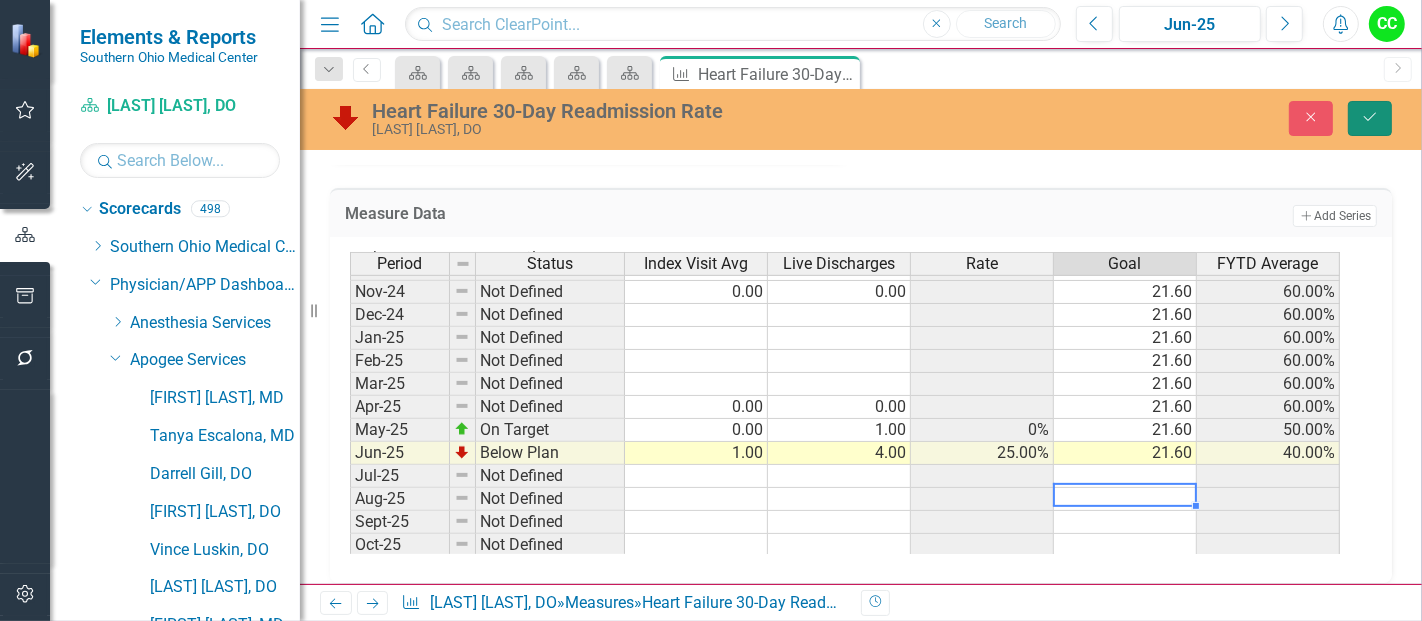 click on "Save" 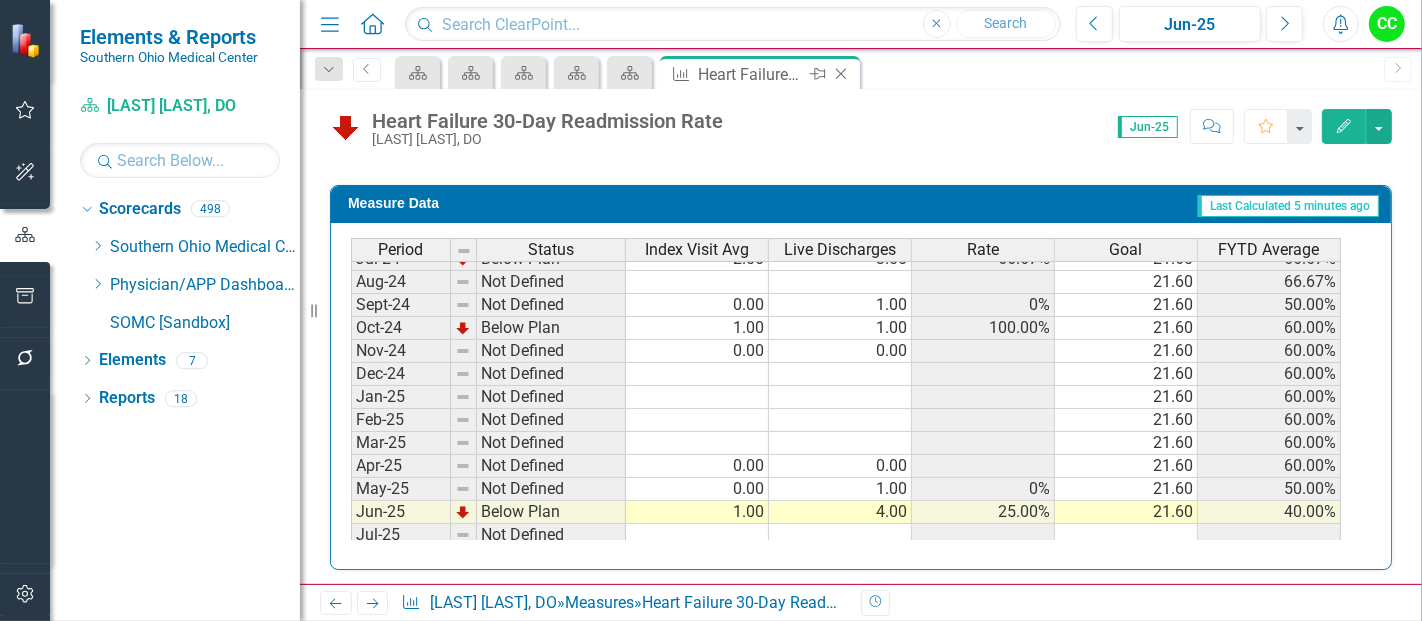 click 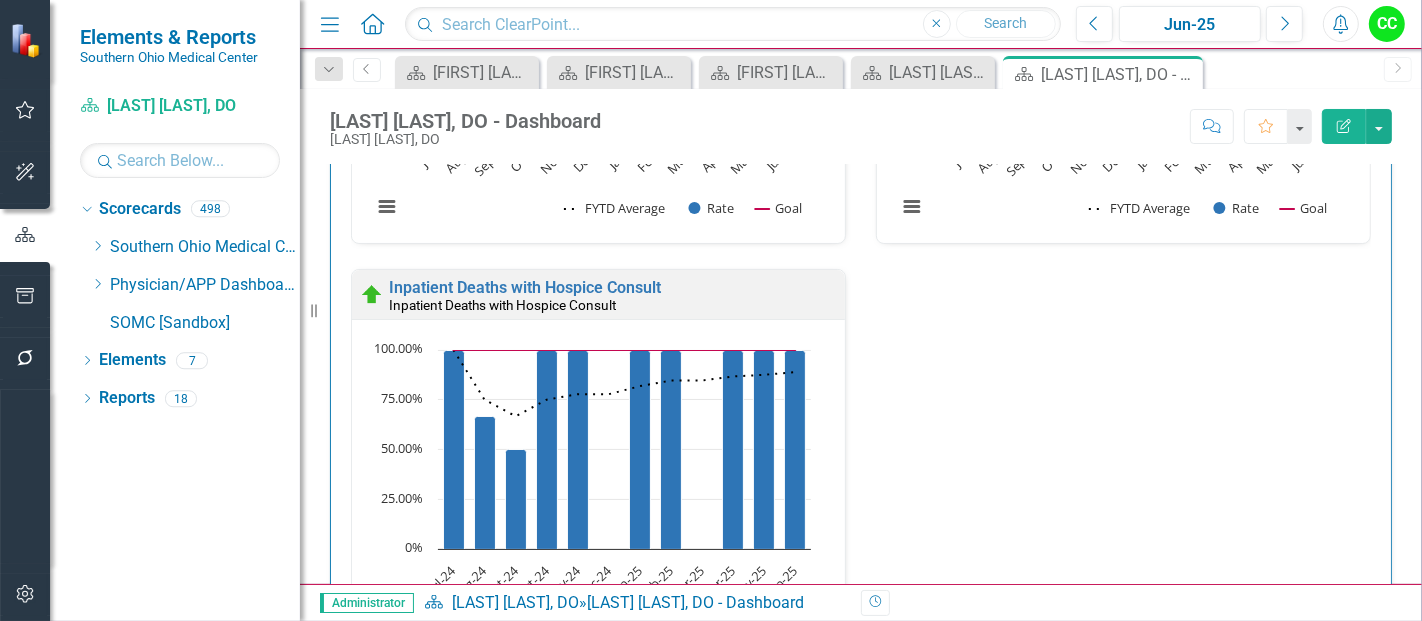 scroll, scrollTop: 1048, scrollLeft: 0, axis: vertical 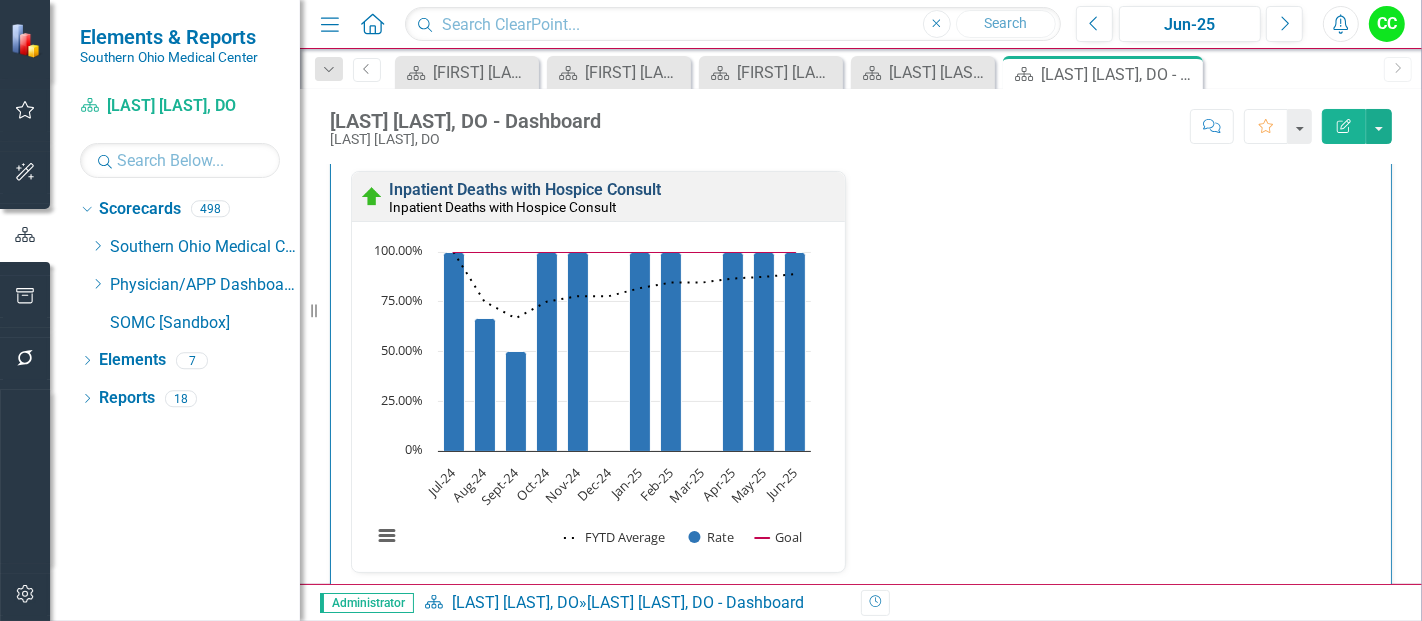 click on "Inpatient Deaths with Hospice Consult" at bounding box center (525, 189) 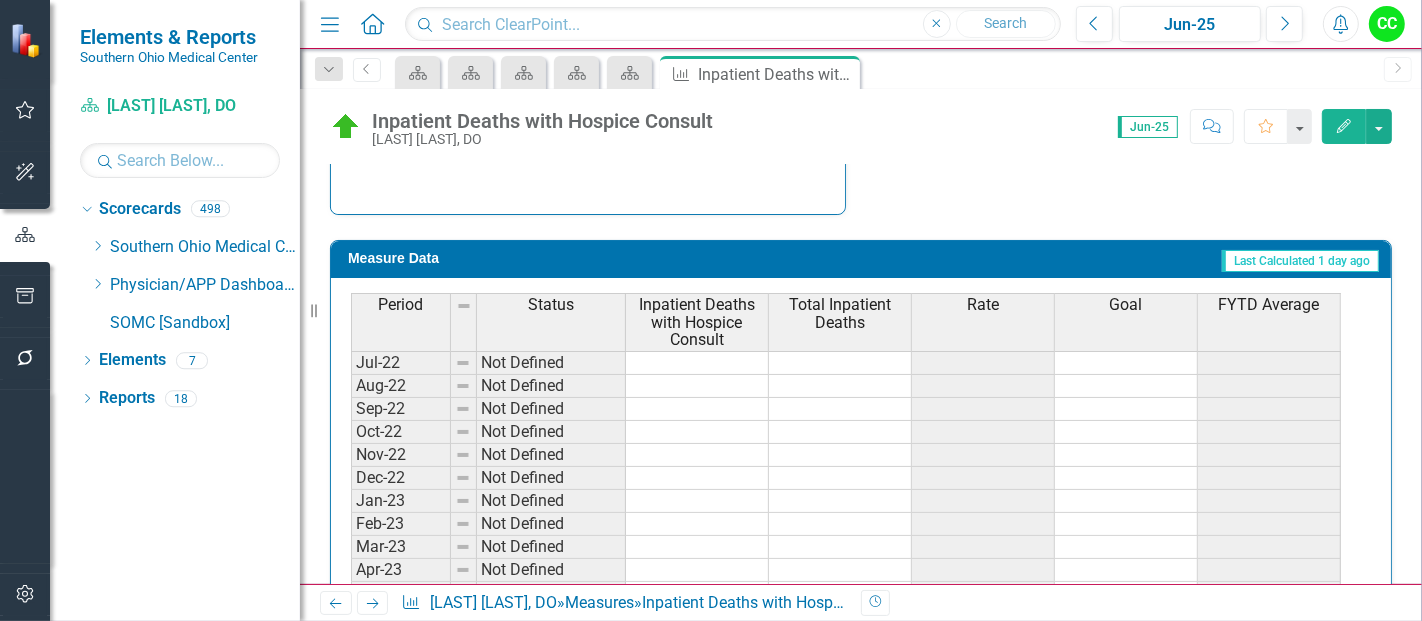 scroll, scrollTop: 900, scrollLeft: 0, axis: vertical 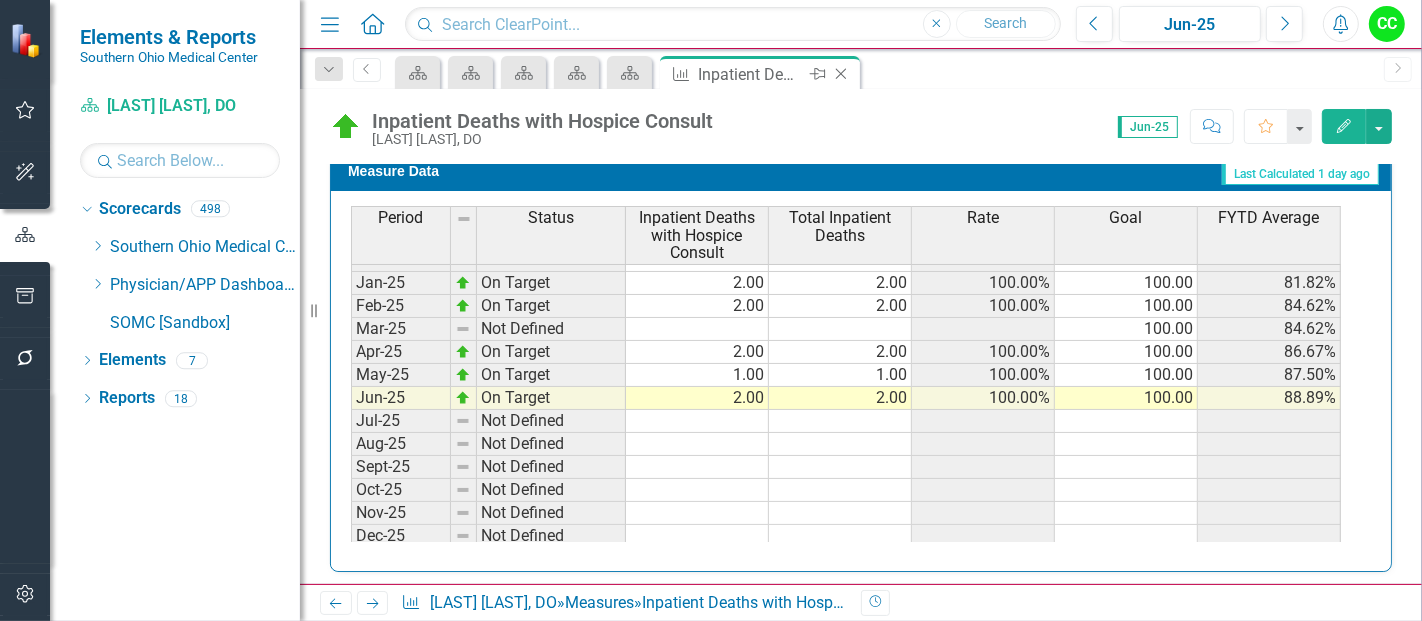 click on "Close" 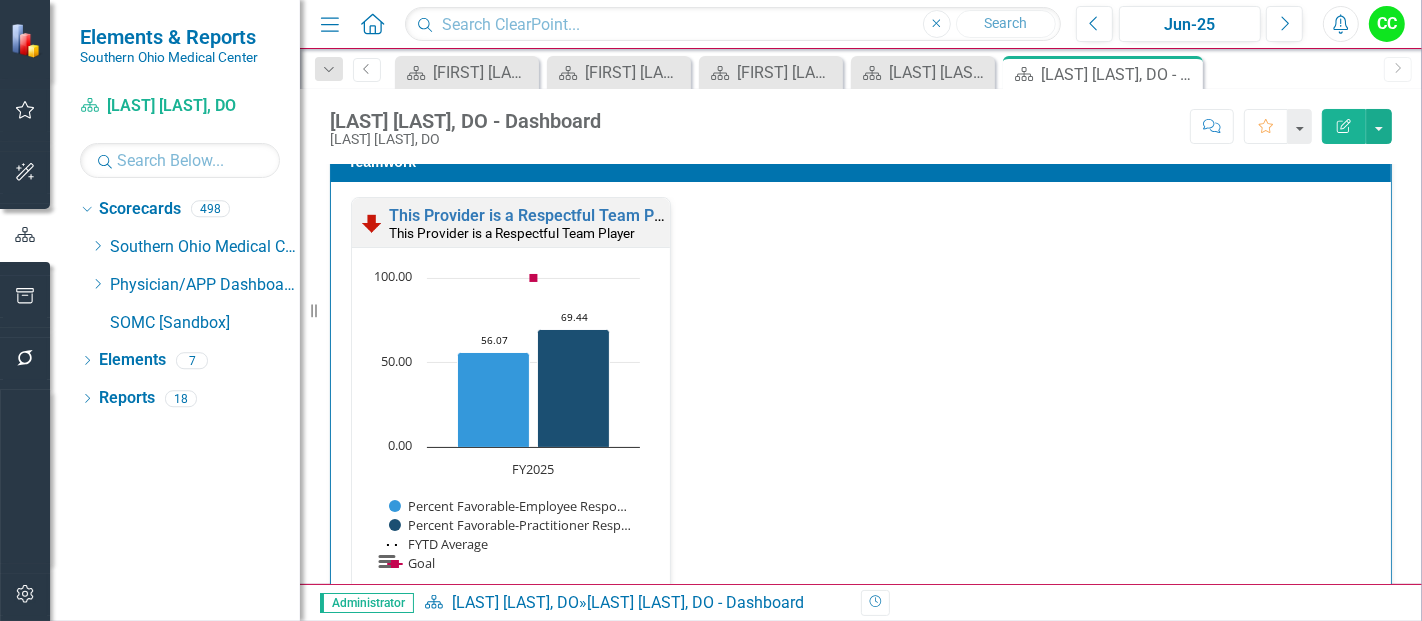 scroll, scrollTop: 2174, scrollLeft: 0, axis: vertical 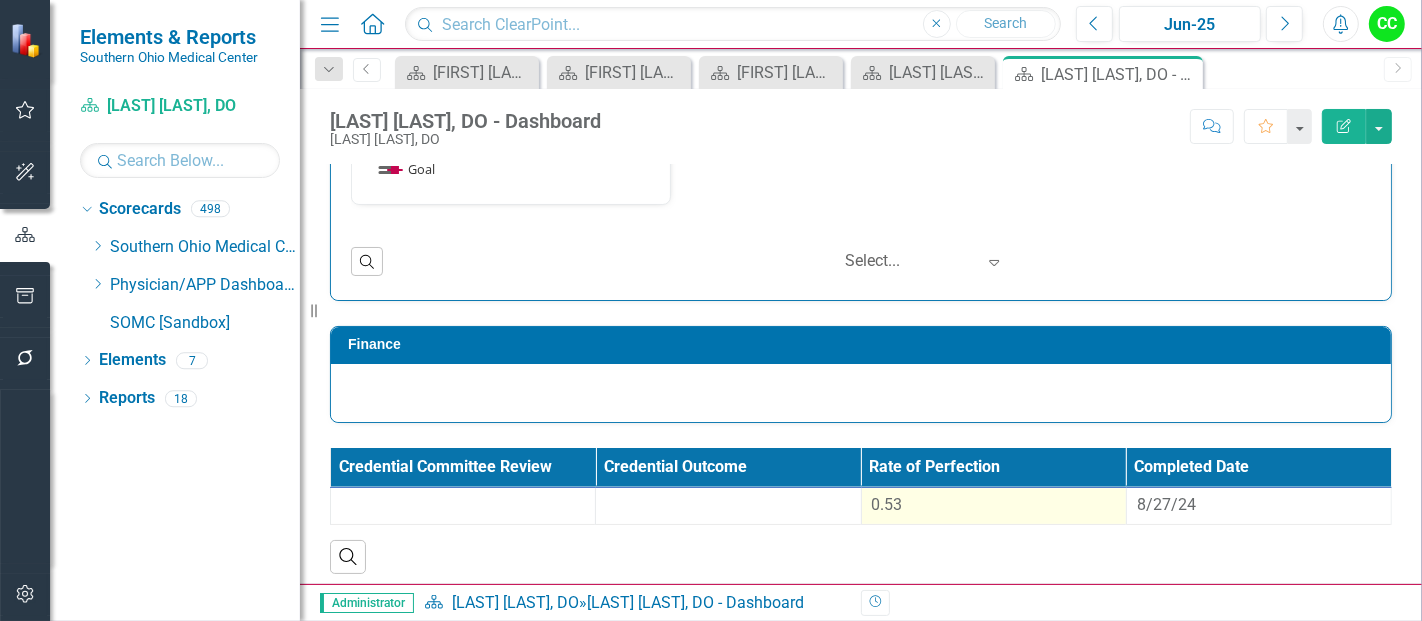 click on "0.53" at bounding box center (993, 505) 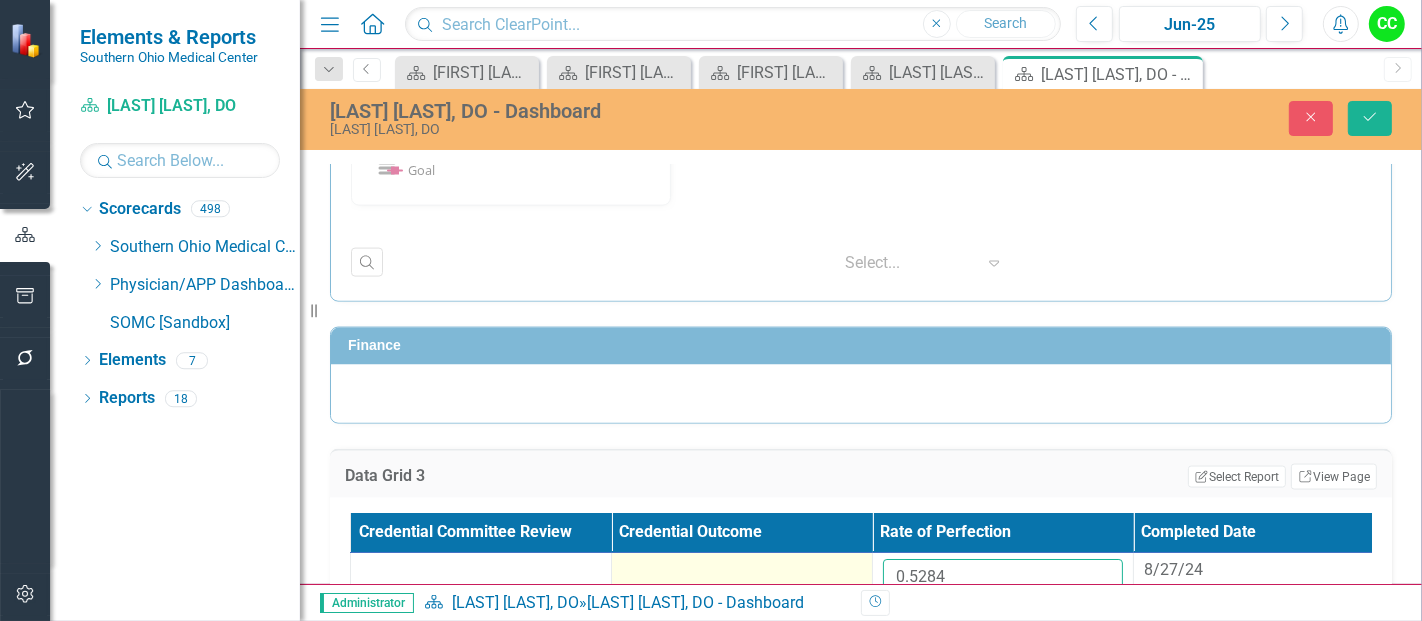drag, startPoint x: 963, startPoint y: 570, endPoint x: 845, endPoint y: 558, distance: 118.6086 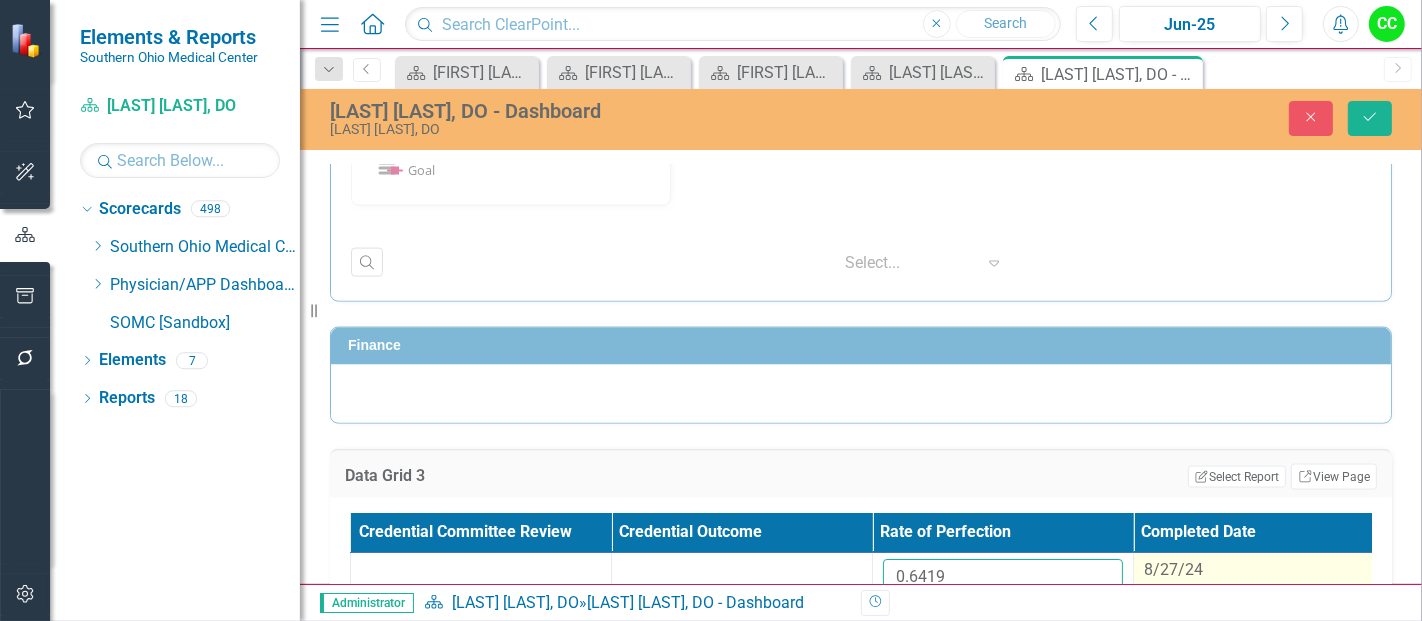 type on "0.6419" 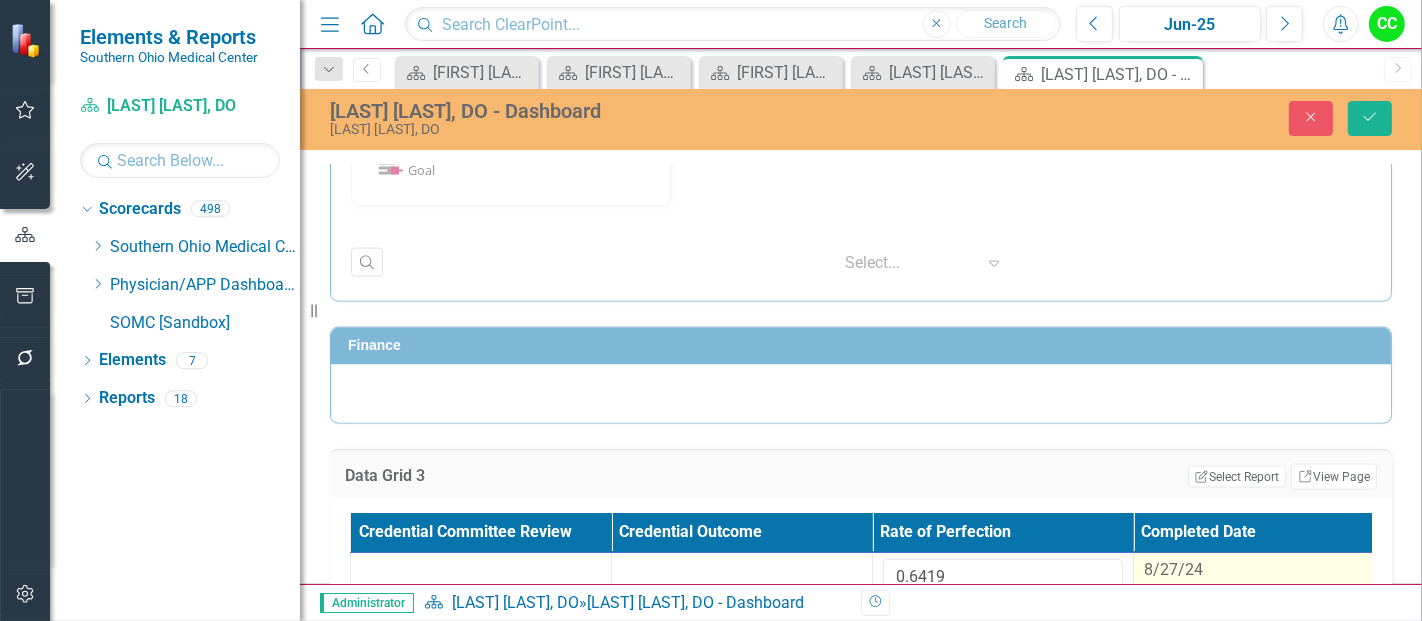 click on "8/27/24" at bounding box center [1173, 569] 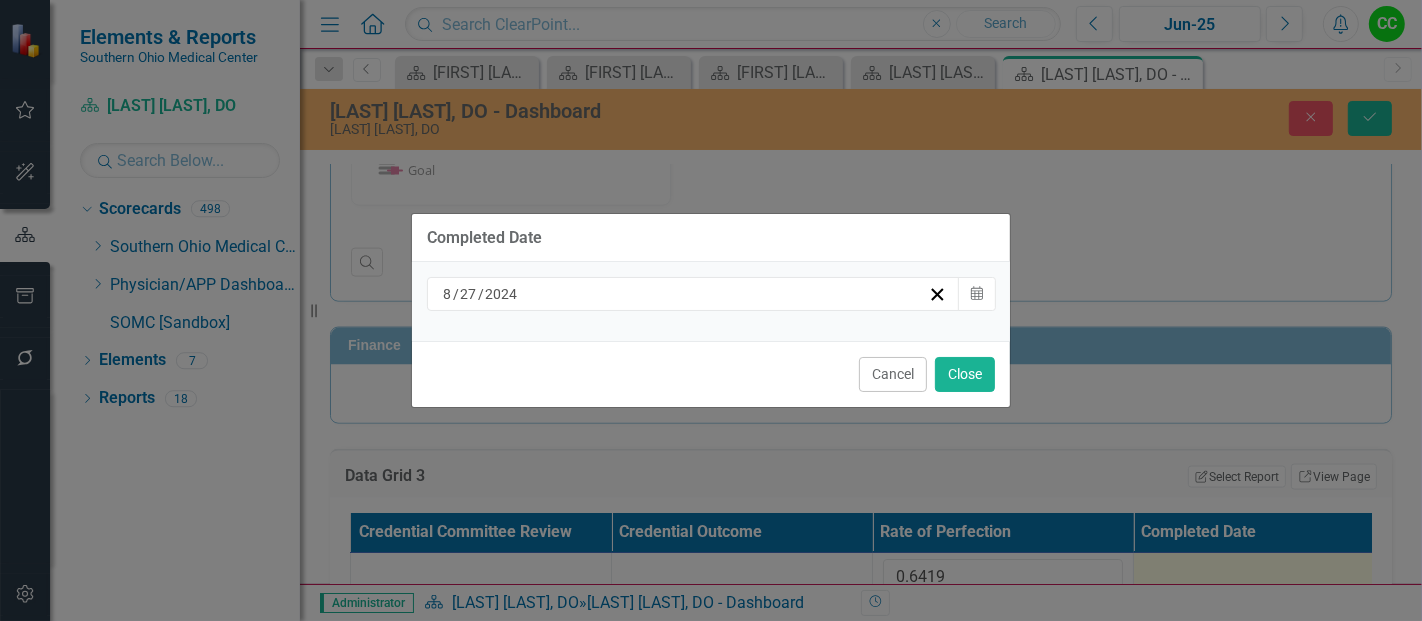 click on "8 / 27 / 2024" at bounding box center (684, 294) 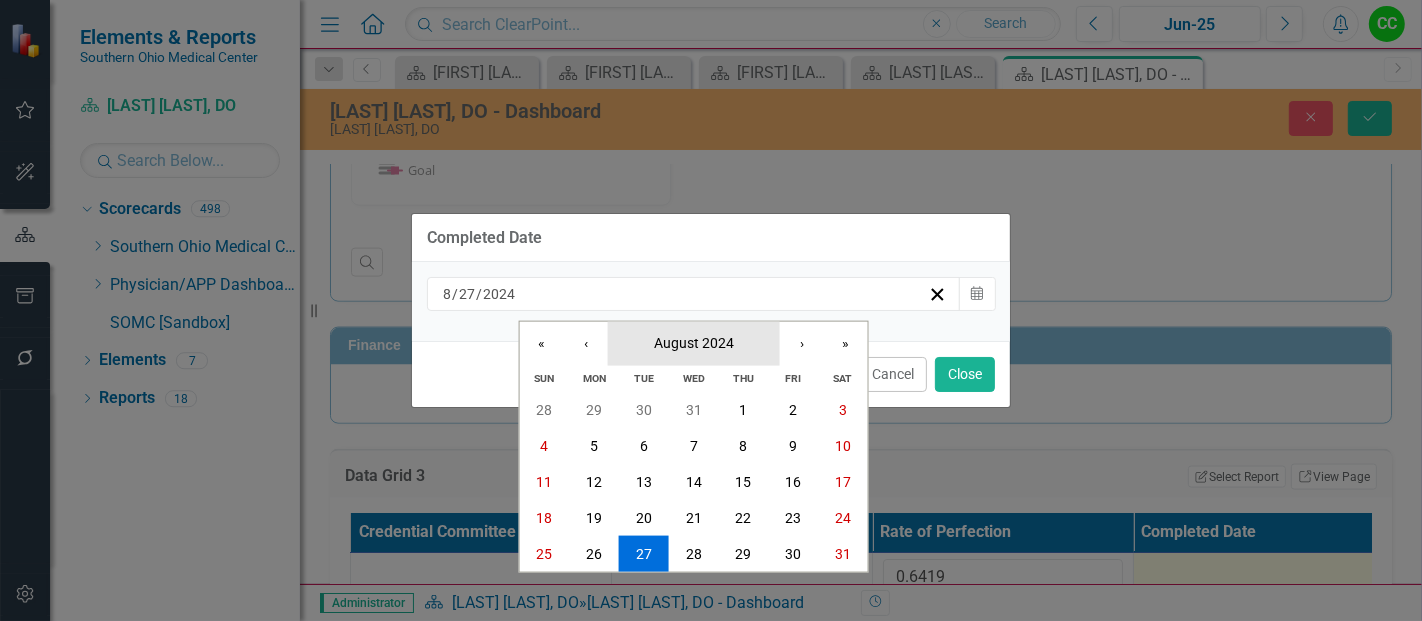 click on "August 2024" at bounding box center (694, 343) 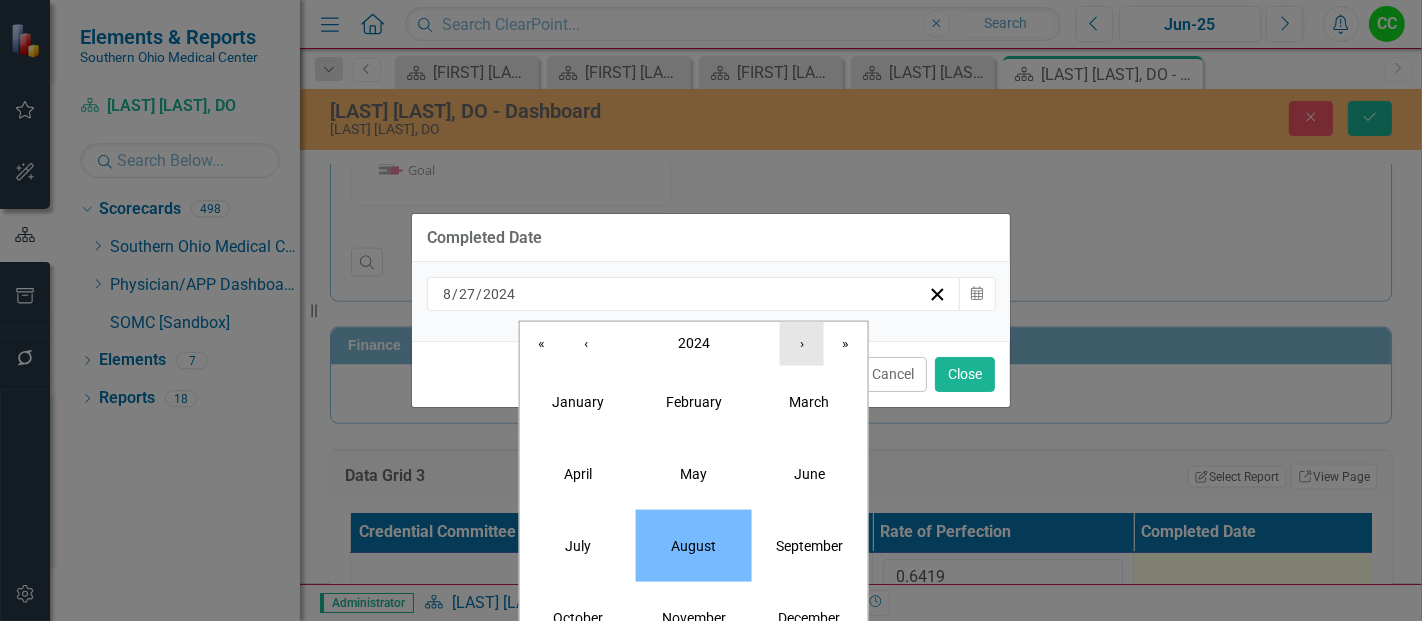 click on "›" at bounding box center (802, 343) 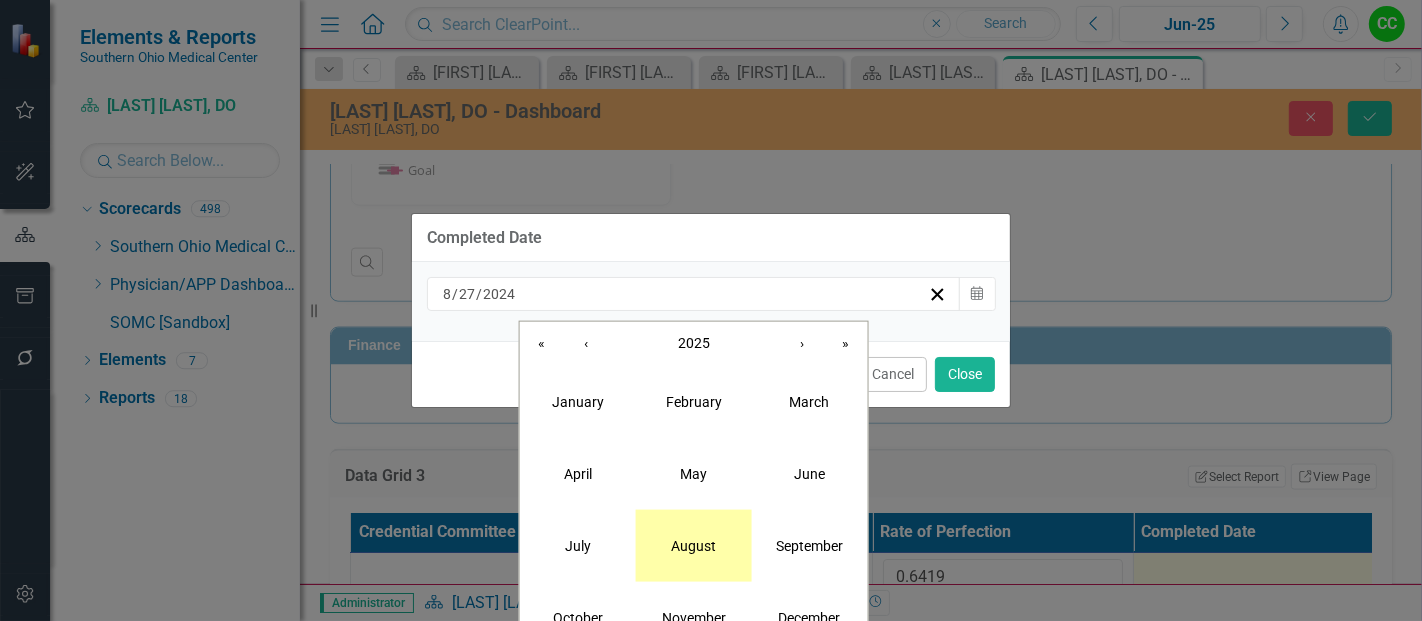 click on "August" at bounding box center [694, 545] 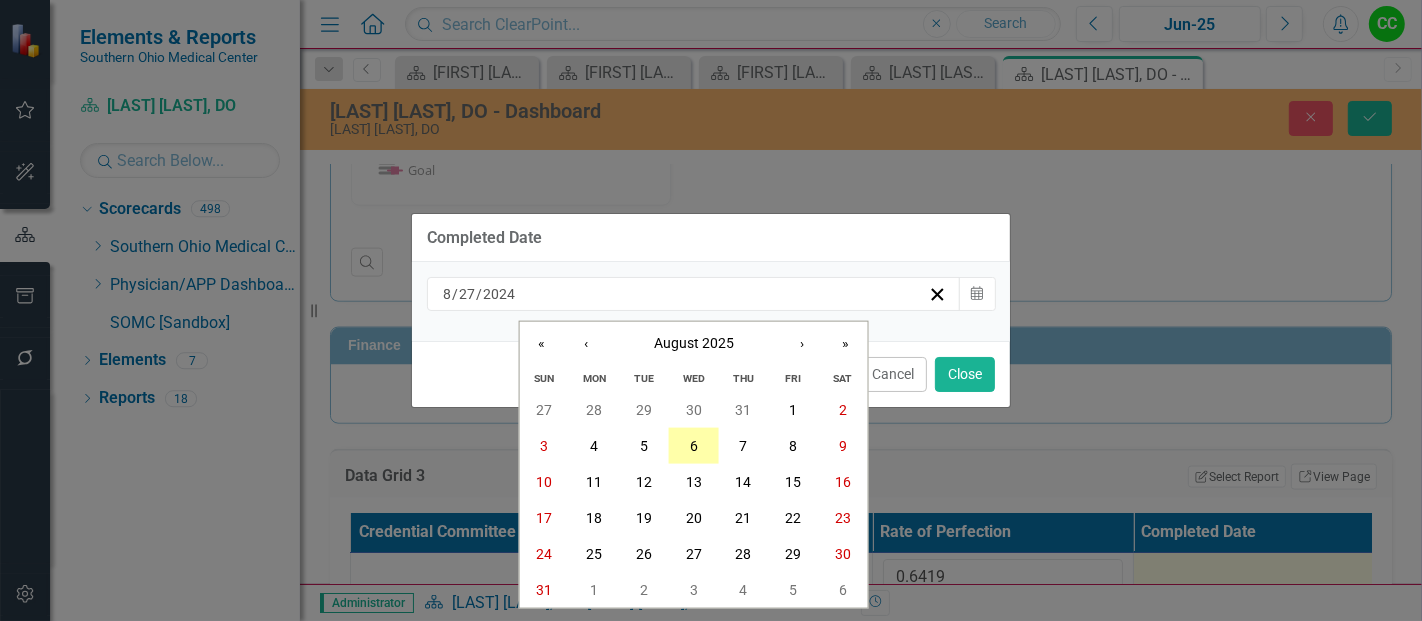 click on "6" at bounding box center (694, 446) 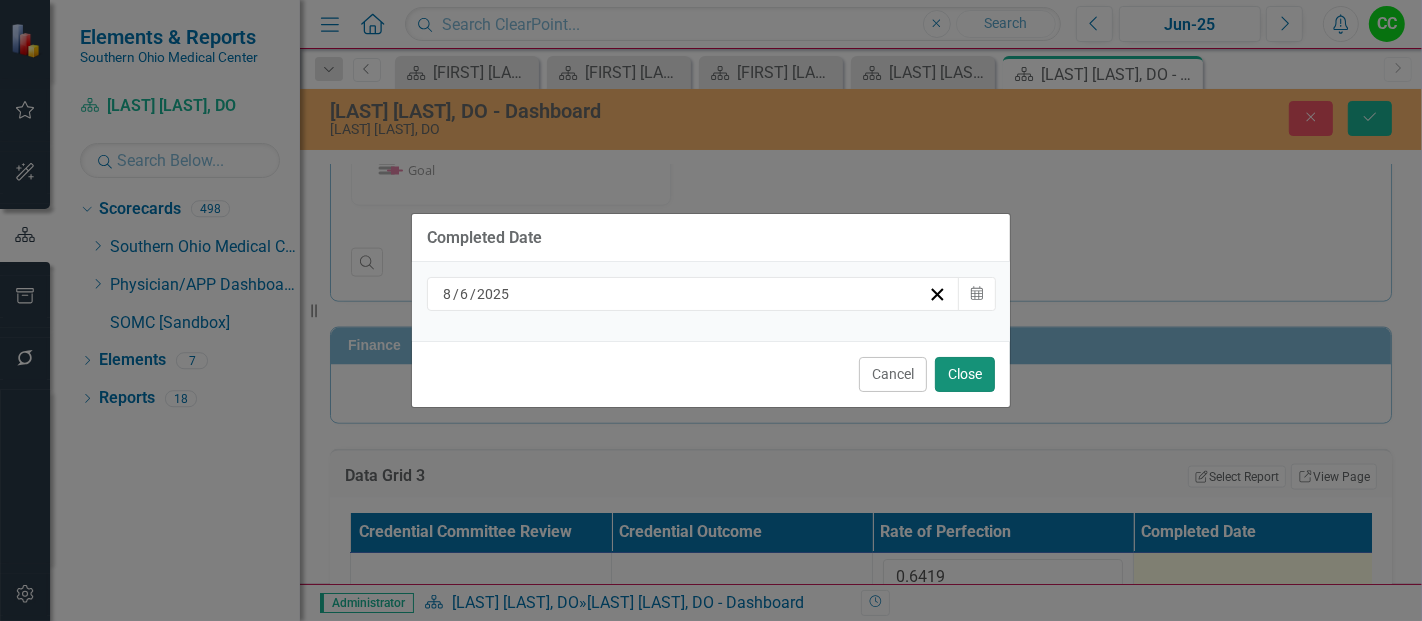 click on "Close" at bounding box center (965, 374) 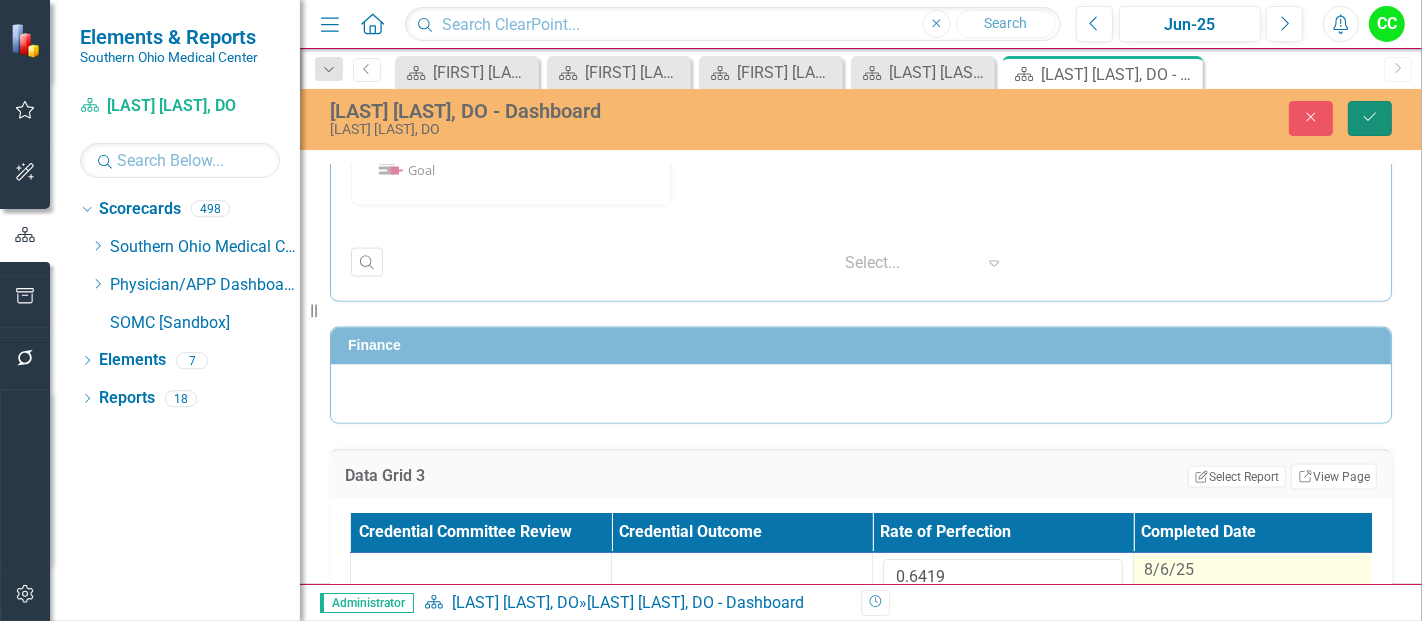 click on "Save" 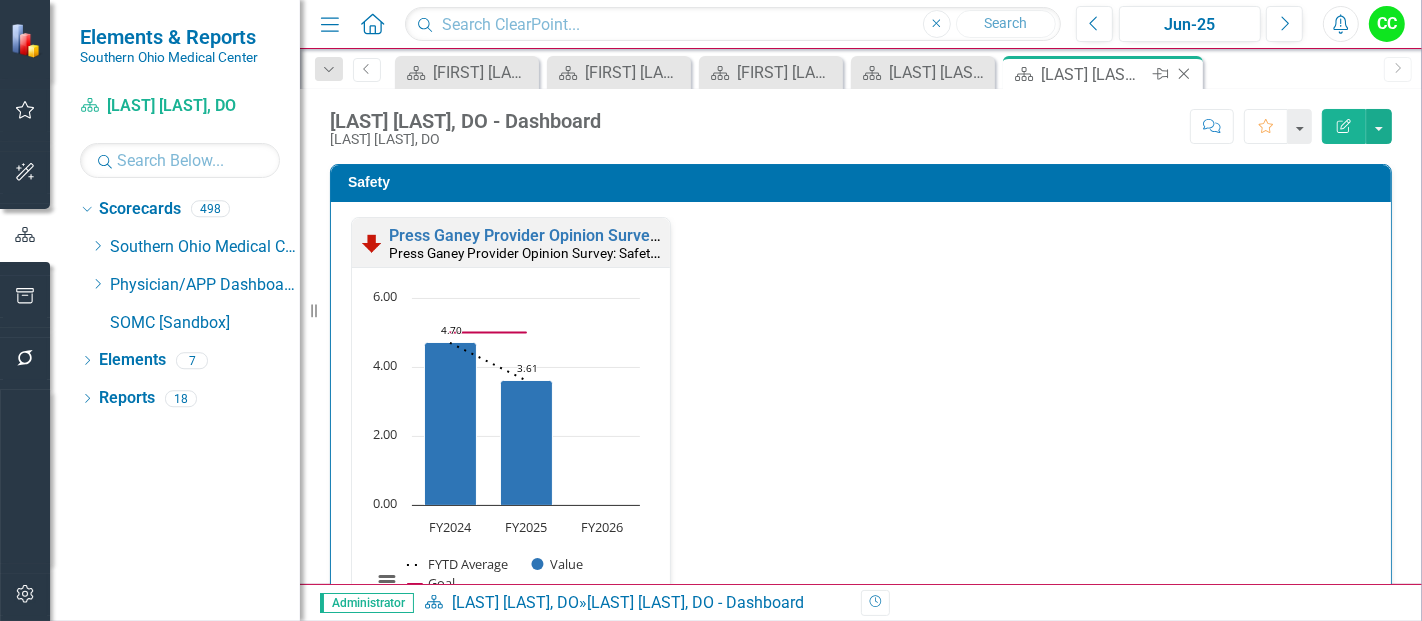 click on "Close" at bounding box center [1185, 74] 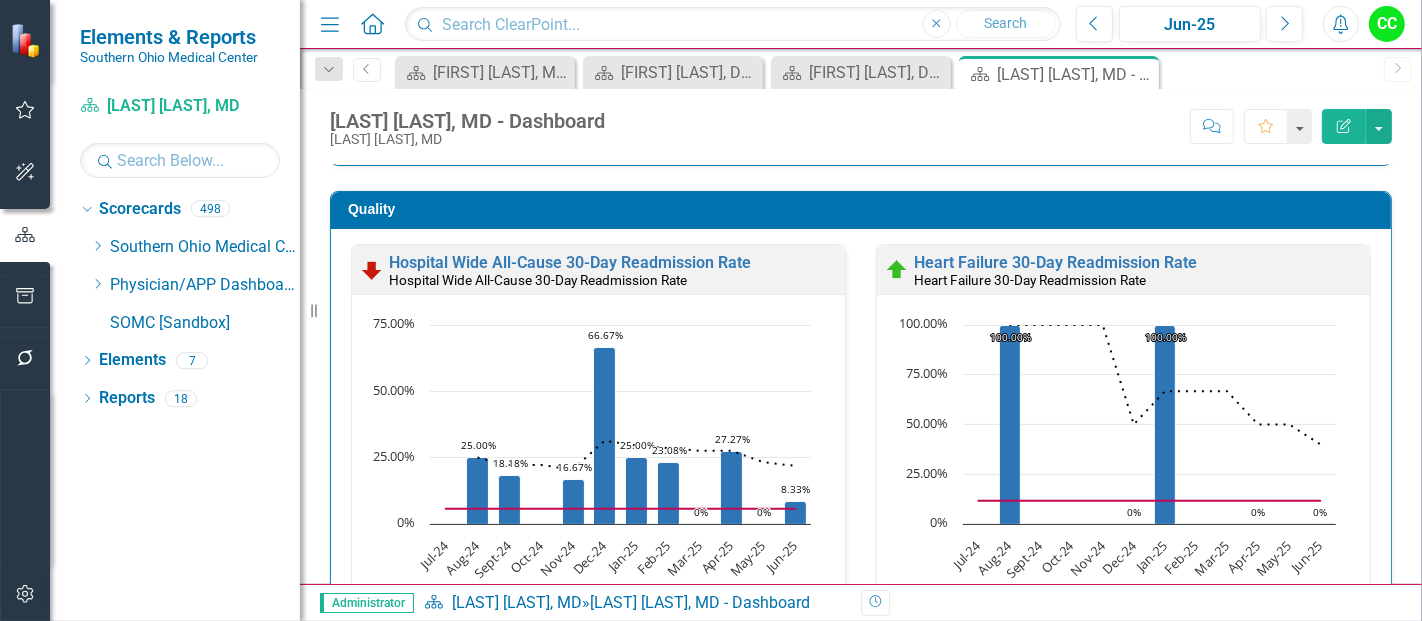 scroll, scrollTop: 550, scrollLeft: 0, axis: vertical 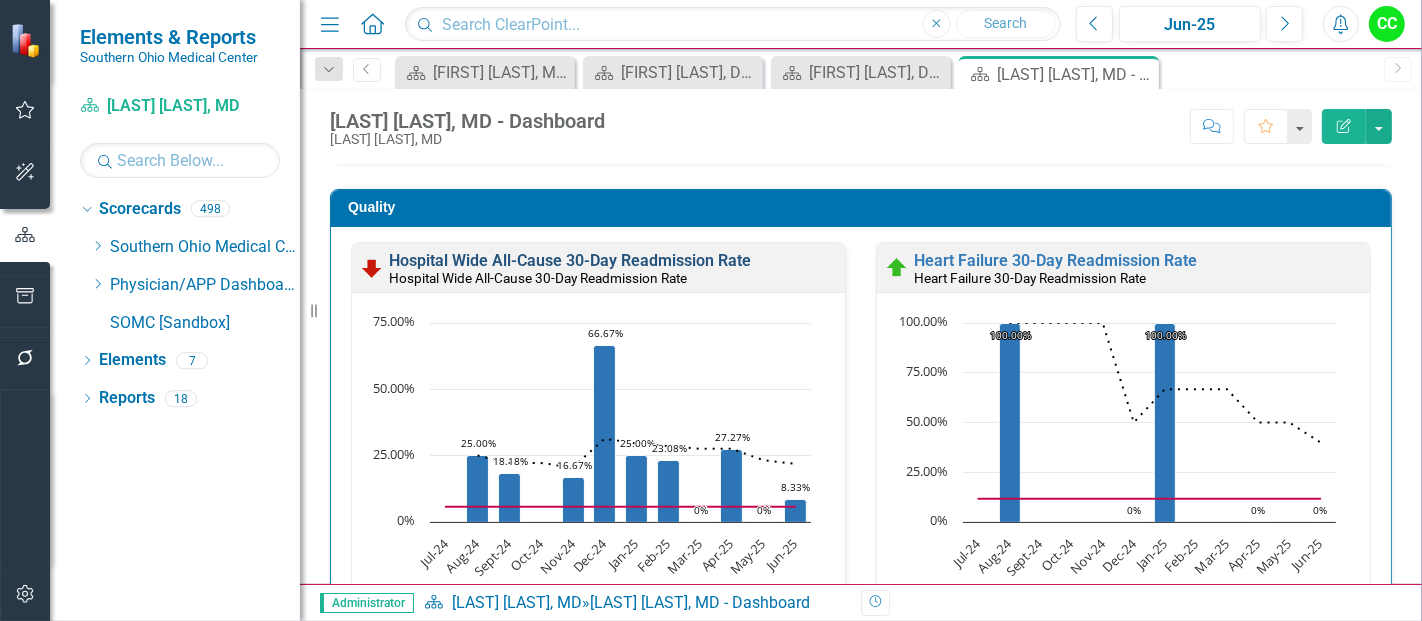 click on "Hospital Wide All-Cause 30-Day Readmission Rate" at bounding box center (570, 260) 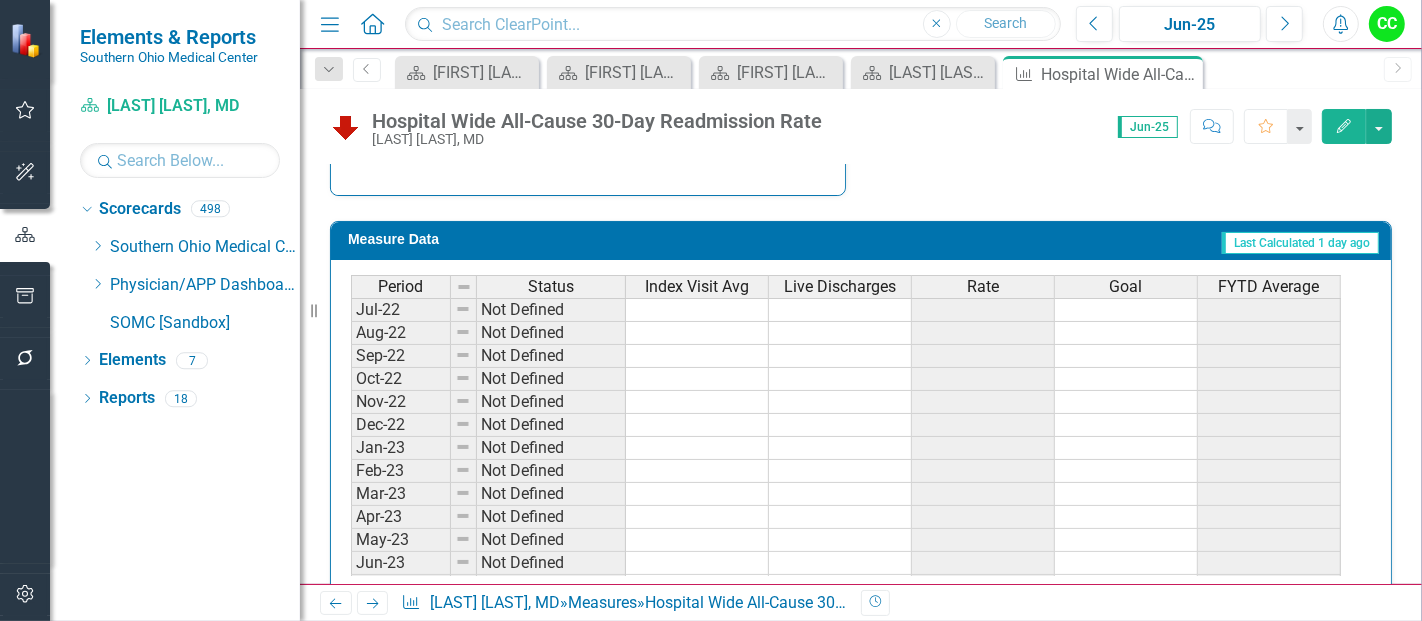 scroll, scrollTop: 928, scrollLeft: 0, axis: vertical 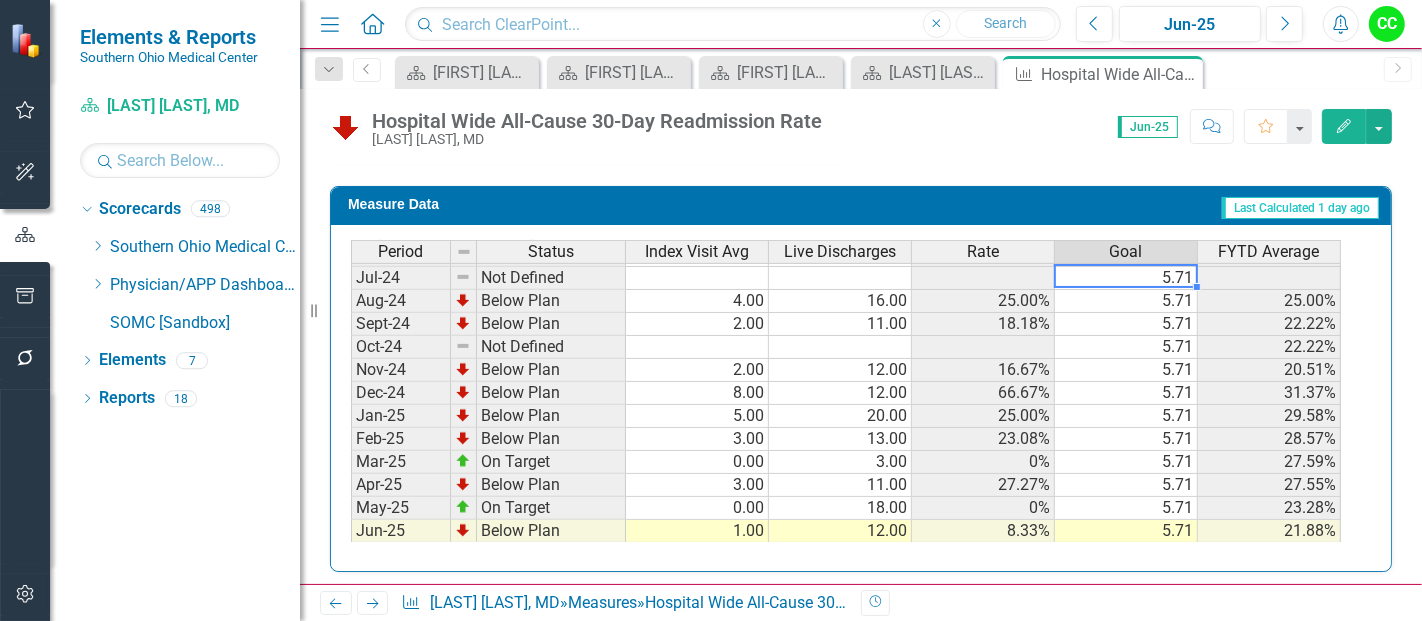 click on "Sep-23 Below Plan 3.00 22.00 13.64% 5.71 13.04% Oct-23 On Target 0.00 7.00 0% 5.71 10.00% Nov-23 On Target 0.00 1.00 0% 5.71 9.68% Dec-23 Below Plan 2.00 18.00 11.11% 5.71 10.20% Jan-24 Below Plan 6.00 23.00 26.09% 5.71 15.28% Feb-24 On Target 0.00 2.00 0% 5.71 14.86% Mar-24 On Target 0.00 6.00 0% 5.71 13.75% Apr-24 Below Plan 2.00 30.00 6.67% 5.71 11.82% May-24 On Target 1.00 21.00 4.76% 5.71 10.69% Jun-24 Below Plan 5.00 9.00 55.56% 5.71 13.57% Jul-24 Not Defined 5.71 Aug-24 Below Plan 4.00 16.00 25.00% 5.71 25.00% Sept-24 Below Plan 2.00 11.00 18.18% 5.71 22.22% Oct-24 Not Defined 5.71 22.22% Nov-24 Below Plan 2.00 12.00 16.67% 5.71 20.51% Dec-24 Below Plan 8.00 12.00 66.67% 5.71 31.37% Jan-25 Below Plan 5.00 20.00 25.00% 5.71 29.58% Feb-25 Below Plan 3.00 13.00 23.08% 5.71 28.57% Mar-25 On Target 0.00 3.00 0% 5.71 27.59% Apr-25 Below Plan 3.00 11.00 27.27% 5.71 27.55% May-25 On Target 0.00 18.00 0% 5.71 23.28% Jun-25 Below Plan 1.00 12.00 8.33% 5.71 21.88% Jul-25 Not Defined Aug-25 Not Defined Sept-25" at bounding box center (846, 404) 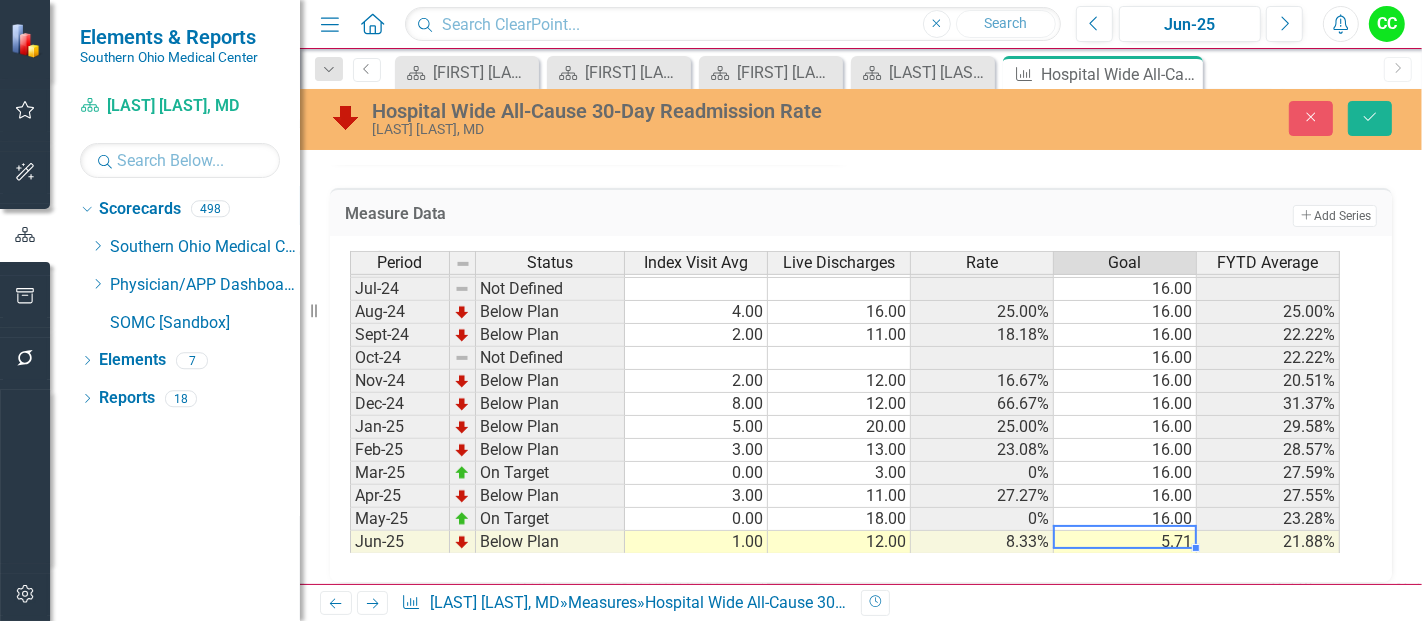 type on "16" 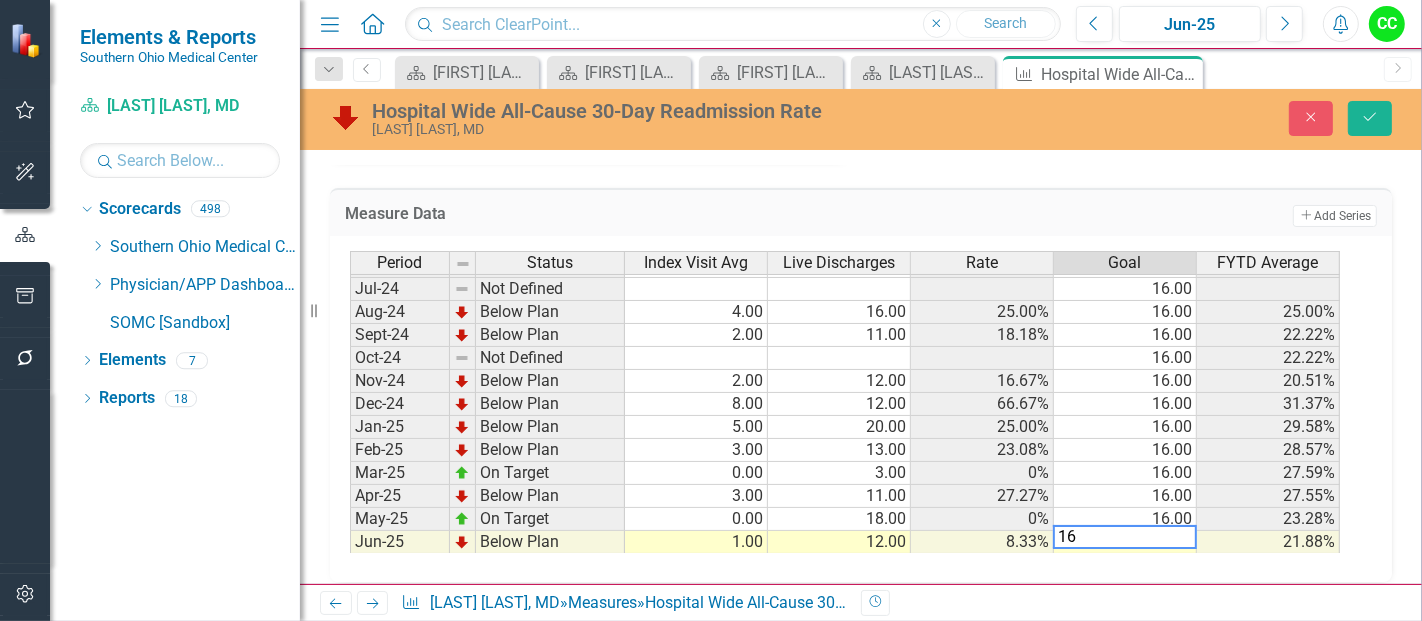 type 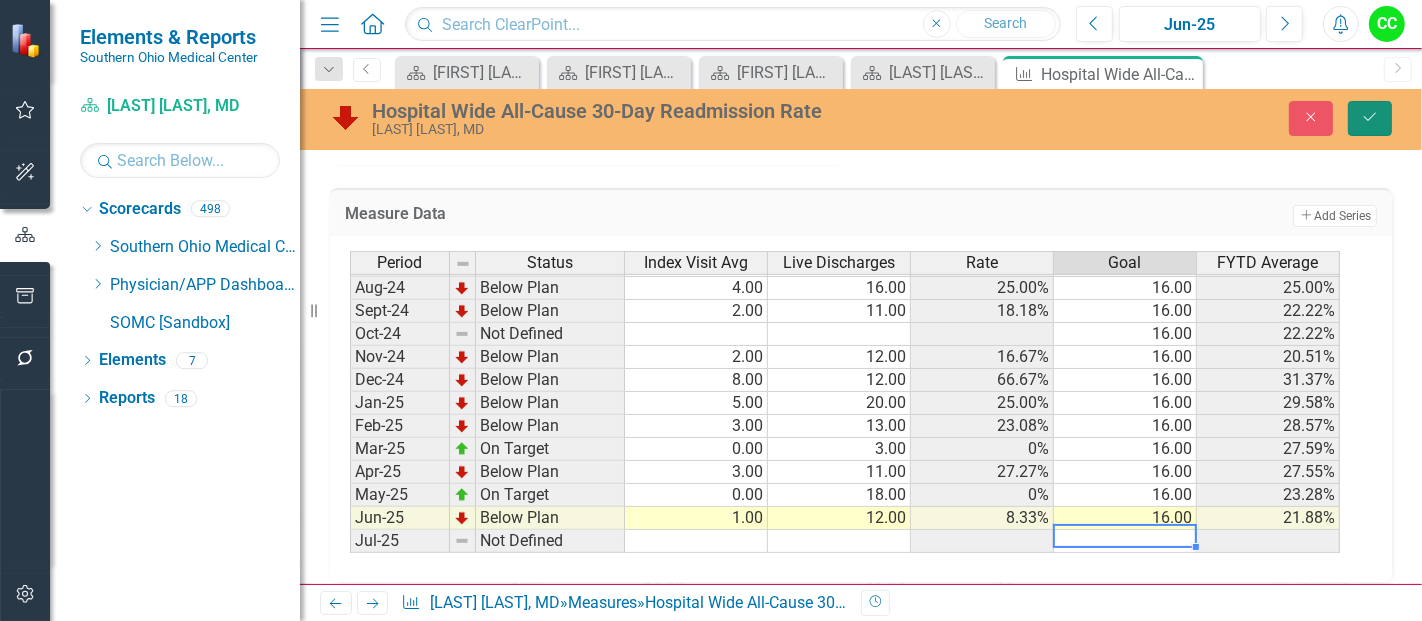 click on "Save" 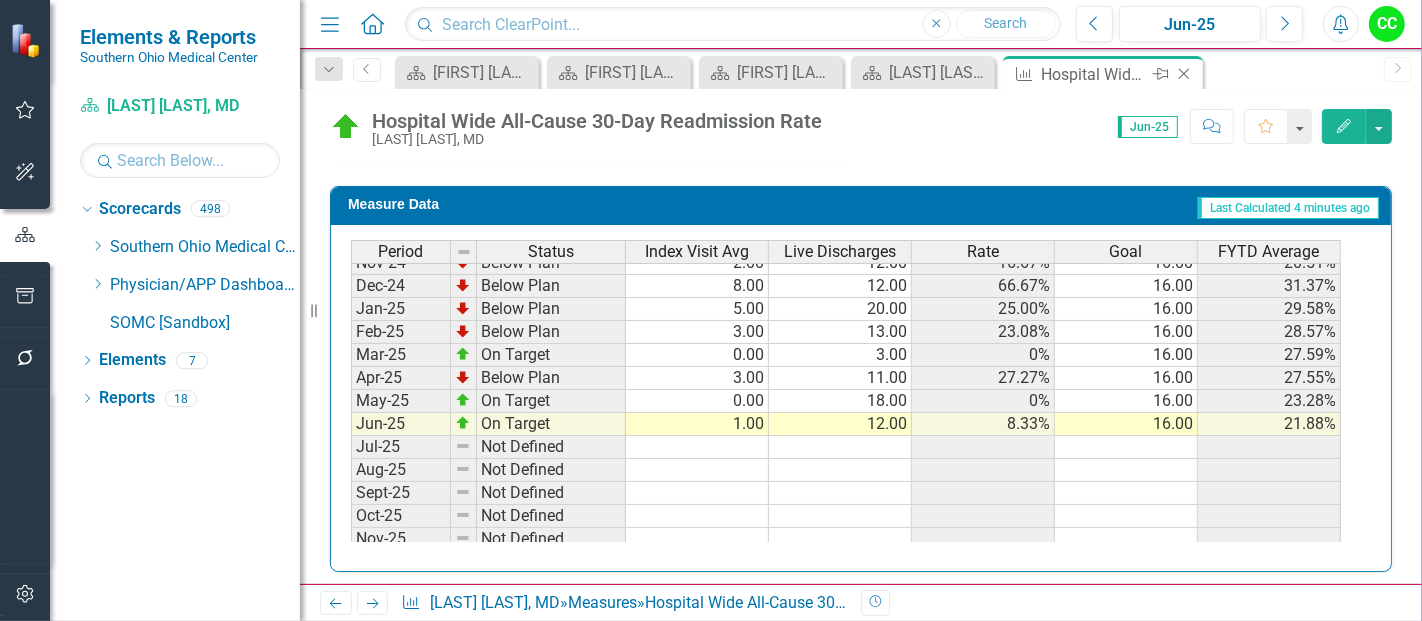 click on "Close" 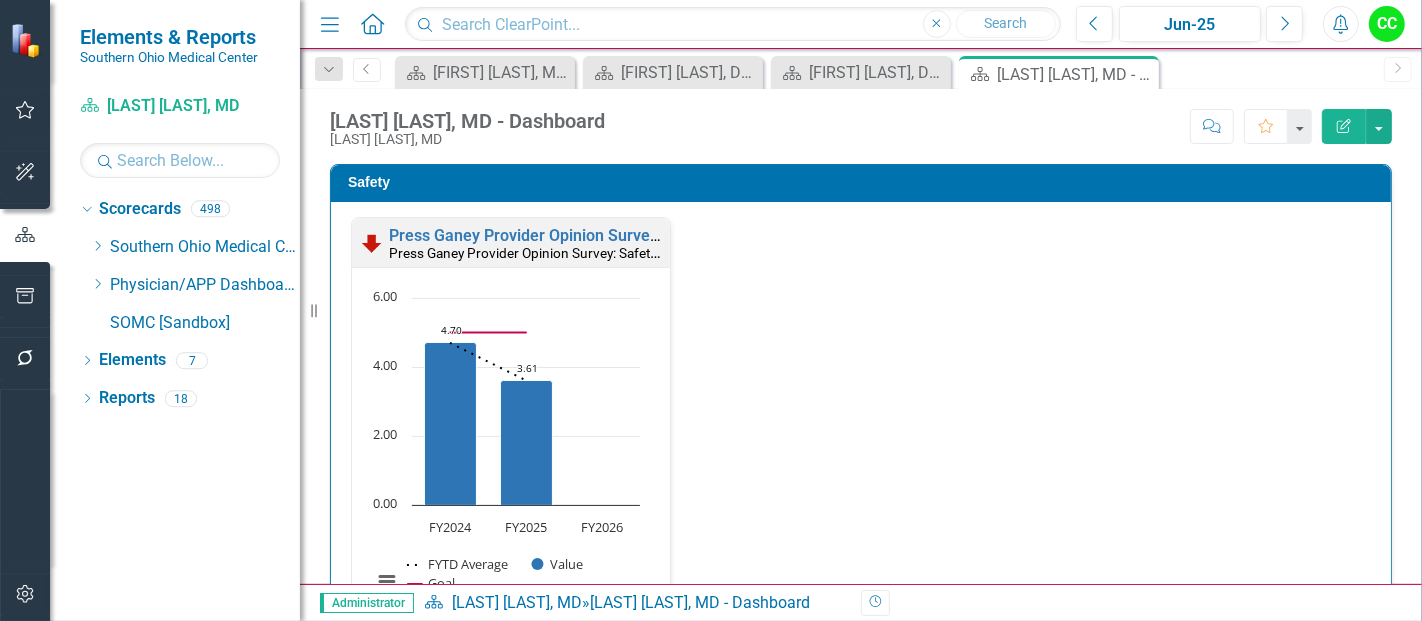 scroll, scrollTop: 414, scrollLeft: 0, axis: vertical 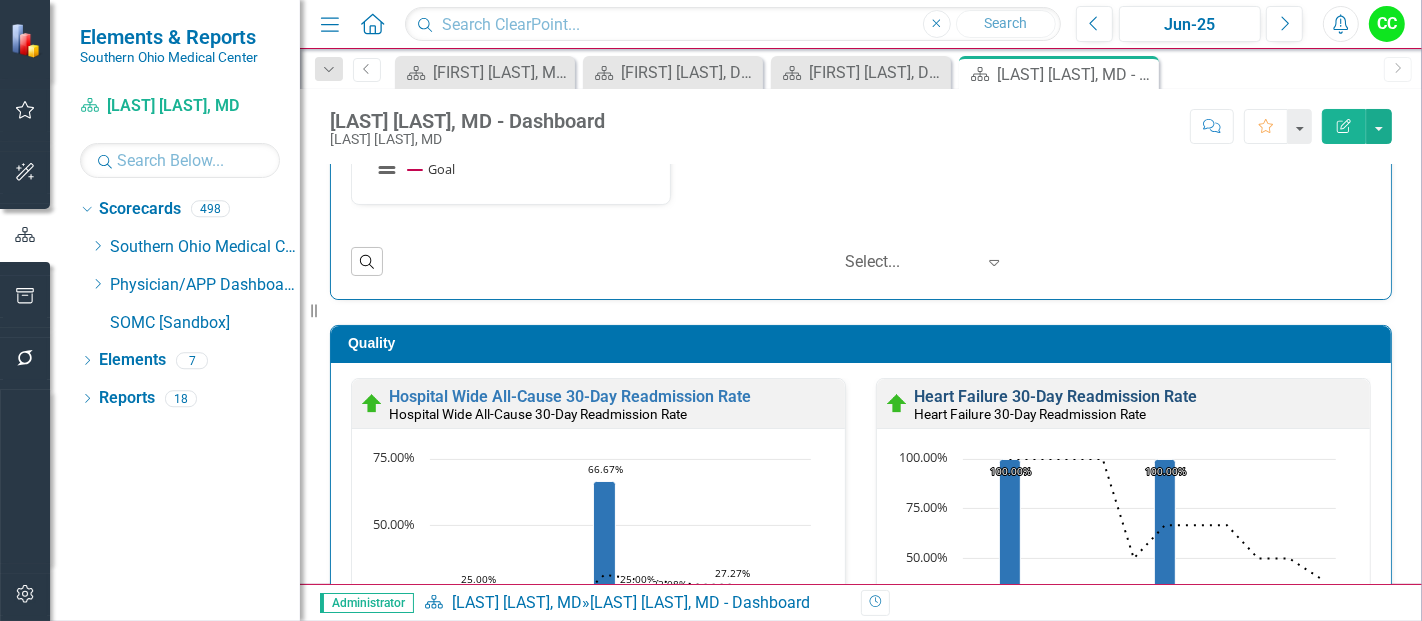 click on "Heart Failure 30-Day Readmission Rate" at bounding box center (1055, 396) 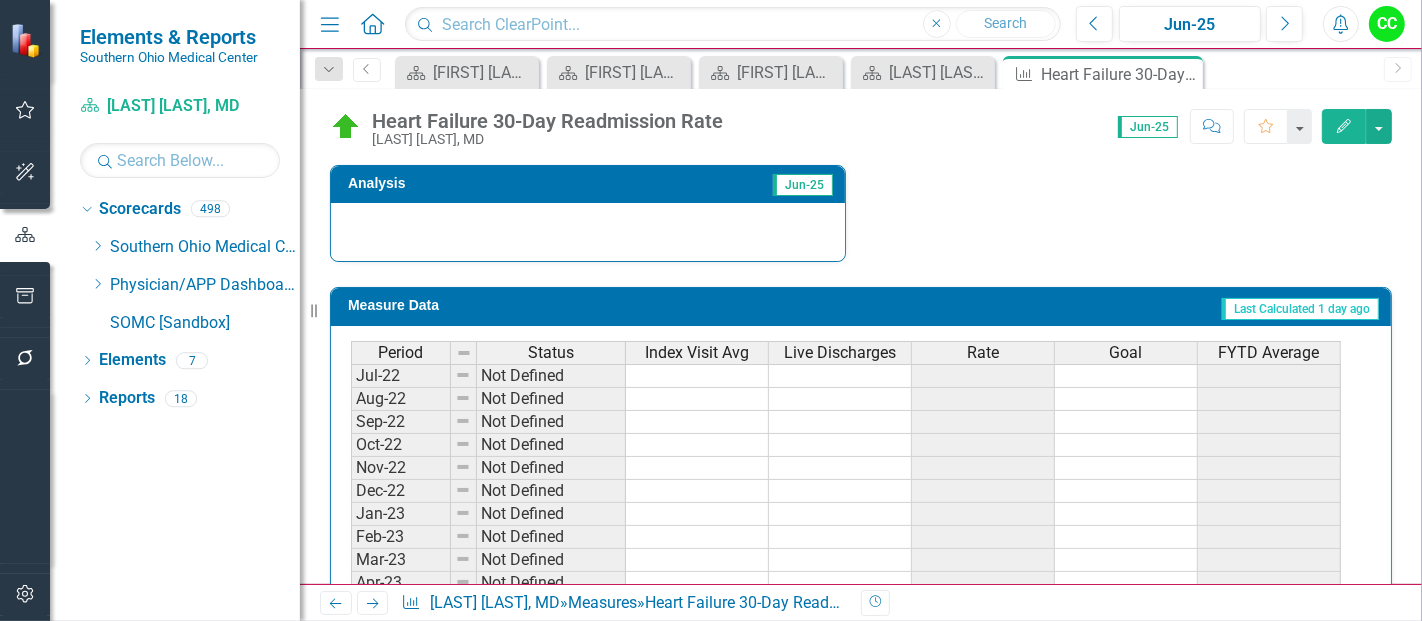 scroll, scrollTop: 842, scrollLeft: 0, axis: vertical 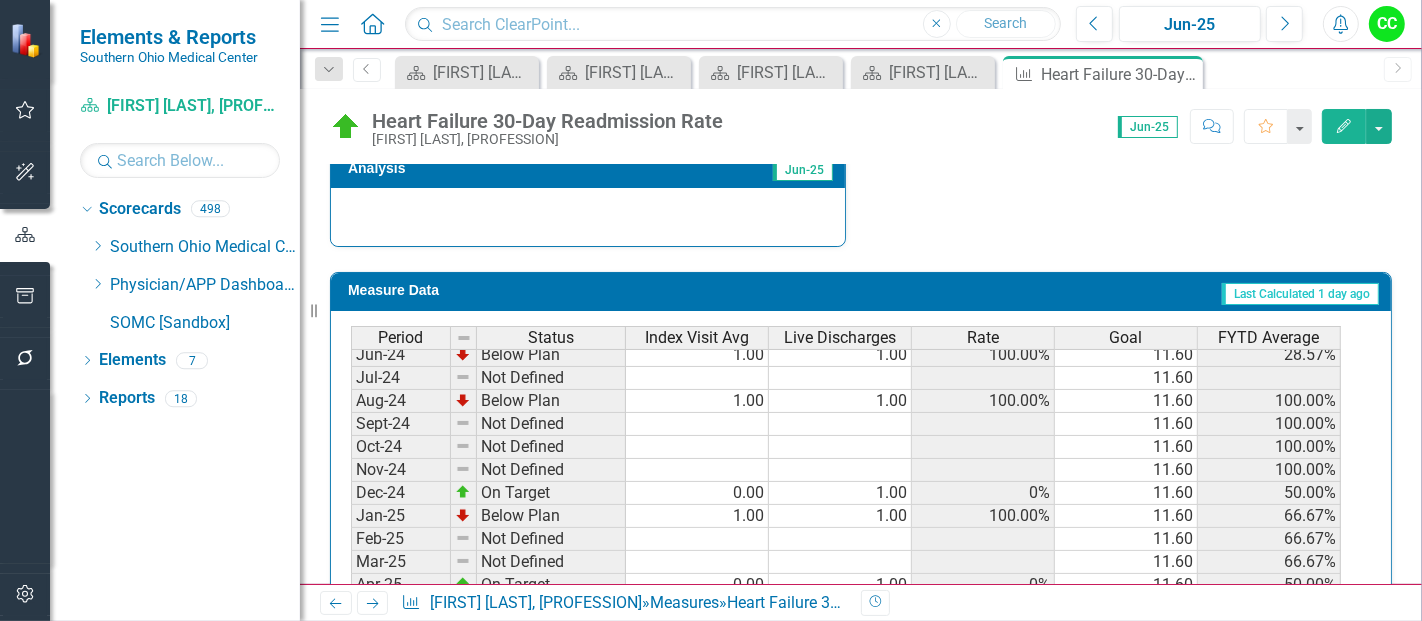 click on "Jul-23 Not Defined 11.60 Aug-23 Not Defined 11.60 Sep-23 Not Defined 11.60 Oct-23 Not Defined 11.60 Nov-23 Not Defined 11.60 Dec-23 Not Defined 11.60 Jan-24 On Target 0.00 1.00 0% 11.60 0% Feb-24 Not Defined 11.60 0% Mar-24 Not Defined 11.60 0% Apr-24 On Target 0.00 3.00 0% 11.60 0% May-24 Below Plan 1.00 2.00 50.00% 11.60 16.67% Jun-24 Below Plan 1.00 1.00 100.00% 11.60 28.57% Jul-24 Not Defined 11.60 Aug-24 Below Plan 1.00 1.00 100.00% 11.60 100.00% Sept-24 Not Defined 11.60 100.00% Oct-24 Not Defined 11.60 100.00% Nov-24 Not Defined 11.60 100.00% Dec-24 On Target 0.00 1.00 0% 11.60 50.00% Jan-25 Below Plan 1.00 1.00 100.00% 11.60 66.67% Feb-25 Not Defined 11.60 66.67% Mar-25 Not Defined 11.60 66.67% Apr-25 On Target 0.00 1.00 0% 11.60 50.00% May-25 Not Defined 11.60 50.00% Jun-25 On Target 0.00 1.00 0% 11.60 40.00% Jul-25 Not Defined Aug-25 Not Defined Sept-25 Not Defined Oct-25 Not Defined Nov-25 Not Defined Dec-25 Not Defined Jan-26 Not Defined" at bounding box center (846, 447) 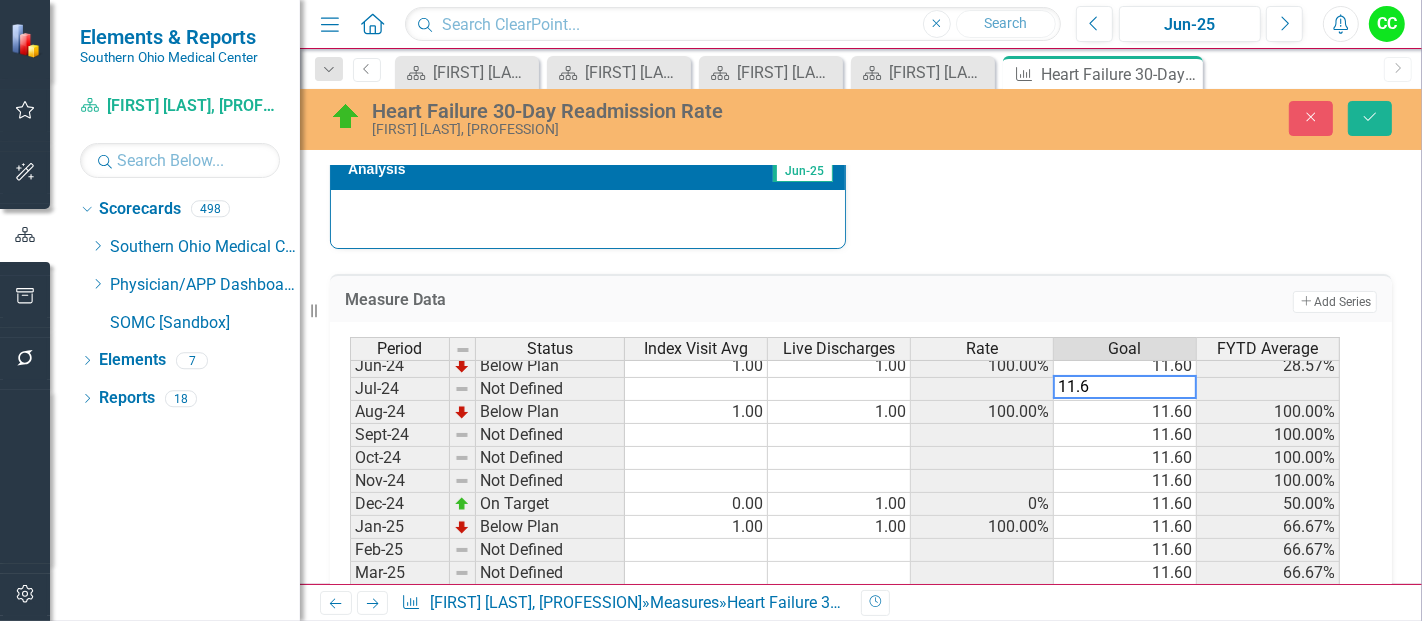 click on "11.60" at bounding box center (1125, 412) 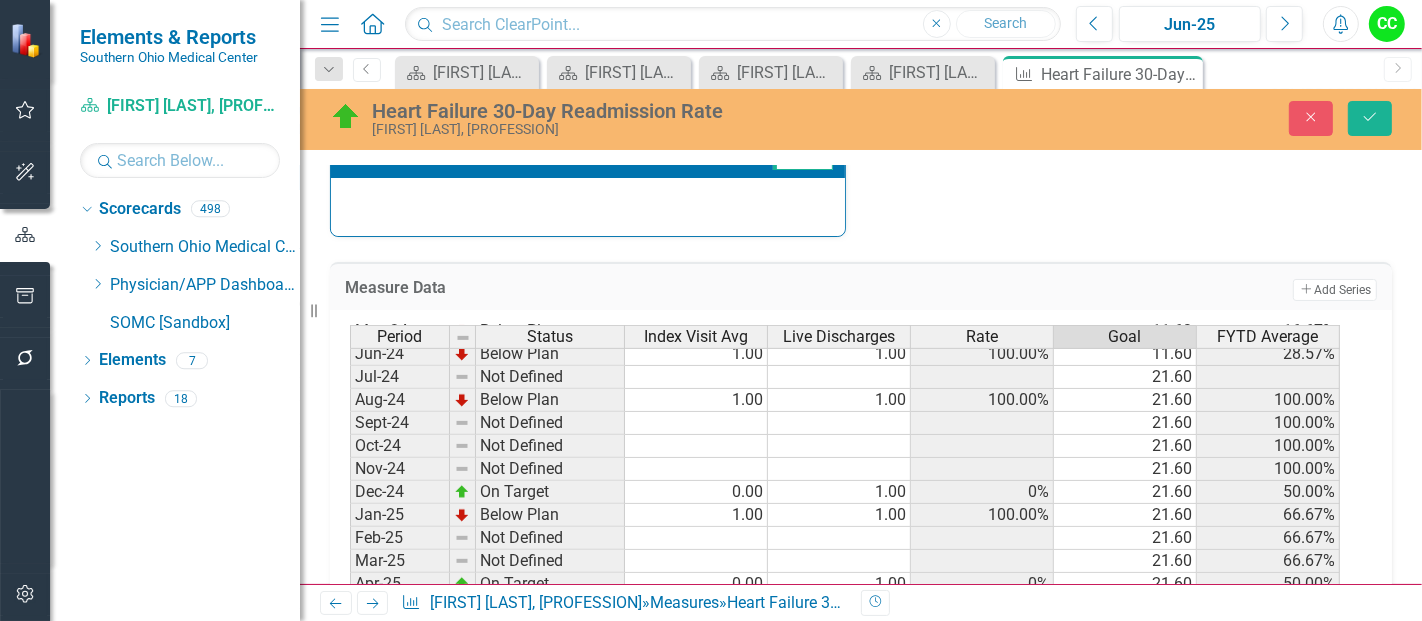 scroll, scrollTop: 877, scrollLeft: 0, axis: vertical 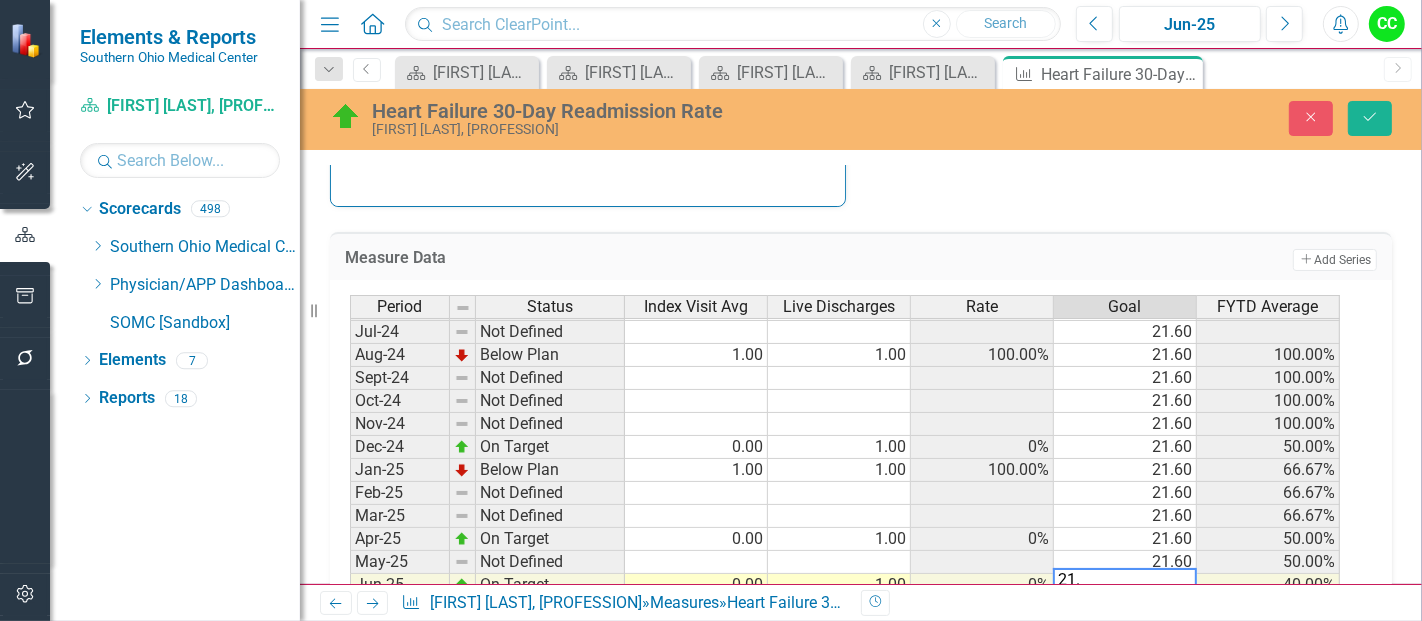 type on "21.6" 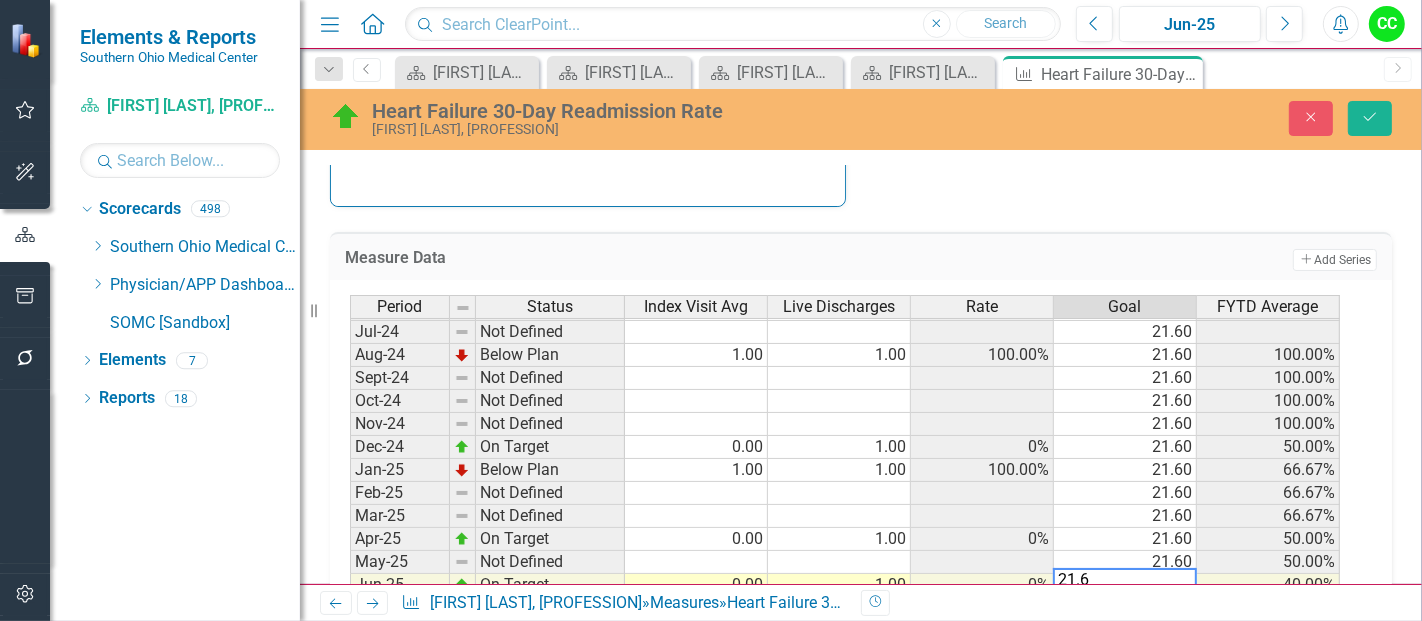 type 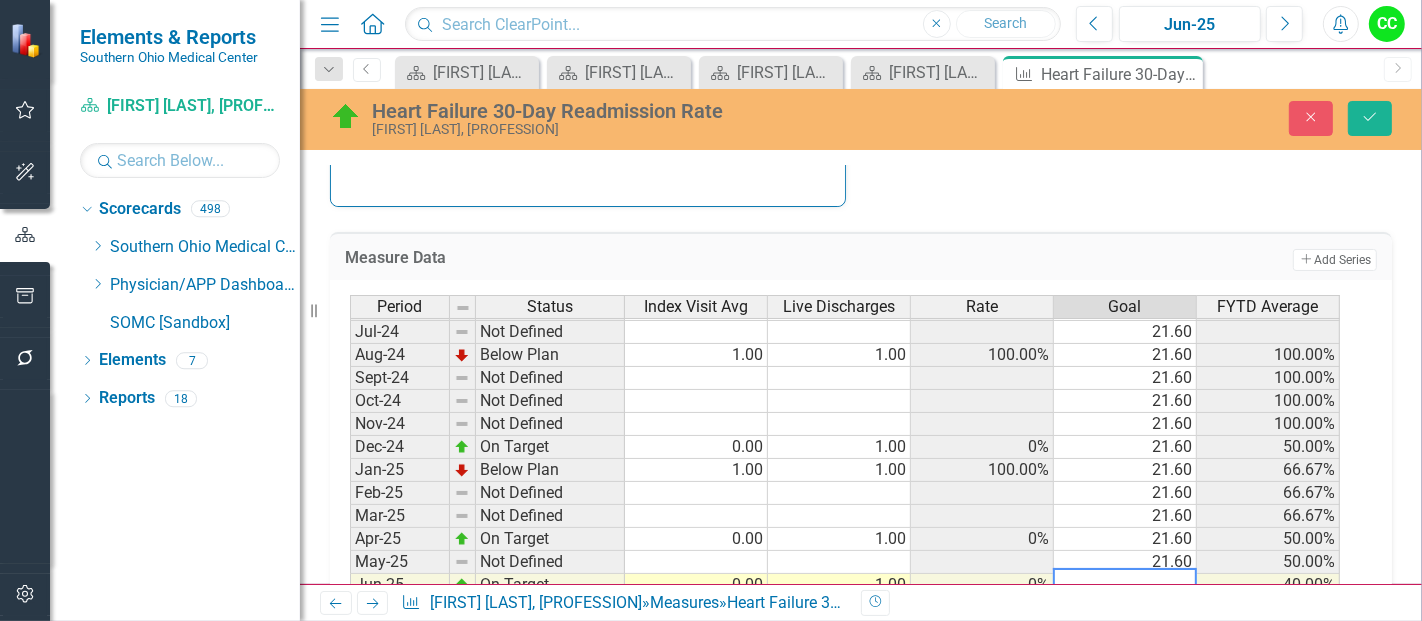 scroll, scrollTop: 574, scrollLeft: 0, axis: vertical 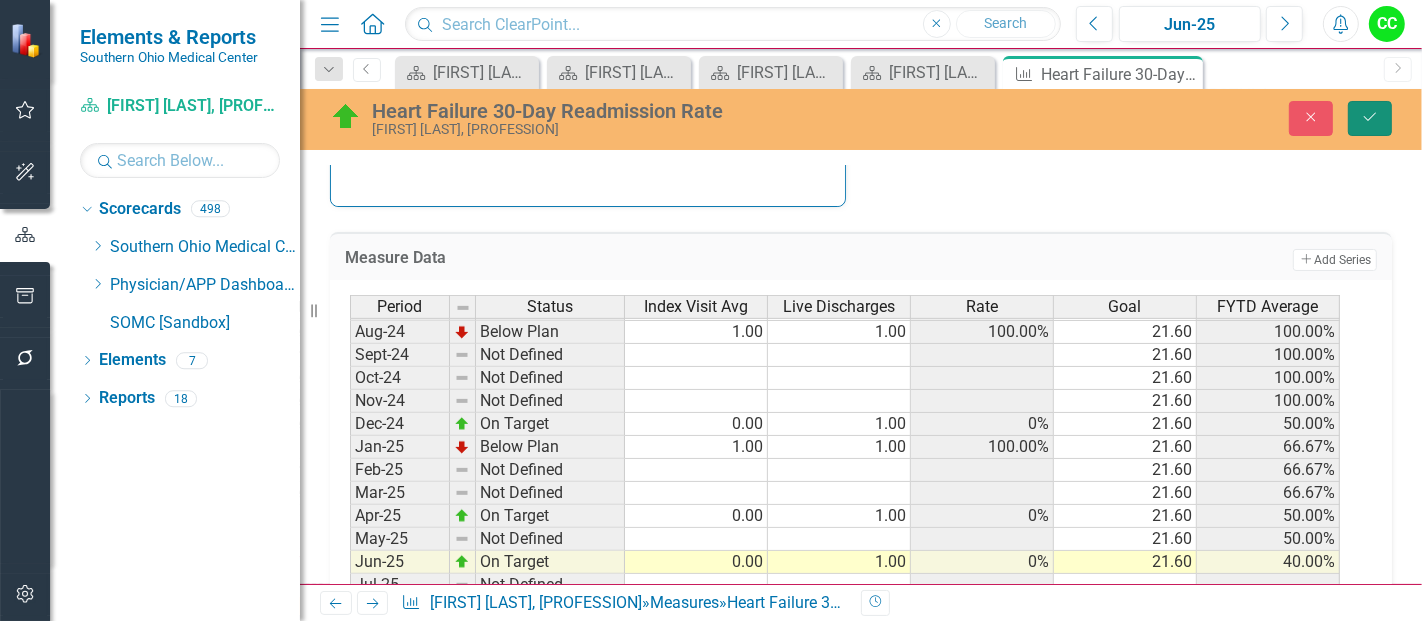 click on "Save" at bounding box center [1370, 118] 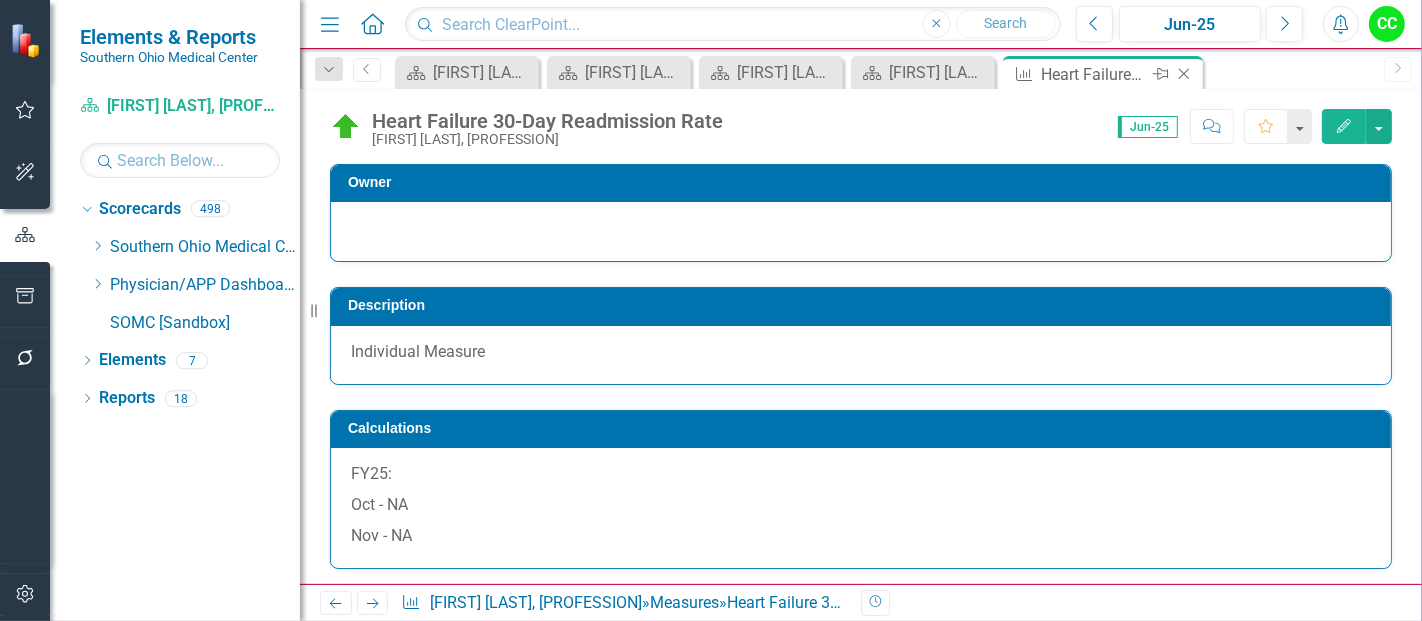 click on "Close" 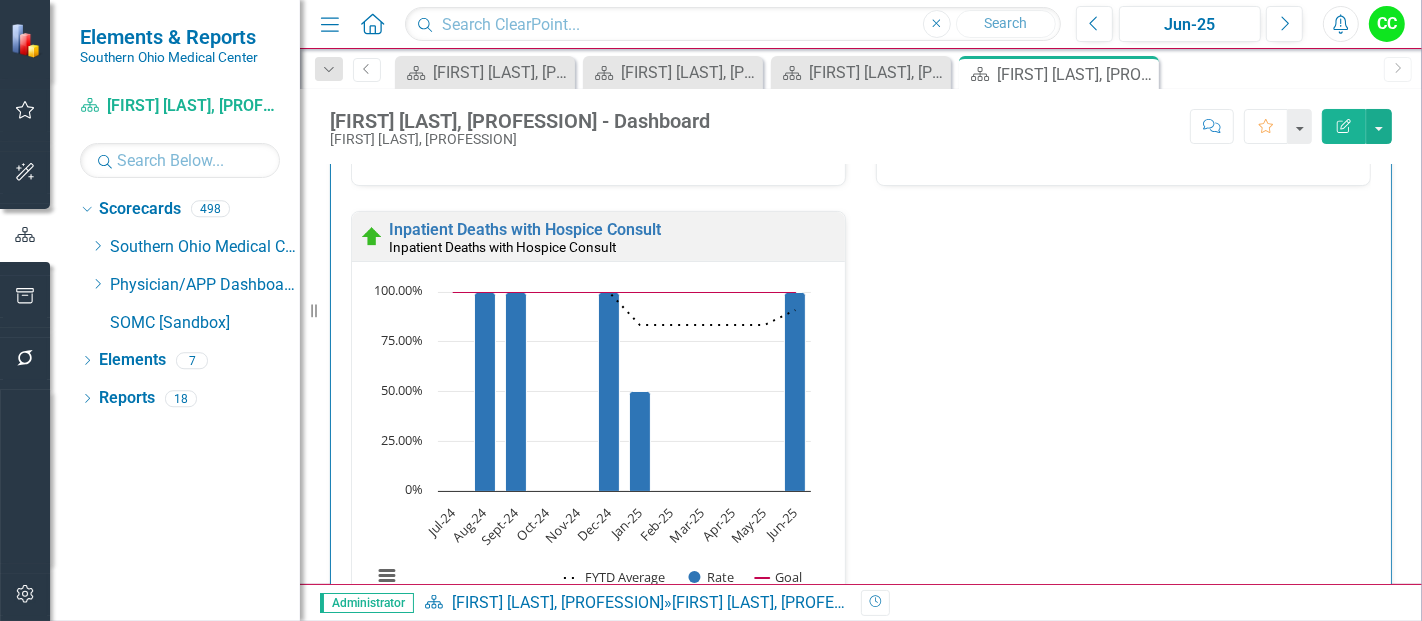 scroll, scrollTop: 1020, scrollLeft: 0, axis: vertical 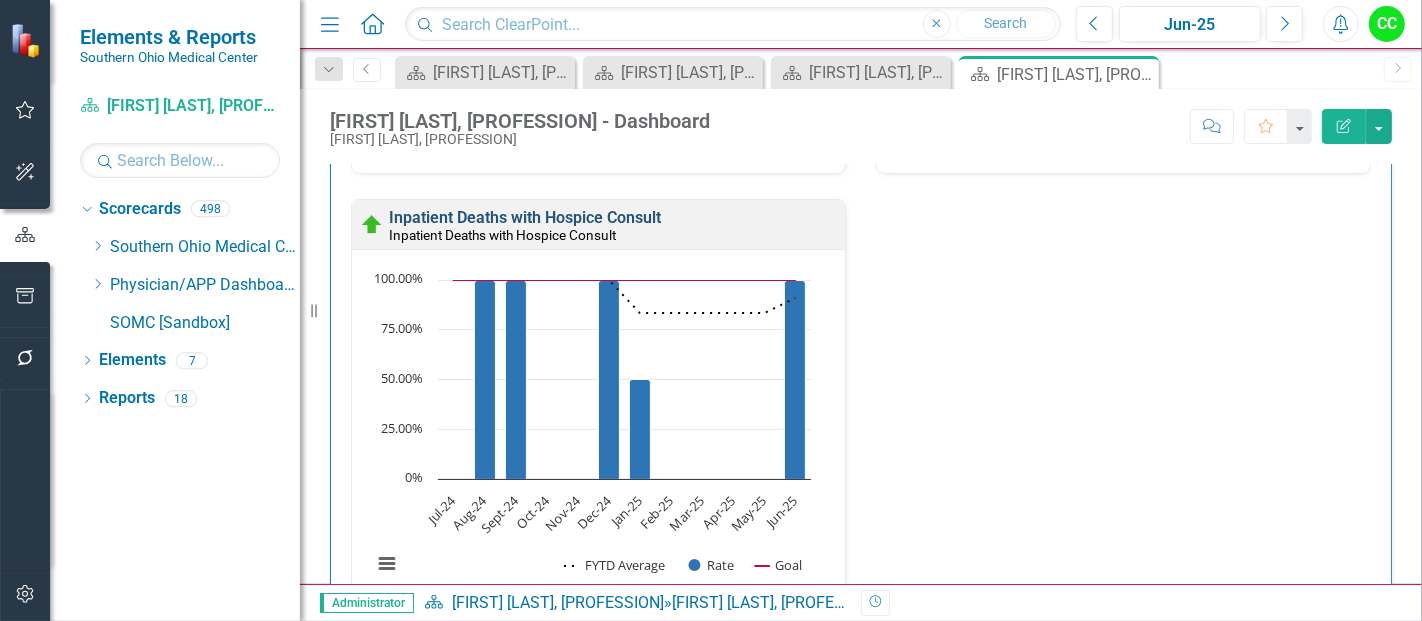 click on "Inpatient Deaths with Hospice Consult" at bounding box center (525, 217) 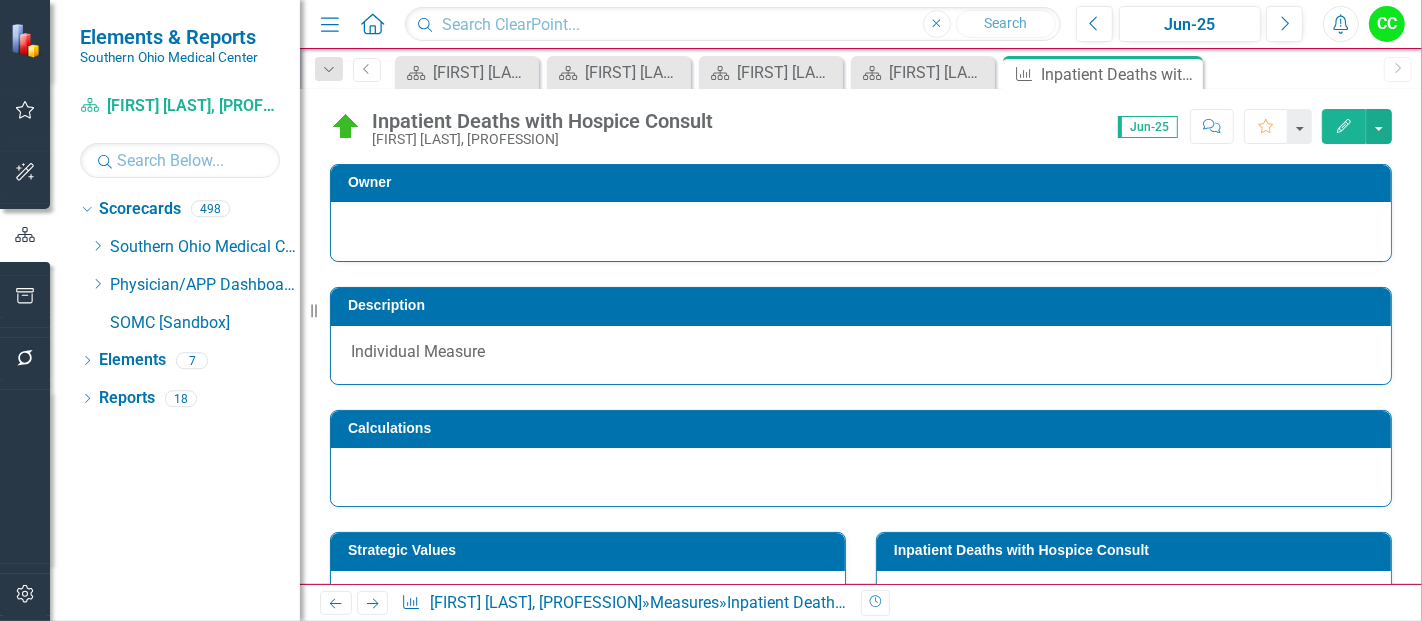 scroll, scrollTop: 765, scrollLeft: 0, axis: vertical 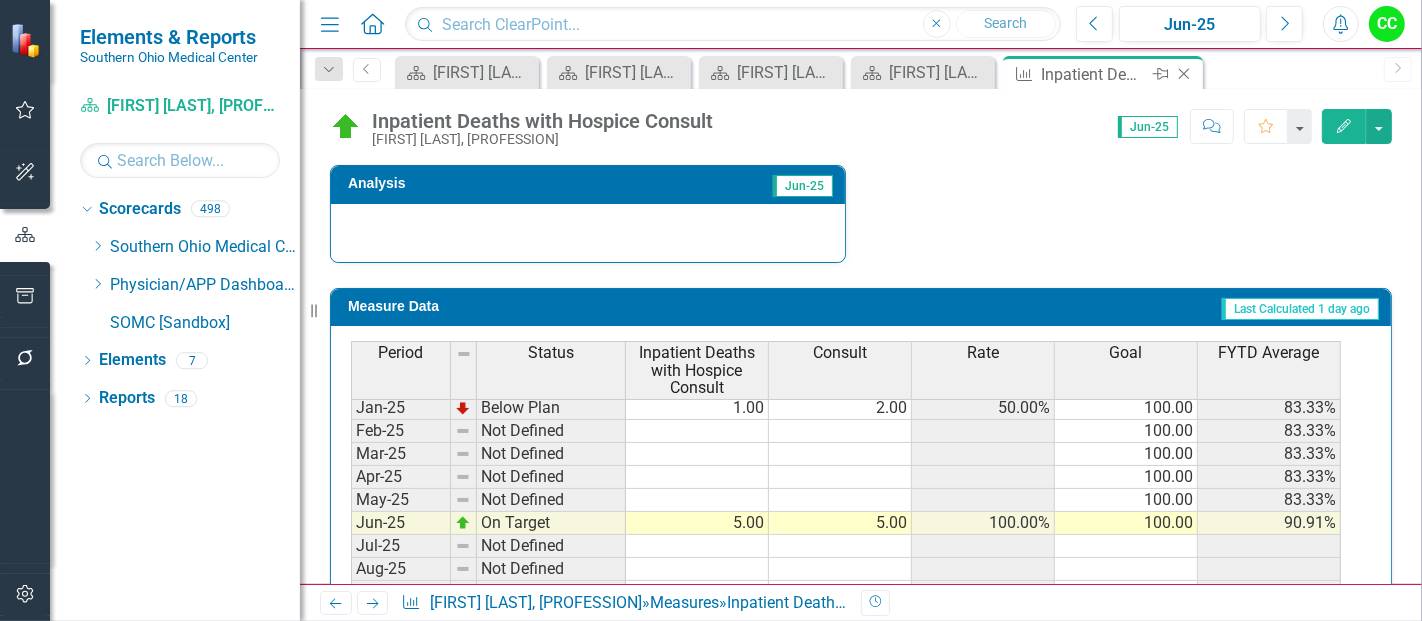 click on "Close" 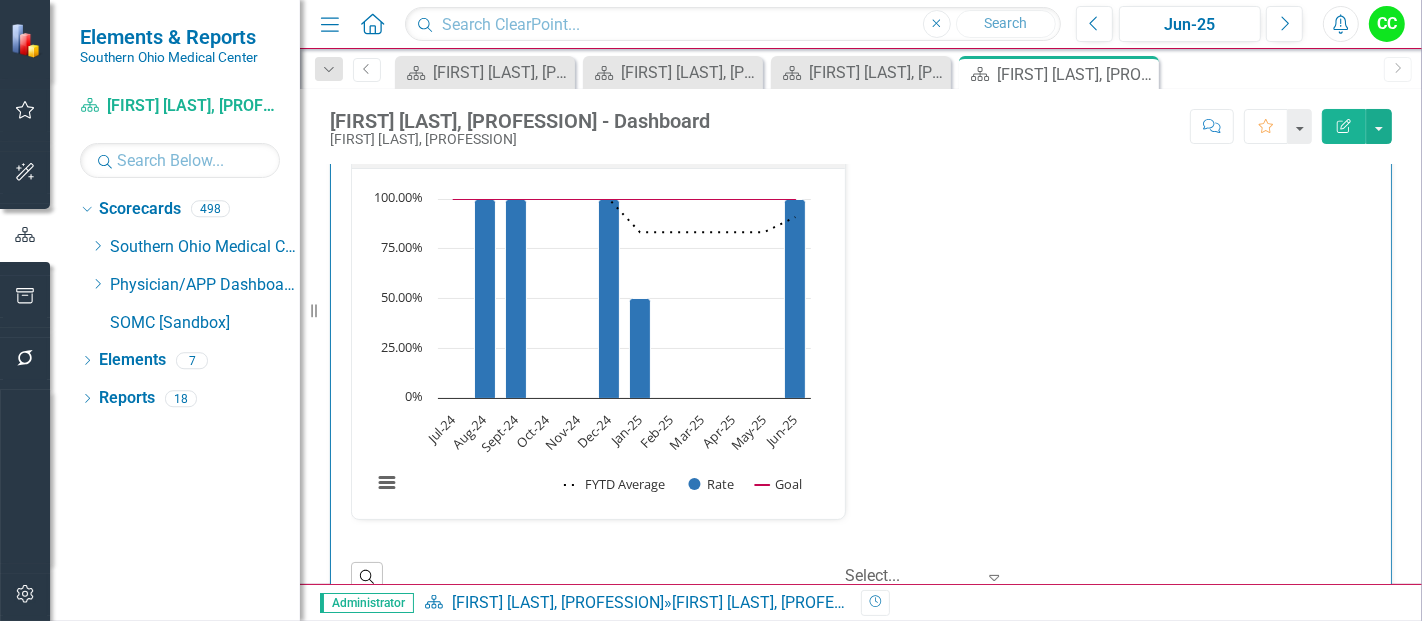 scroll, scrollTop: 1102, scrollLeft: 0, axis: vertical 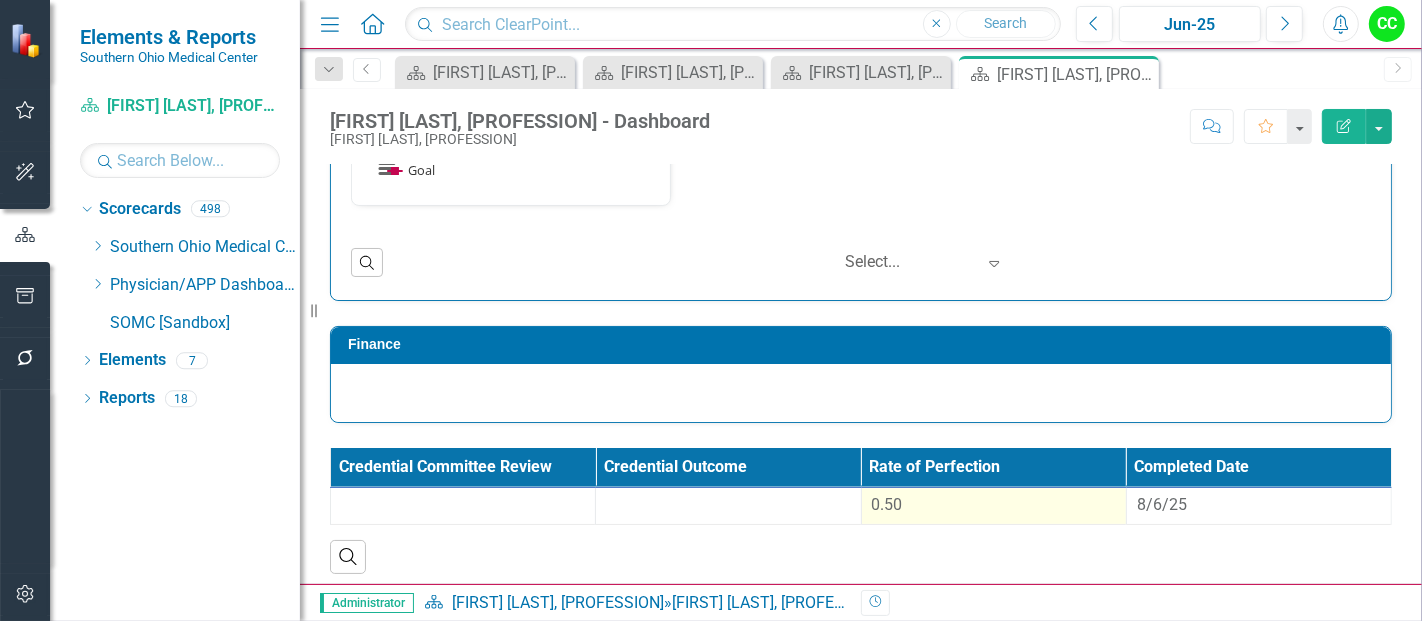 click on "0.50" at bounding box center [993, 505] 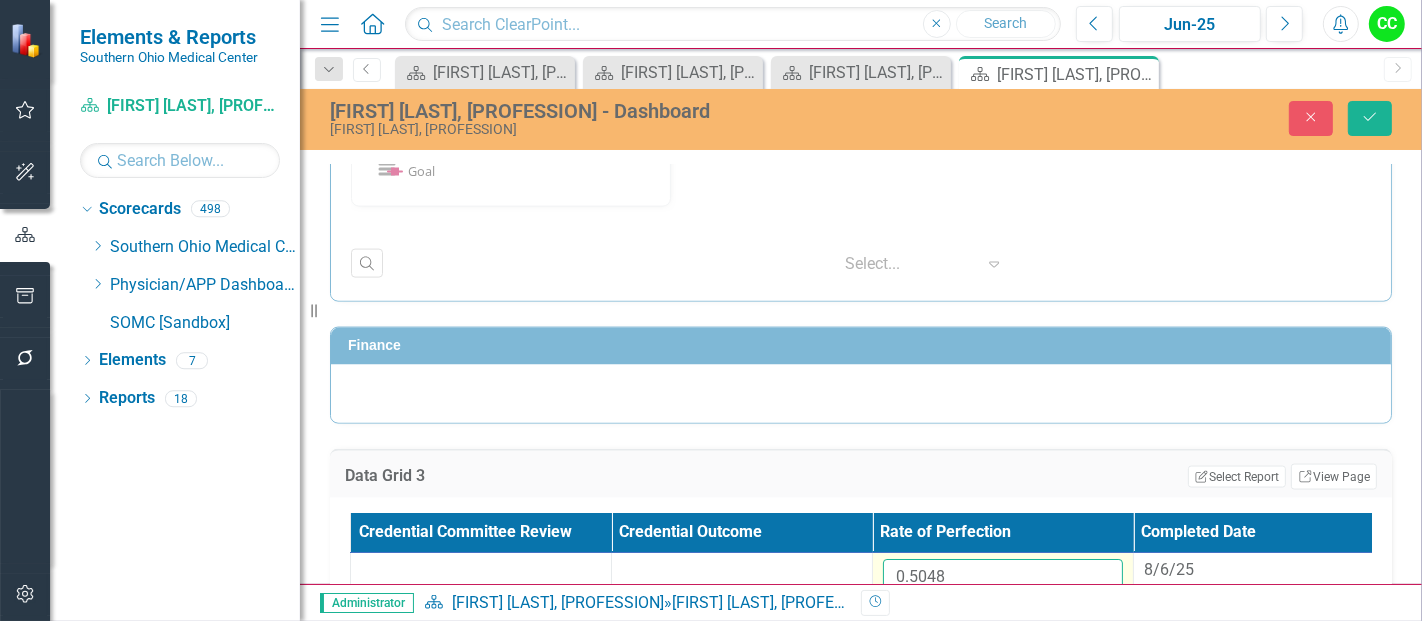click on "0.5048" at bounding box center (1003, 577) 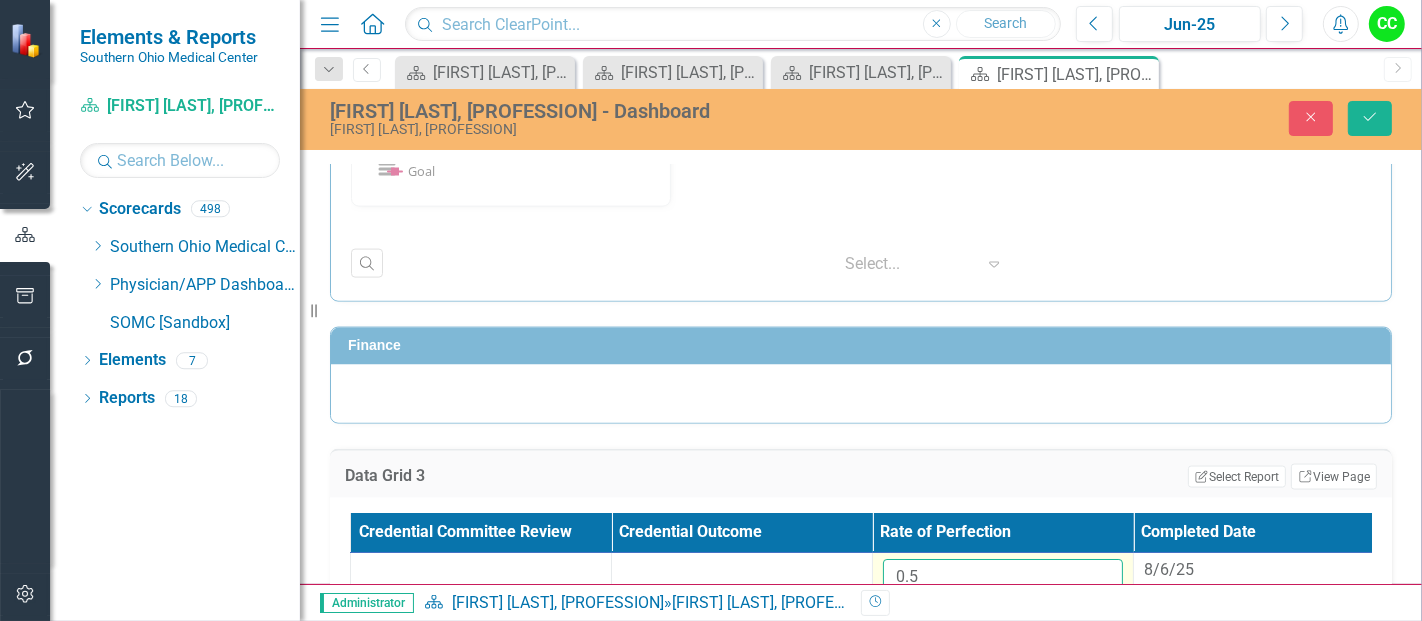 type on "0" 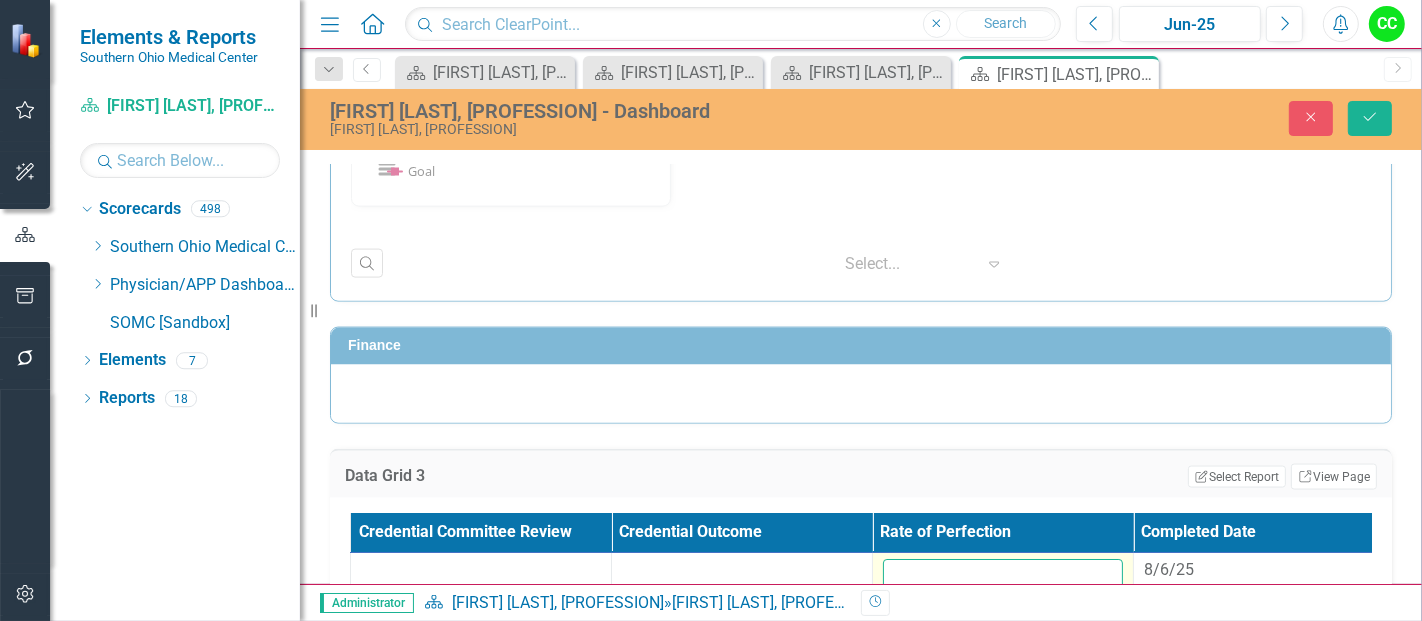 paste on "0.639014286" 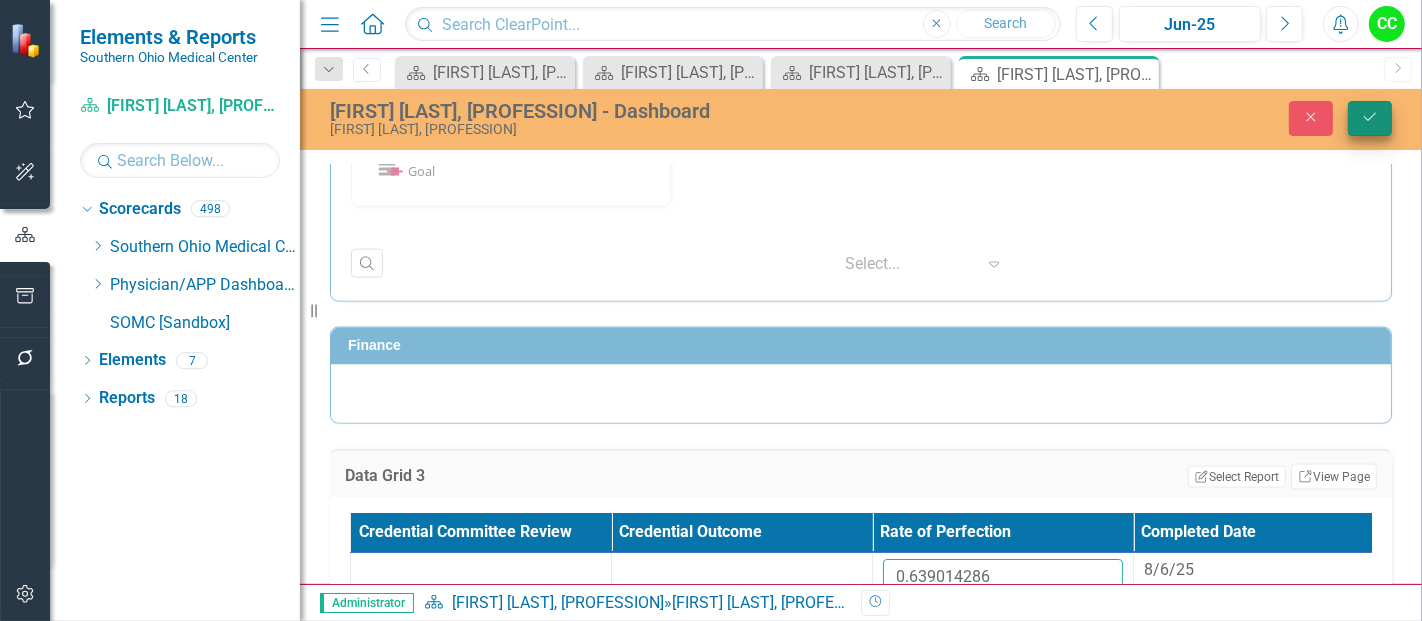 type on "0.639014286" 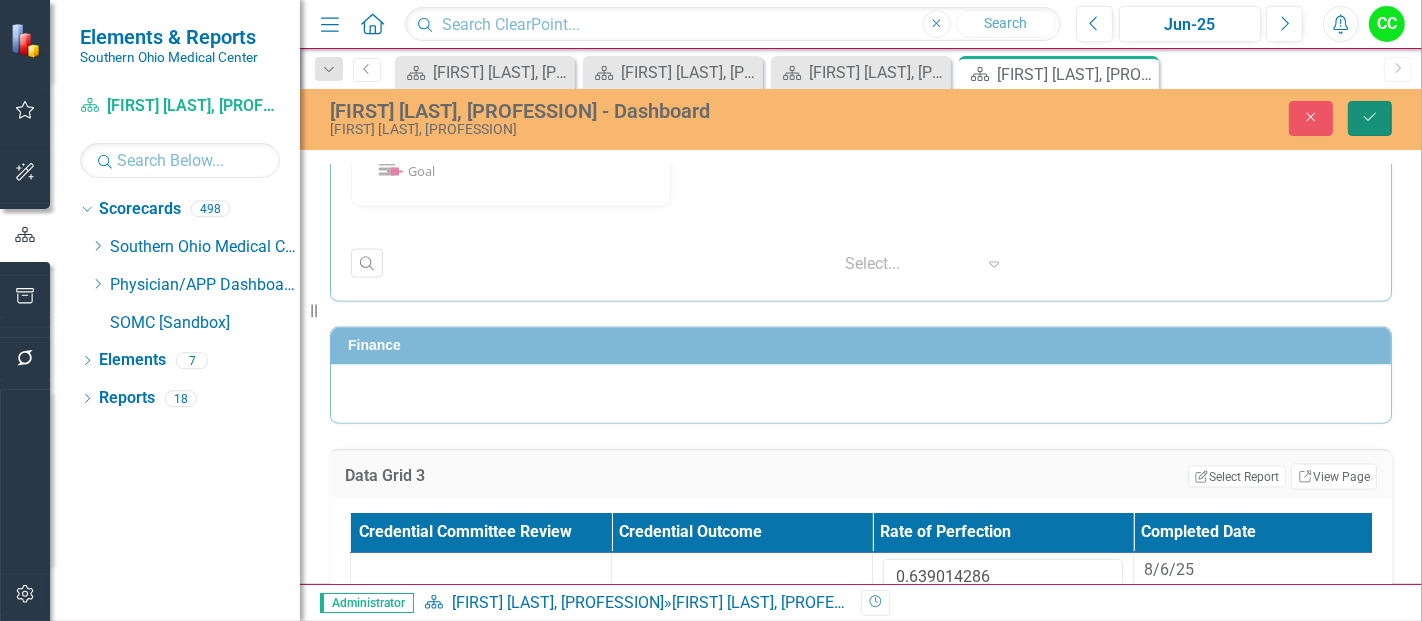 click on "Save" at bounding box center [1370, 118] 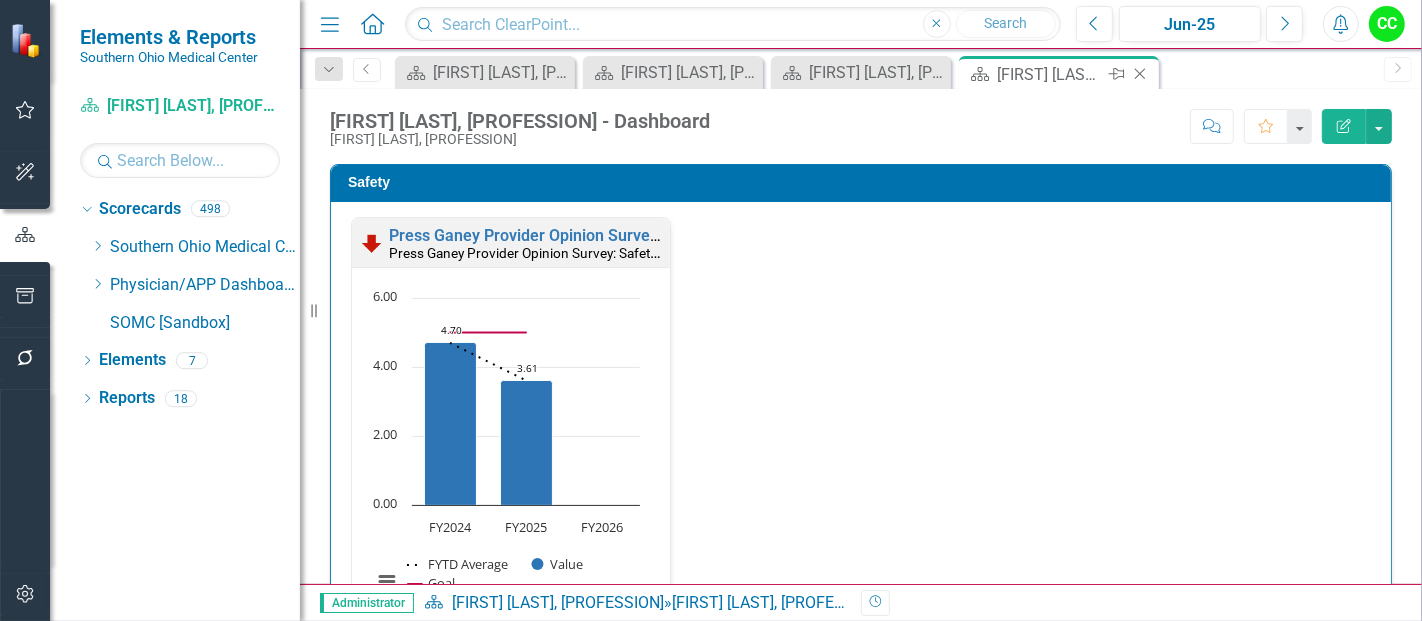 click on "Close" 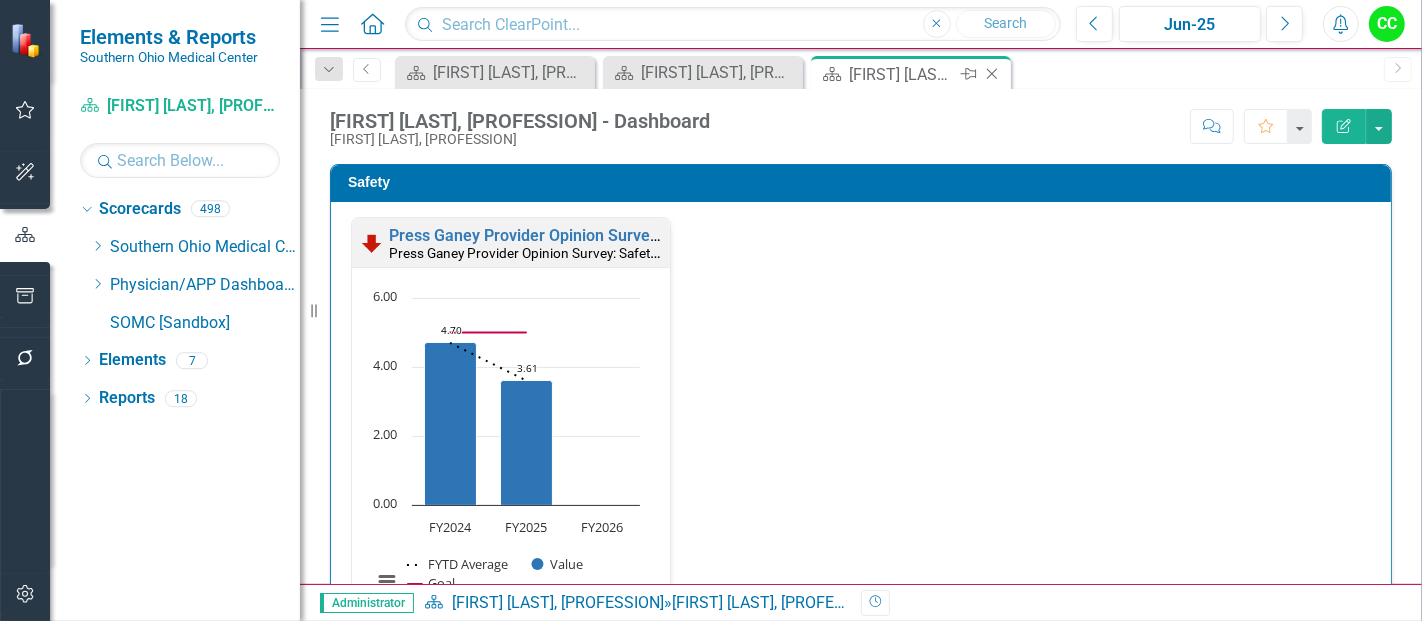 click on "Close" 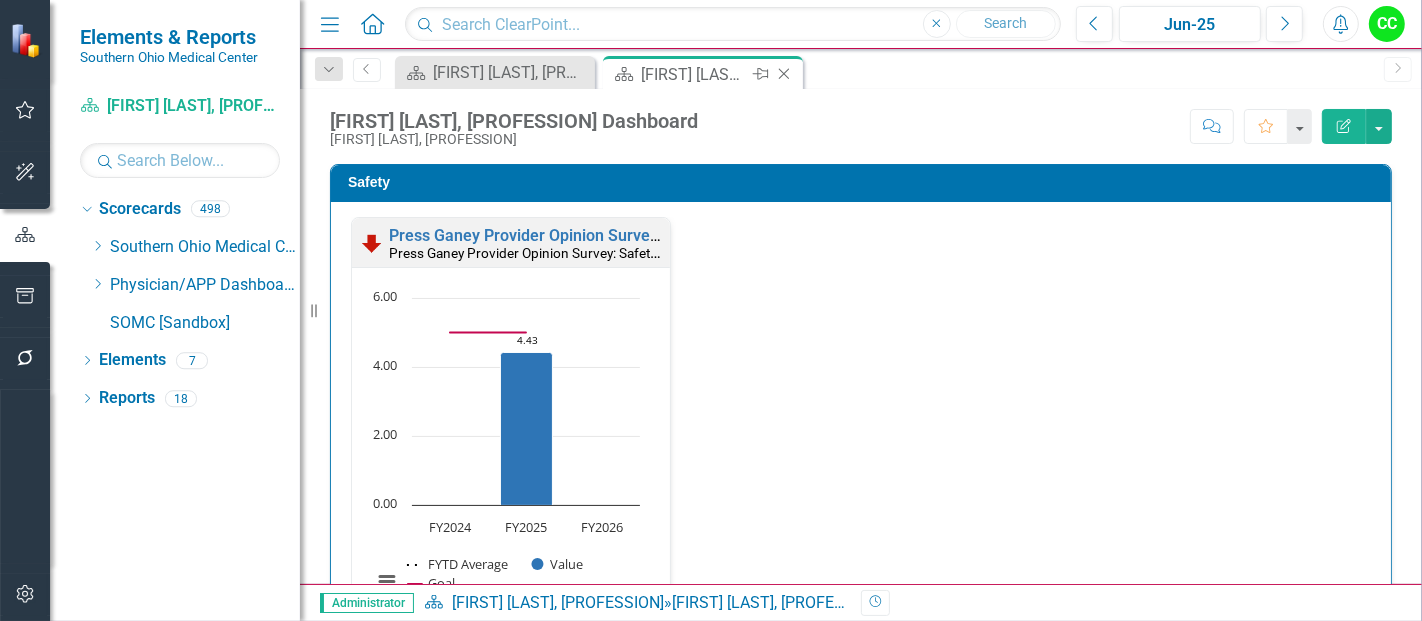 scroll, scrollTop: 1011, scrollLeft: 0, axis: vertical 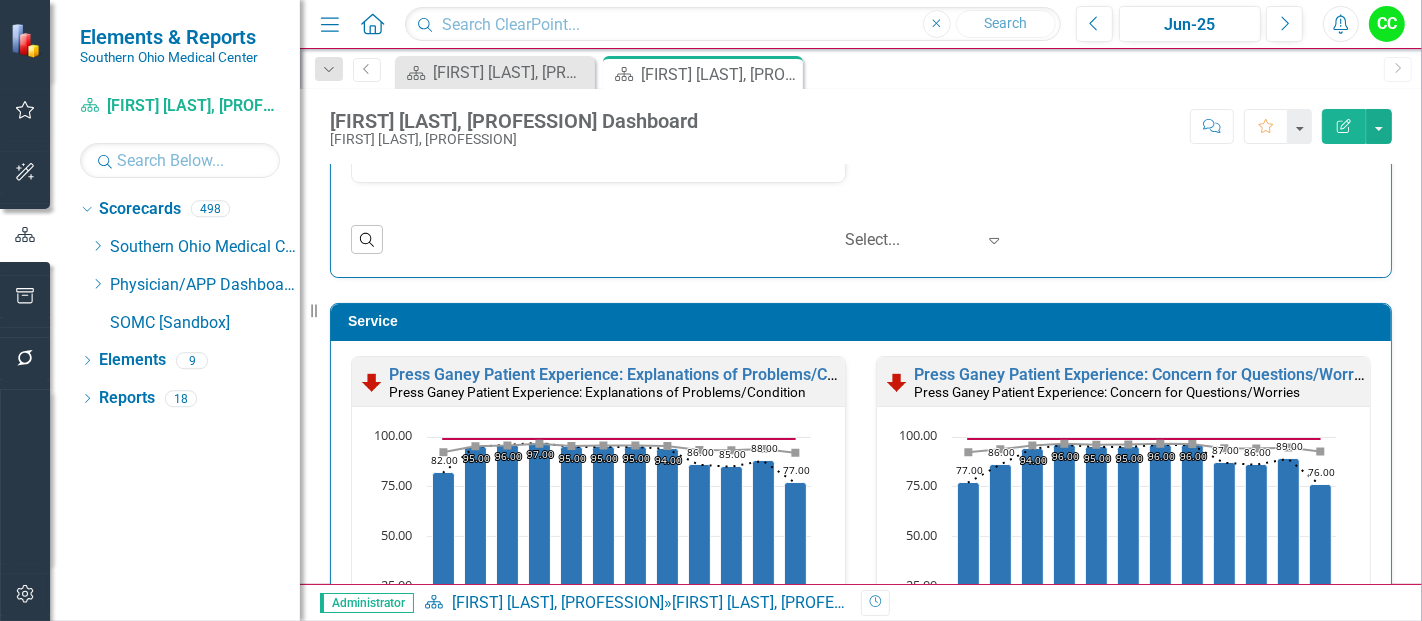 click on "Close" 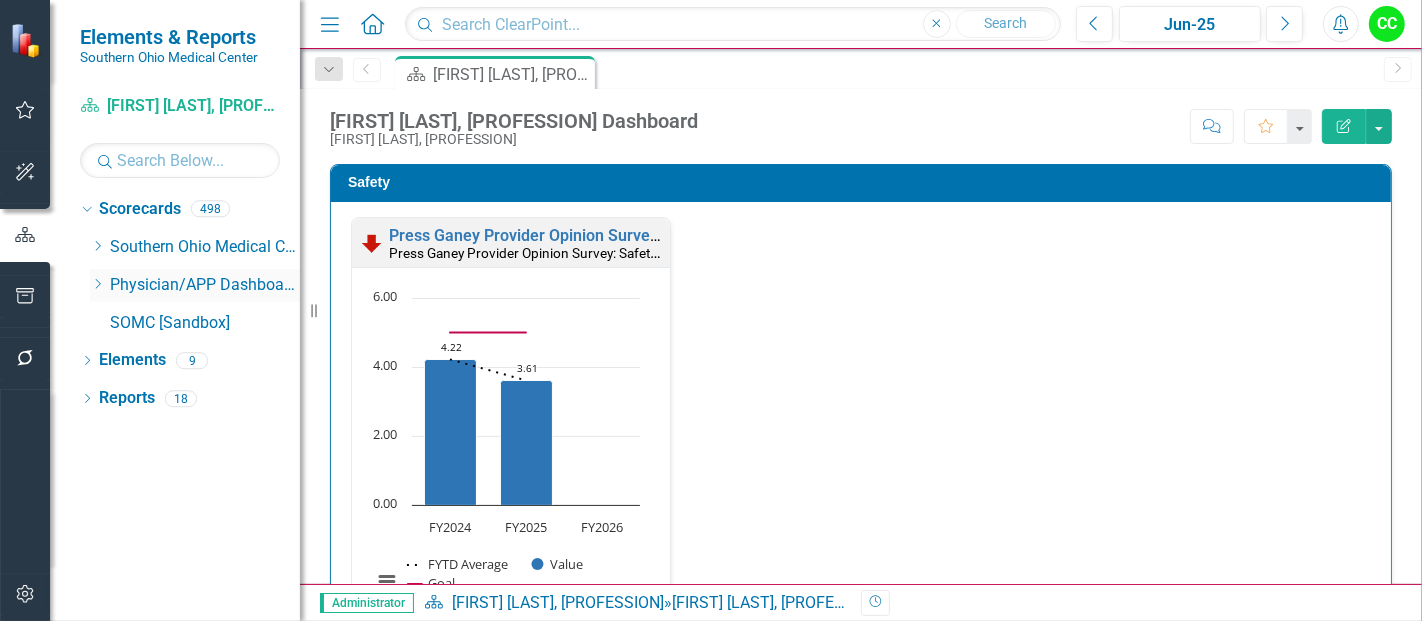 click on "Dropdown" 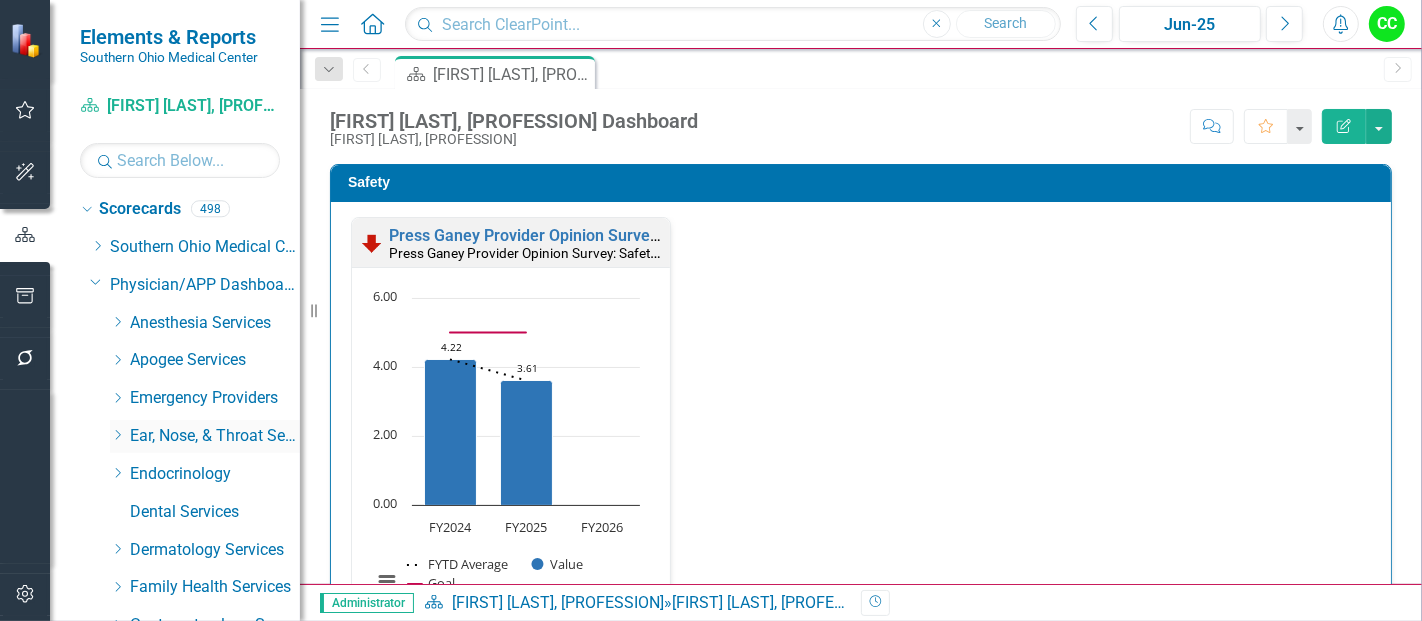 click 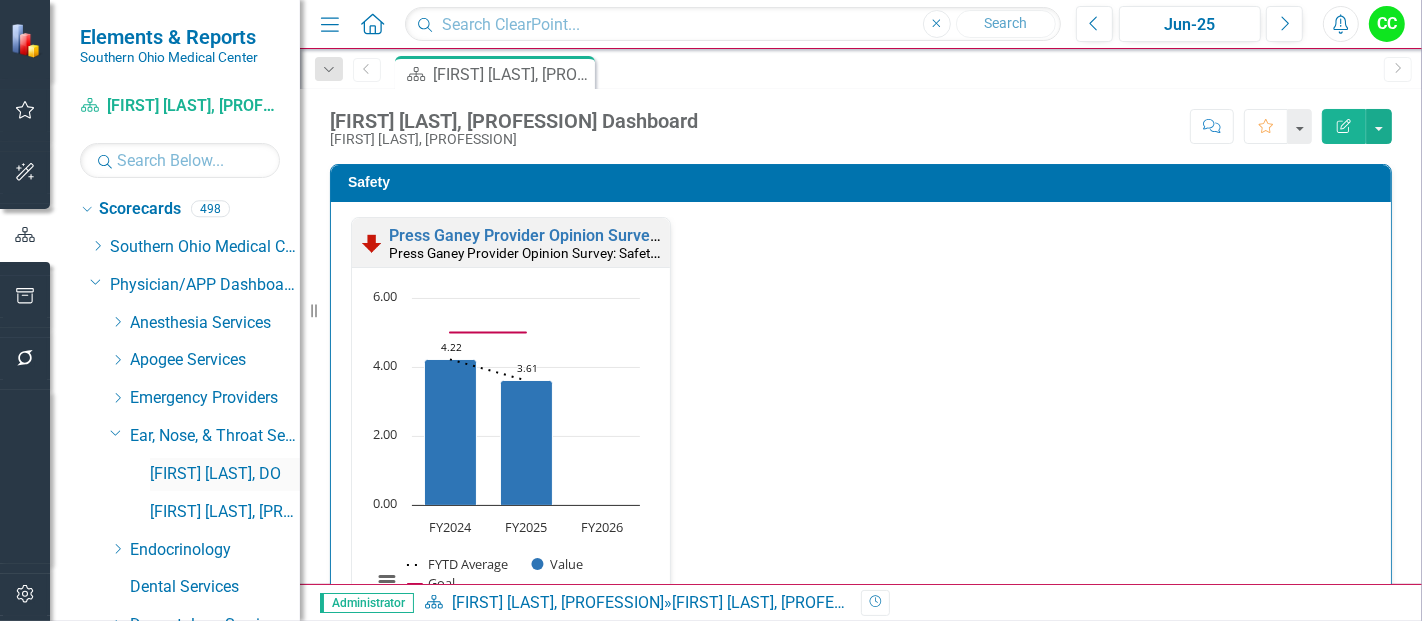 click on "[FIRST] [LAST], DO" at bounding box center [225, 474] 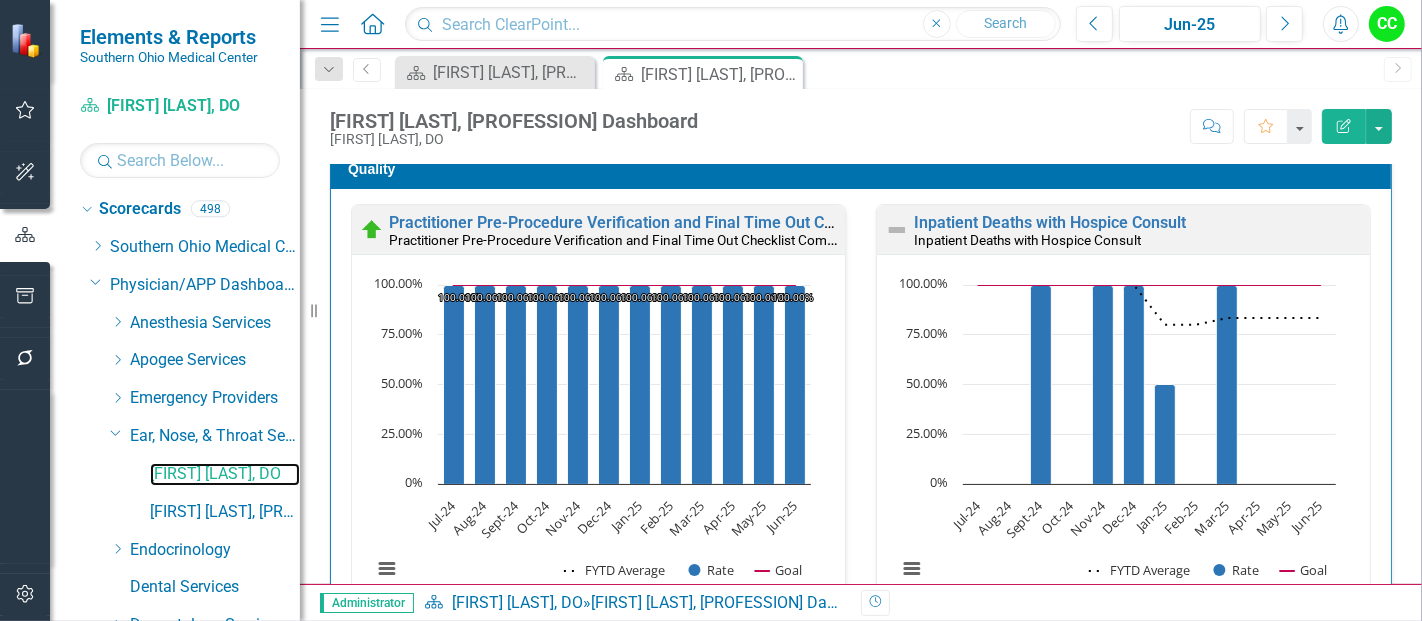 scroll, scrollTop: 608, scrollLeft: 0, axis: vertical 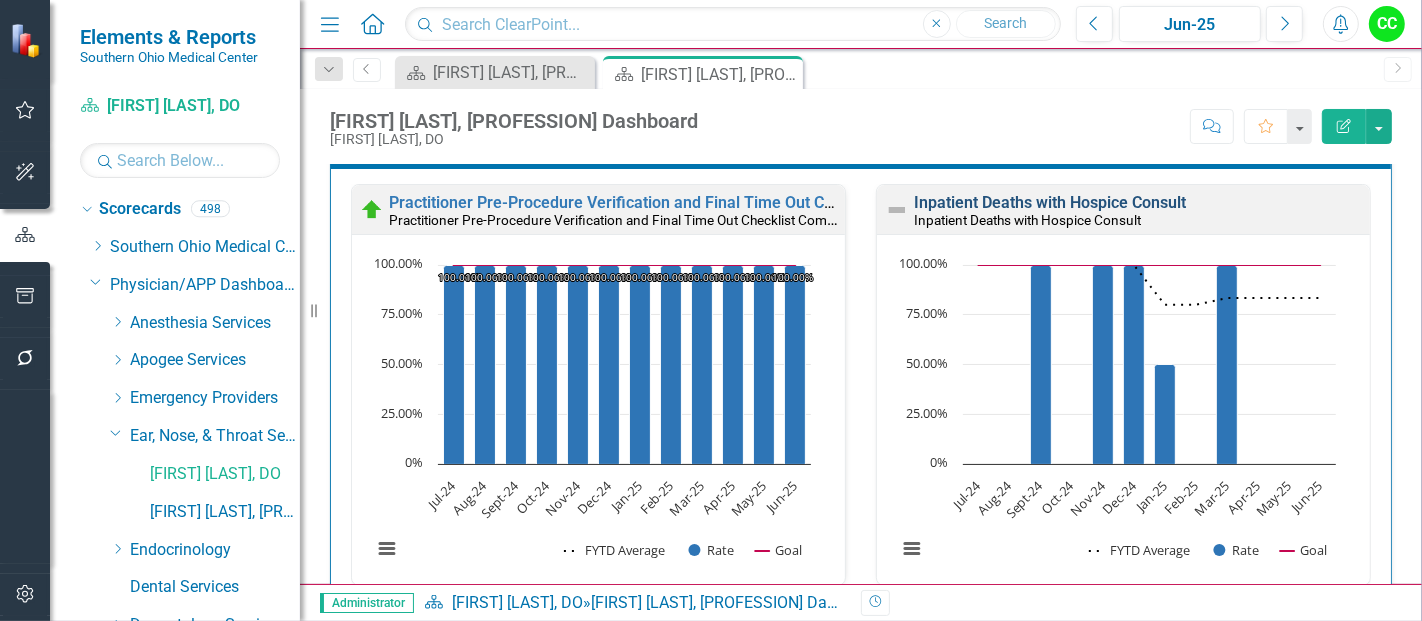 click on "Inpatient Deaths with Hospice Consult" at bounding box center [1050, 202] 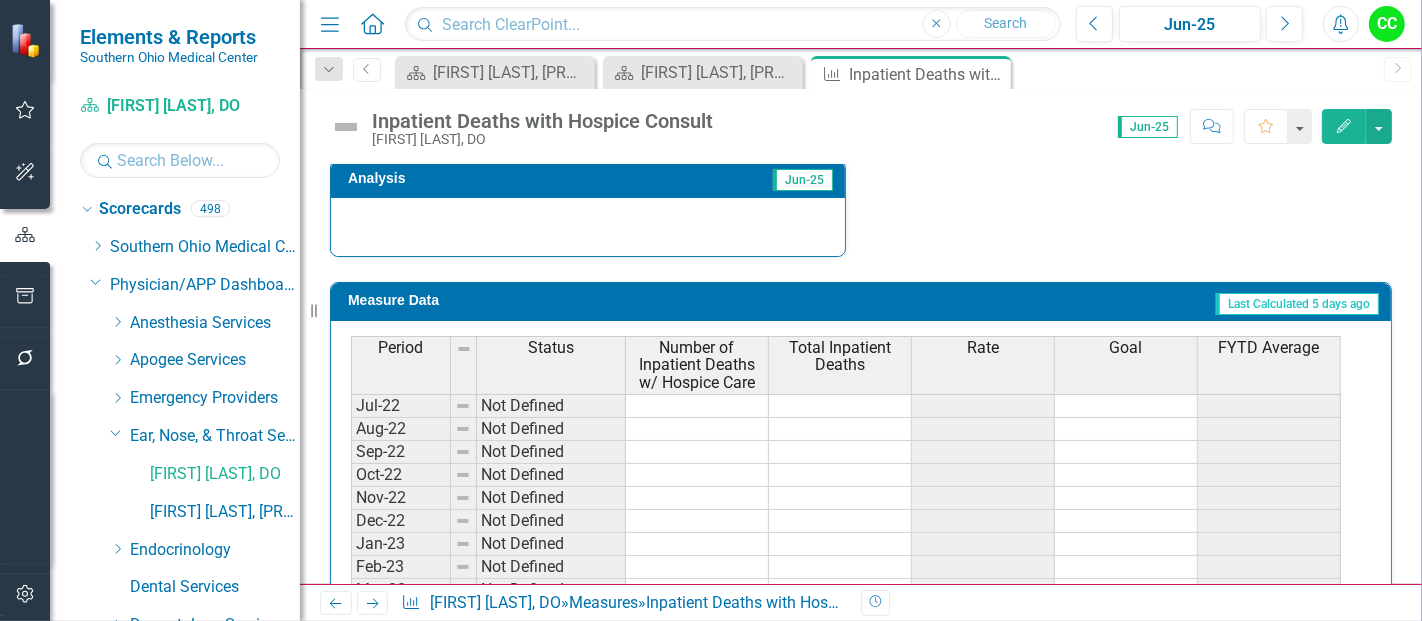 scroll, scrollTop: 931, scrollLeft: 0, axis: vertical 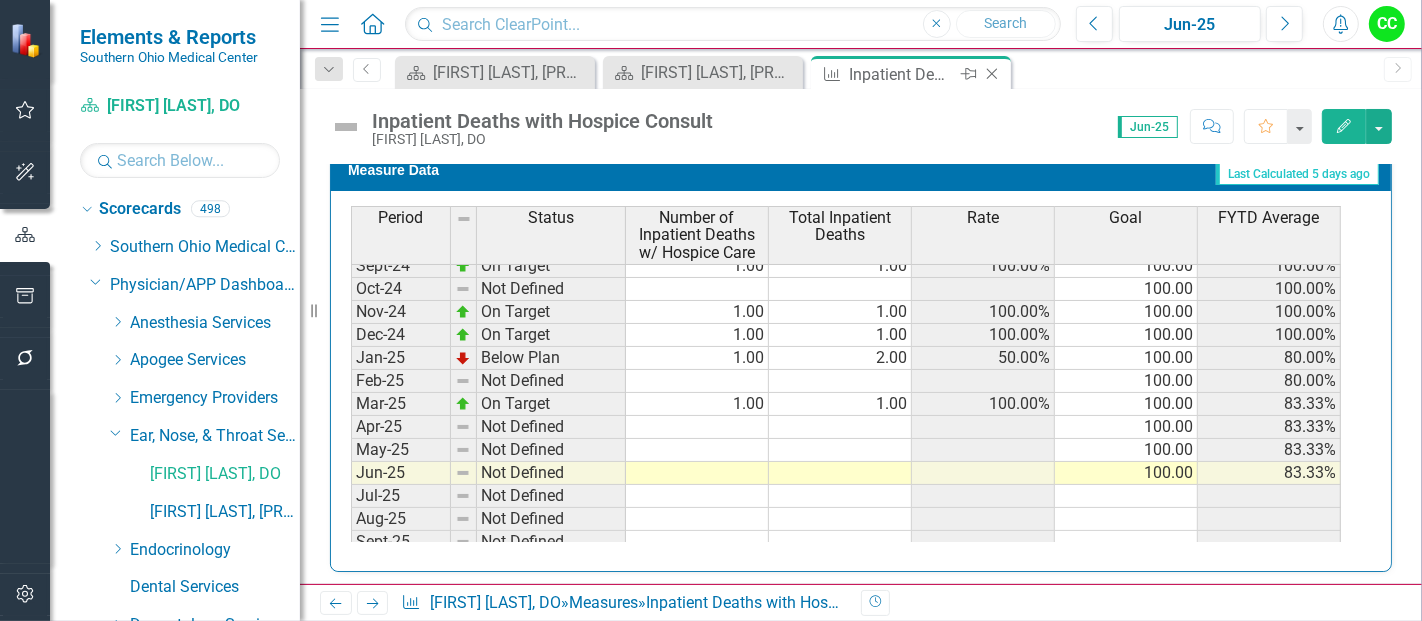 click on "Close" 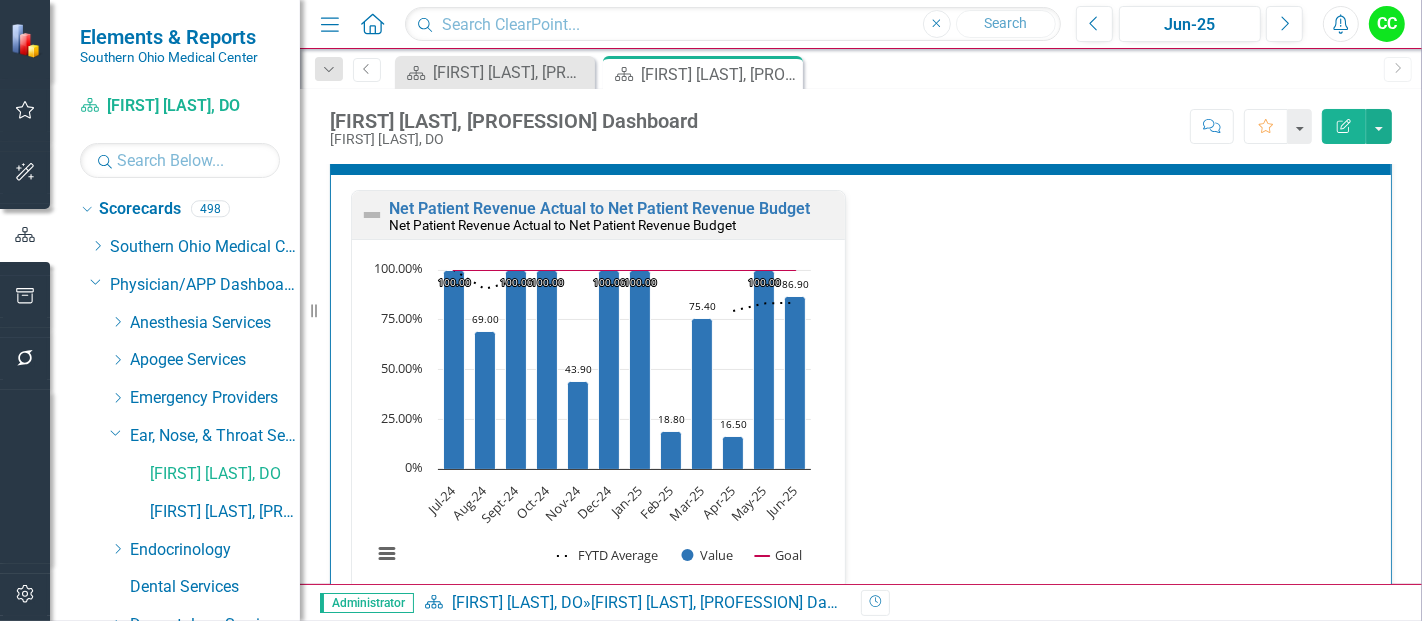 scroll, scrollTop: 3442, scrollLeft: 0, axis: vertical 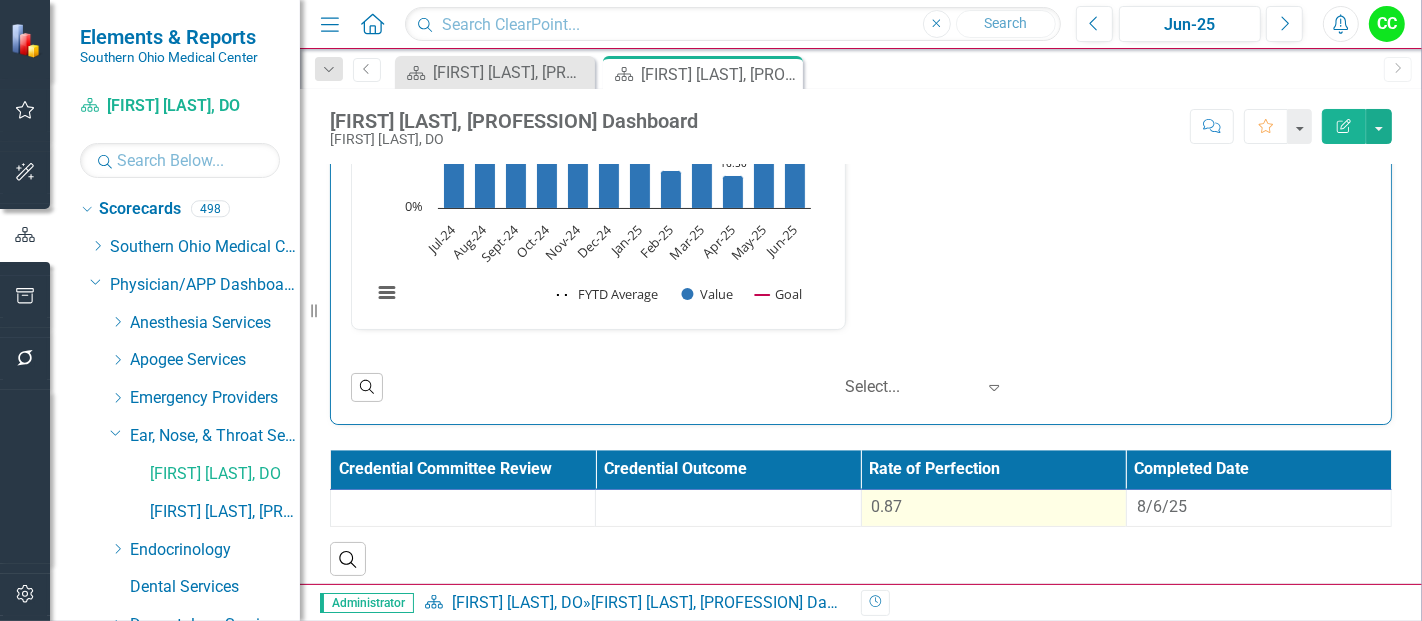 click on "0.87" at bounding box center [994, 507] 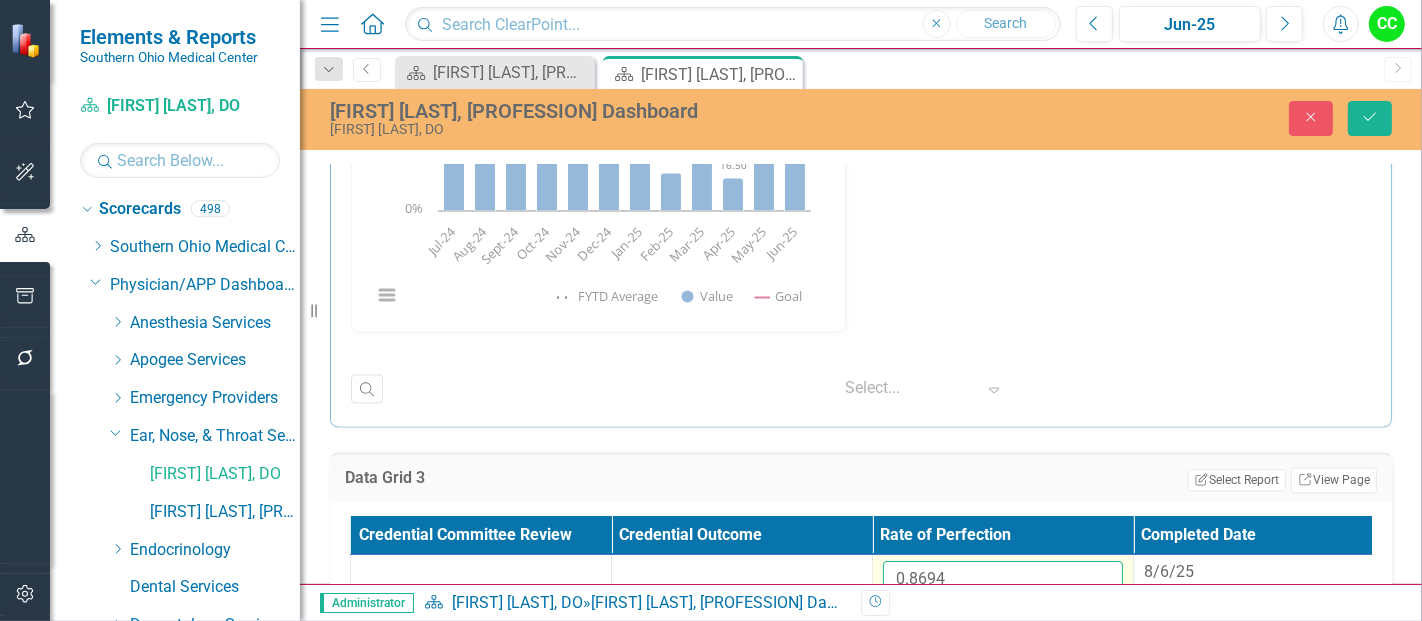 click on "0.8694" at bounding box center (1003, 579) 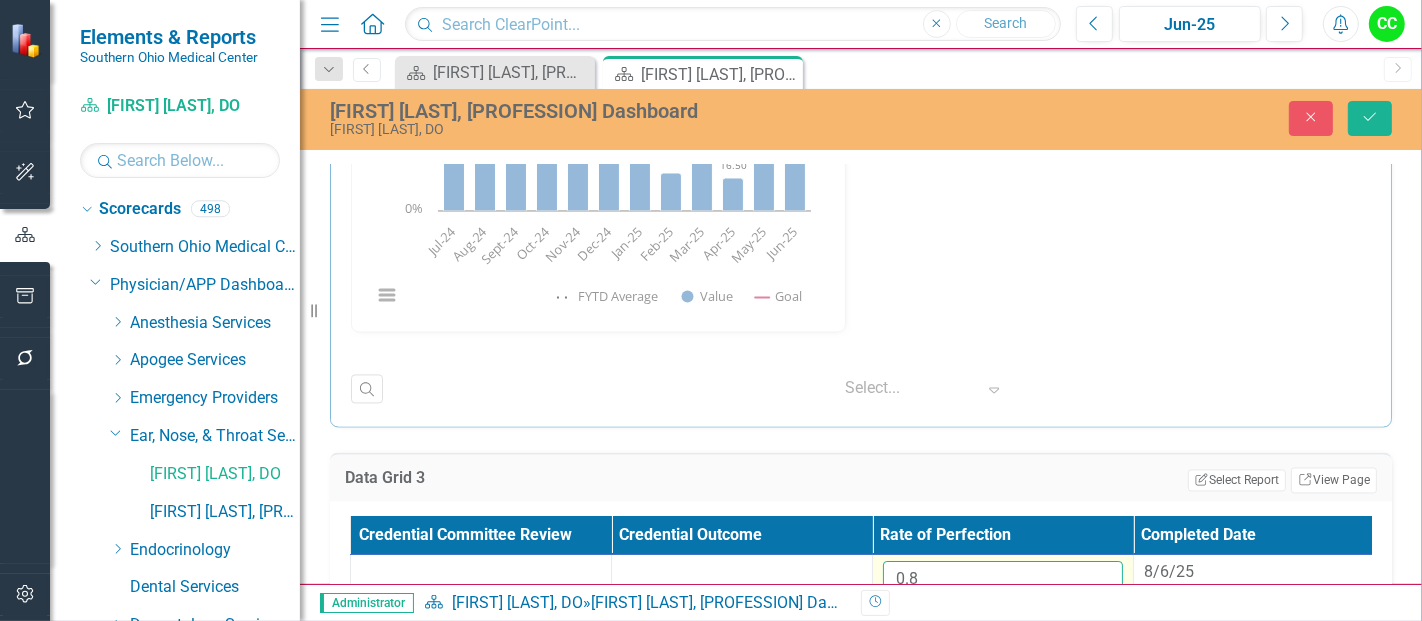 type on "0" 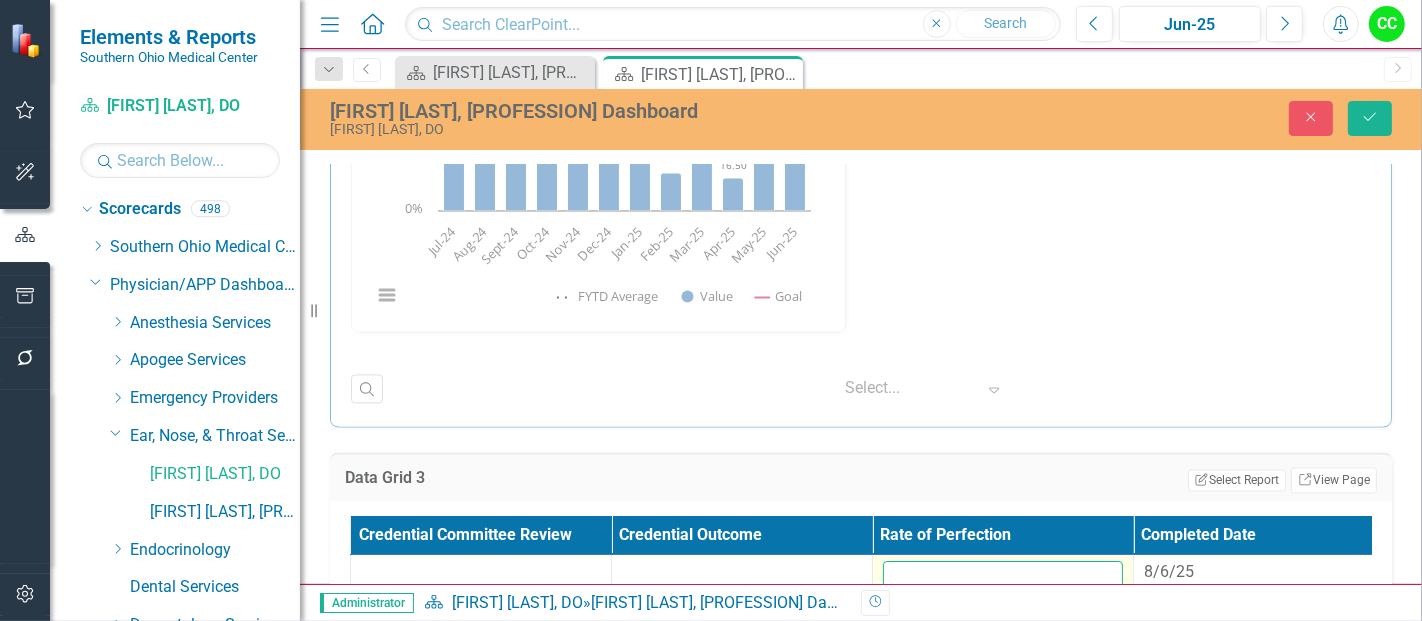paste on "0.872141667" 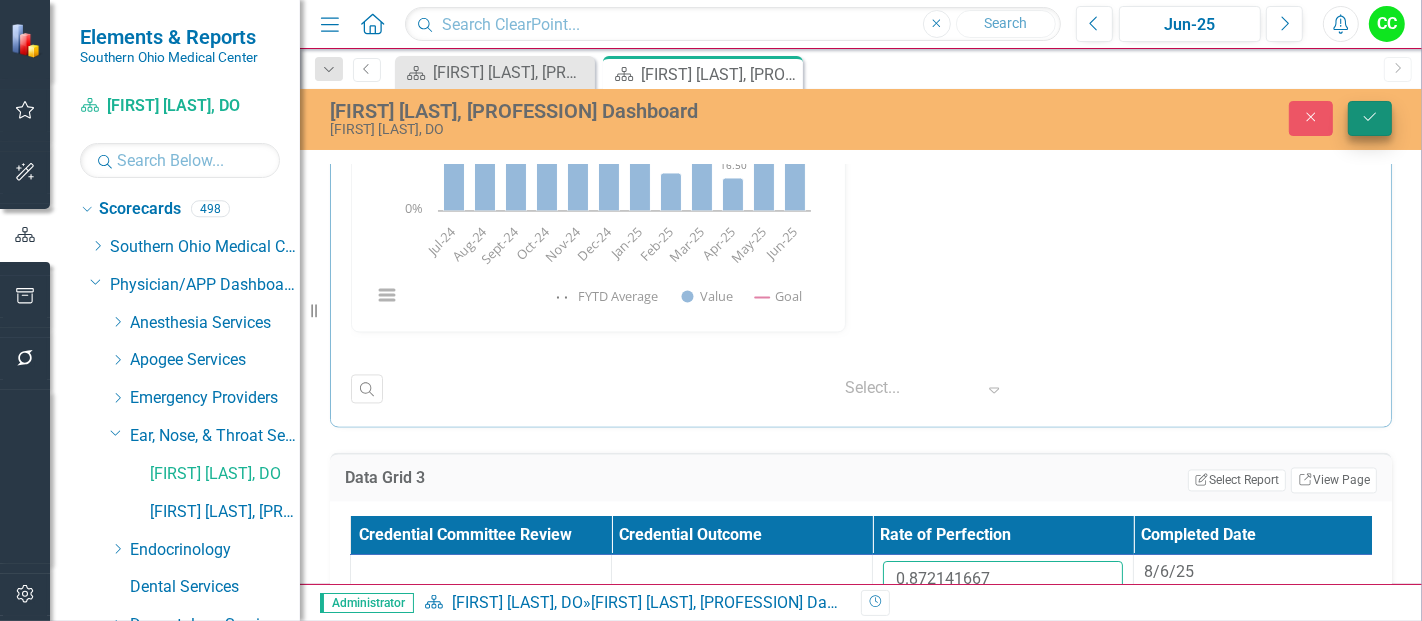 type on "0.872141667" 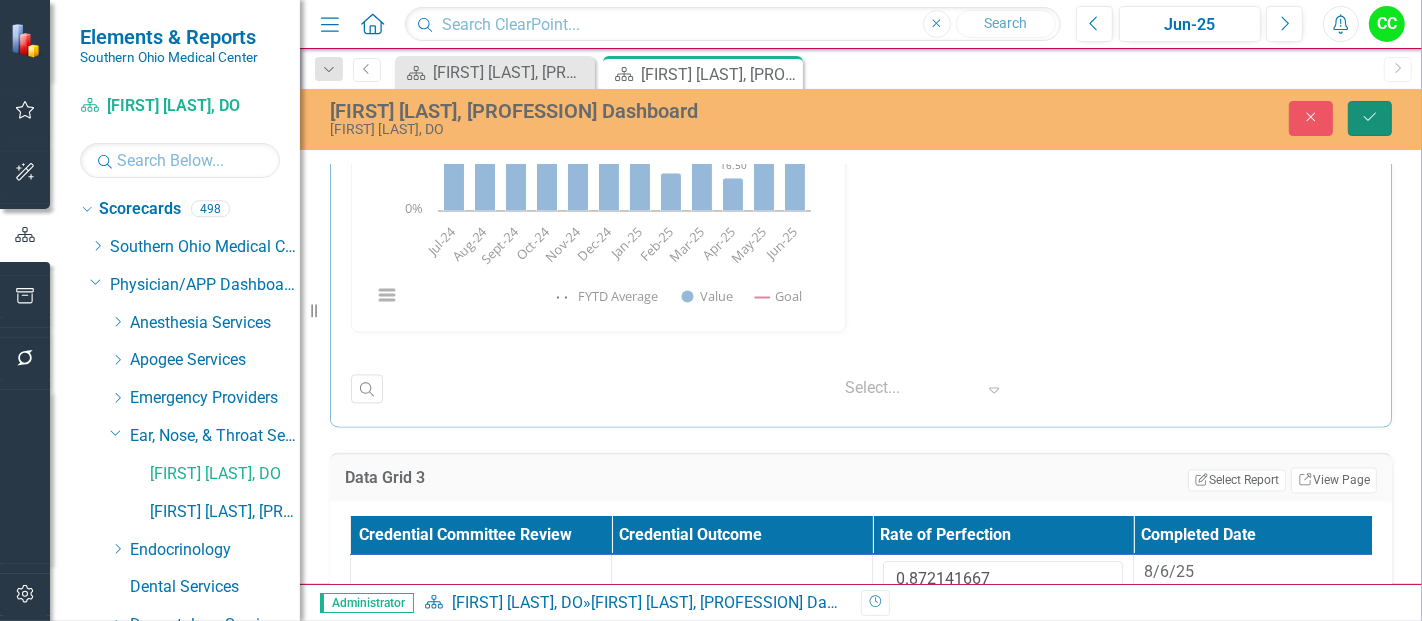 click on "Save" 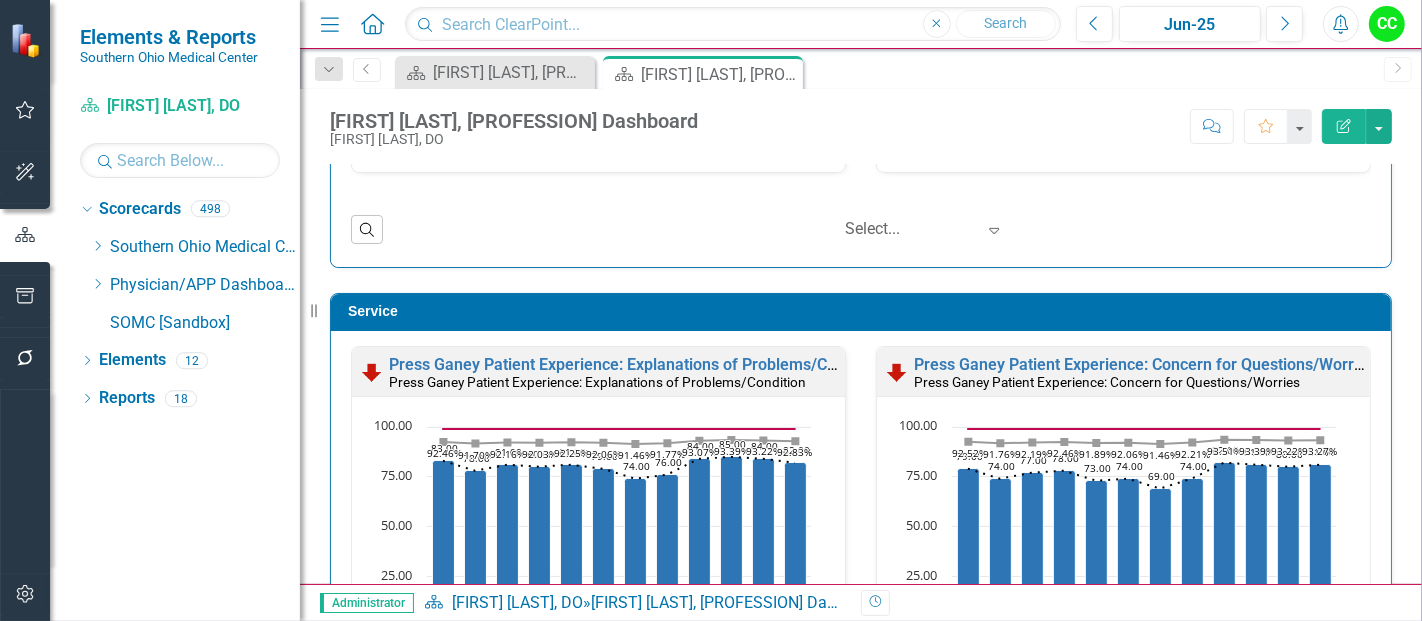 scroll, scrollTop: 3442, scrollLeft: 0, axis: vertical 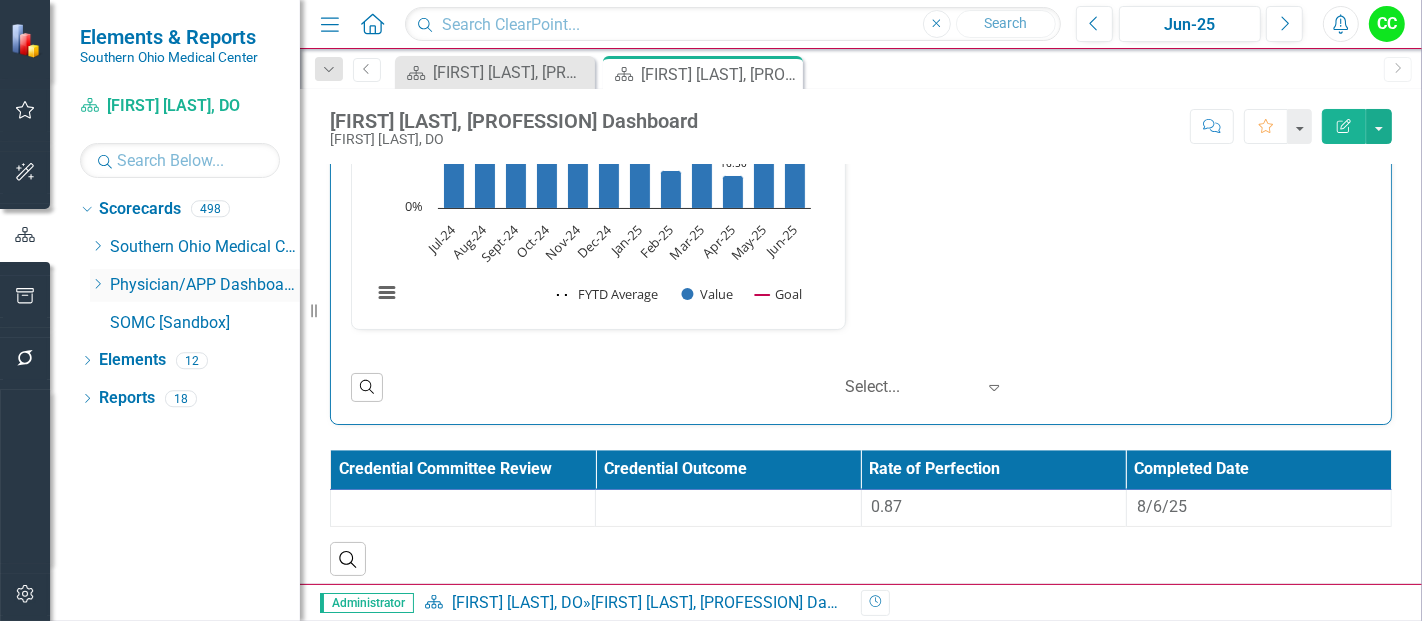 click on "Dropdown" 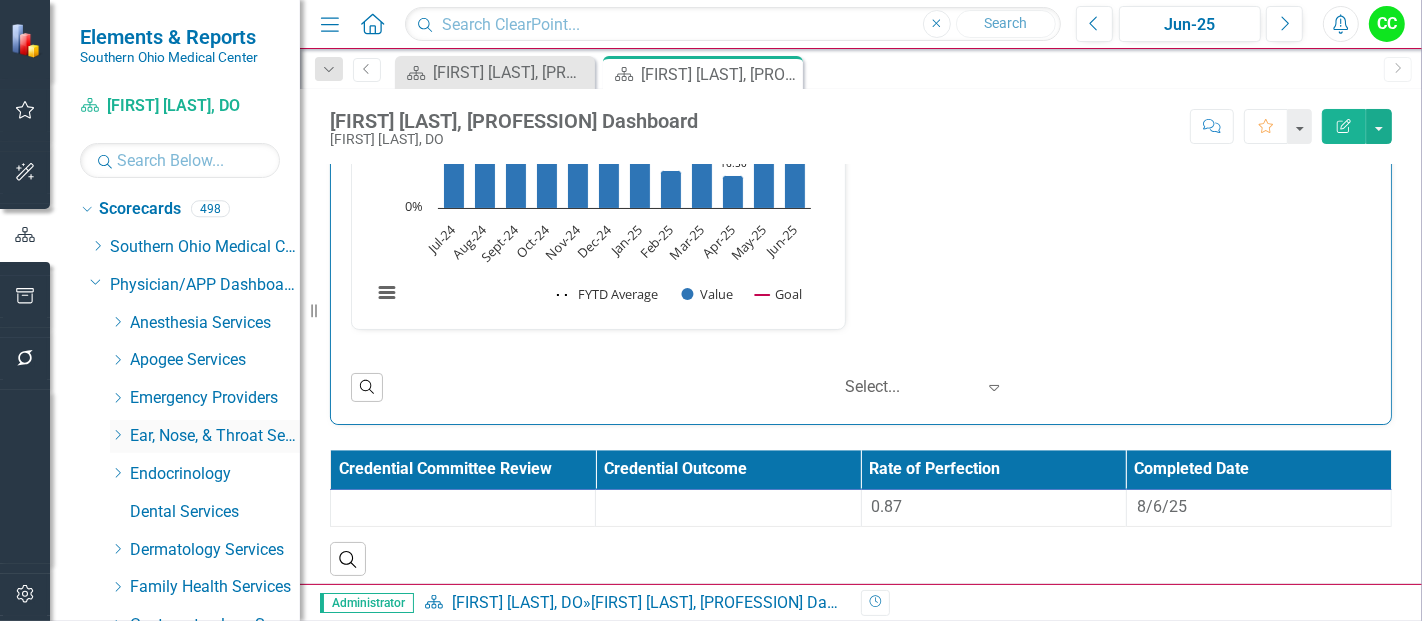 click on "Dropdown" 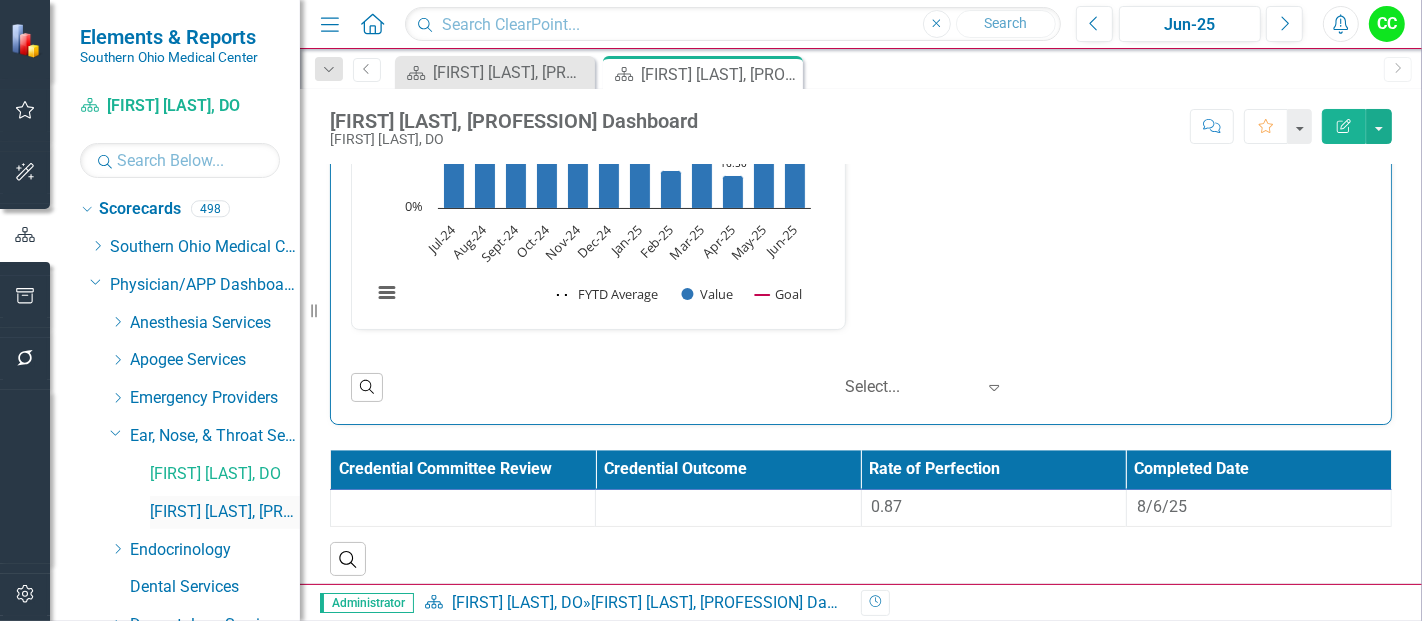 click on "[FIRST] [LAST], [PROFESSION]" at bounding box center (225, 512) 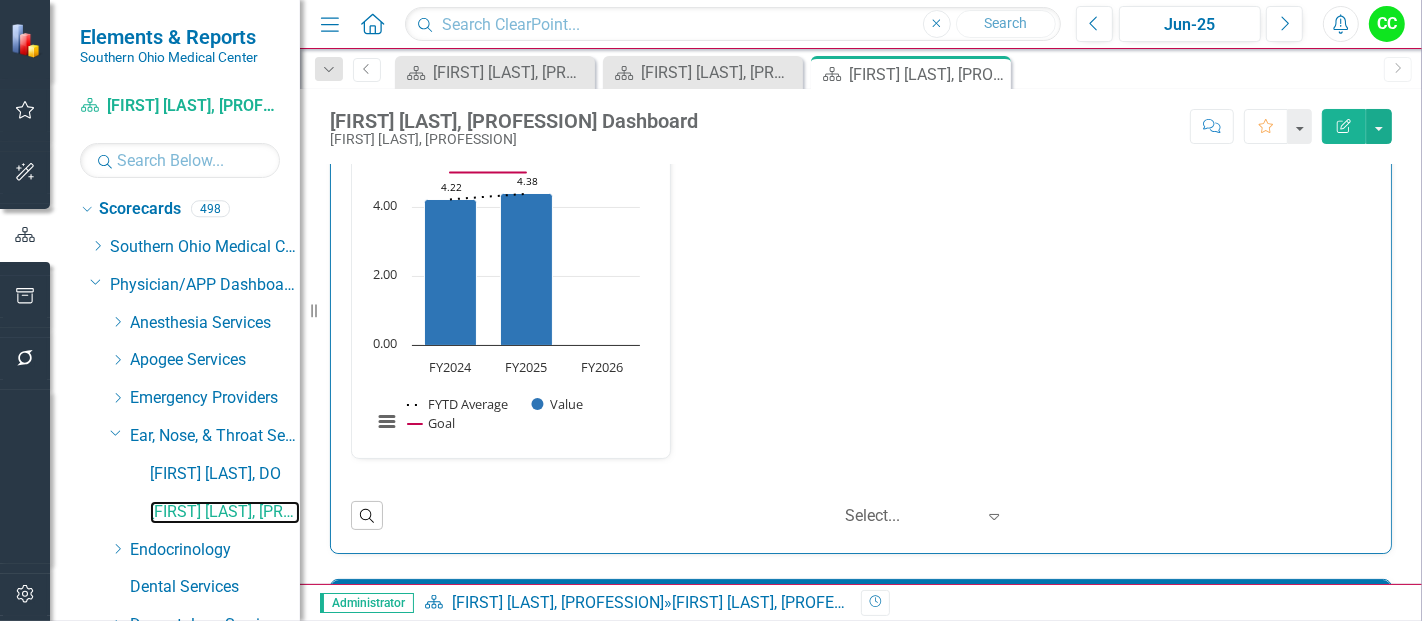 scroll, scrollTop: 0, scrollLeft: 0, axis: both 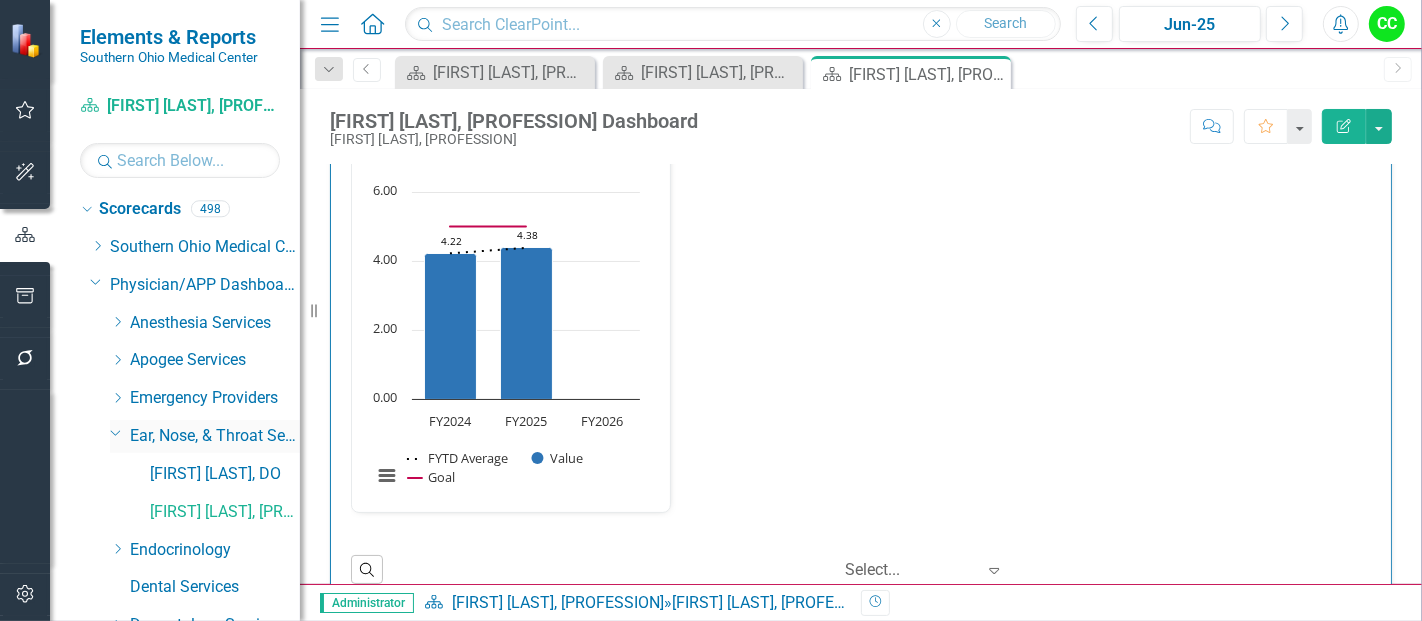 click on "Dropdown" 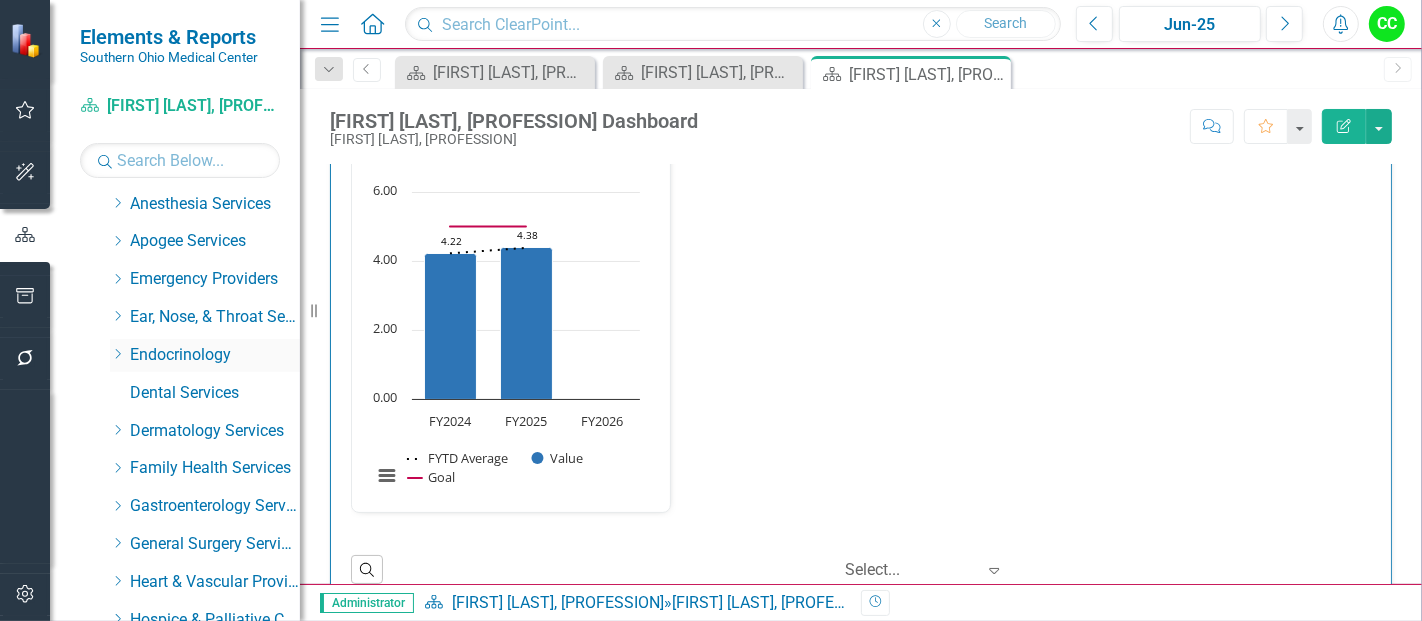 scroll, scrollTop: 232, scrollLeft: 0, axis: vertical 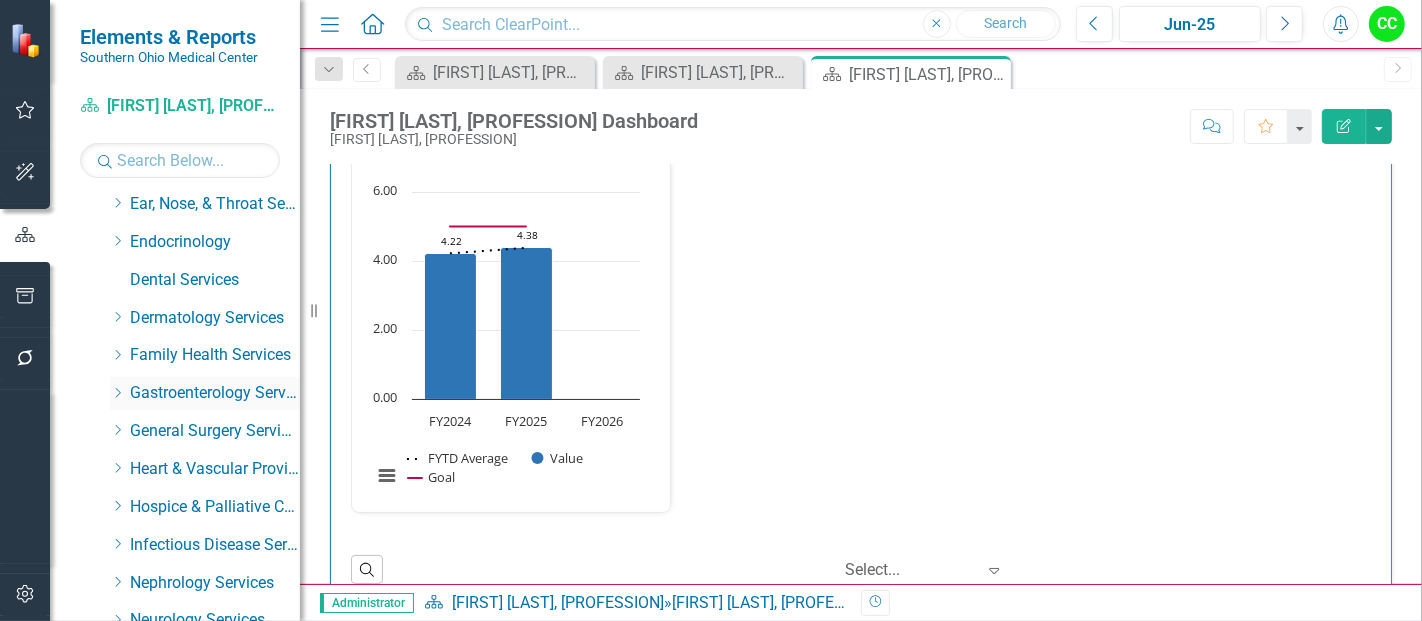 click on "Dropdown" 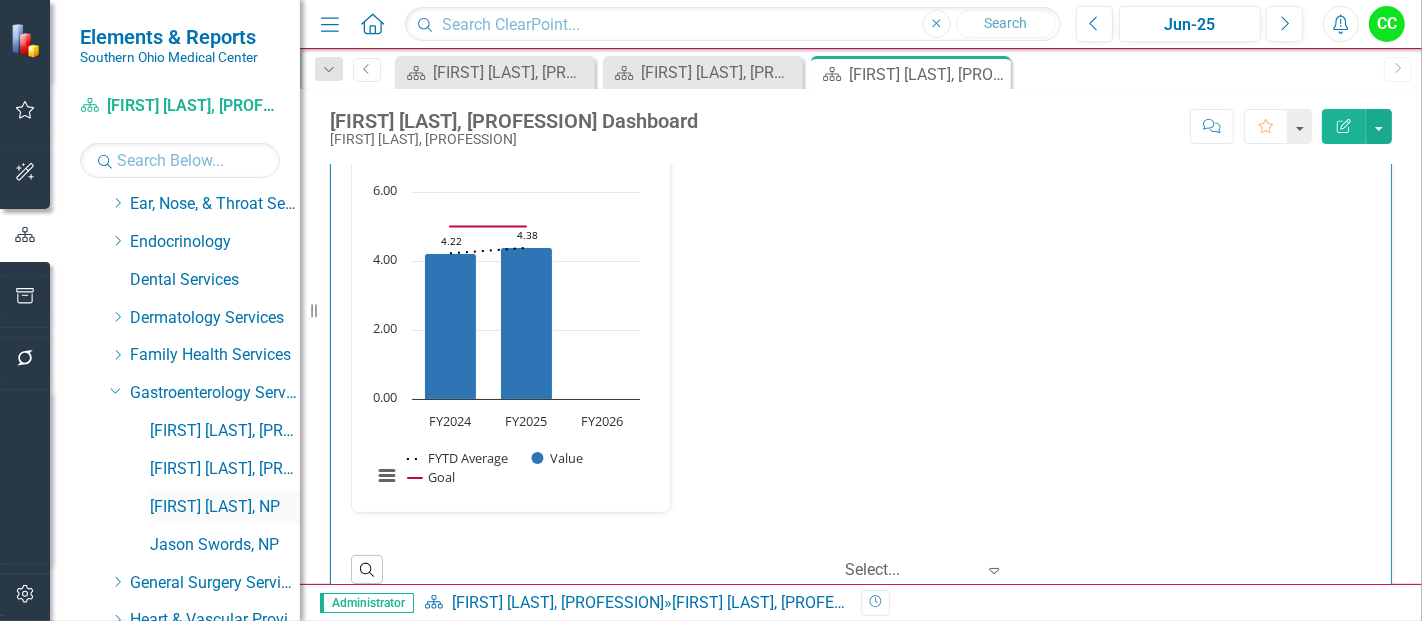 click on "[FIRST] [LAST], NP" at bounding box center (225, 507) 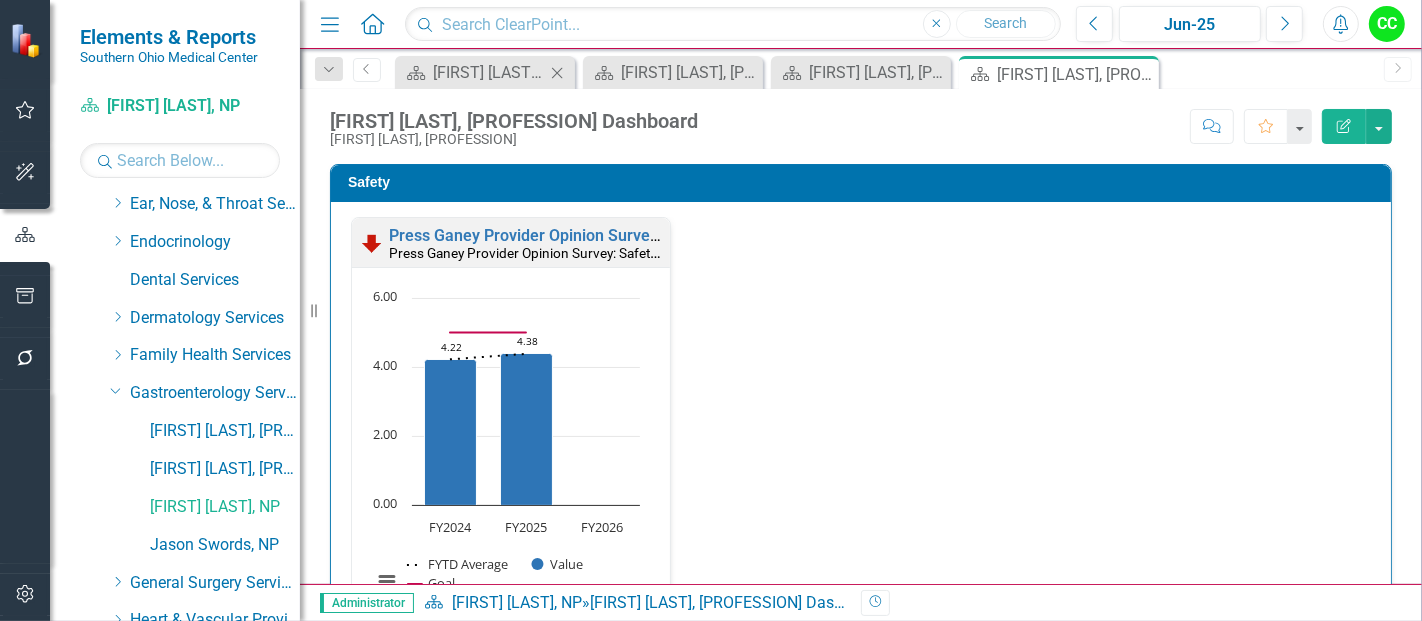 click 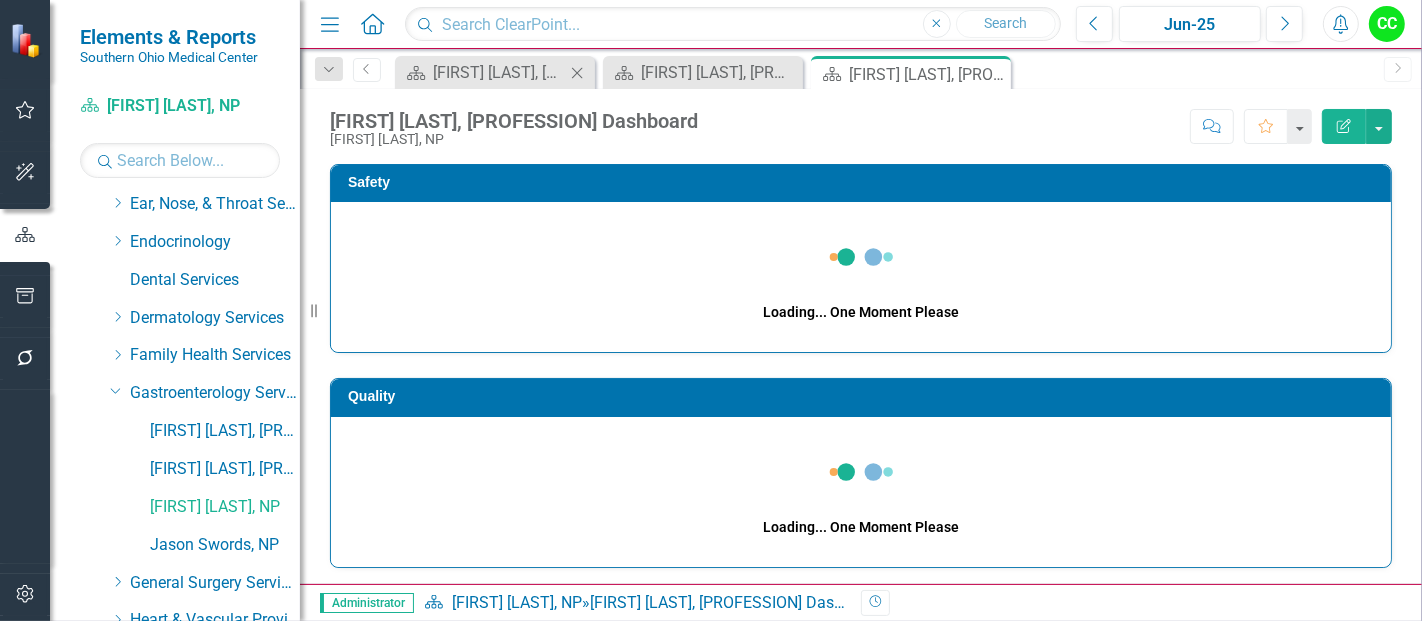 click on "Close" 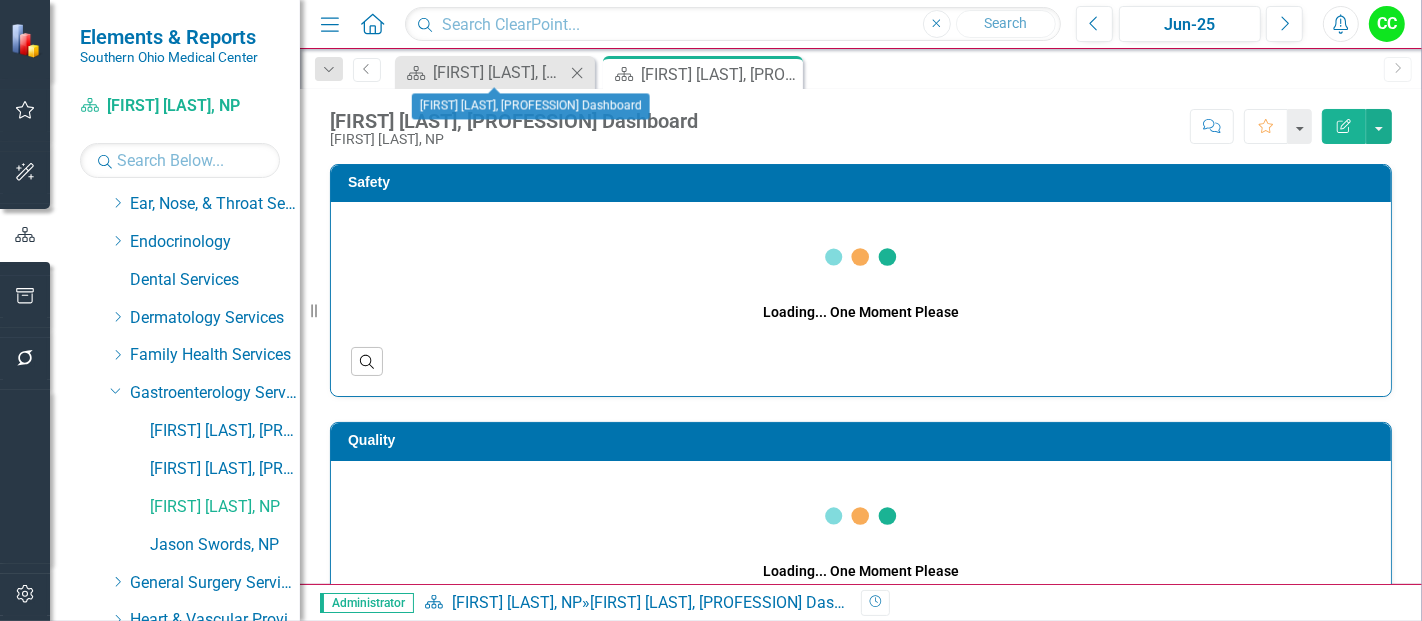 click on "Close" 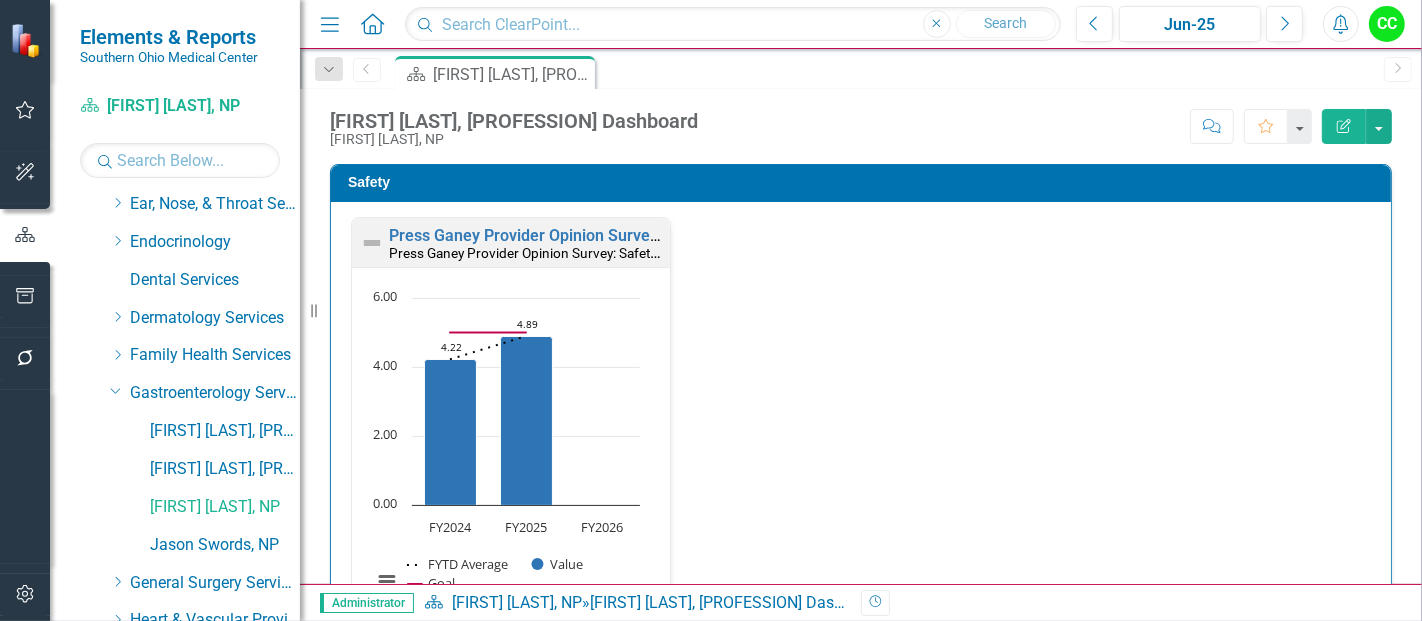 scroll, scrollTop: 0, scrollLeft: 0, axis: both 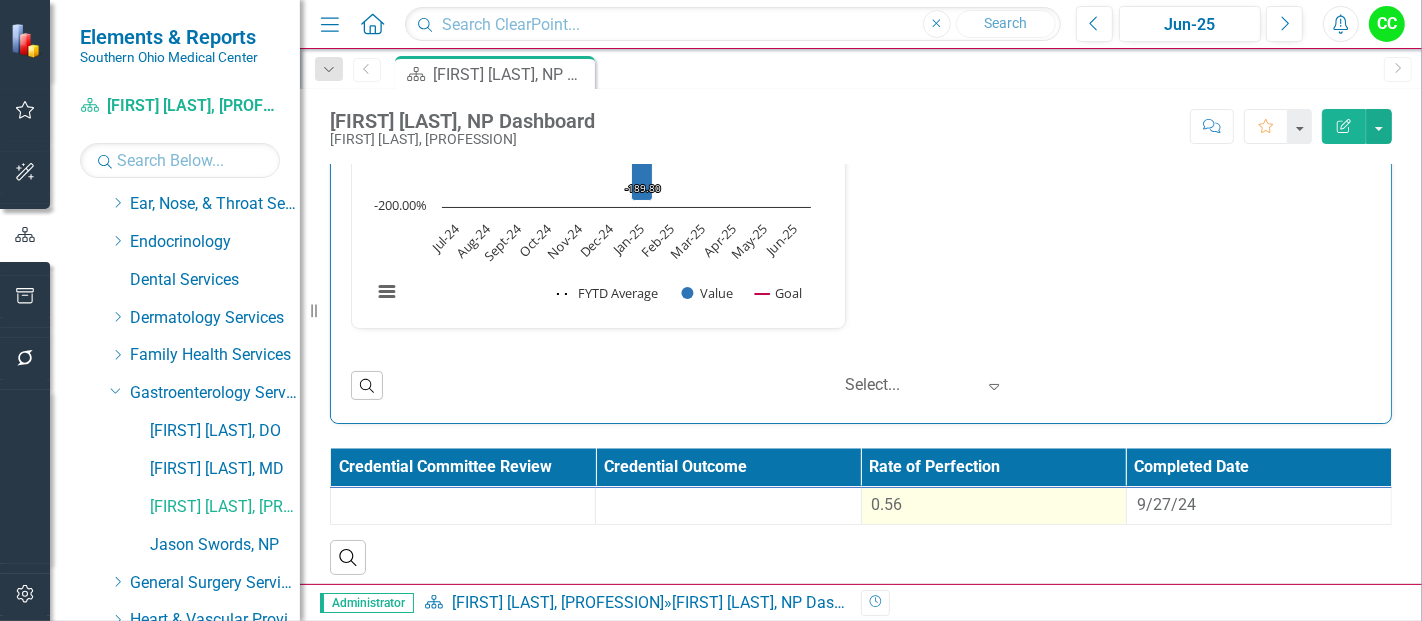 click on "0.56" at bounding box center [994, 505] 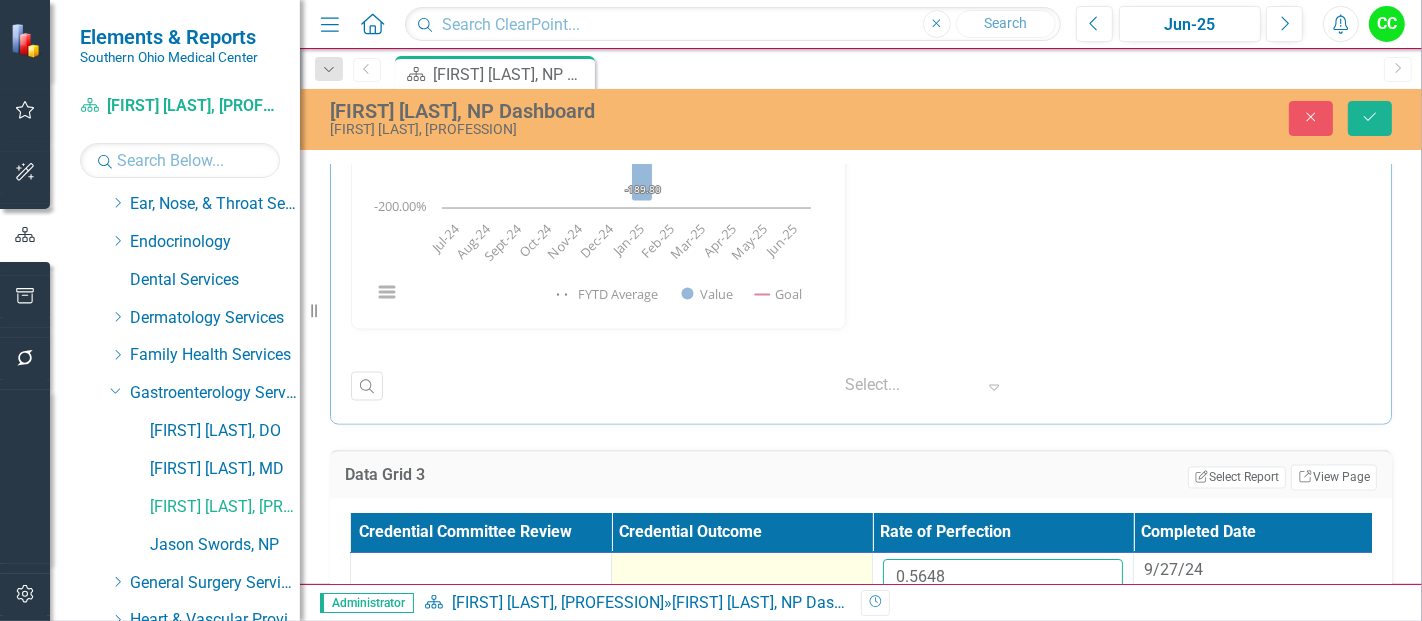 drag, startPoint x: 963, startPoint y: 575, endPoint x: 860, endPoint y: 564, distance: 103.58572 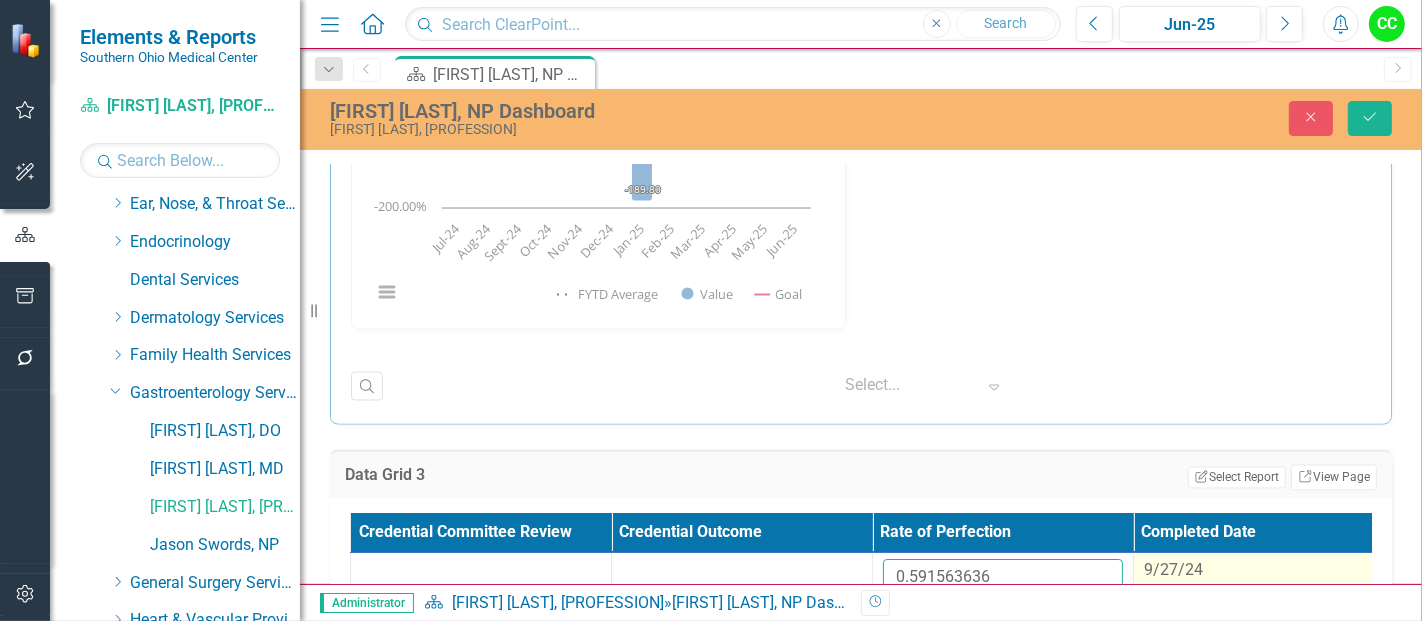 type on "0.591563636" 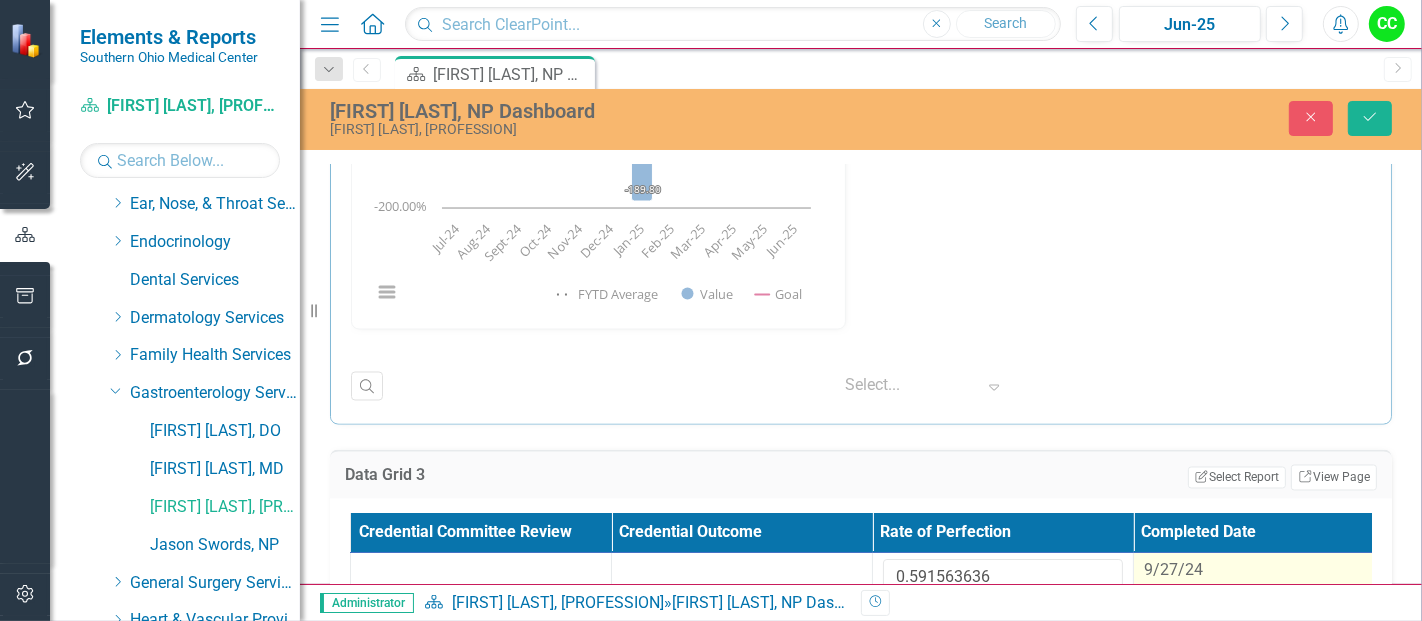 click on "9/27/24" at bounding box center [1264, 571] 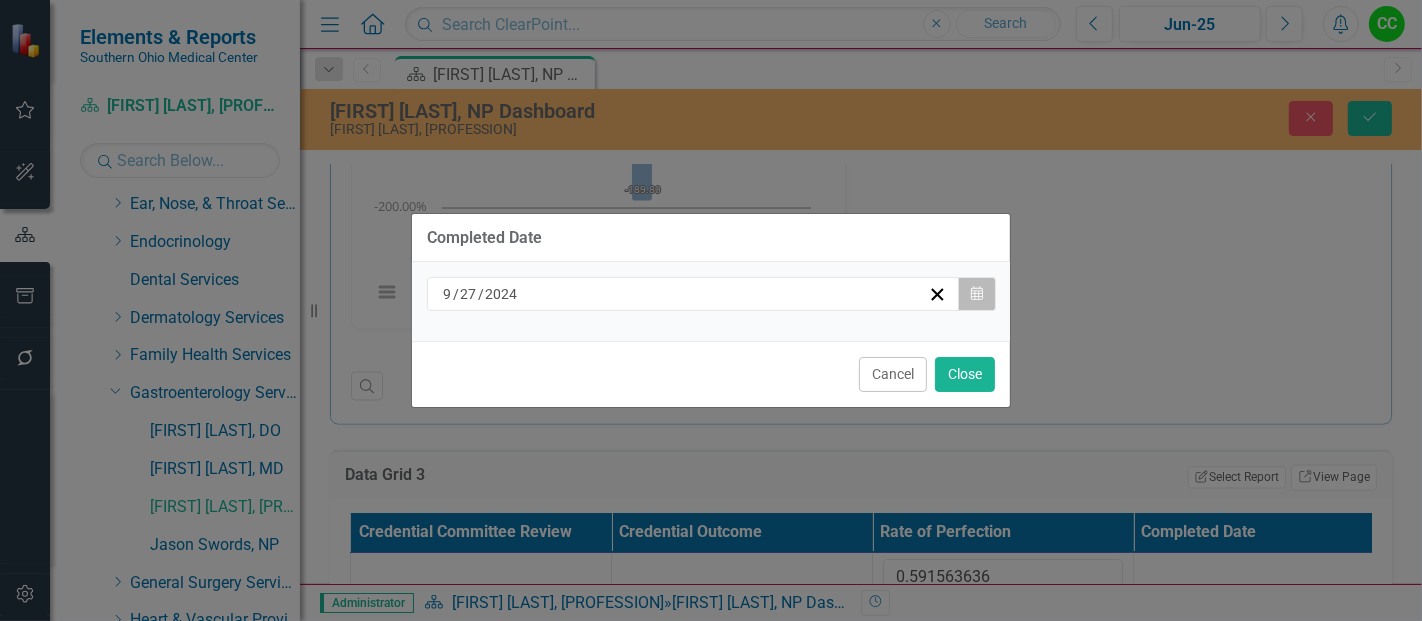 click on "Calendar" at bounding box center [977, 294] 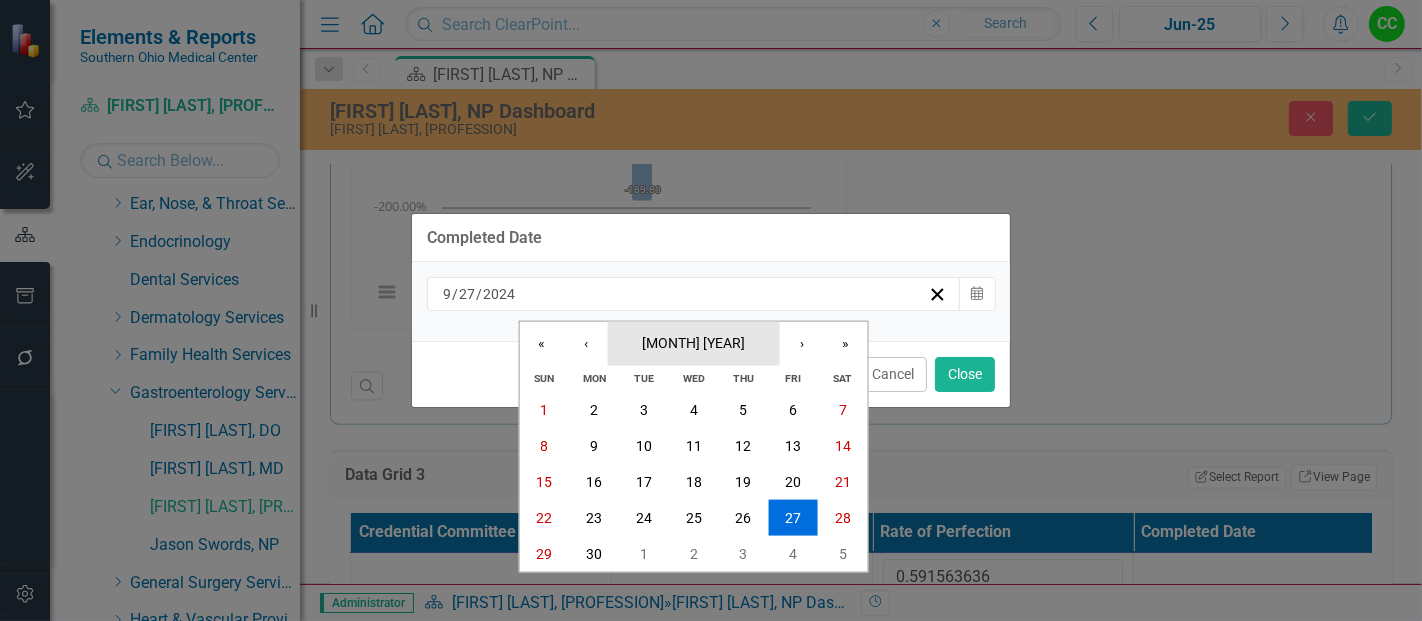 click on "[MONTH] [YEAR]" at bounding box center [693, 342] 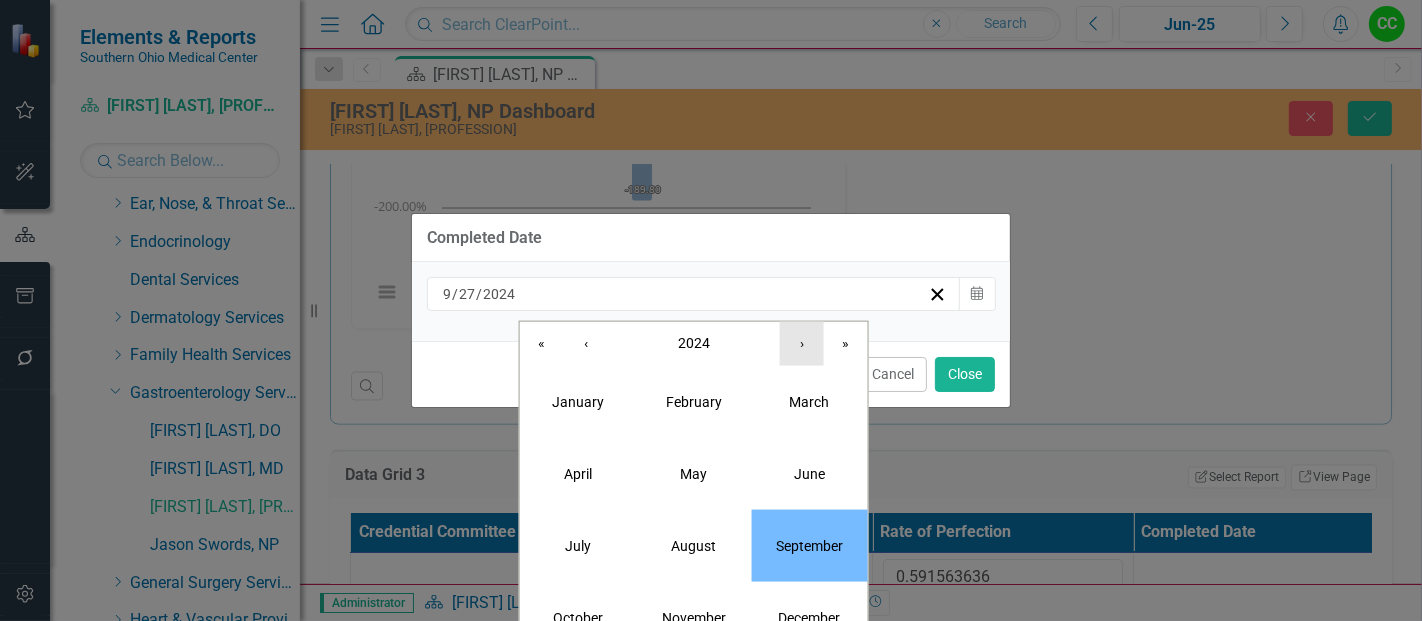 click on "›" at bounding box center (802, 343) 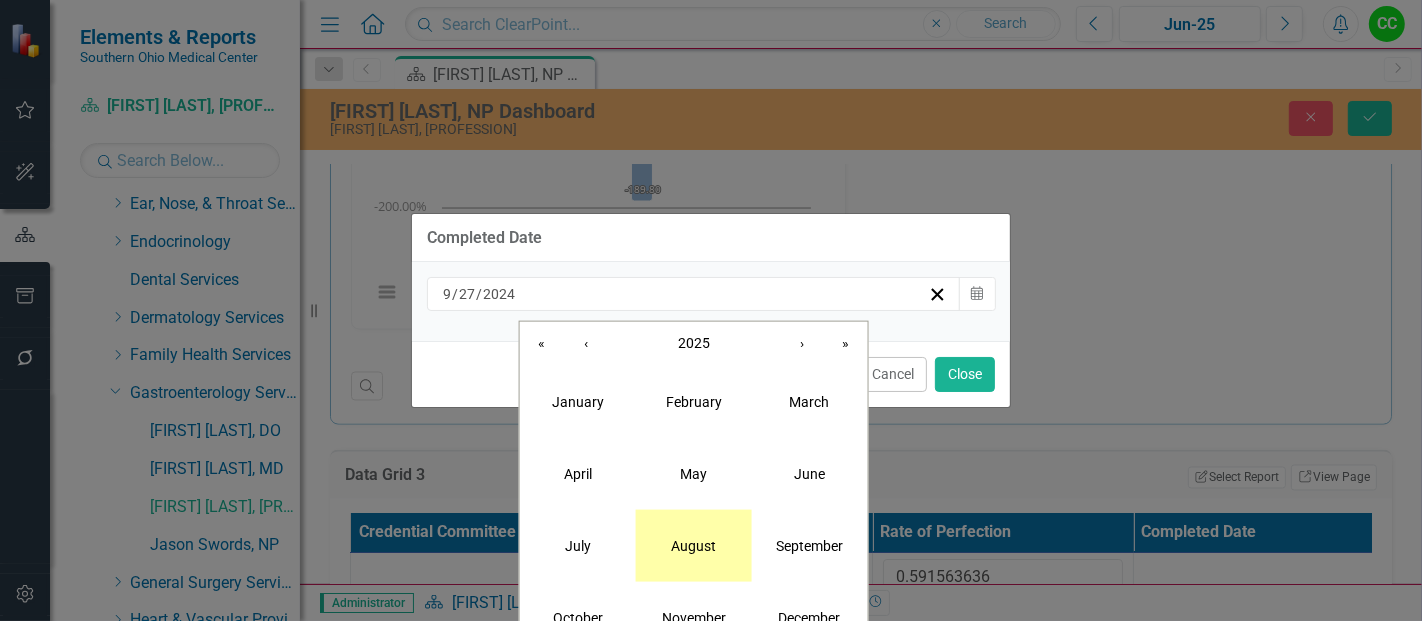 click on "August" at bounding box center (693, 545) 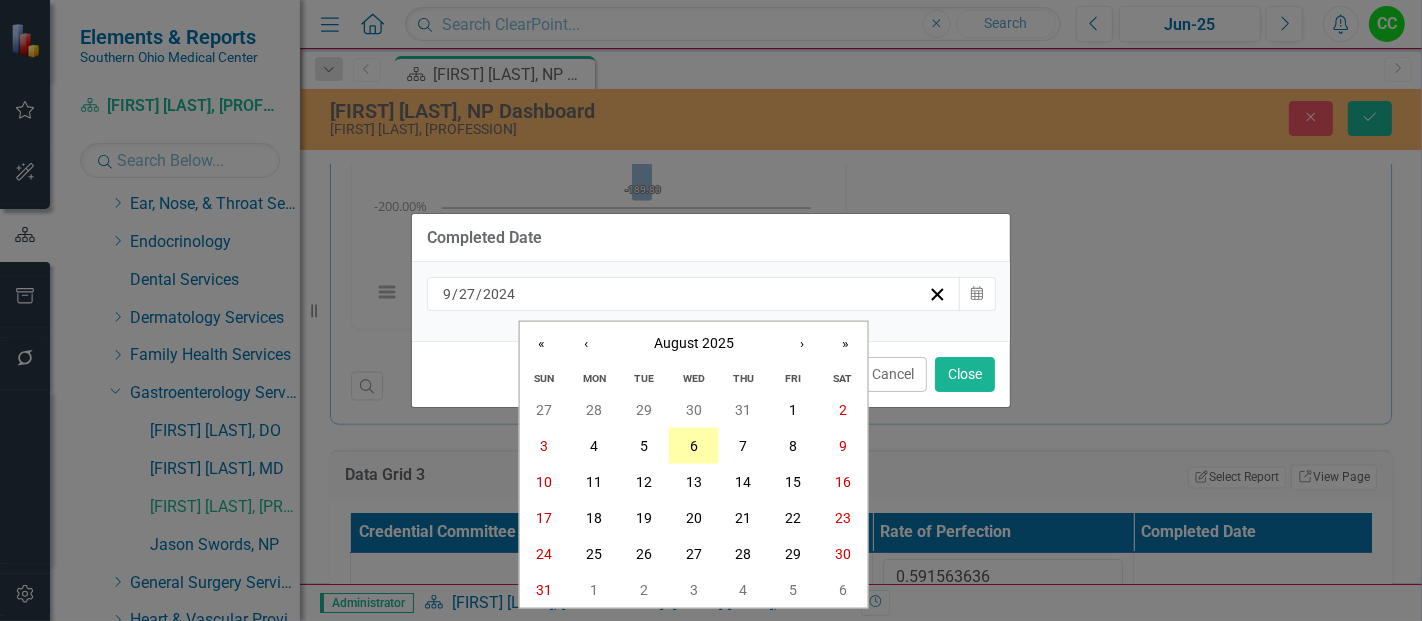 click on "6" at bounding box center (694, 446) 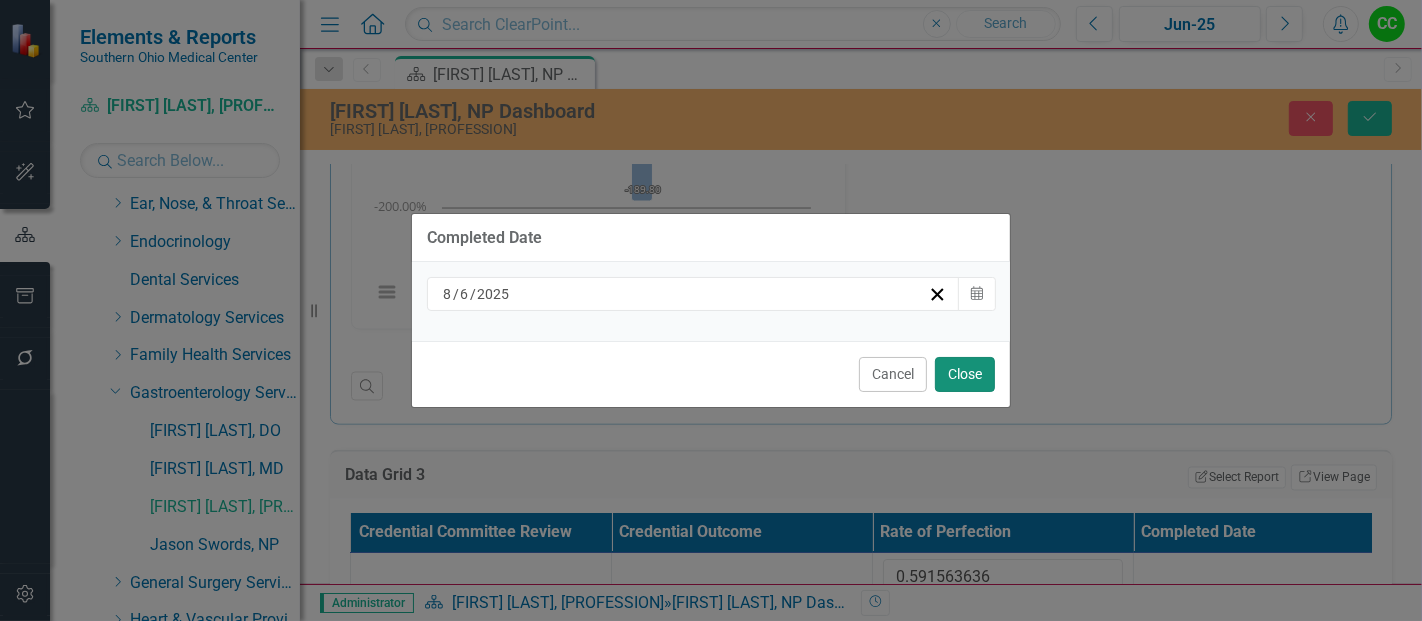 click on "Close" at bounding box center (965, 374) 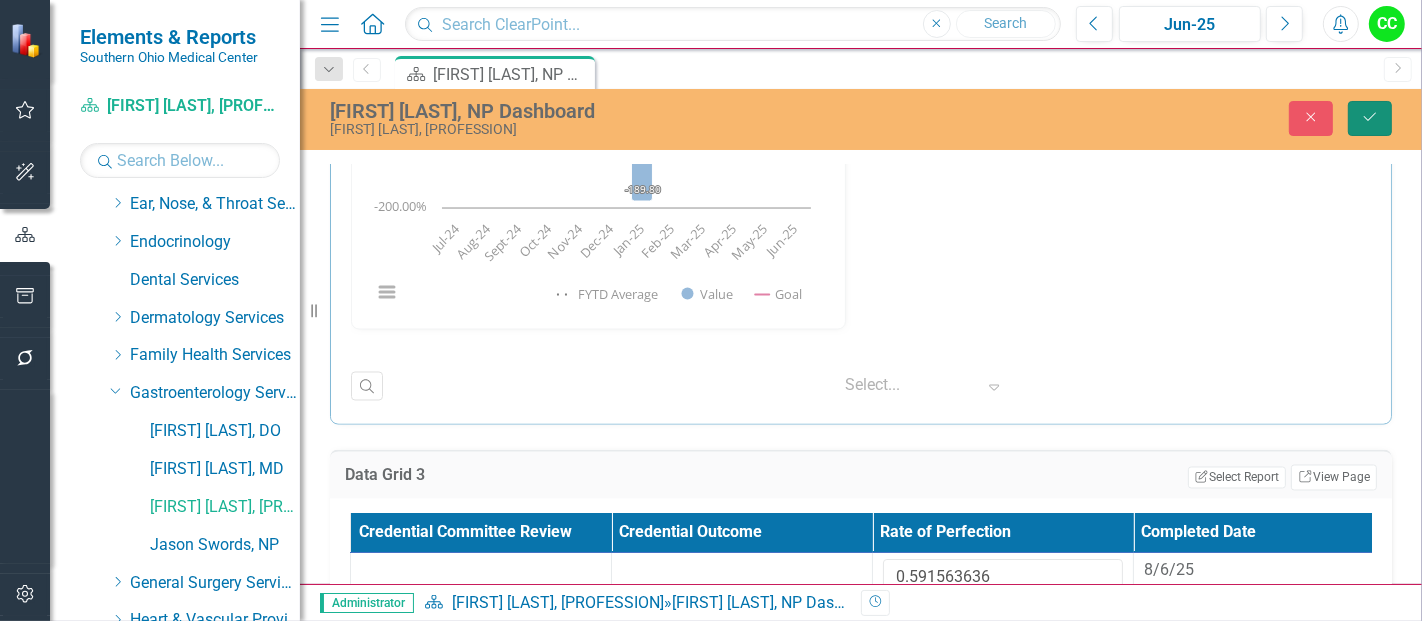 click on "Save" 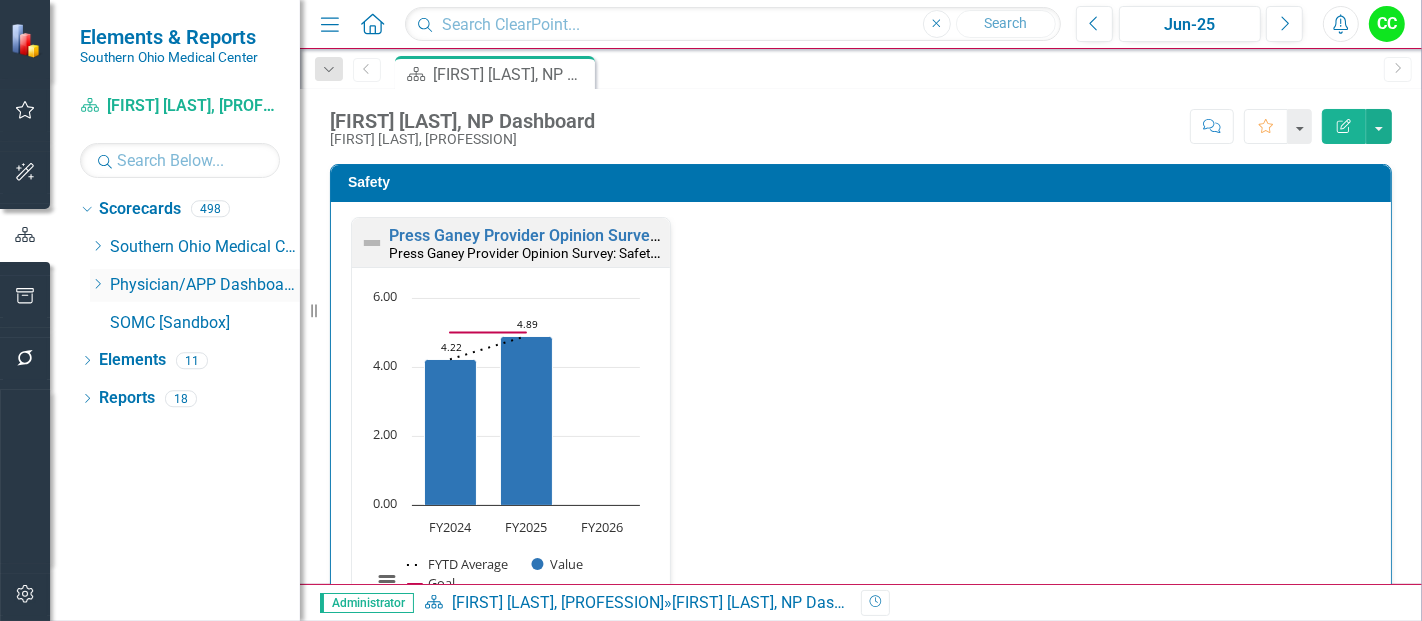 click on "Dropdown" 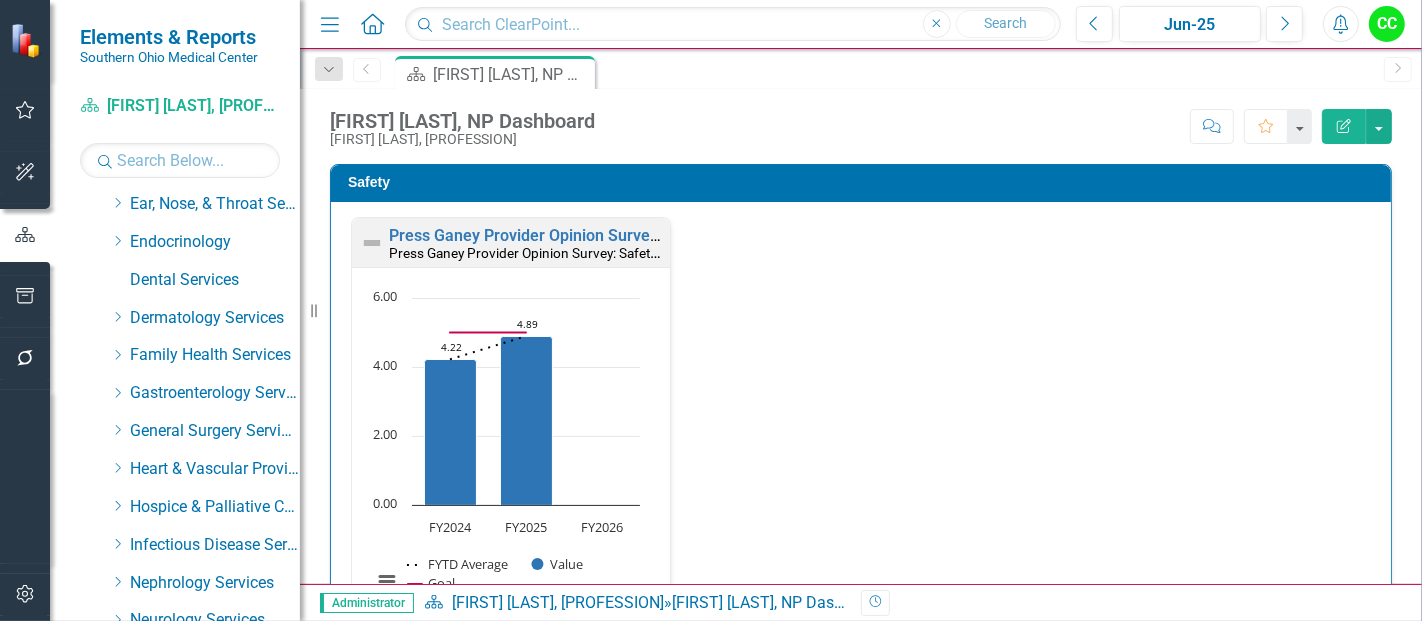 scroll, scrollTop: 0, scrollLeft: 0, axis: both 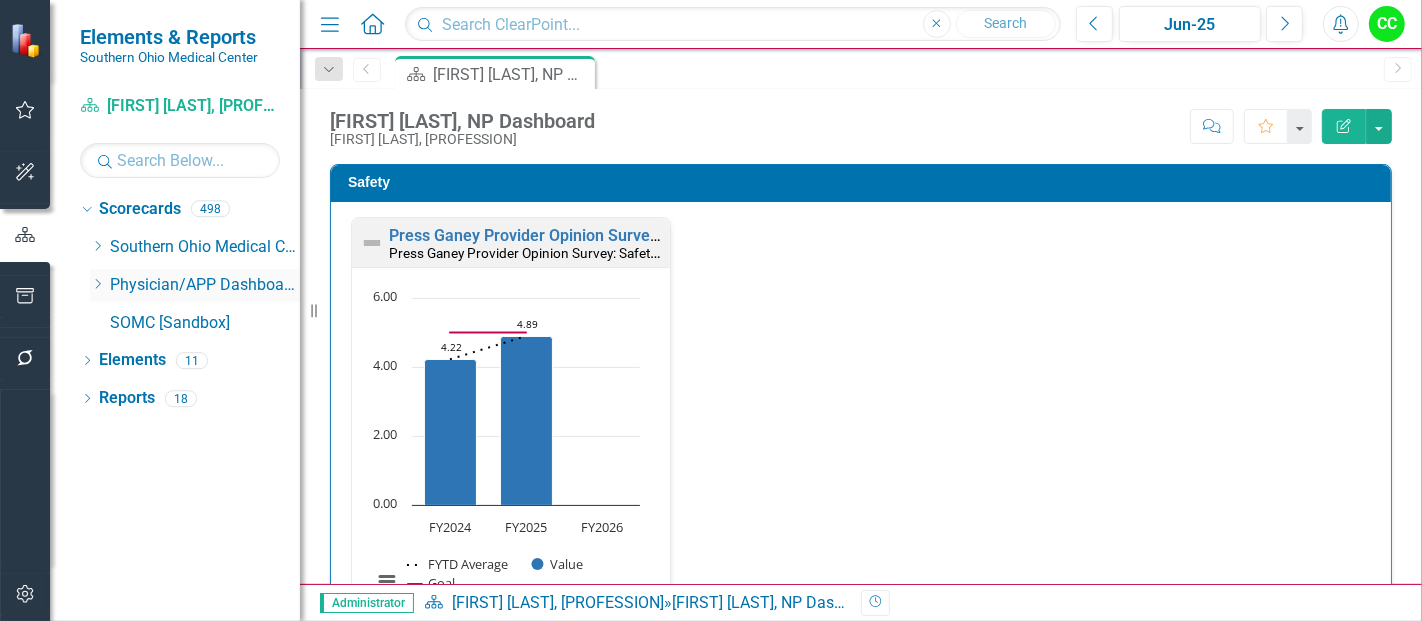 click on "Dropdown" 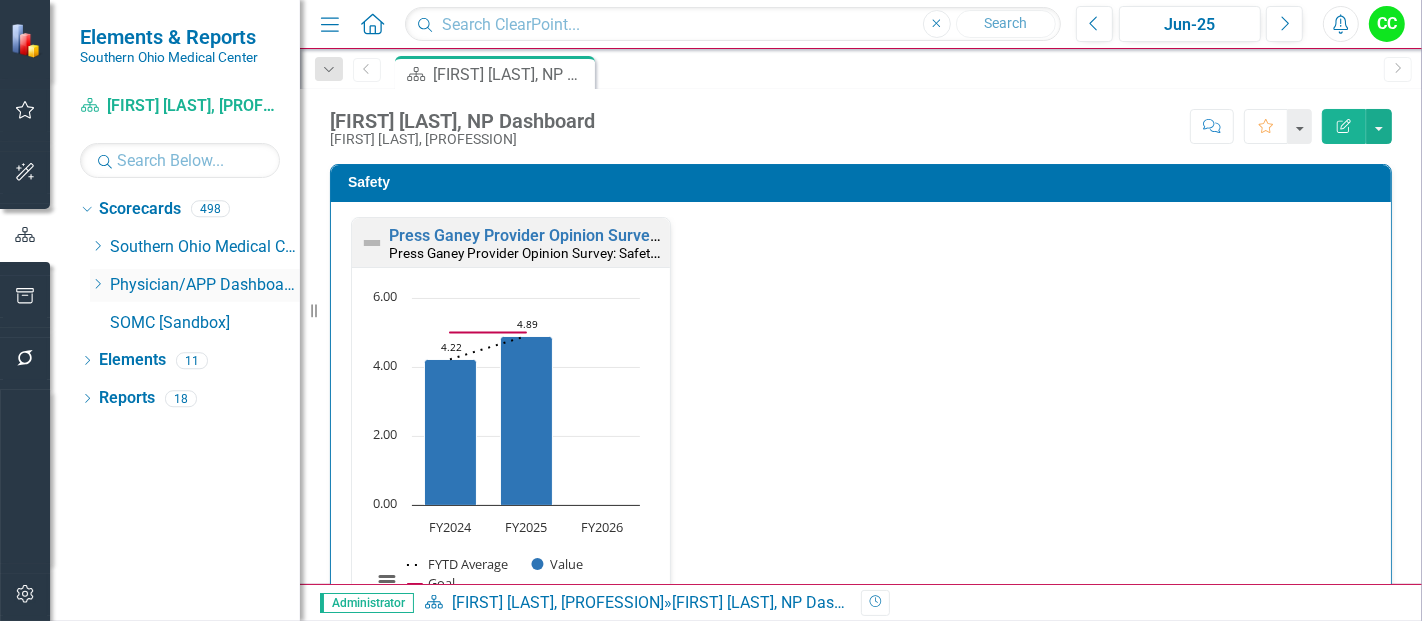 click on "Dropdown" 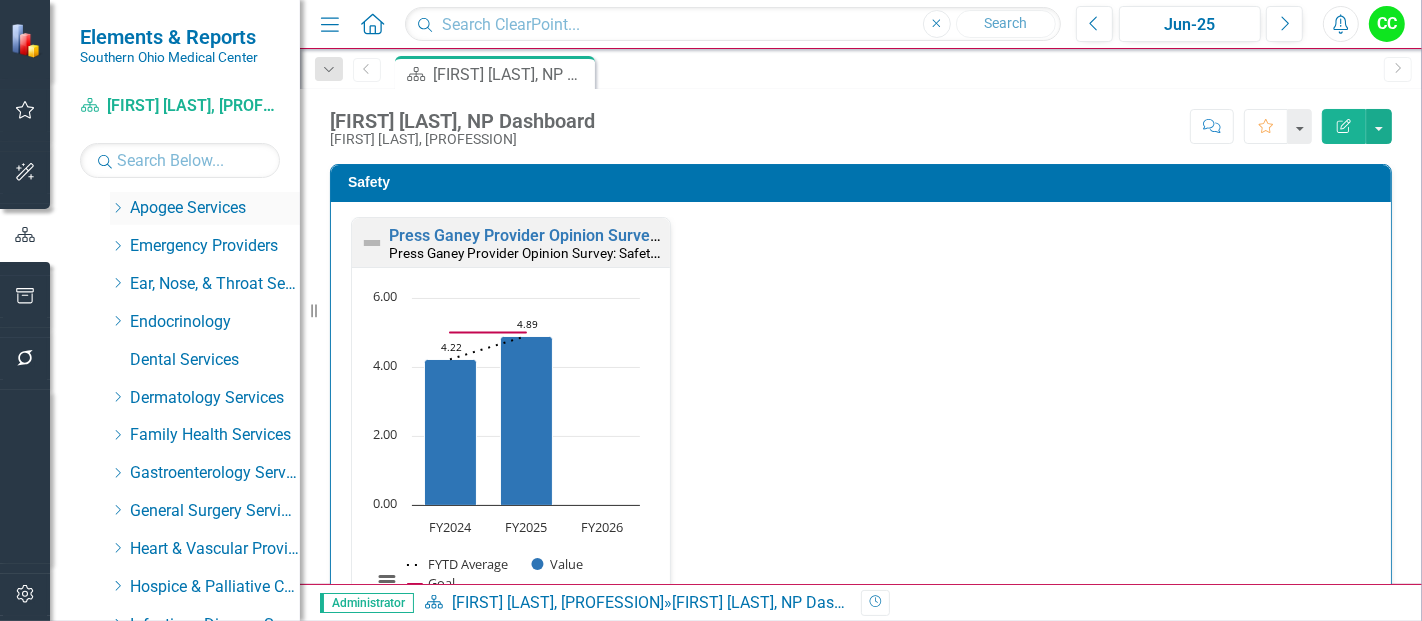 scroll, scrollTop: 153, scrollLeft: 0, axis: vertical 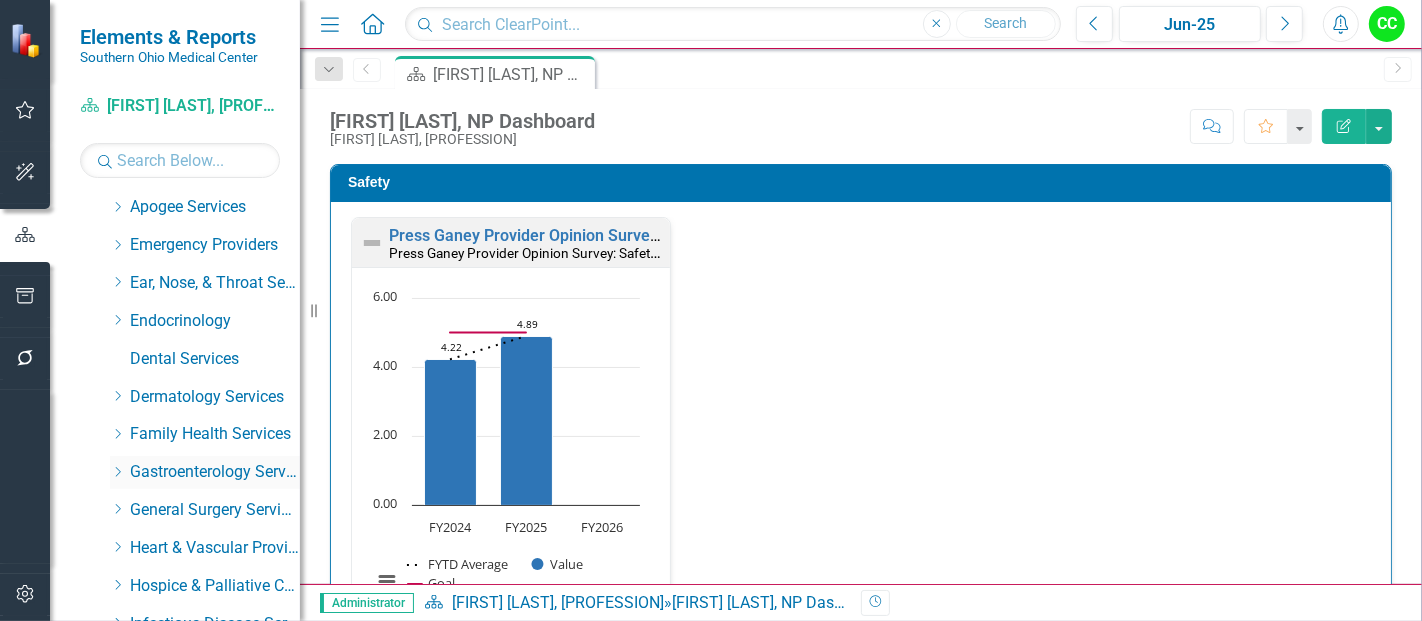 click on "Dropdown" 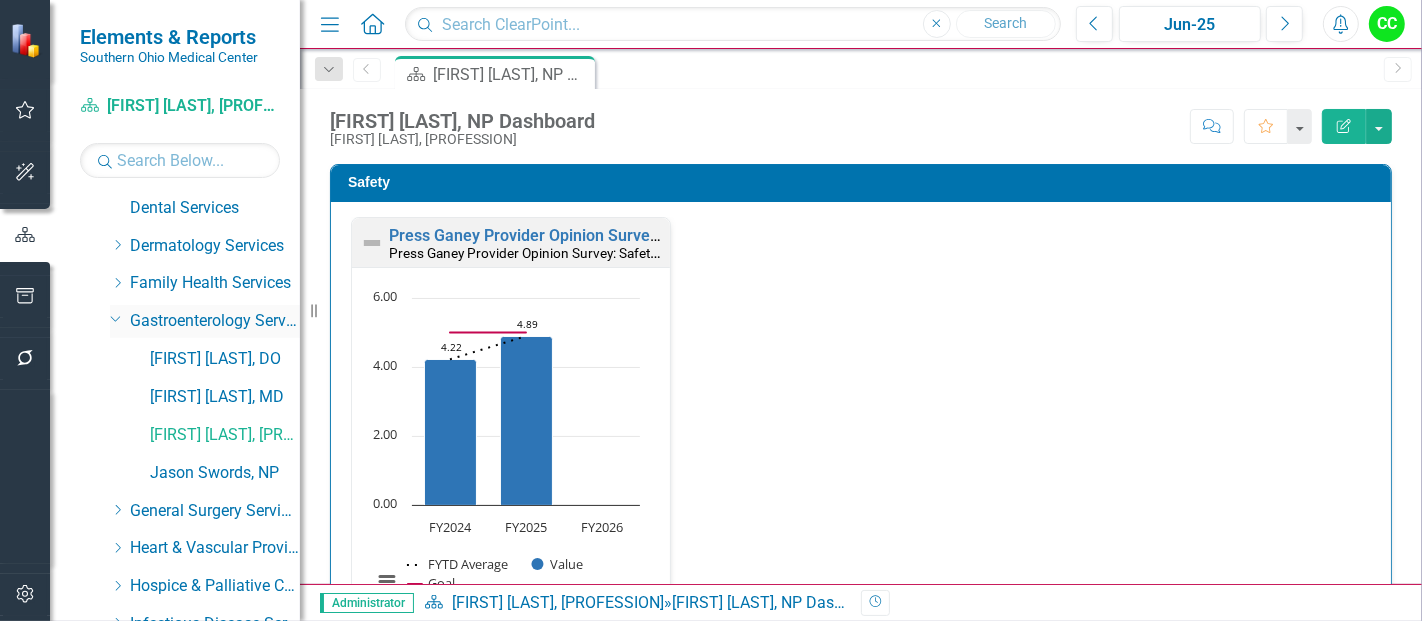 scroll, scrollTop: 310, scrollLeft: 0, axis: vertical 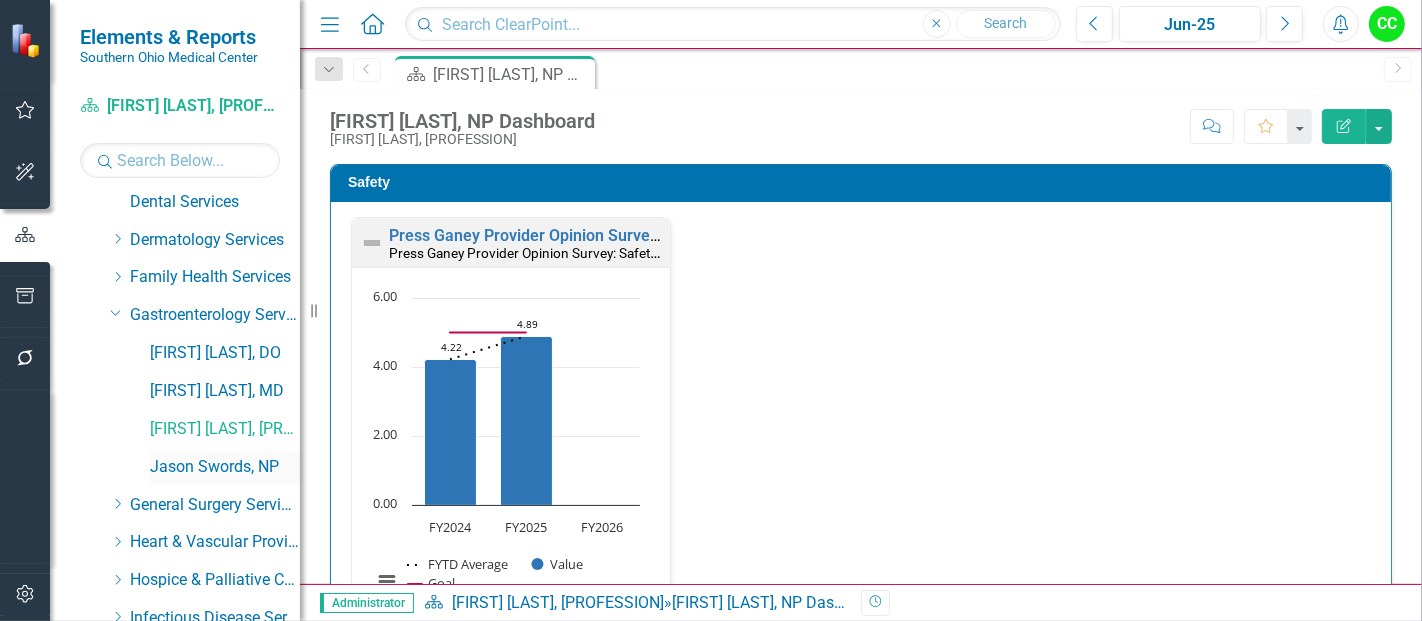 click on "Jason Swords, NP" at bounding box center (225, 467) 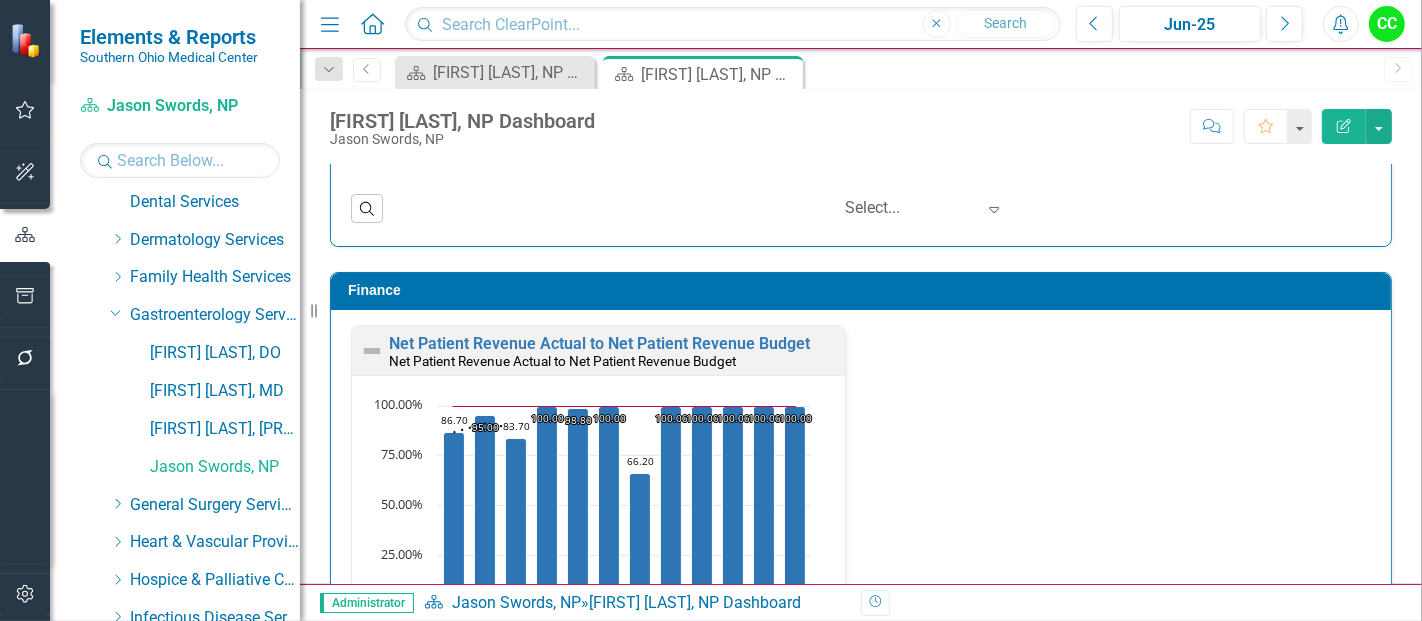 scroll, scrollTop: 2628, scrollLeft: 0, axis: vertical 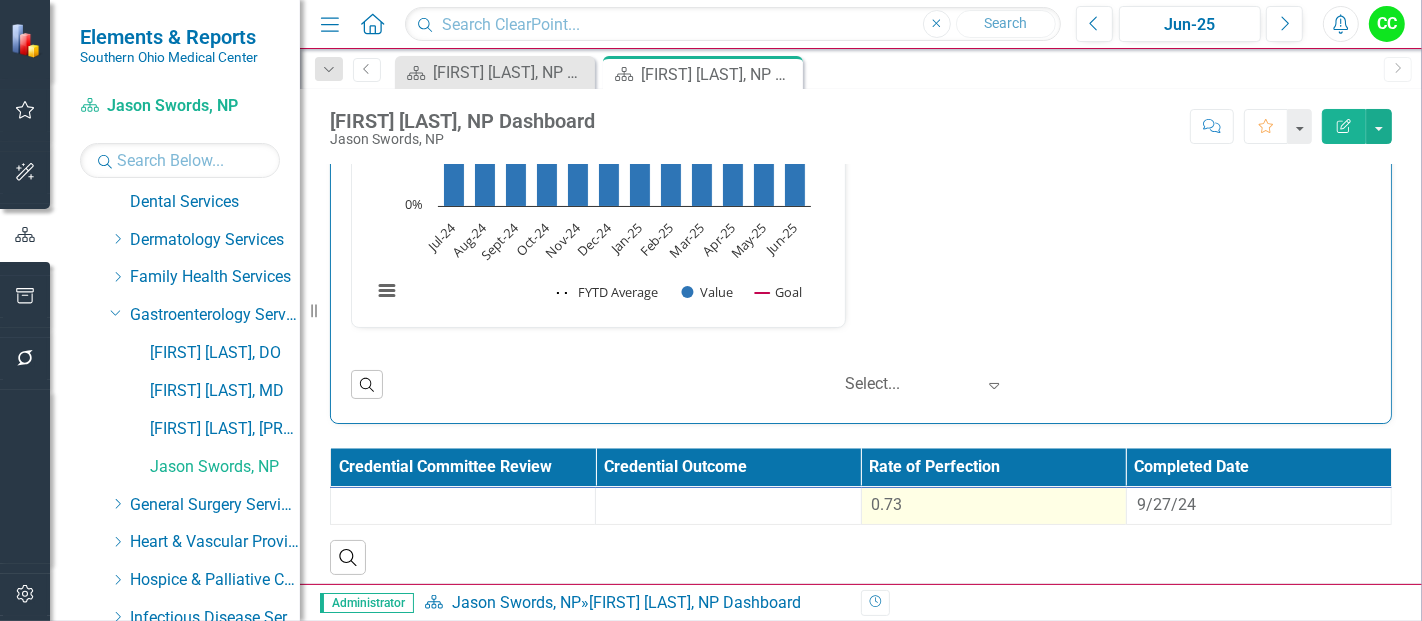 click on "0.73" at bounding box center (994, 505) 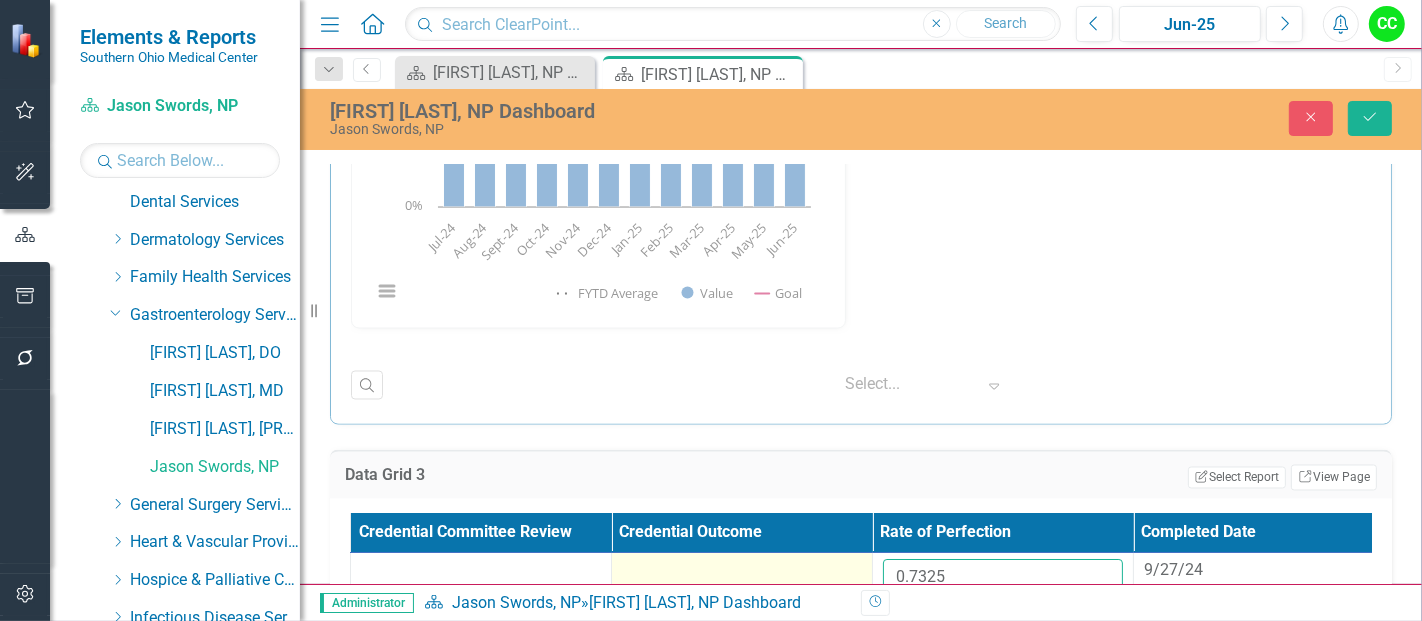 drag, startPoint x: 967, startPoint y: 557, endPoint x: 809, endPoint y: 544, distance: 158.5339 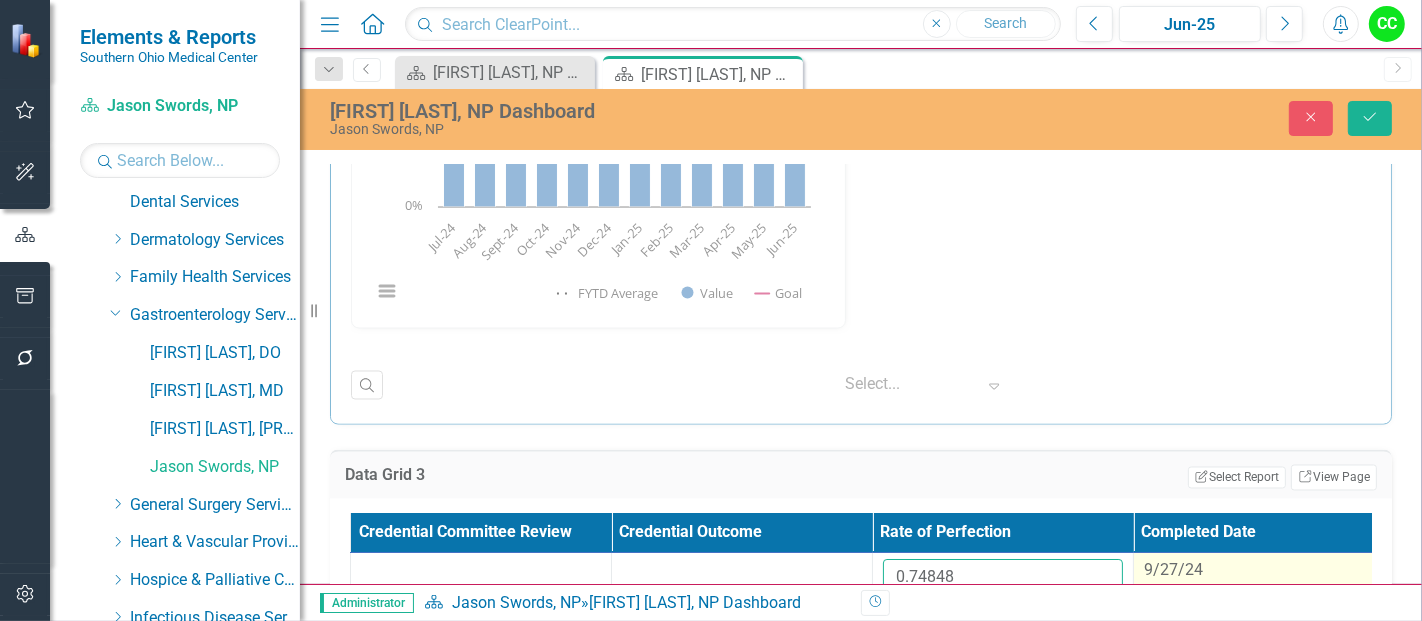 type on "0.74848" 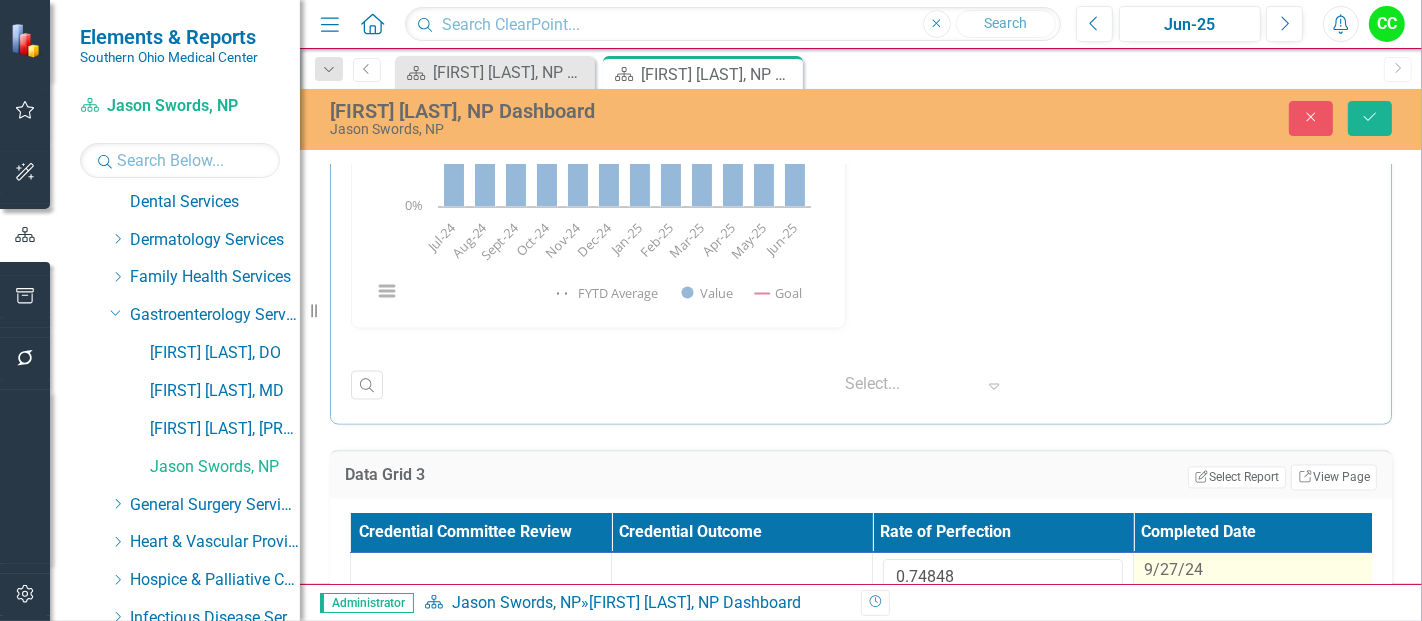 click on "9/27/24" at bounding box center [1264, 571] 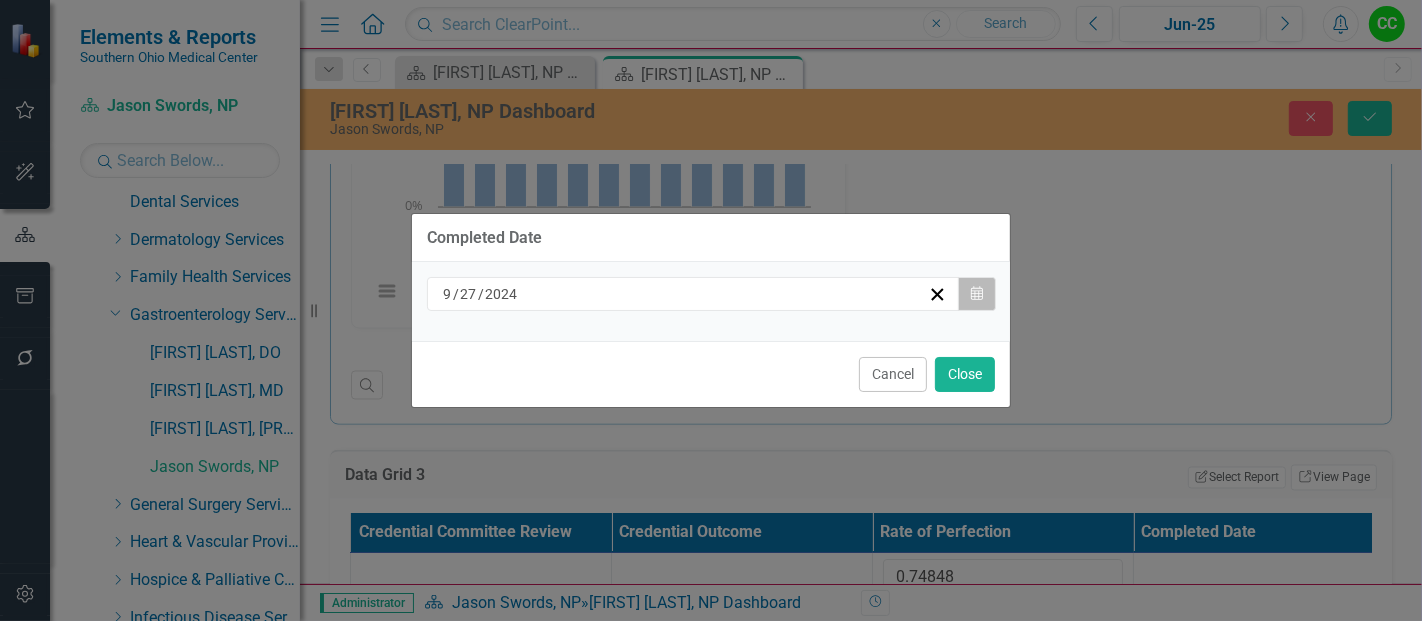 click on "Calendar" at bounding box center [977, 294] 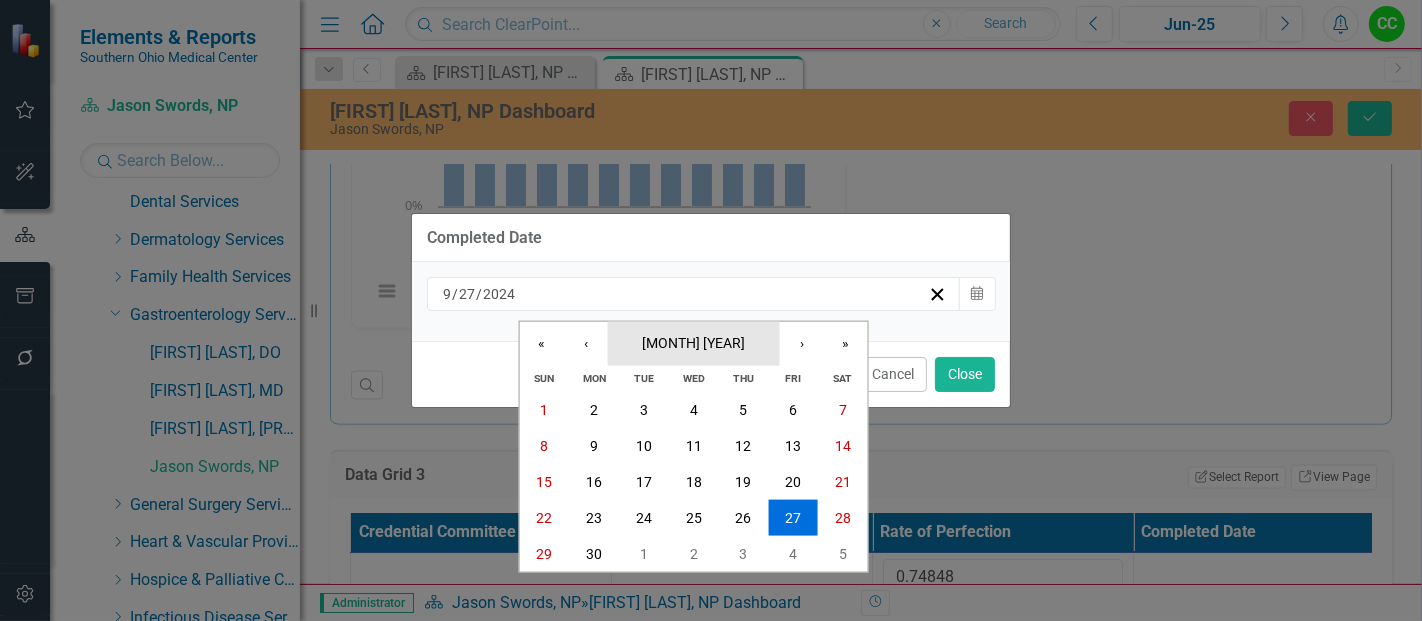 click on "[MONTH] [YEAR]" at bounding box center (693, 342) 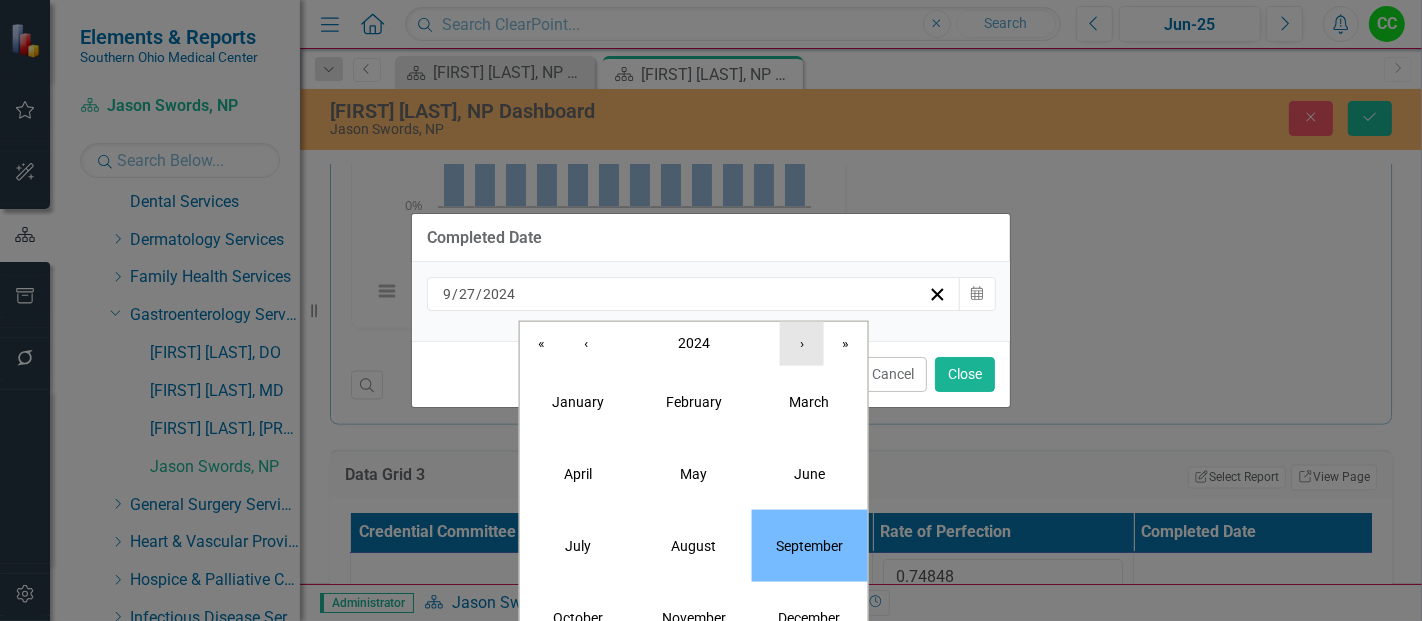 click on "›" at bounding box center (802, 343) 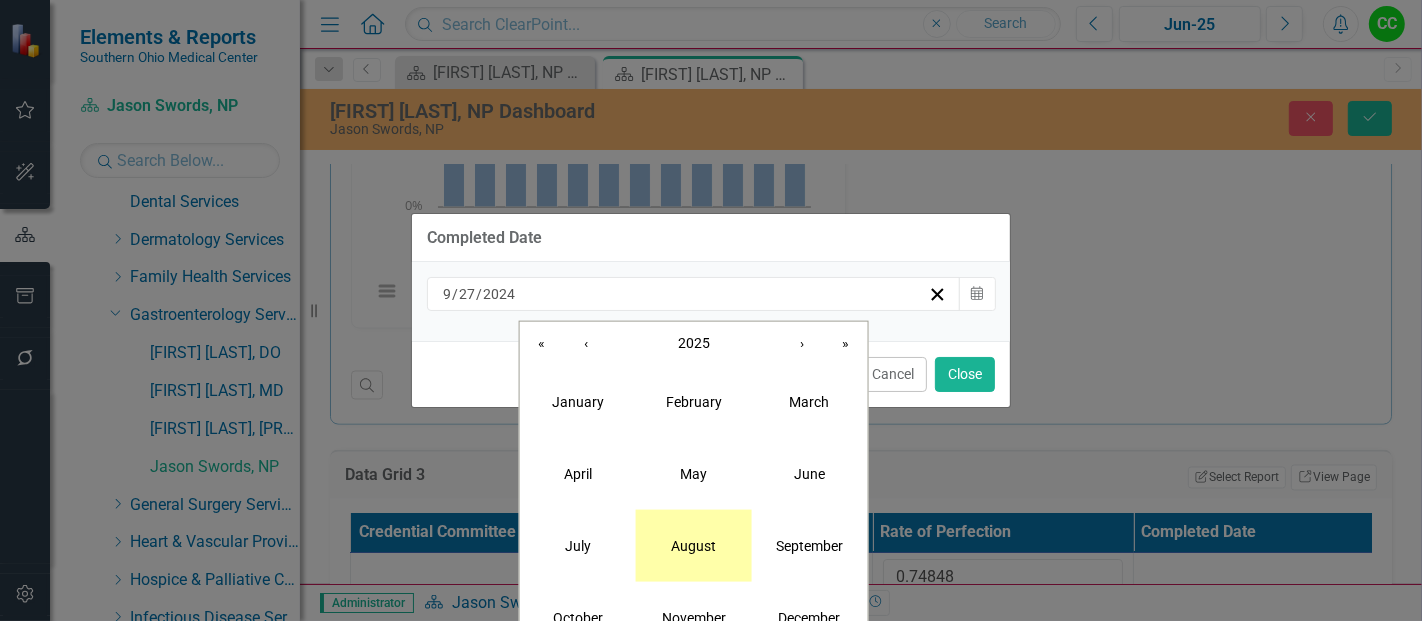 click on "August" at bounding box center (693, 545) 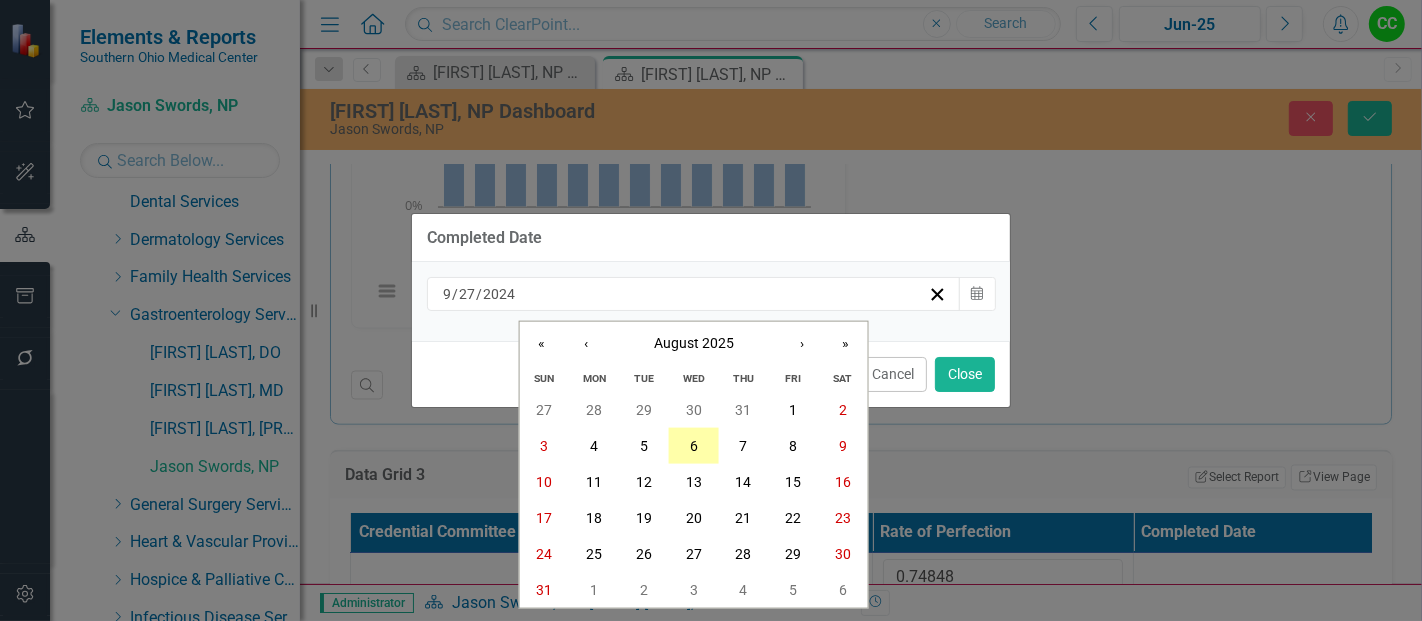 click on "6" at bounding box center [694, 446] 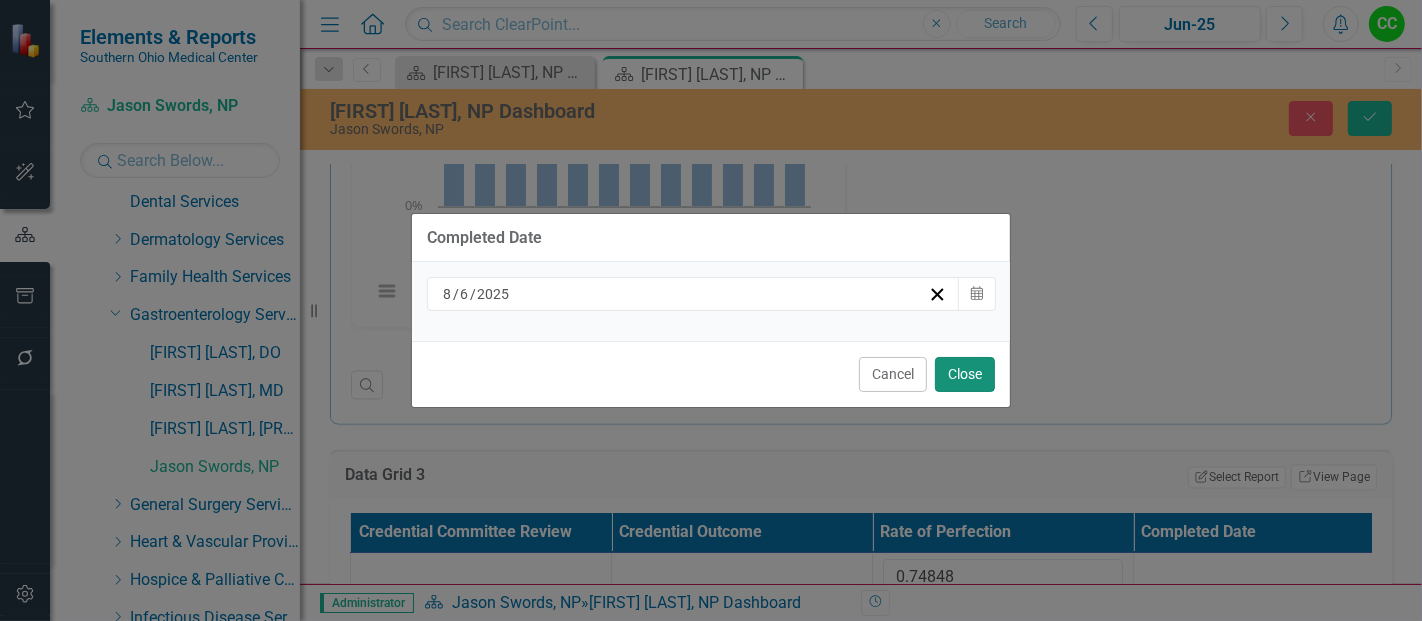 click on "Close" at bounding box center [965, 374] 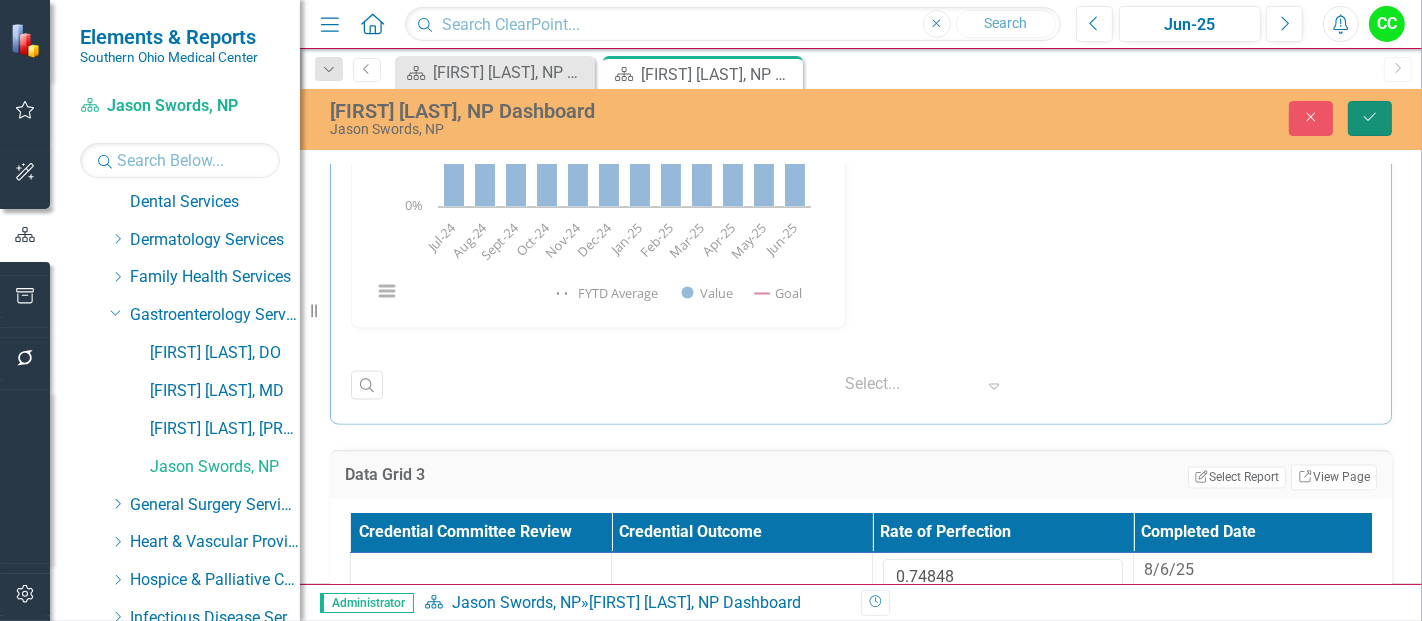 click on "Save" 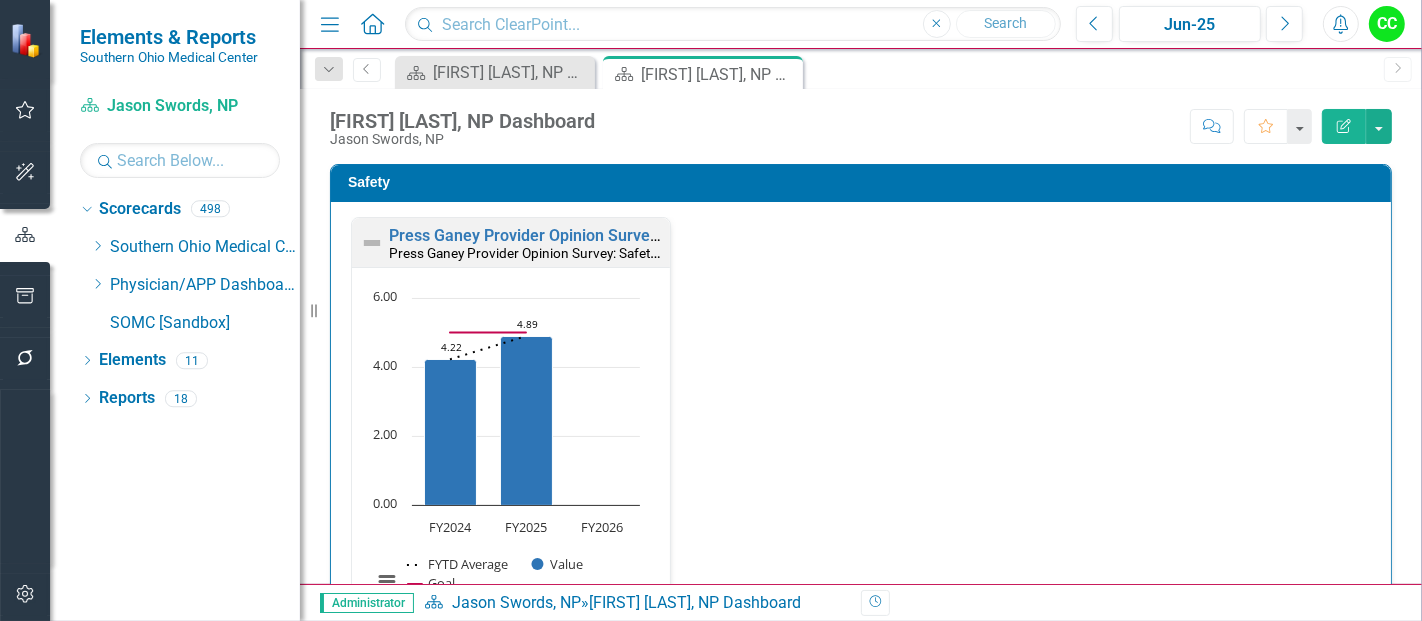scroll, scrollTop: 0, scrollLeft: 0, axis: both 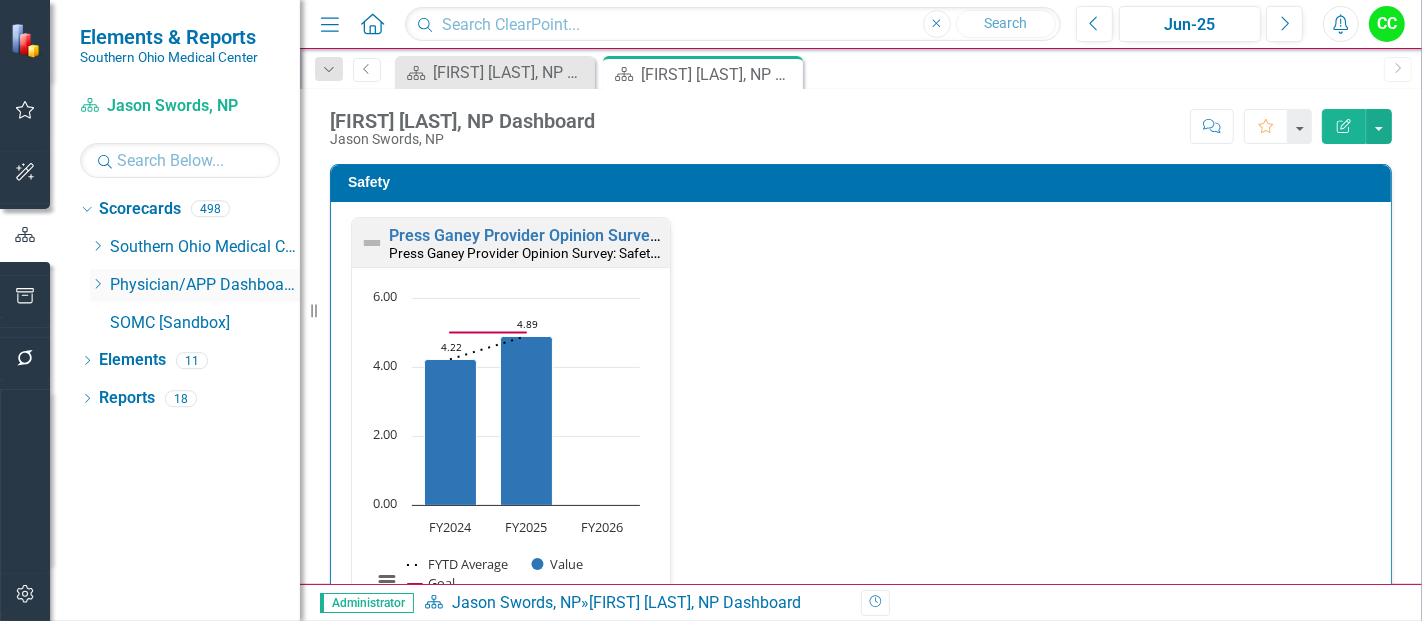 click on "Dropdown" 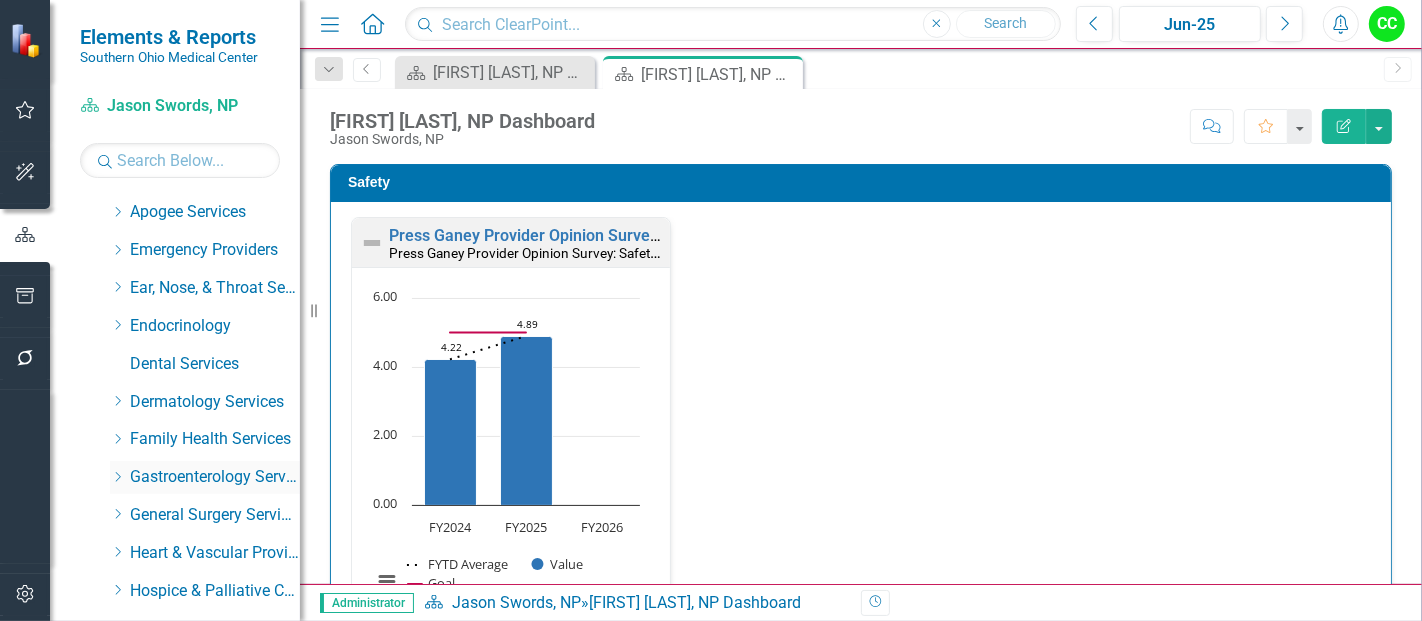 scroll, scrollTop: 150, scrollLeft: 0, axis: vertical 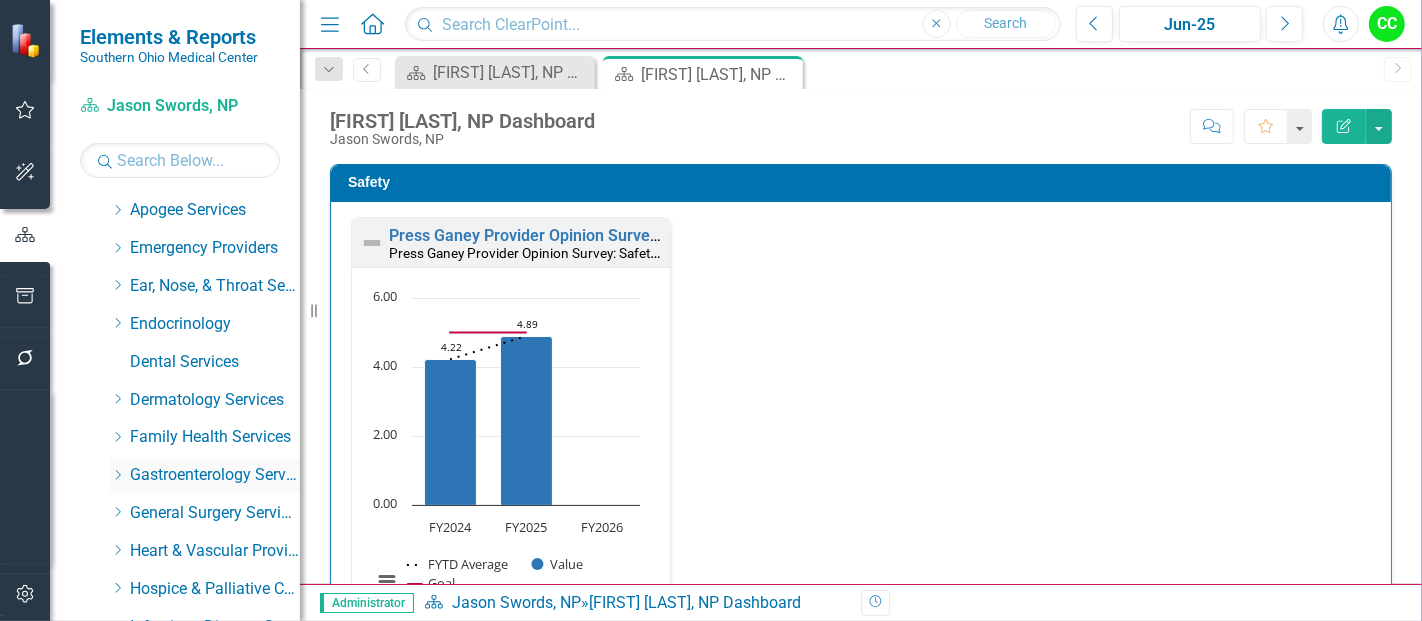 click 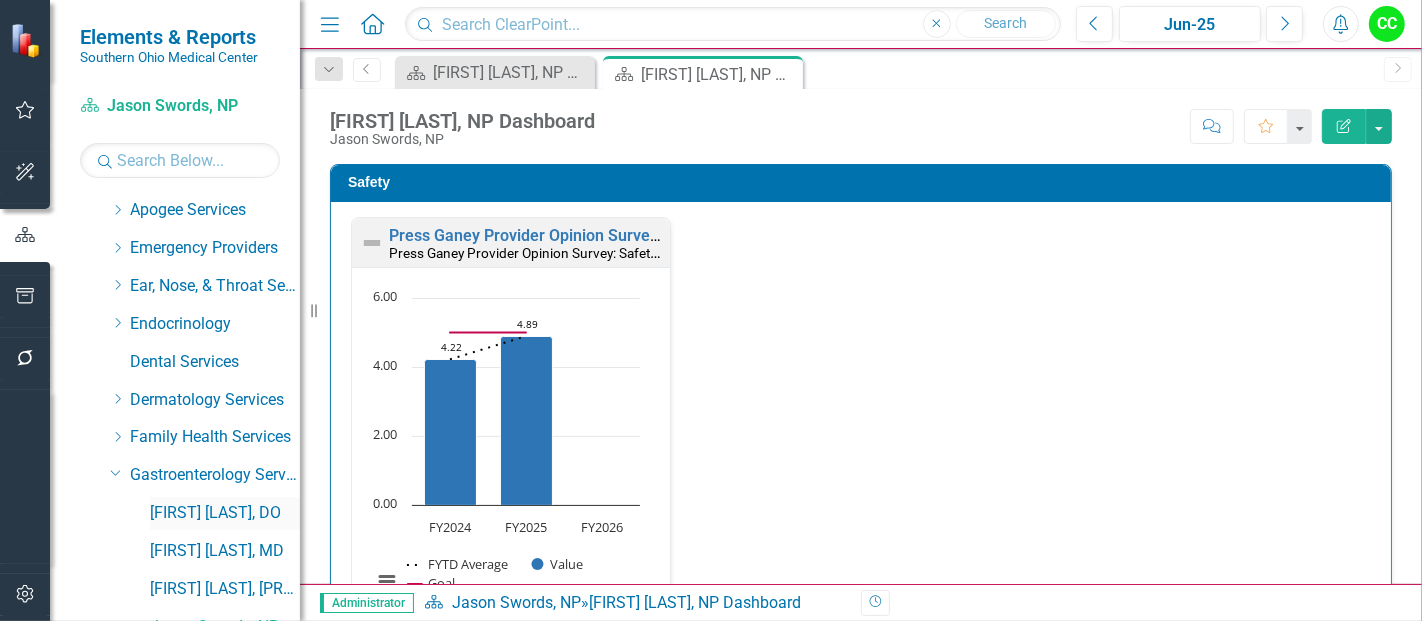 click on "[FIRST] [LAST], DO" at bounding box center [225, 513] 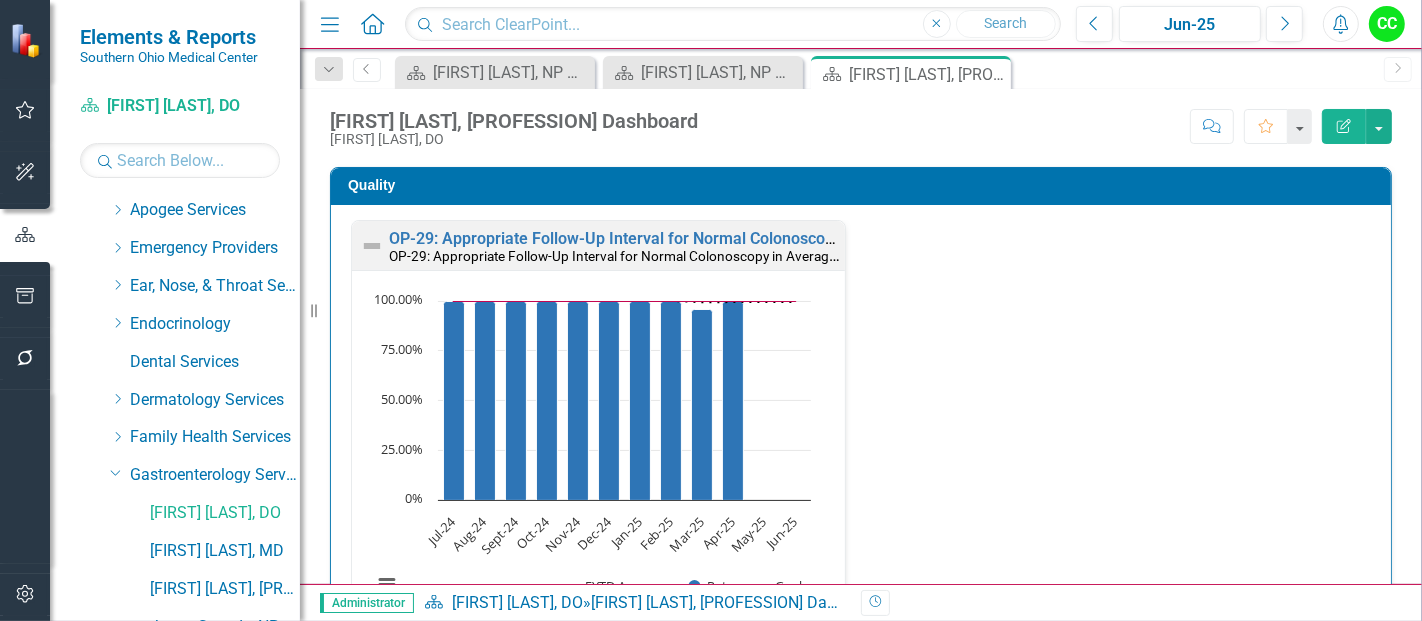 scroll, scrollTop: 573, scrollLeft: 0, axis: vertical 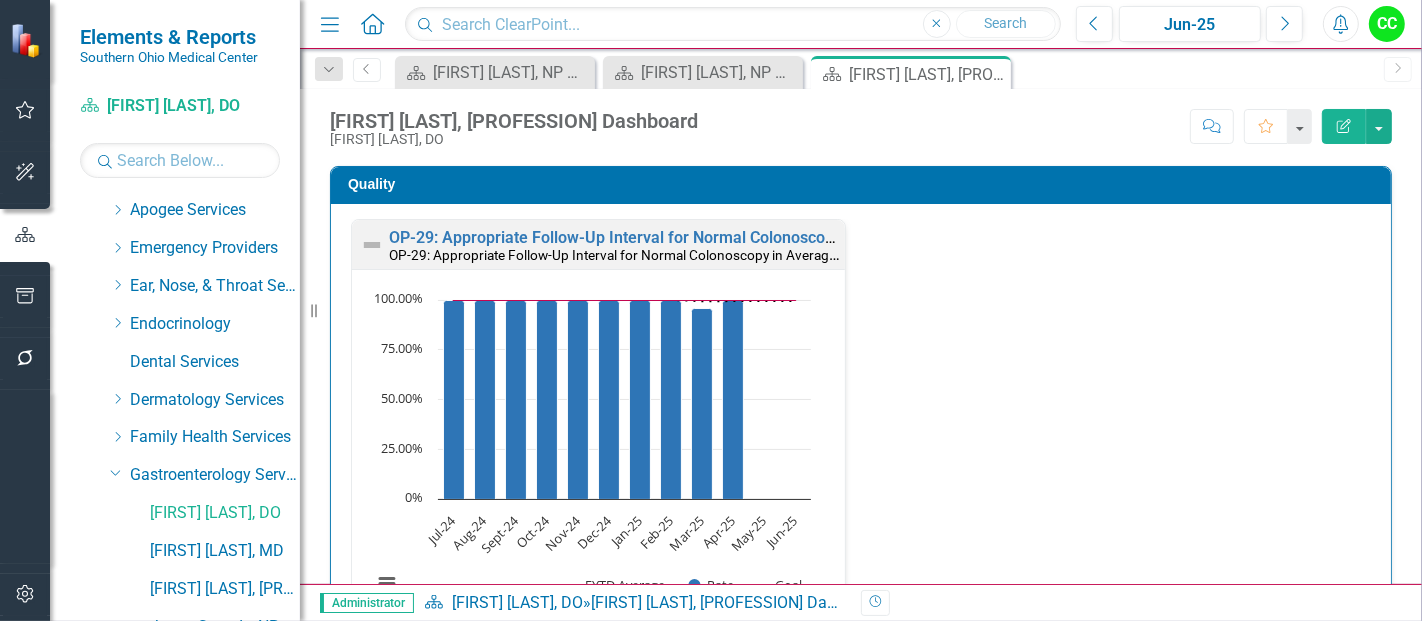 click on "OP-29: Appropriate Follow-Up Interval for Normal Colonoscopy in Average Risk Patients OP-29: Appropriate Follow-Up Interval for Normal Colonoscopy in Average Risk Patients Loading... Chart Combination chart with 3 data series. OP-29: Appropriate Follow-Up Interval for Normal Colonoscopy in Average Risk Patients (Chart Type: Line Chart)
Plot Bands
[MONTH]-[YEAR]
FYTD Average: [PERCENT]%	Rate: [PERCENT]%	Goal: [PERCENT]
[MONTH]-[YEAR]
FYTD Average: [PERCENT]%	Rate: [PERCENT]%	Goal: [PERCENT]
[MONTH]-[YEAR]
FYTD Average: [PERCENT]%	Rate: [PERCENT]%	Goal: [PERCENT]
[MONTH]-[YEAR]
FYTD Average: [PERCENT]%	Rate: [PERCENT]%	Goal: [PERCENT]
[MONTH]-[YEAR]
FYTD Average: [PERCENT]%	Rate: [PERCENT]%	Goal: [PERCENT]
[MONTH]-[YEAR]
FYTD Average: [PERCENT]%	Rate: [PERCENT]%	Goal: [PERCENT]
[MONTH]-[YEAR]
FYTD Average: [PERCENT]%	Rate: [PERCENT]%	Goal: [PERCENT]
[MONTH]-[YEAR]
FYTD Average: [PERCENT]%	Rate: [PERCENT]%	Goal: [PERCENT]
[MONTH]-[YEAR]
FYTD Average: [PERCENT]%	Rate: [PERCENT]%	Goal: [PERCENT]
[MONTH]-[YEAR]
FYTD Average: [PERCENT]%	Rate: [PERCENT]%	Goal: [PERCENT]
[MONTH]-[YEAR]
FYTD Average: [PERCENT]%	Rate: No Value	Goal: [PERCENT]
[MONTH]-[YEAR]
FYTD Average: [PERCENT]%	Rate: No Value	Goal: [PERCENT] [PERCENT]%" at bounding box center [861, 432] 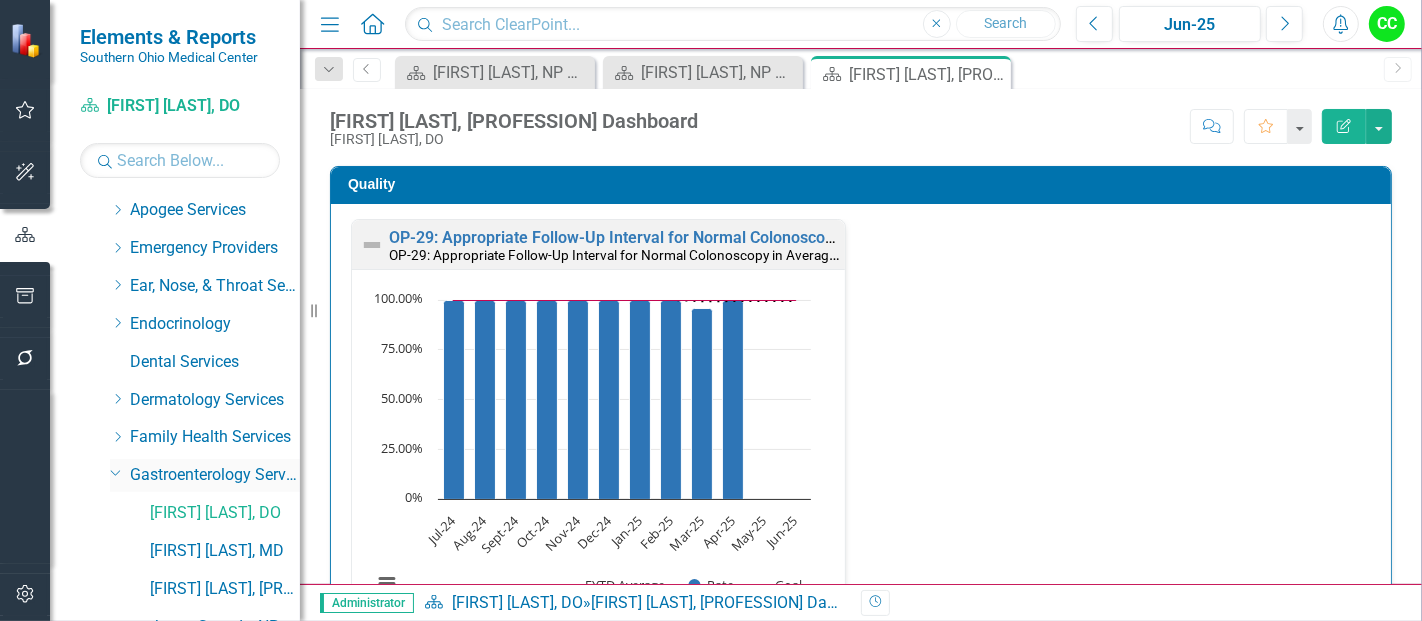 click on "Dropdown" 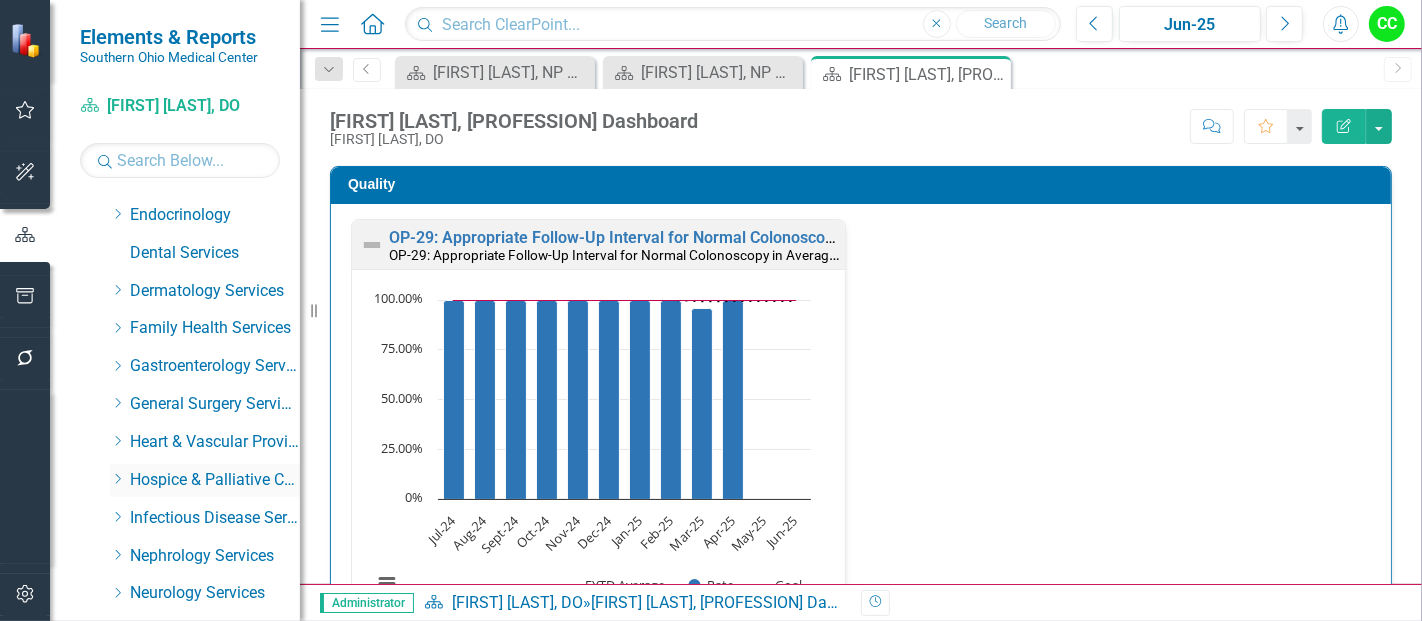 scroll, scrollTop: 261, scrollLeft: 0, axis: vertical 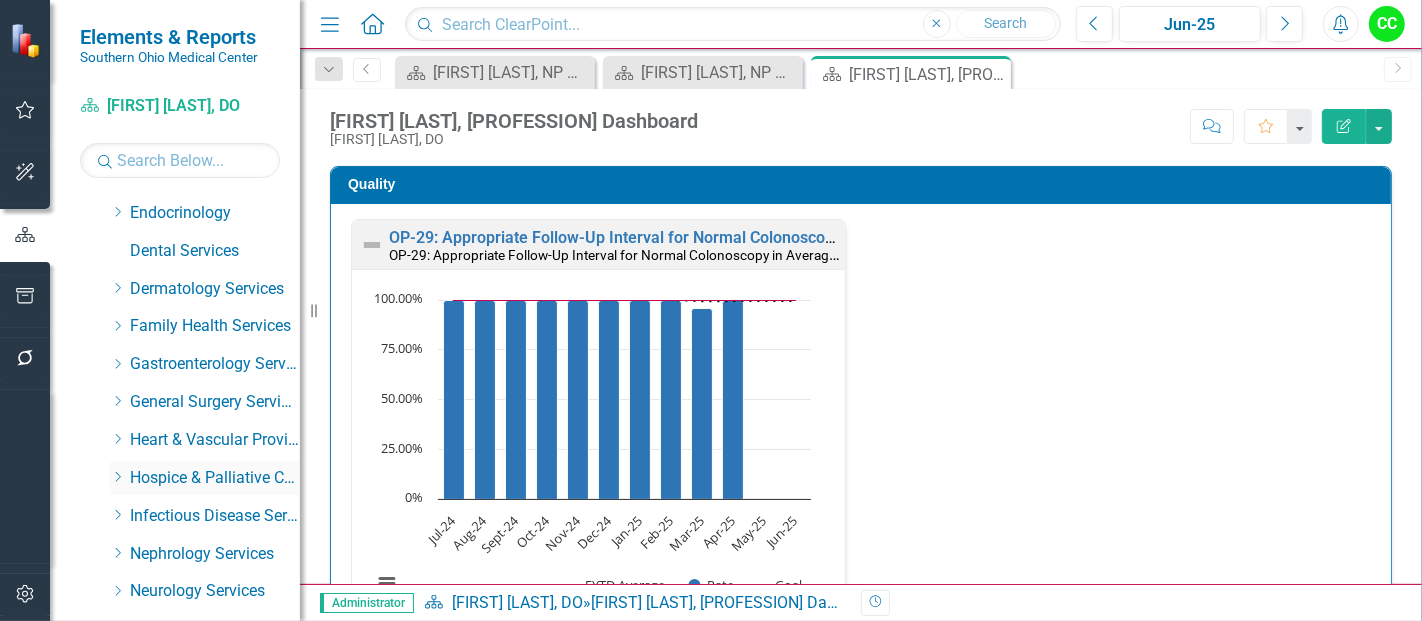 click on "Dropdown" 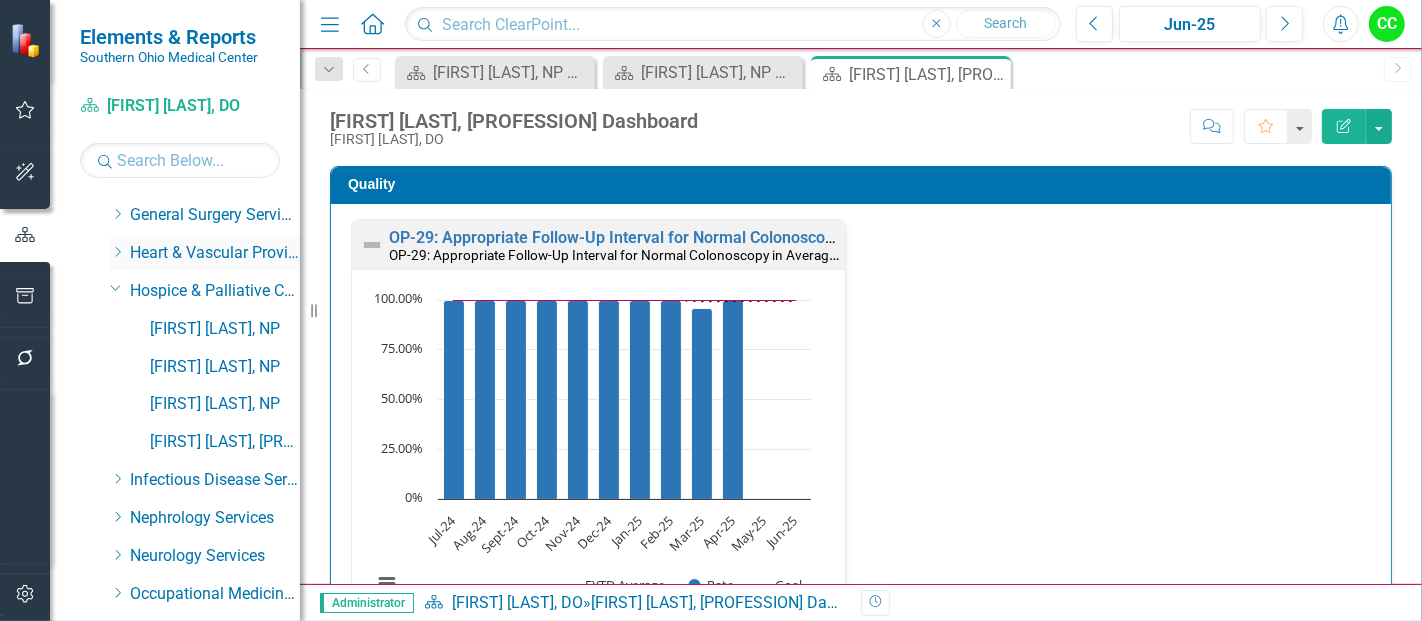 scroll, scrollTop: 461, scrollLeft: 0, axis: vertical 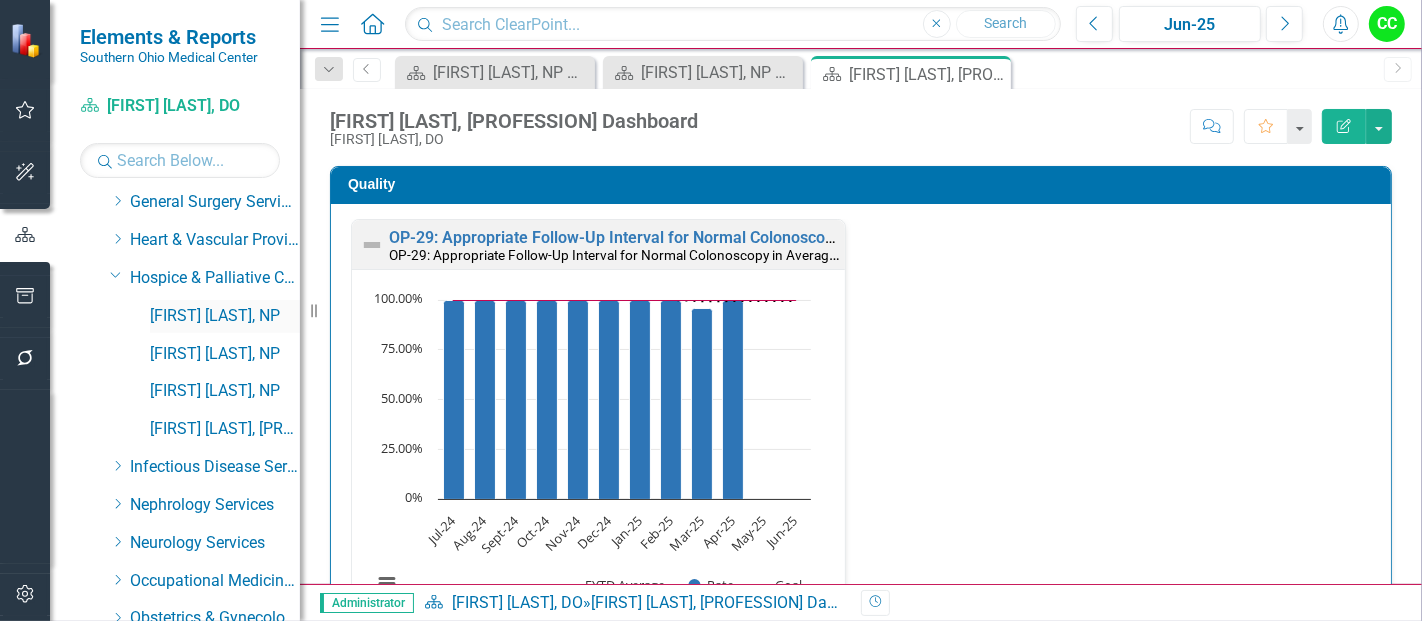 click on "[FIRST] [LAST], NP" at bounding box center (225, 316) 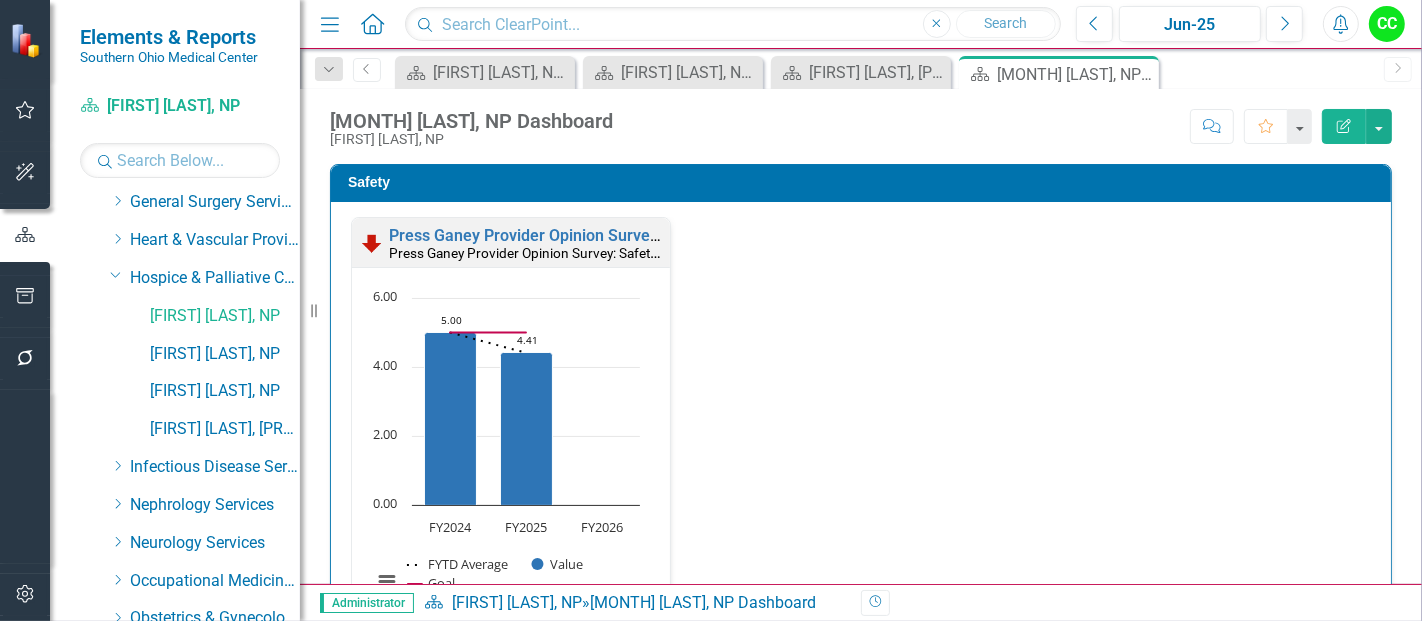 scroll, scrollTop: 1, scrollLeft: 0, axis: vertical 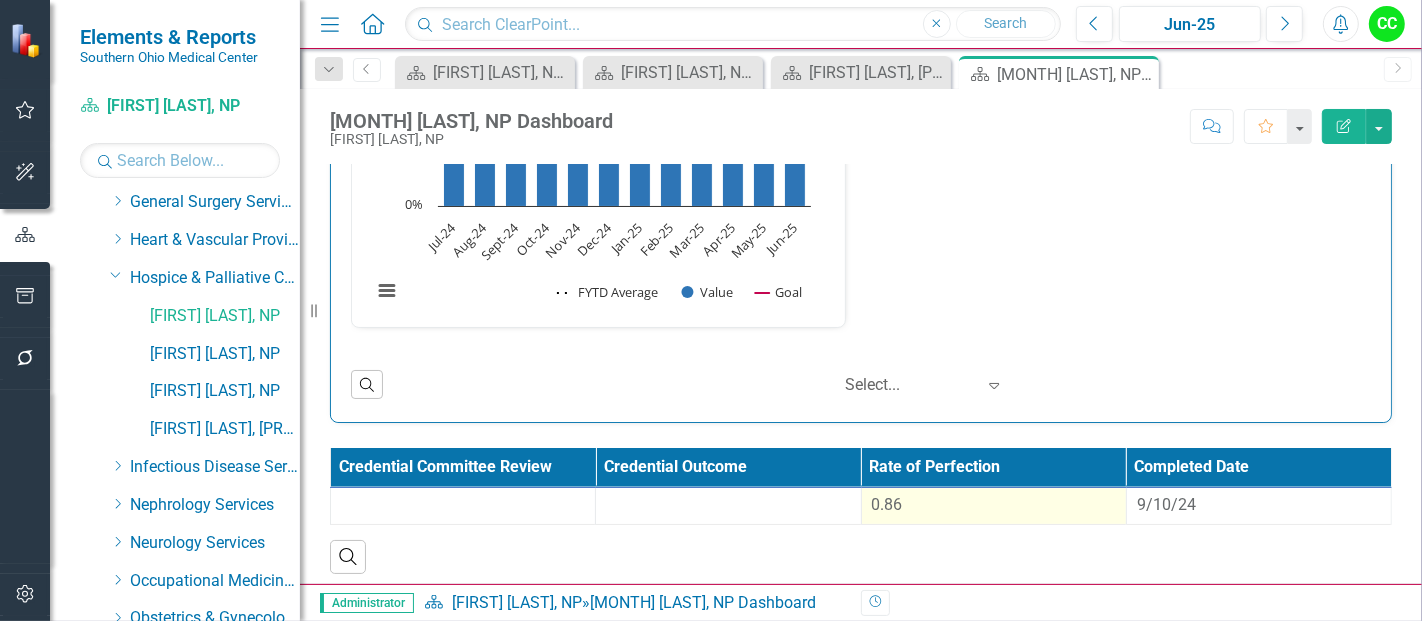 click on "0.86" at bounding box center [994, 506] 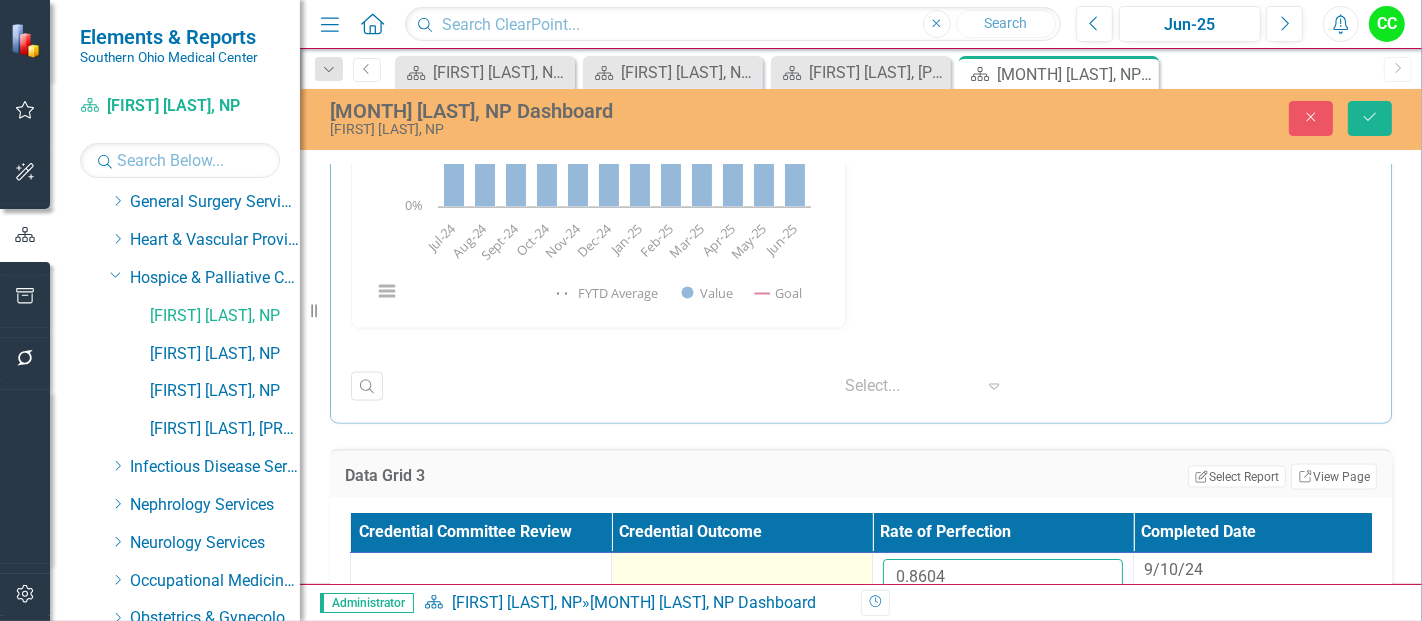 drag, startPoint x: 973, startPoint y: 574, endPoint x: 775, endPoint y: 580, distance: 198.09088 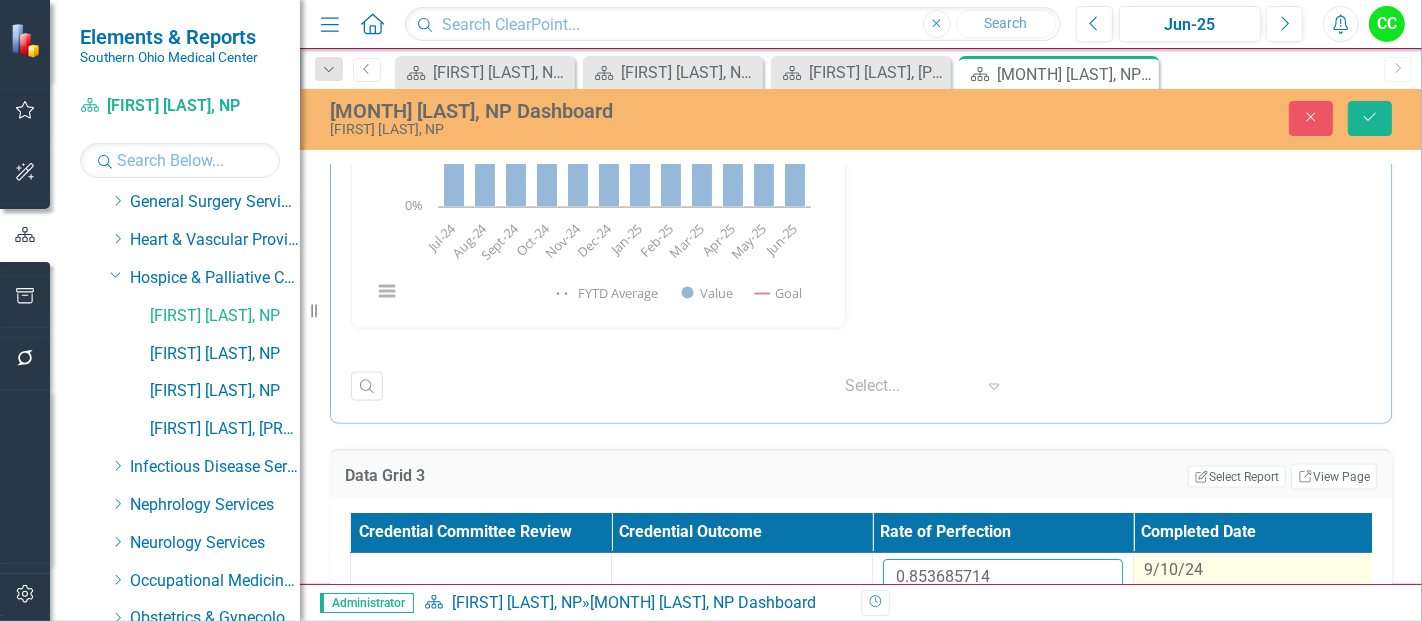 type on "0.853685714" 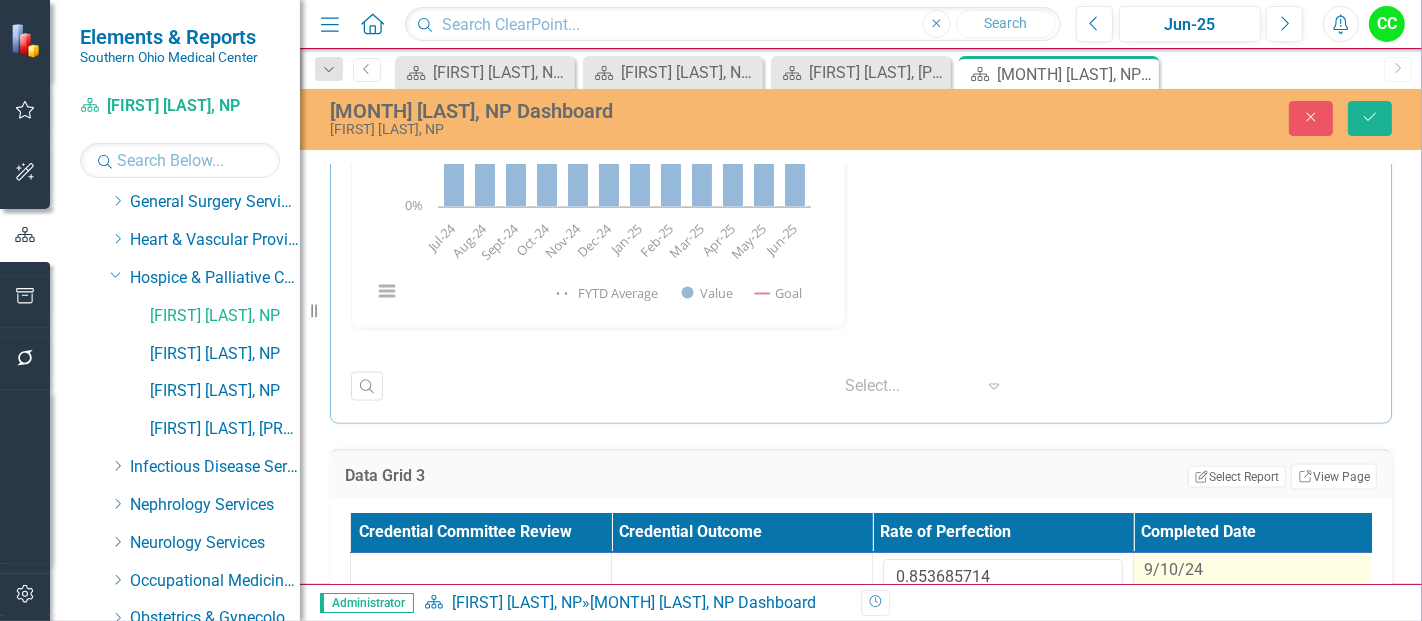 click on "9/10/24" at bounding box center [1264, 570] 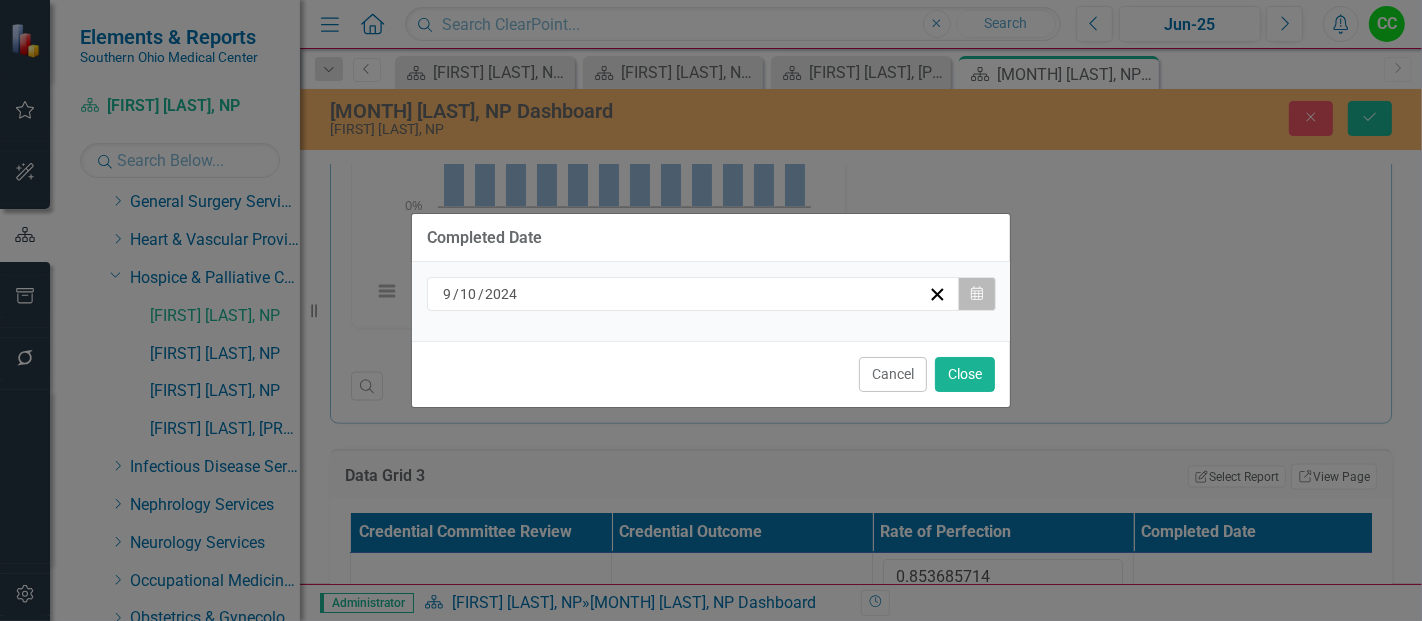 click on "Calendar" at bounding box center (977, 294) 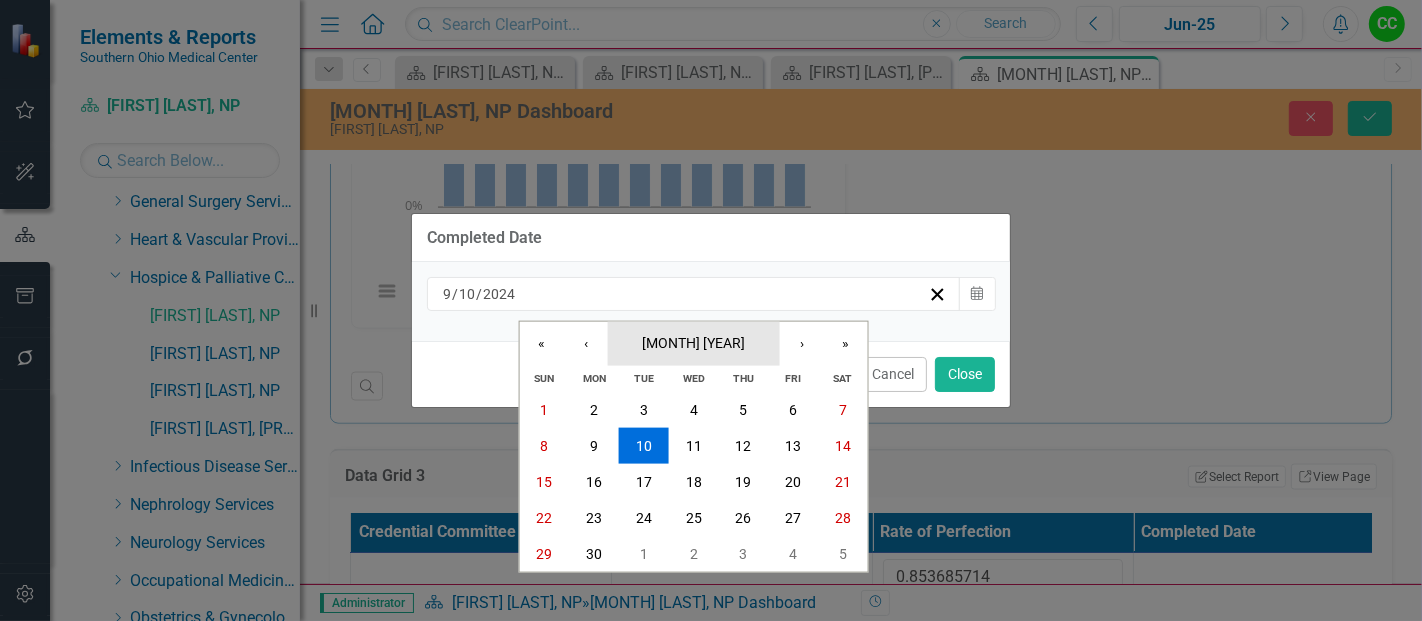 click on "September 2024" at bounding box center (693, 342) 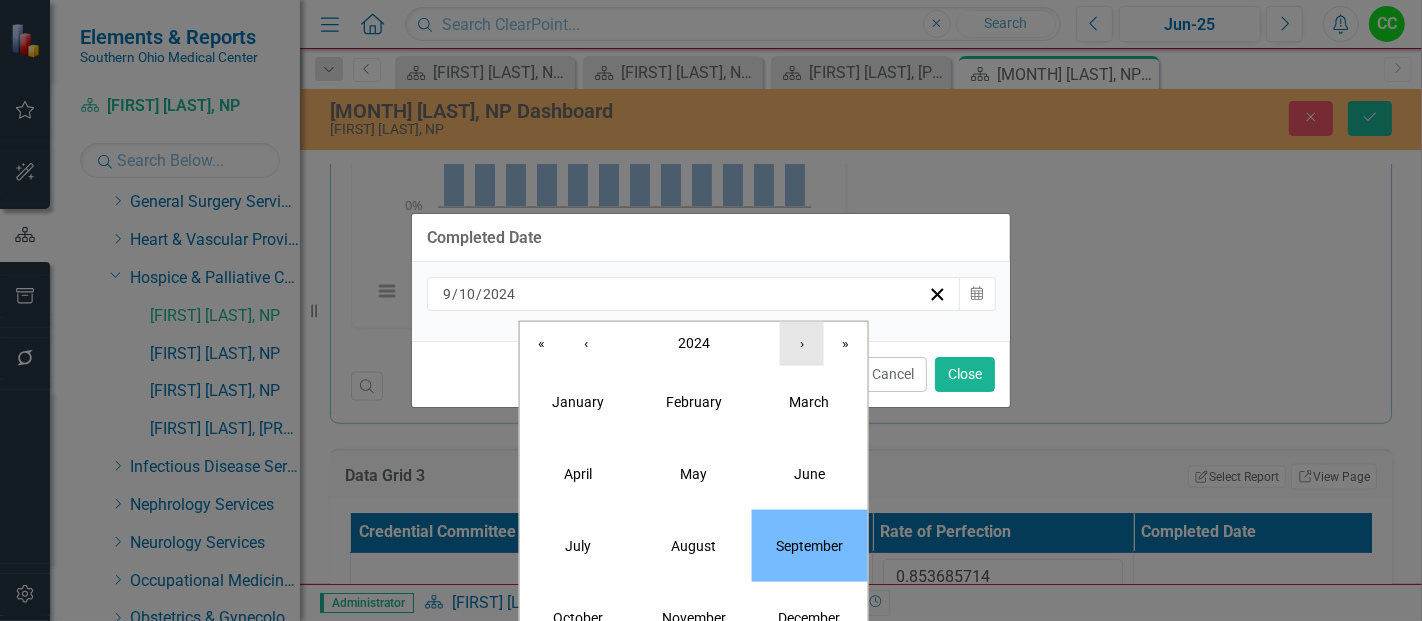 click on "›" at bounding box center (802, 343) 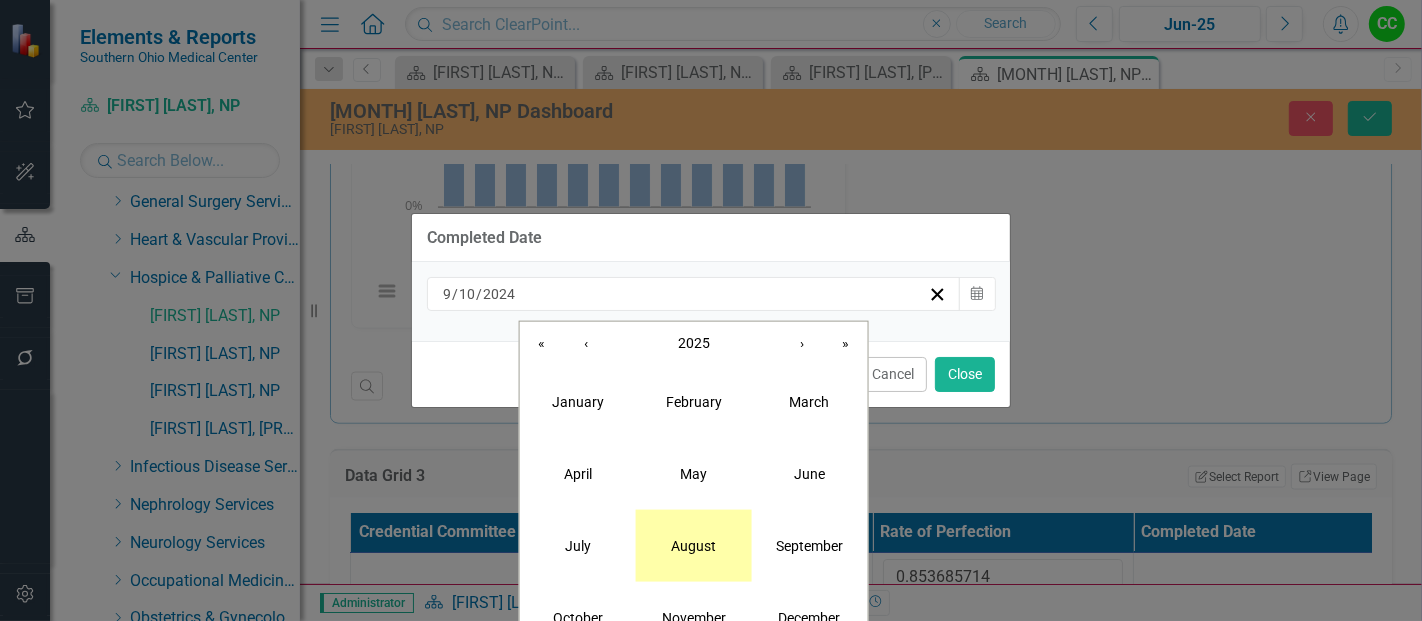 click on "August" at bounding box center [693, 545] 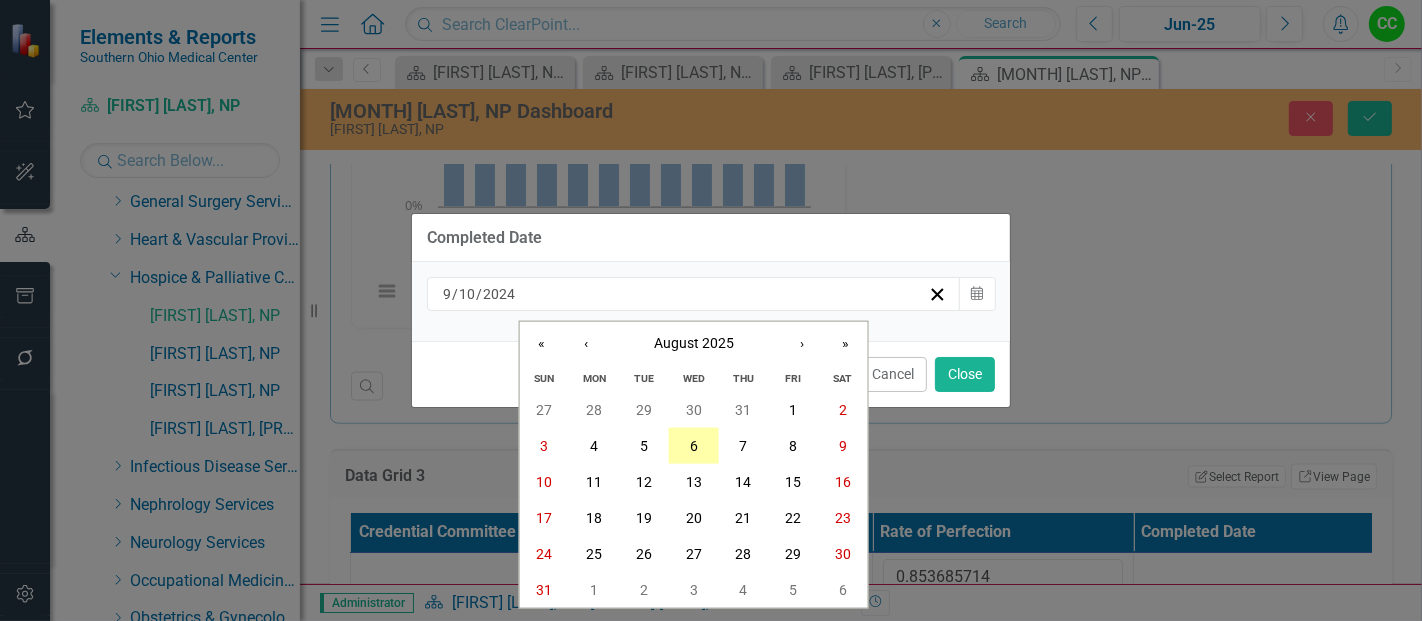 click on "6" at bounding box center [694, 446] 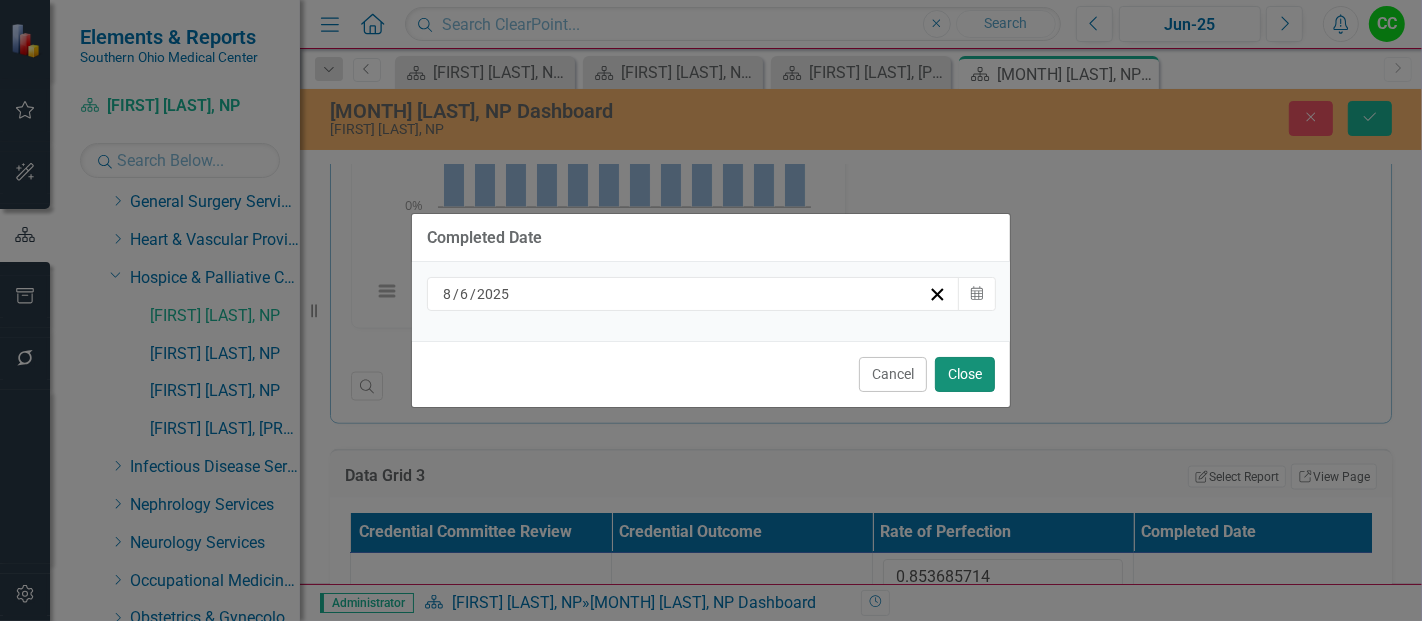 click on "Close" at bounding box center (965, 374) 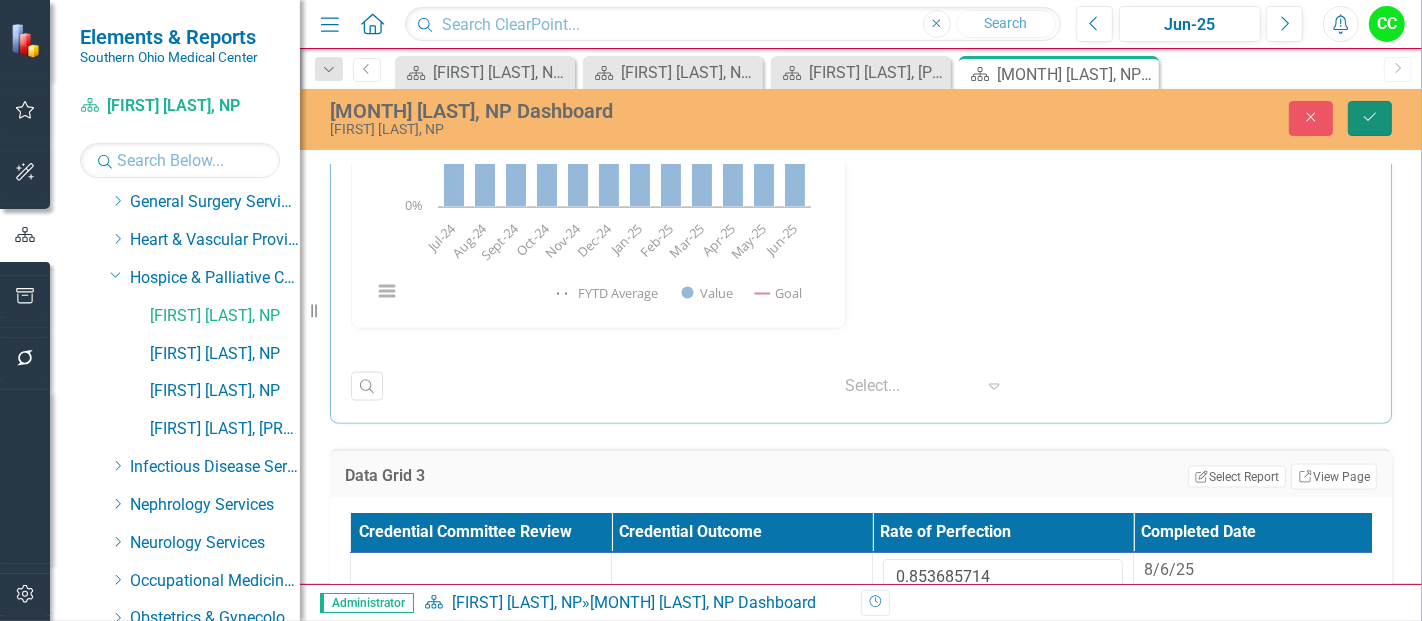 click 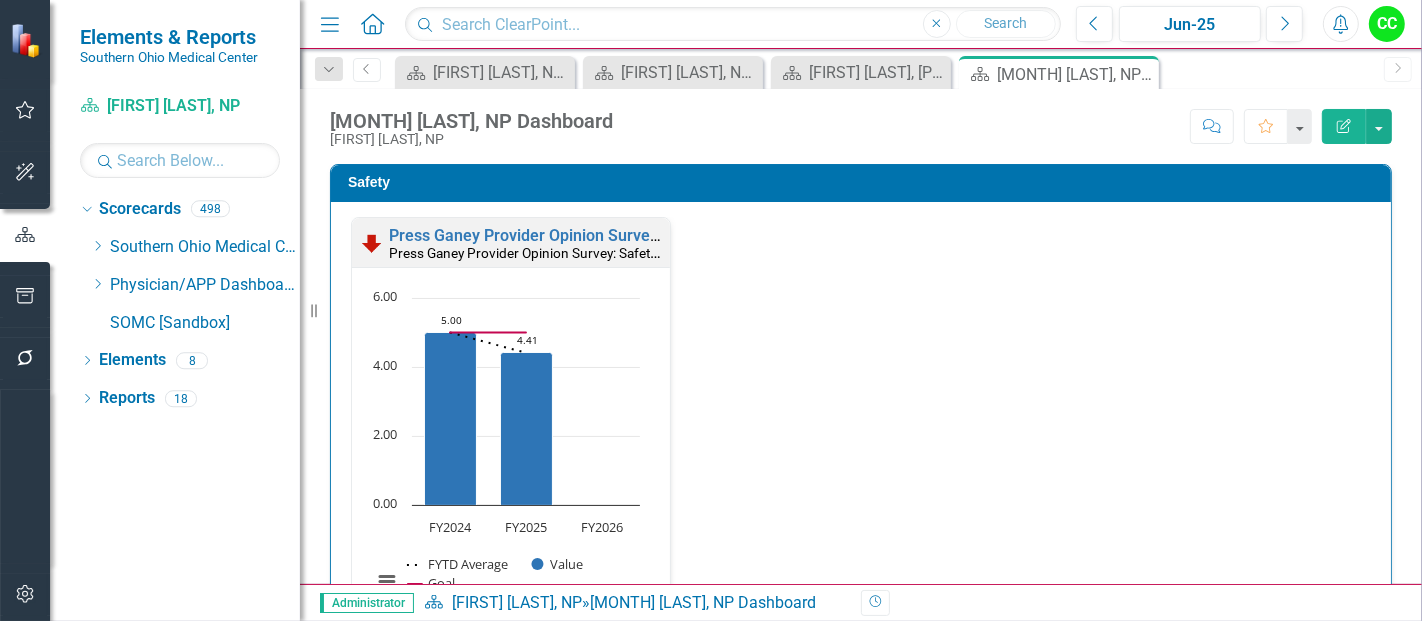 scroll, scrollTop: 0, scrollLeft: 0, axis: both 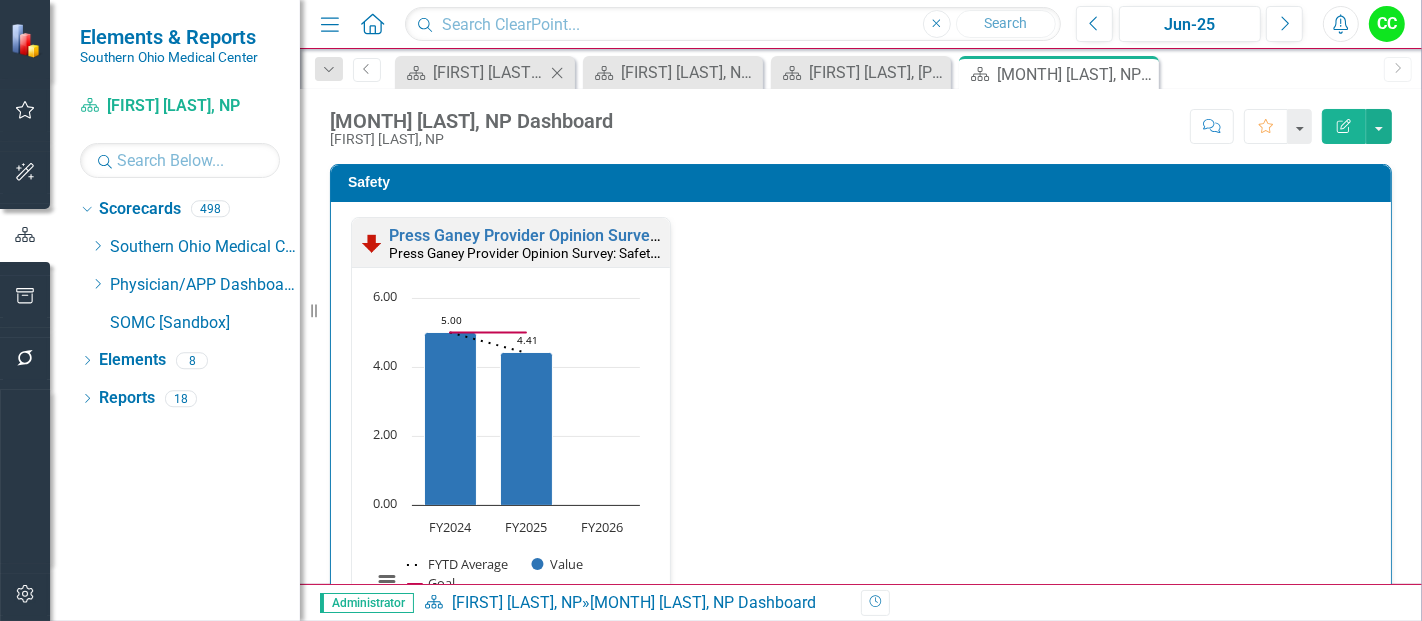 click on "Close" 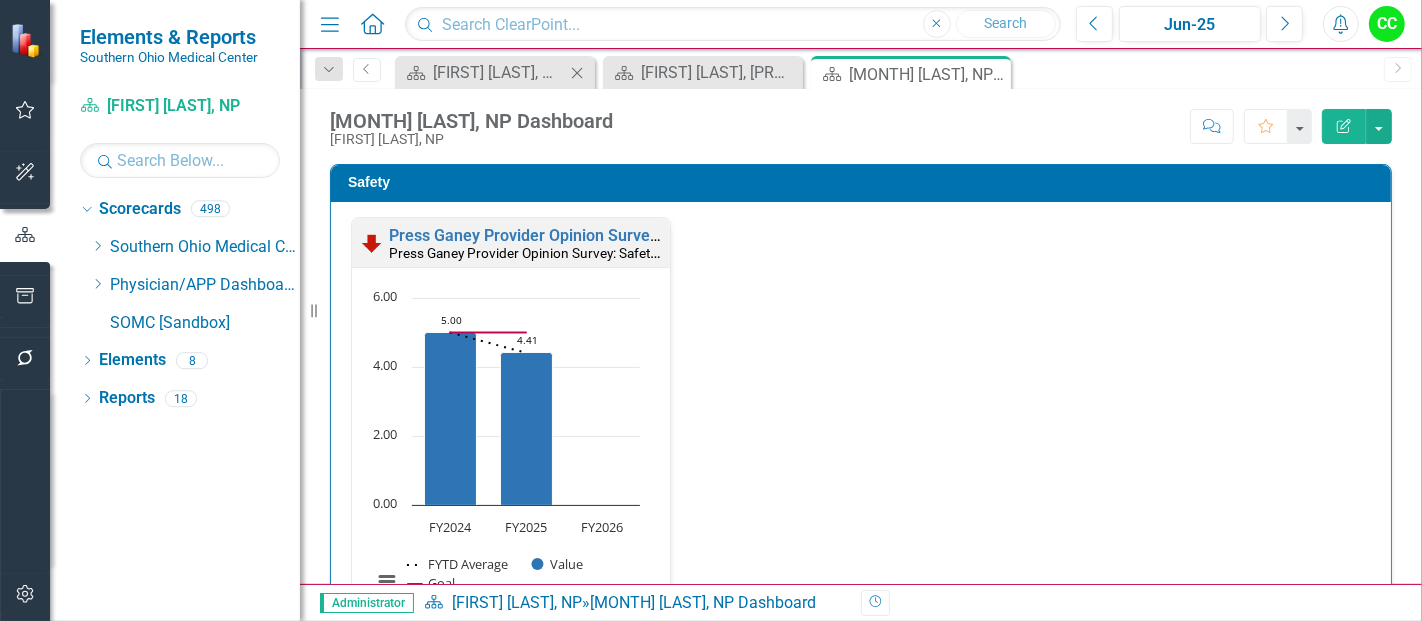 click on "Close" 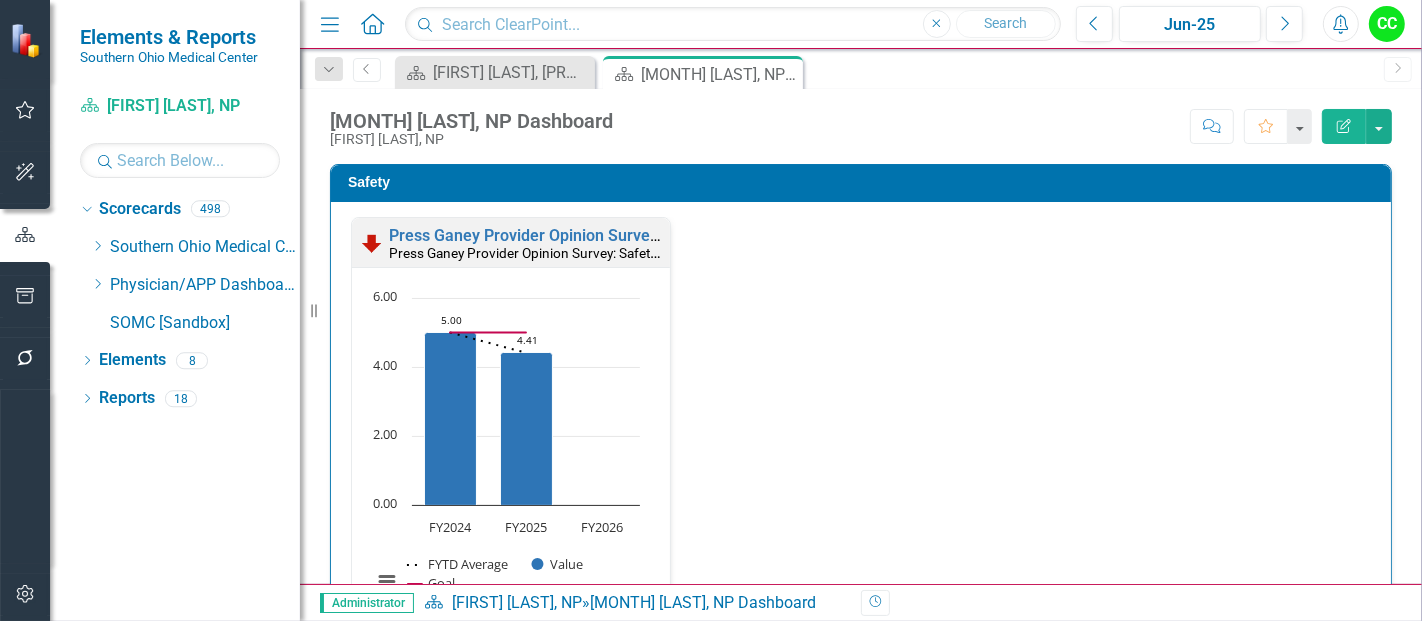 click on "Close" 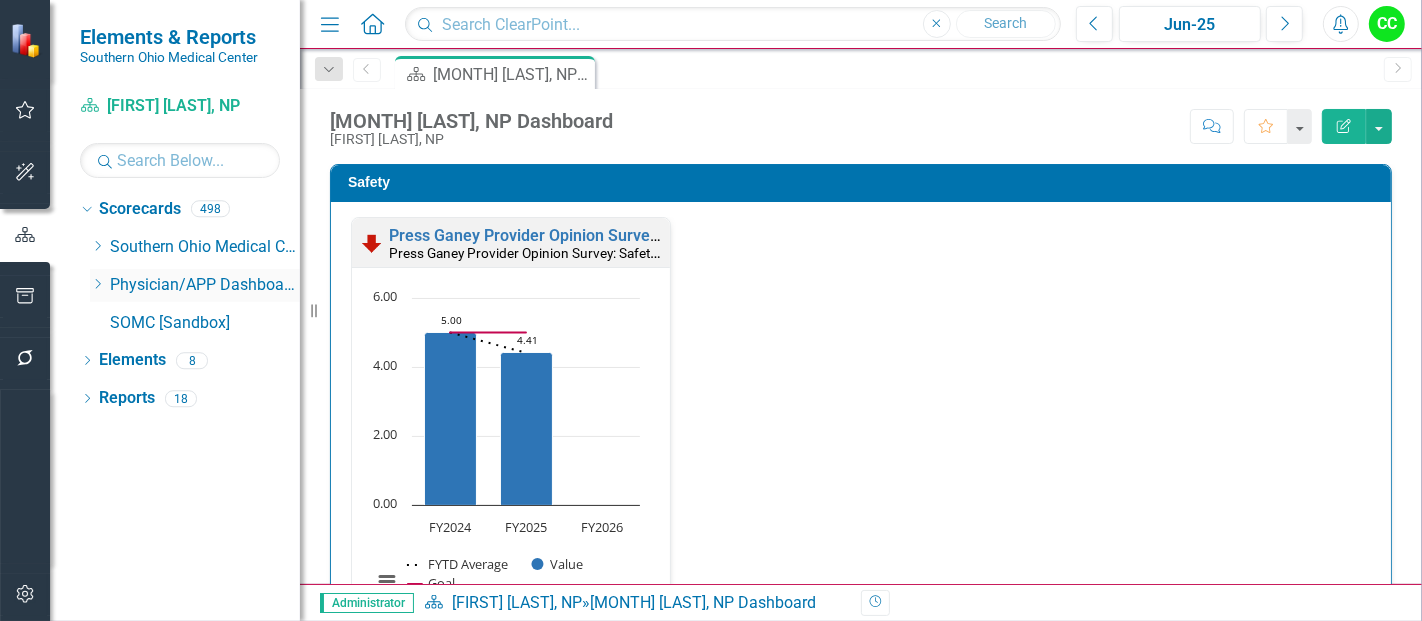 click on "Dropdown" at bounding box center [100, 285] 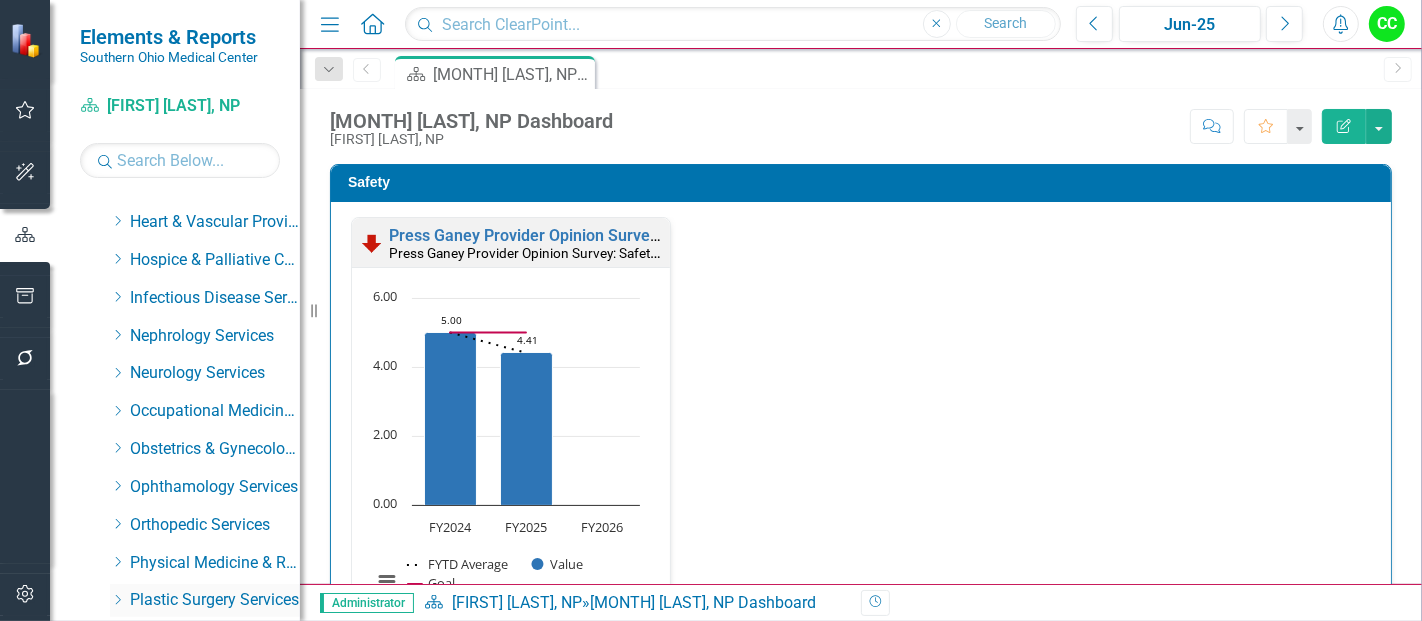 scroll, scrollTop: 394, scrollLeft: 0, axis: vertical 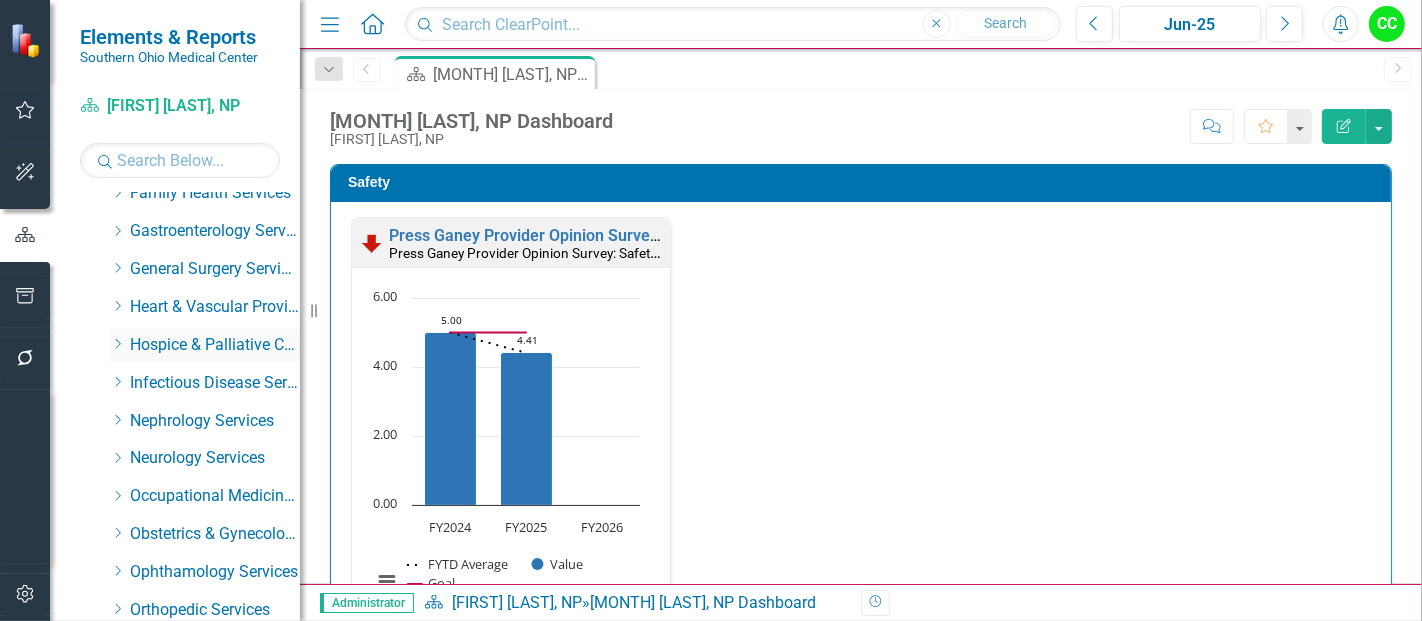 click on "Dropdown" 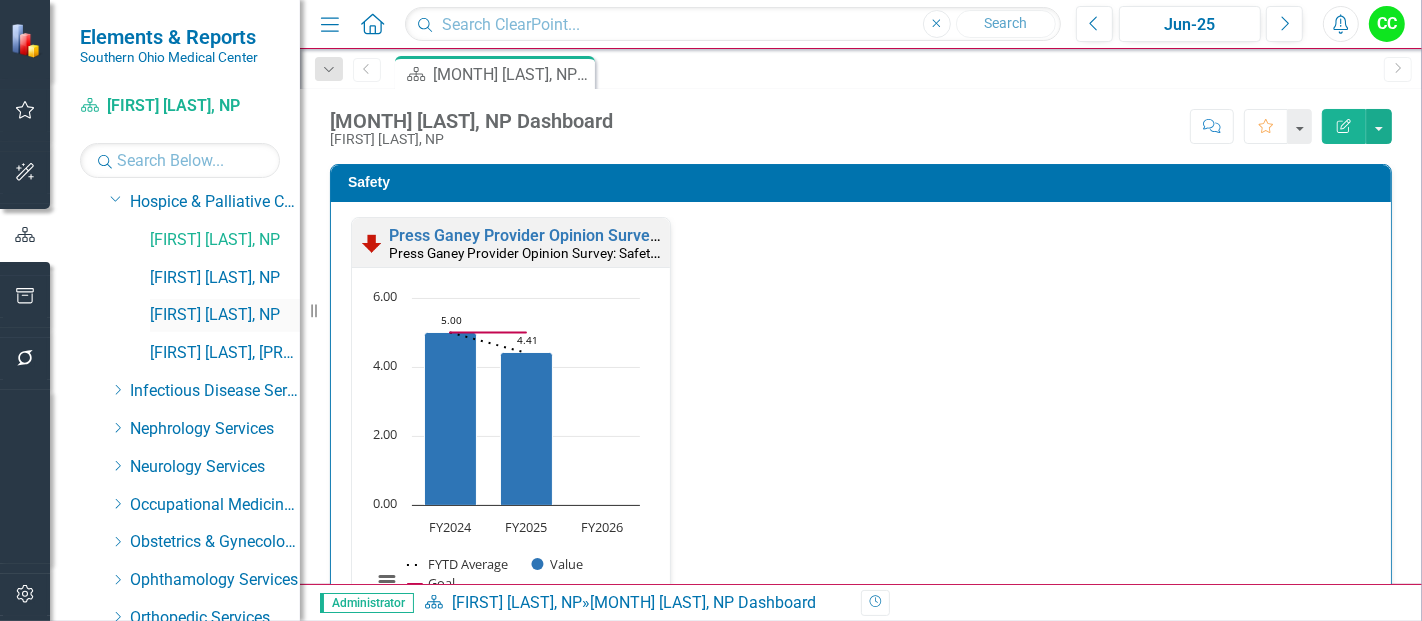scroll, scrollTop: 539, scrollLeft: 0, axis: vertical 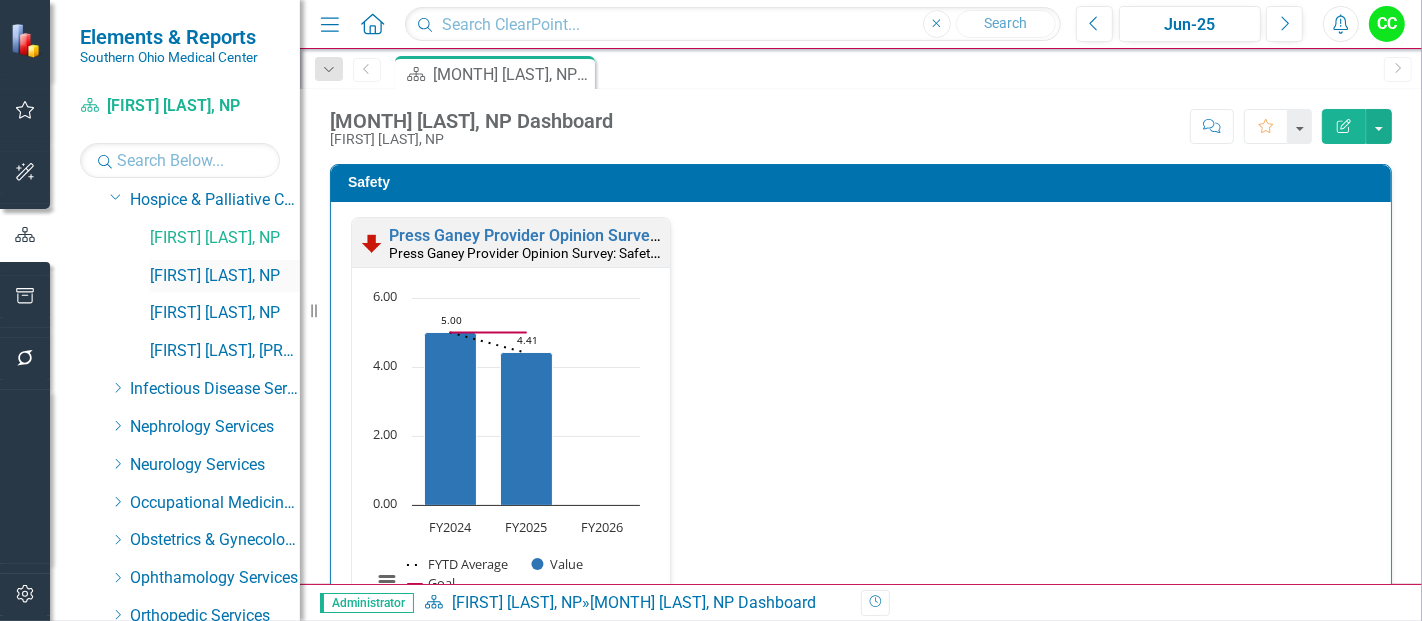 click on "[FIRST] [LAST], NP" at bounding box center [225, 276] 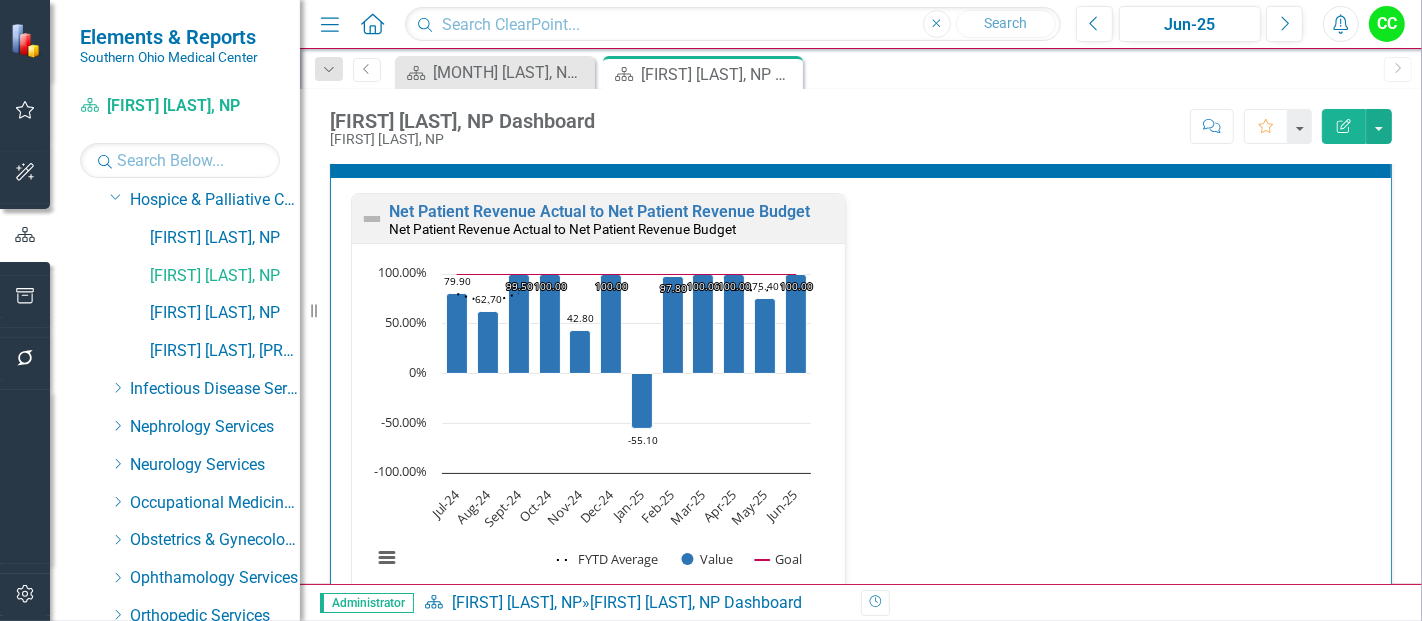 scroll, scrollTop: 3017, scrollLeft: 0, axis: vertical 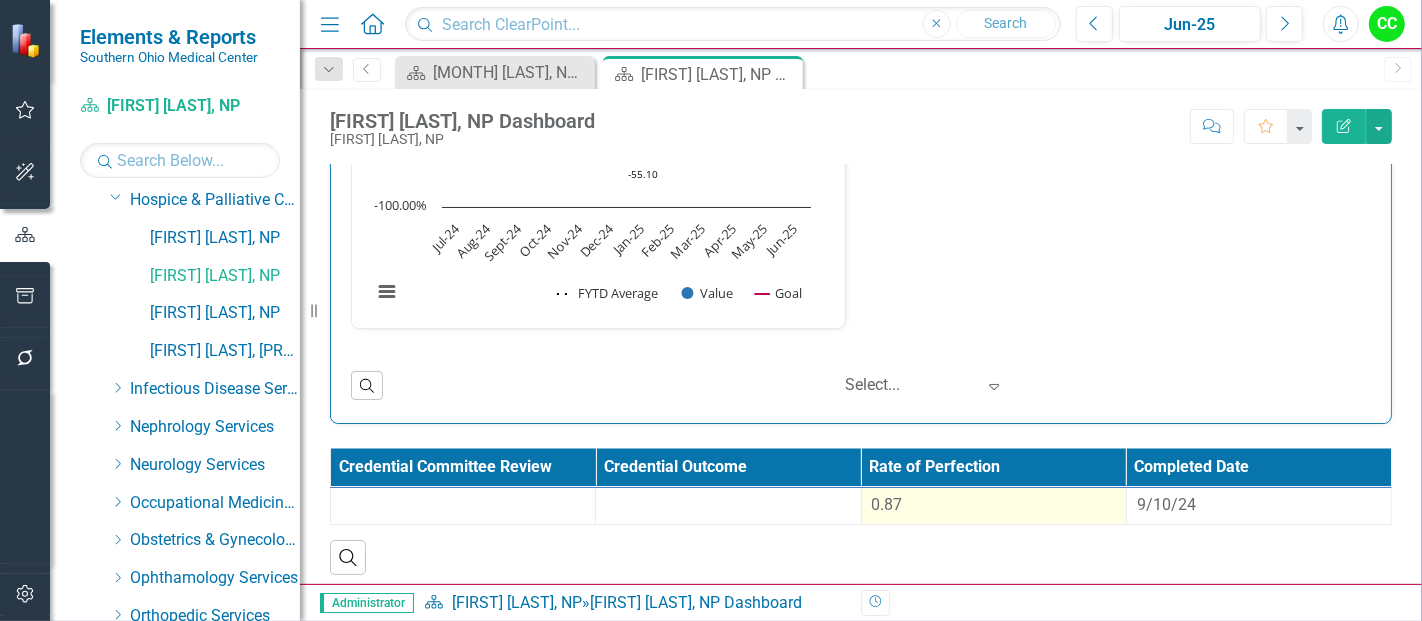 click on "0.87" at bounding box center [994, 505] 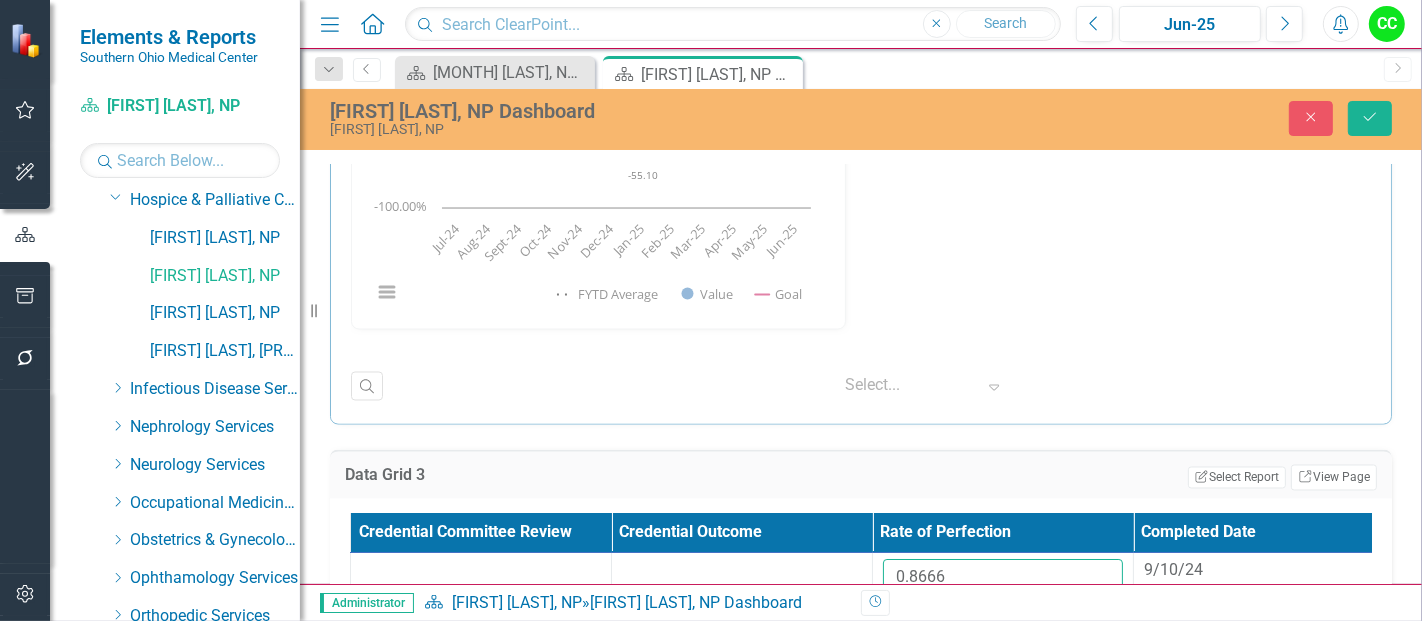 drag, startPoint x: 967, startPoint y: 563, endPoint x: 811, endPoint y: 541, distance: 157.54364 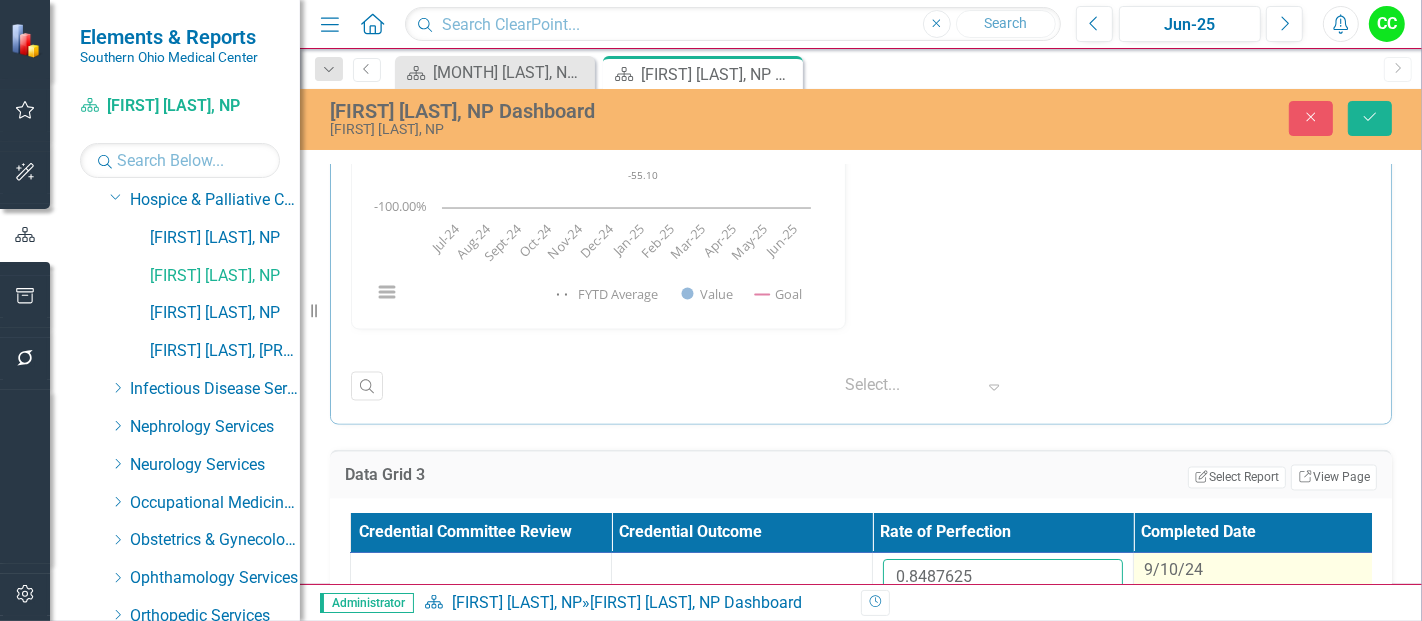 type on "0.8487625" 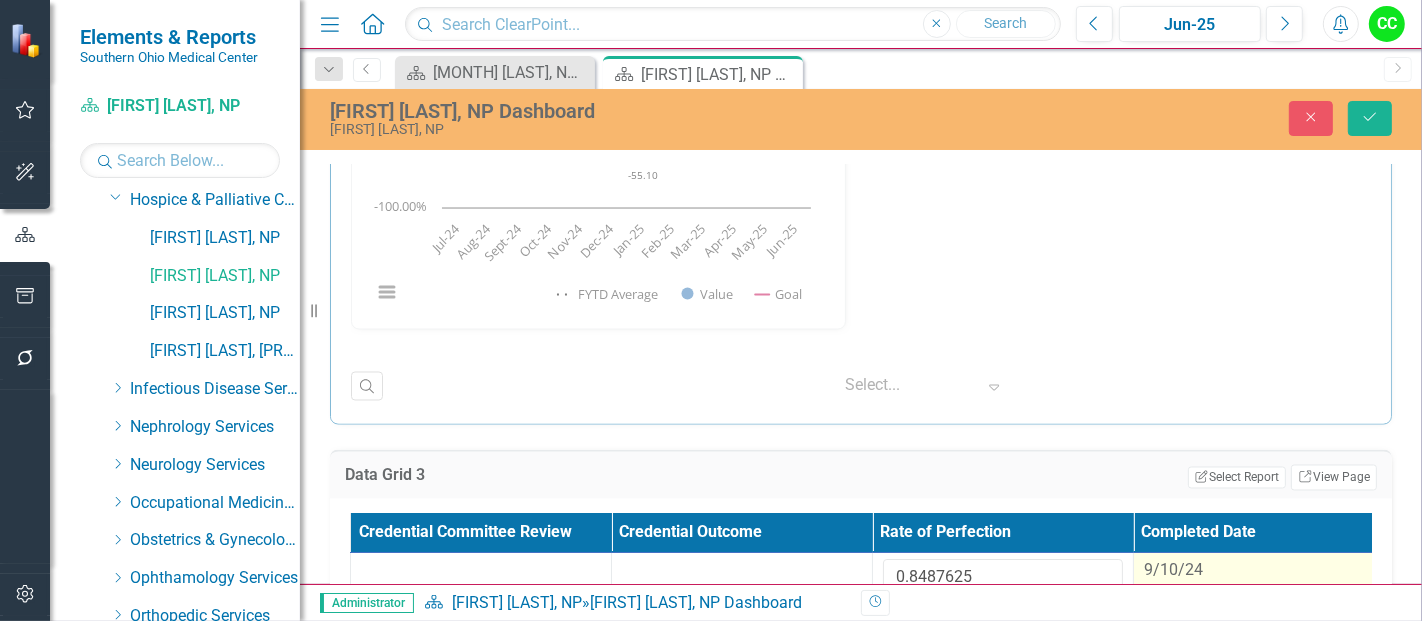 click on "9/10/24" at bounding box center (1173, 570) 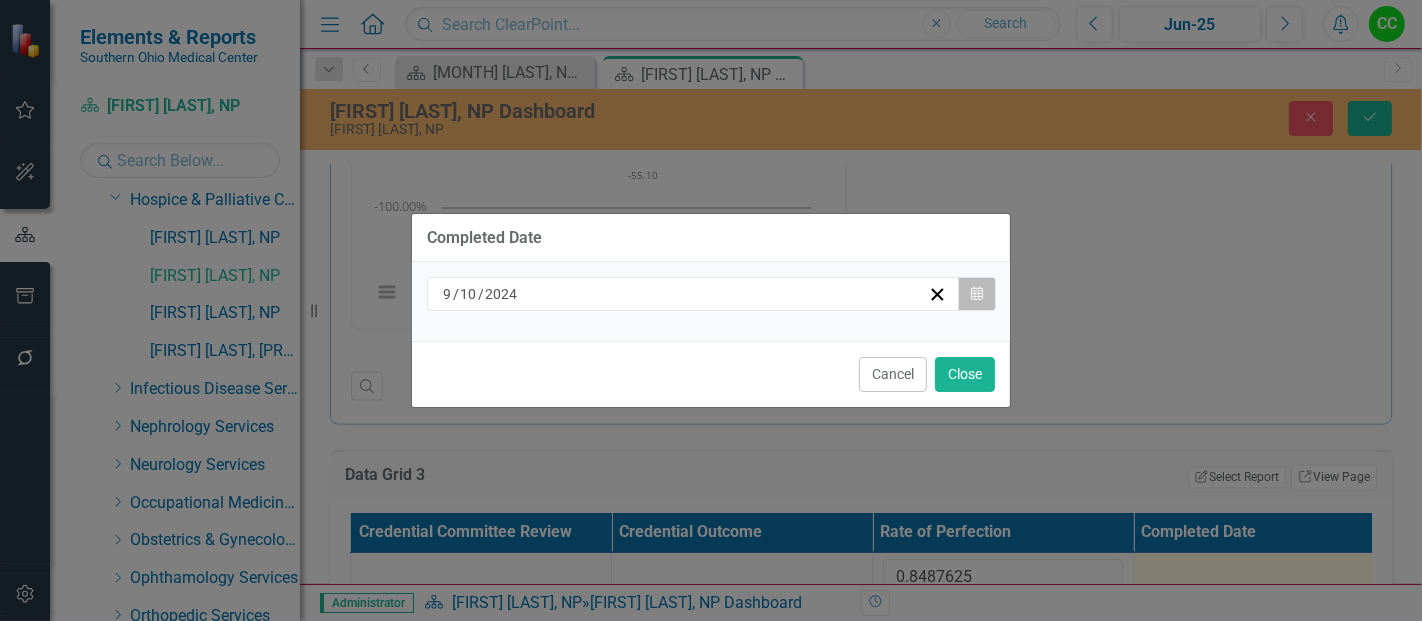click on "Calendar" at bounding box center [977, 294] 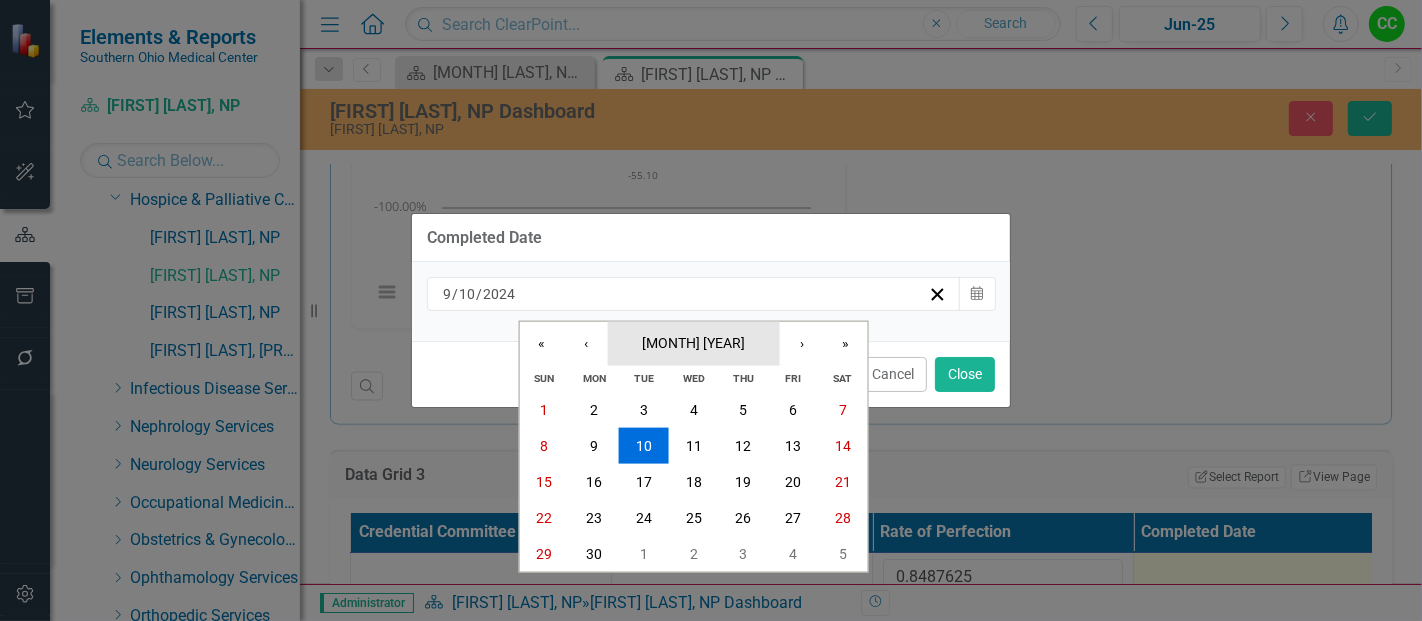 click on "September 2024" at bounding box center [693, 342] 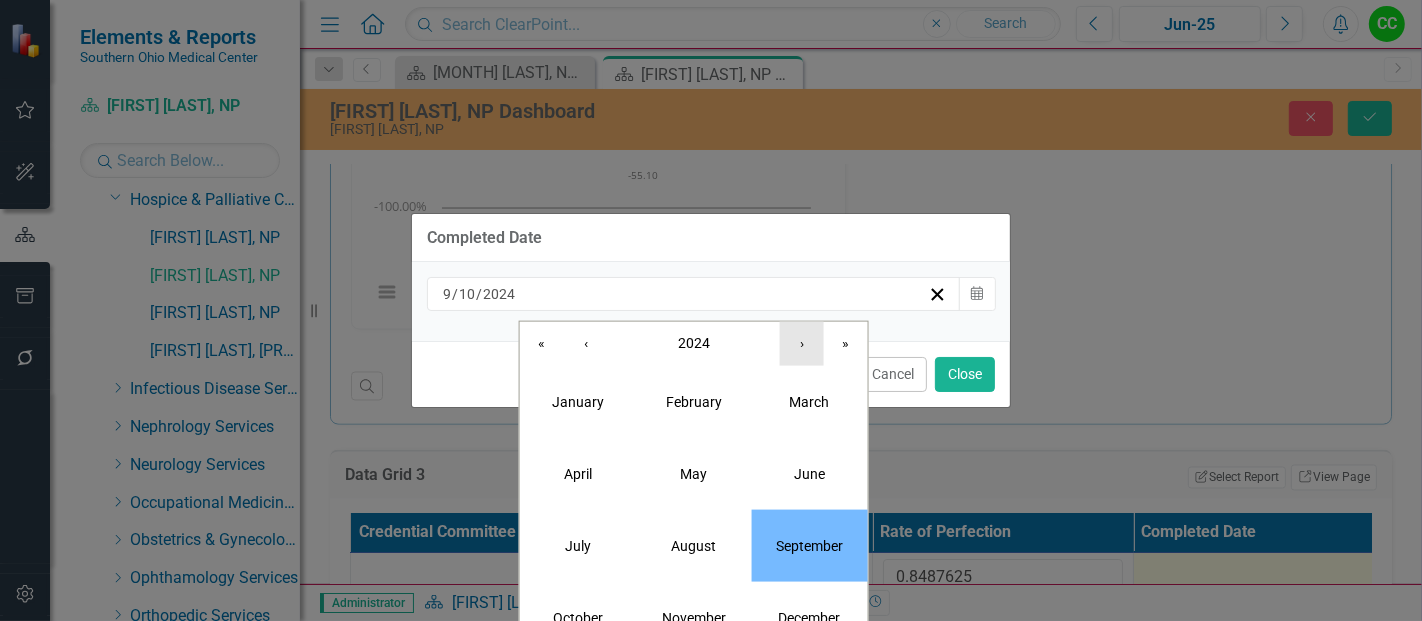 click on "›" at bounding box center [802, 343] 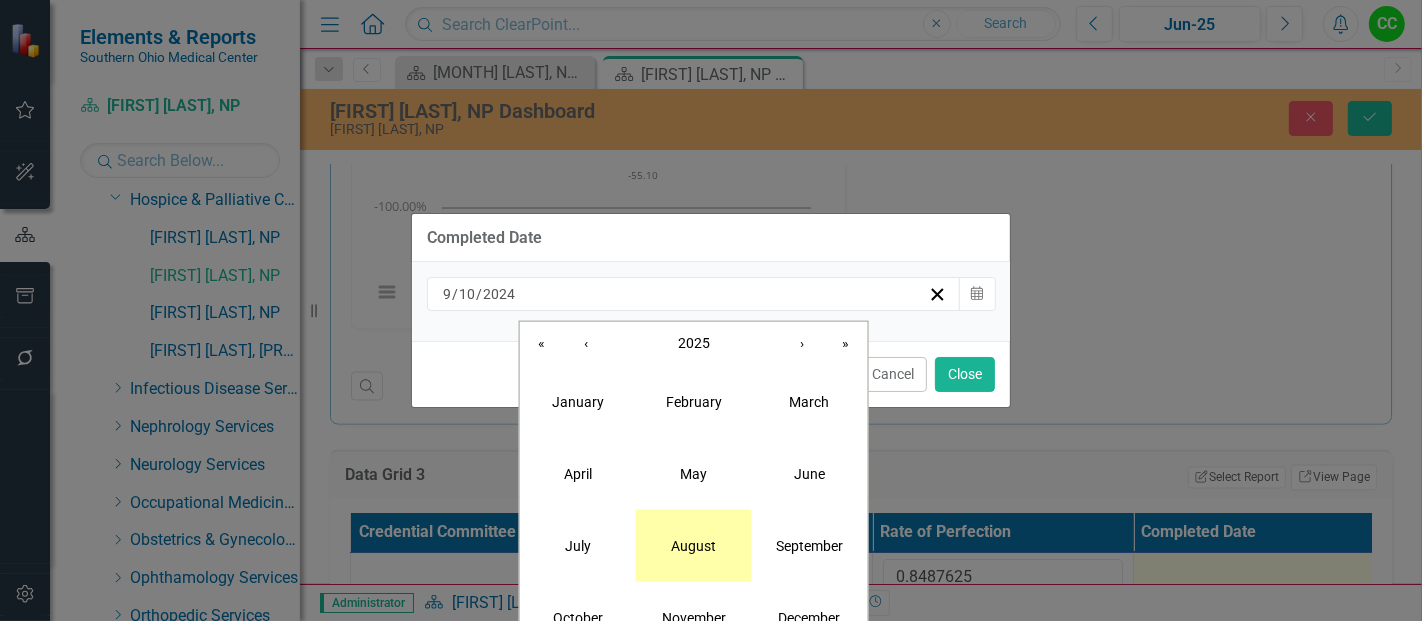 click on "August" at bounding box center [693, 545] 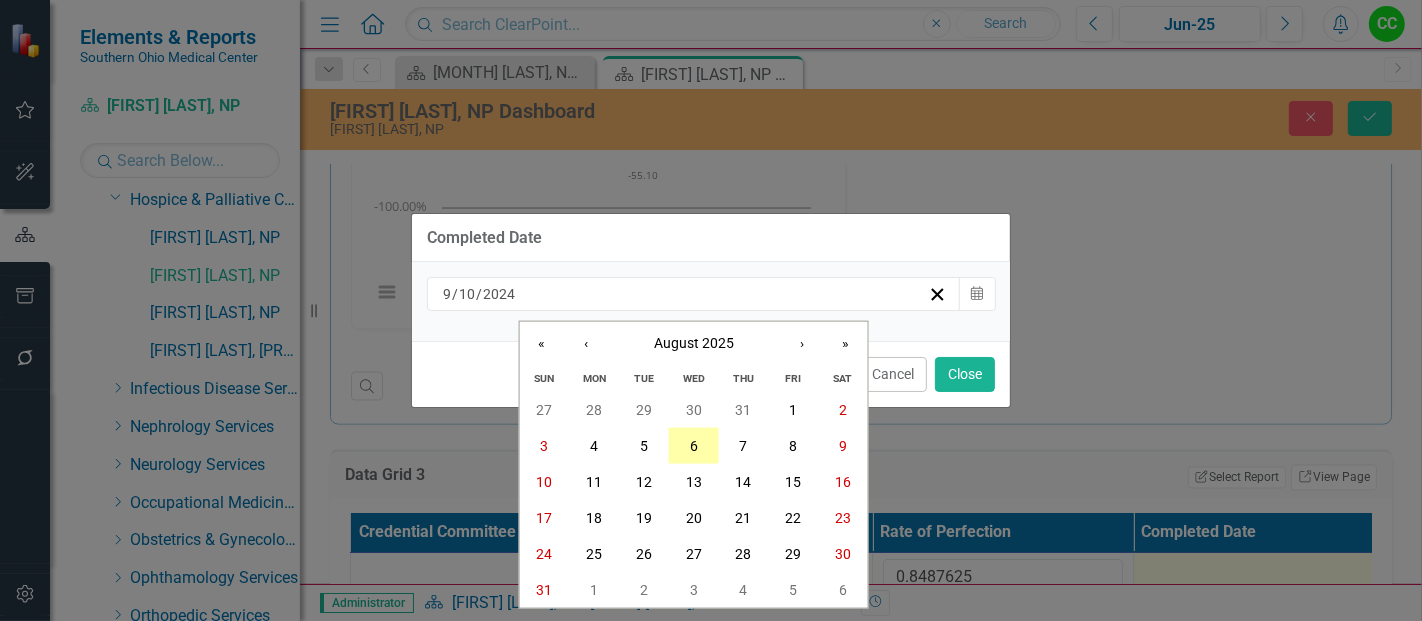 click on "6" at bounding box center [694, 446] 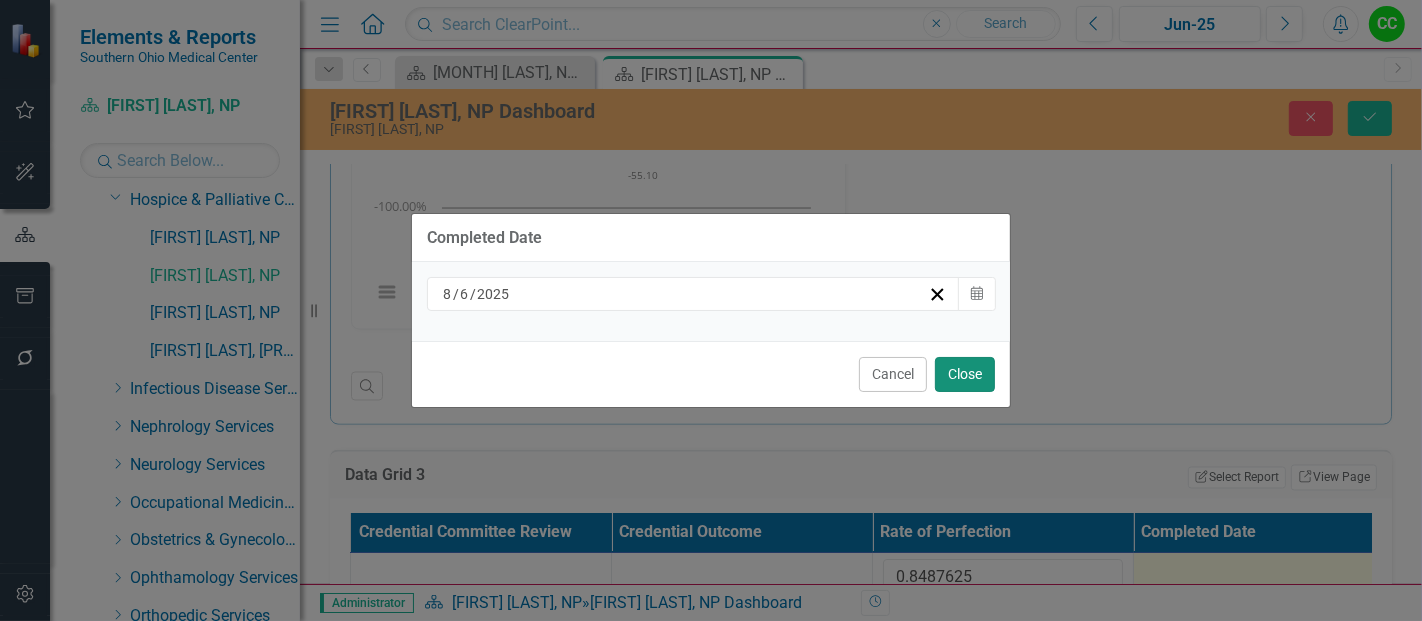 click on "Close" at bounding box center (965, 374) 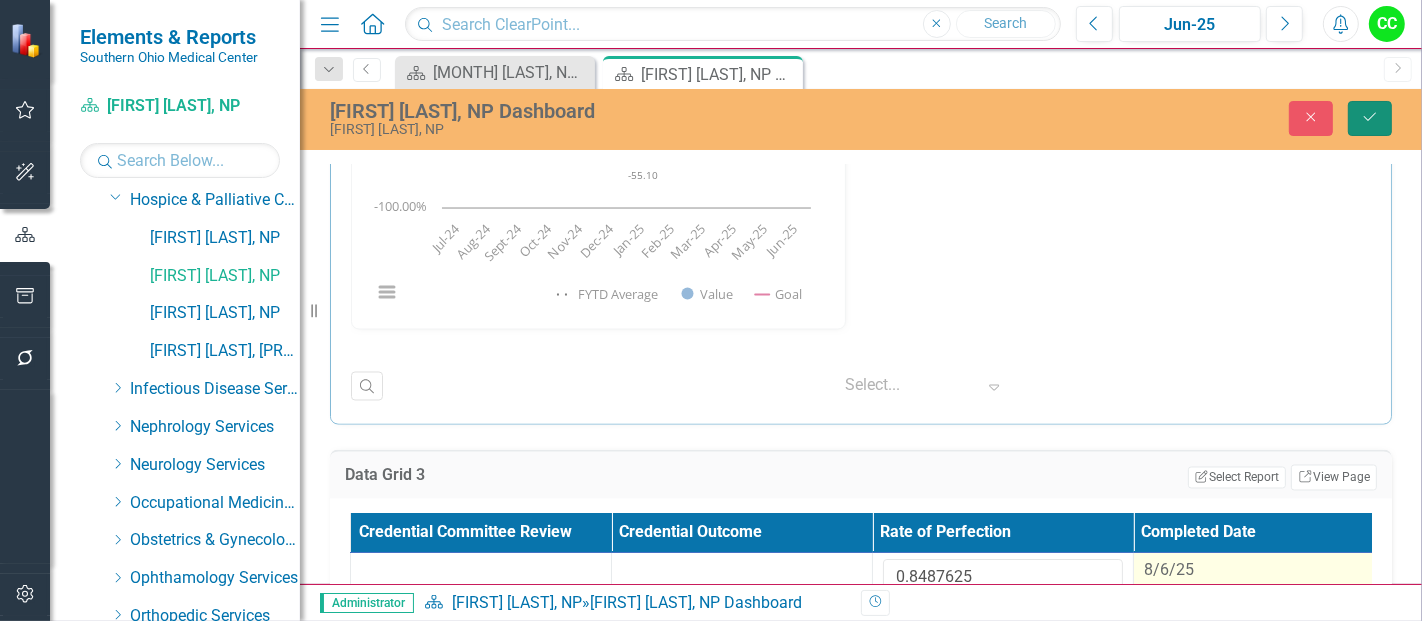 click on "Save" at bounding box center [1370, 118] 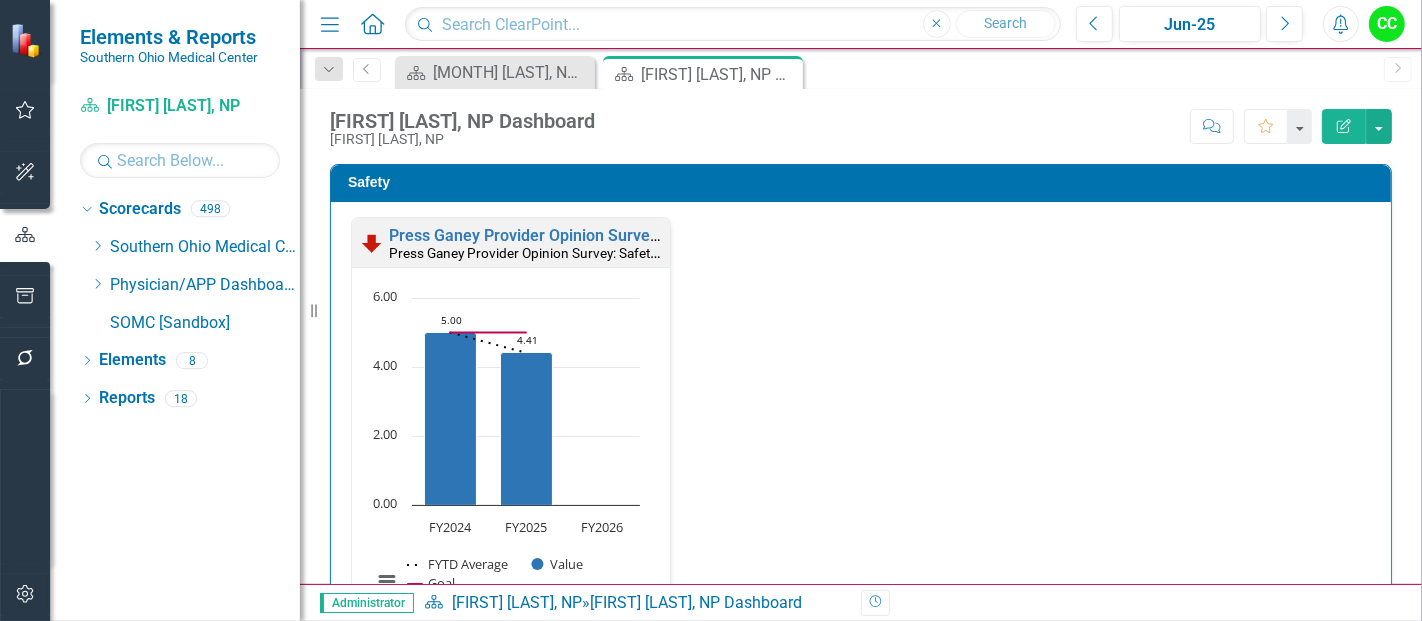 scroll, scrollTop: 0, scrollLeft: 0, axis: both 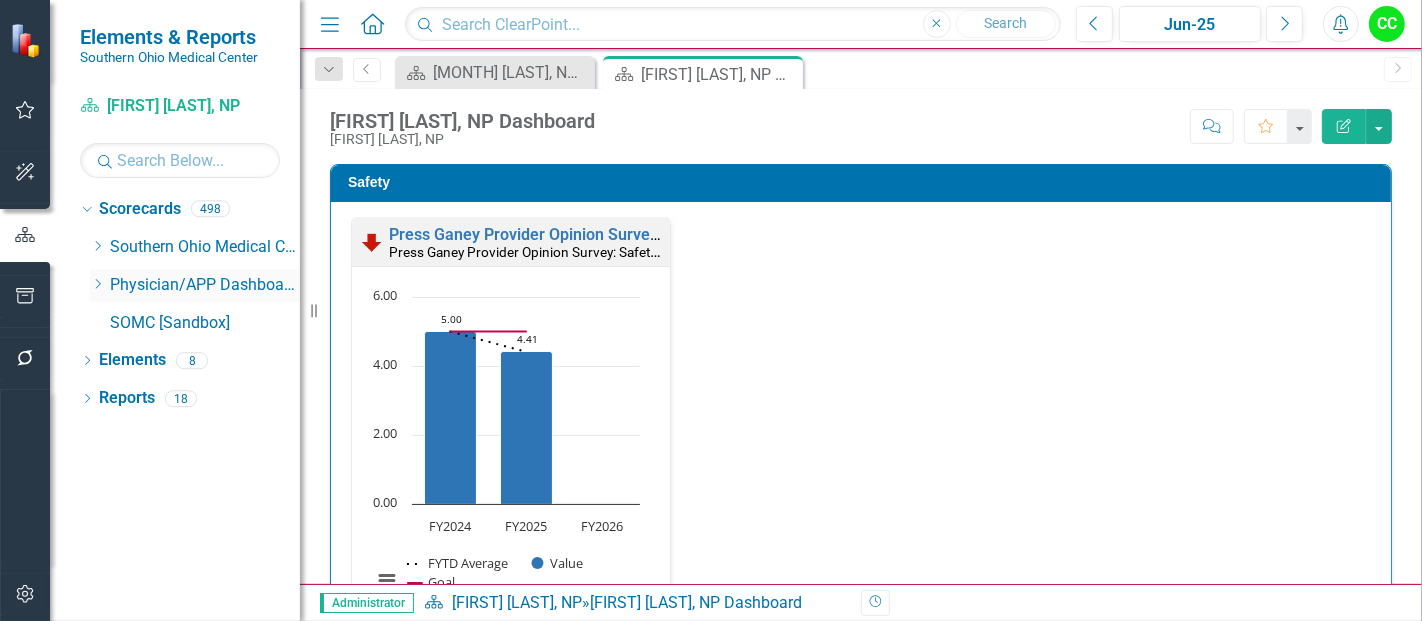 click on "Dropdown" 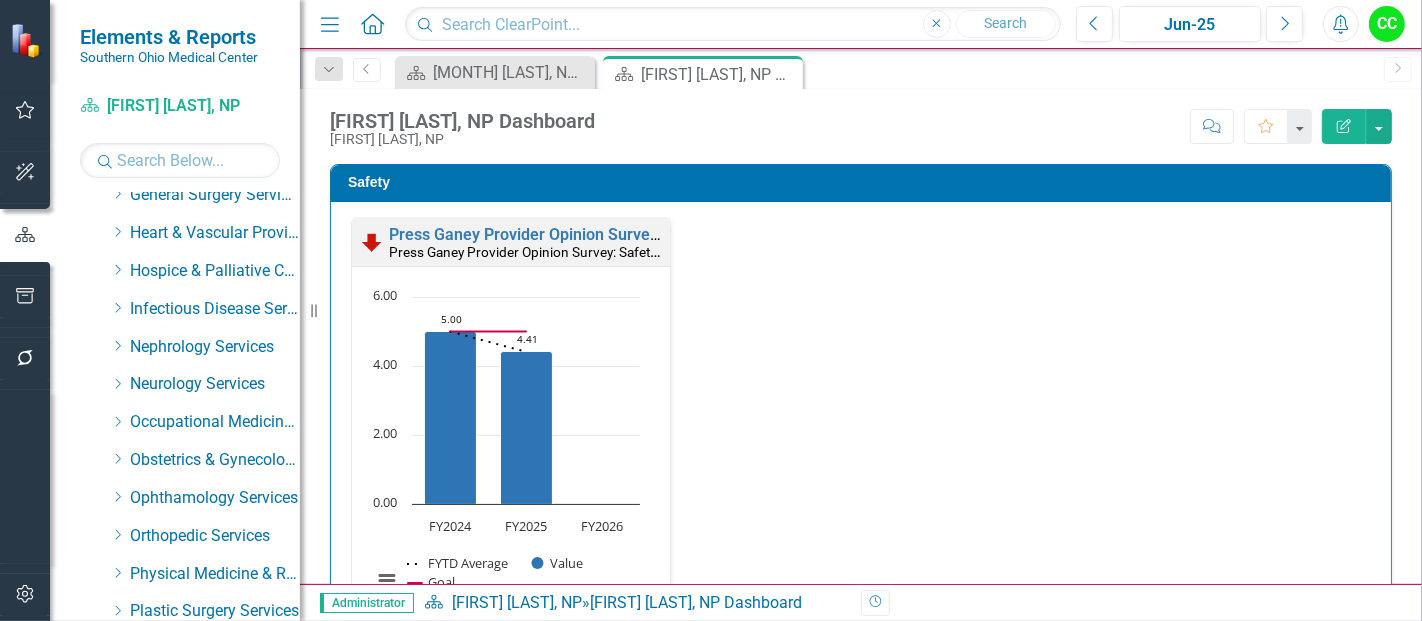scroll, scrollTop: 468, scrollLeft: 0, axis: vertical 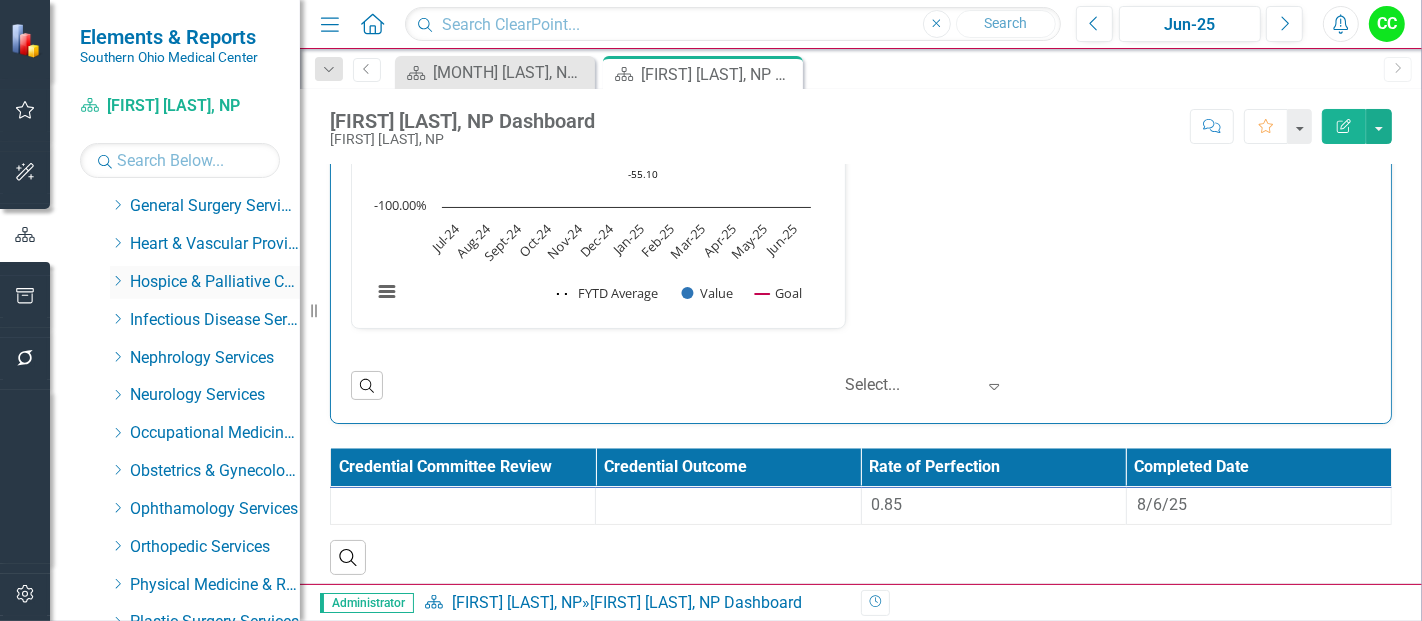 click on "Dropdown" 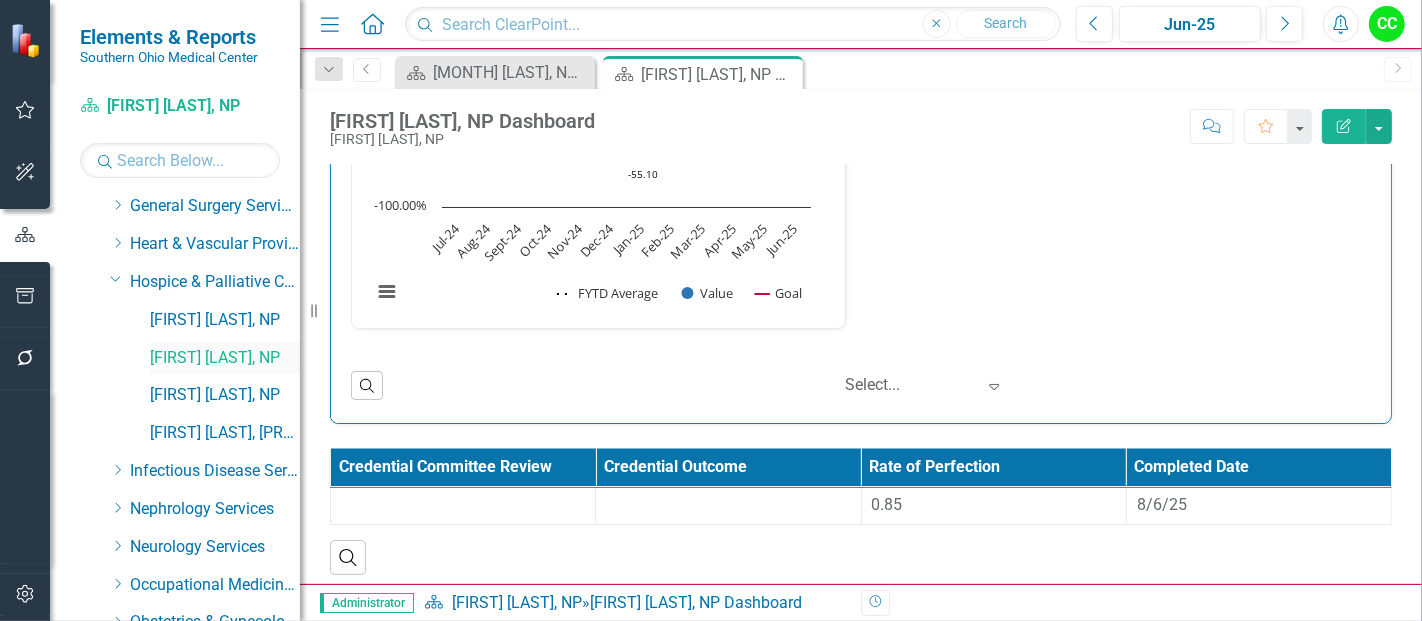 scroll, scrollTop: 475, scrollLeft: 0, axis: vertical 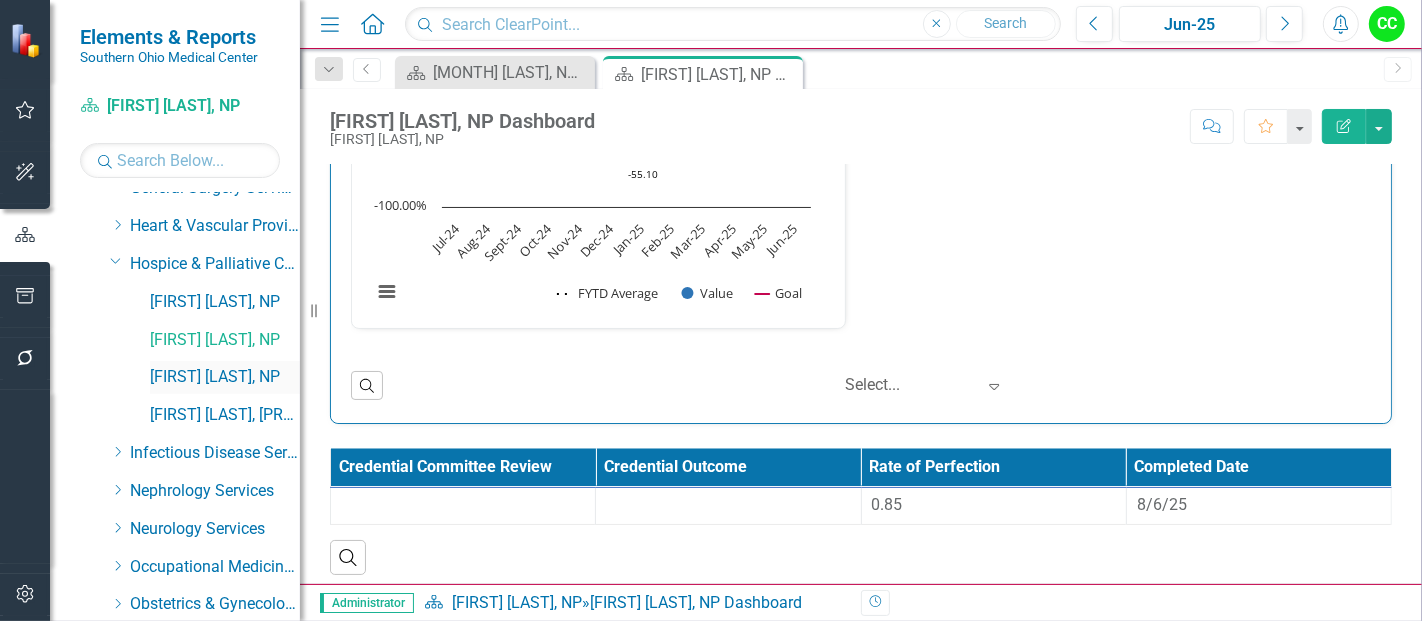 click on "[FIRST] [LAST], [TITLE]" at bounding box center [225, 377] 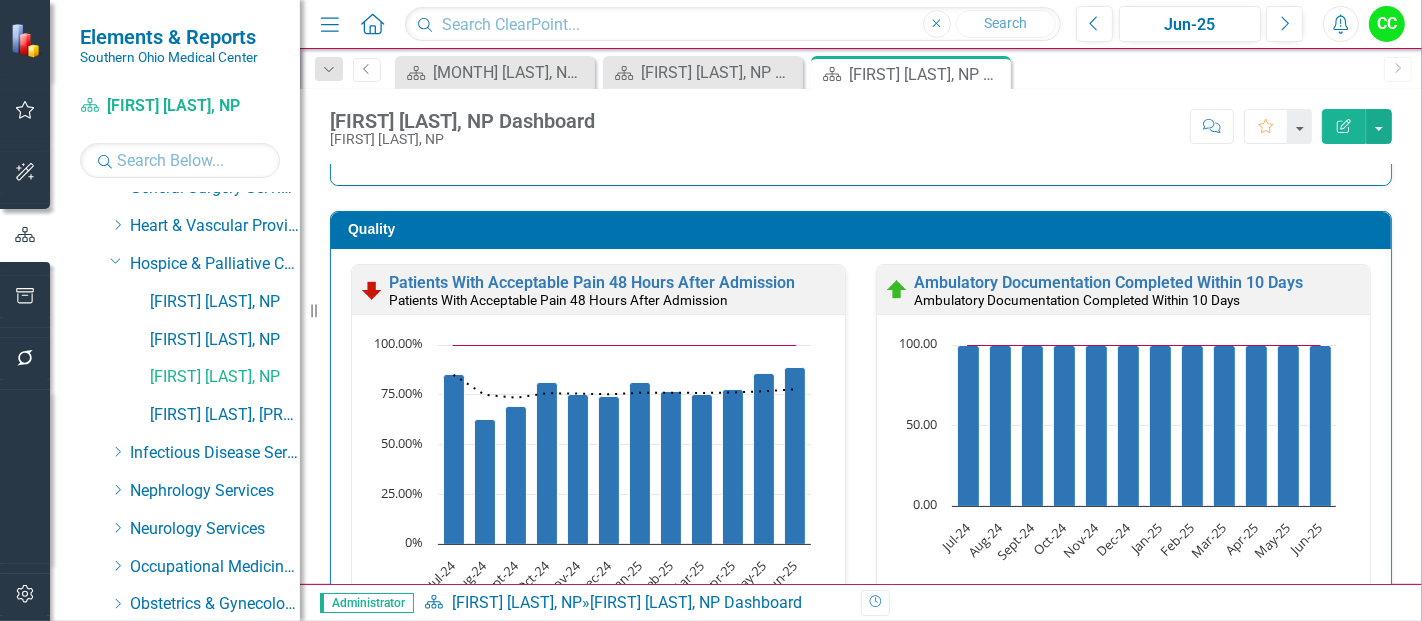 scroll, scrollTop: 557, scrollLeft: 0, axis: vertical 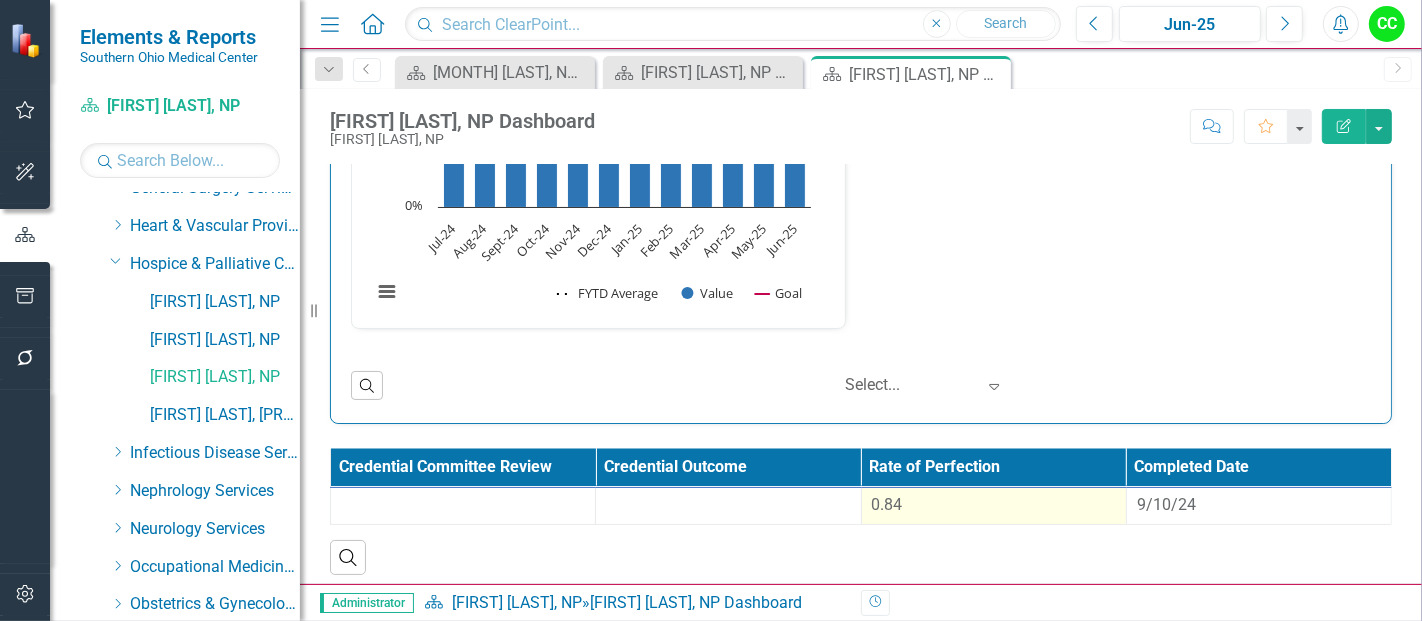 click on "0.84" at bounding box center [994, 505] 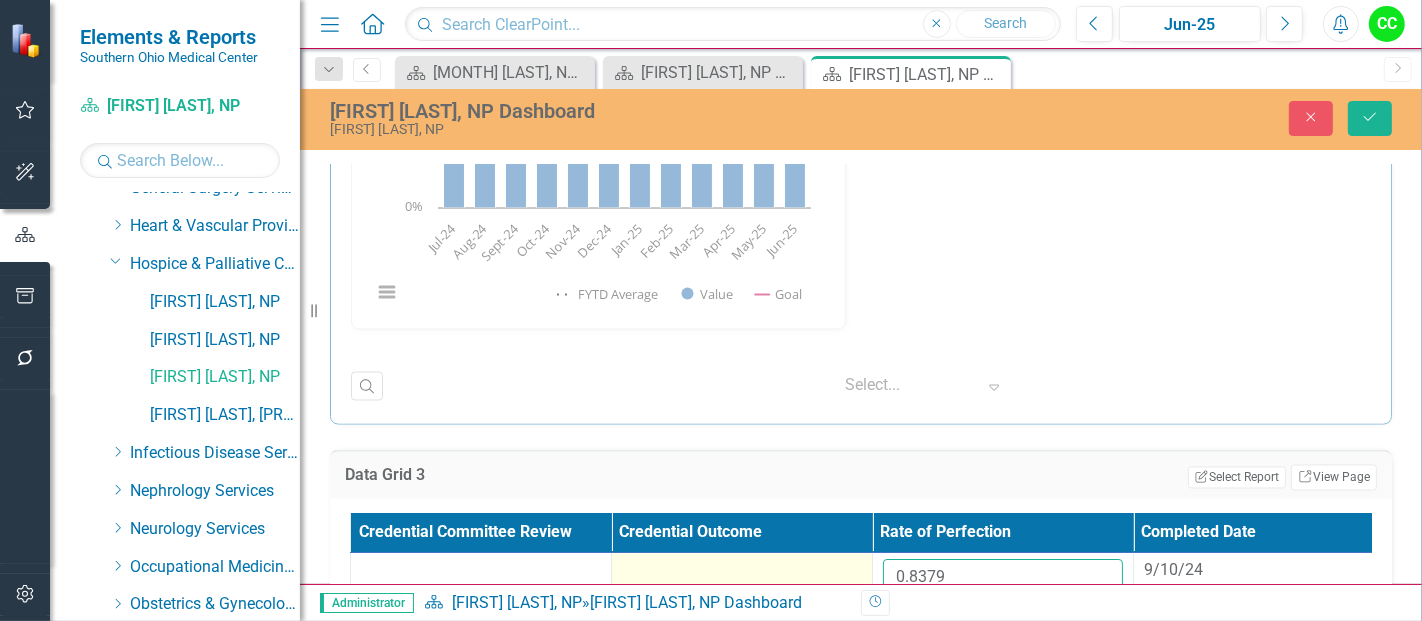 drag, startPoint x: 989, startPoint y: 563, endPoint x: 806, endPoint y: 555, distance: 183.17477 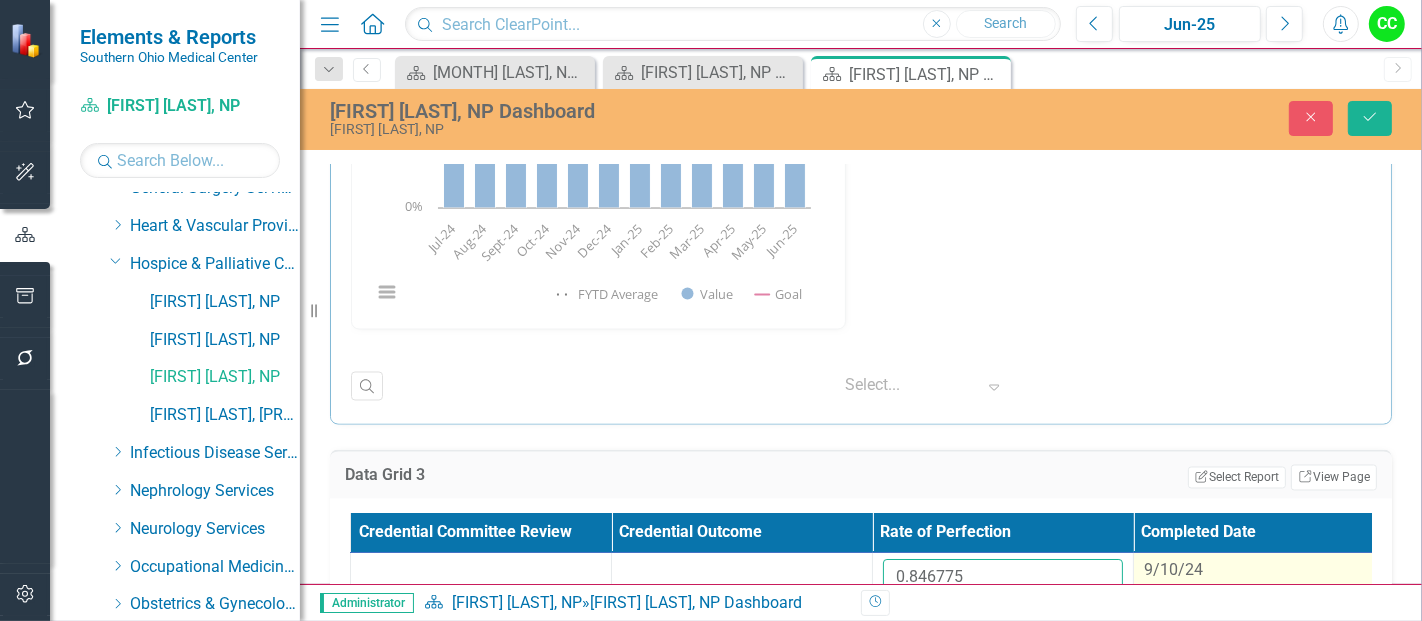 type on "0.846775" 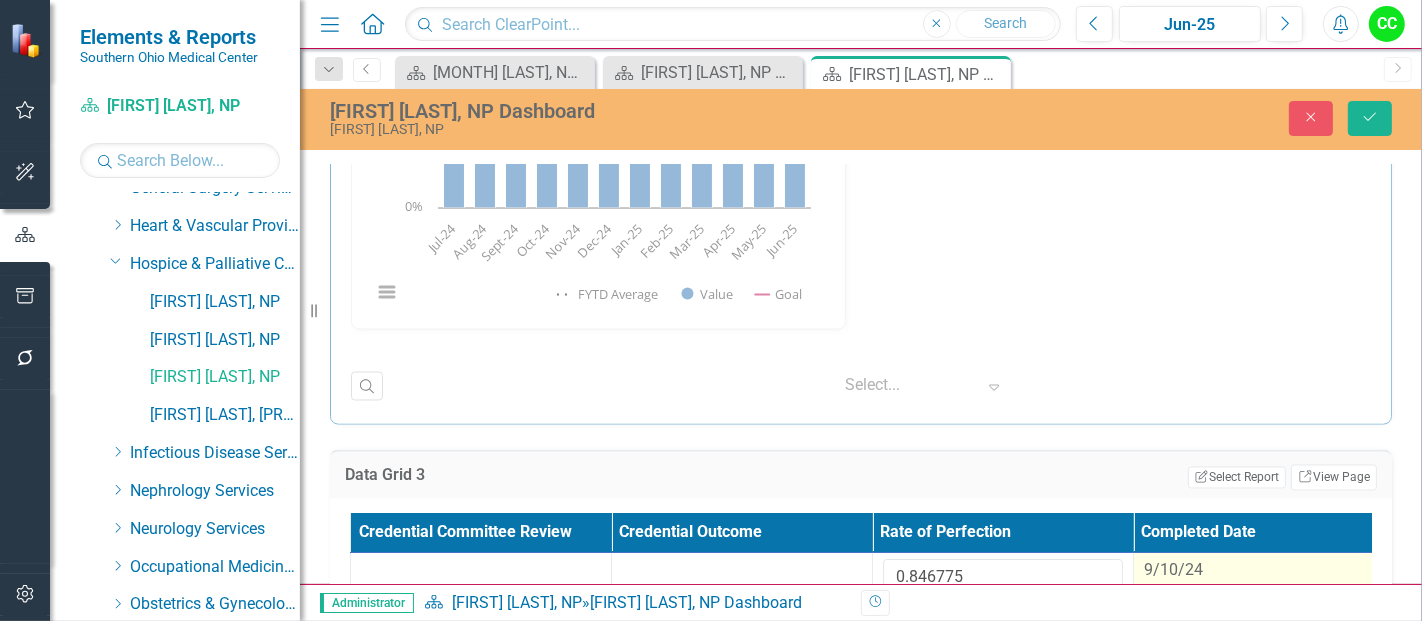 click on "9/10/24" at bounding box center [1173, 570] 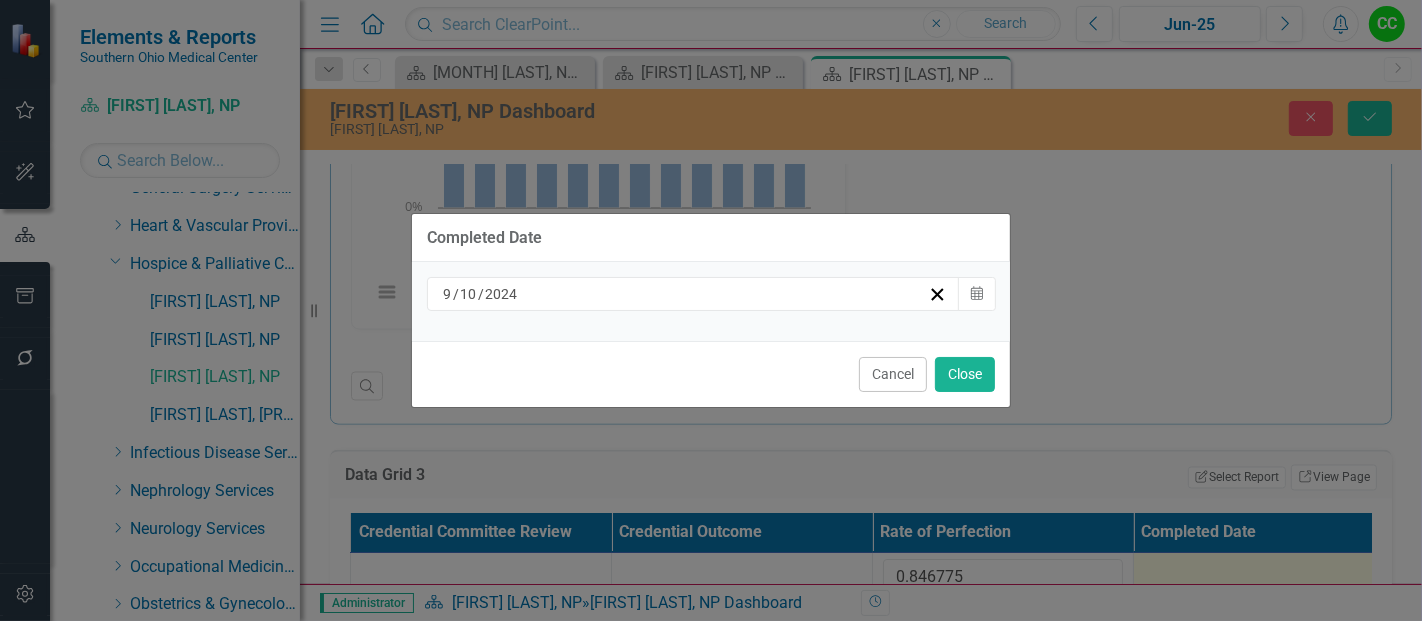 click on "9 / 10 / 2024" at bounding box center [684, 294] 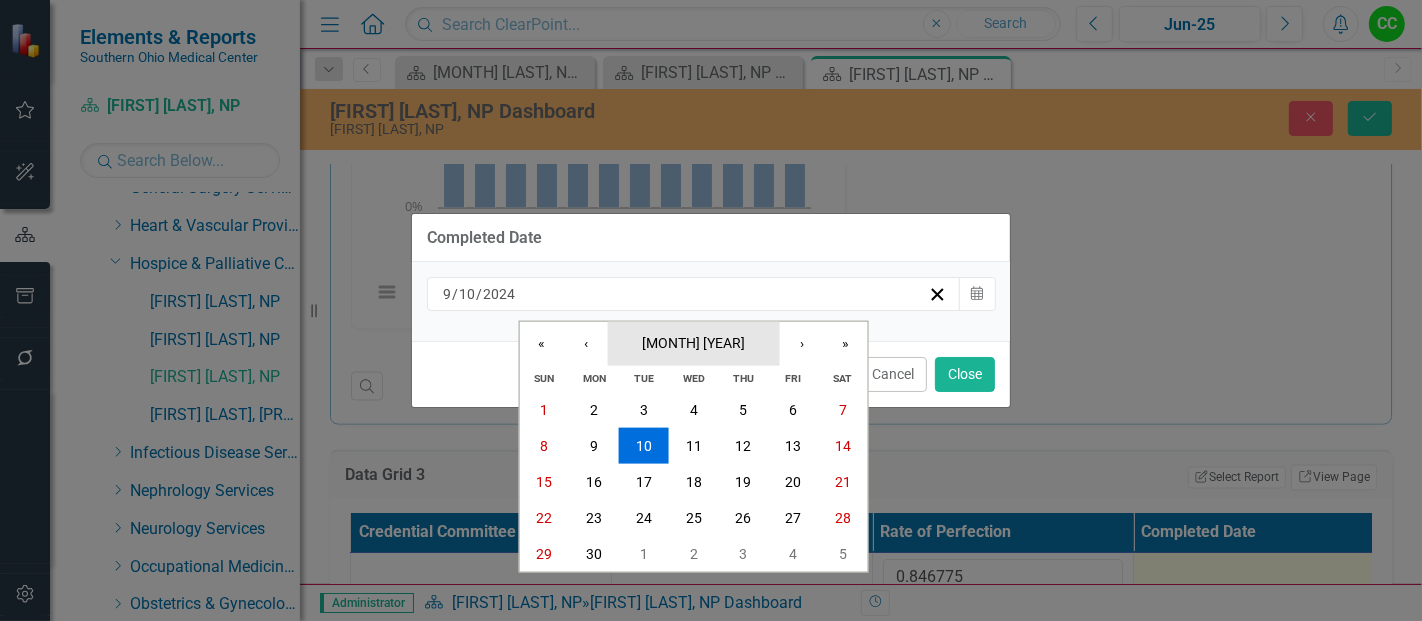 click on "September 2024" at bounding box center [694, 343] 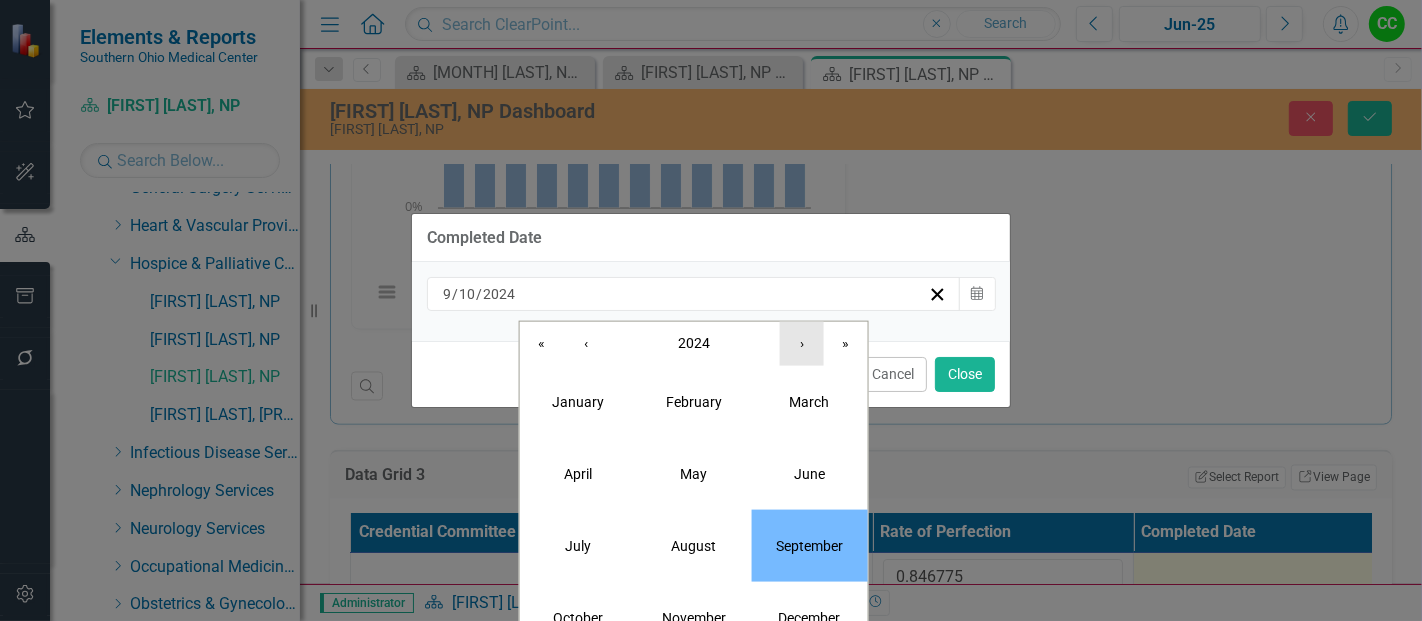 click on "›" at bounding box center (802, 343) 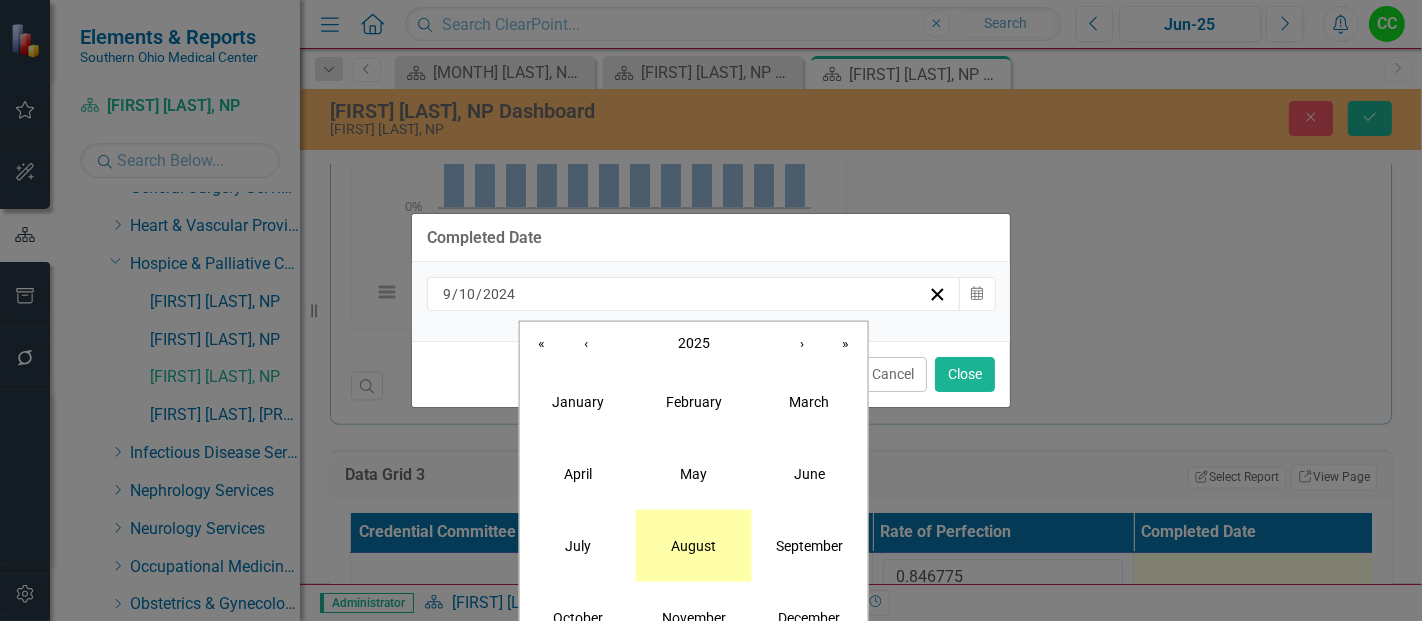 click on "August" at bounding box center [694, 545] 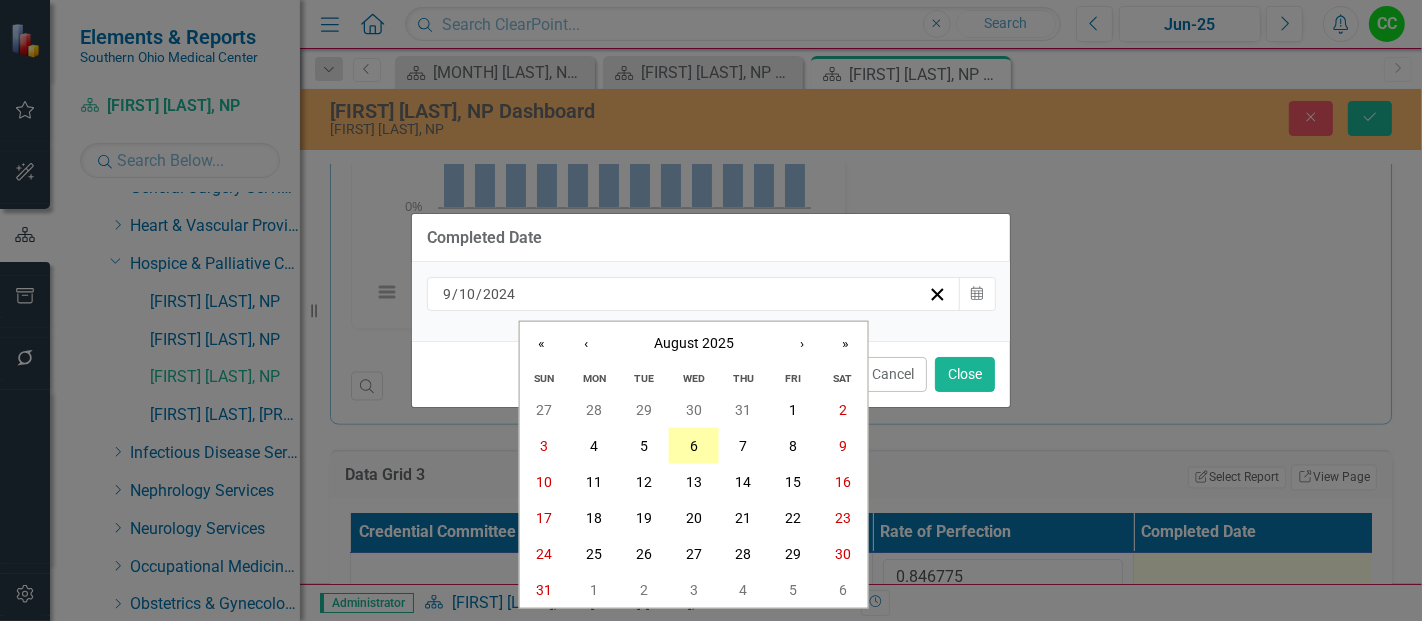 click on "6" at bounding box center (694, 446) 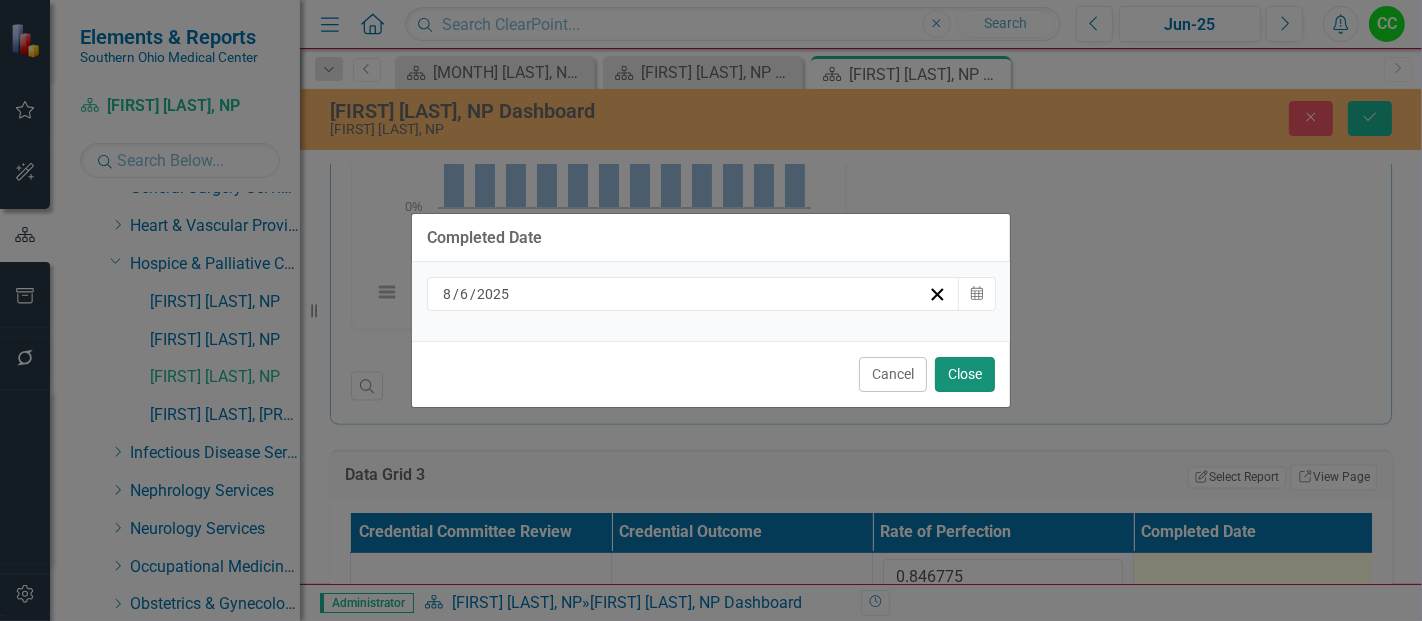click on "Close" at bounding box center [965, 374] 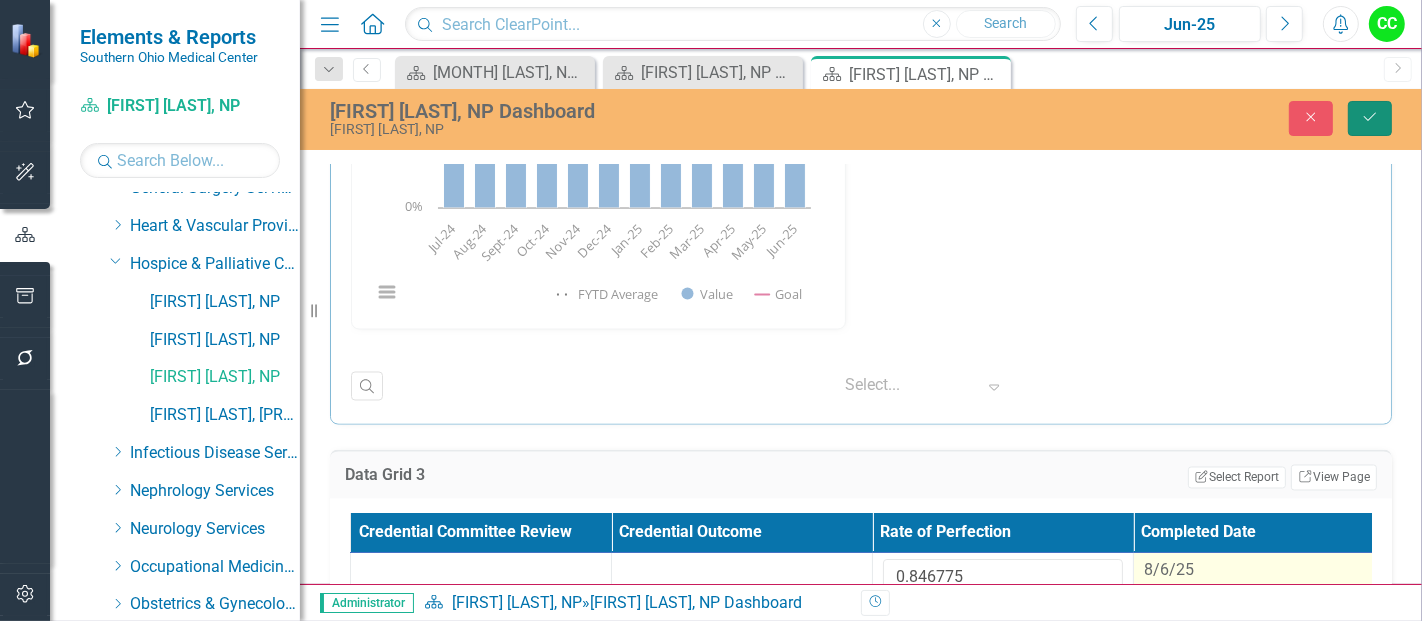 click on "Save" at bounding box center (1370, 118) 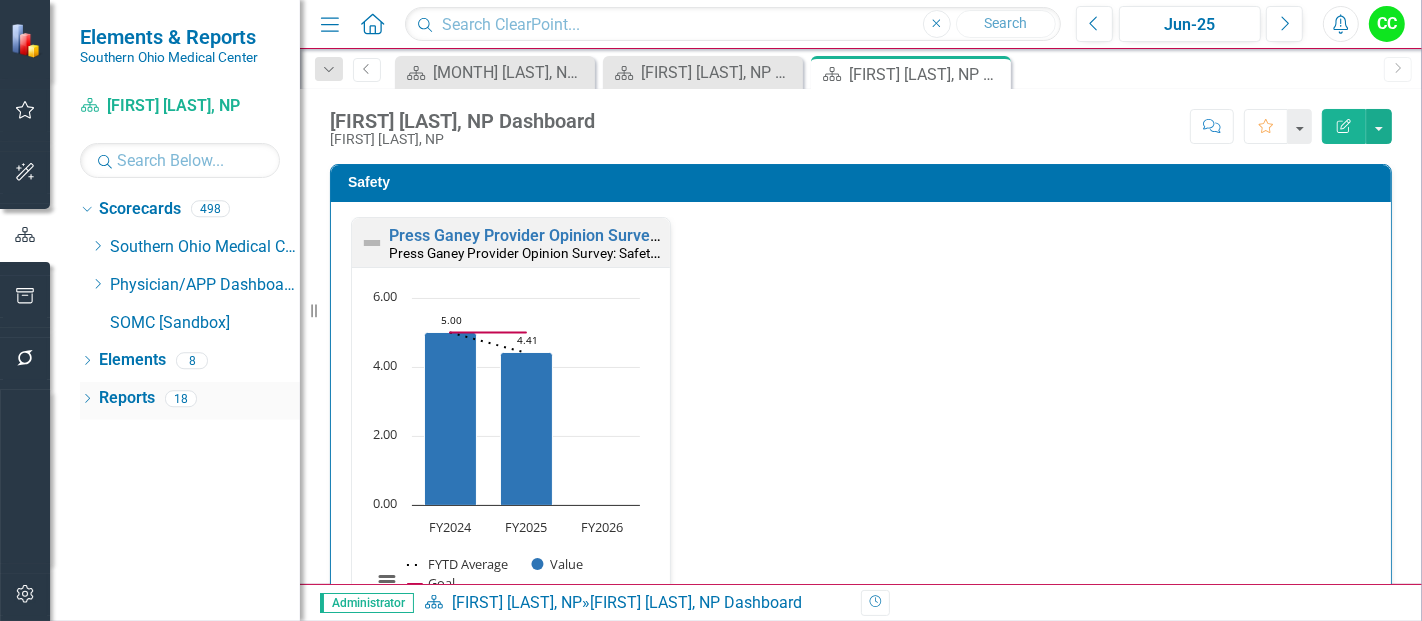 click on "Reports 18" at bounding box center [199, 401] 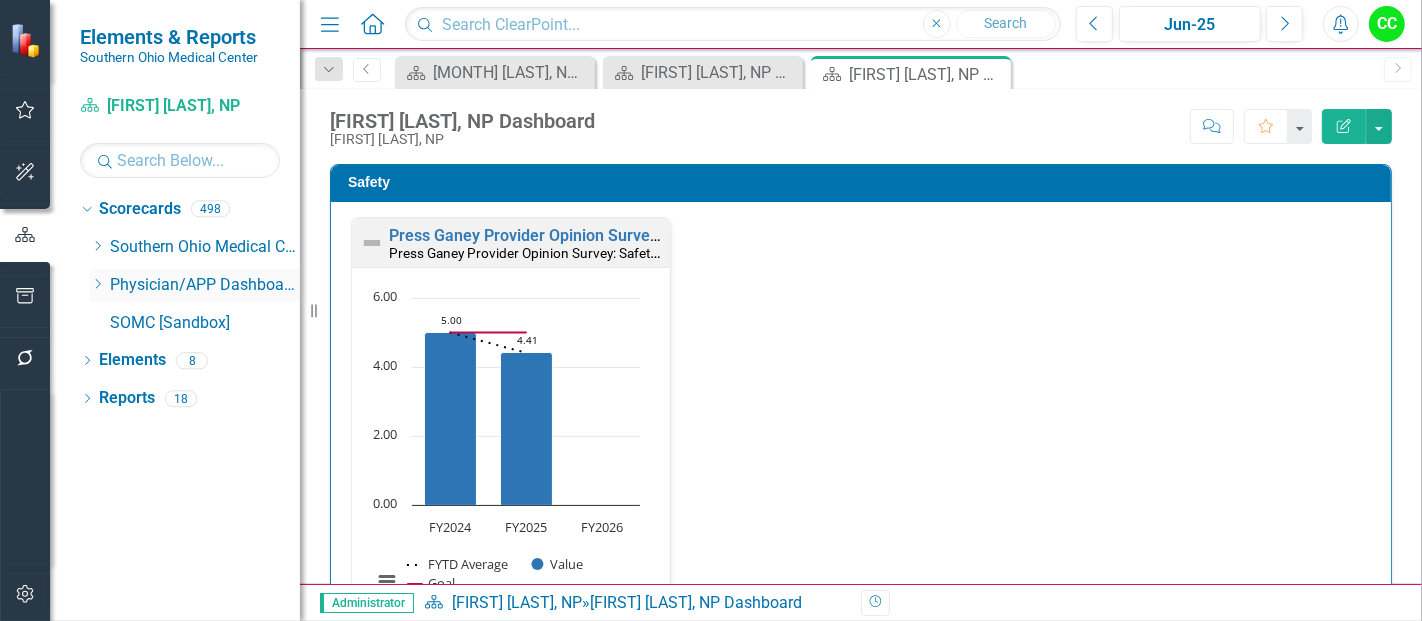 click on "Dropdown" 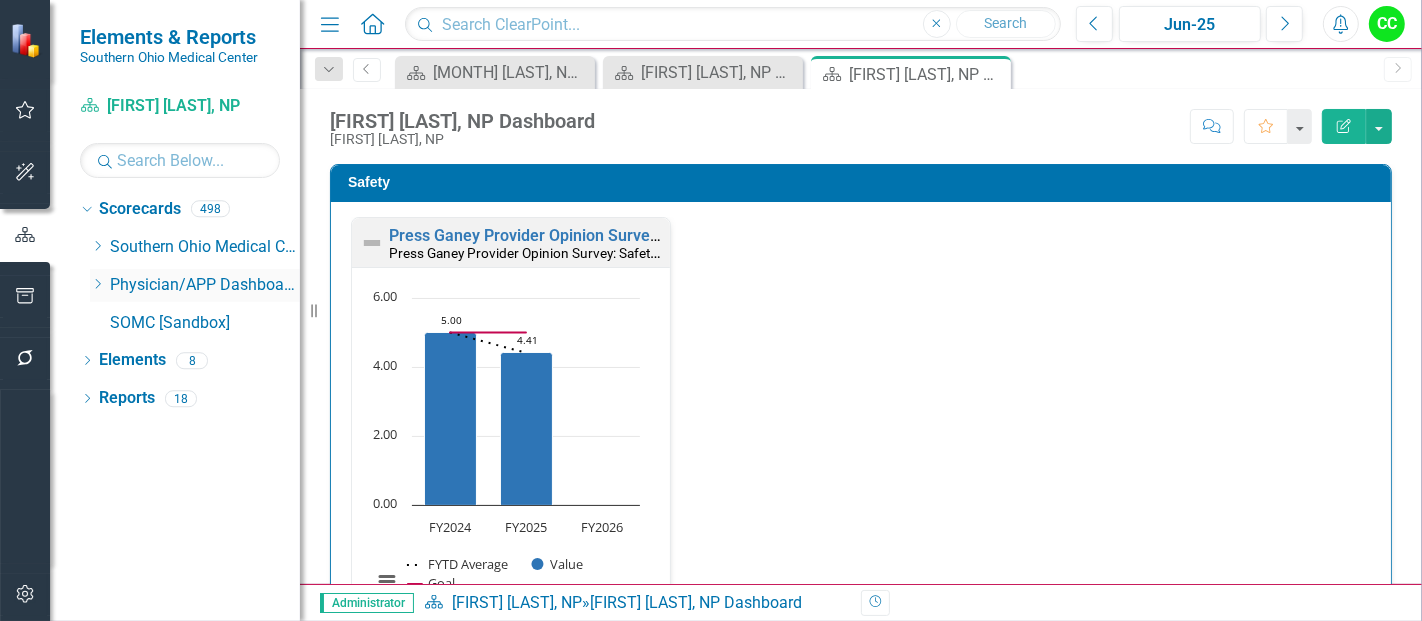 scroll, scrollTop: 0, scrollLeft: 0, axis: both 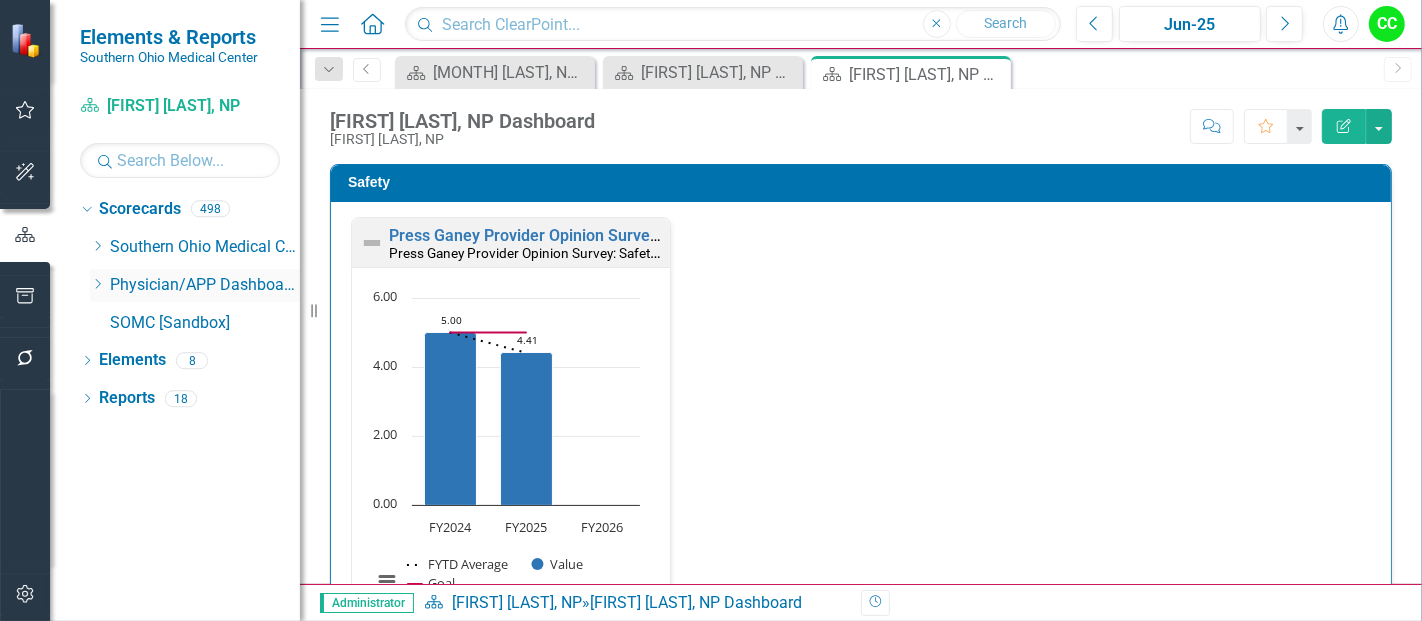 click on "Dropdown" 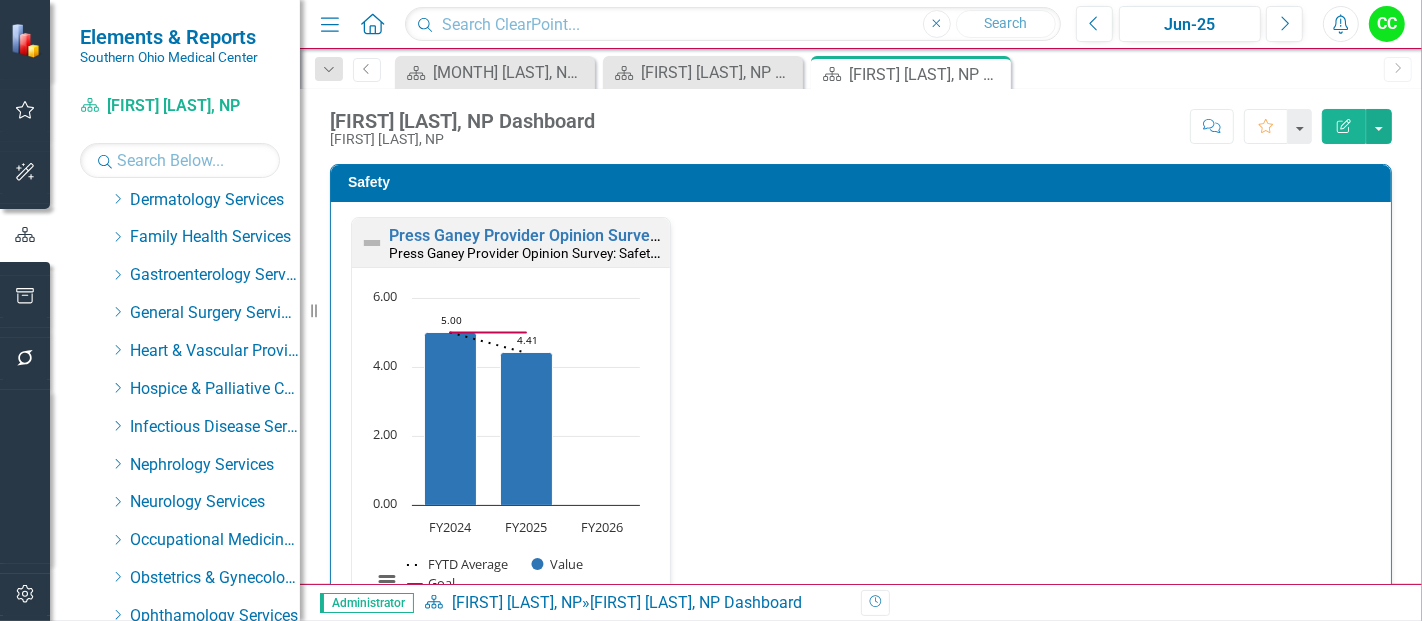scroll, scrollTop: 365, scrollLeft: 0, axis: vertical 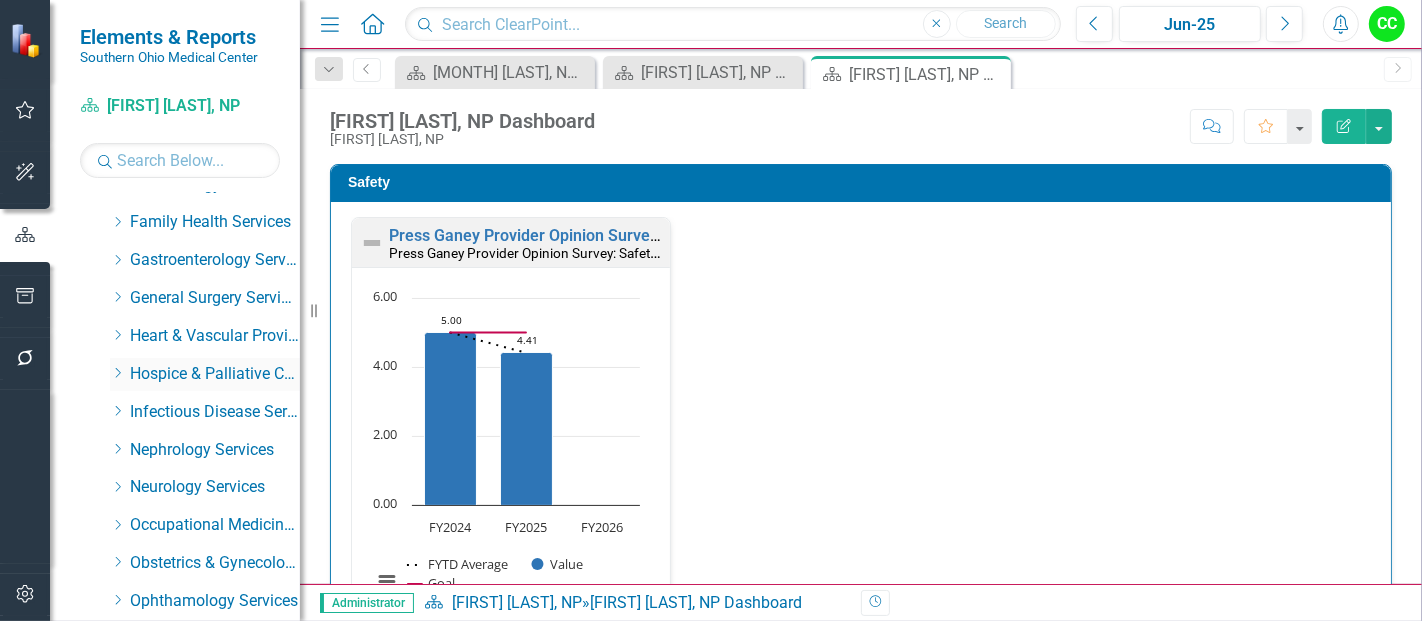 click on "Dropdown" 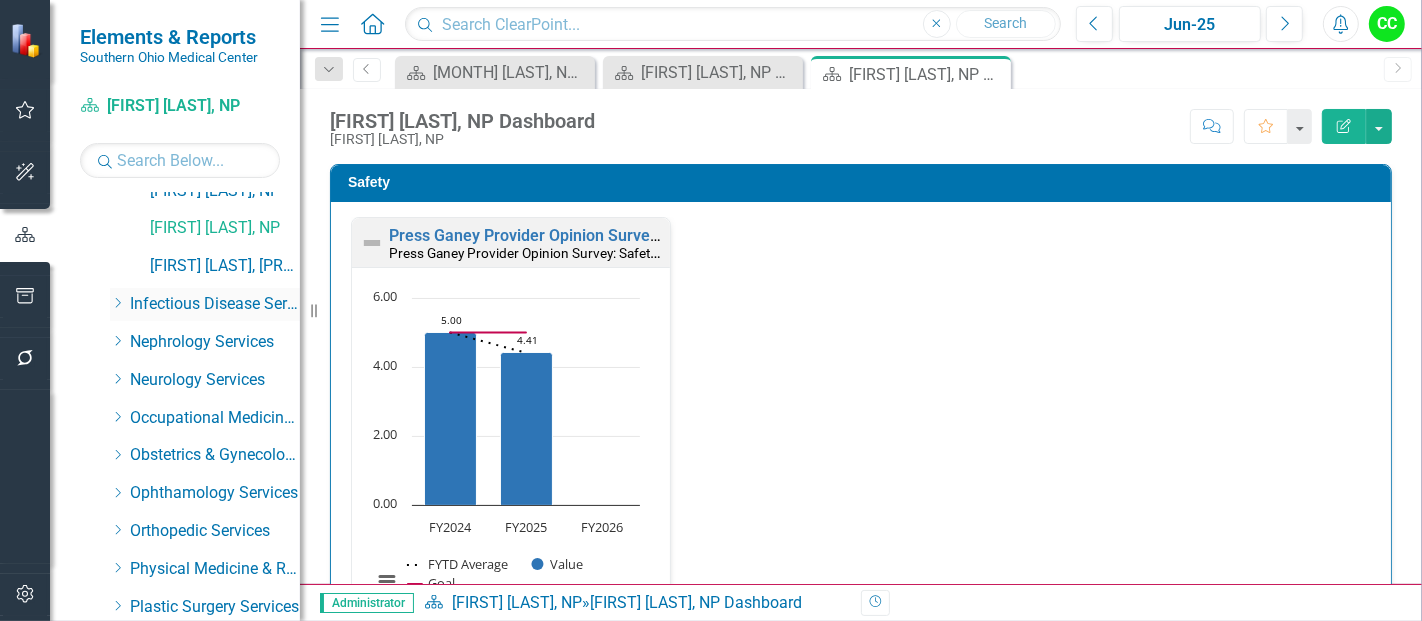scroll, scrollTop: 625, scrollLeft: 0, axis: vertical 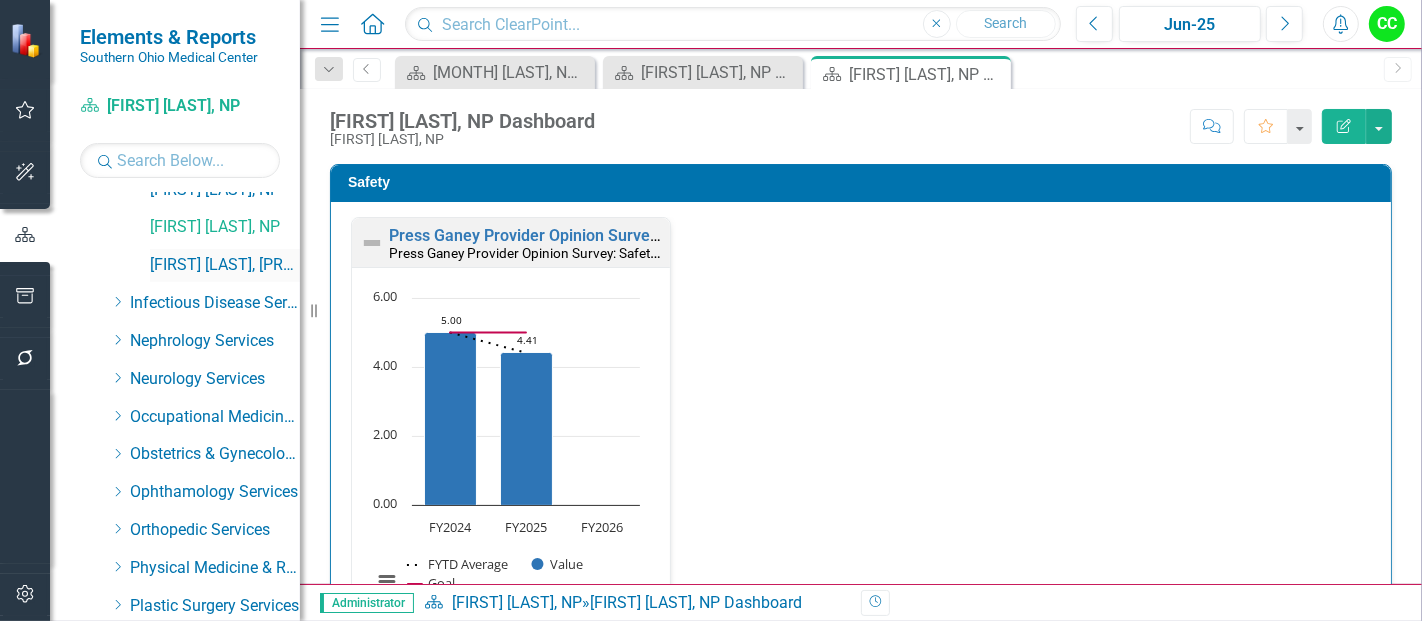 click on "[FIRST] [LAST], [STATE]" at bounding box center (225, 265) 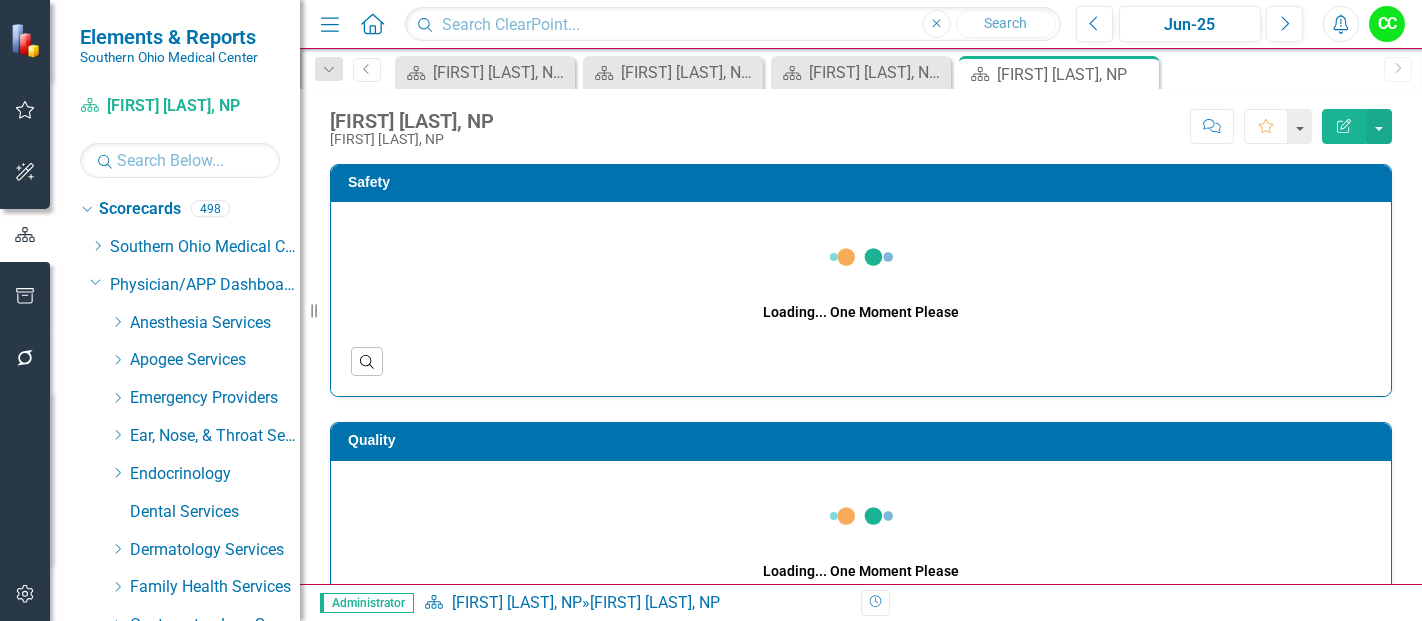 scroll, scrollTop: 0, scrollLeft: 0, axis: both 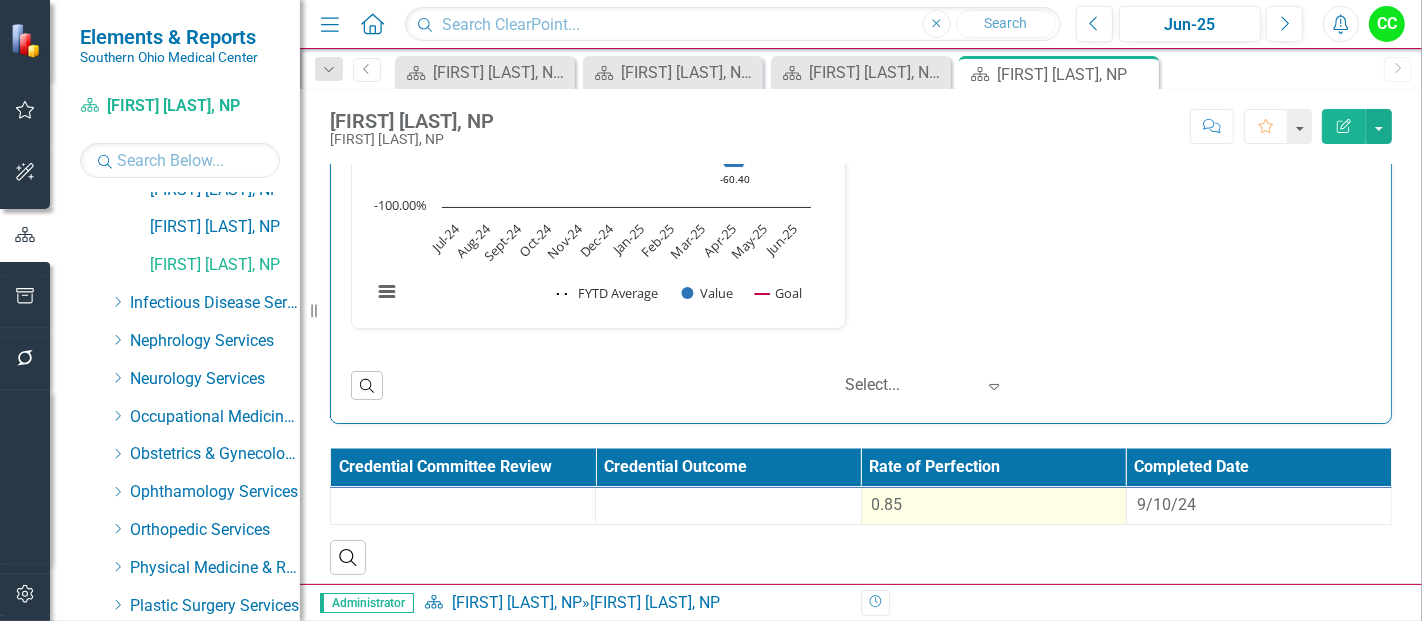 click on "0.85" at bounding box center [994, 505] 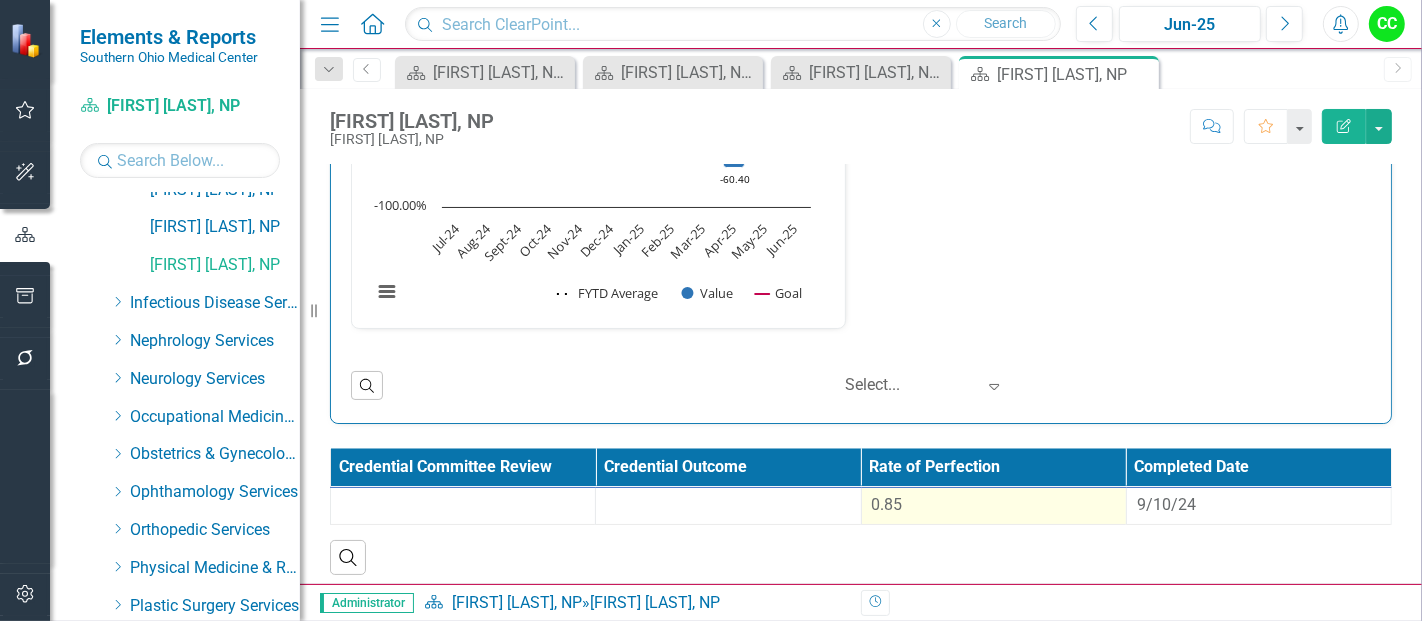 click on "0.85" at bounding box center [994, 505] 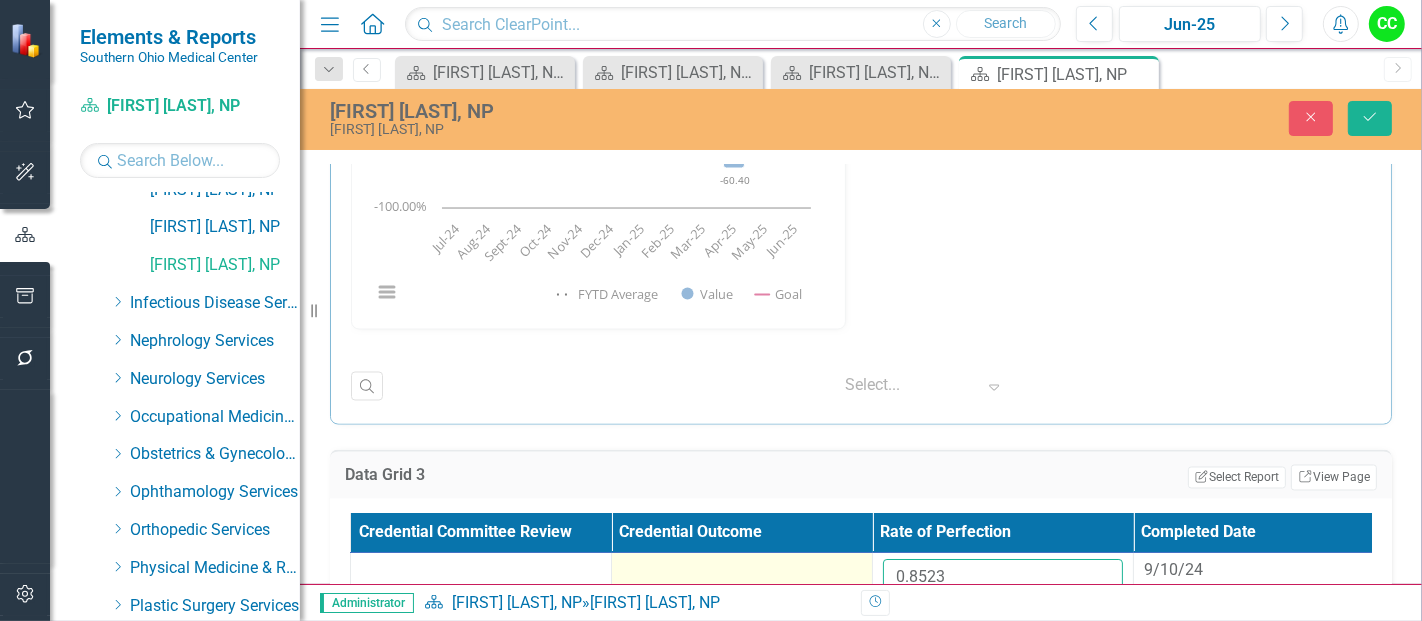 drag, startPoint x: 966, startPoint y: 565, endPoint x: 824, endPoint y: 565, distance: 142 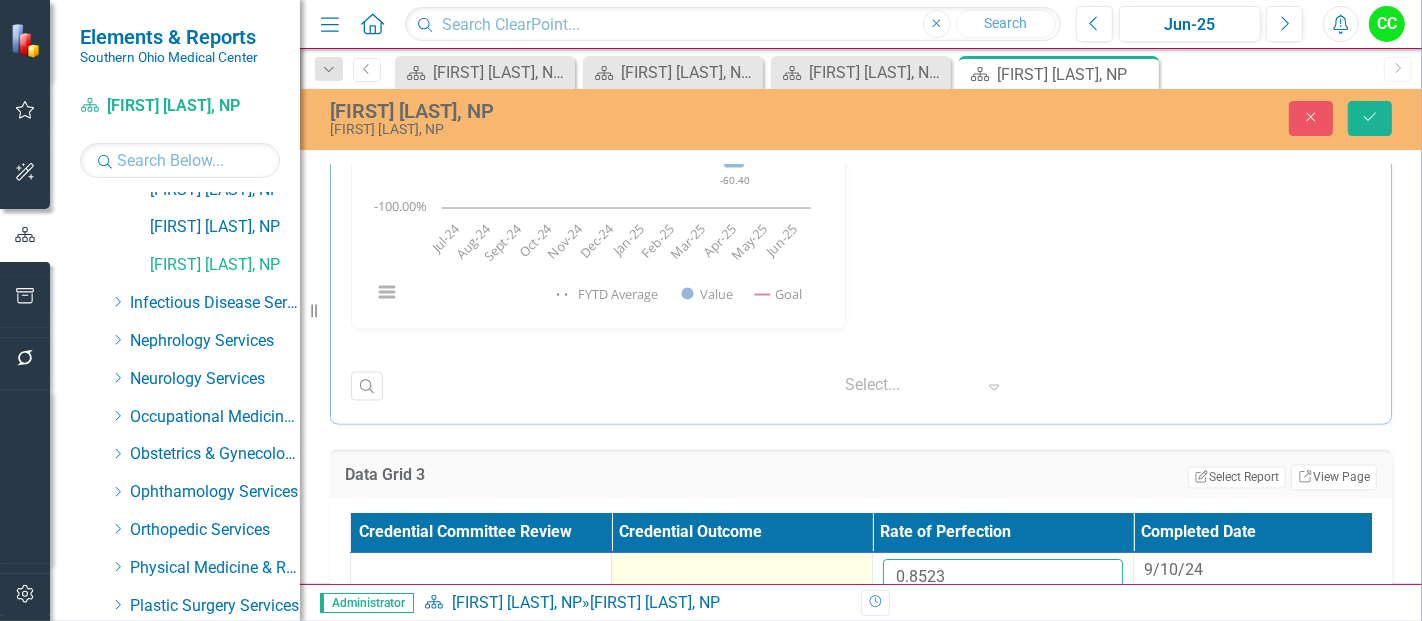 paste on "3205" 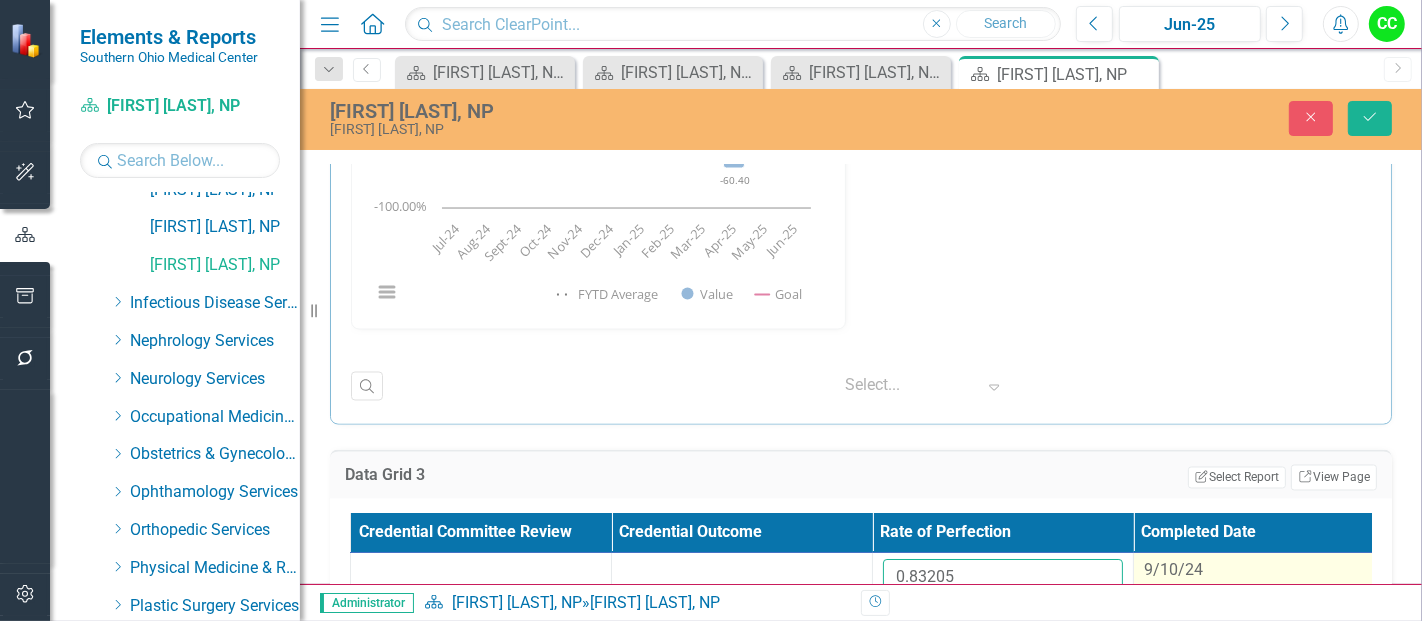type on "0.83205" 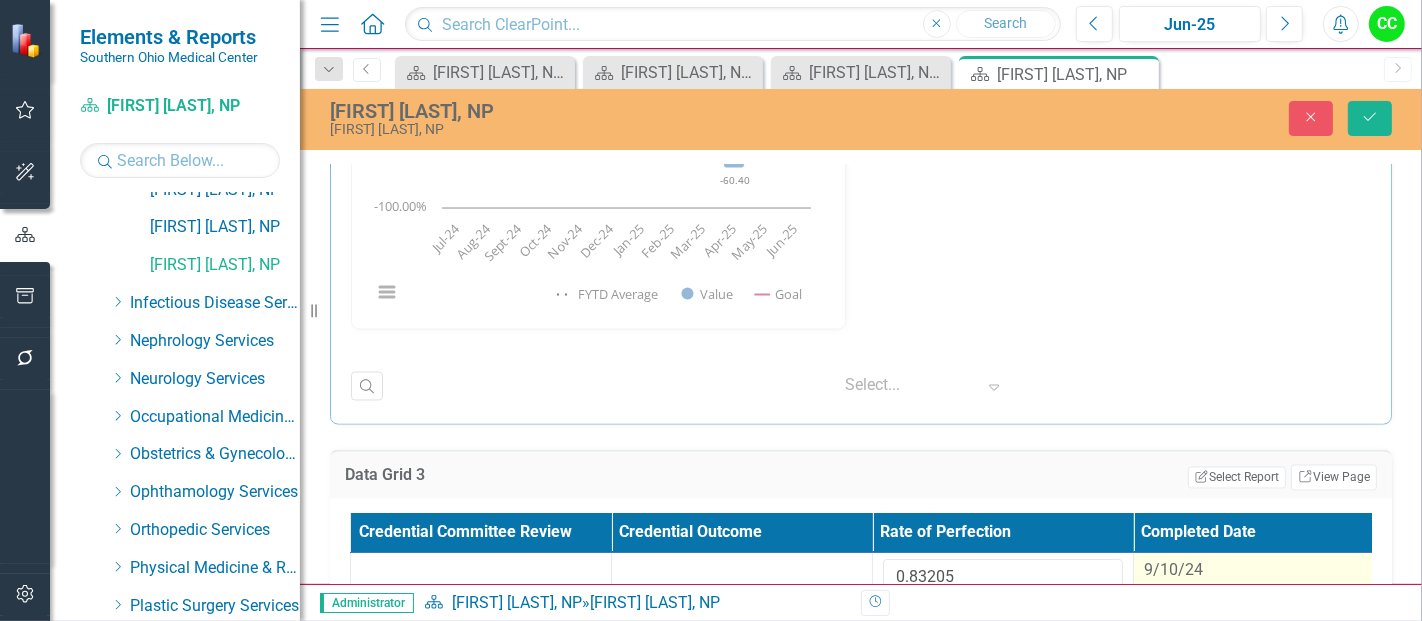 click on "9/10/24" at bounding box center [1173, 570] 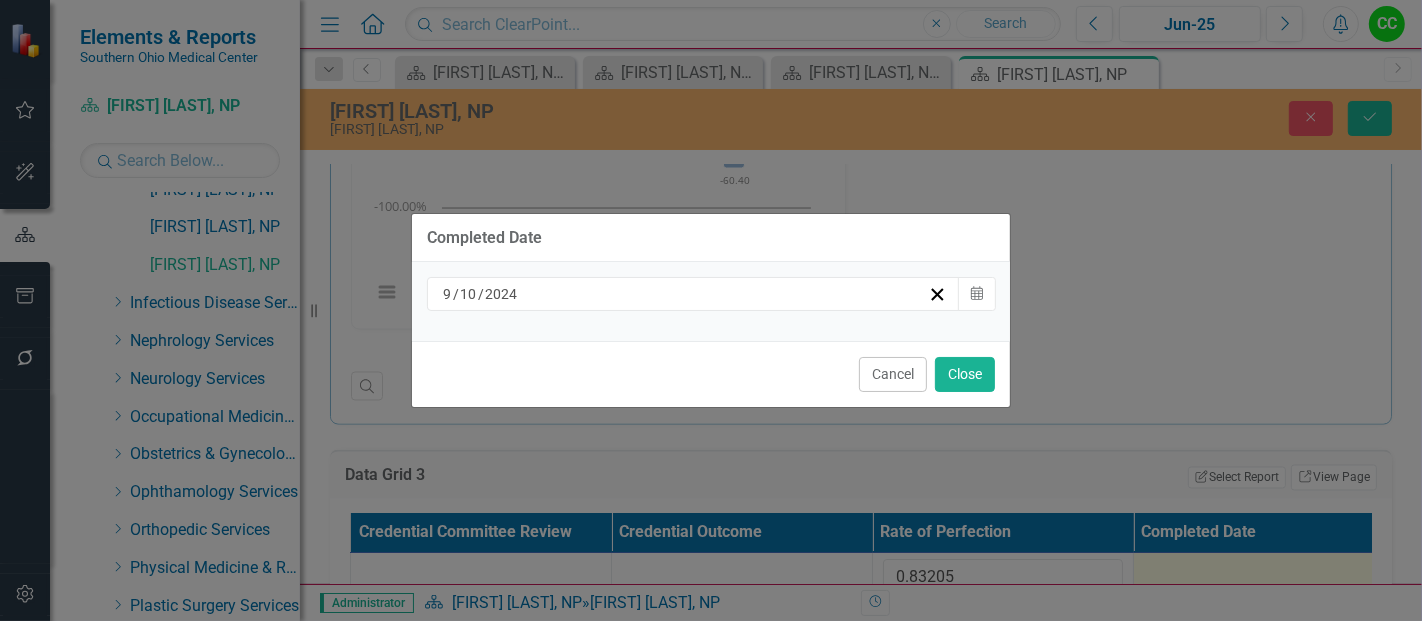 click on "9 / 10 / 2024" at bounding box center (684, 294) 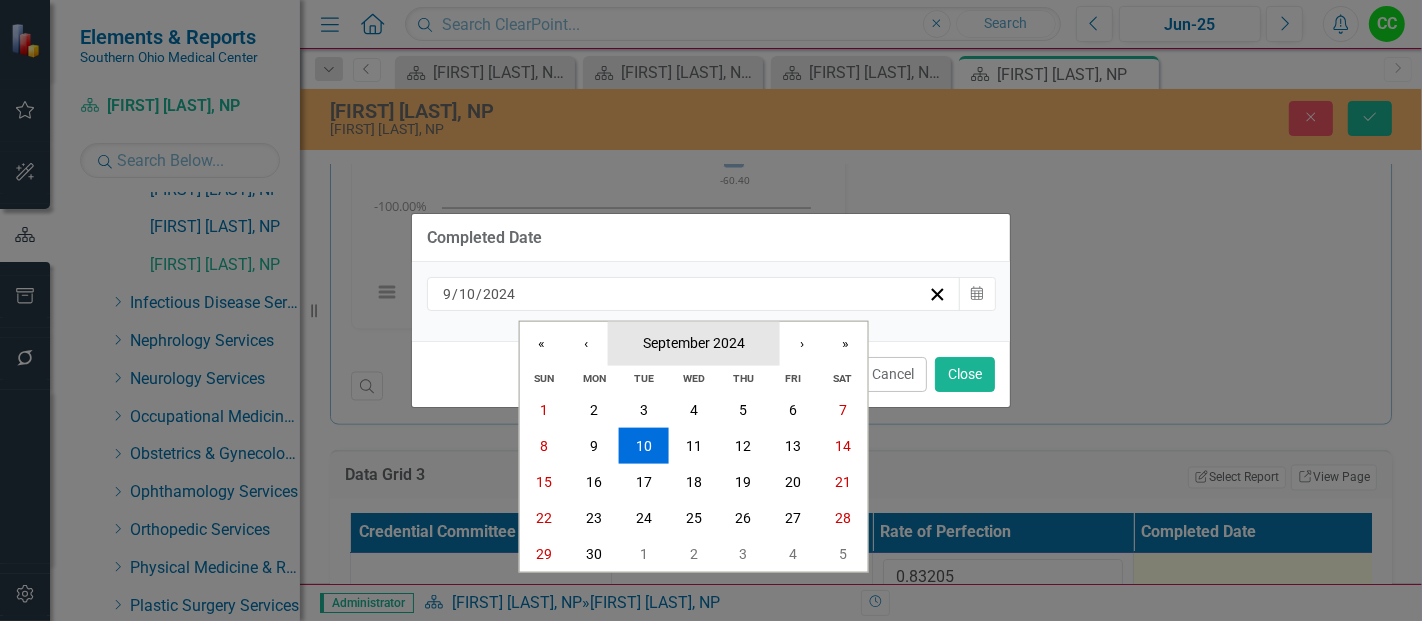 click on "September 2024" at bounding box center (694, 343) 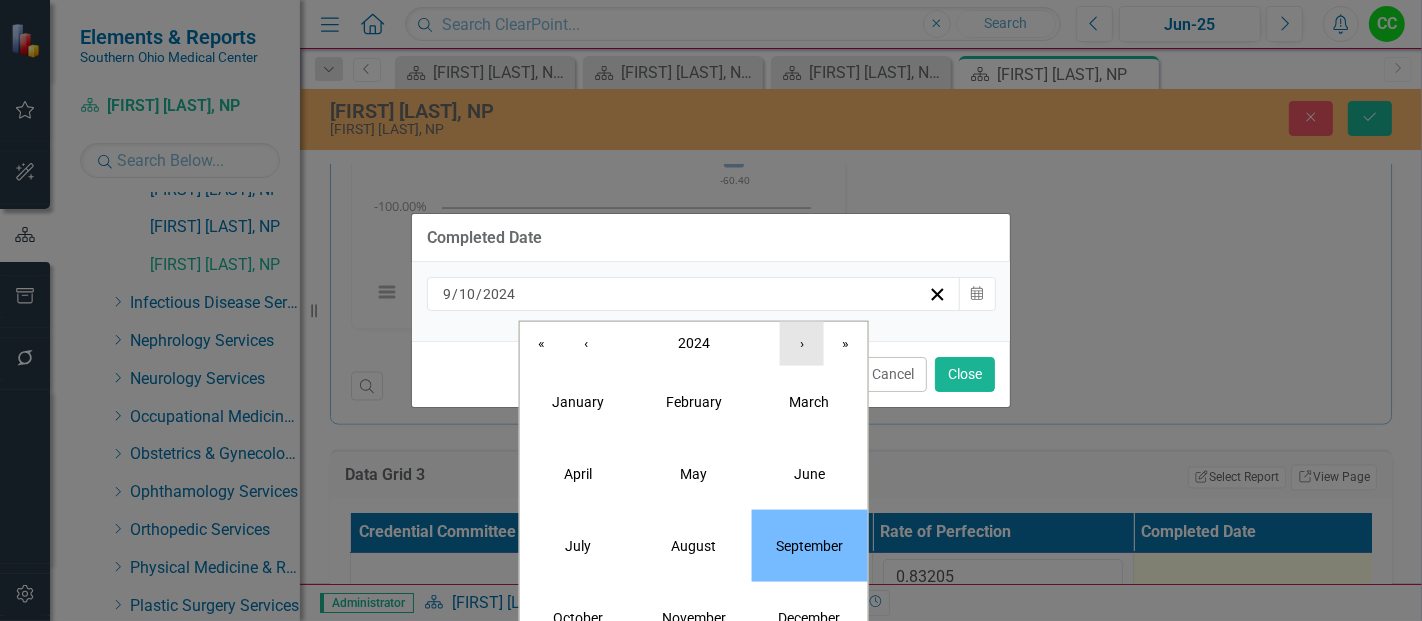 click on "›" at bounding box center [802, 343] 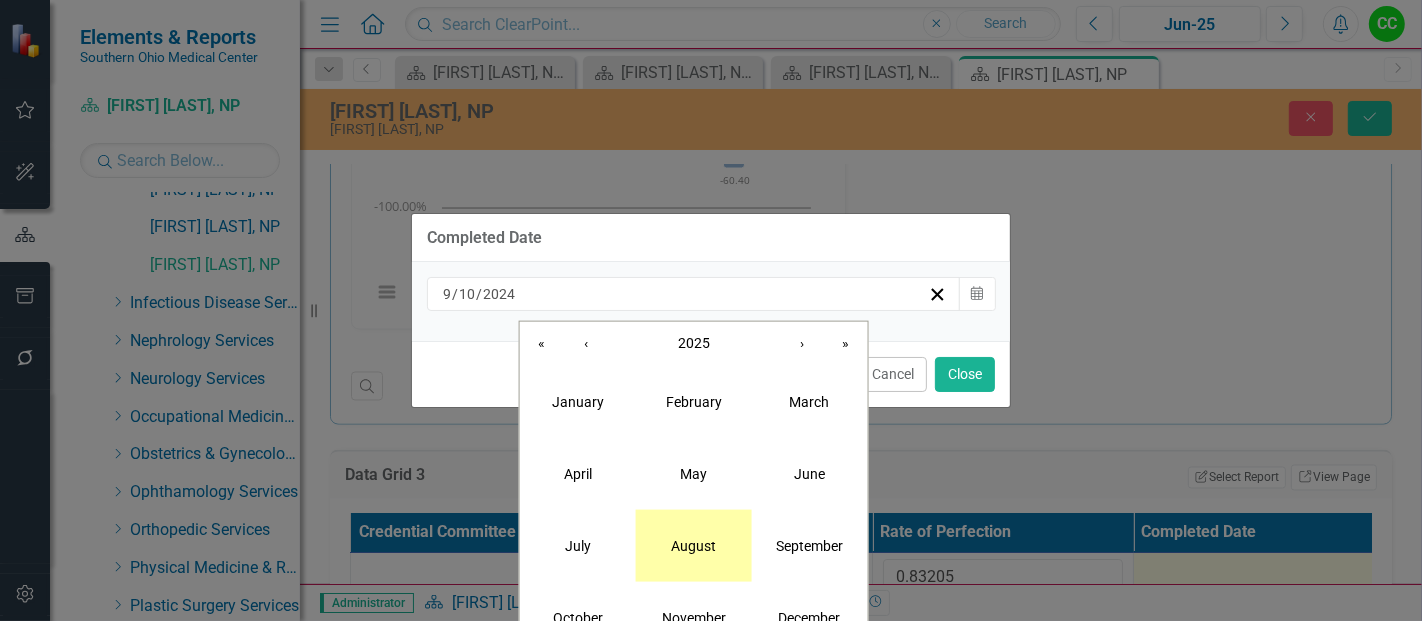 click on "August" at bounding box center (693, 545) 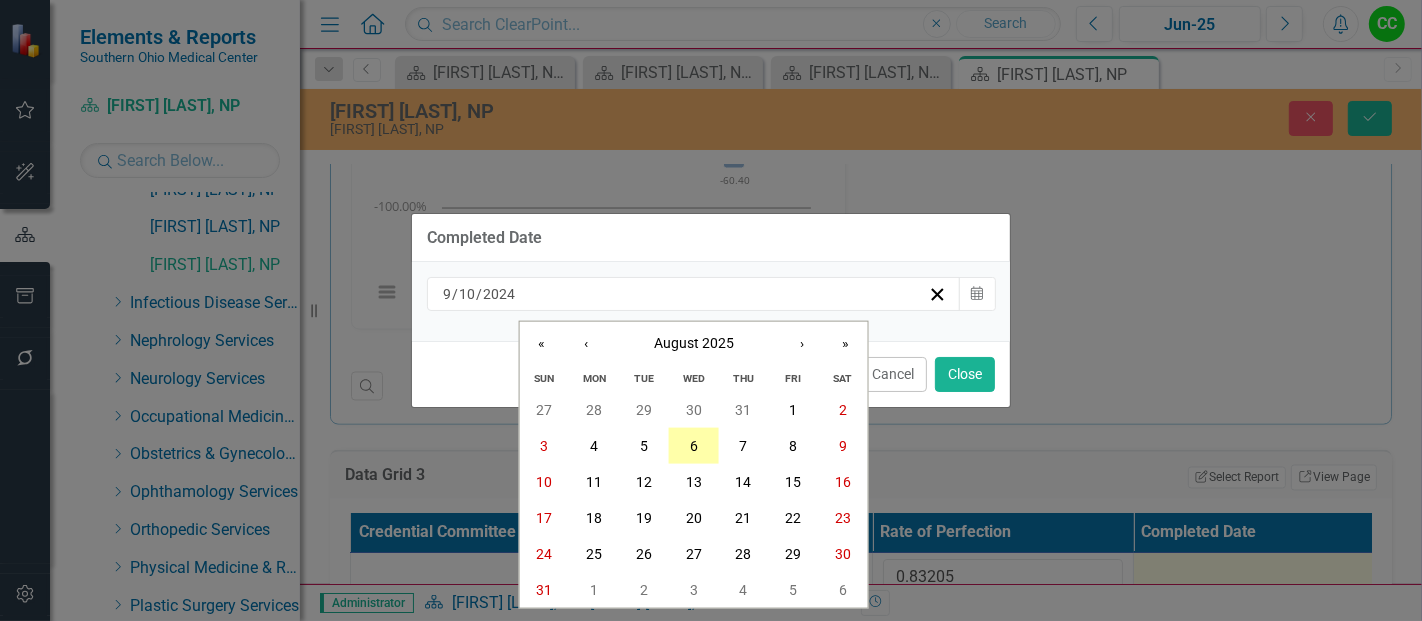 click on "6" at bounding box center [694, 446] 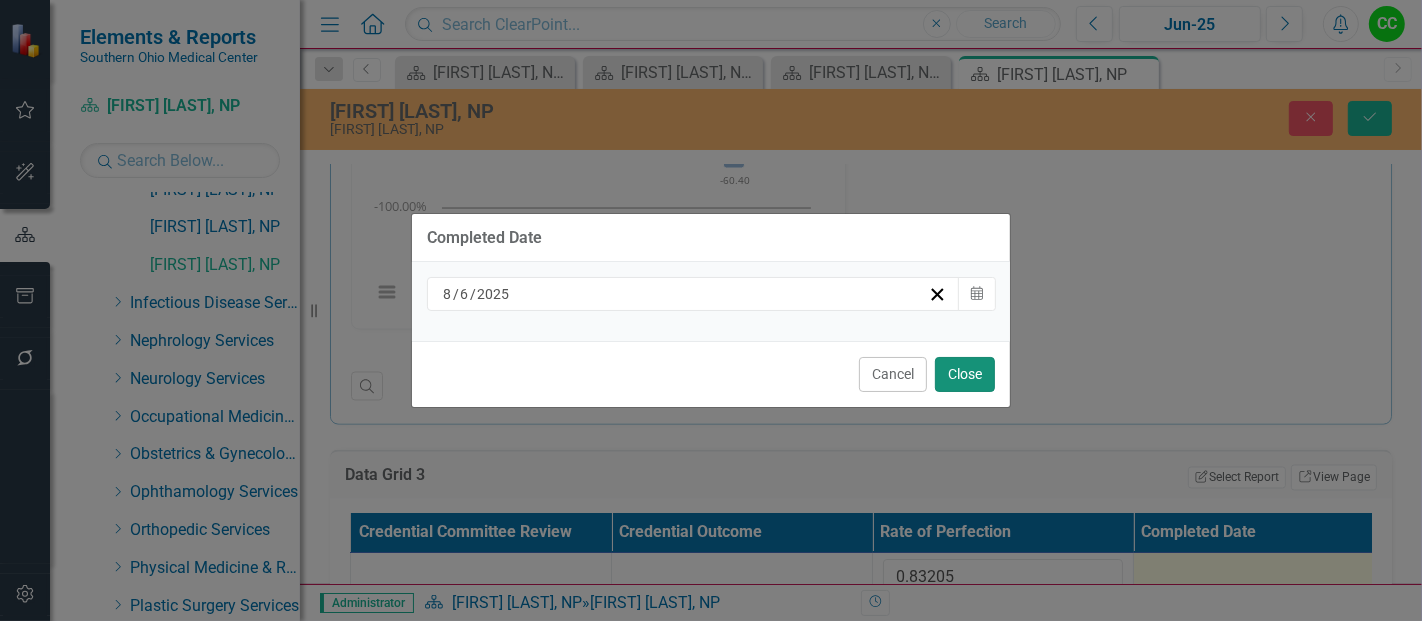 click on "Close" at bounding box center [965, 374] 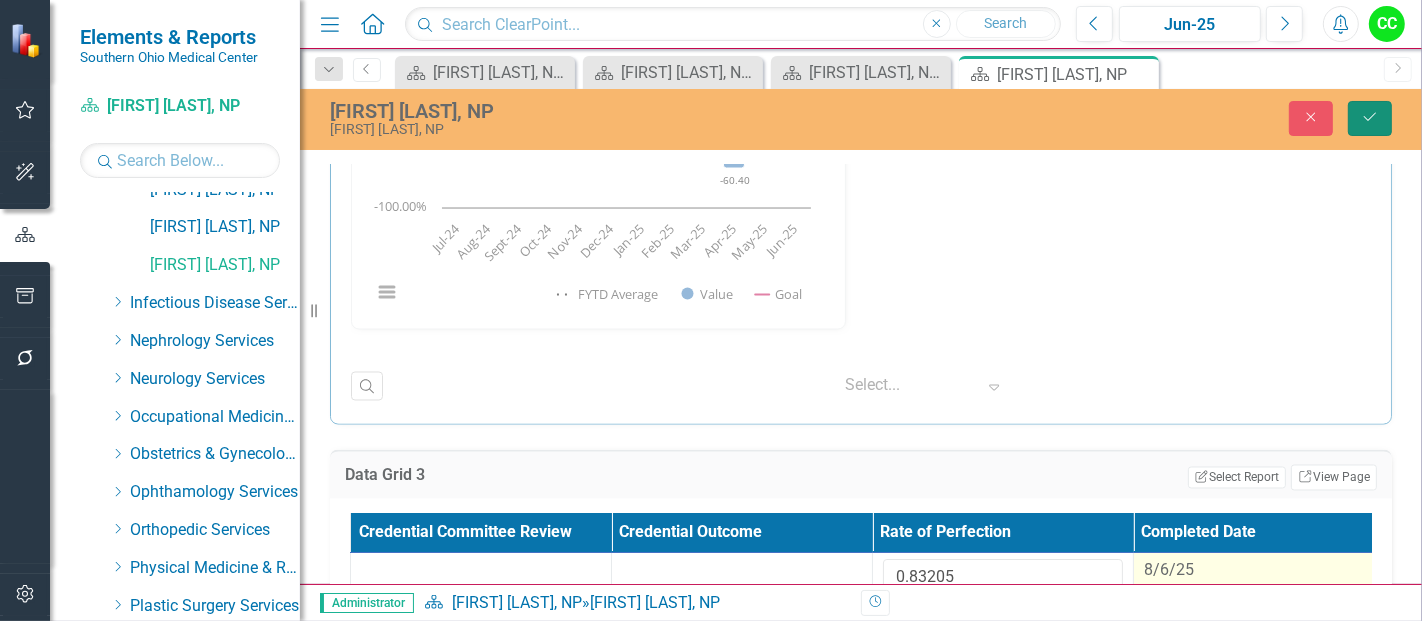 click on "Save" 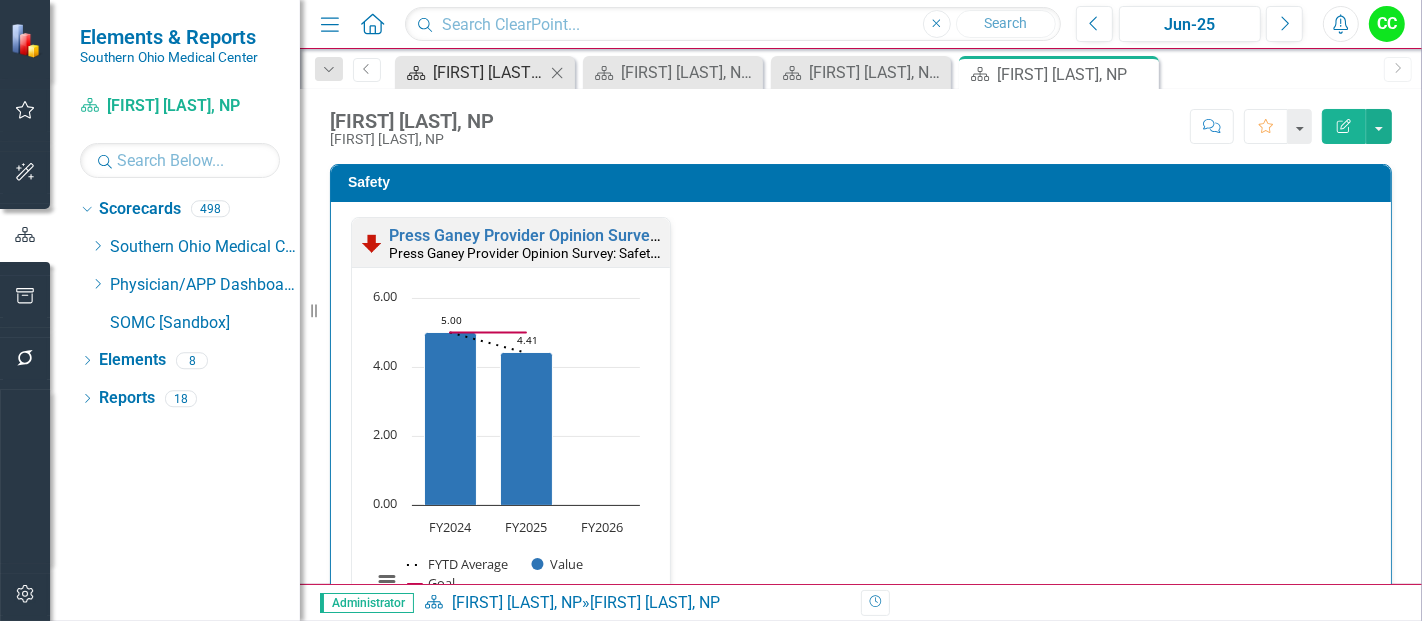 scroll, scrollTop: 0, scrollLeft: 0, axis: both 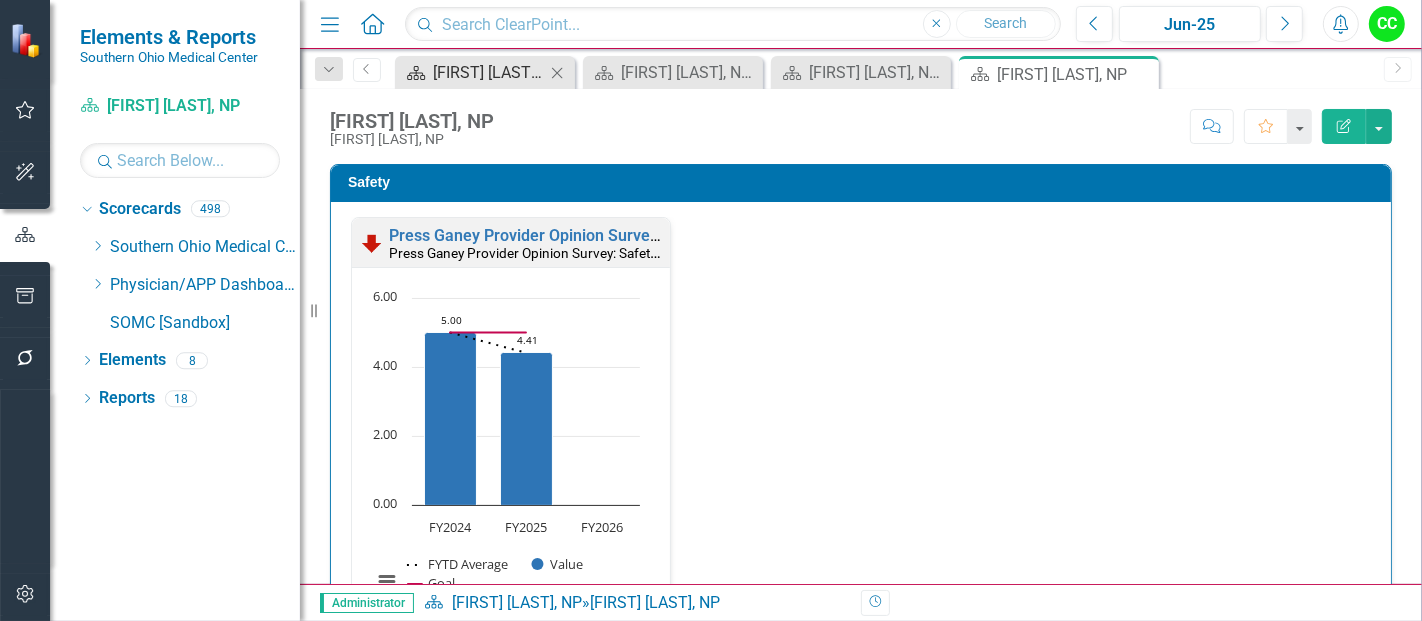 click on "April Winkler, NP Dashboard" at bounding box center (489, 72) 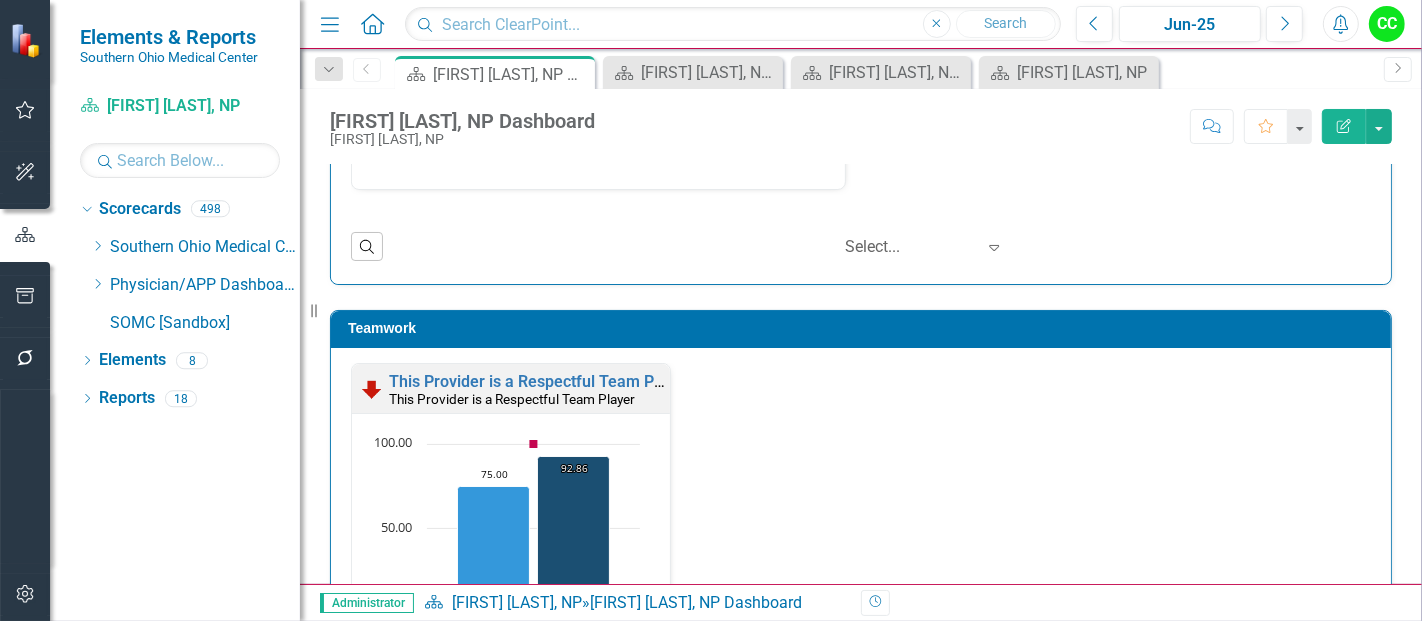 scroll, scrollTop: 1582, scrollLeft: 0, axis: vertical 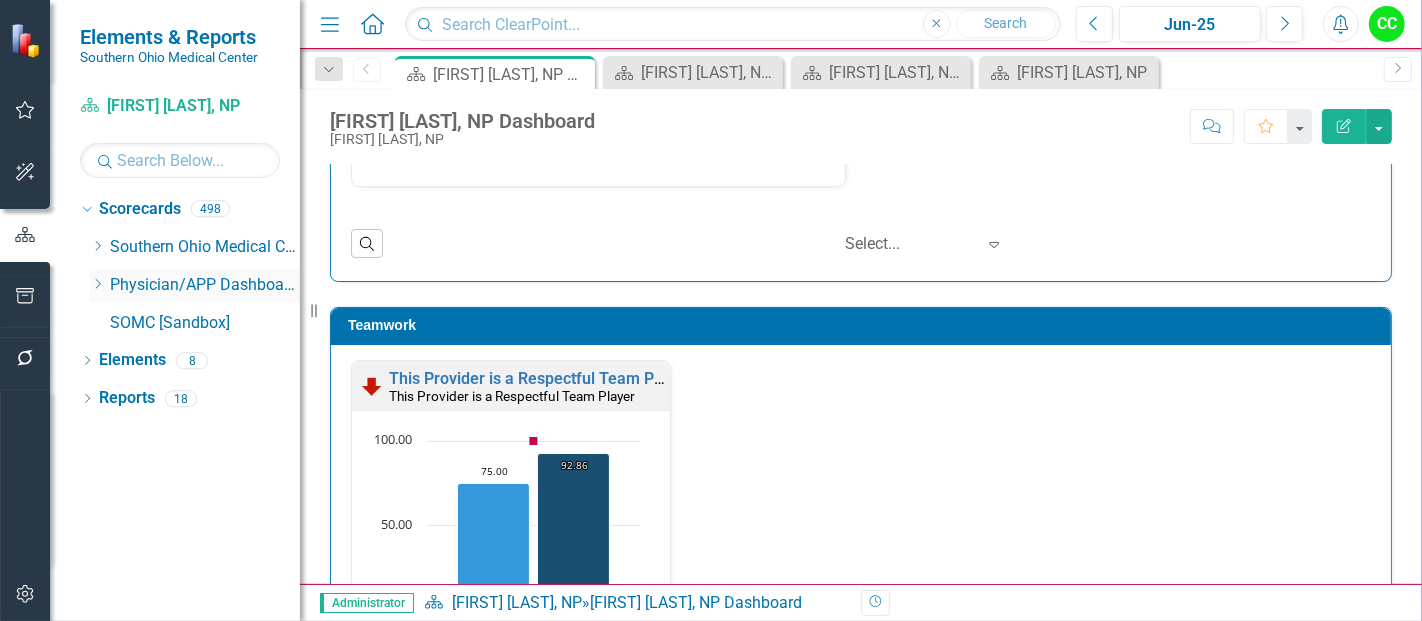 click on "Dropdown" at bounding box center [97, 285] 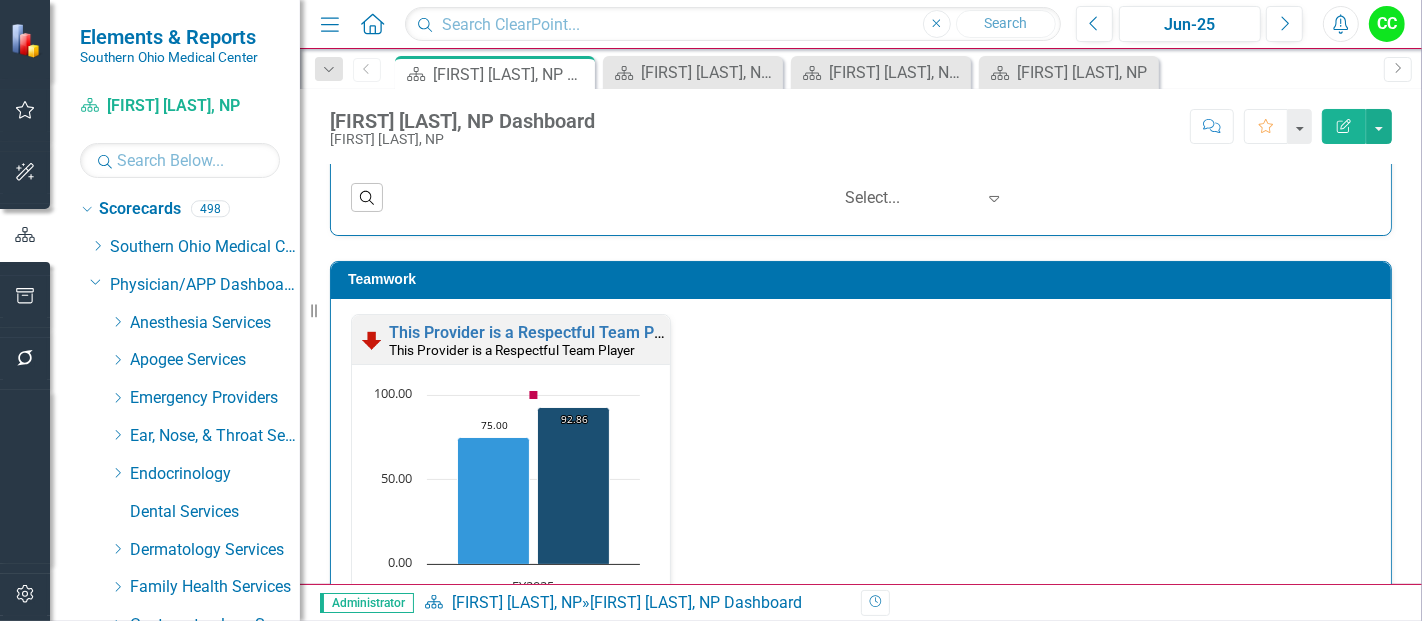 scroll, scrollTop: 1631, scrollLeft: 0, axis: vertical 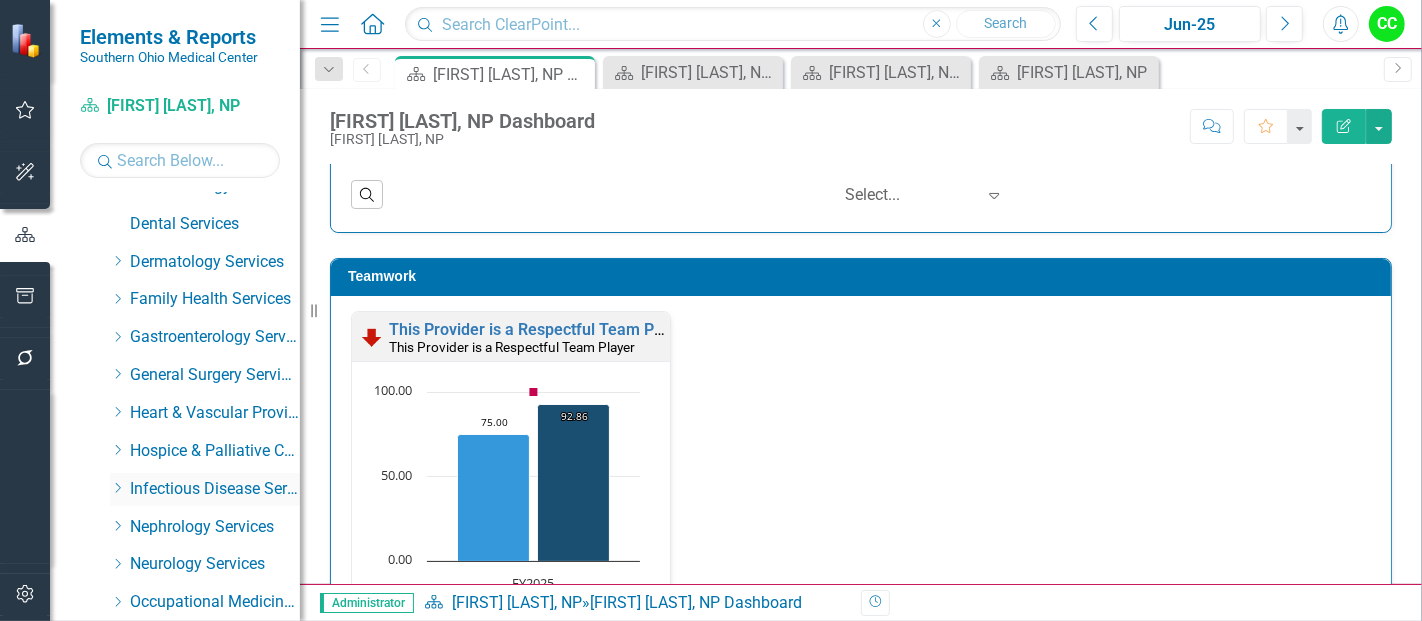 click on "Dropdown" 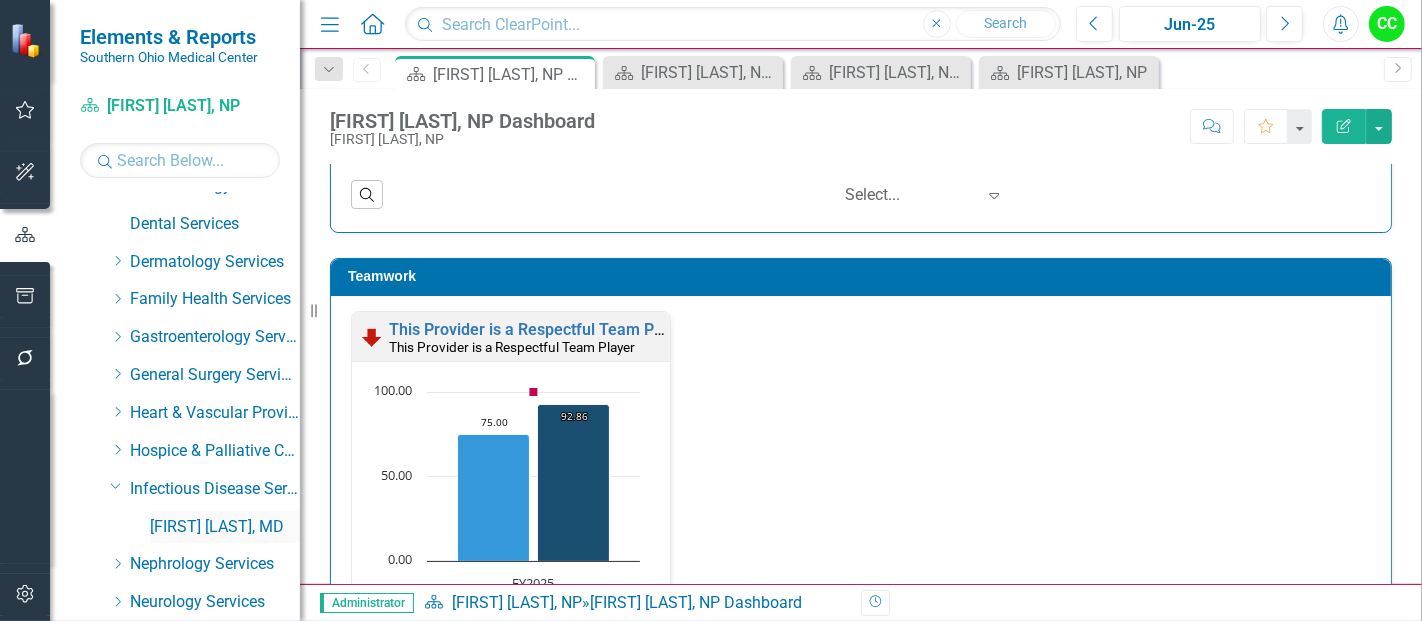 click on "[FIRST] [LAST], [STATE]" at bounding box center (225, 527) 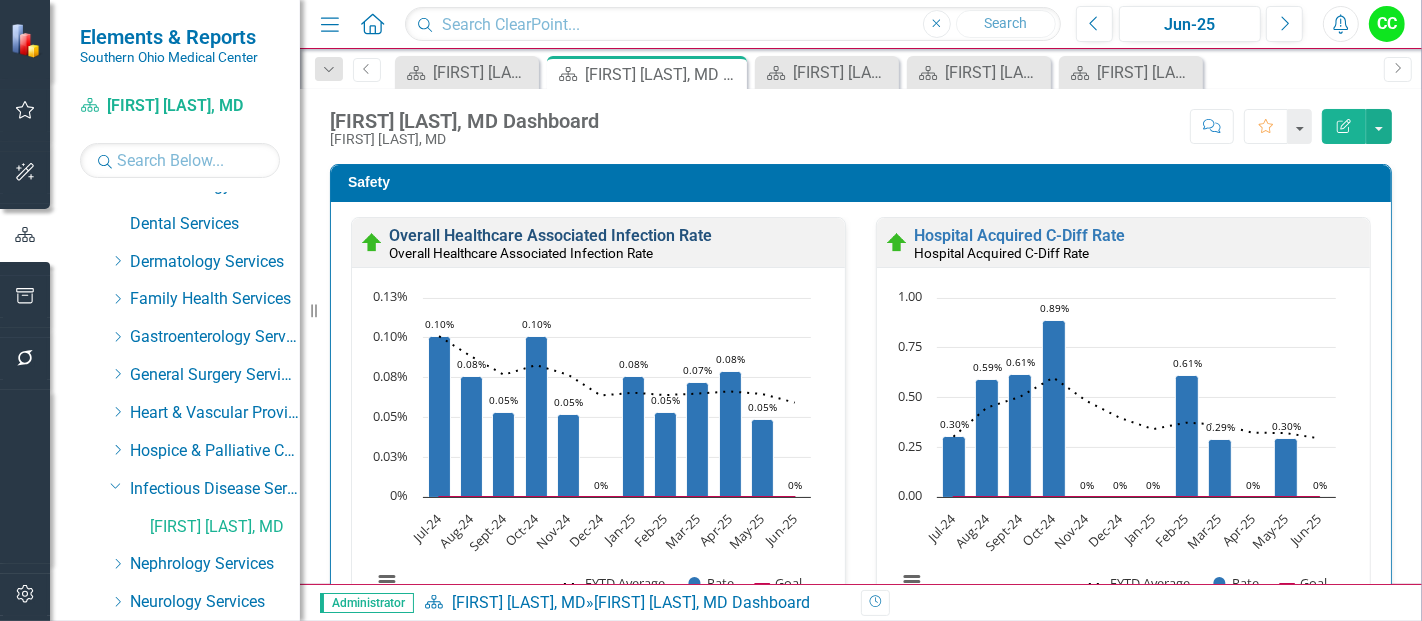 click on "Overall Healthcare Associated Infection Rate" at bounding box center [550, 235] 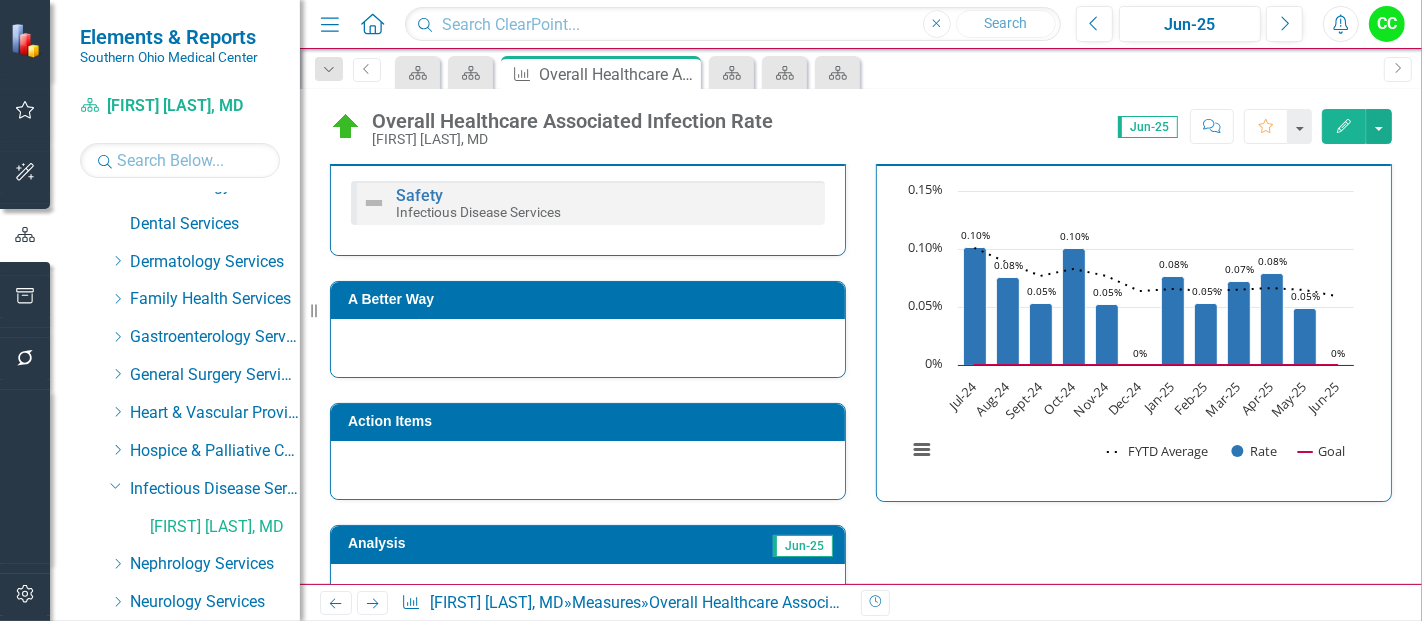 scroll, scrollTop: 866, scrollLeft: 0, axis: vertical 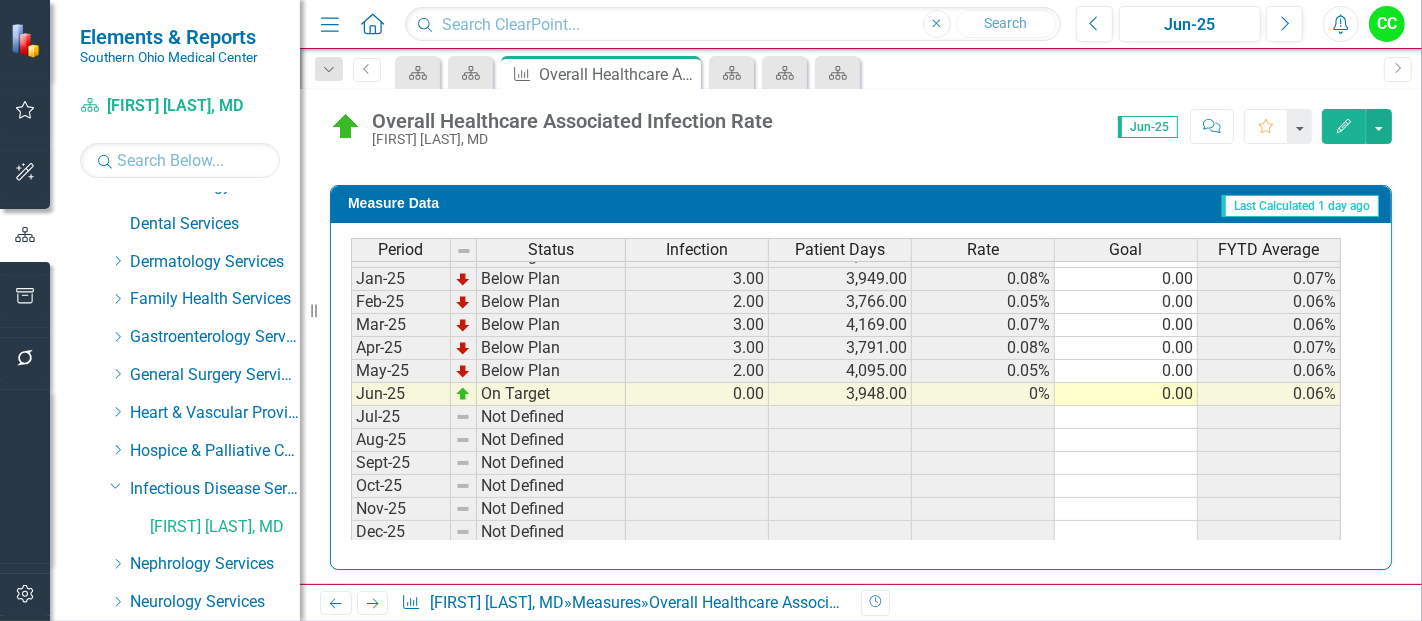 click on "May-24 Below Plan Jun-24 Below Plan Jul-24 Below Plan Aug-24 Below Plan Sept-24 Below Plan Oct-24 Below Plan Nov-24 Below Plan Dec-24 On Target Jan-25 Below Plan Feb-25 Below Plan Mar-25 Below Plan Apr-25 Below Plan May-25 Below Plan Jun-25 On Target Jul-25 Not Defined Aug-25 Not Defined Sept-25 Not Defined Oct-25 Not Defined Nov-25 Not Defined Dec-25 Not Defined Jan-26 Not Defined Feb-26 Not Defined Mar-26 Not Defined Apr-26 Not Defined May-26 Not Defined Jun-26 Not Defined" at bounding box center [488, 382] 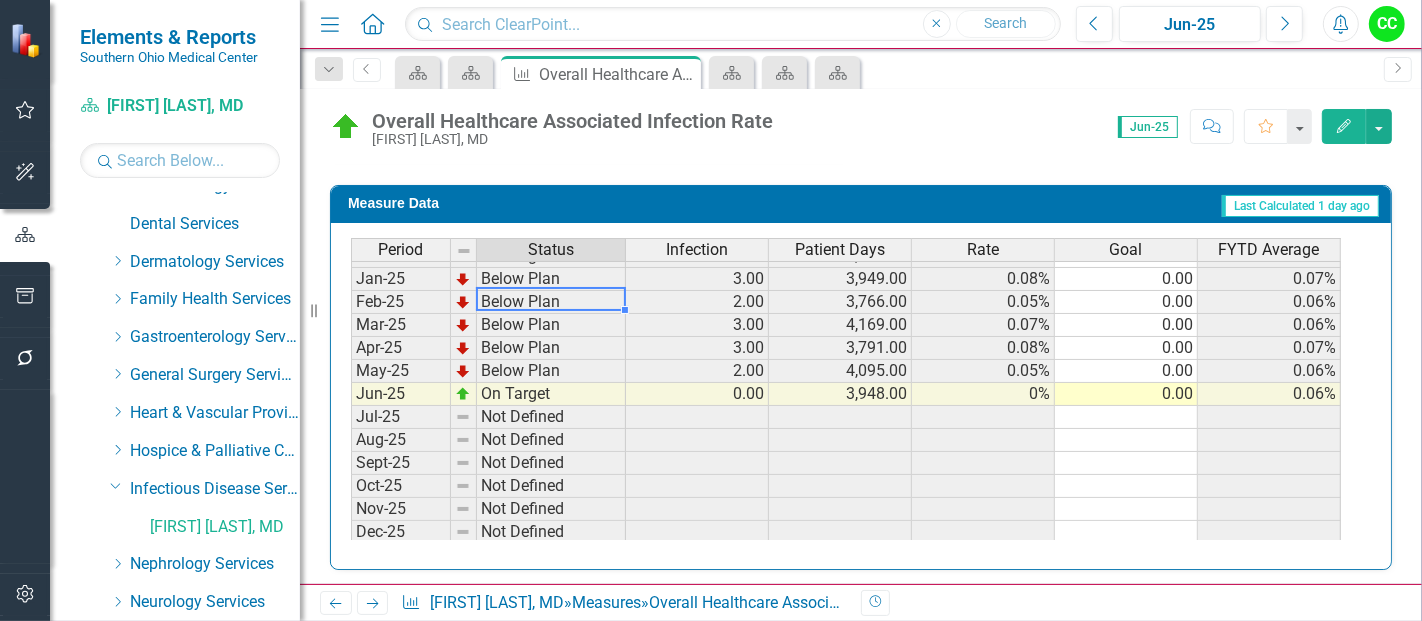 click on "Below Plan" at bounding box center [551, 302] 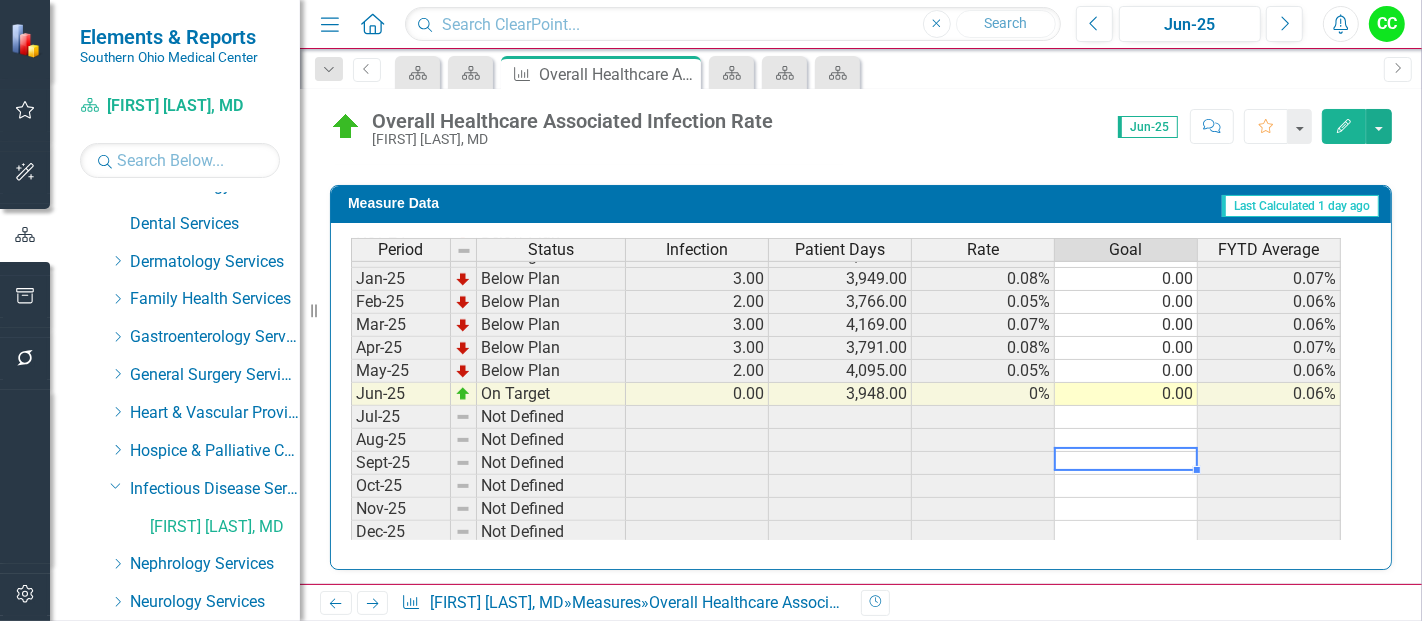 click on "Period Status Infection Patient Days Rate Goal FYTD Average Jan-24 Below Plan 3.00 4,286.00 0.07% 0.00 0.05% Feb-24 Below Plan 1.00 4,080.00 0.02% 0.00 0.04% Mar-24 Below Plan 5.00 4,306.00 0.12% 0.00 0.05% Apr-24 Below Plan 1.00 3,980.00 0.03% 0.00 0.05% May-24 Below Plan 1.00 3,866.00 0.03% 0.00 0.05% Jun-24 Below Plan 5.00 3,628.00 0.14% 0.00 0.05% Jul-24 Below Plan 4.00 3,962.00 0.10% 0.00 0.10% Aug-24 Below Plan 3.00 3,976.00 0.08% 0.00 0.09% Sept-24 Below Plan 2.00 3,788.00 0.05% 0.00 0.08% Oct-24 Below Plan 4.00 3,973.00 0.10% 0.00 0.08% Nov-24 Below Plan 2.00 3,857.00 0.05% 0.00 0.08% Dec-24 On Target 0.00 3,987.00 0% 0.00 0.06% Jan-25 Below Plan 3.00 3,949.00 0.08% 0.00 0.07% Feb-25 Below Plan 2.00 3,766.00 0.05% 0.00 0.06% Mar-25 Below Plan 3.00 4,169.00 0.07% 0.00 0.06% Apr-25 Below Plan 3.00 3,791.00 0.08% 0.00 0.07% May-25 Below Plan 2.00 4,095.00 0.05% 0.00 0.06% Jun-25 On Target 0.00 3,948.00 0% 0.00 0.06% Jul-25 Not Defined Aug-25 Not Defined Sept-25 Not Defined Oct-25 Not Defined Nov-25" at bounding box center (351, 324) 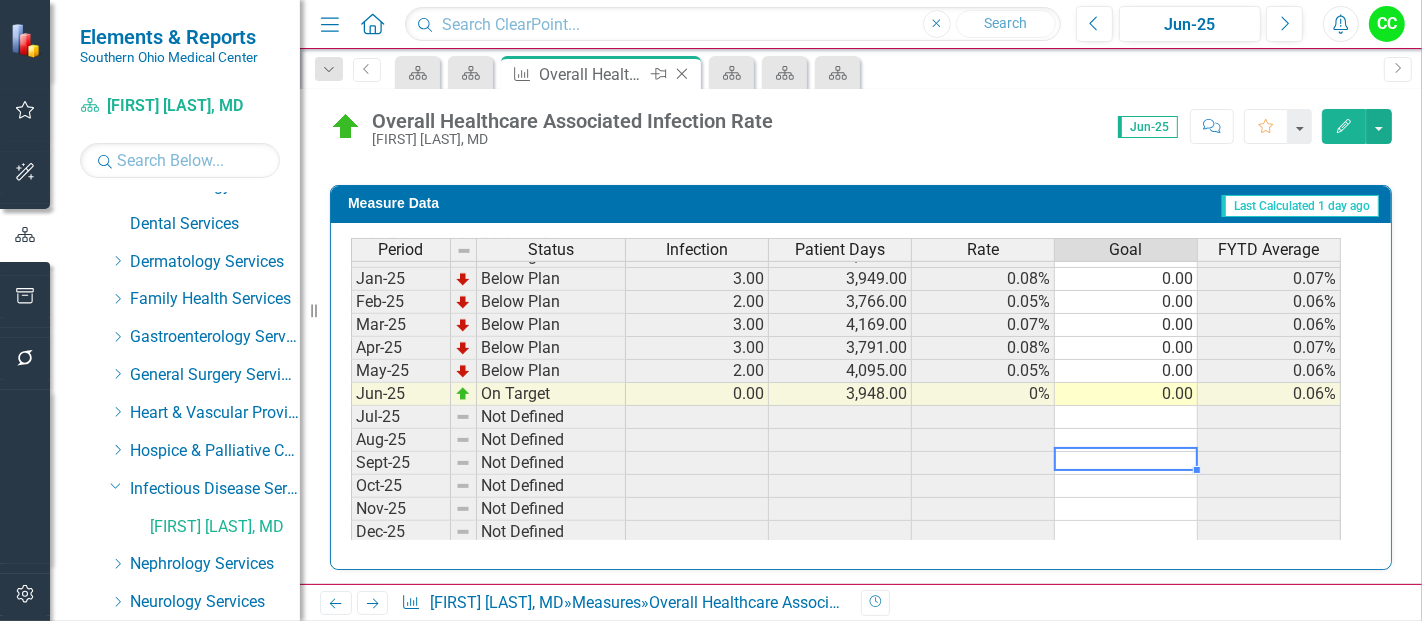 click on "Close" 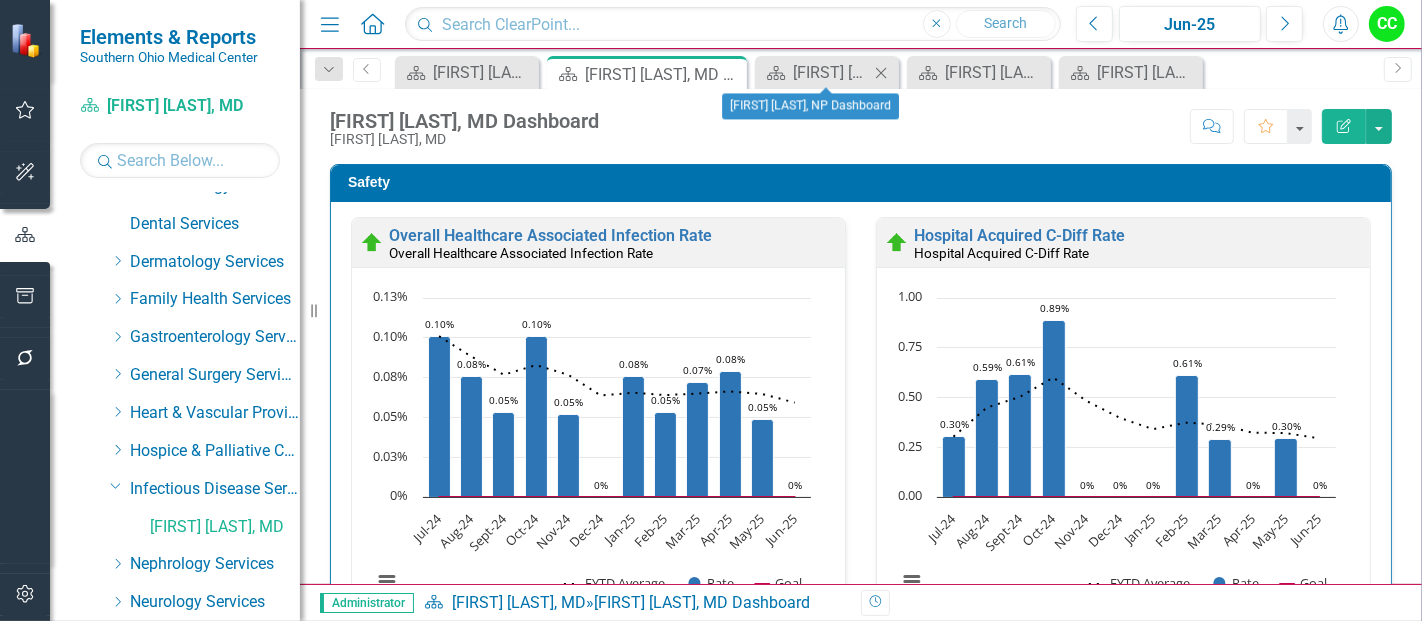 click on "Close" 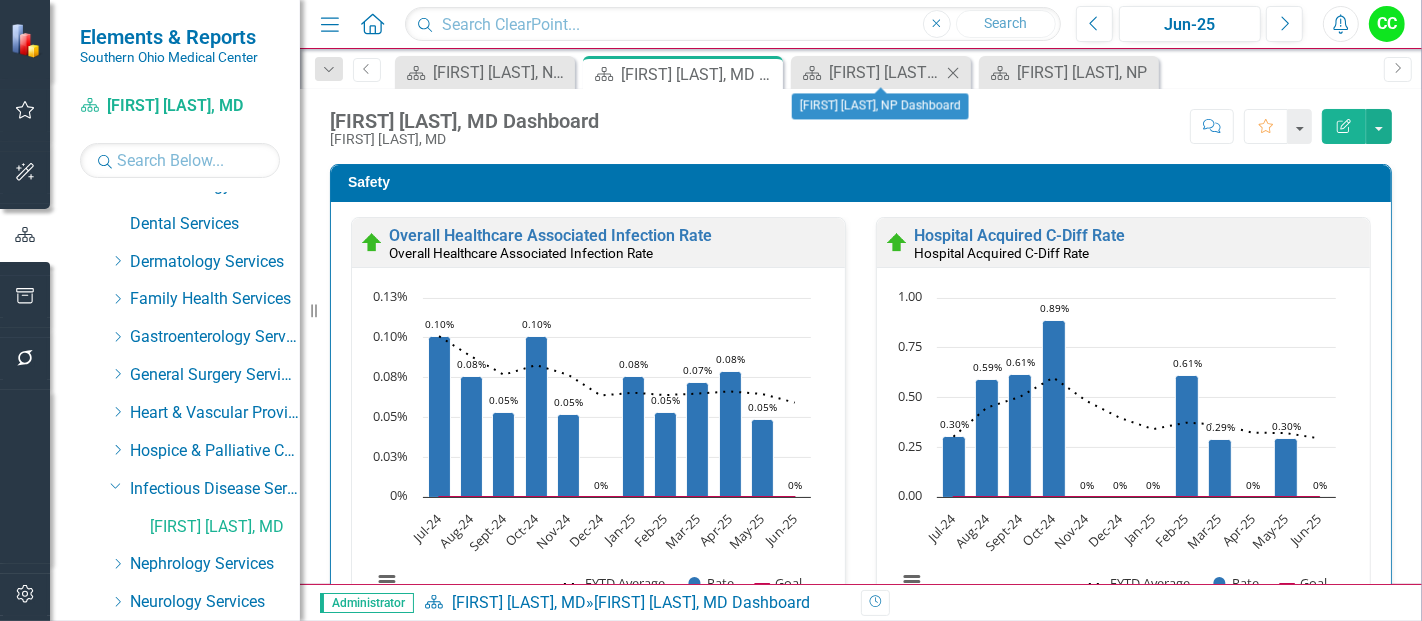 click on "Close" 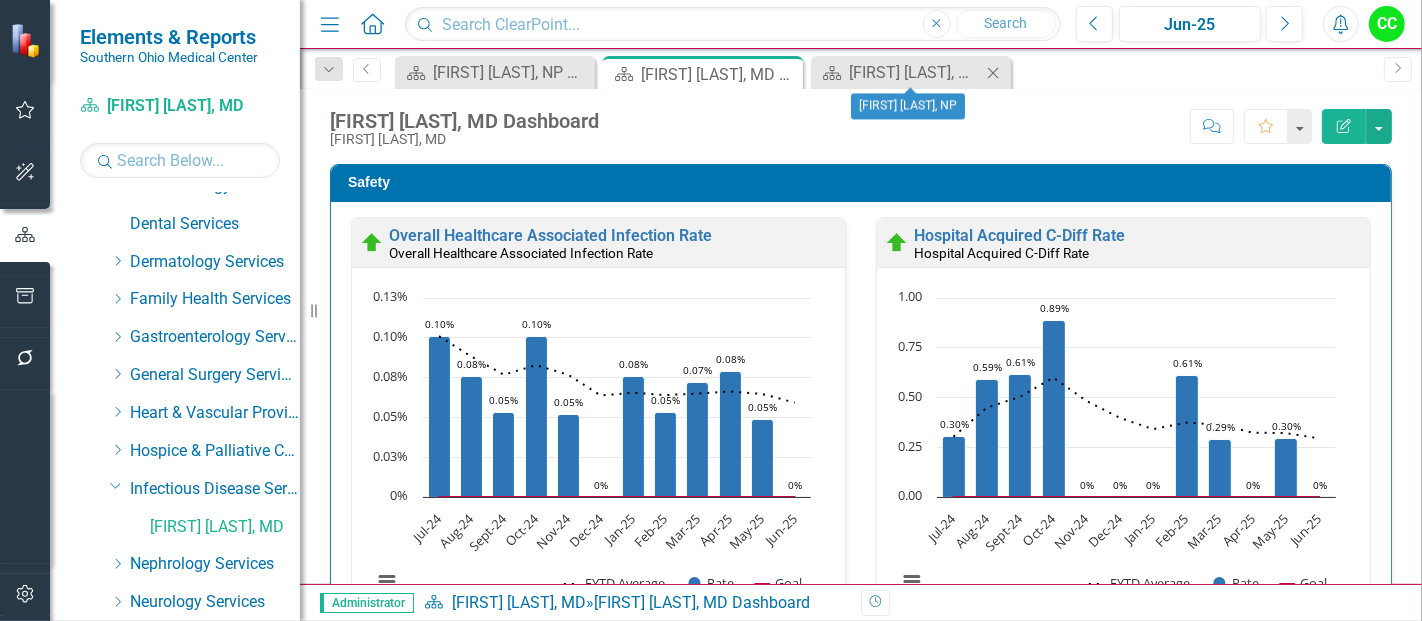 click on "Close" 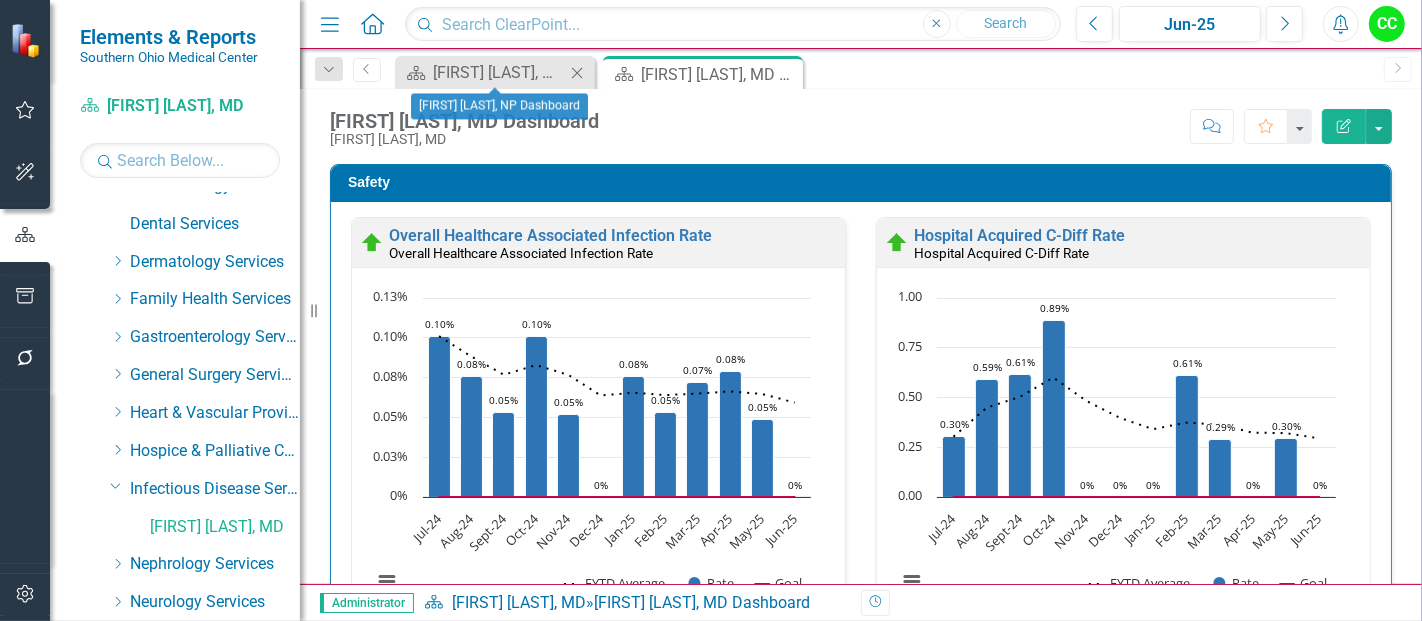 click on "Close" 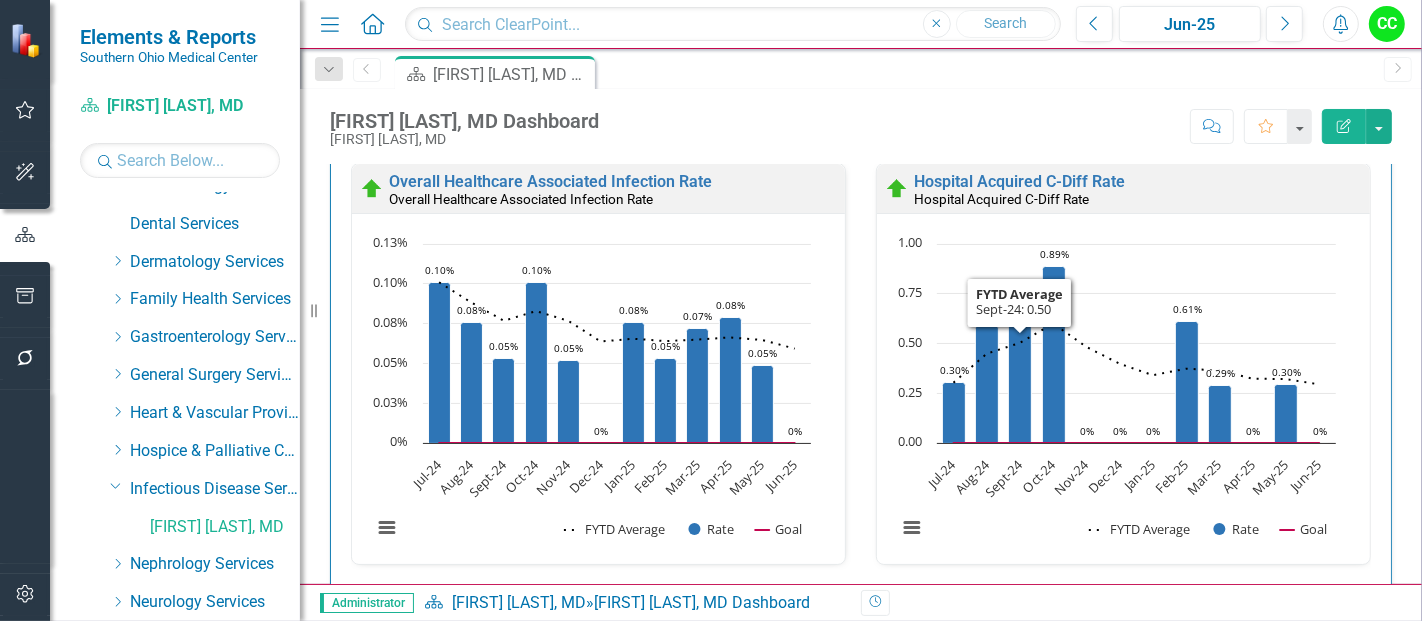 scroll, scrollTop: 55, scrollLeft: 0, axis: vertical 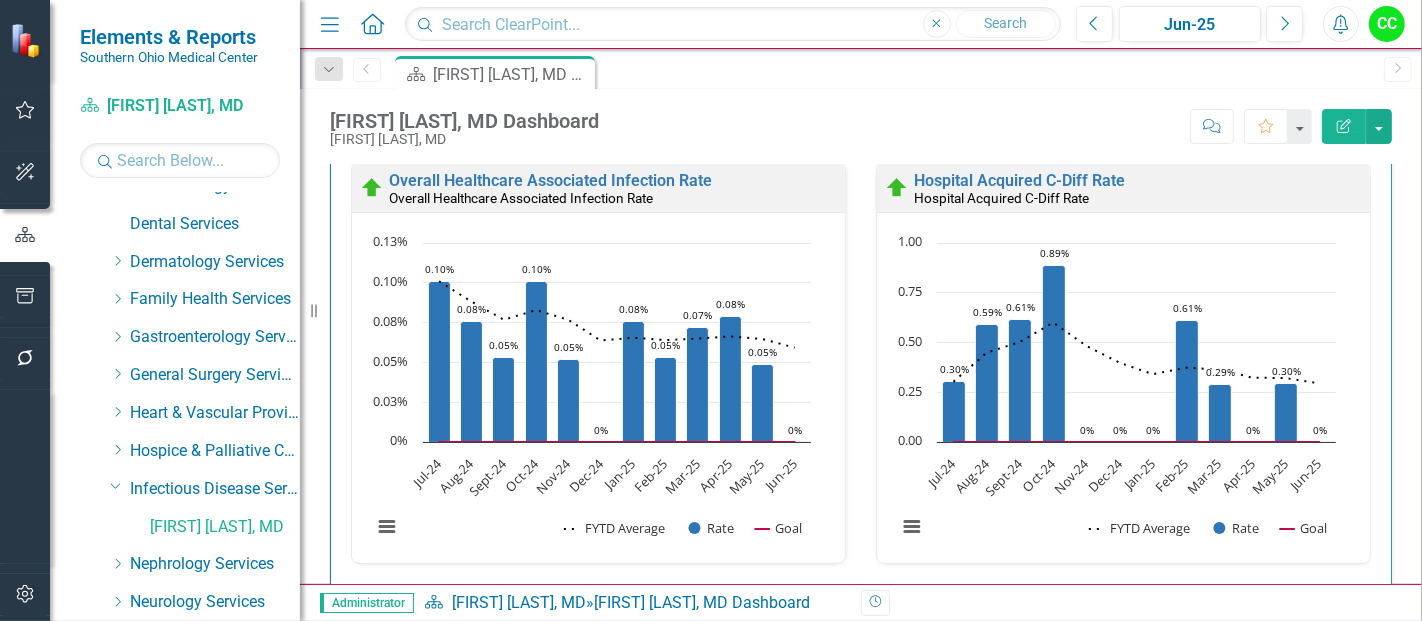 click on "Safety Overall Healthcare Associated Infection Rate Overall Healthcare Associated Infection Rate Loading... Chart Combination chart with 3 data series. Overall Healthcare Associated Infection Rate (Chart Type: Line Chart)
Plot Bands
Jul-24
FYTD Average: 0.10%	Rate: 0.10%	Goal: 0.00
Aug-24
FYTD Average: 0.09%	Rate: 0.08%	Goal: 0.00
Sept-24
FYTD Average: 0.08%	Rate: 0.05%	Goal: 0.00
Oct-24
FYTD Average: 0.08%	Rate: 0.10%	Goal: 0.00
Nov-24
FYTD Average: 0.08%	Rate: 0.05%	Goal: 0.00
Dec-24
FYTD Average: 0.06%	Rate: 0%	Goal: 0.00
Jan-25
FYTD Average: 0.07%	Rate: 0.08%	Goal: 0.00
Feb-25
FYTD Average: 0.06%	Rate: 0.05%	Goal: 0.00
Mar-25
FYTD Average: 0.06%	Rate: 0.07%	Goal: 0.00
Apr-25
FYTD Average: 0.07%	Rate: 0.08%	Goal: 0.00
May-25
FYTD Average: 0.06%	Rate: 0.05%	Goal: 0.00
Jun-25
FYTD Average: 0.06%	Rate: 0%	Goal: 0.00 The chart has 1 X axis displaying categories.  The chart has 1 Y axis displaying values. Data ranges from 0 to 0.10095911. Chart context menu 0.10% ​ 0.10% 0.08% ​ 0.08% 0.05% ​ 0.05% ​" at bounding box center (861, 1820) 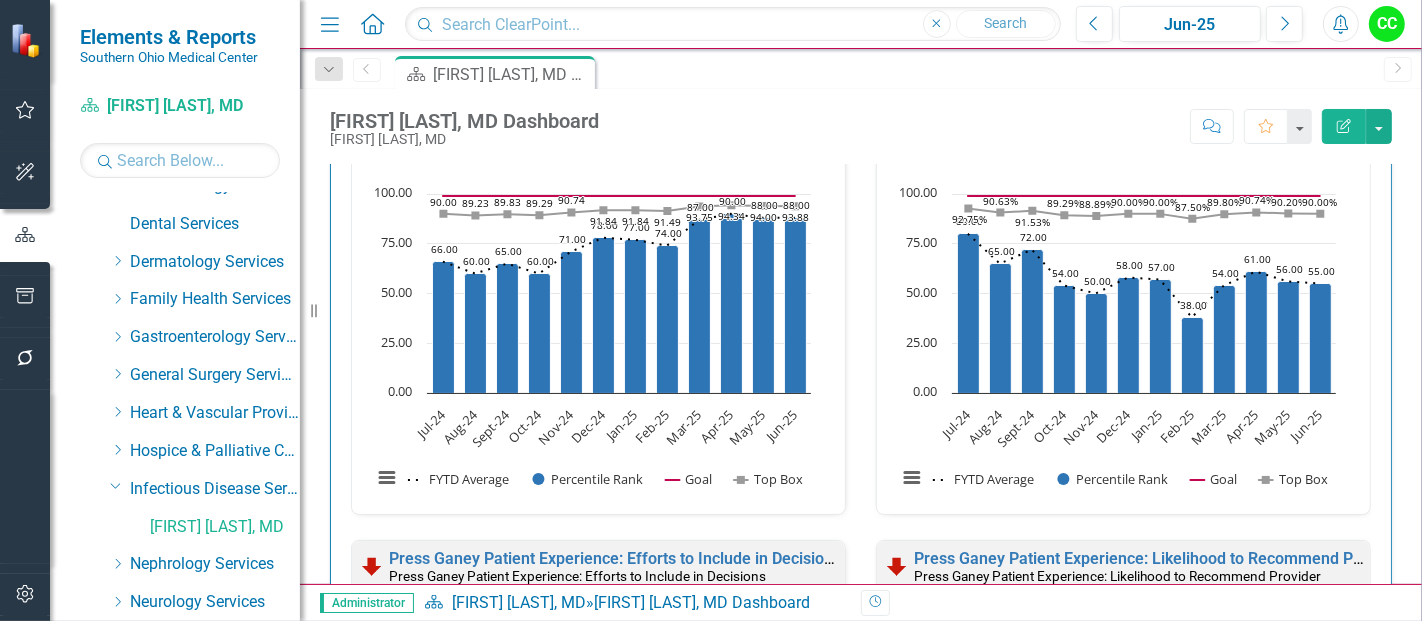 scroll, scrollTop: 1246, scrollLeft: 0, axis: vertical 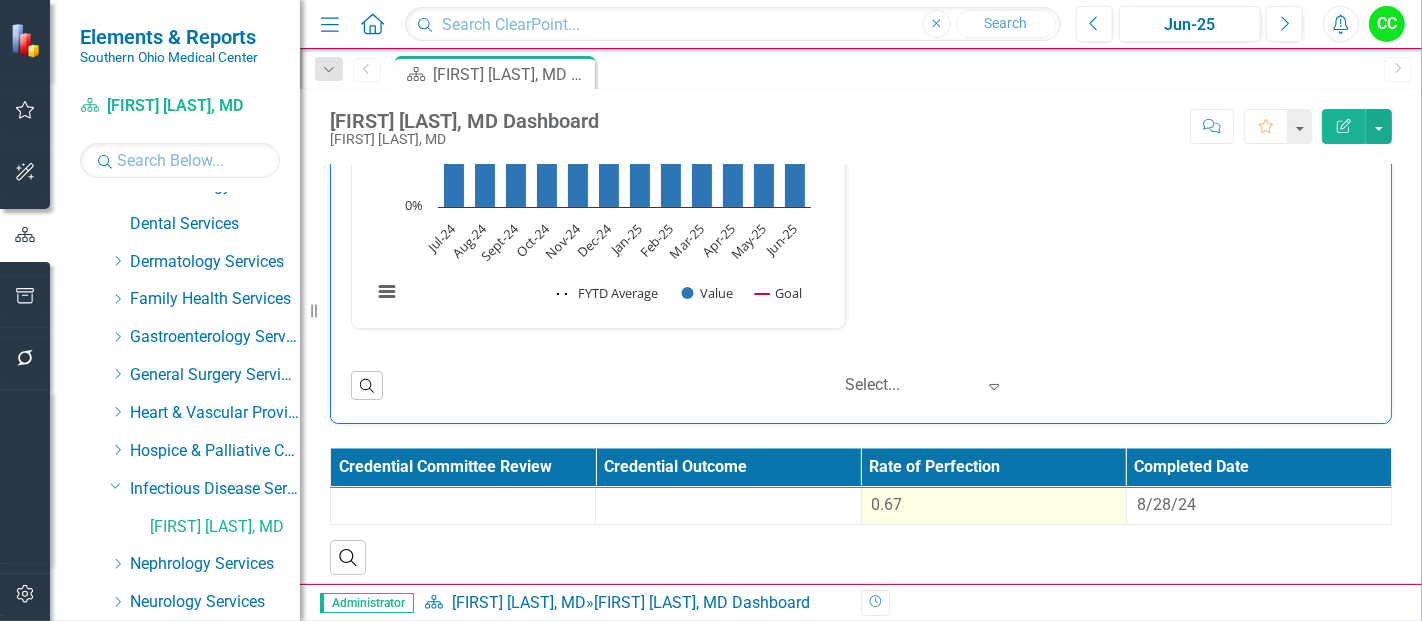 click on "0.67" at bounding box center [994, 505] 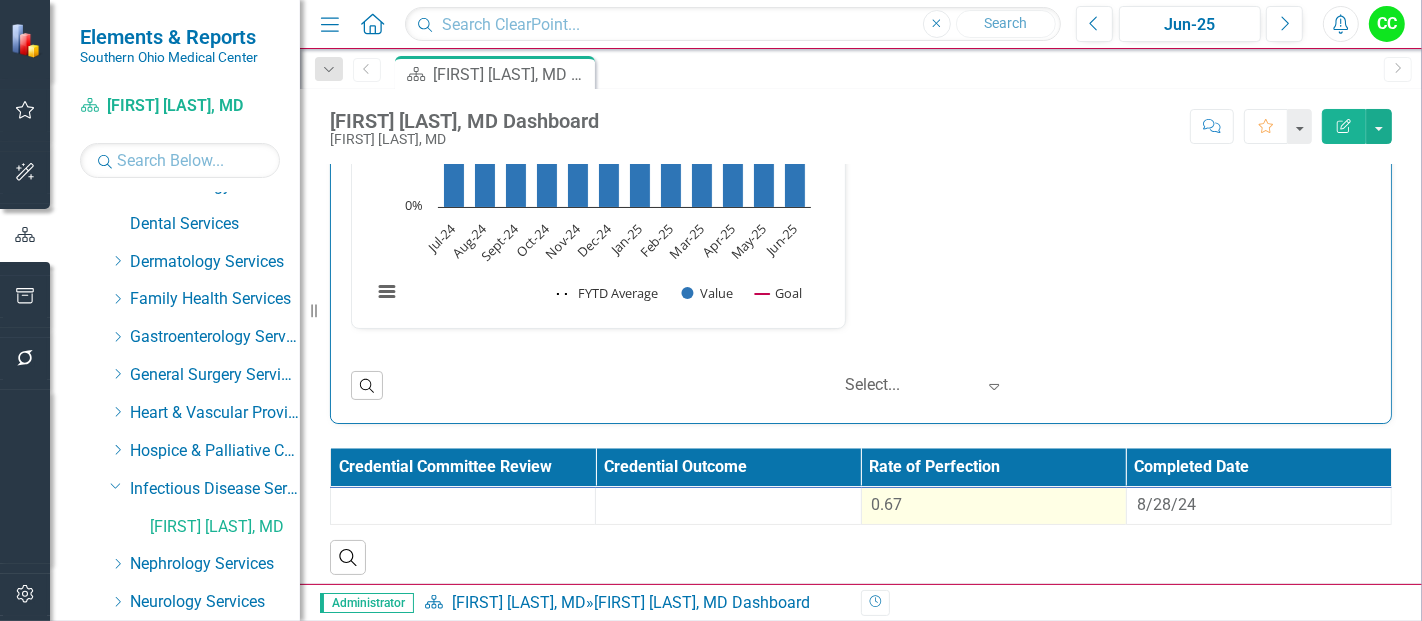 click on "0.67" at bounding box center (994, 505) 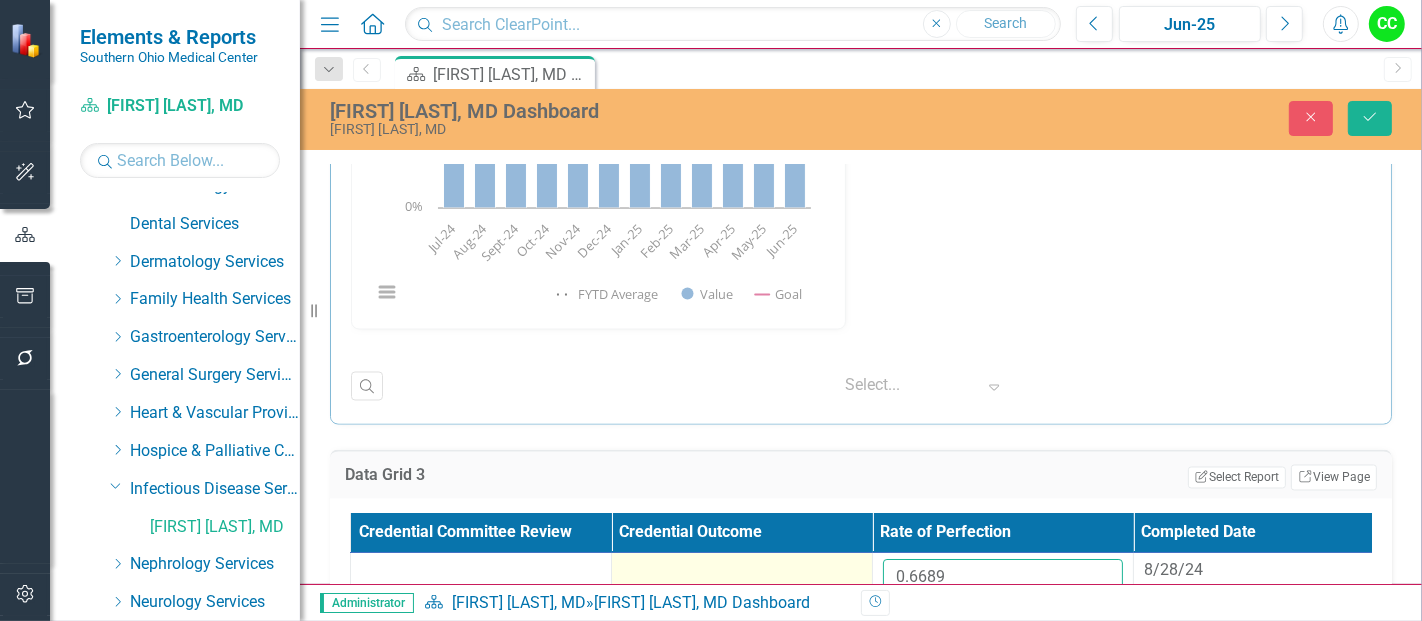 drag, startPoint x: 971, startPoint y: 572, endPoint x: 831, endPoint y: 581, distance: 140.28899 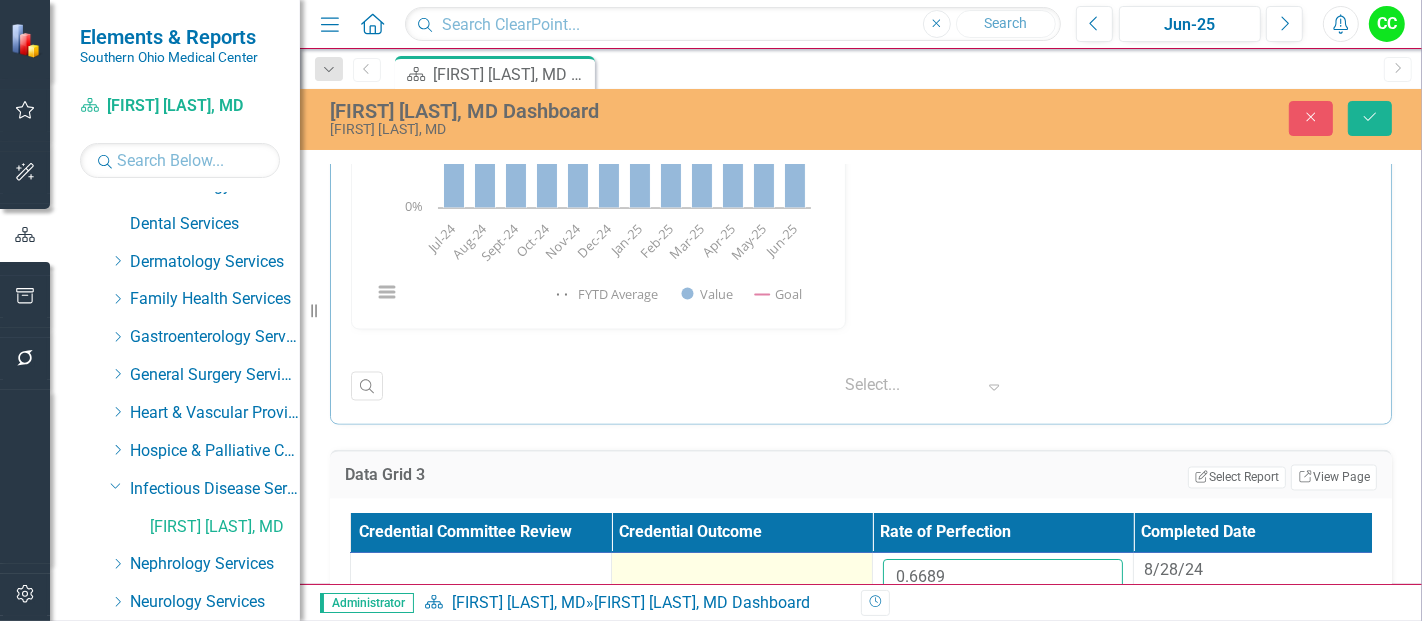 click on "0.6689 8/28/24" at bounding box center [873, 585] 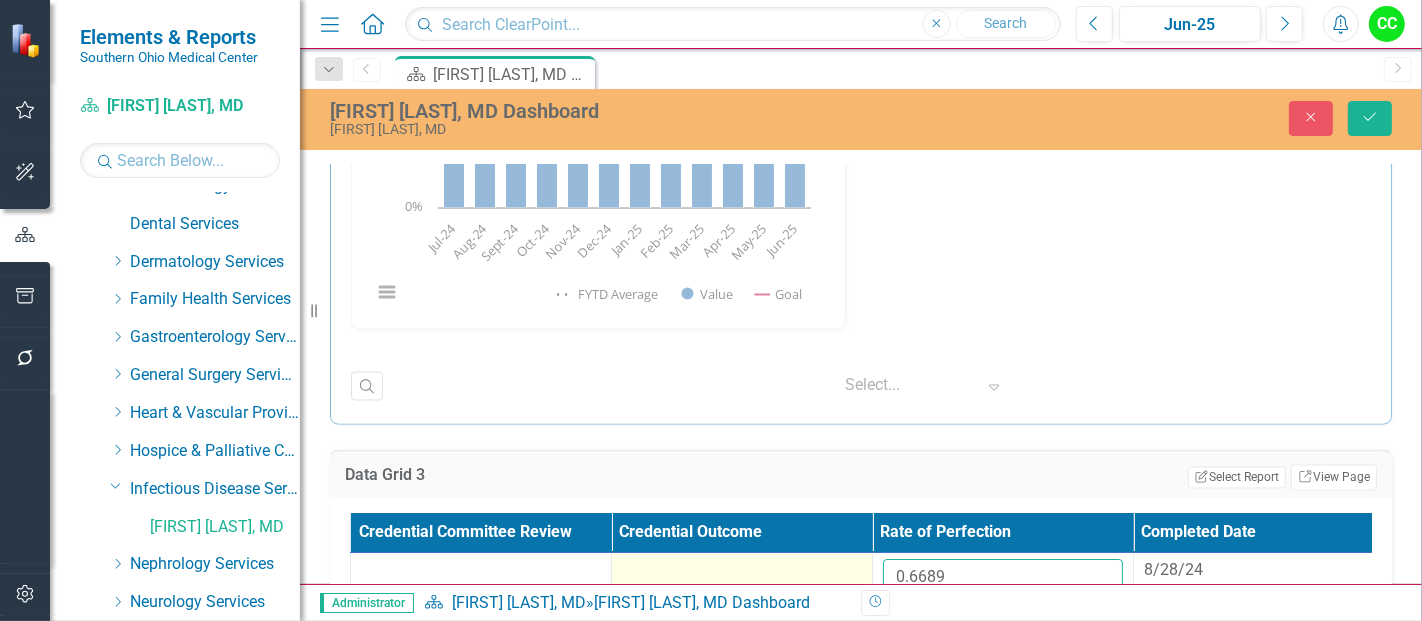 paste on "755158333" 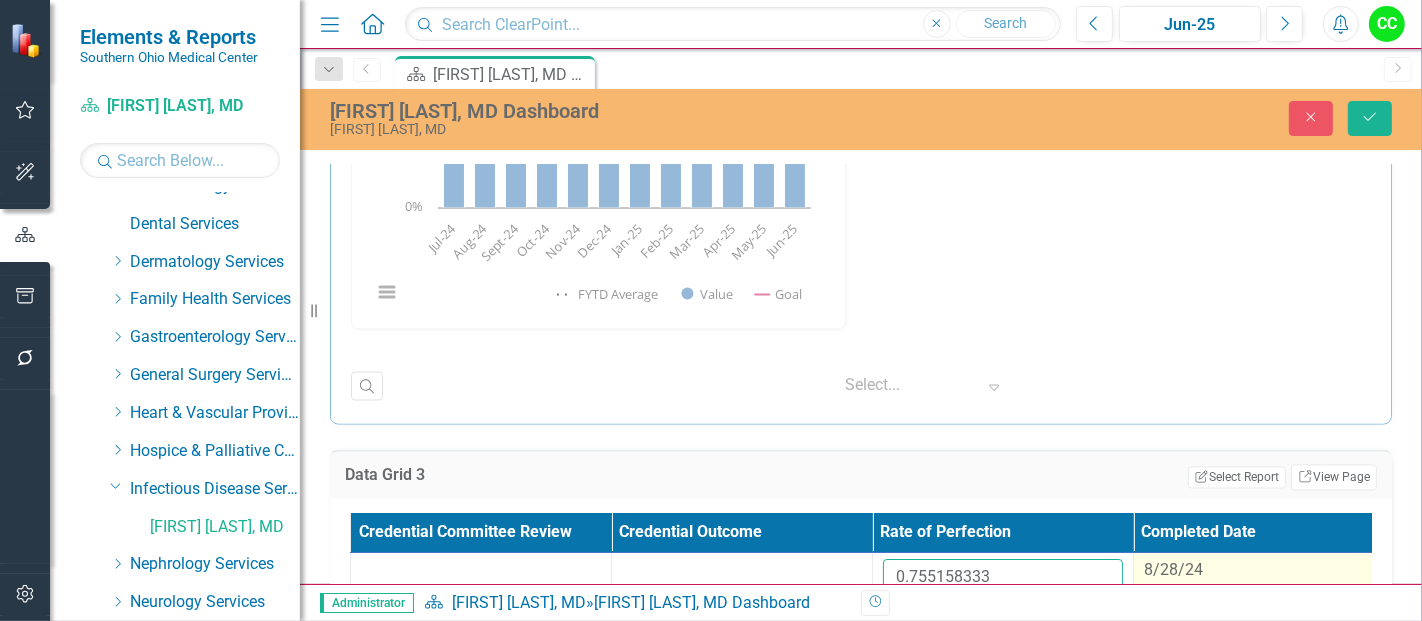 type on "0.755158333" 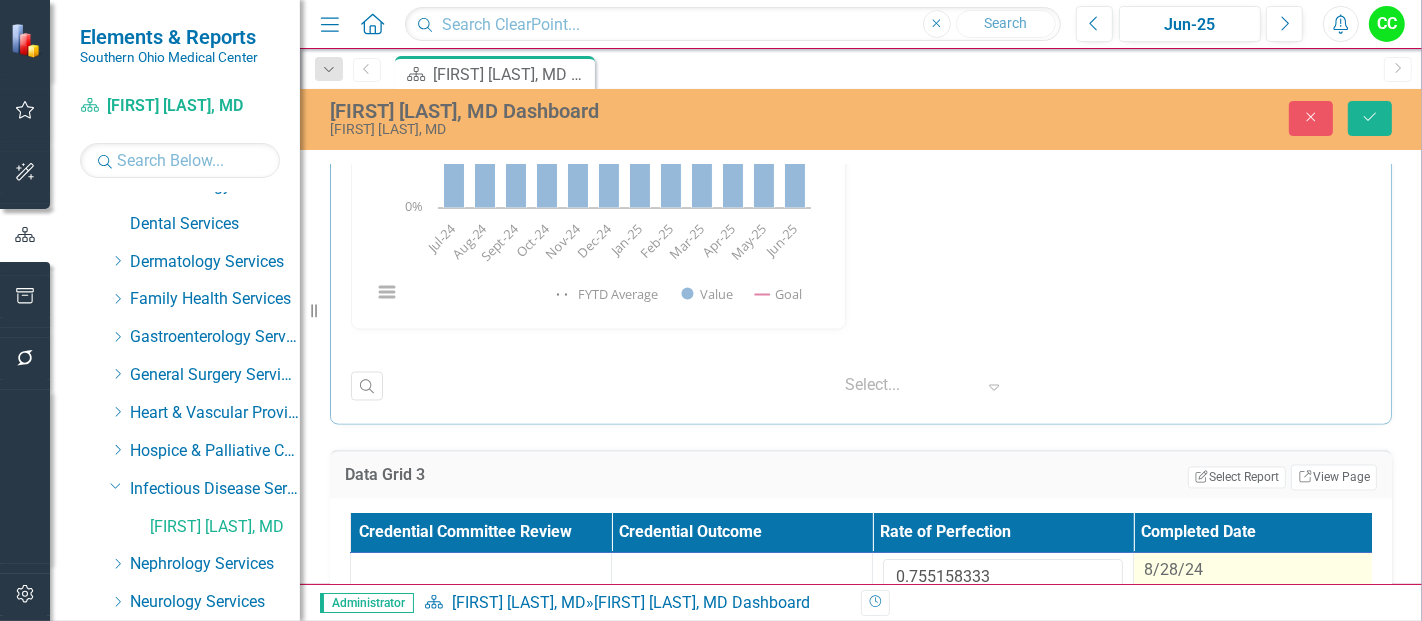 click on "8/28/24" at bounding box center [1173, 570] 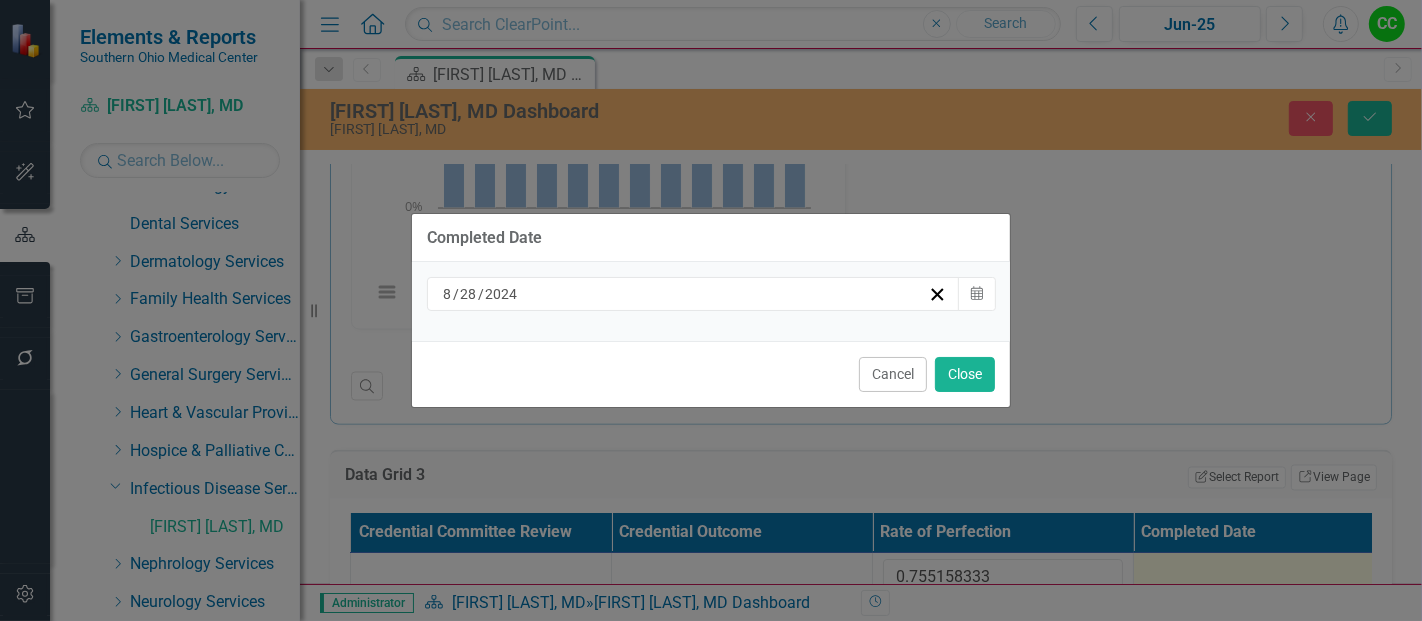 click on "8 / 28 / 2024" at bounding box center [684, 294] 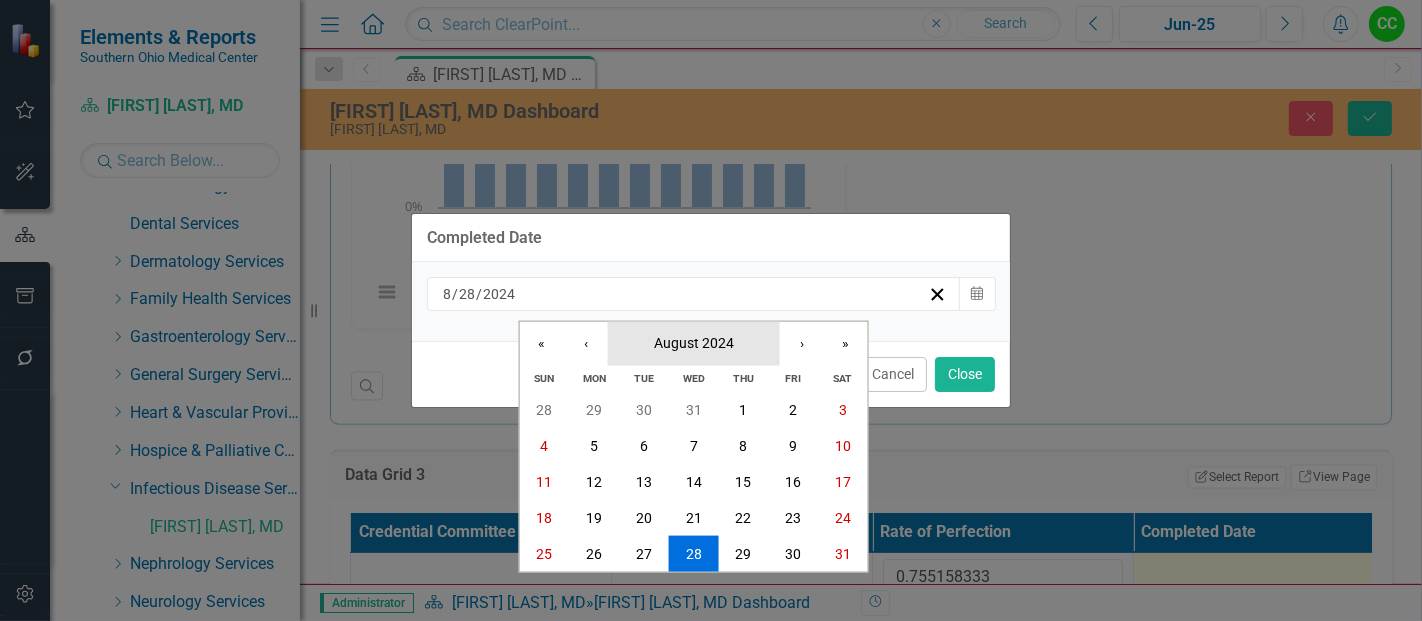 click on "August 2024" at bounding box center [694, 343] 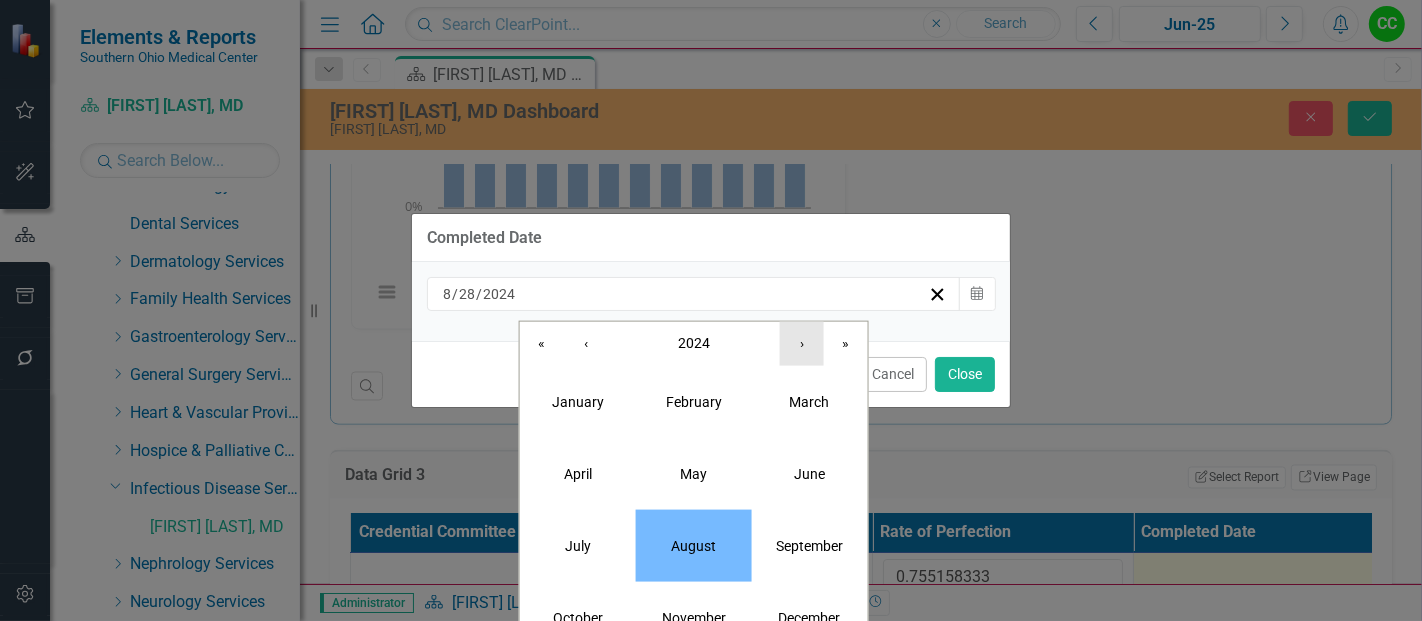 click on "›" at bounding box center [802, 343] 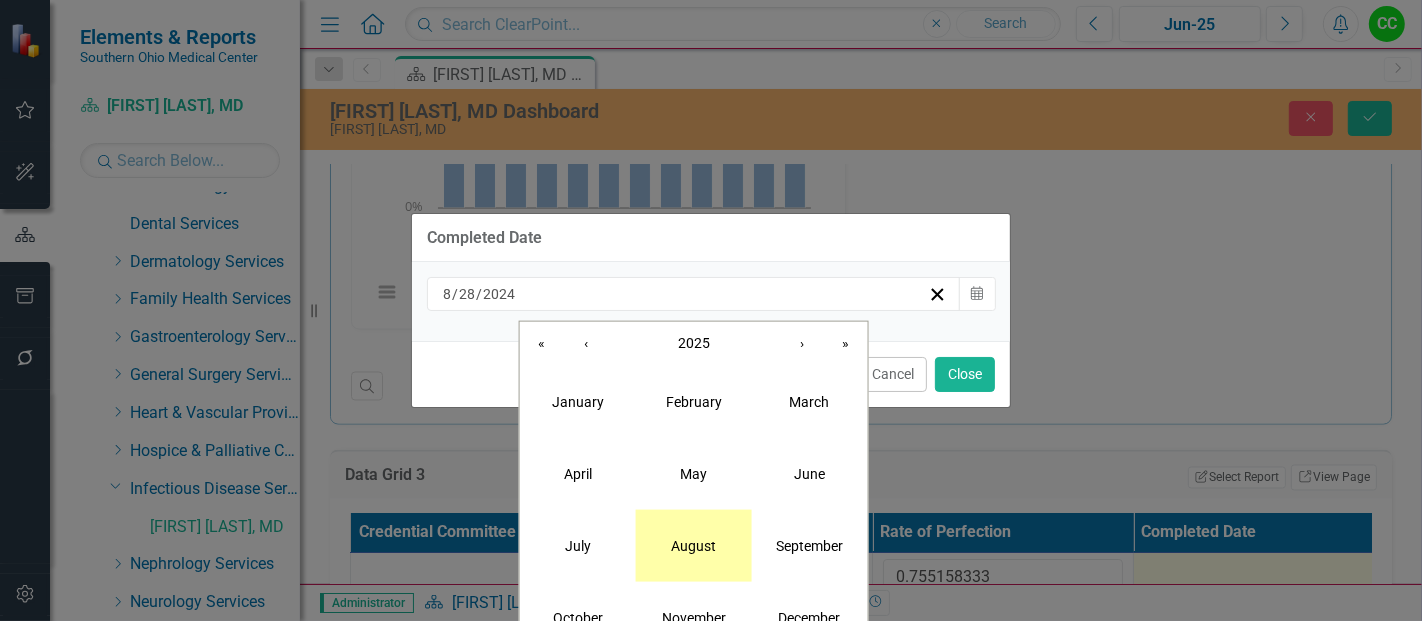 click on "August" at bounding box center [694, 545] 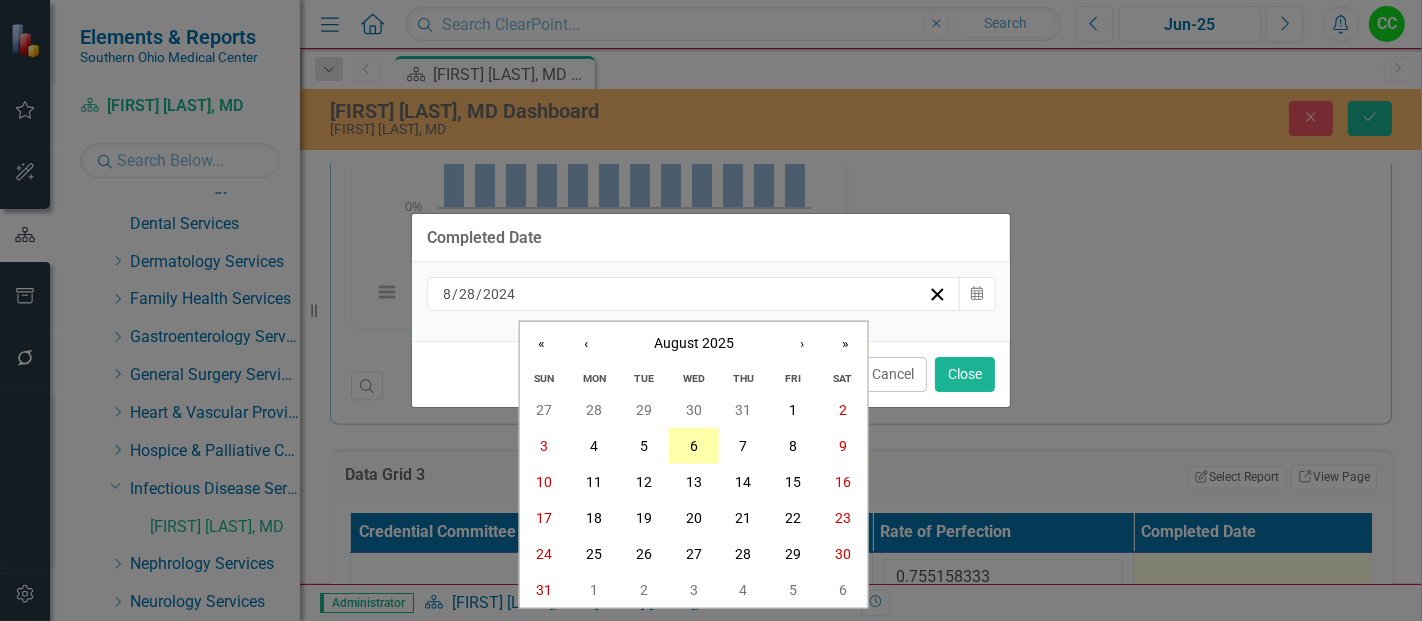 click on "6" at bounding box center [694, 446] 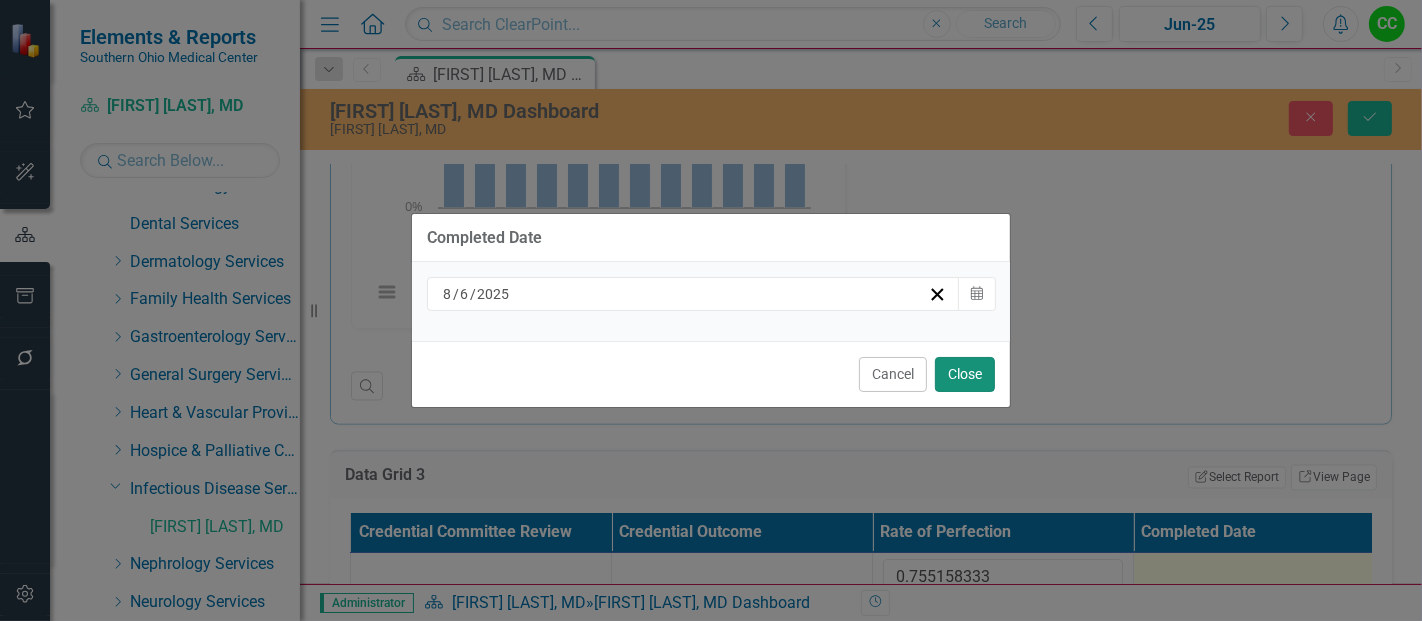 click on "Close" at bounding box center [965, 374] 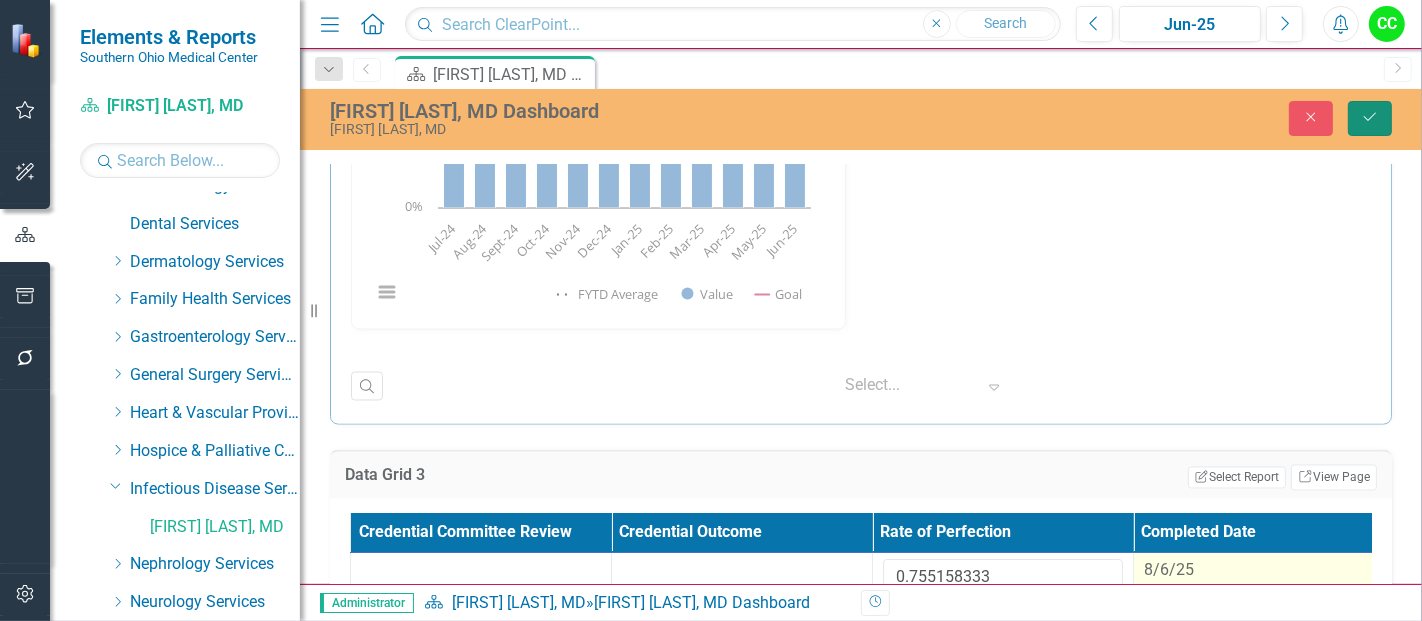 click on "Save" at bounding box center [1370, 118] 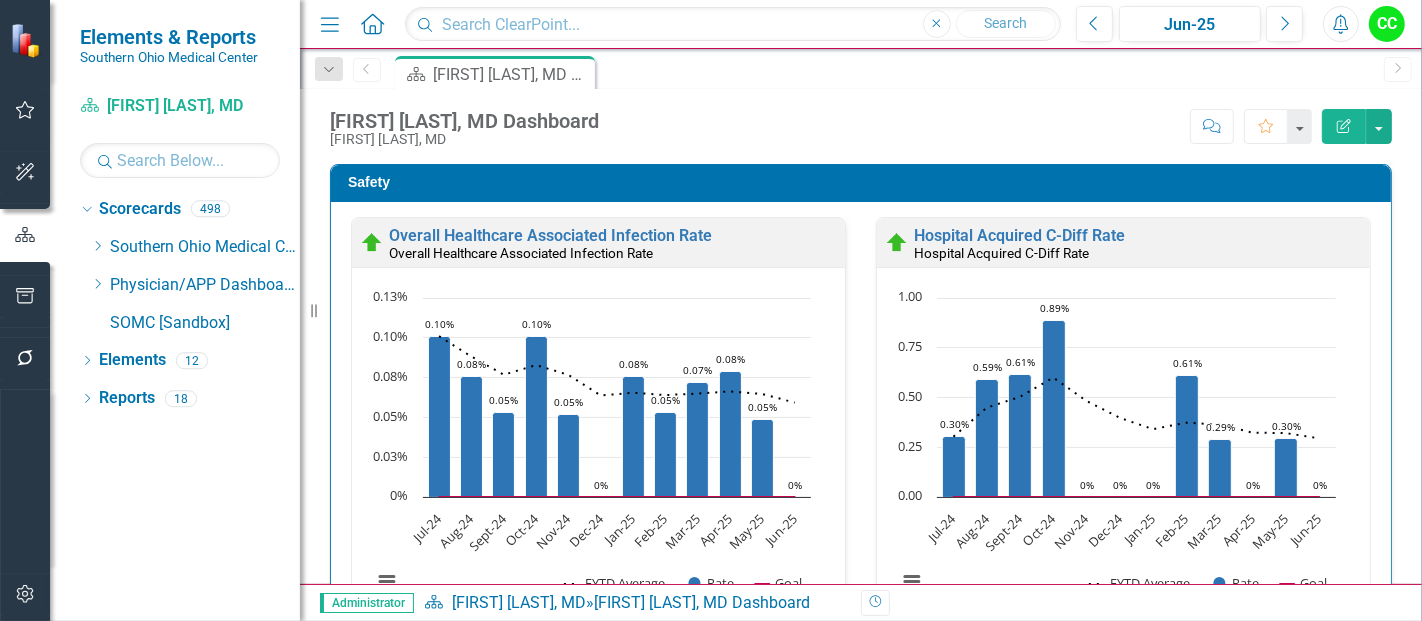 scroll, scrollTop: 0, scrollLeft: 0, axis: both 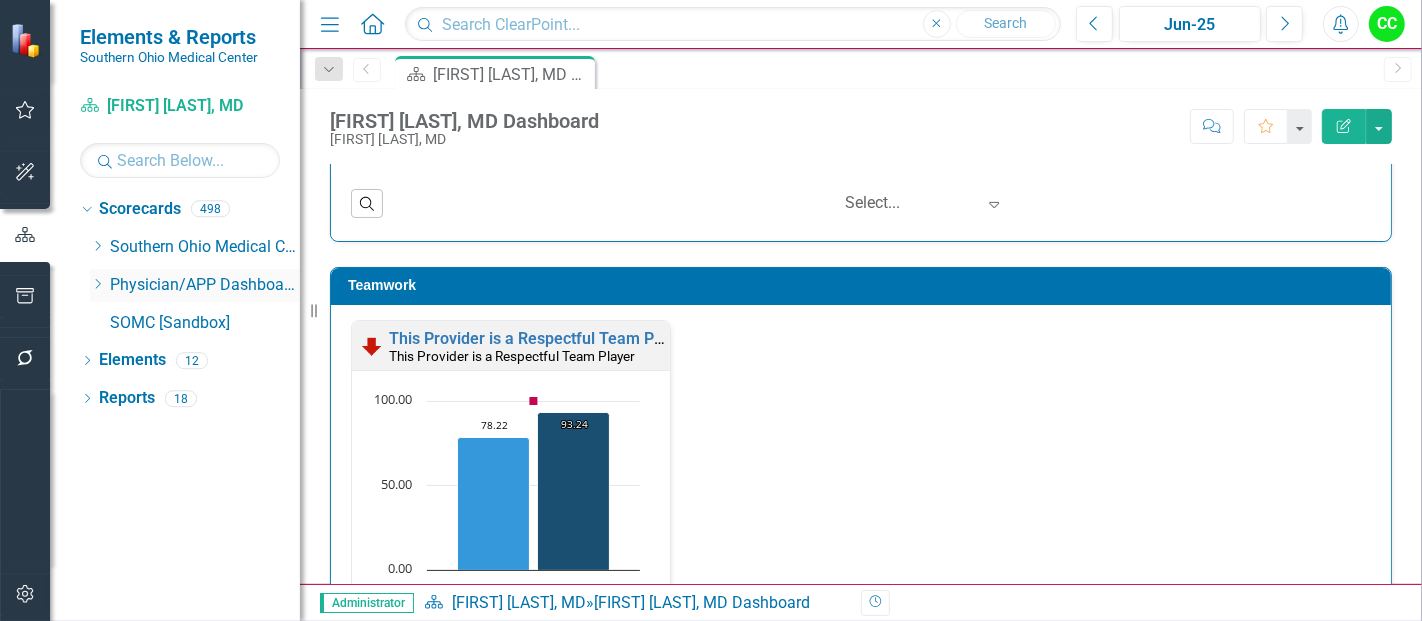 click on "Dropdown" 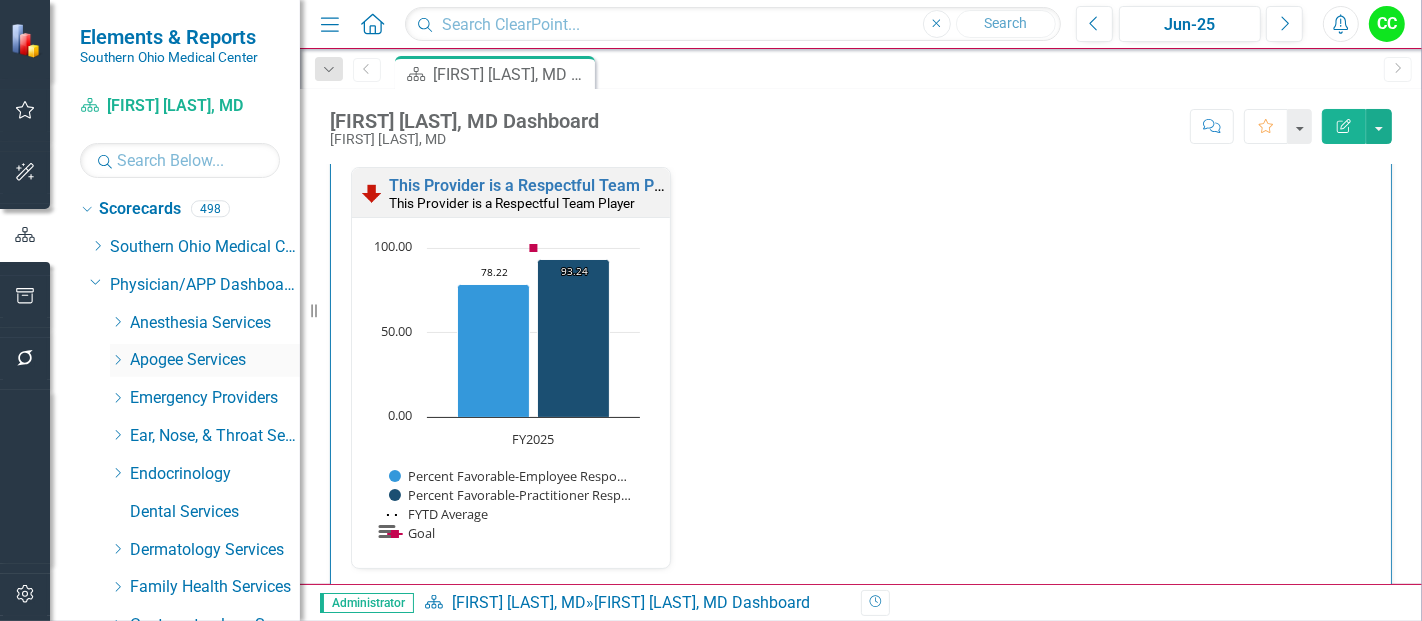 scroll, scrollTop: 2205, scrollLeft: 0, axis: vertical 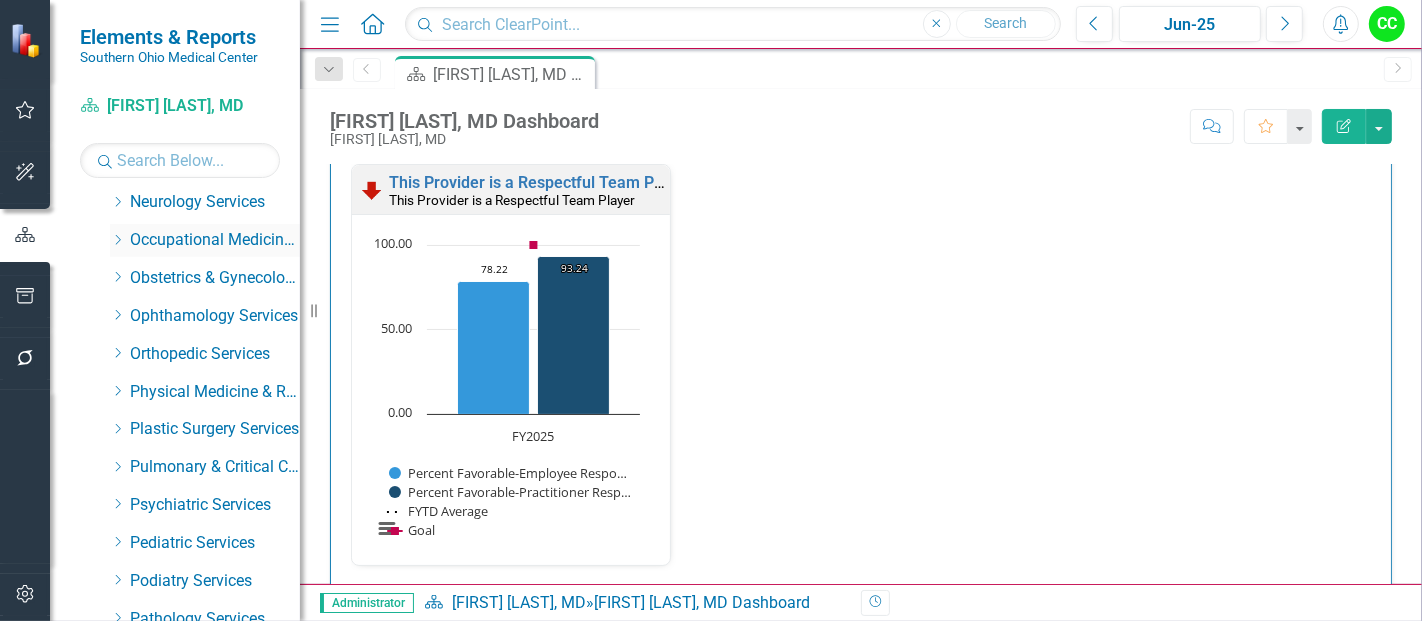 click on "Dropdown" 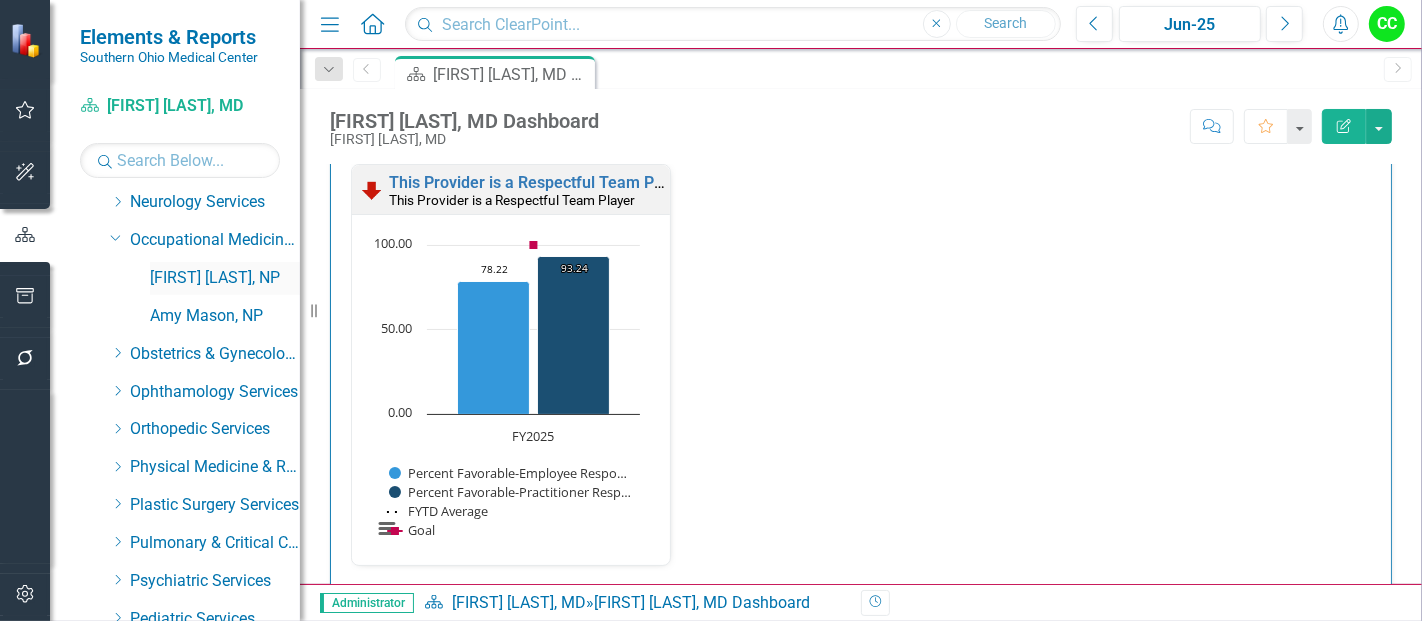 click on "[FIRST] [LAST], [TITLE]" at bounding box center (225, 278) 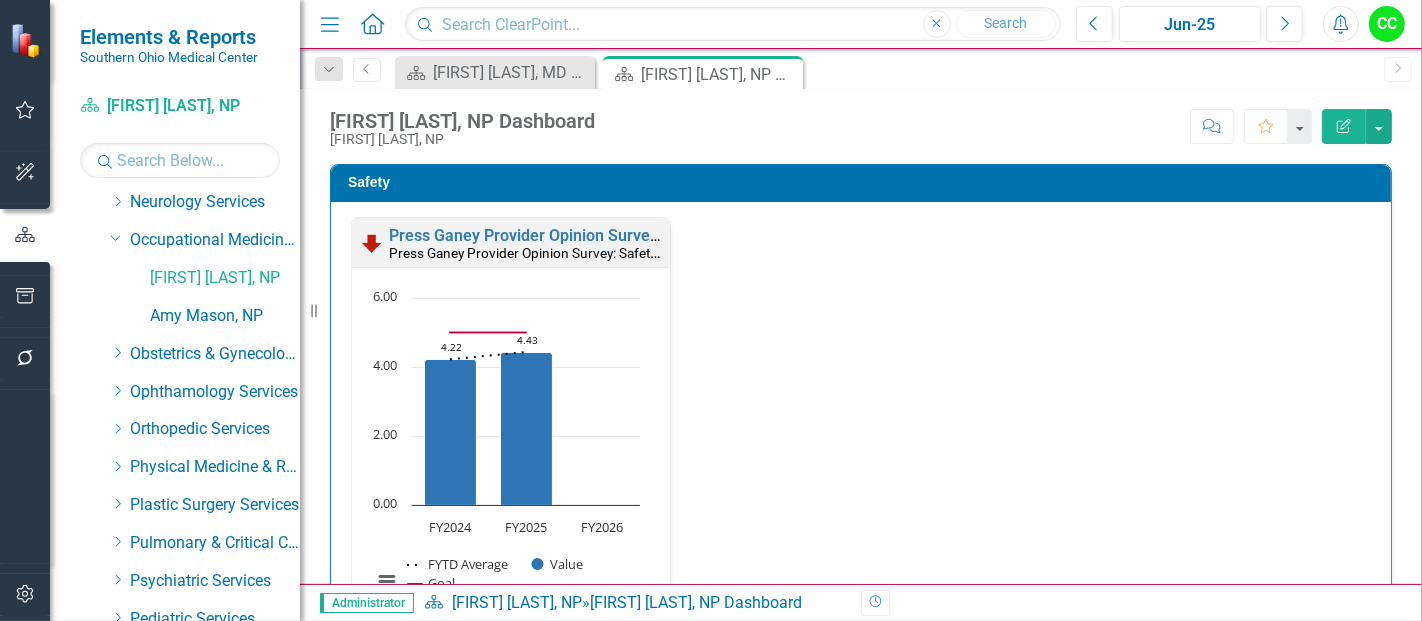 click on "Close" 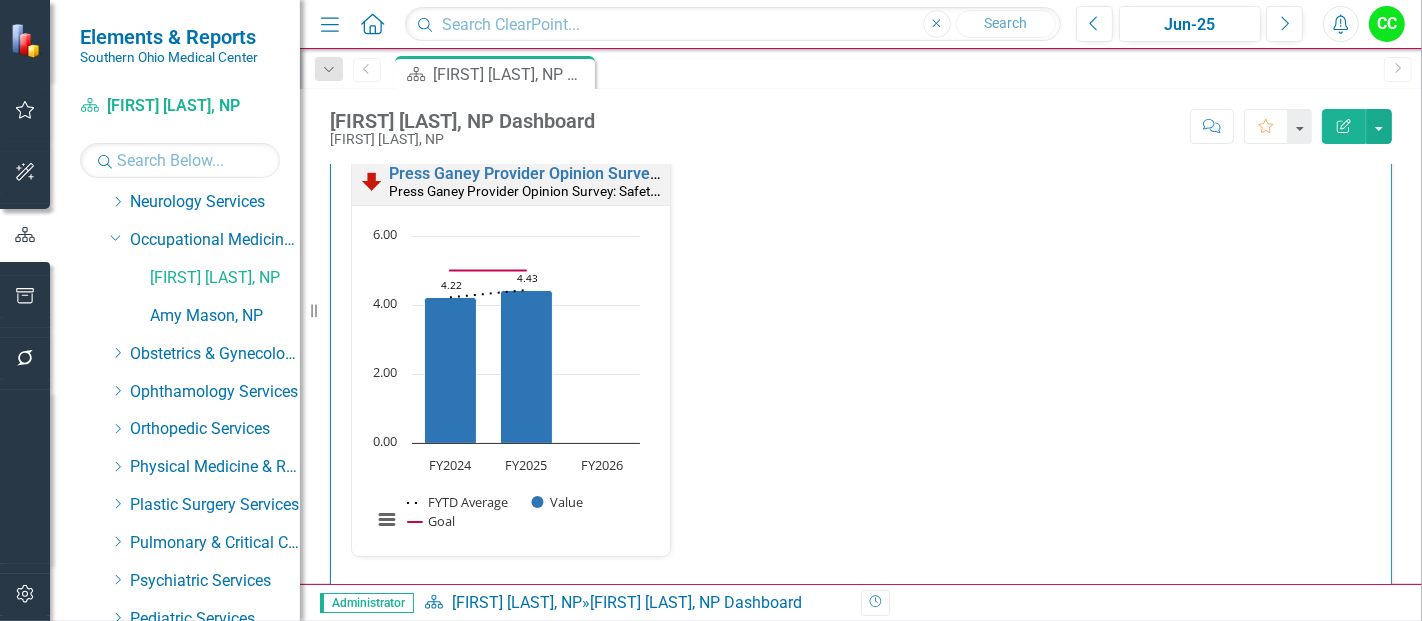 scroll, scrollTop: 63, scrollLeft: 0, axis: vertical 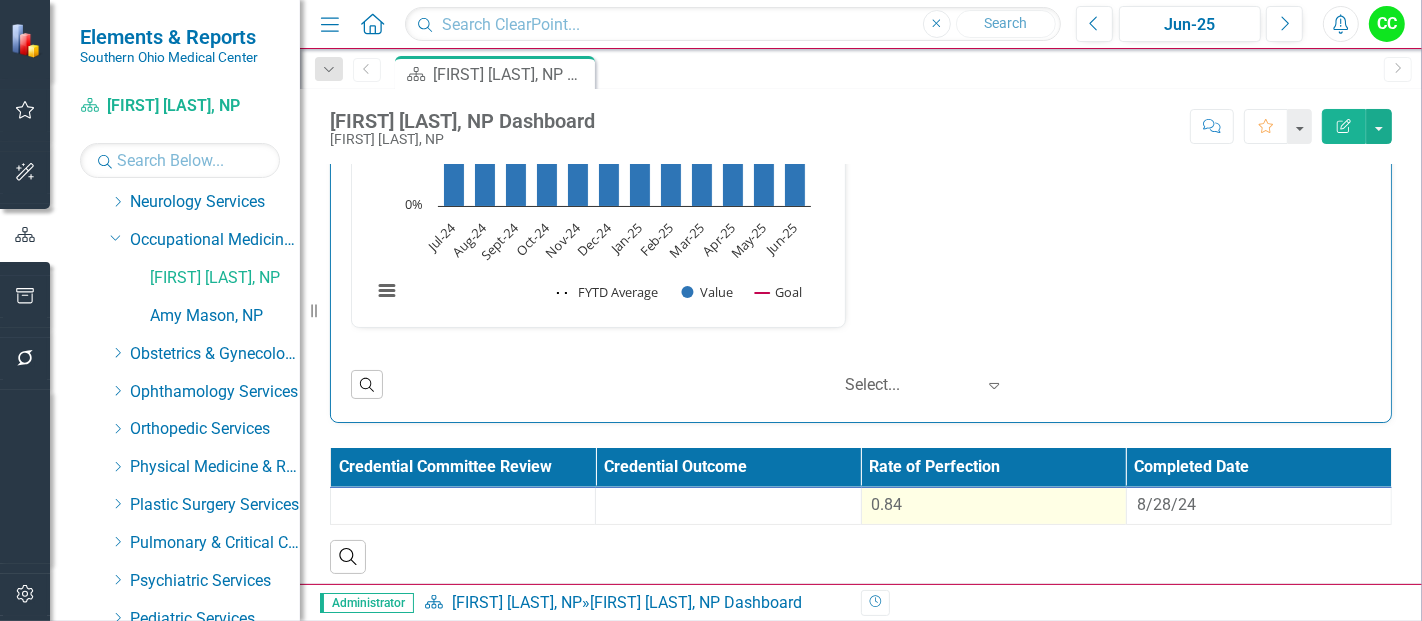click on "0.84" at bounding box center (994, 505) 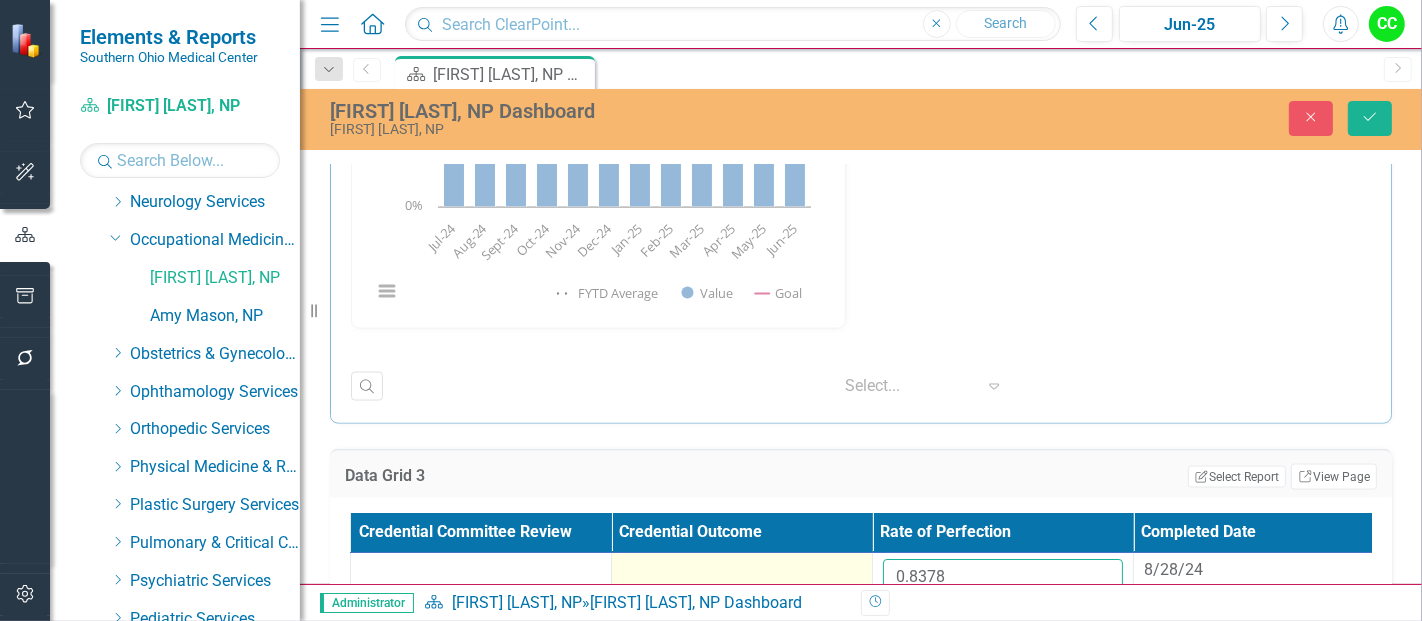 drag, startPoint x: 970, startPoint y: 565, endPoint x: 827, endPoint y: 562, distance: 143.03146 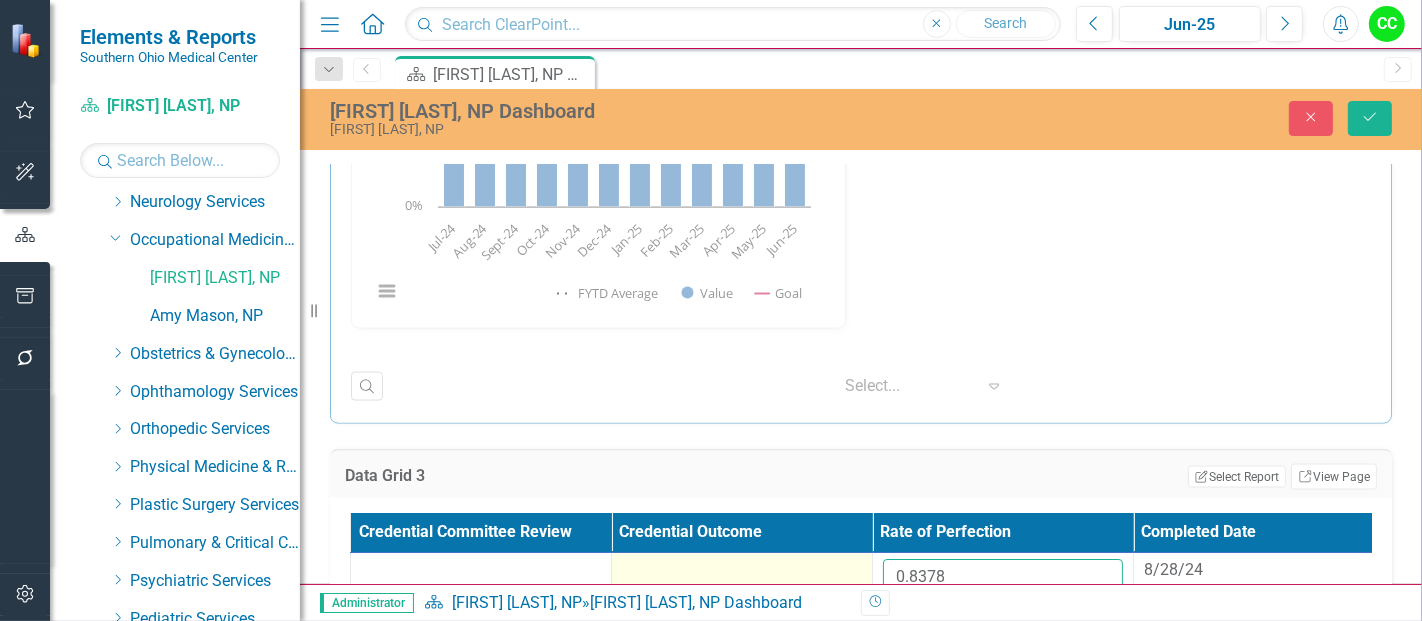 click on "0.8378 8/28/24" at bounding box center (873, 585) 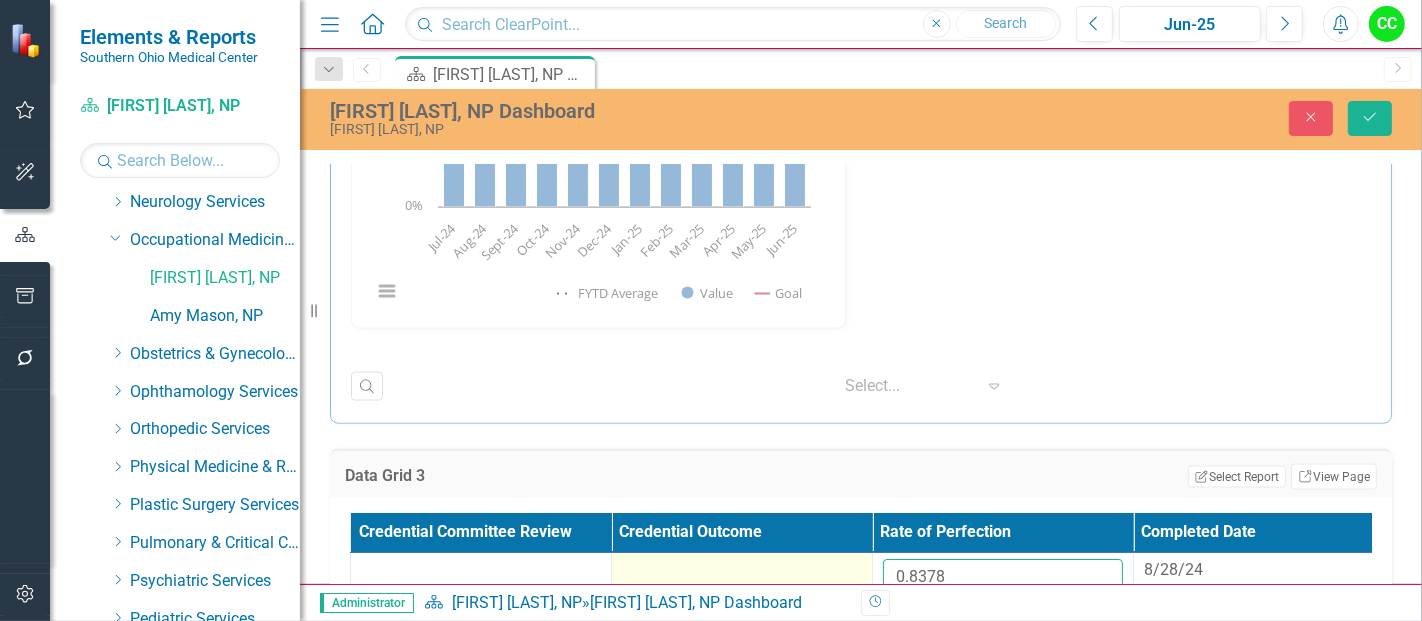 paste on "790283333" 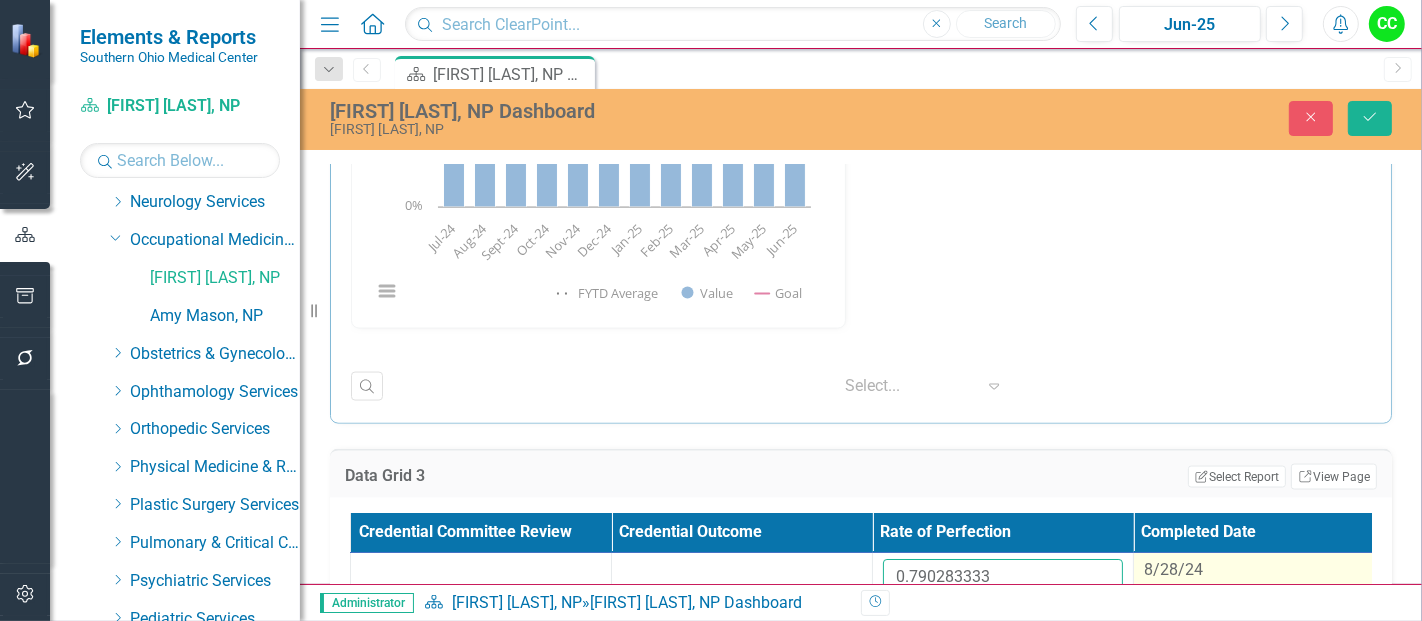 type on "0.790283333" 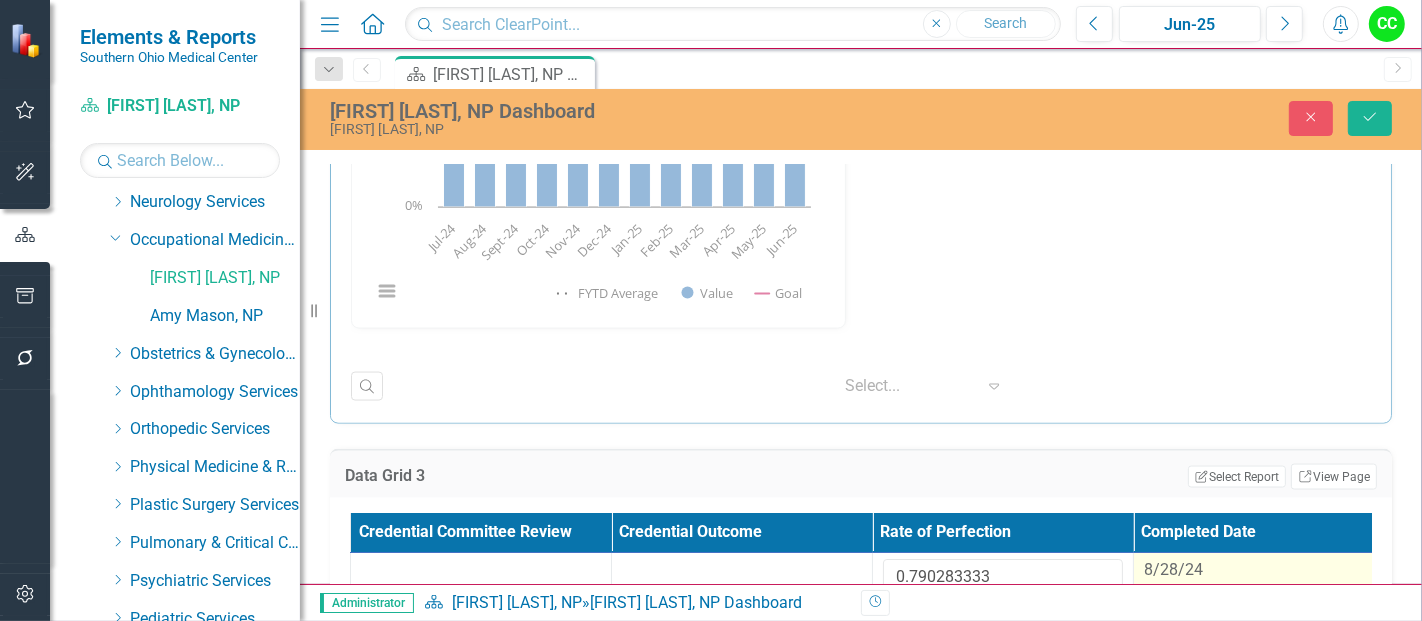 click on "8/28/24" at bounding box center [1173, 569] 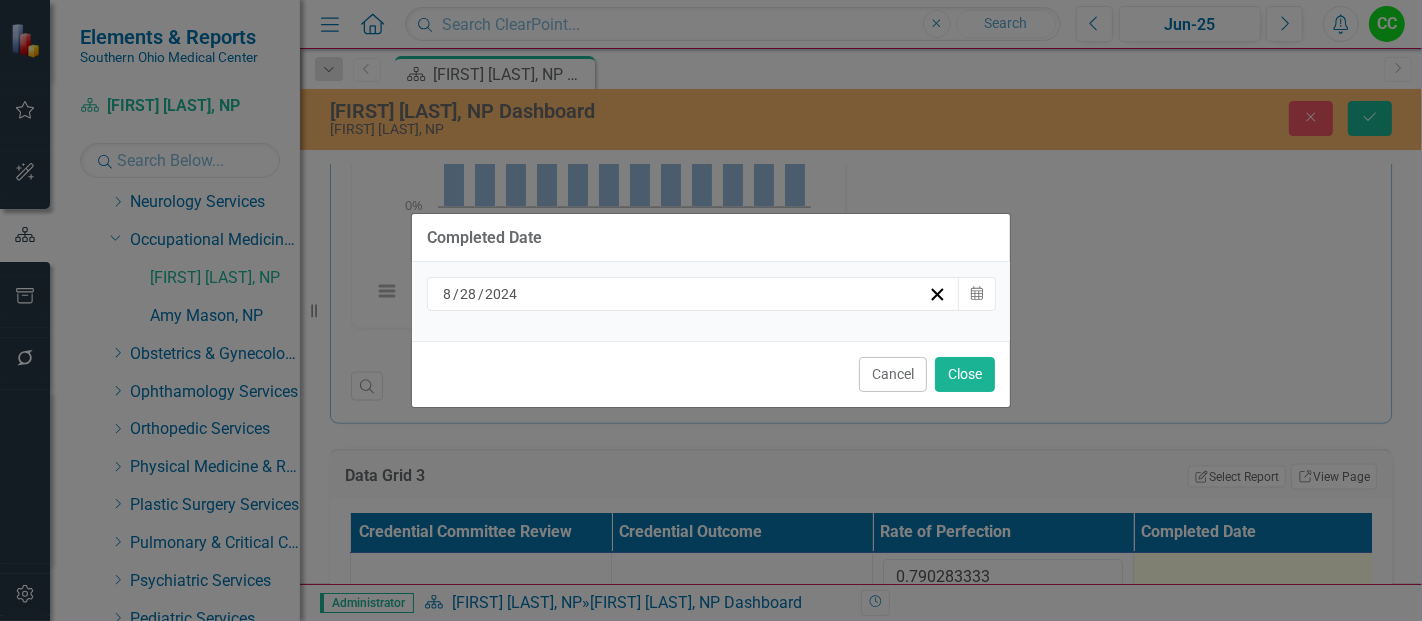 click on "8 / 28 / 2024" at bounding box center (684, 294) 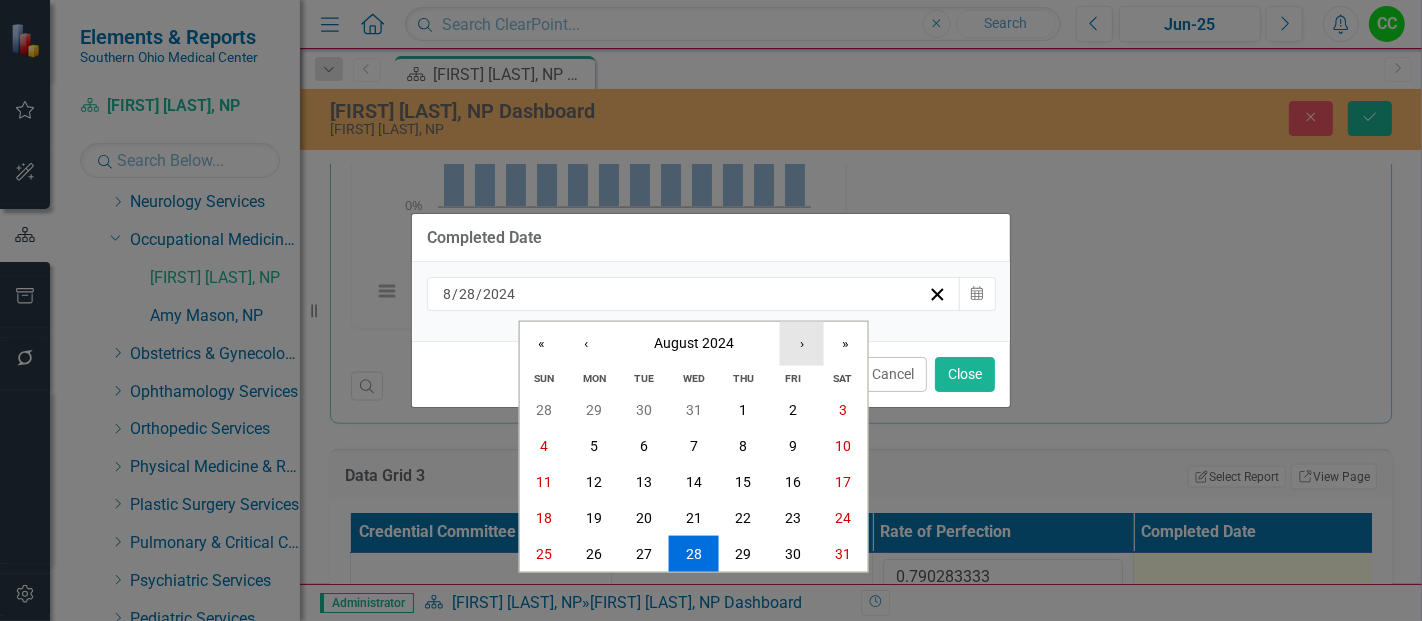 click on "›" at bounding box center (802, 343) 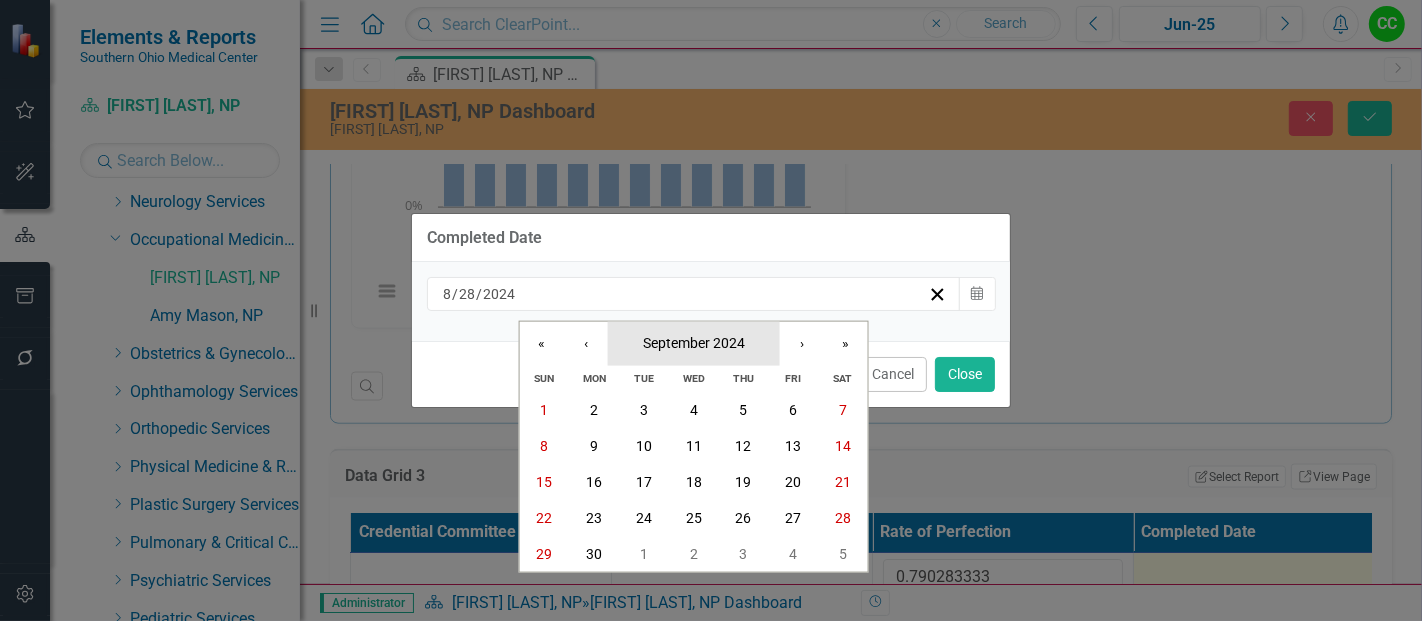 click on "September 2024" at bounding box center (694, 342) 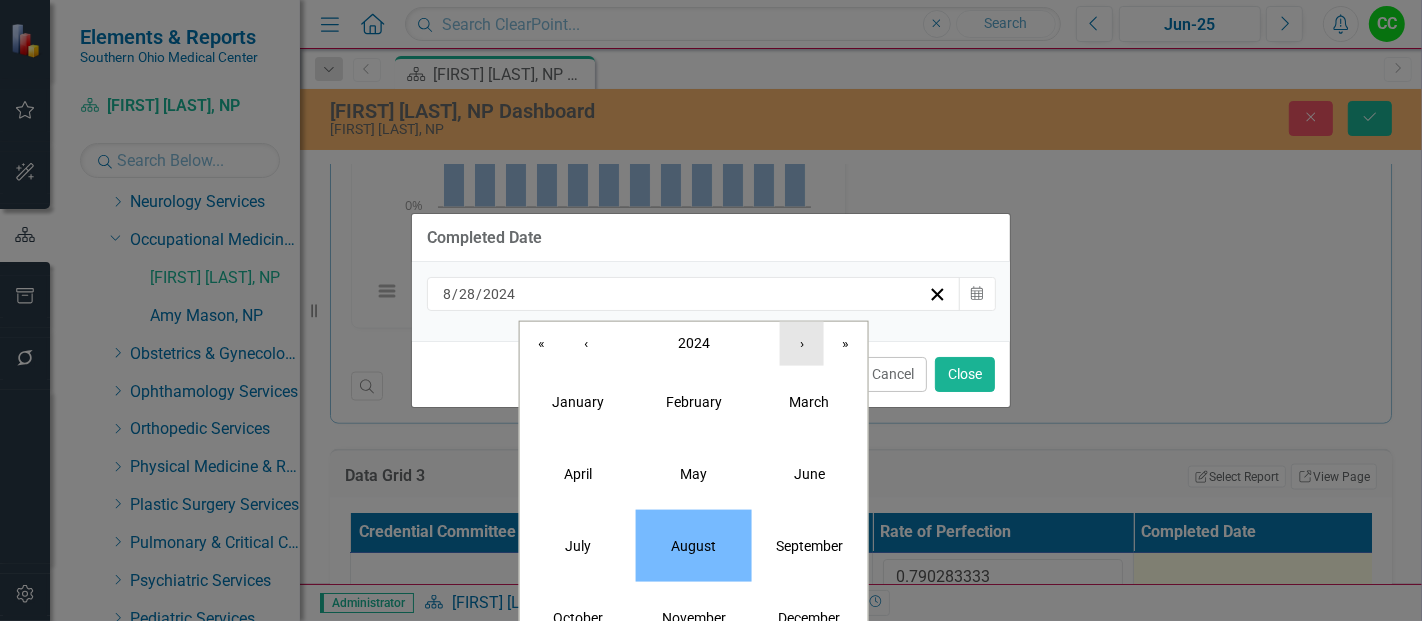 click on "›" at bounding box center [802, 343] 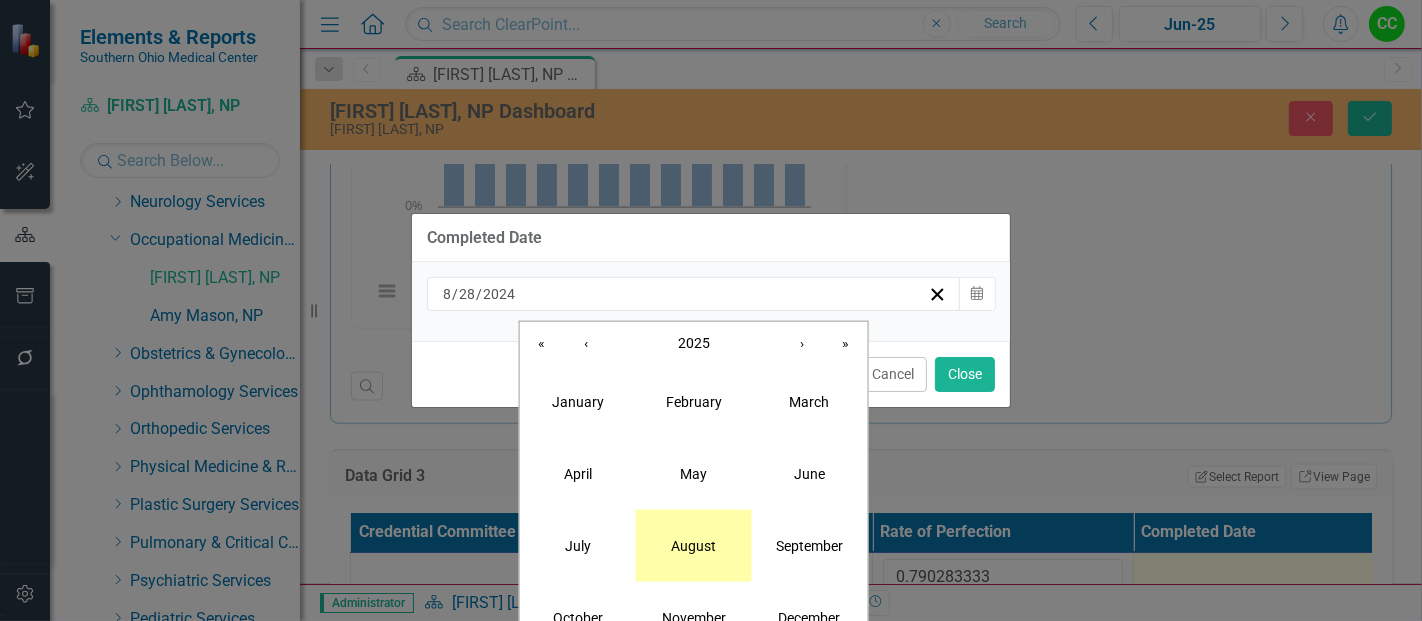 click on "August" at bounding box center (694, 545) 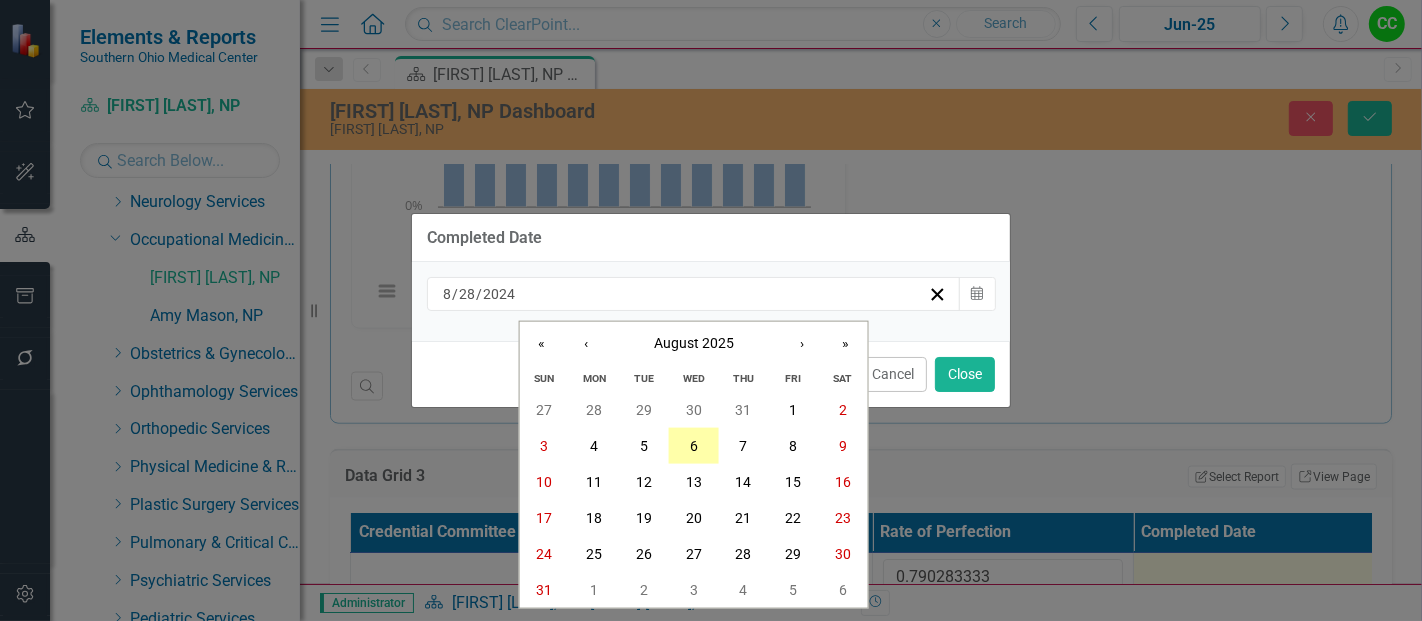 click on "6" at bounding box center [694, 446] 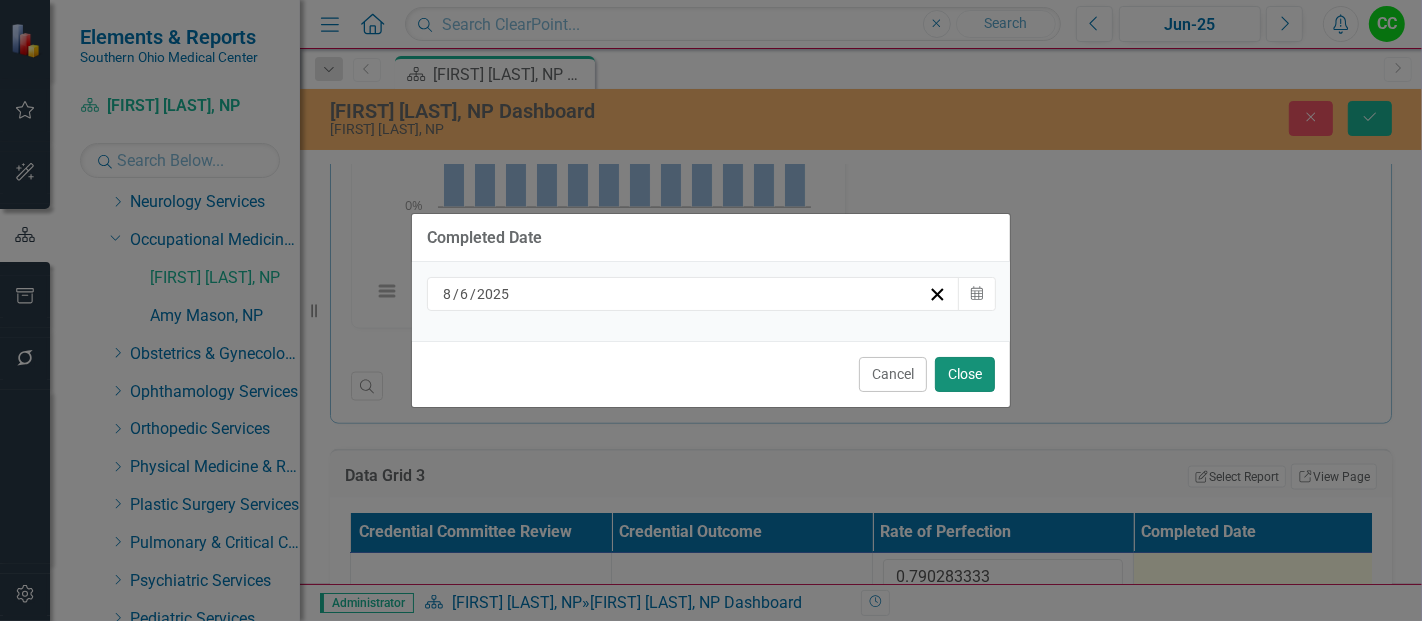 click on "Close" at bounding box center [965, 374] 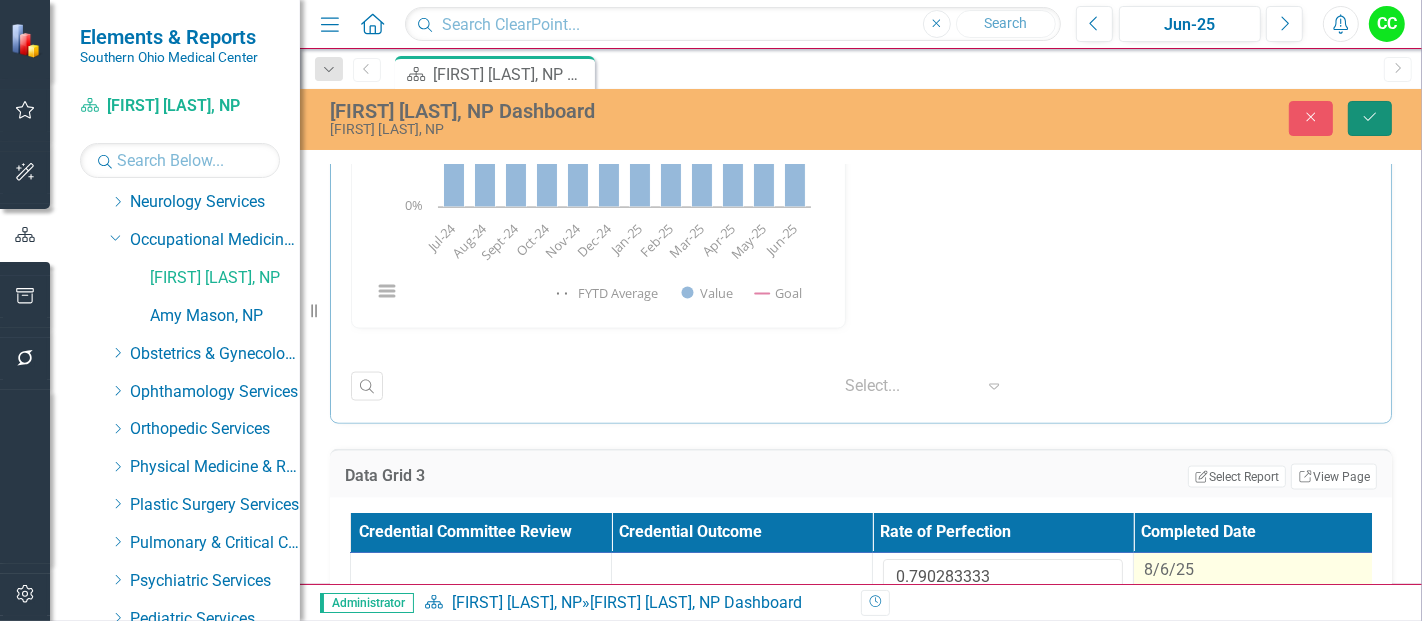 click on "Save" 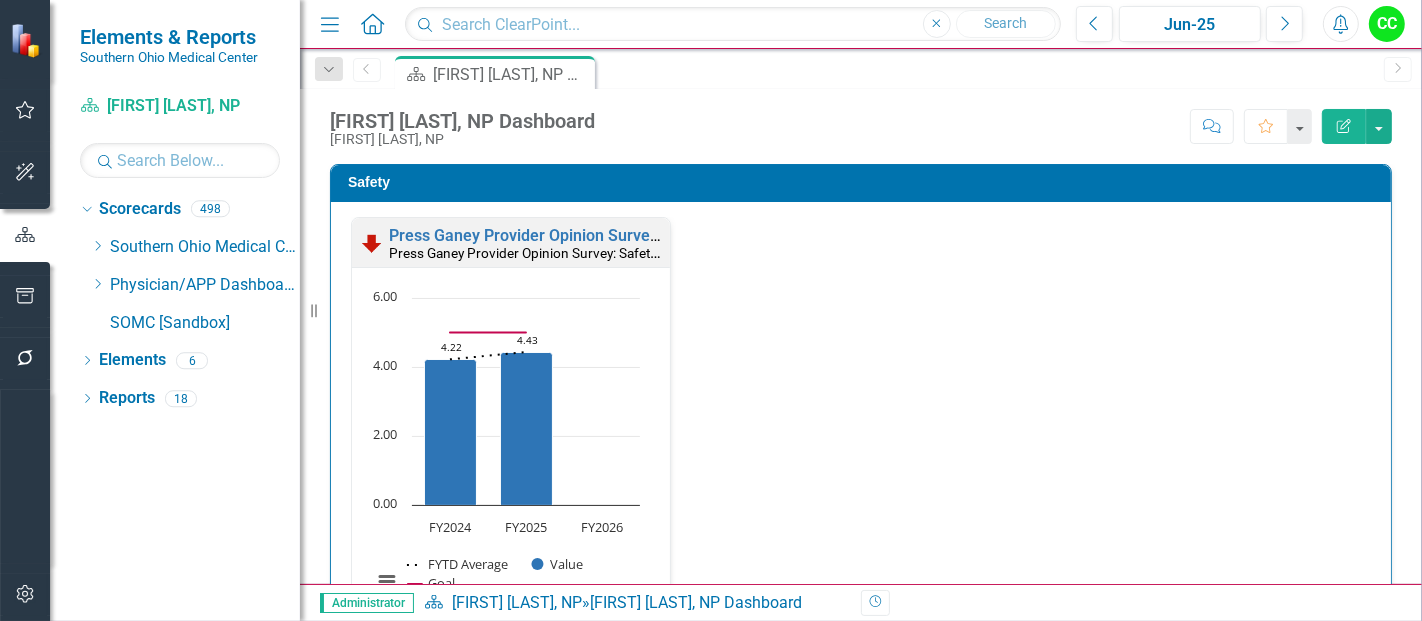scroll, scrollTop: 0, scrollLeft: 0, axis: both 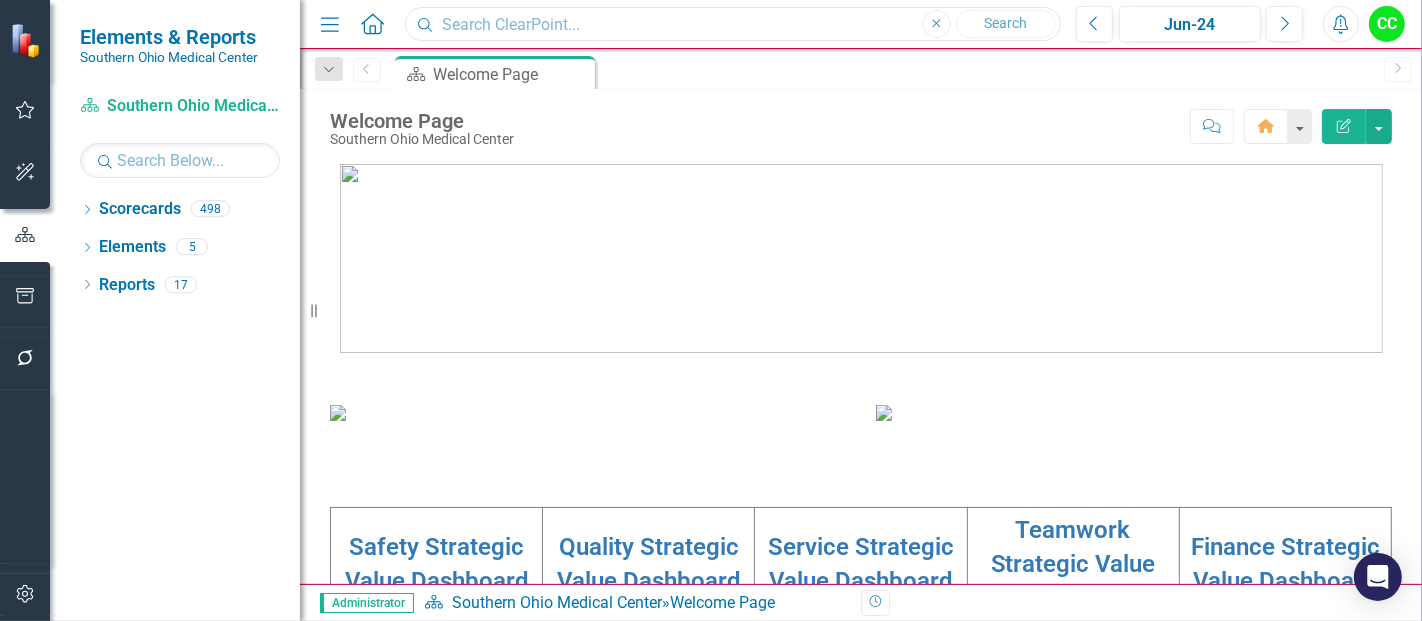 click at bounding box center (733, 24) 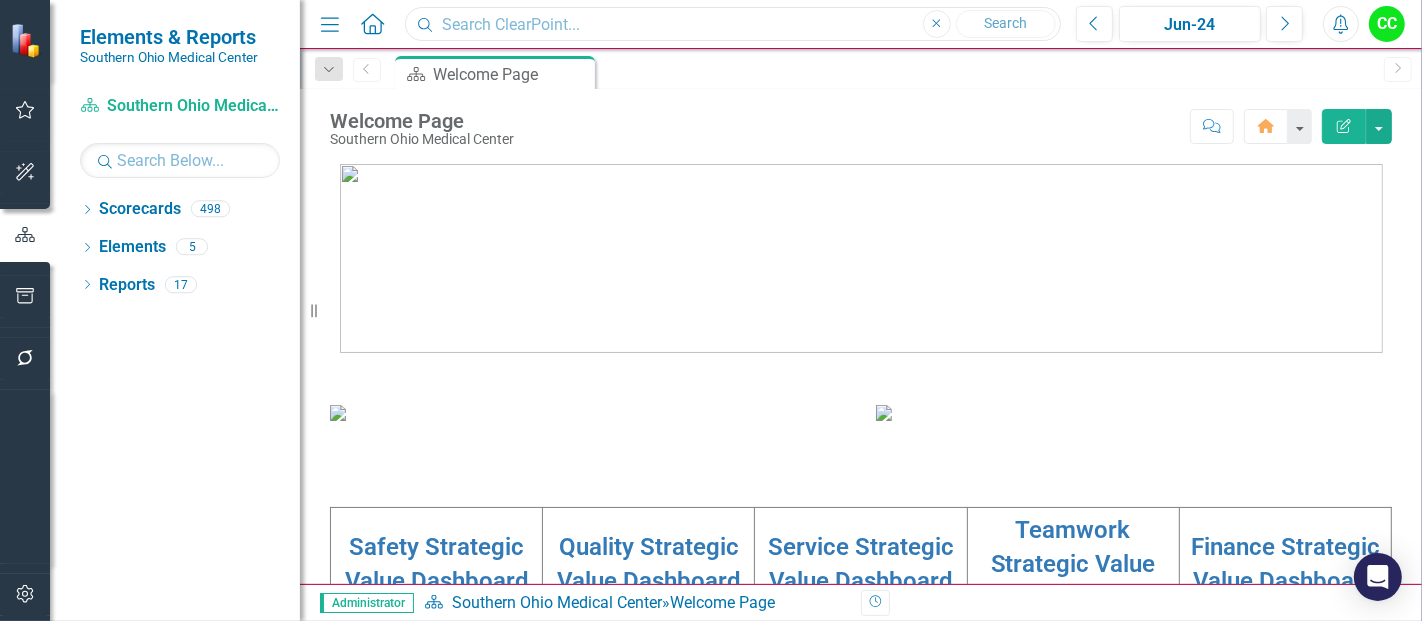 type on "infection prevention" 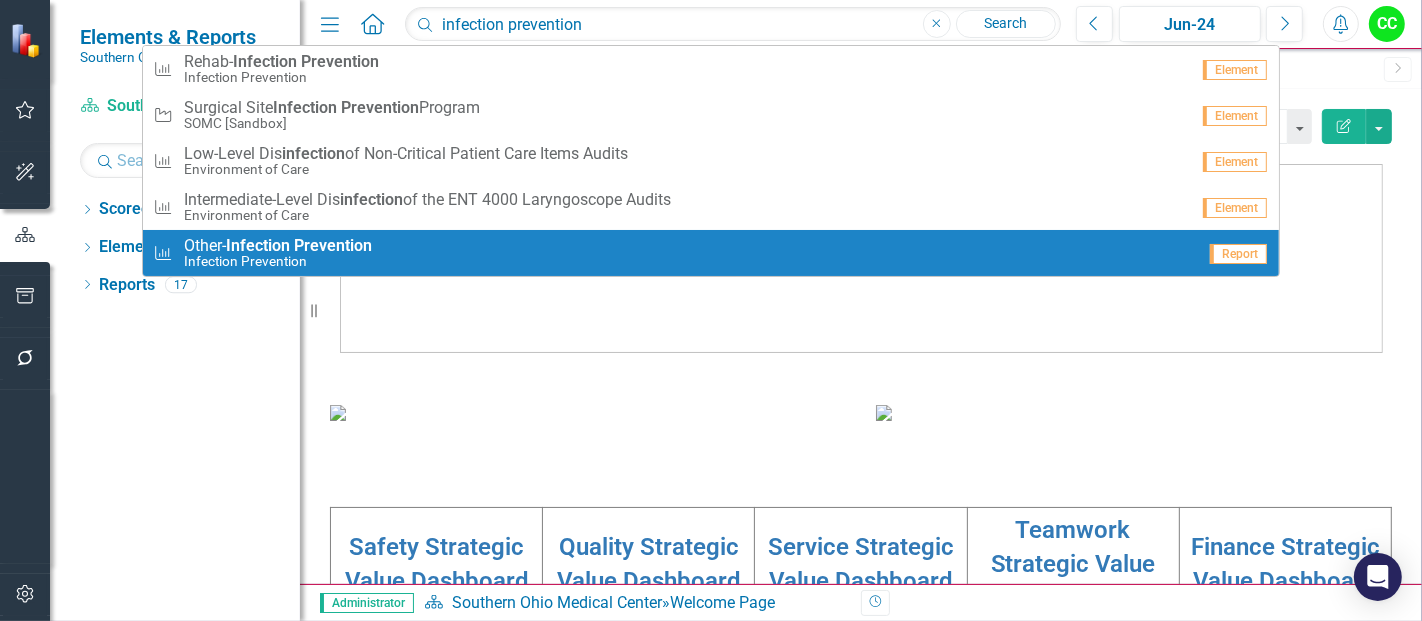 click on "Infection Prevention" at bounding box center (278, 261) 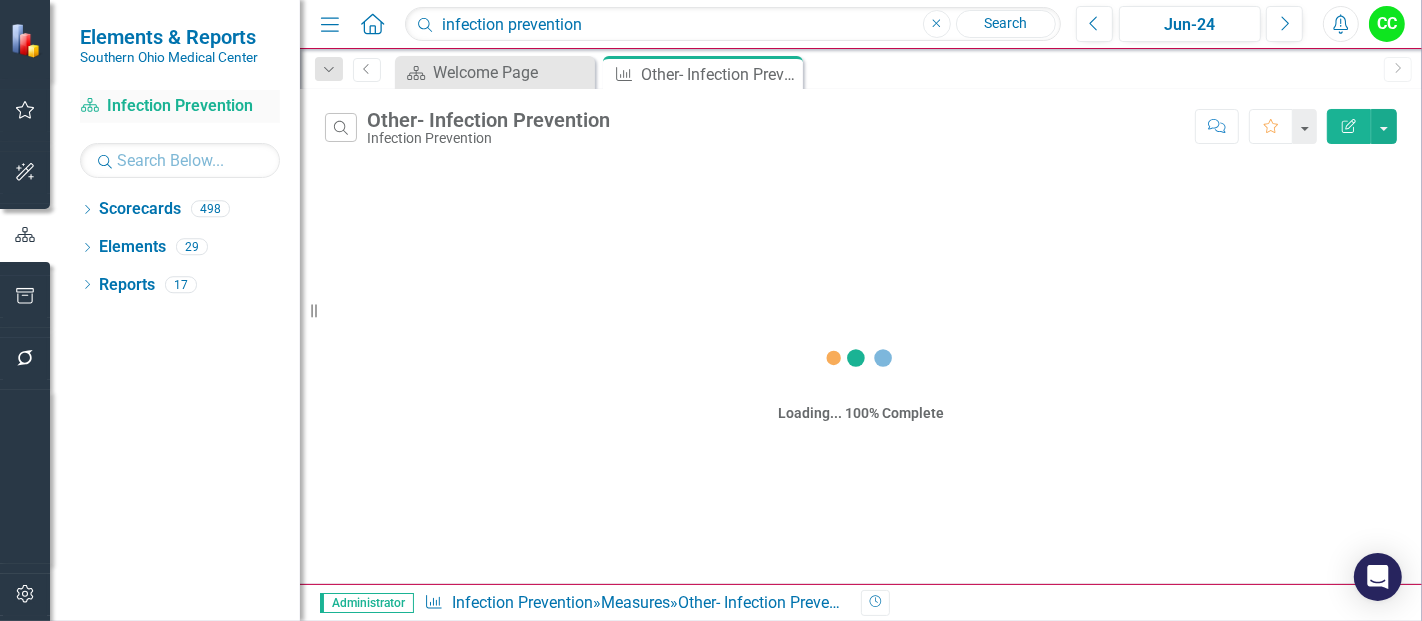 click on "Scorecard Infection Prevention" at bounding box center [180, 106] 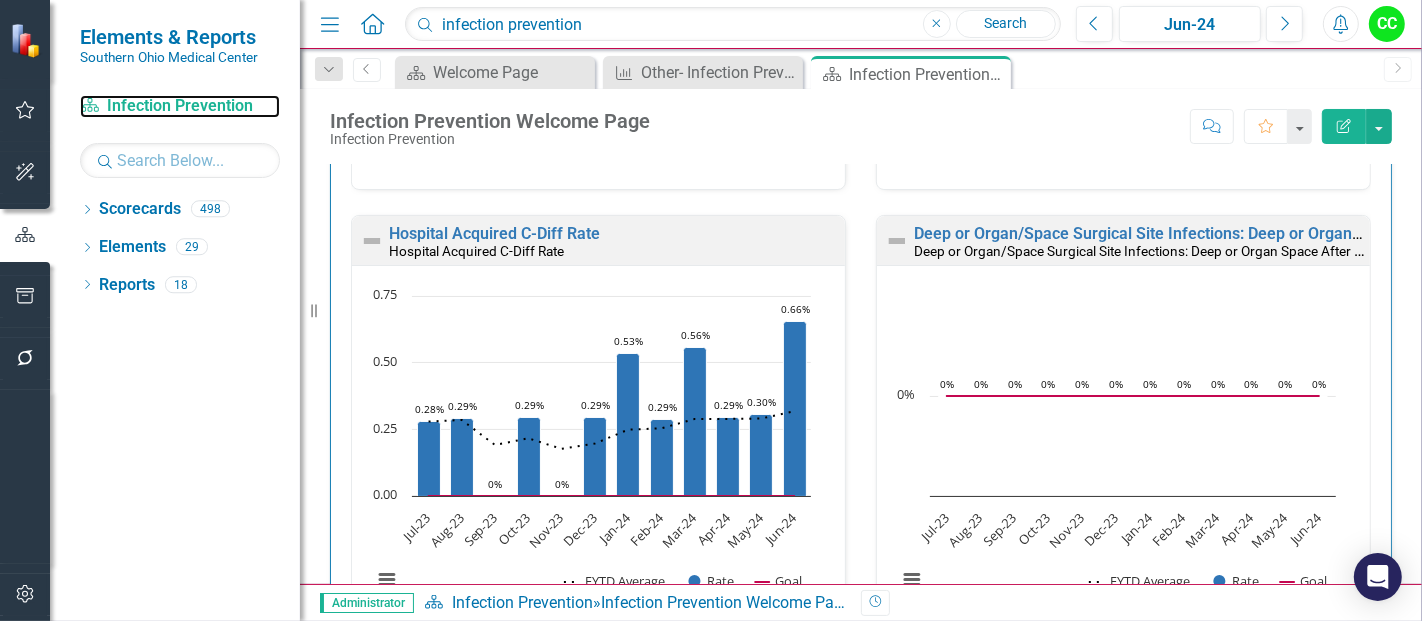 scroll, scrollTop: 1857, scrollLeft: 0, axis: vertical 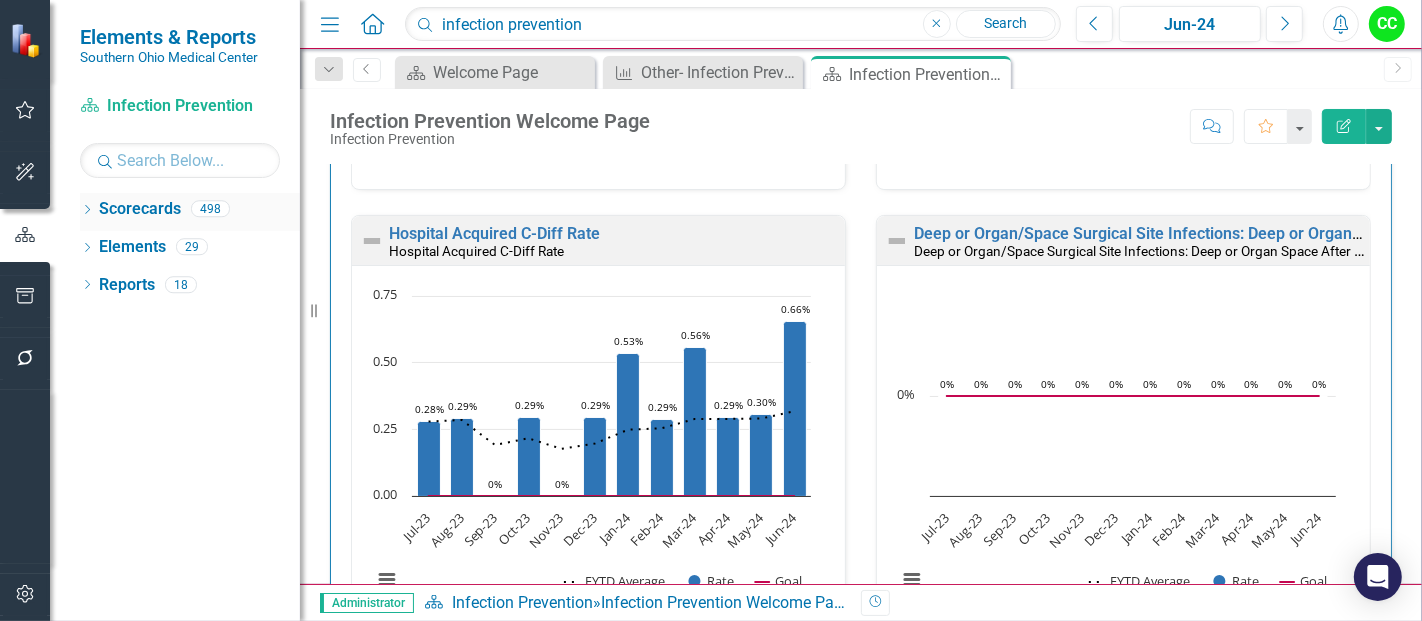 click on "Dropdown" 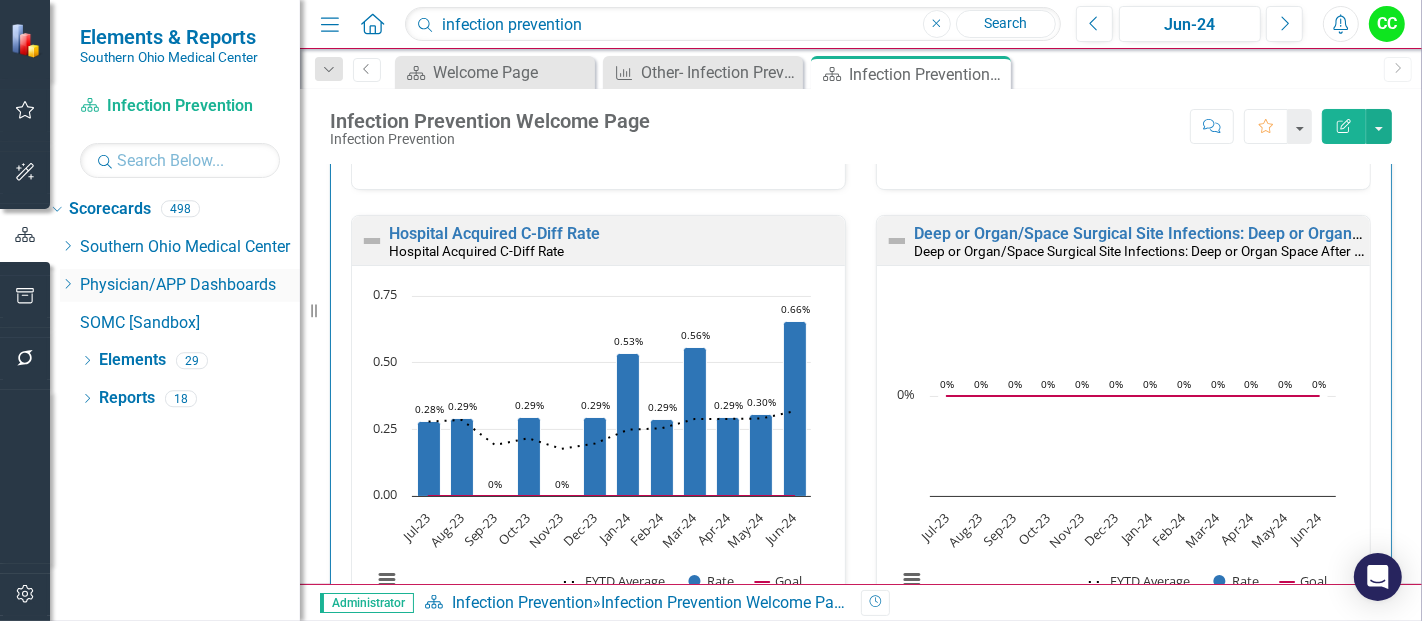 click on "Dropdown" at bounding box center (67, 285) 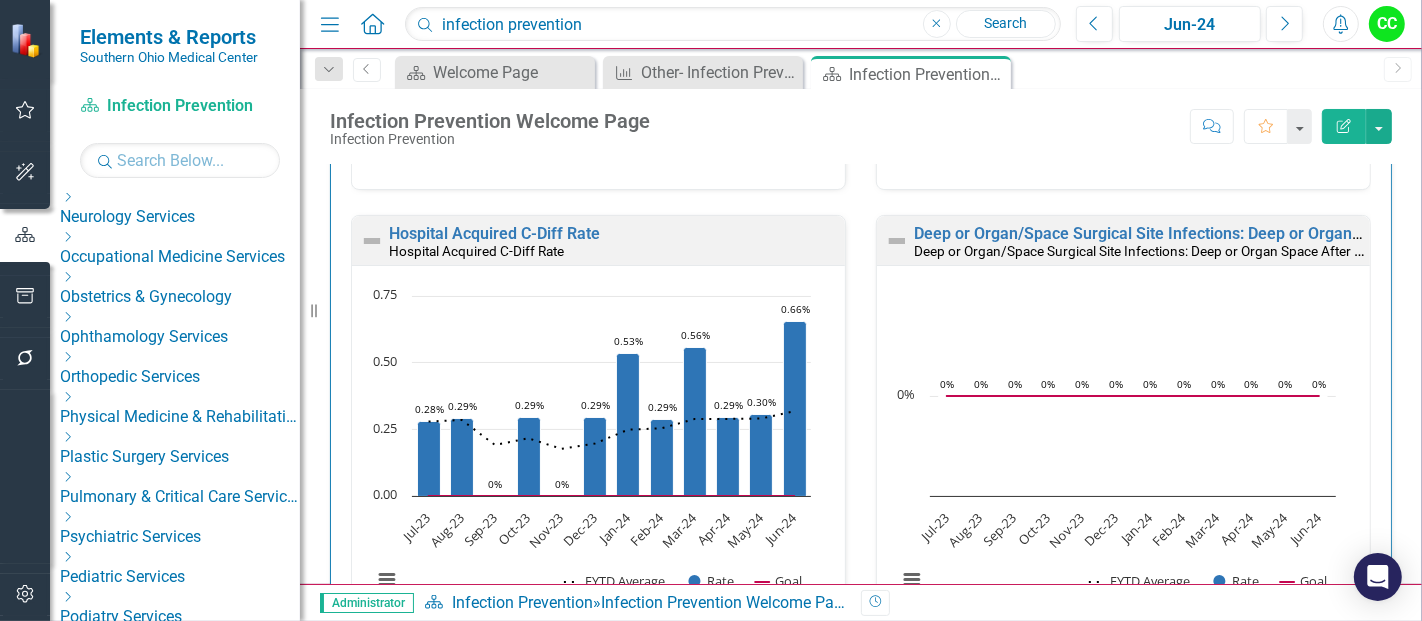 scroll, scrollTop: 590, scrollLeft: 0, axis: vertical 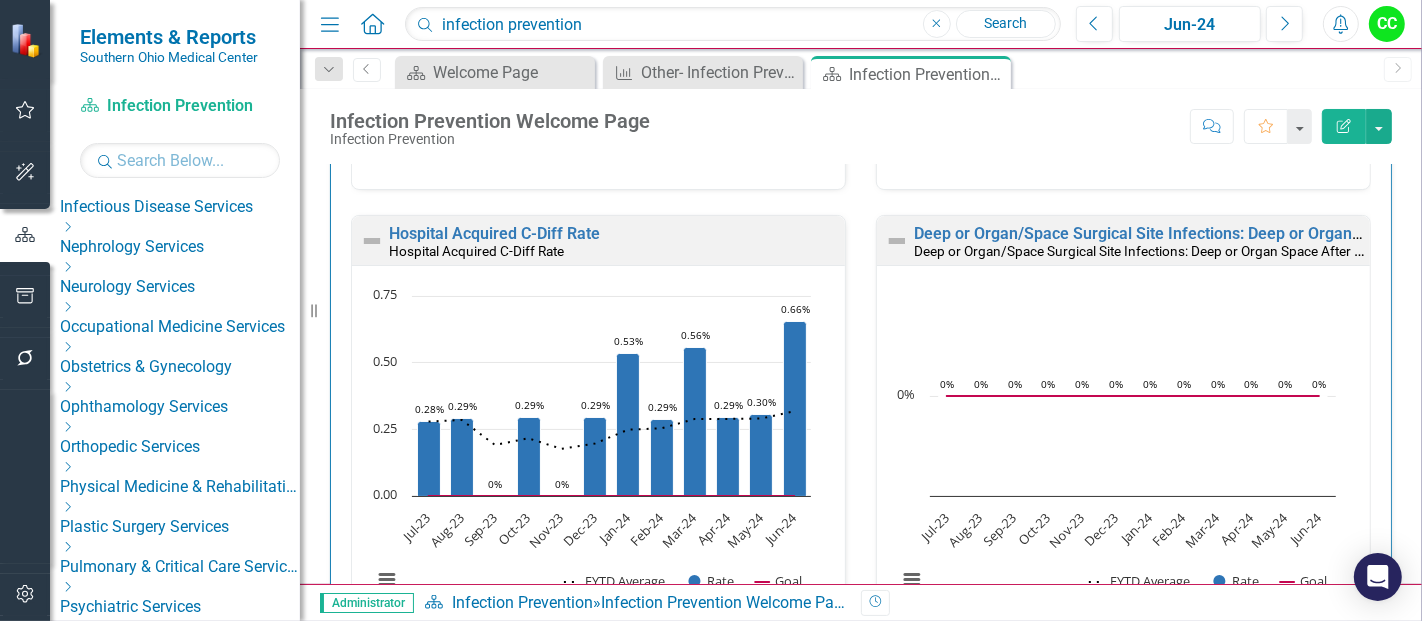 click on "Dropdown" 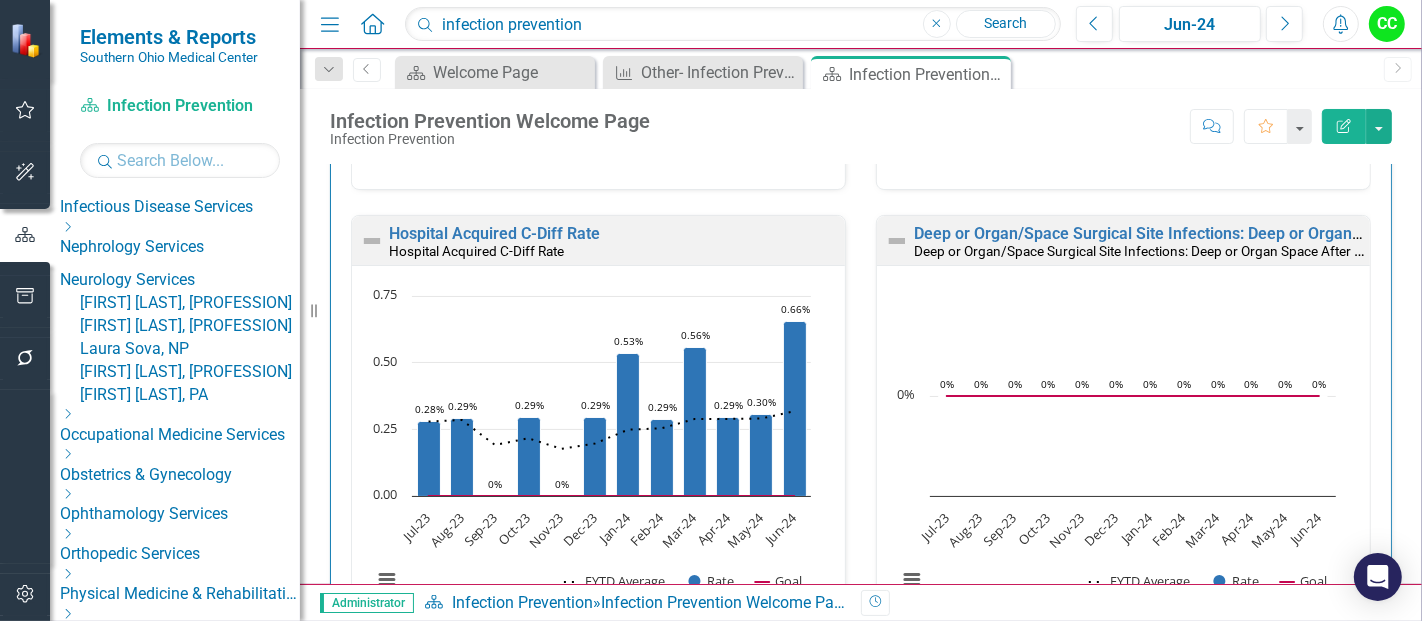 click on "[FIRST] [LAST], [STATE]" at bounding box center (190, 303) 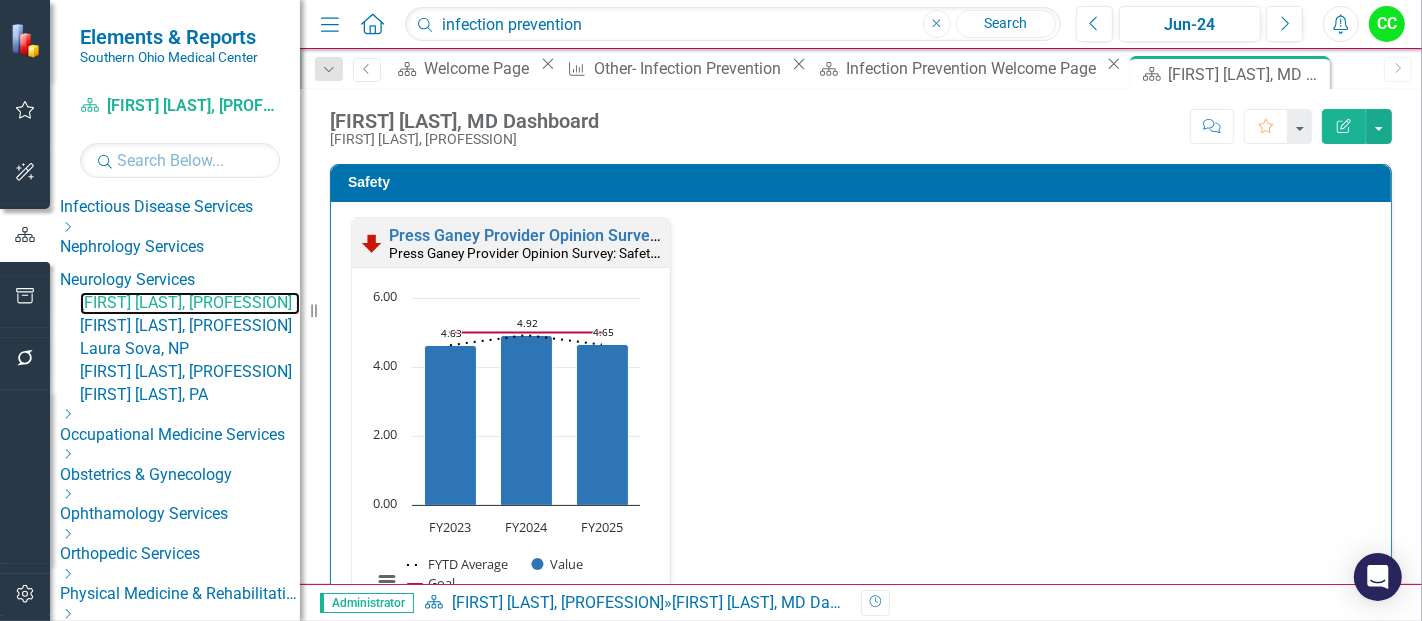 scroll, scrollTop: 1, scrollLeft: 0, axis: vertical 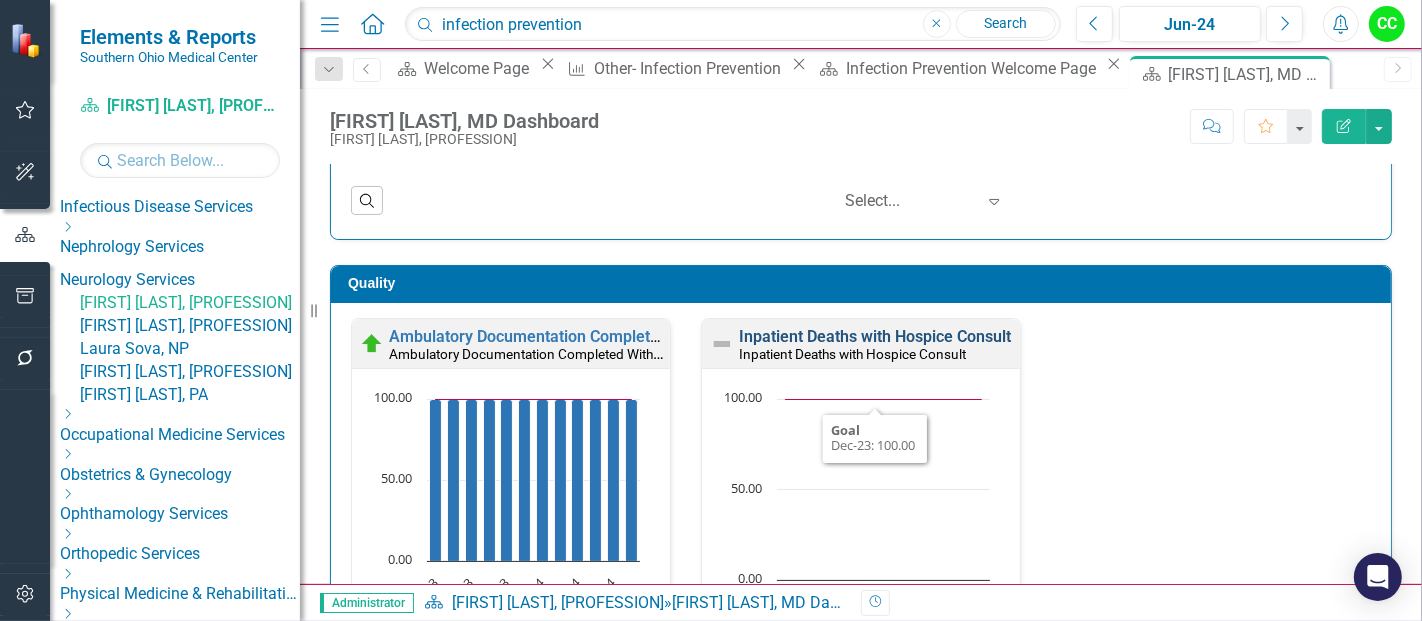 click on "Inpatient Deaths with Hospice Consult" at bounding box center (875, 336) 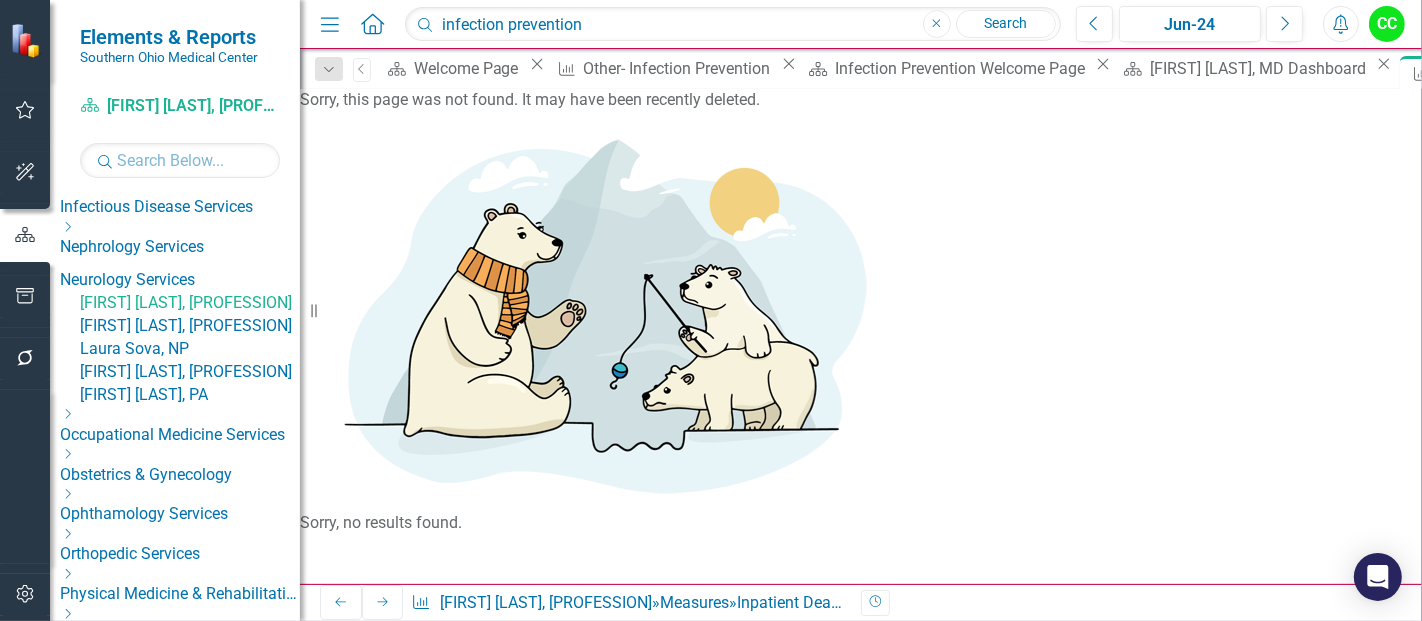click on "Close" 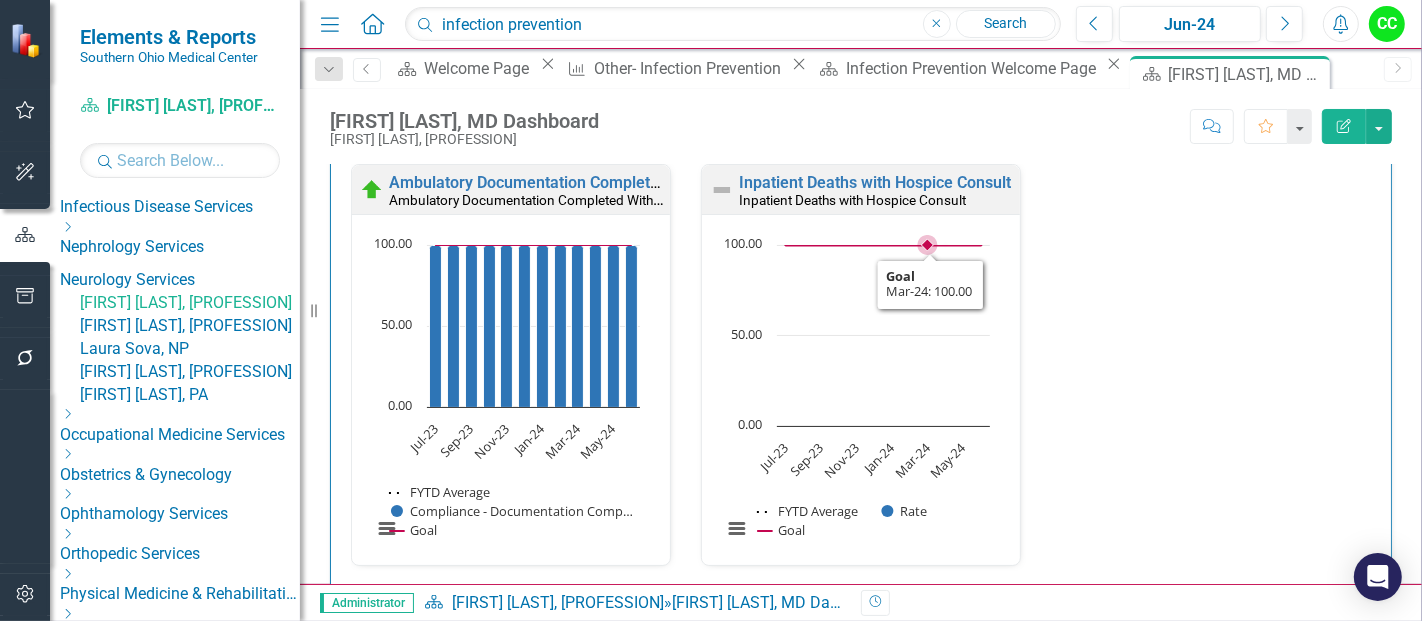 scroll, scrollTop: 566, scrollLeft: 0, axis: vertical 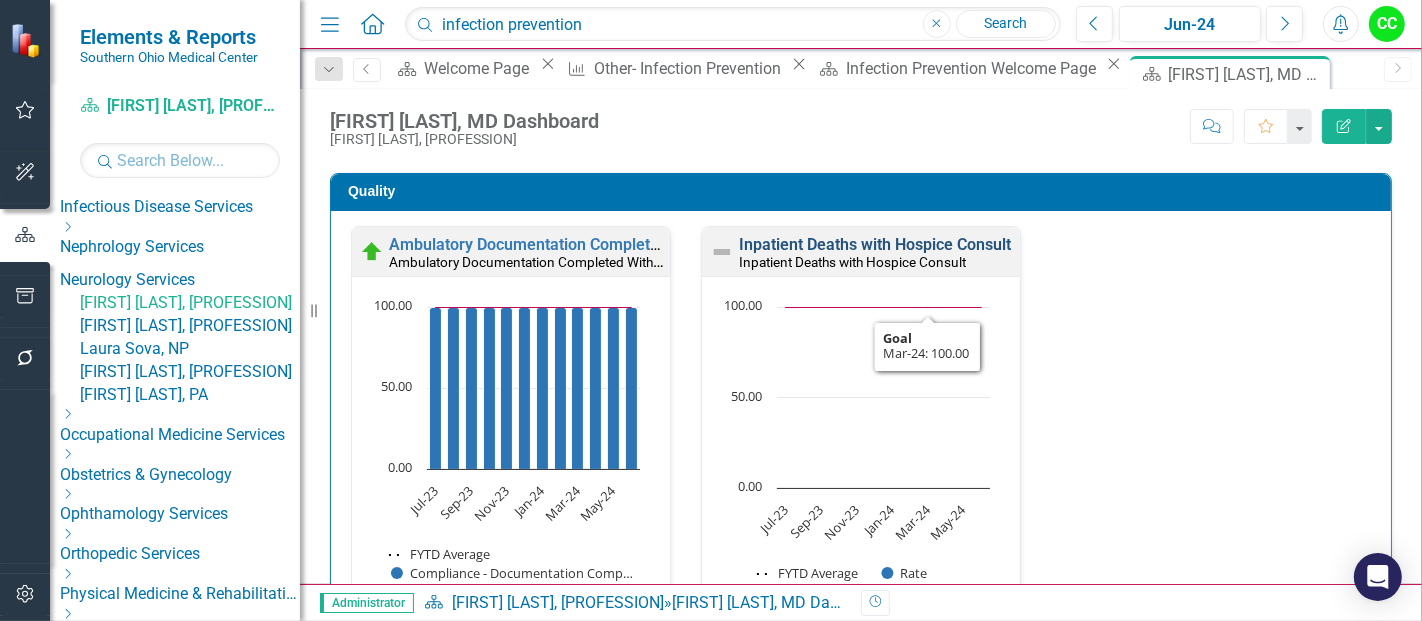 click on "Inpatient Deaths with Hospice Consult" at bounding box center [875, 244] 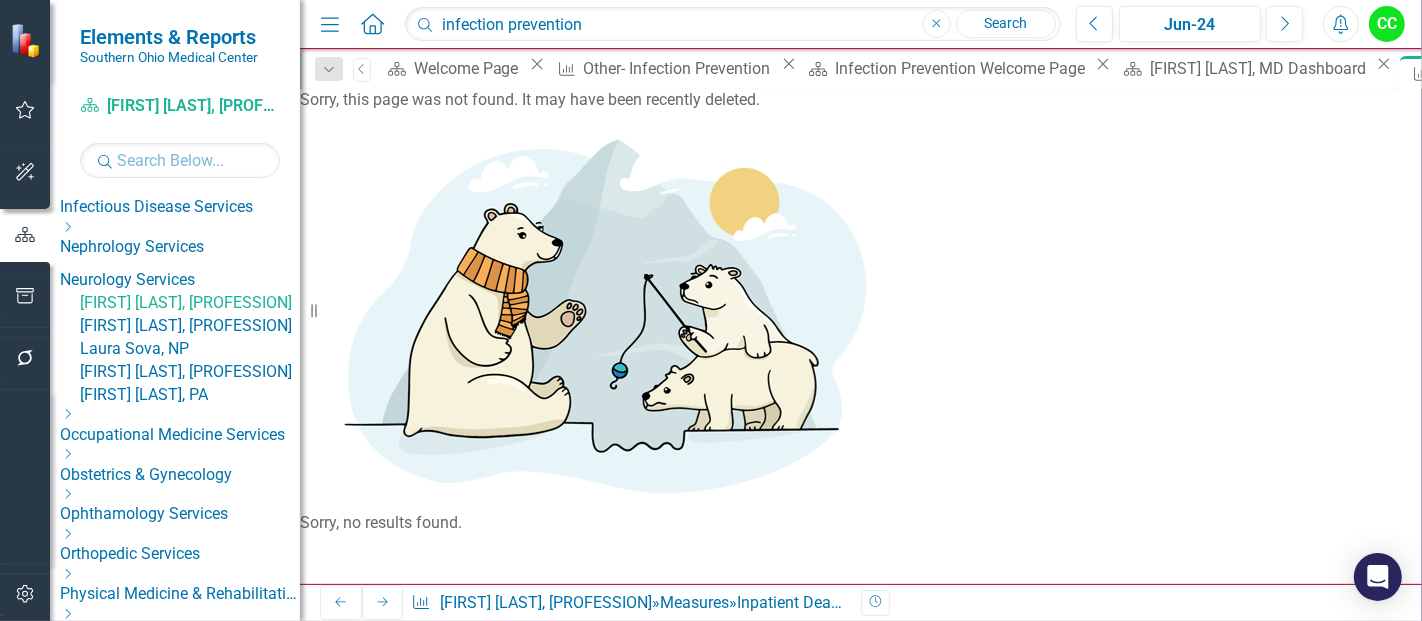 click on "Close" 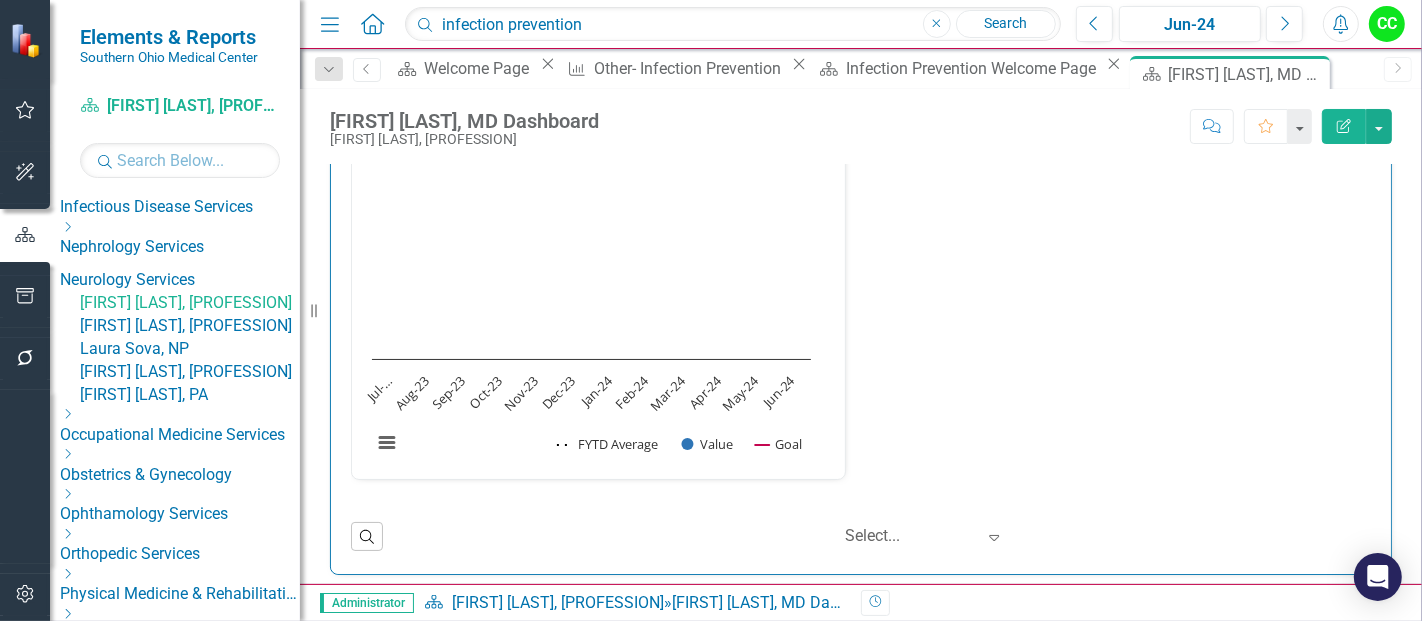 scroll, scrollTop: 2862, scrollLeft: 0, axis: vertical 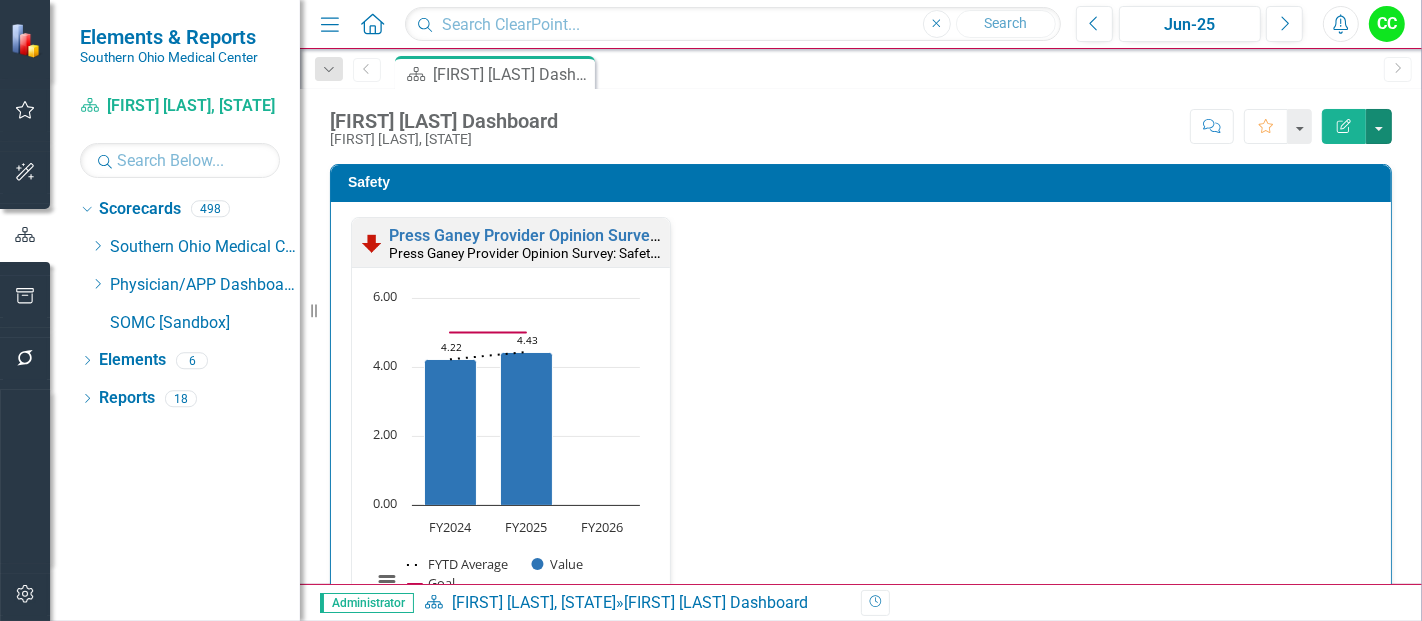 click at bounding box center [1379, 126] 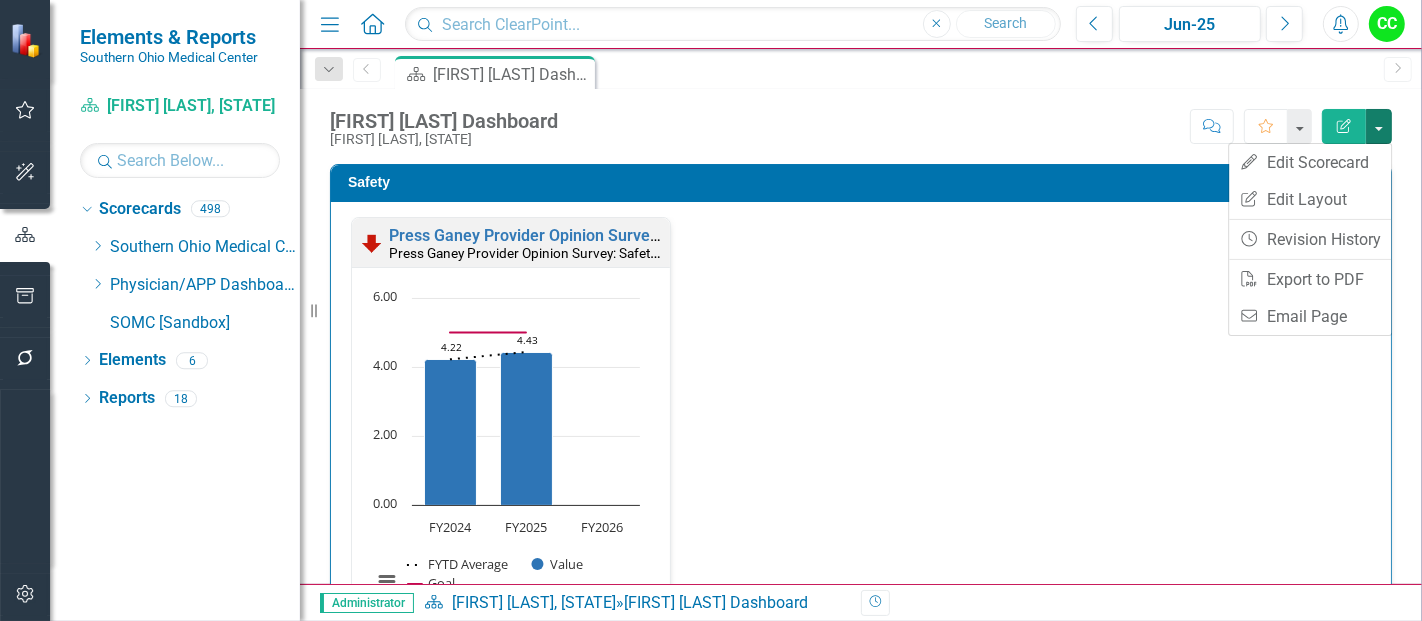 scroll, scrollTop: 1, scrollLeft: 0, axis: vertical 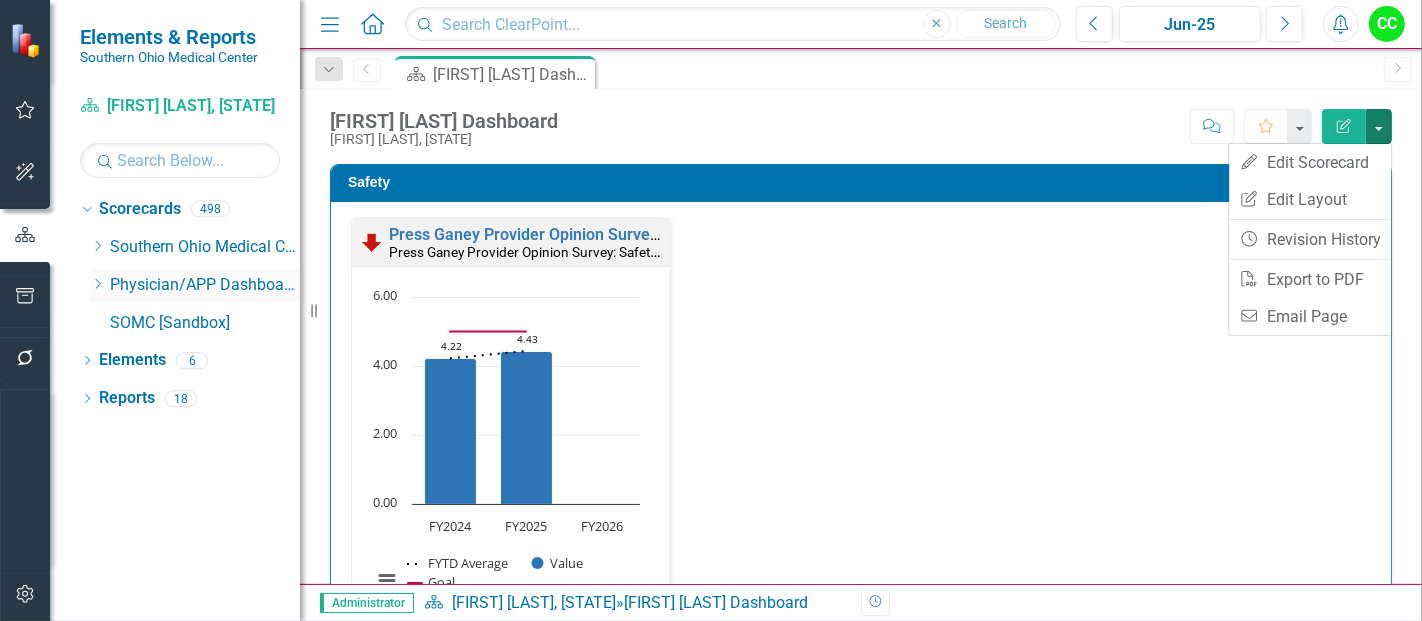 click on "Dropdown" 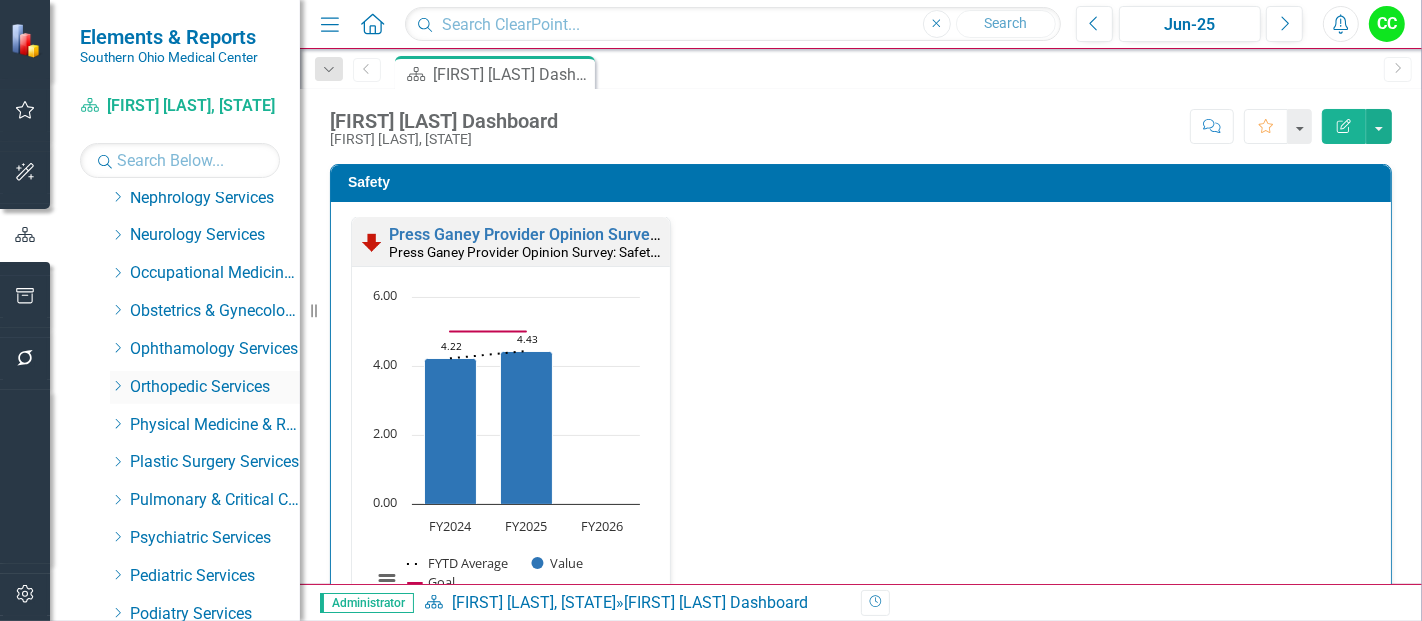 scroll, scrollTop: 614, scrollLeft: 0, axis: vertical 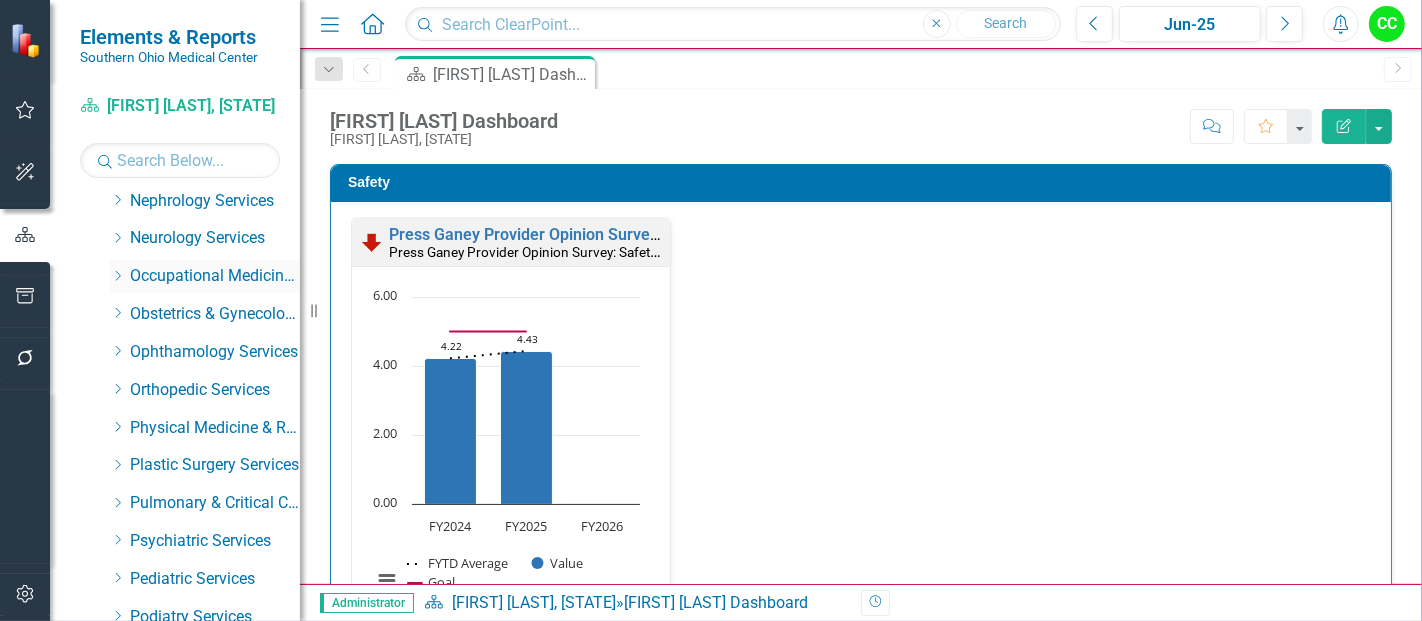 click 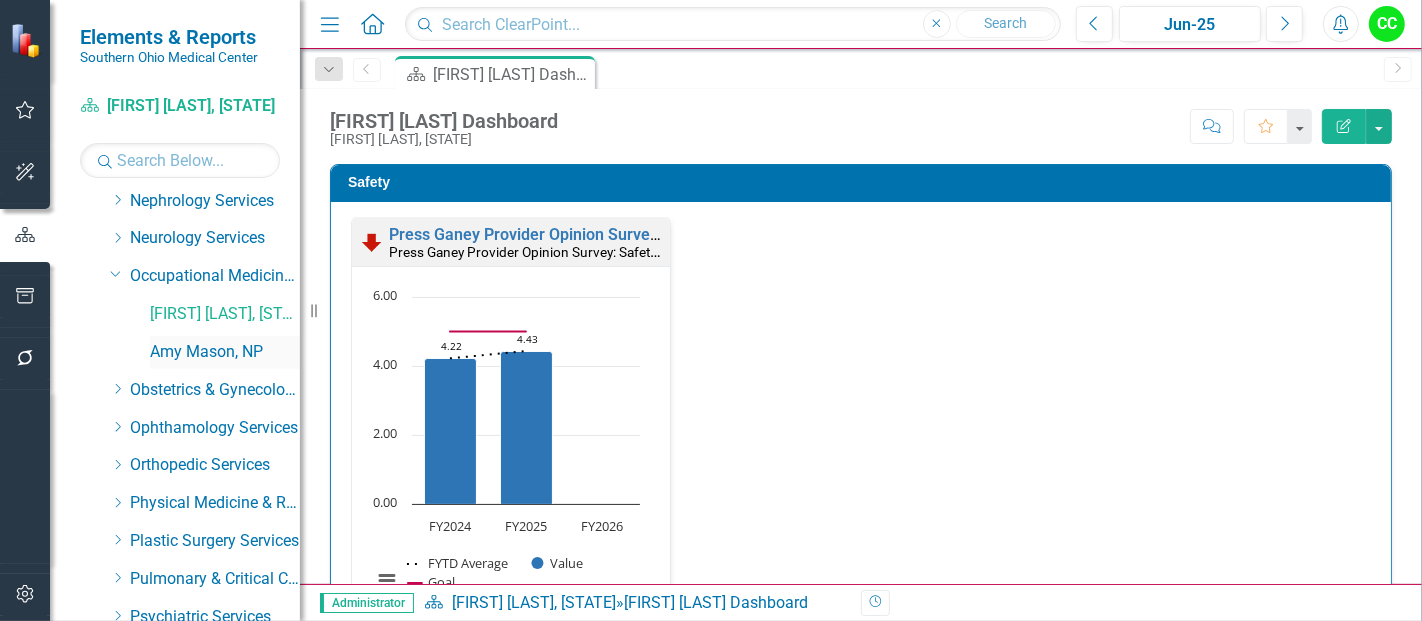 scroll, scrollTop: 625, scrollLeft: 0, axis: vertical 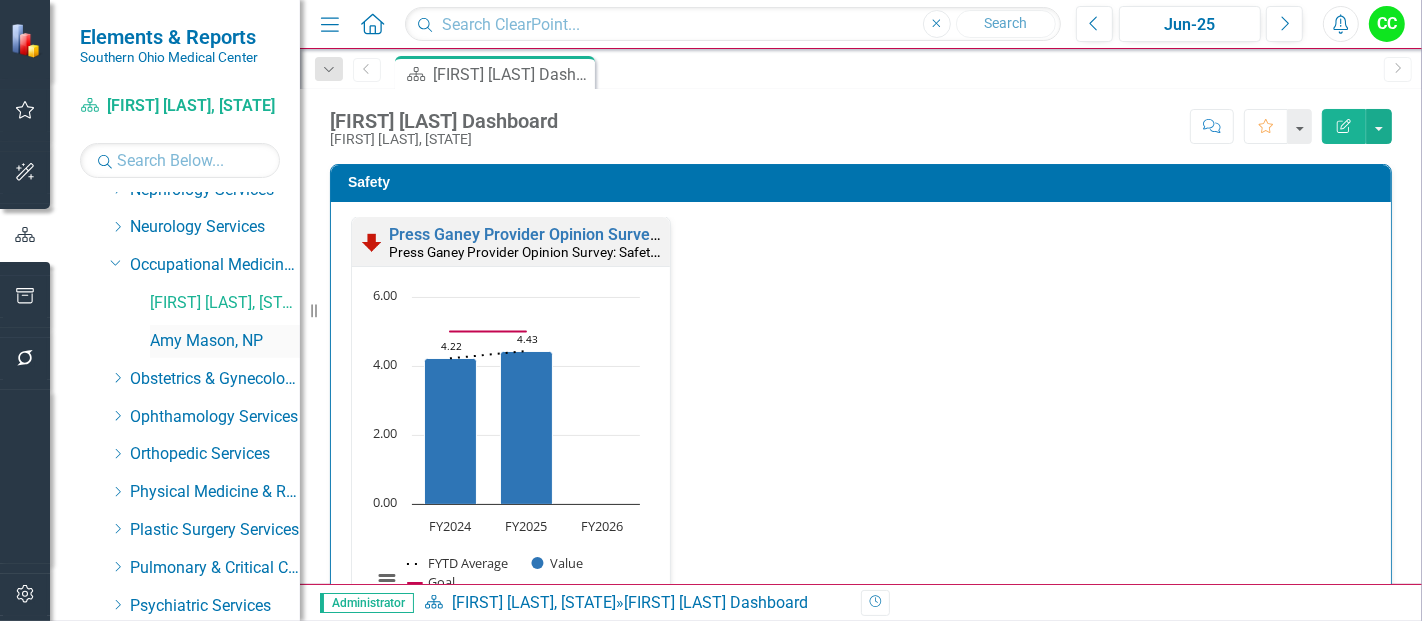 click on "Amy Mason, NP" at bounding box center [225, 341] 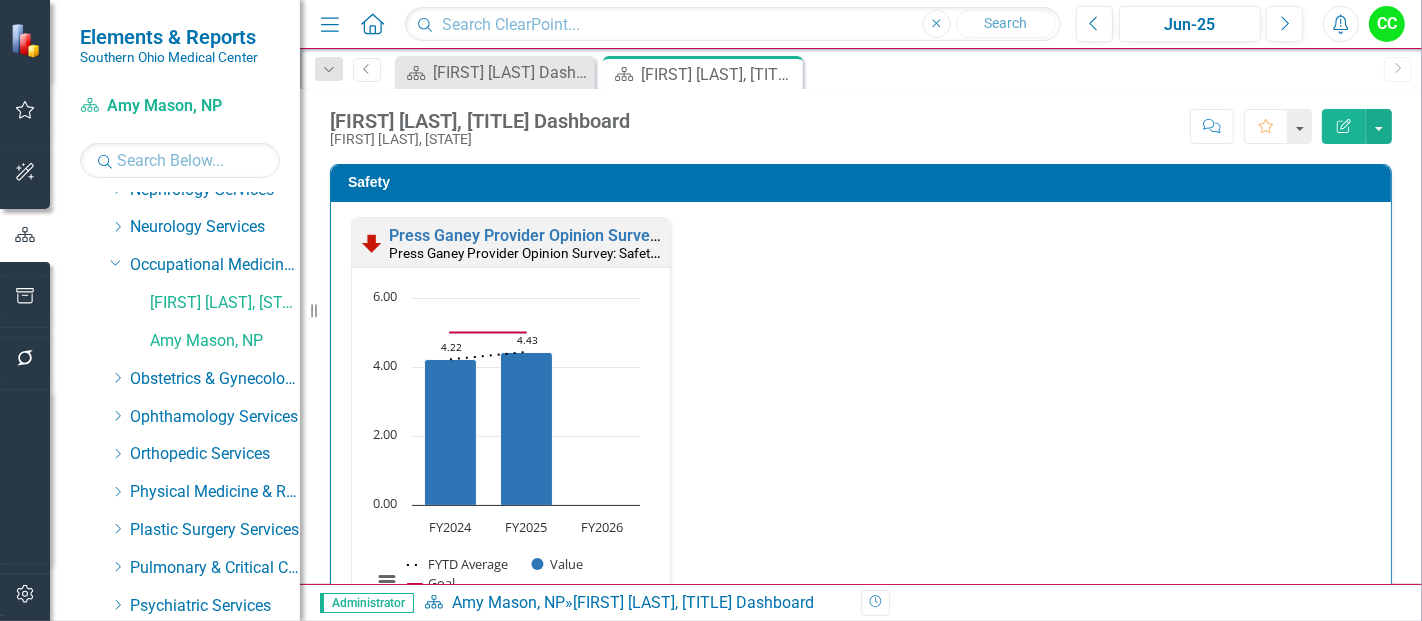 click on "Close" 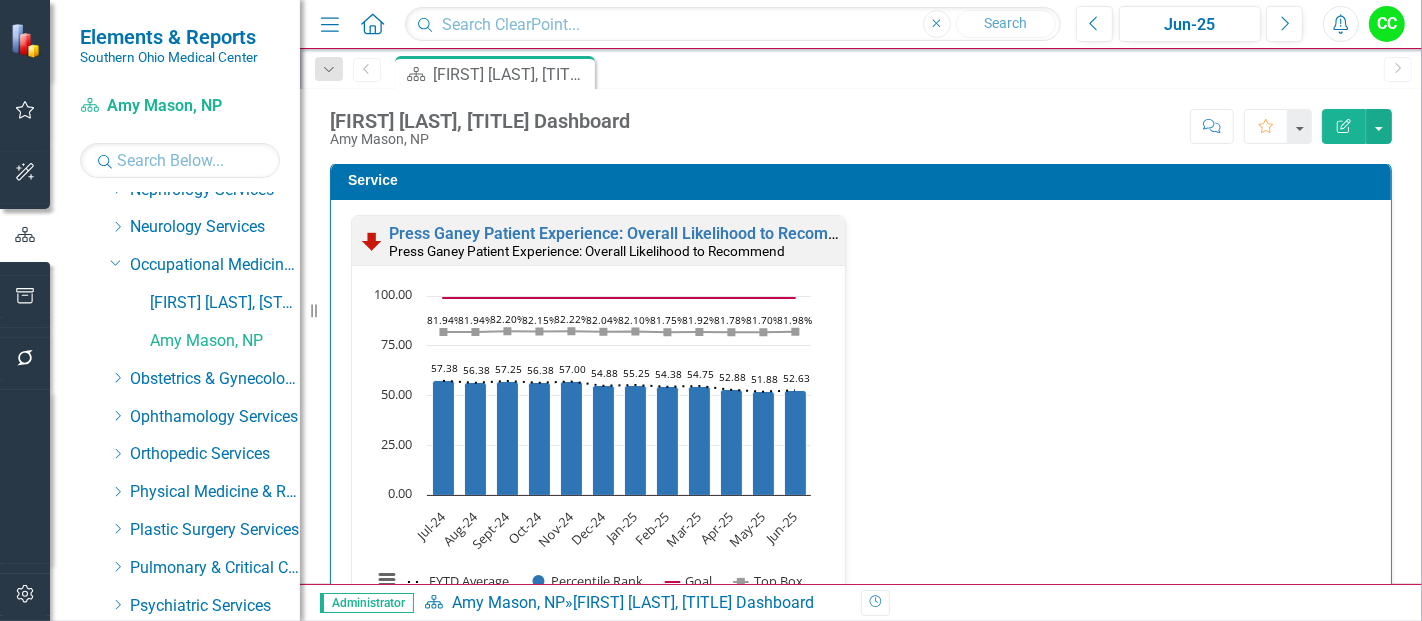 scroll, scrollTop: 1153, scrollLeft: 0, axis: vertical 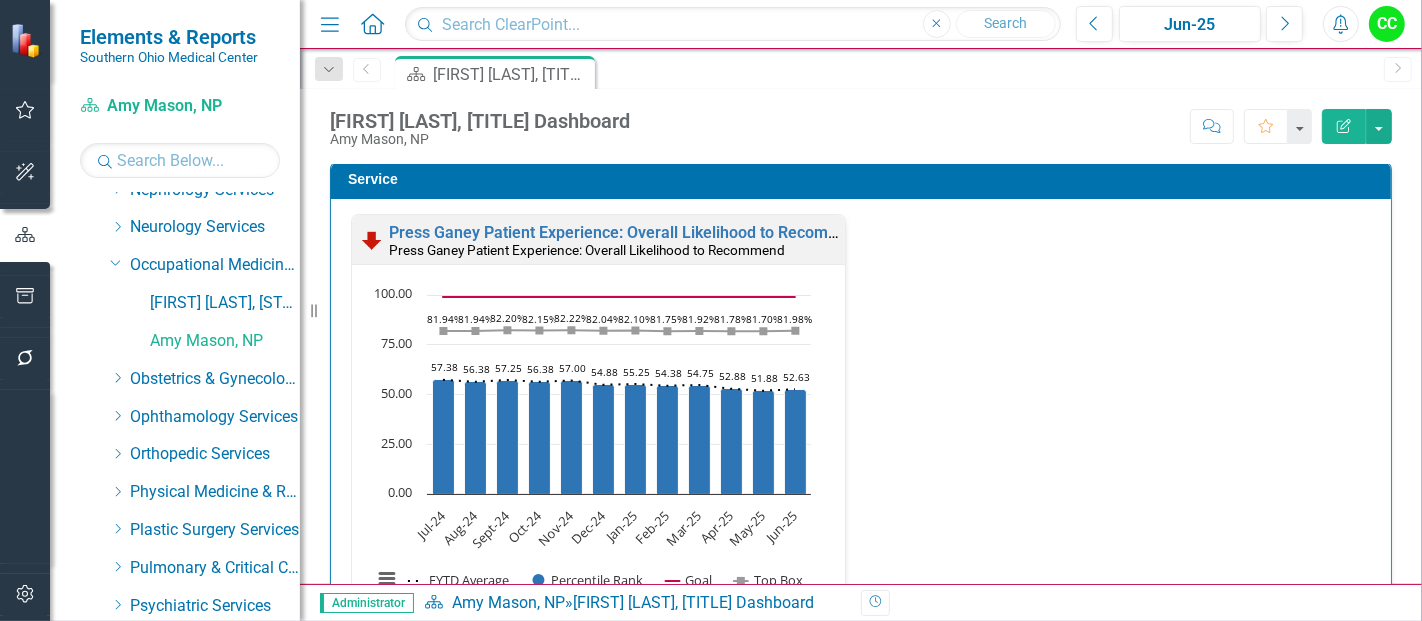 click on "Administrator Scorecard [FIRST] [LAST]  »  [FIRST] [LAST] Dashboard Revision History" at bounding box center [861, 602] 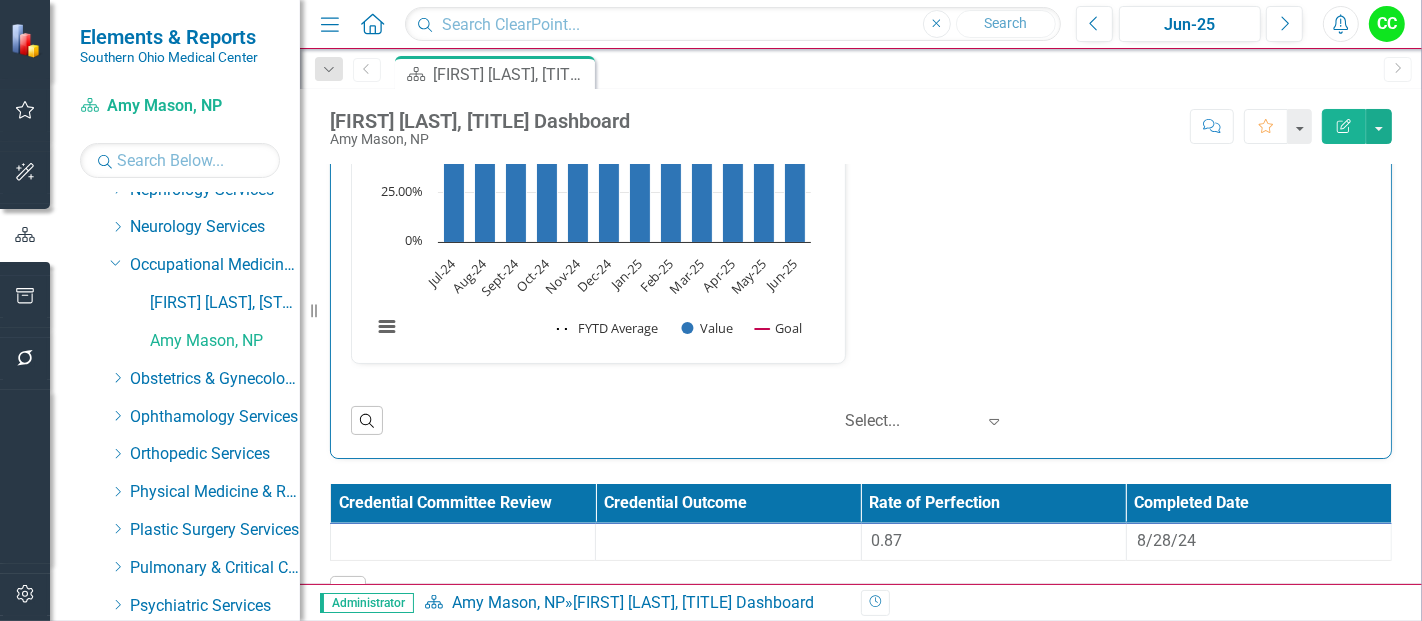 scroll, scrollTop: 2591, scrollLeft: 0, axis: vertical 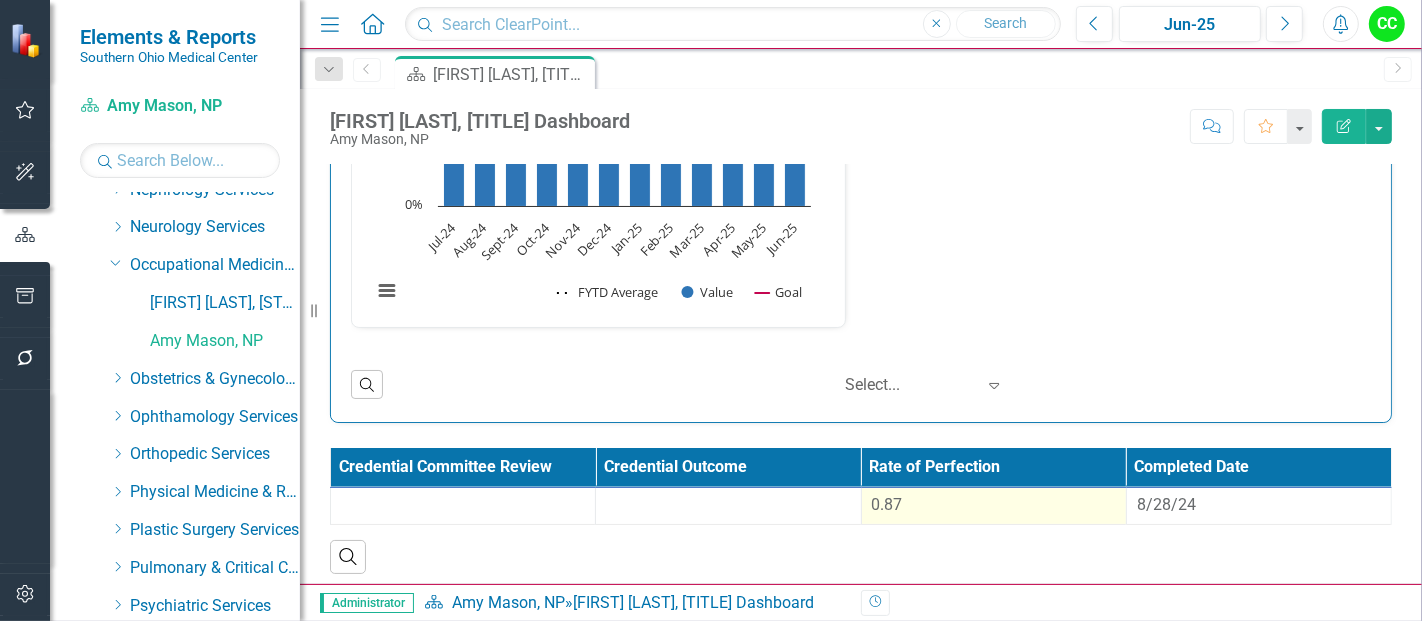 click on "0.87" at bounding box center (994, 505) 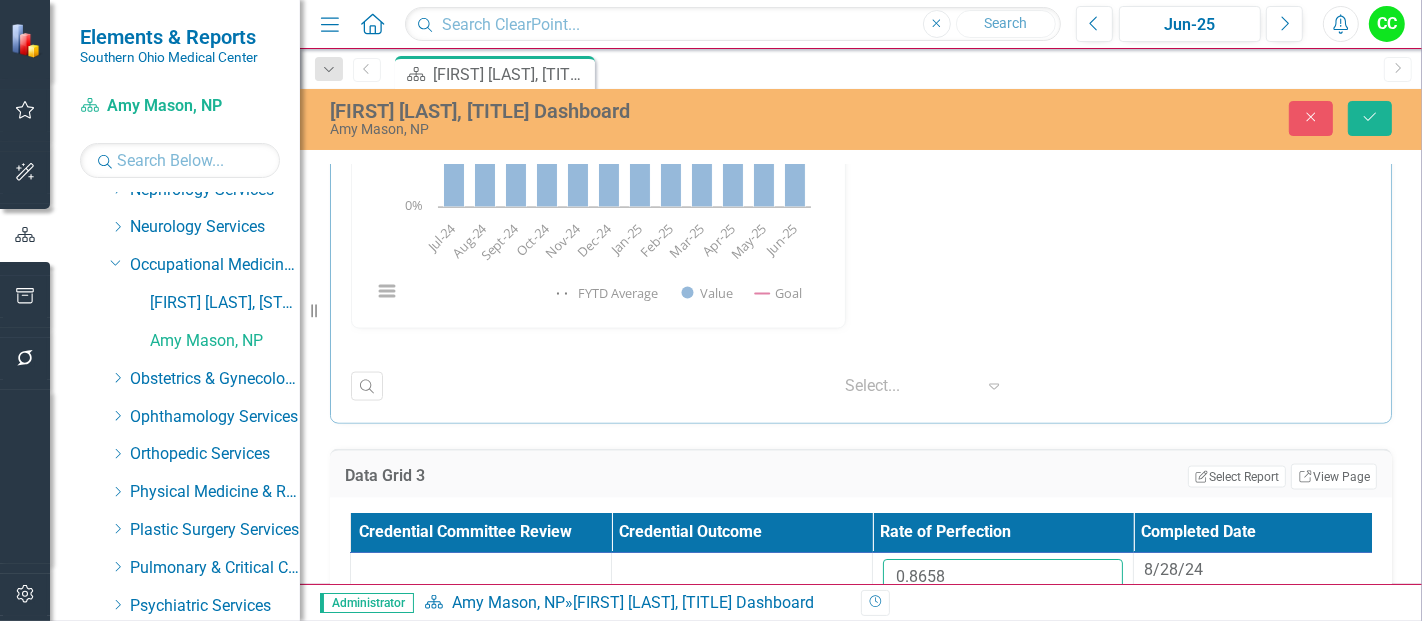 drag, startPoint x: 960, startPoint y: 578, endPoint x: 800, endPoint y: 587, distance: 160.25293 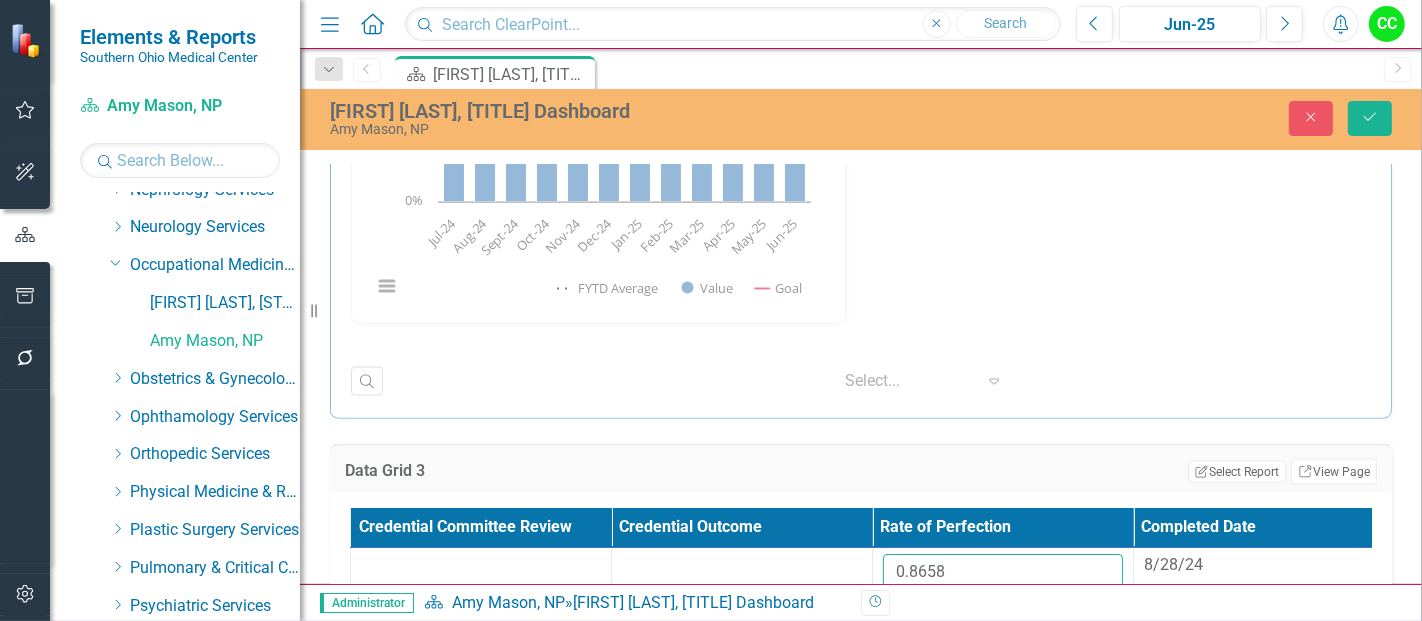paste on "76055" 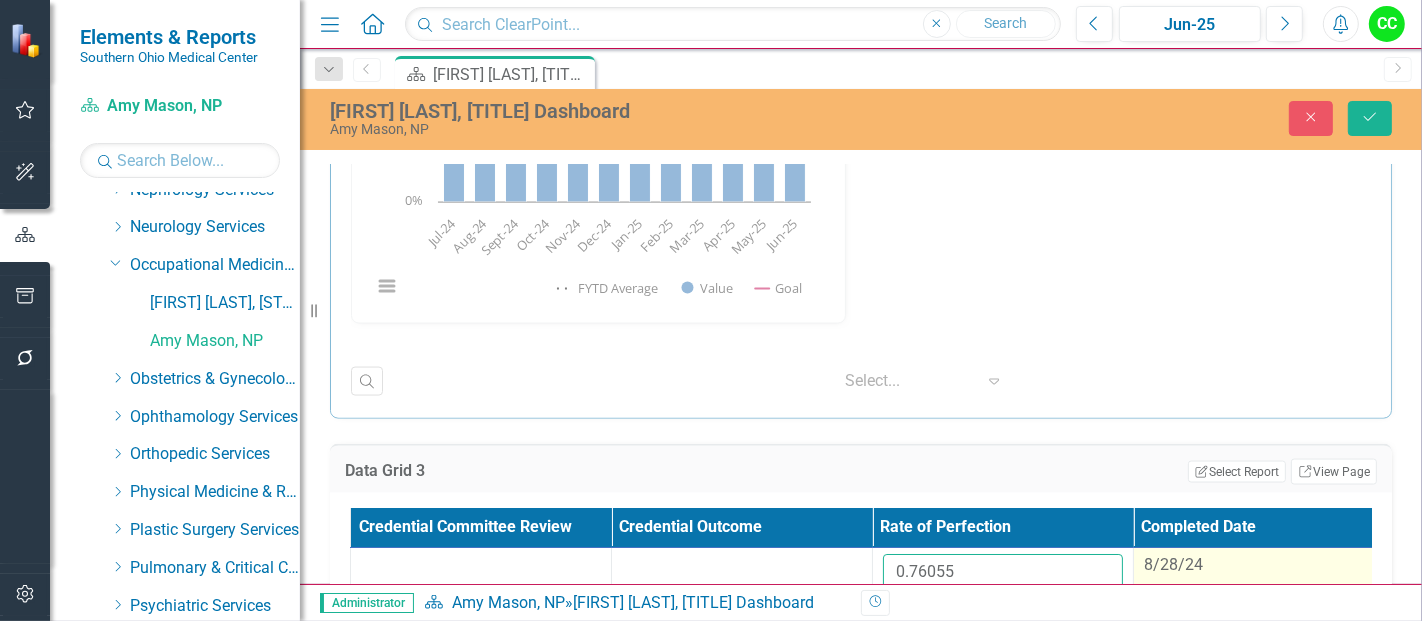 type on "0.76055" 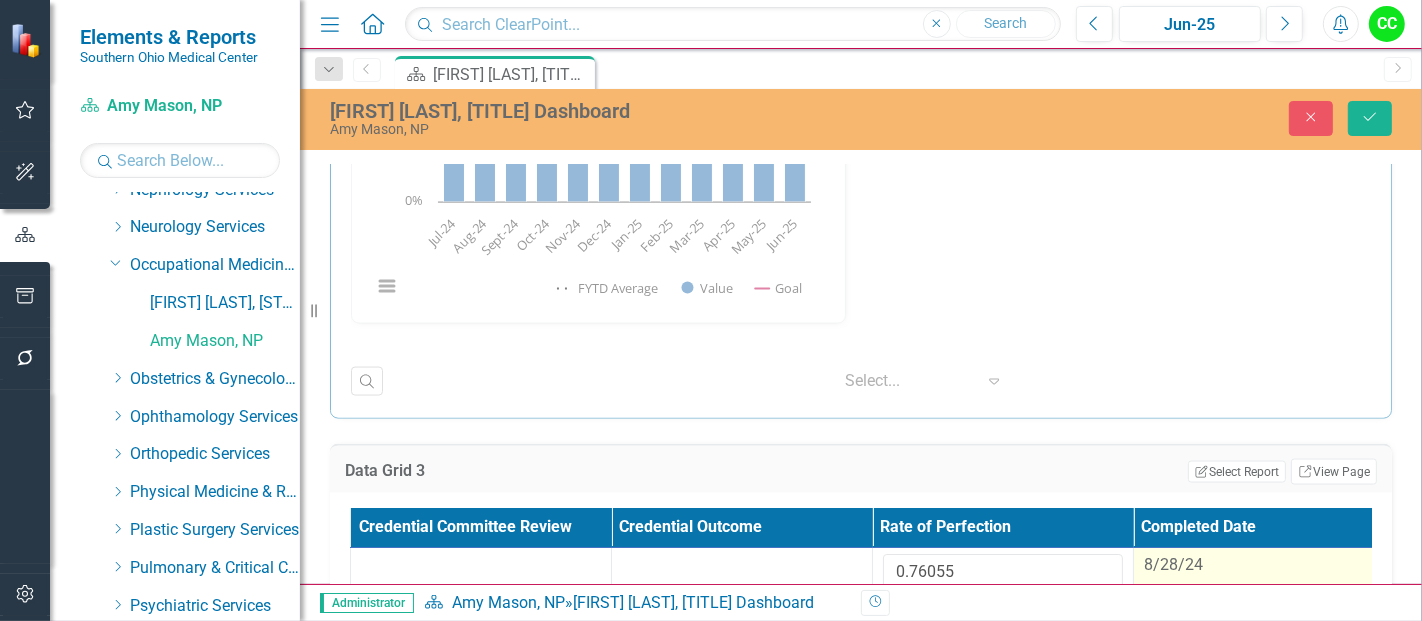 click on "8/28/24" at bounding box center [1264, 565] 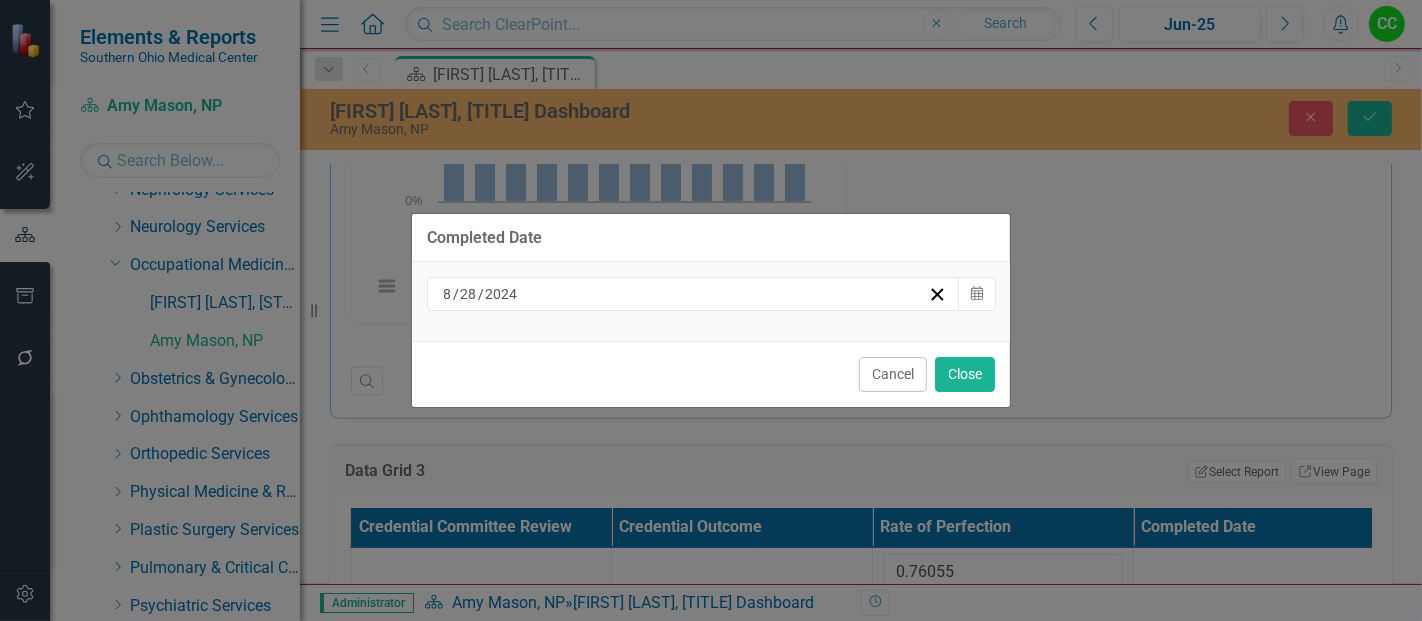 click on "[MM] / [DD] / [YYYY]" at bounding box center [684, 294] 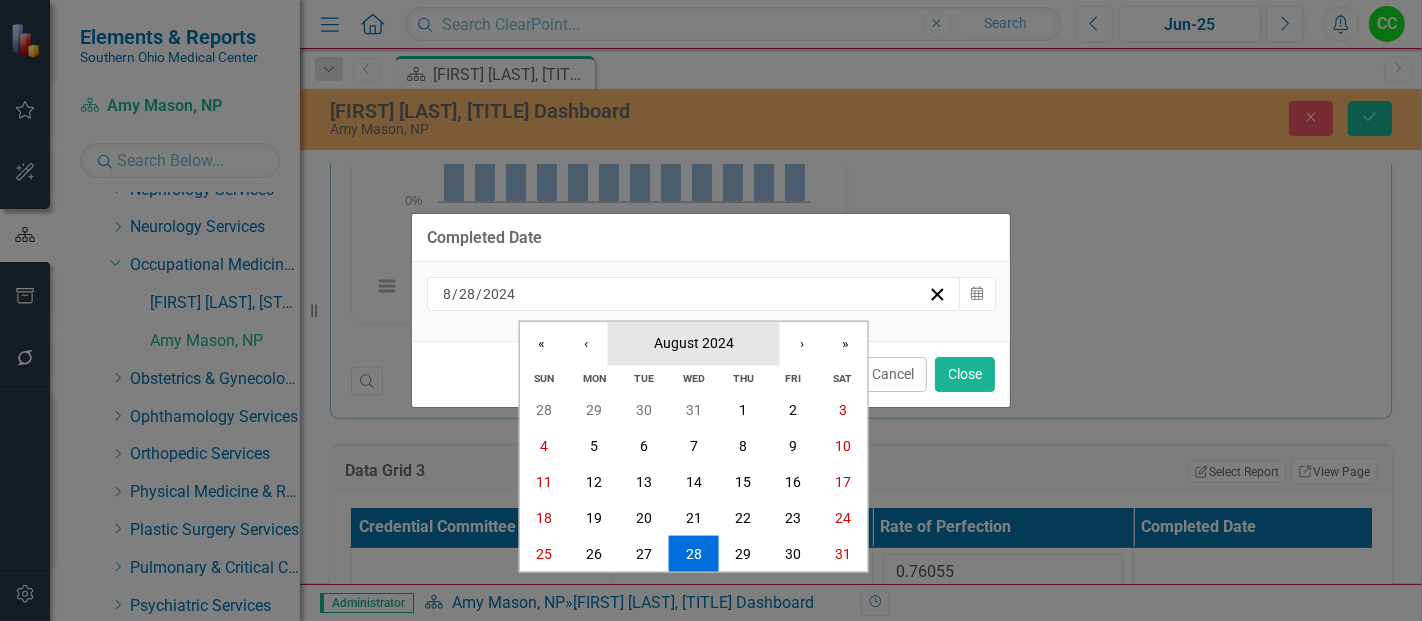 click on "August 2024" at bounding box center [694, 343] 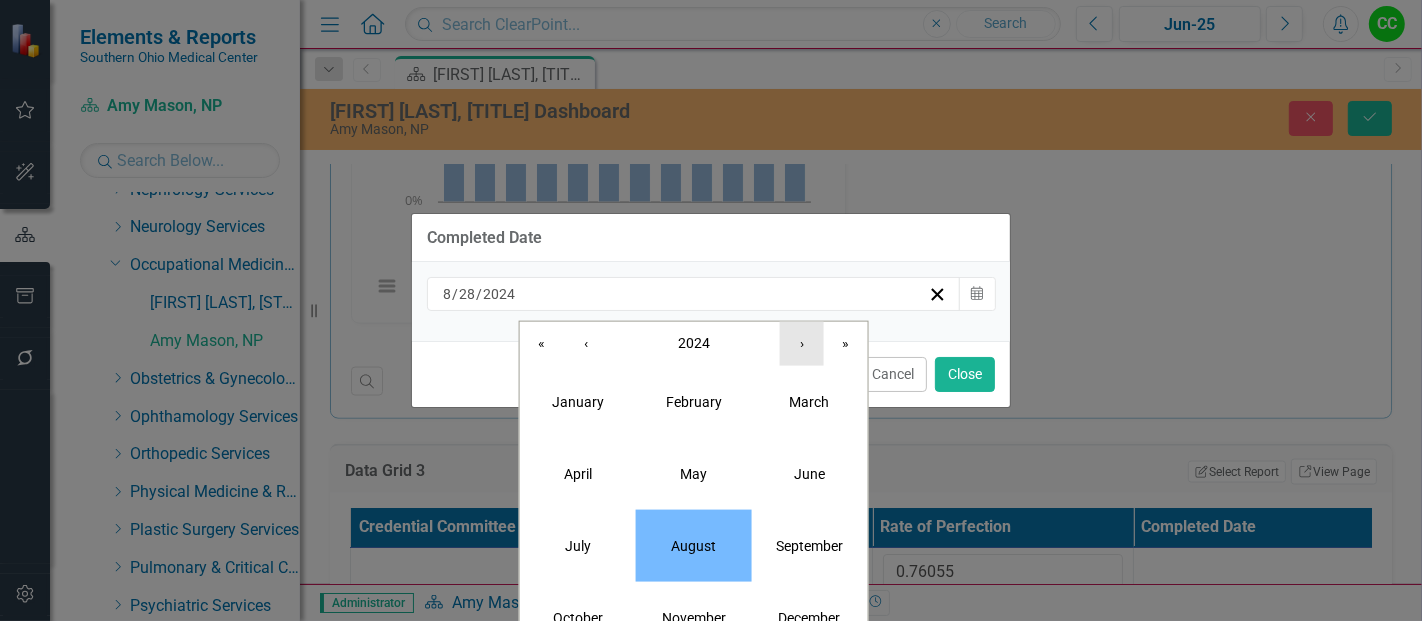 click on "›" at bounding box center [802, 343] 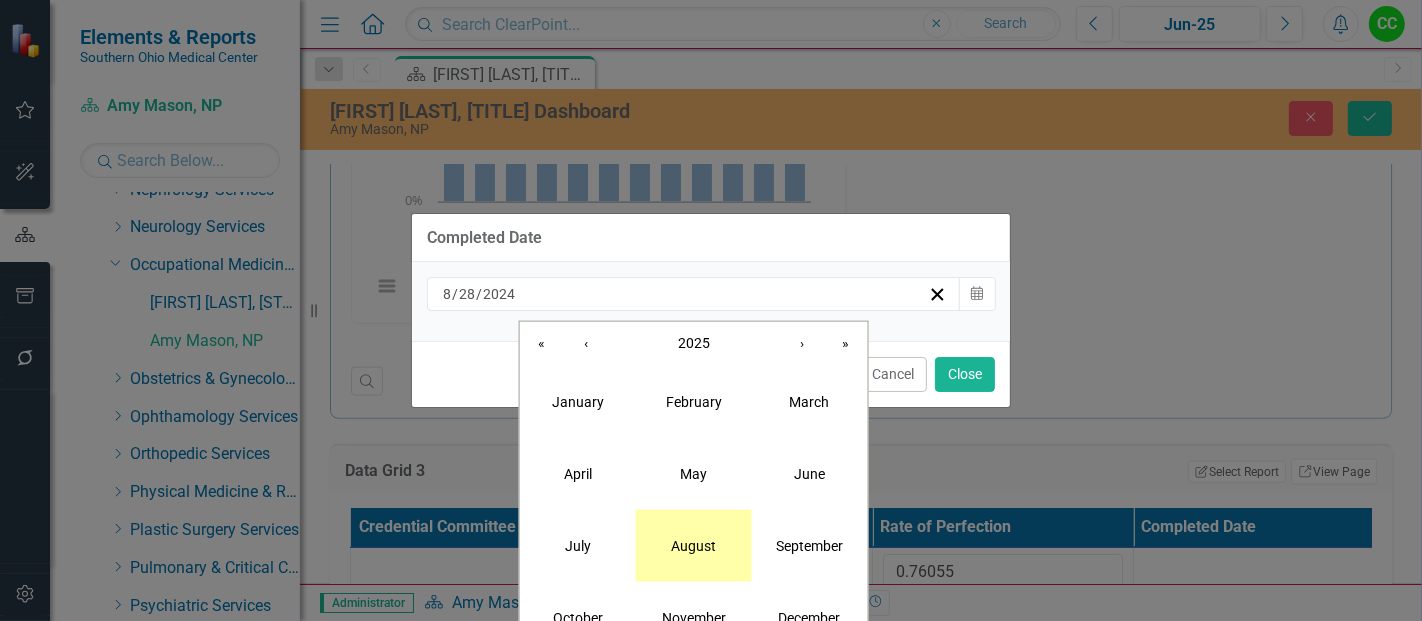 click on "August" at bounding box center (693, 545) 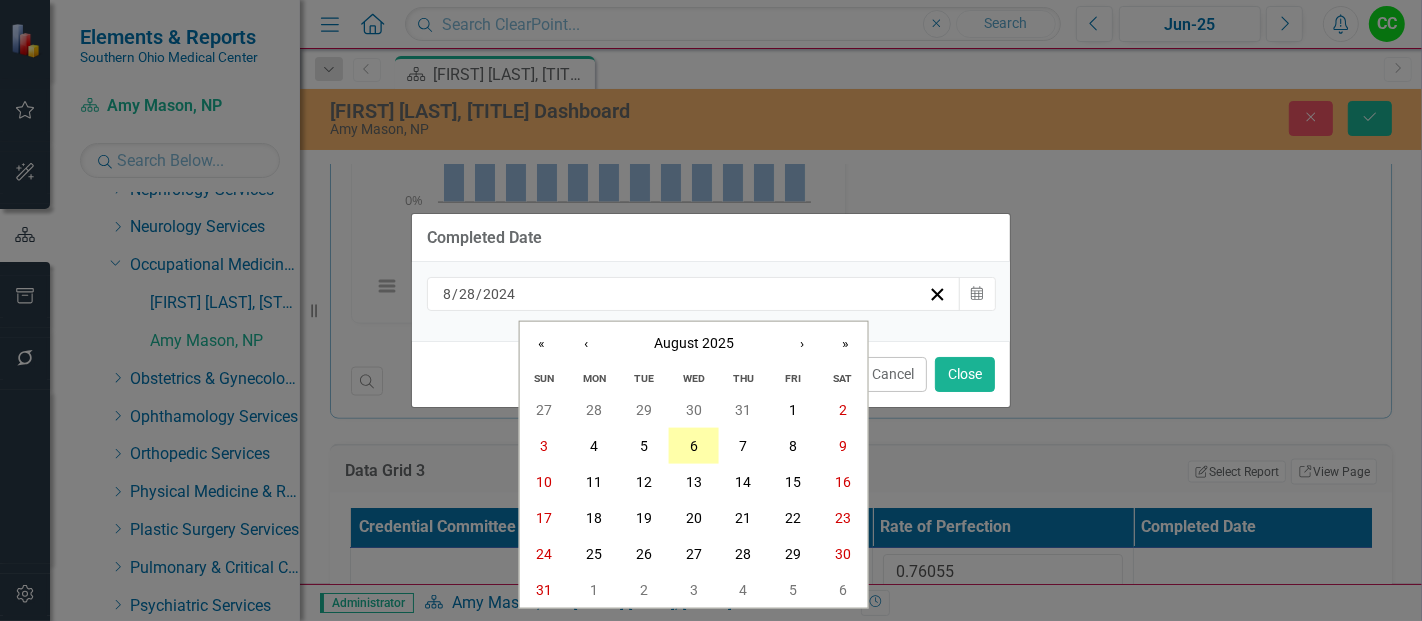 click on "6" at bounding box center (694, 446) 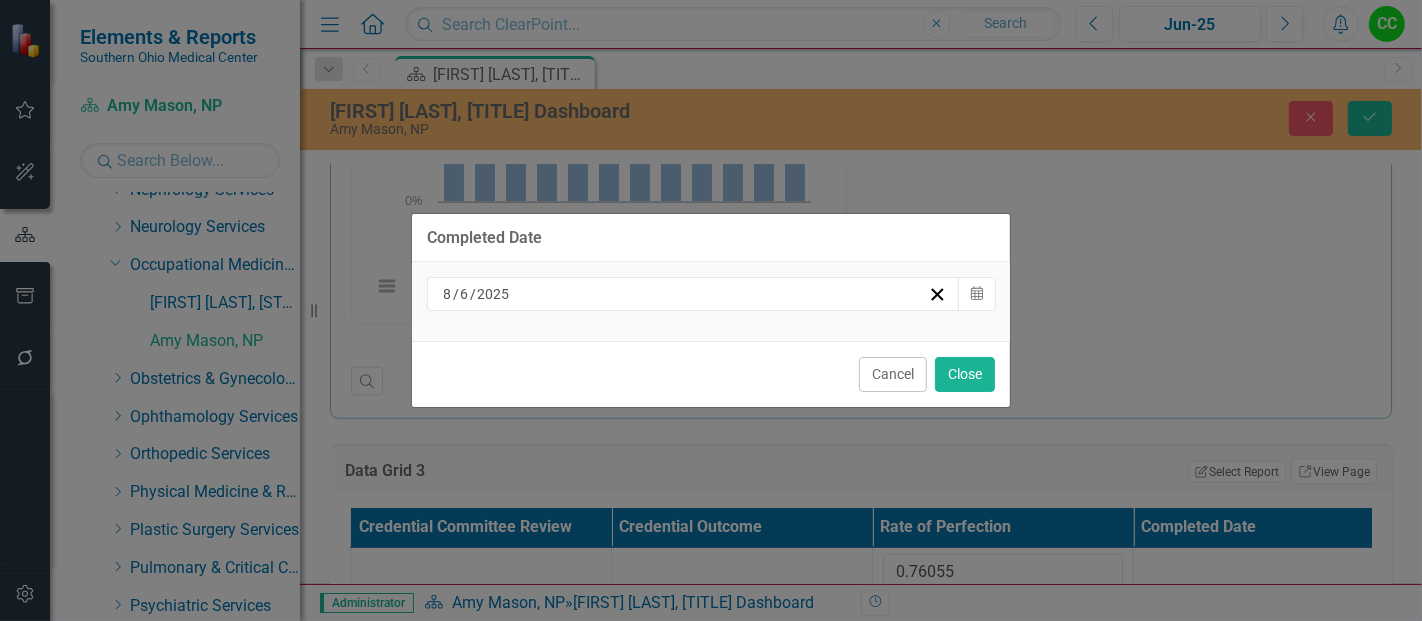 click on "Cancel Close" at bounding box center (711, 374) 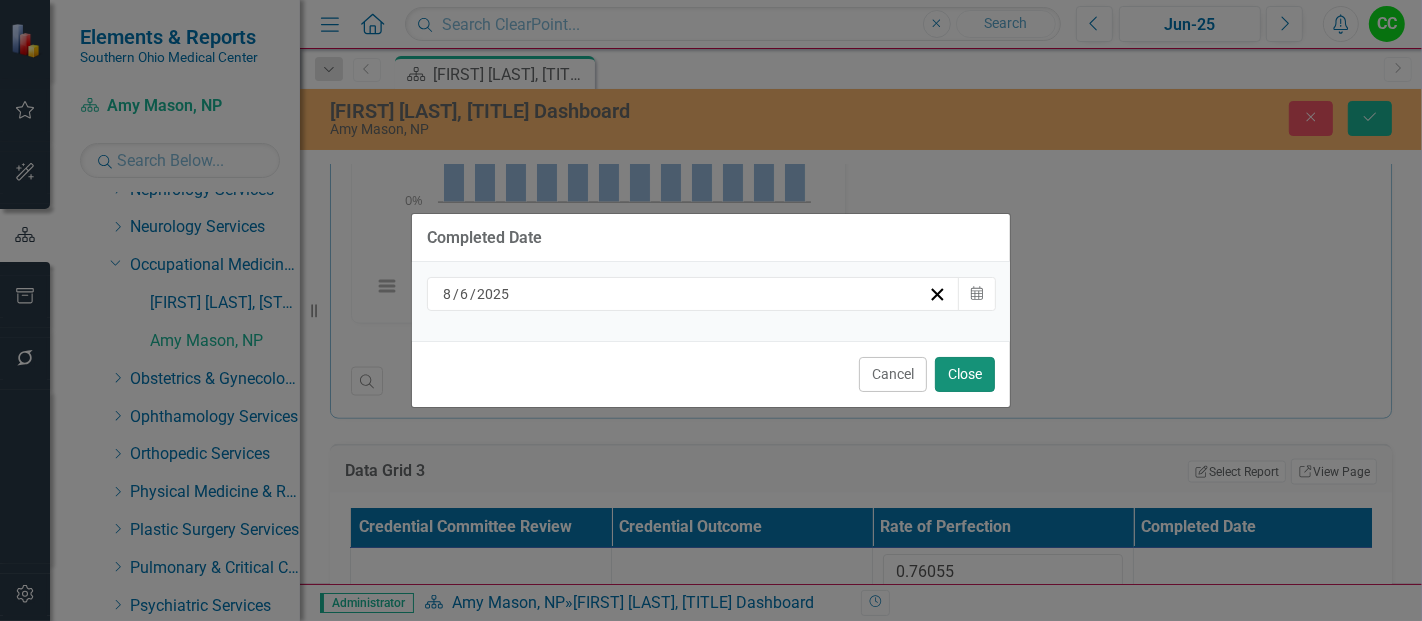 click on "Close" at bounding box center (965, 374) 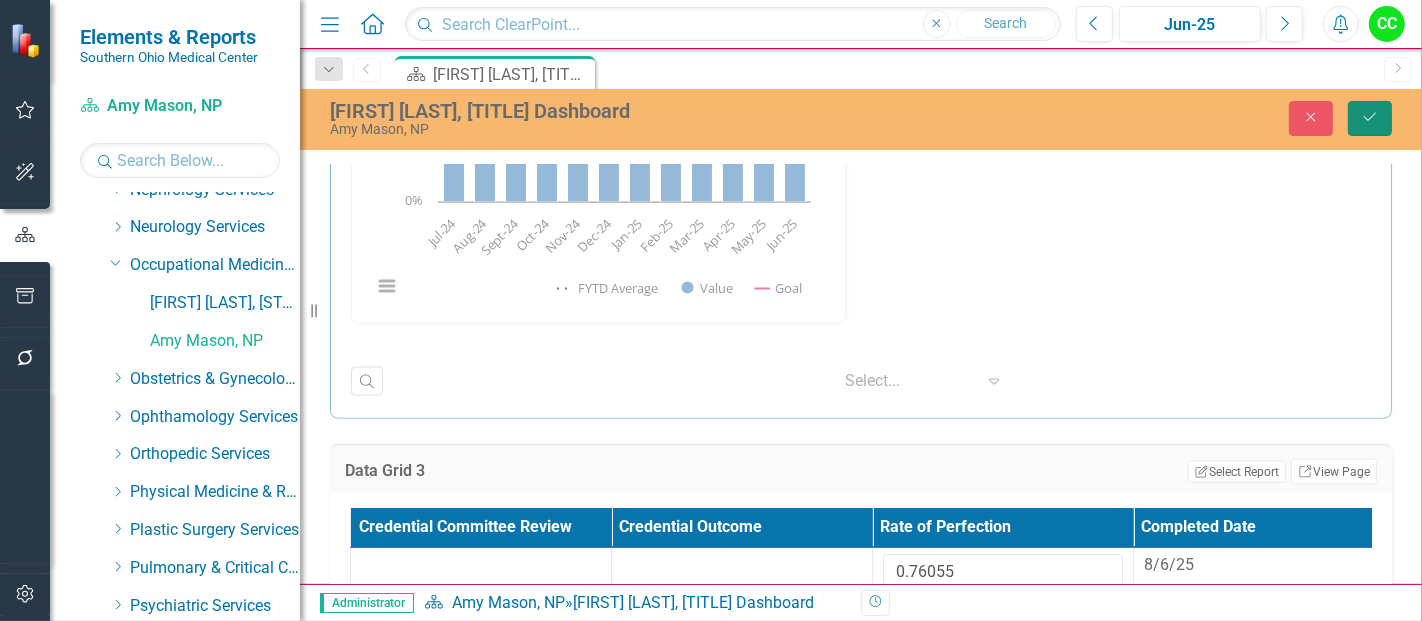 click on "Save" at bounding box center [1370, 118] 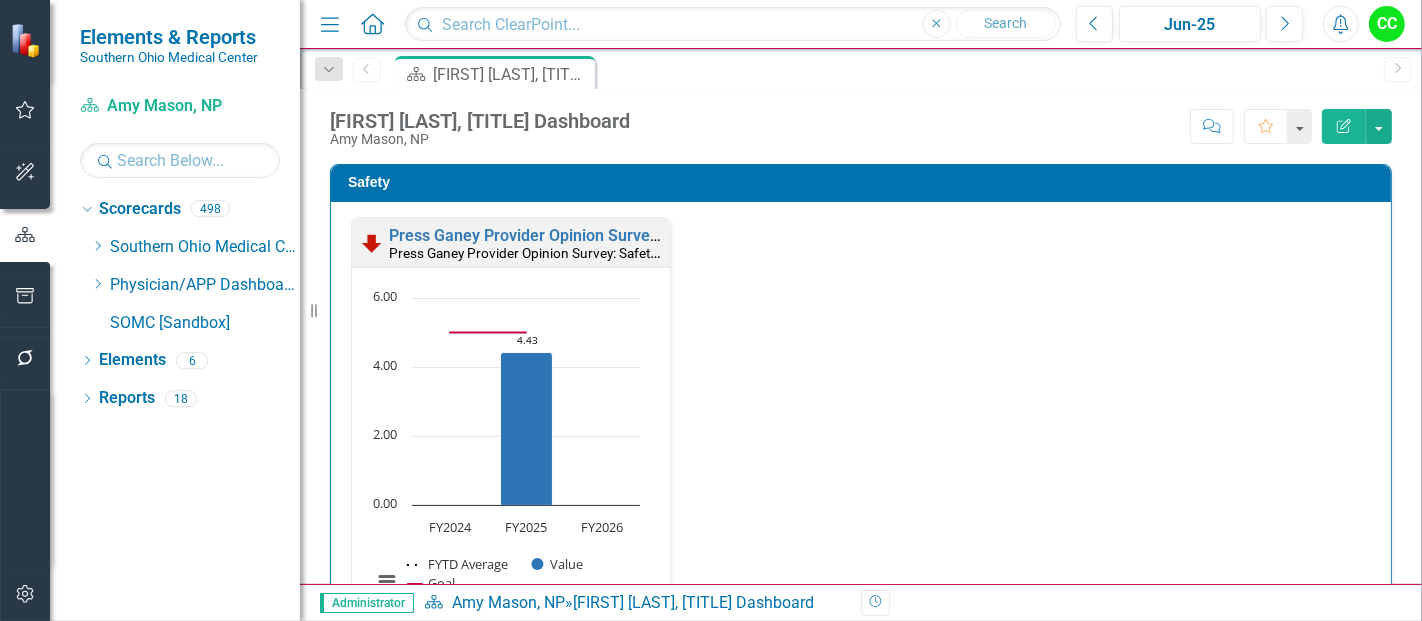 scroll, scrollTop: 0, scrollLeft: 0, axis: both 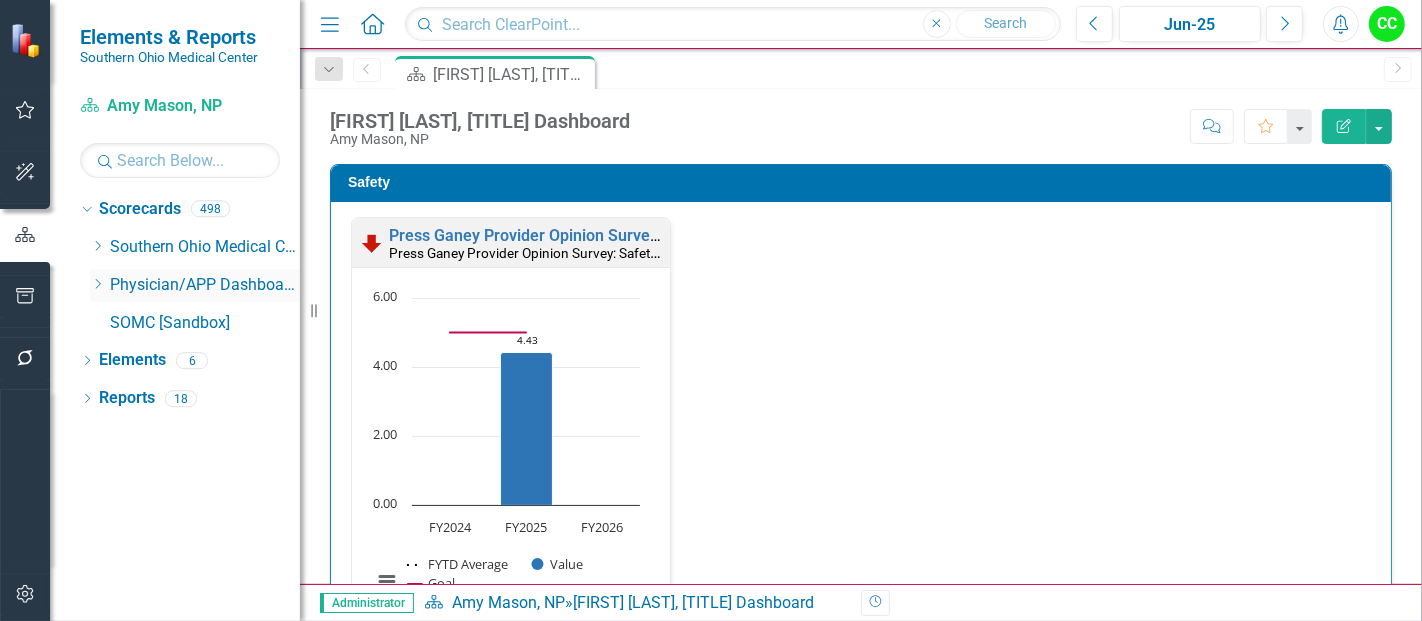 click on "Dropdown" 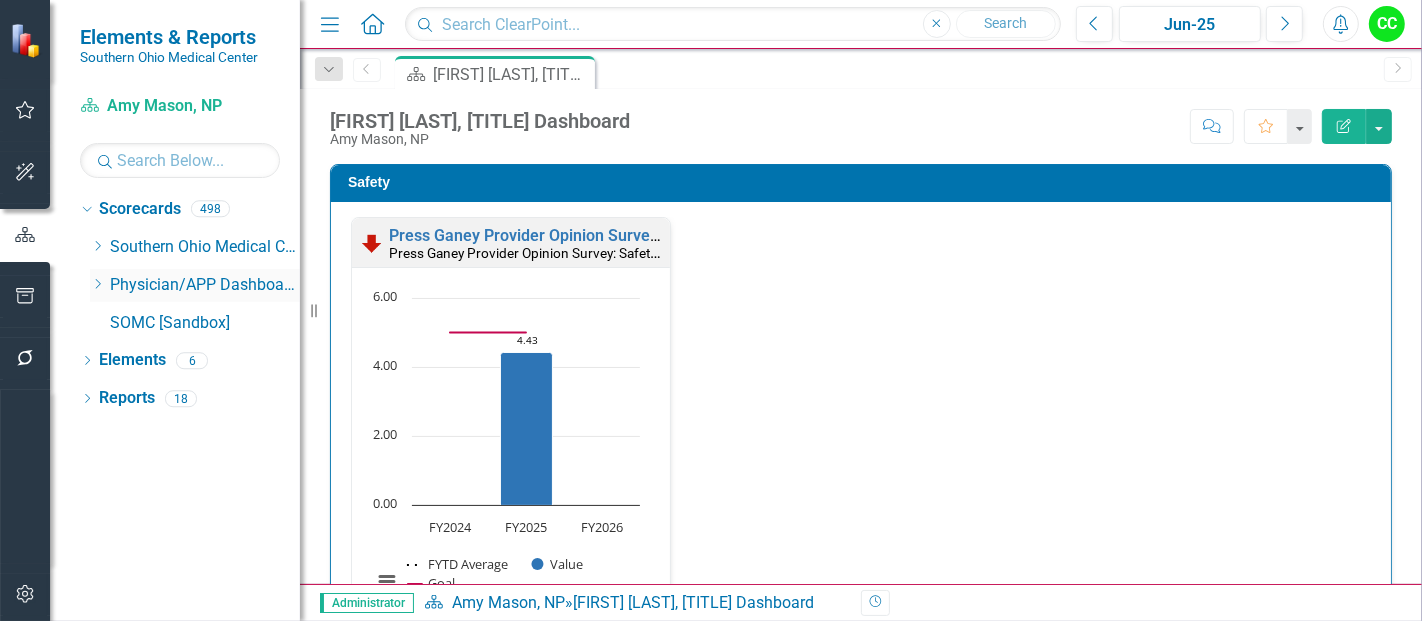 click on "Dropdown" 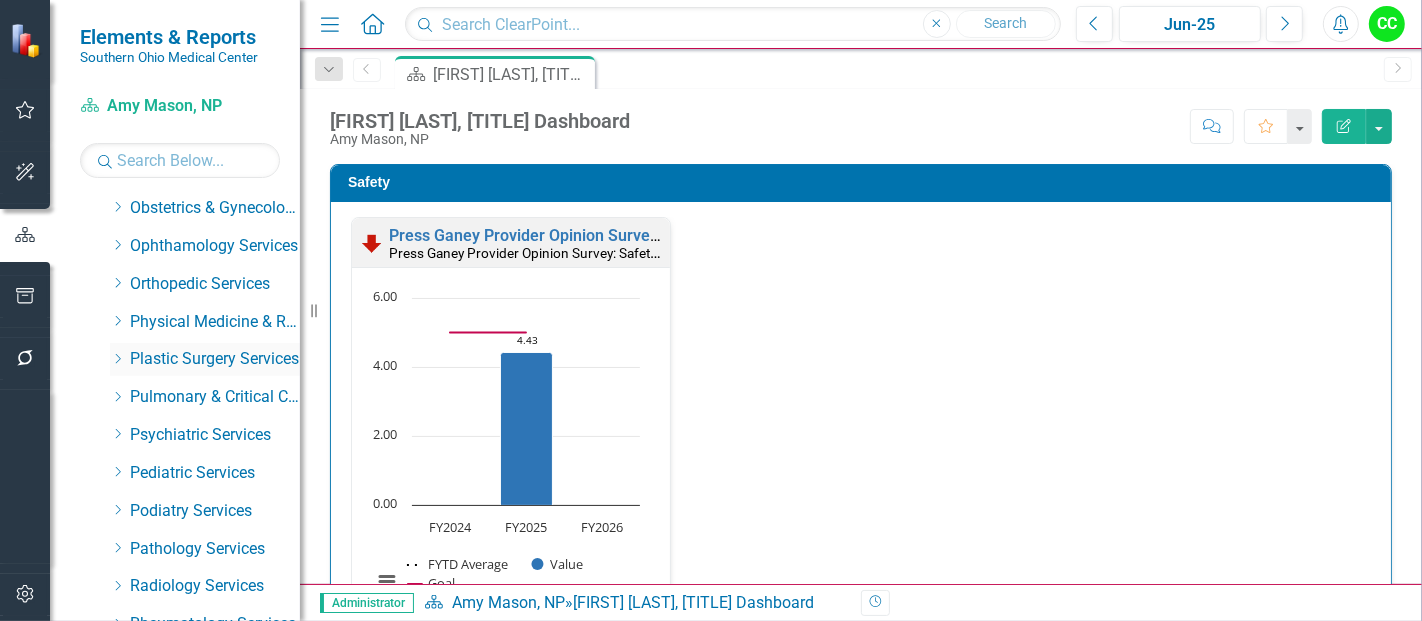 scroll, scrollTop: 718, scrollLeft: 0, axis: vertical 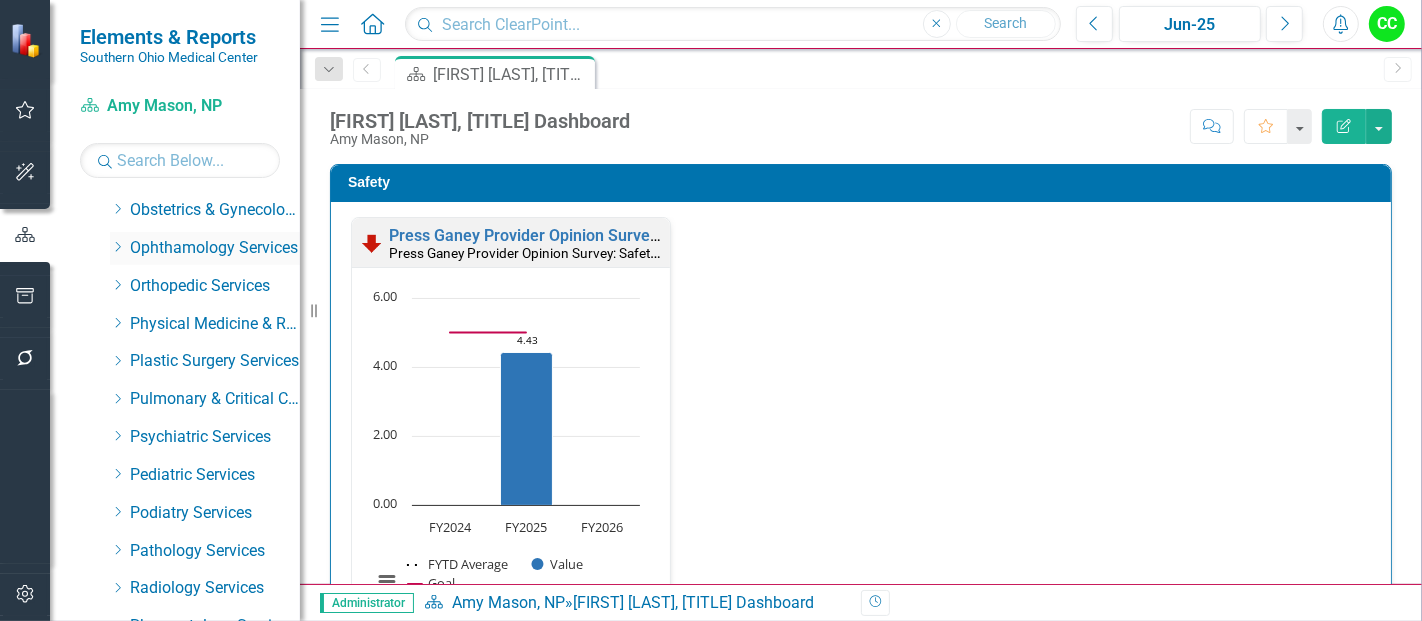 click on "Dropdown" 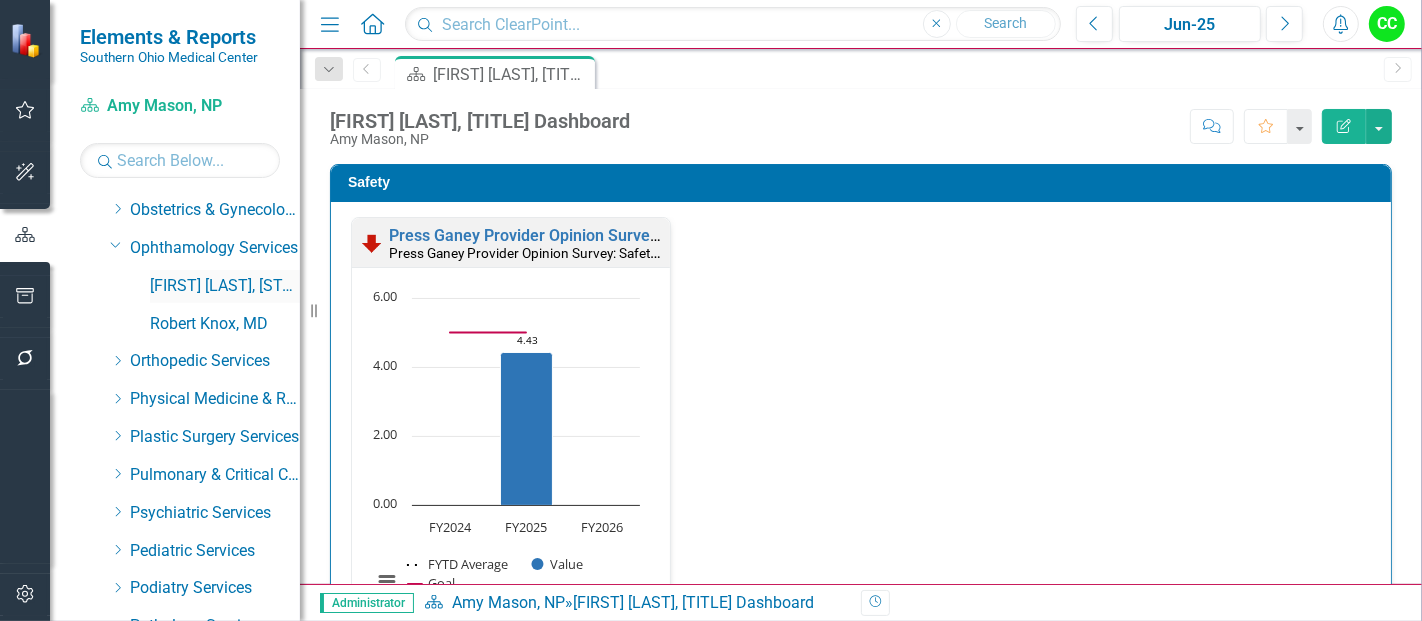 click on "[FIRST] [LAST], [STATE]" at bounding box center (225, 286) 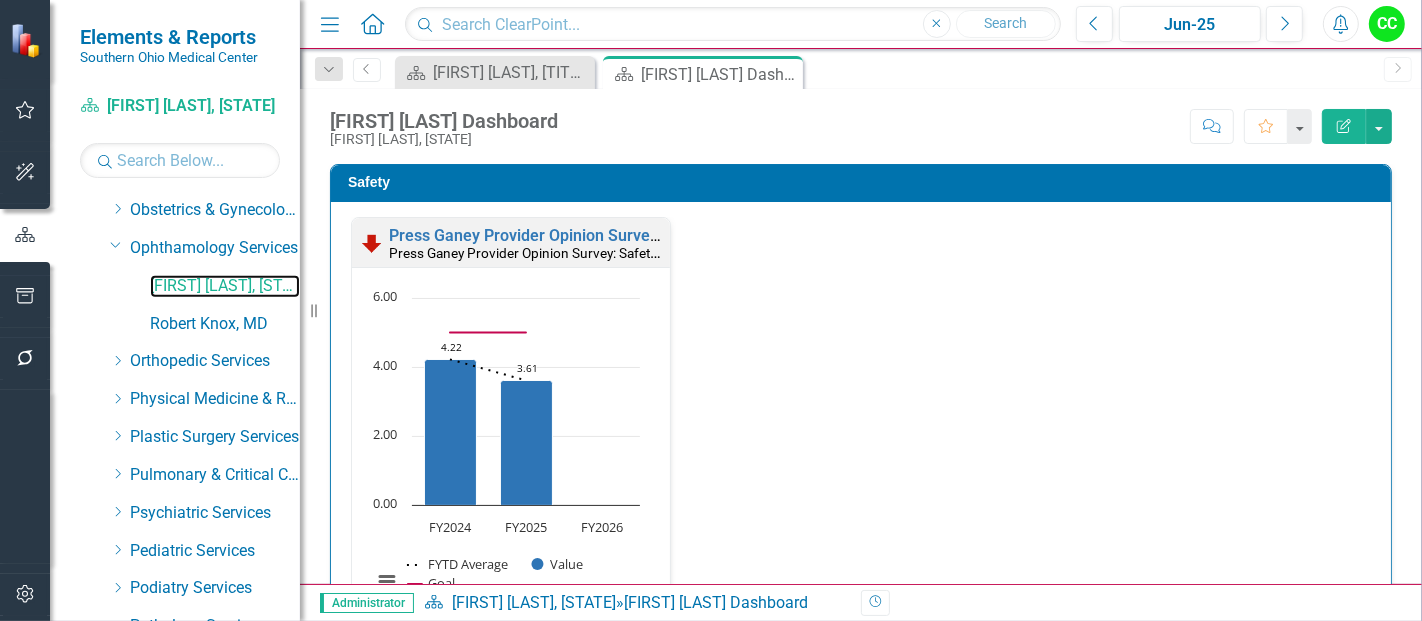 scroll, scrollTop: 1, scrollLeft: 0, axis: vertical 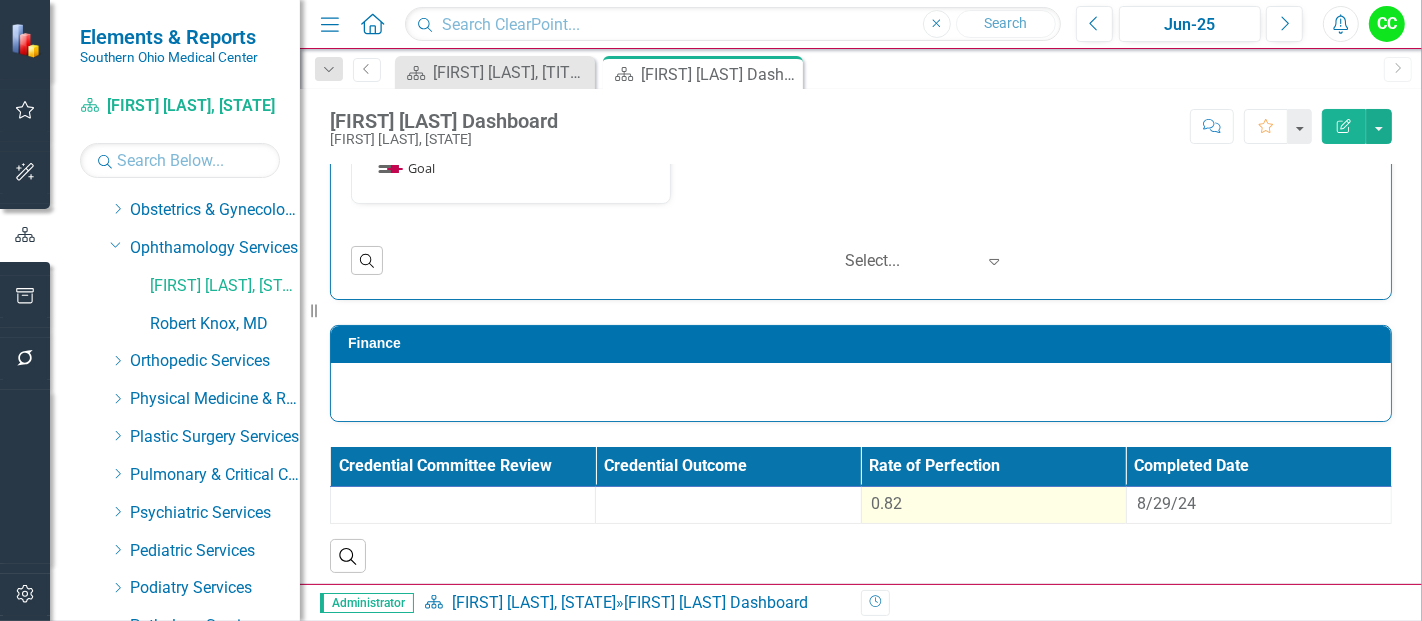 click on "0.82" at bounding box center [994, 504] 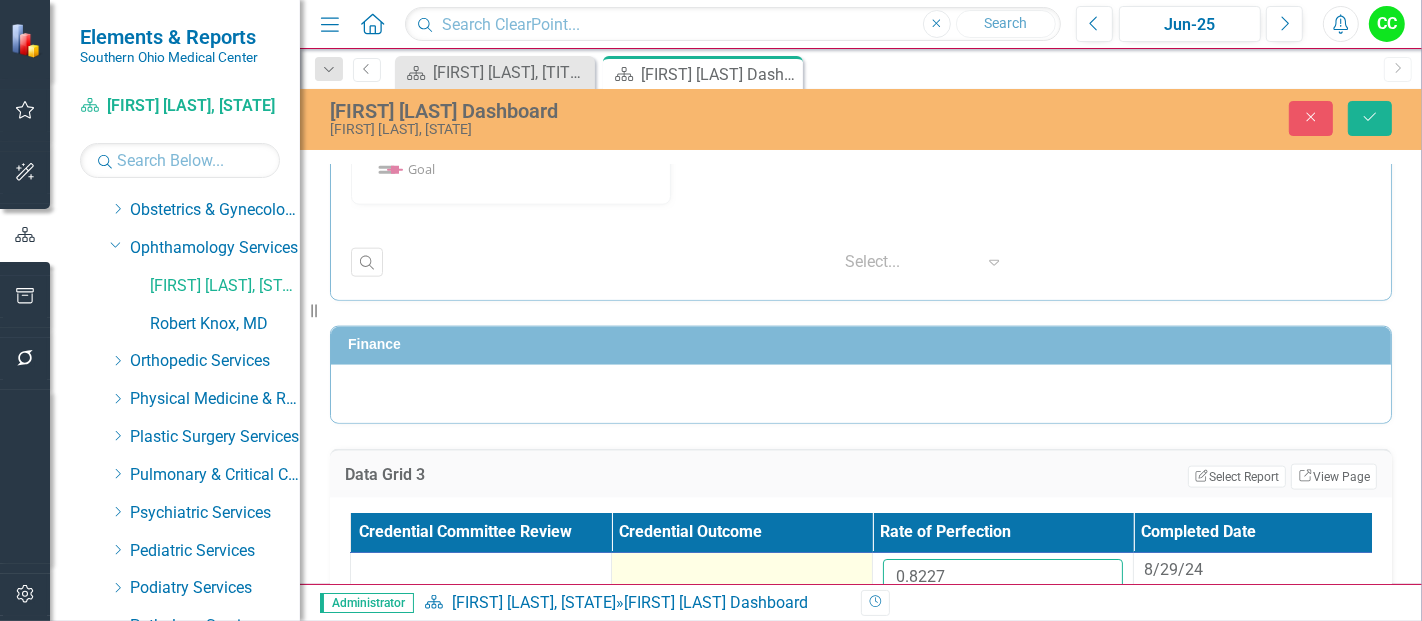 drag, startPoint x: 973, startPoint y: 567, endPoint x: 828, endPoint y: 561, distance: 145.12408 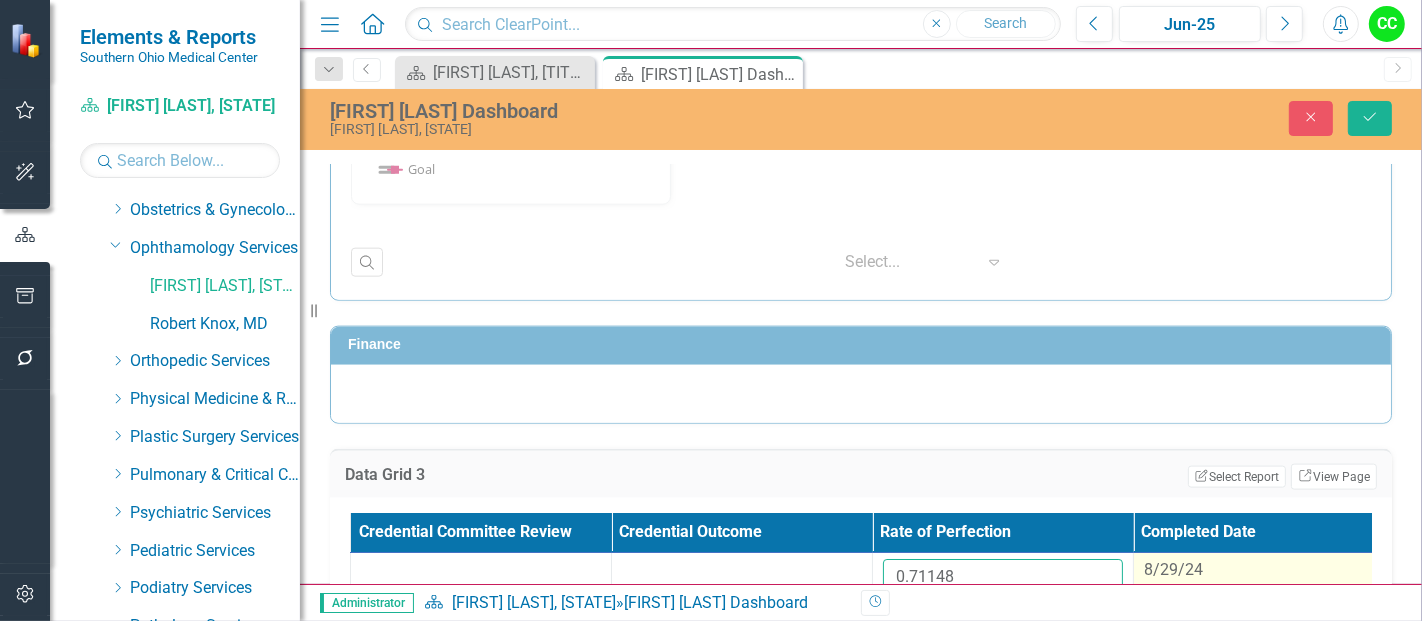 type on "0.71148" 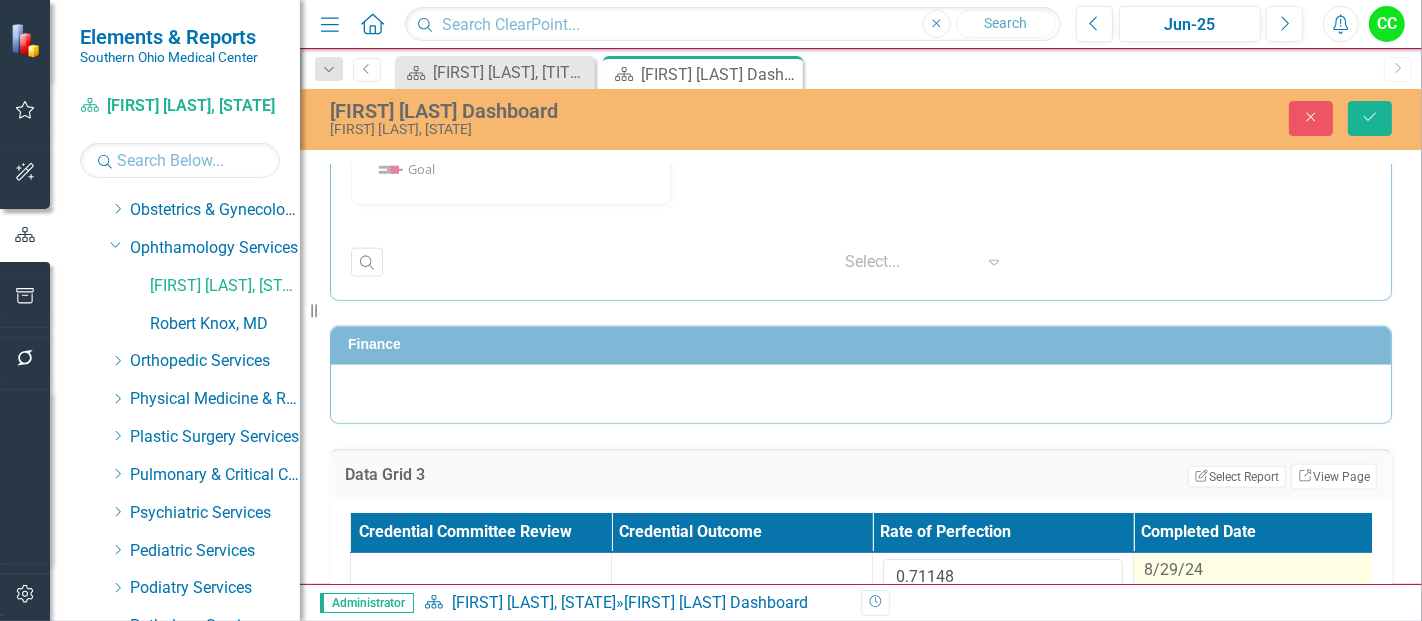 click on "8/29/24" at bounding box center (1173, 569) 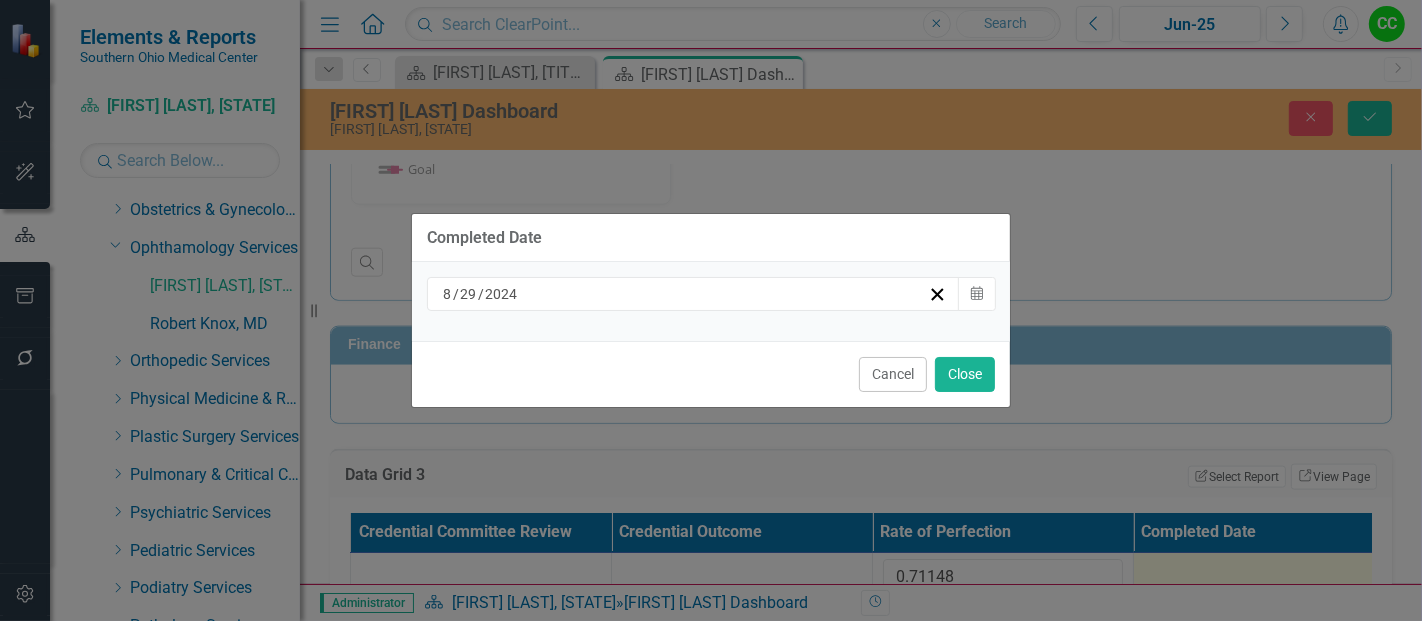click on "8 / 29 / 2024" at bounding box center (684, 294) 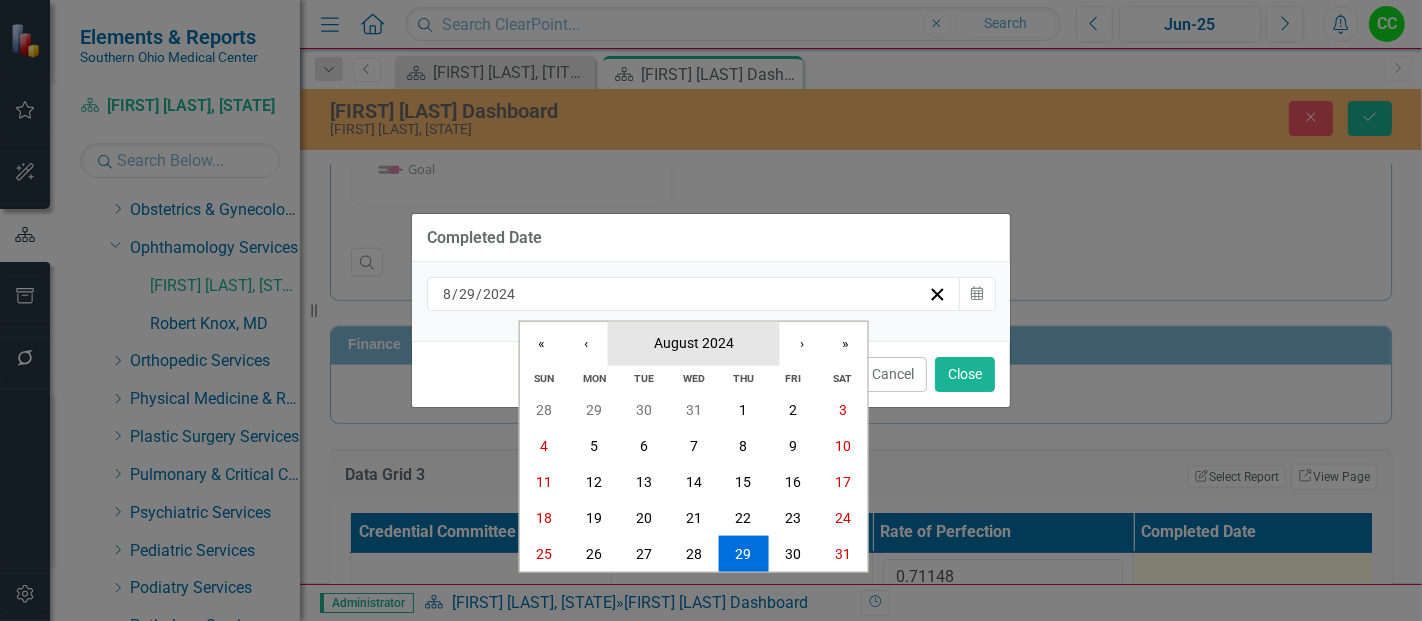 click on "August 2024" at bounding box center (694, 343) 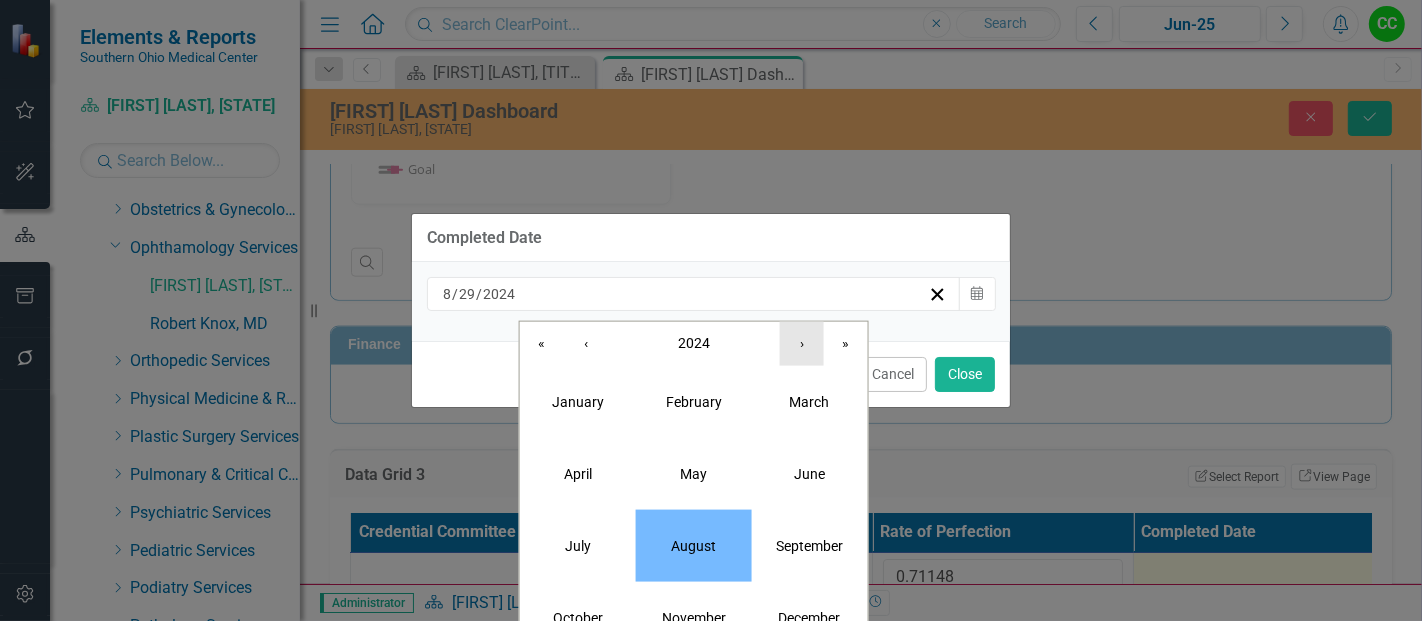 click on "›" at bounding box center (802, 343) 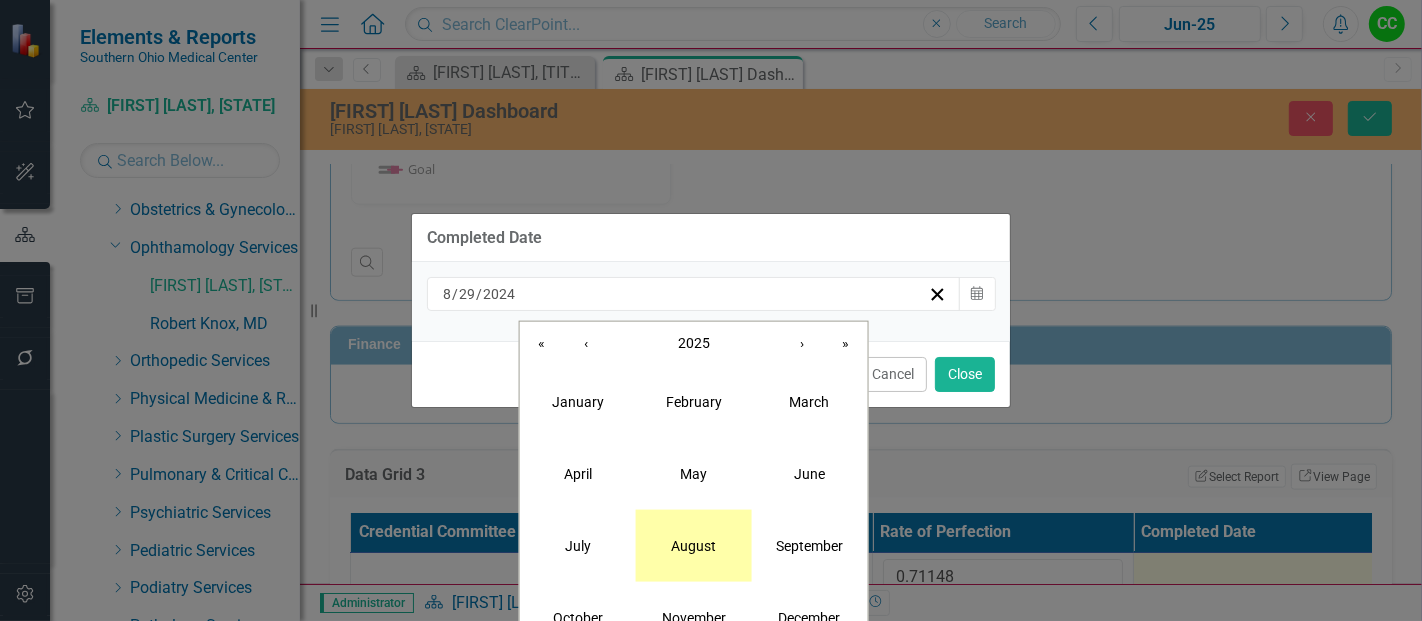 click on "August" at bounding box center (694, 545) 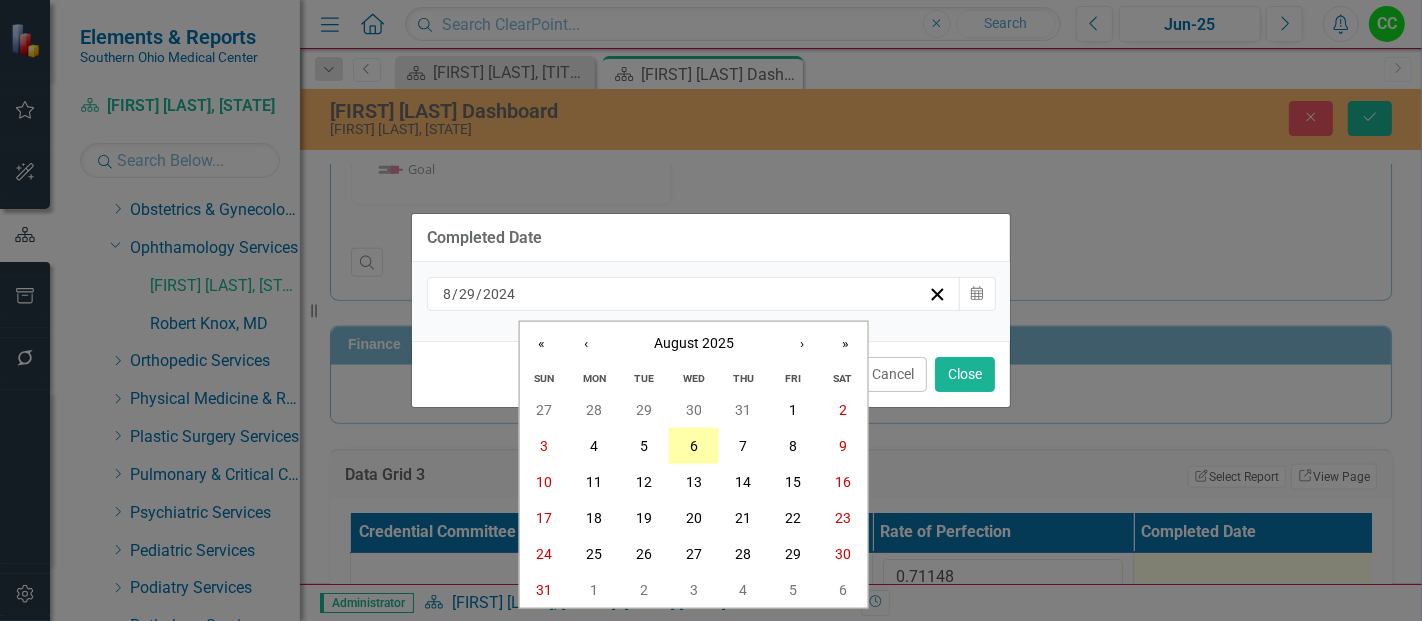 click on "6" at bounding box center [694, 446] 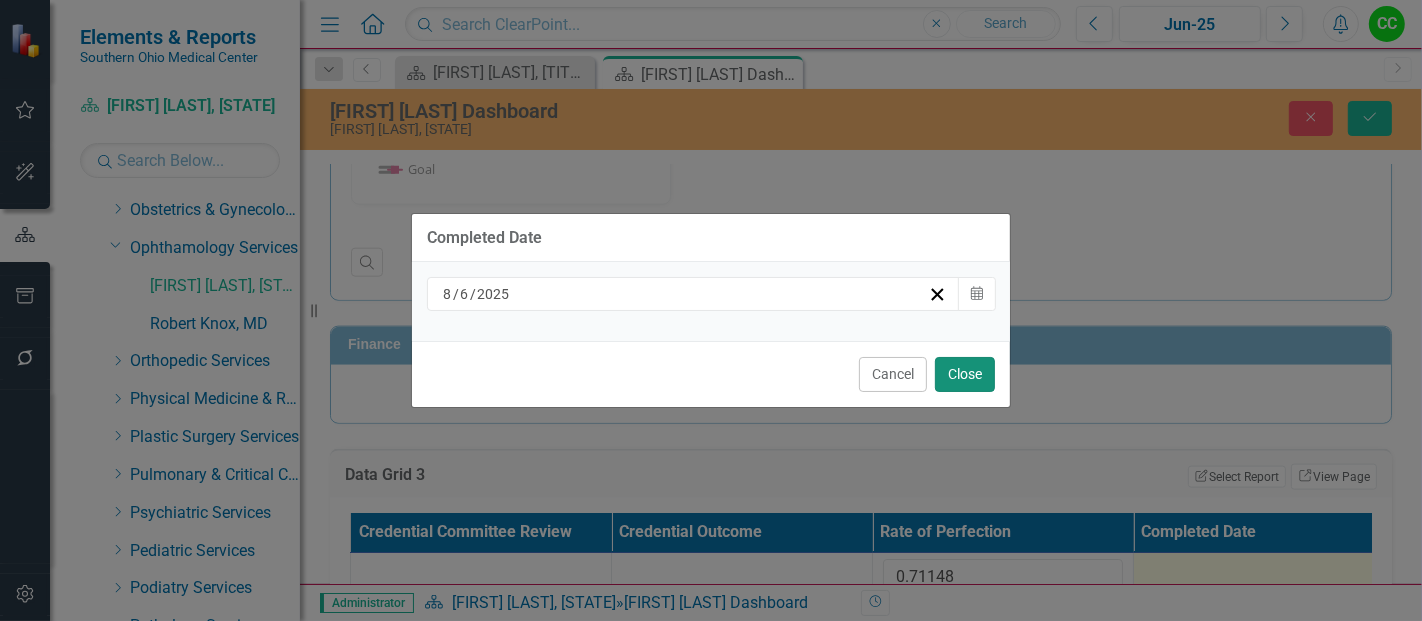 click on "Close" at bounding box center [965, 374] 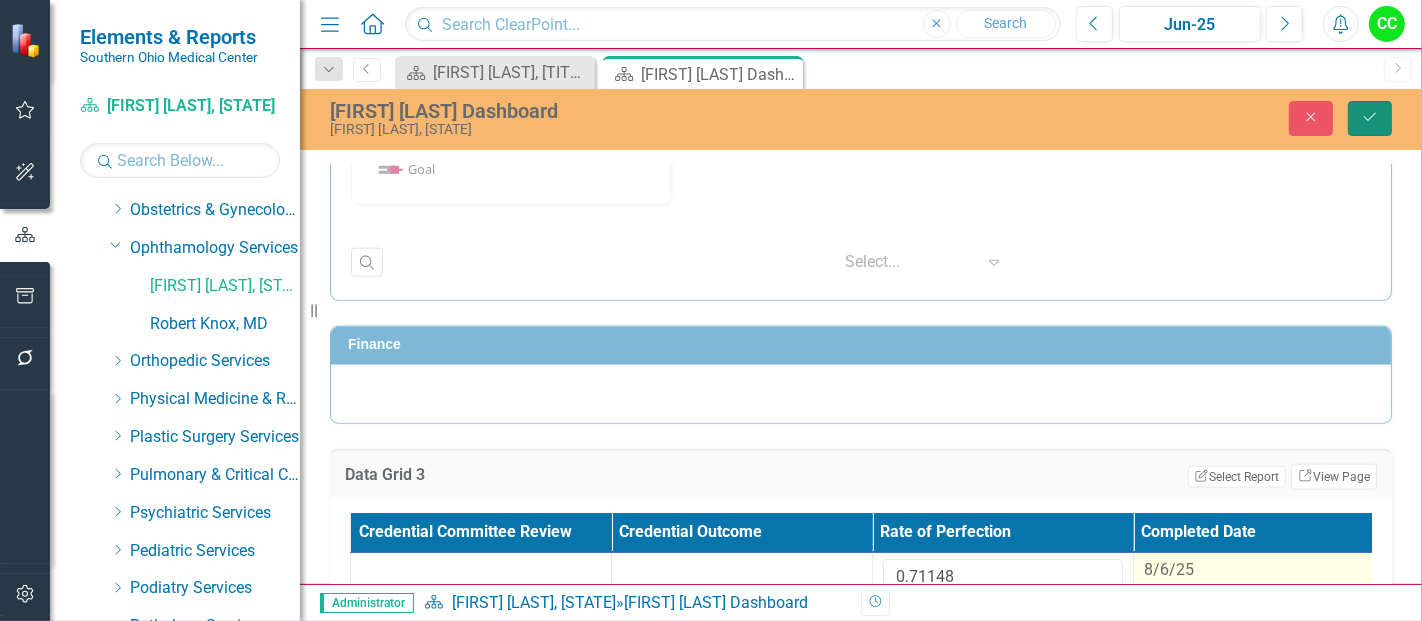 click on "Save" at bounding box center [1370, 118] 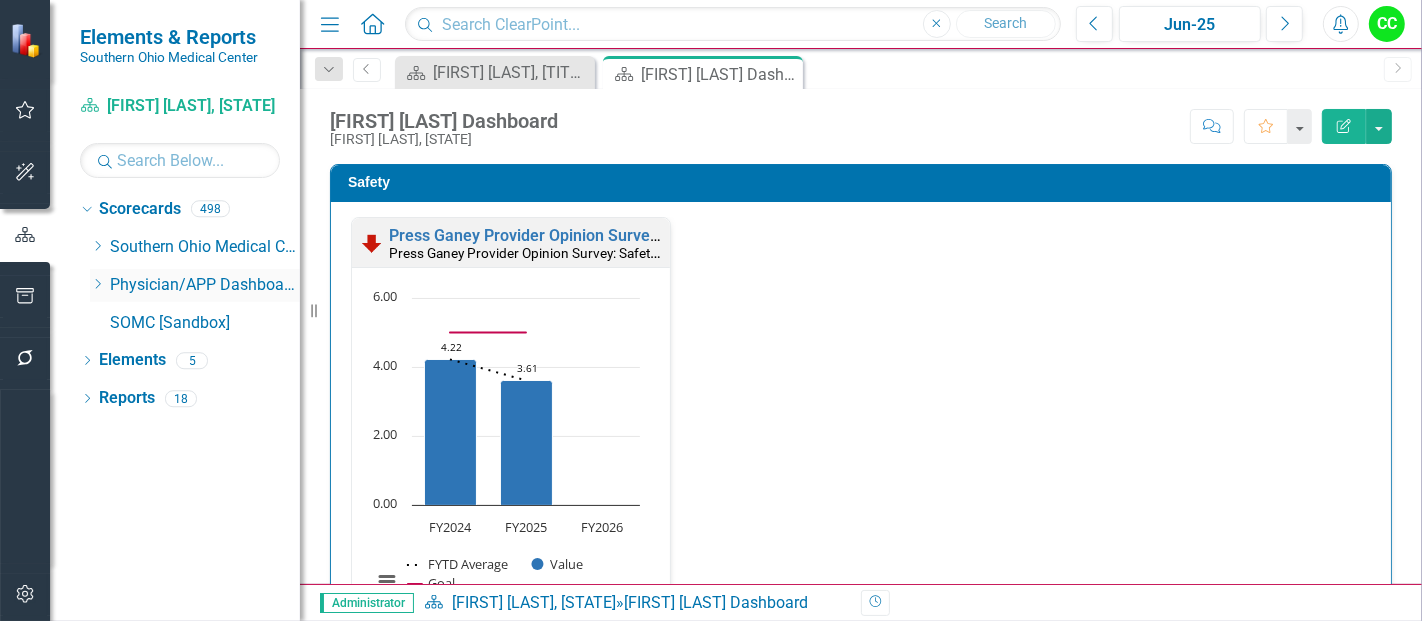 scroll, scrollTop: 1277, scrollLeft: 0, axis: vertical 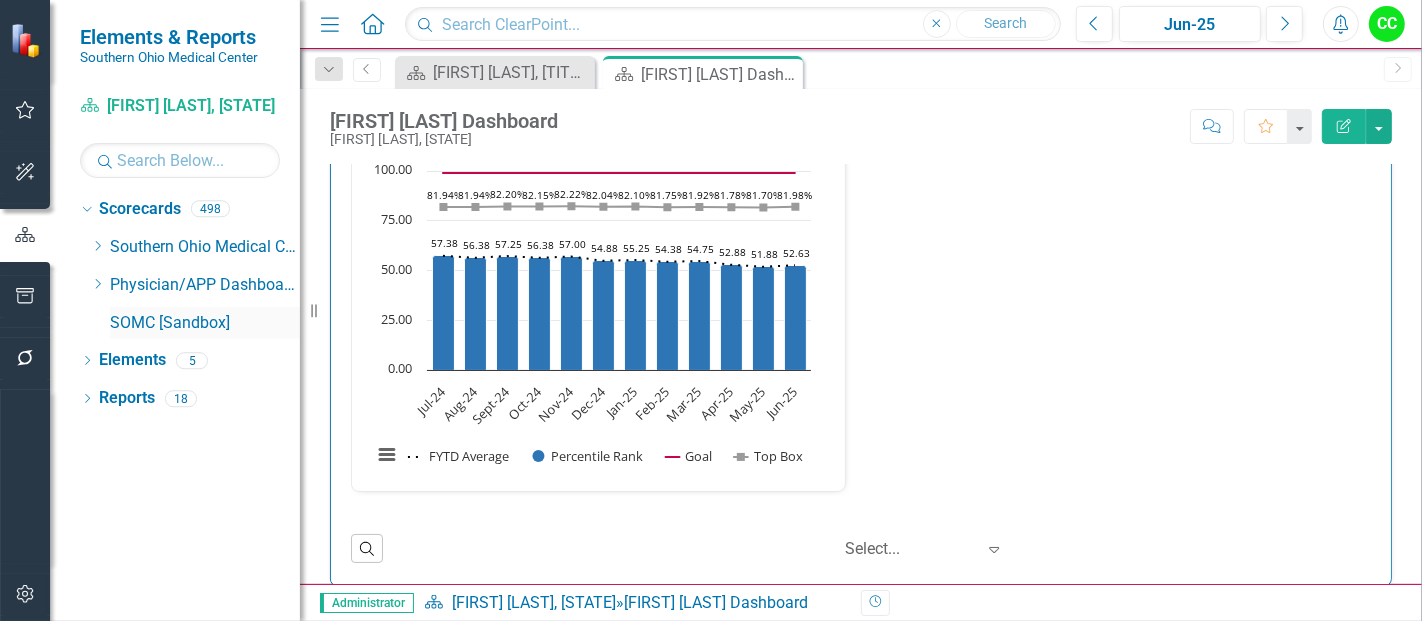 click on "Dropdown" 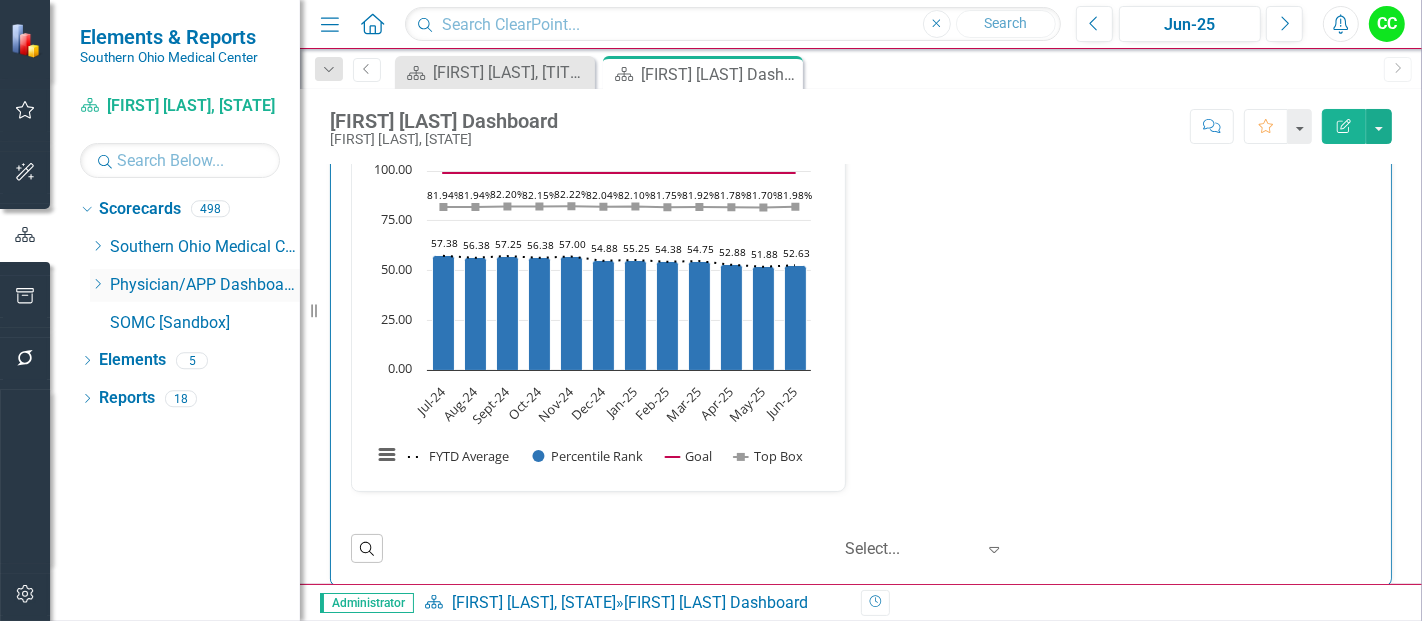 click on "Dropdown" 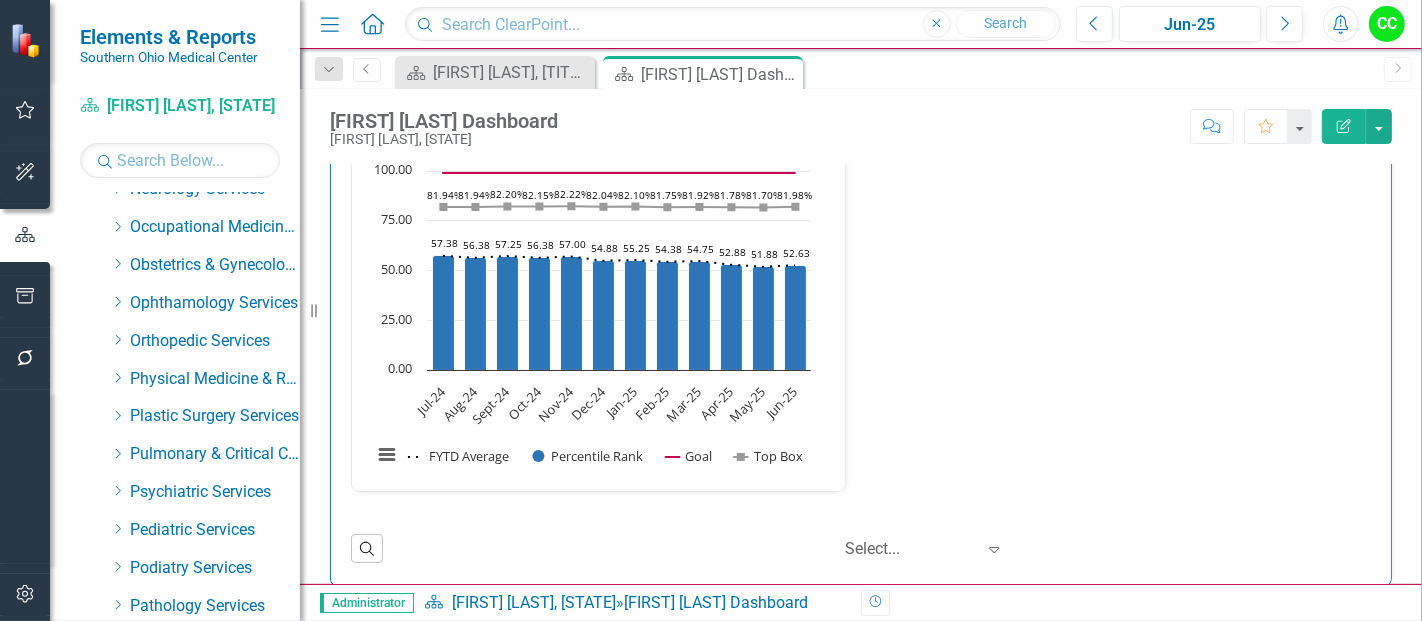 scroll, scrollTop: 690, scrollLeft: 0, axis: vertical 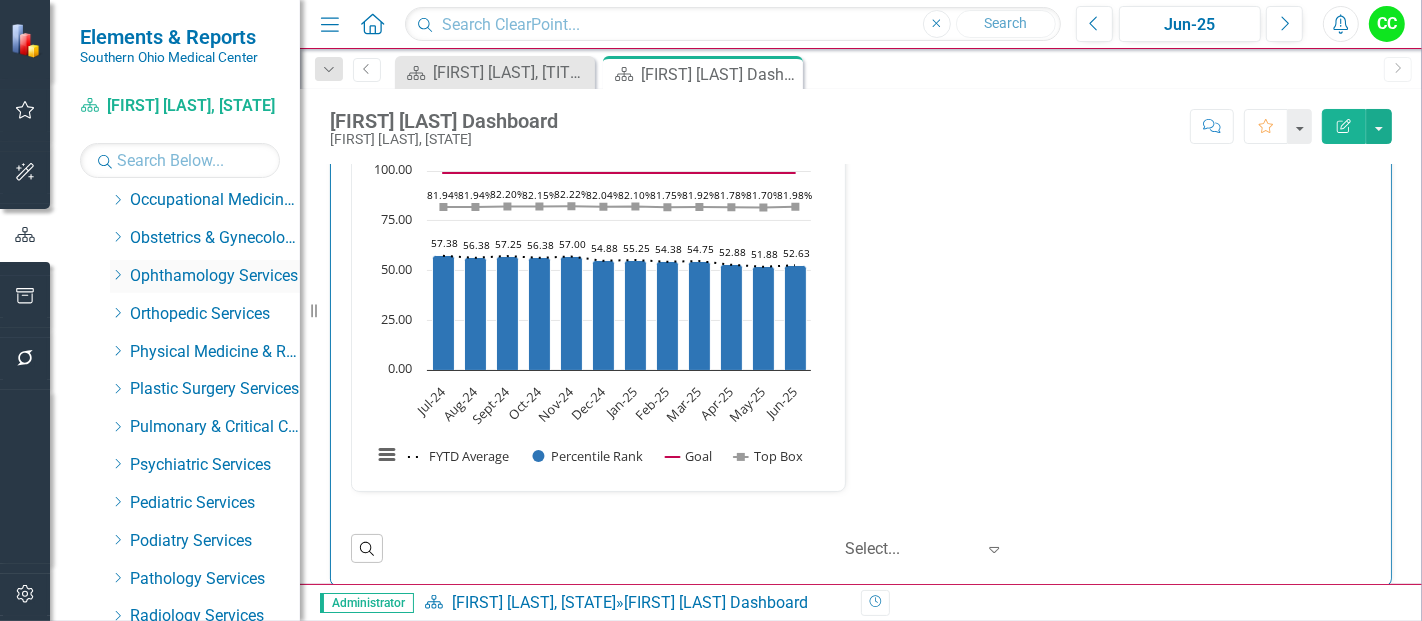 click on "Dropdown" at bounding box center [117, 276] 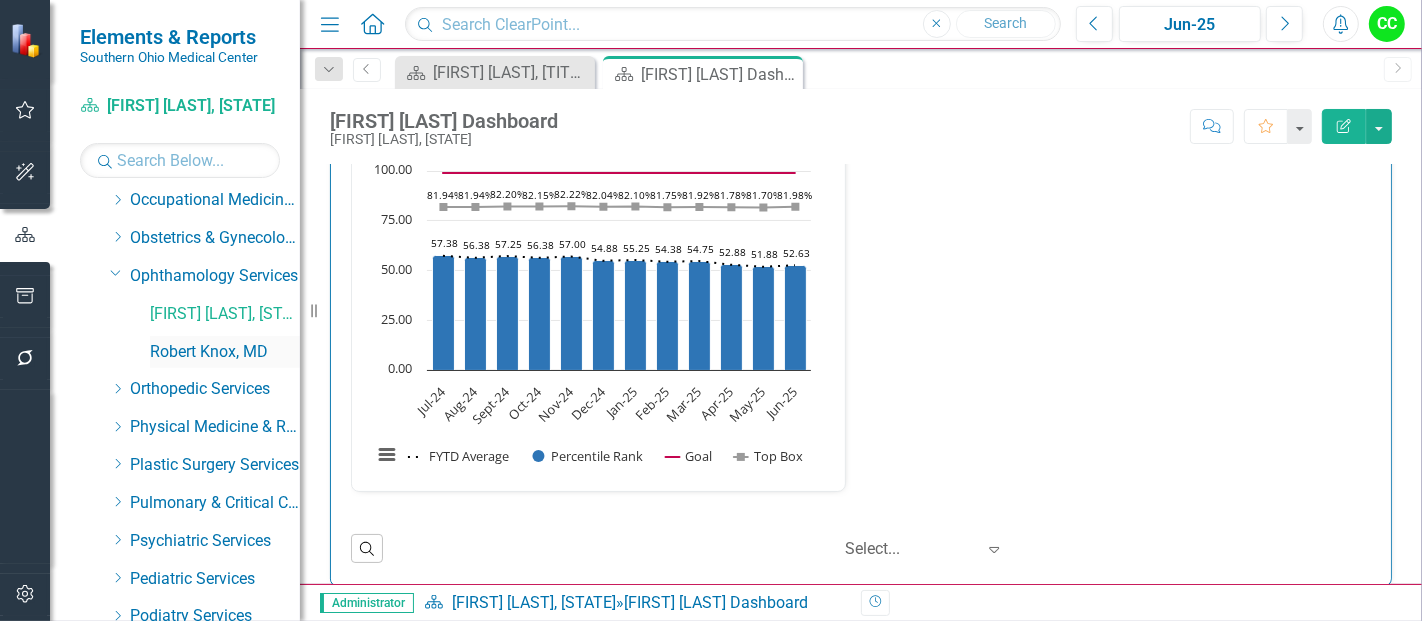 click on "Robert Knox, MD" at bounding box center (225, 352) 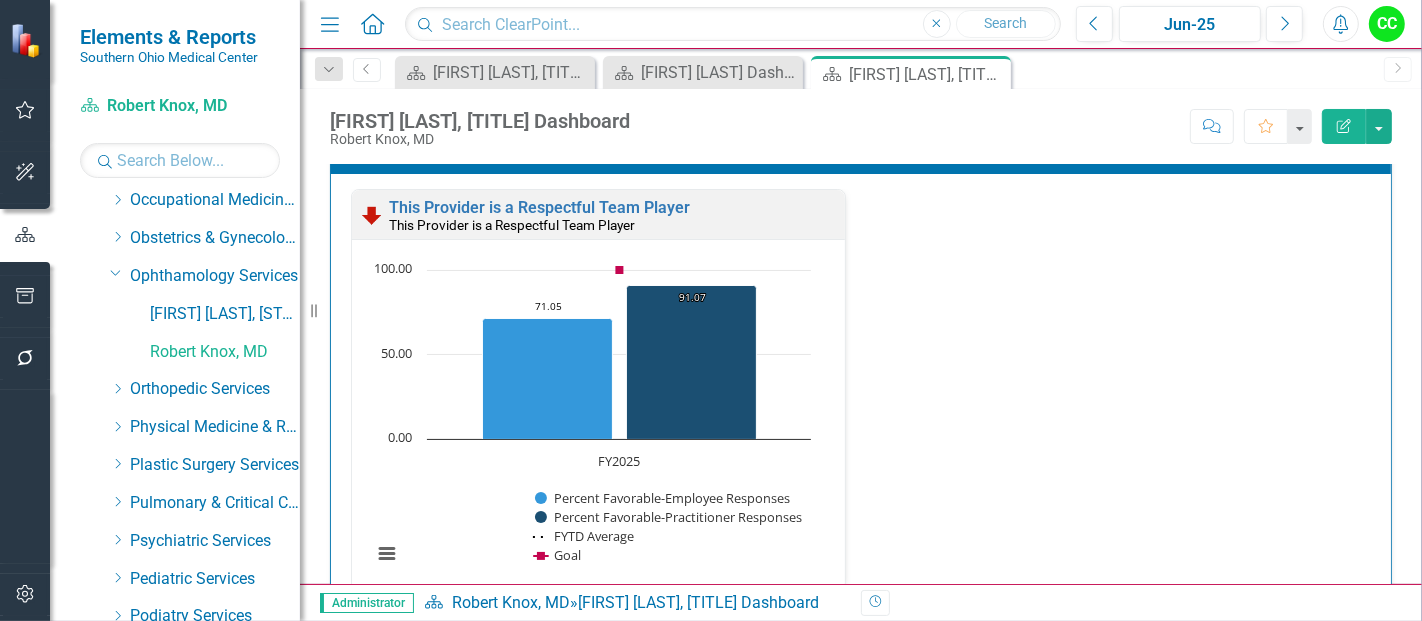 scroll, scrollTop: 1754, scrollLeft: 0, axis: vertical 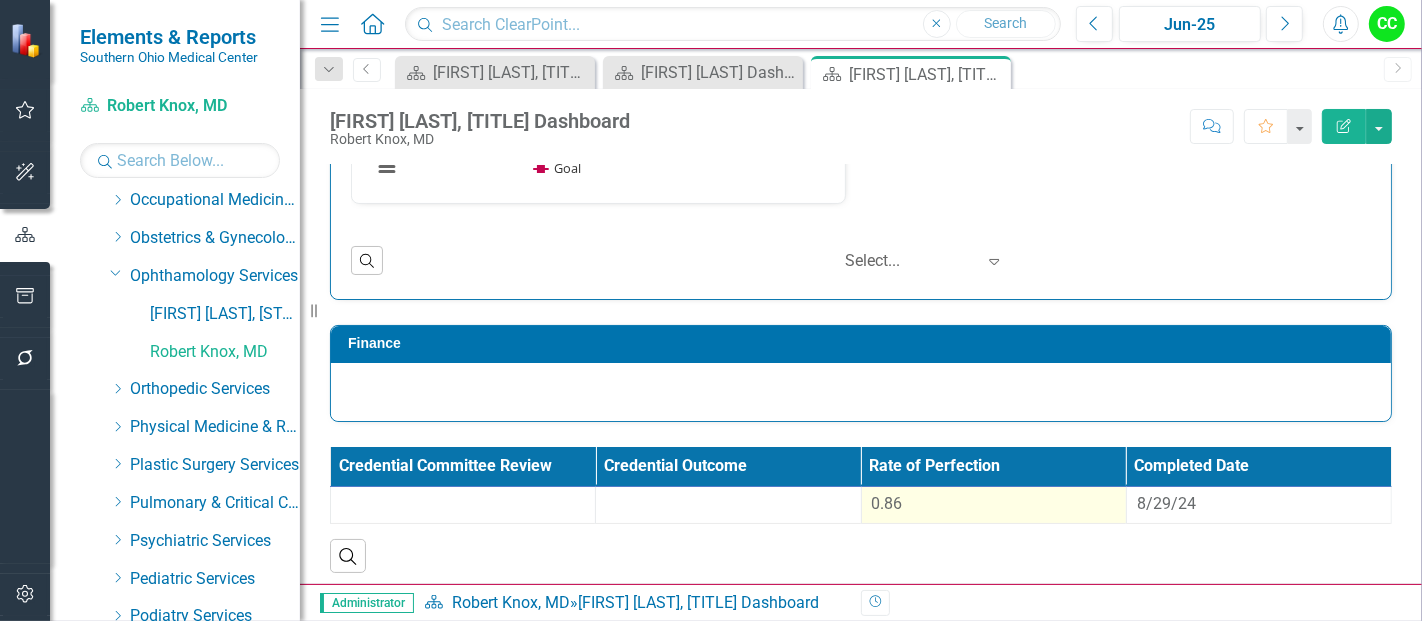 click on "0.86" at bounding box center (994, 504) 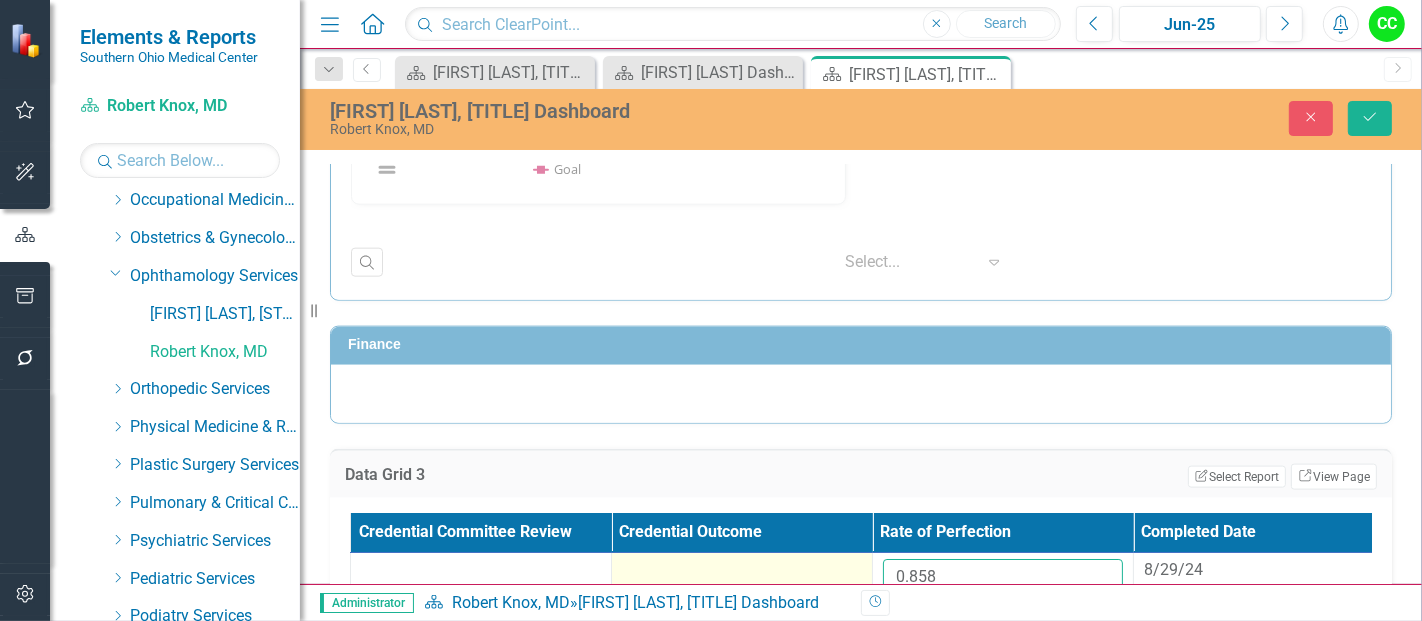drag, startPoint x: 965, startPoint y: 558, endPoint x: 814, endPoint y: 550, distance: 151.21178 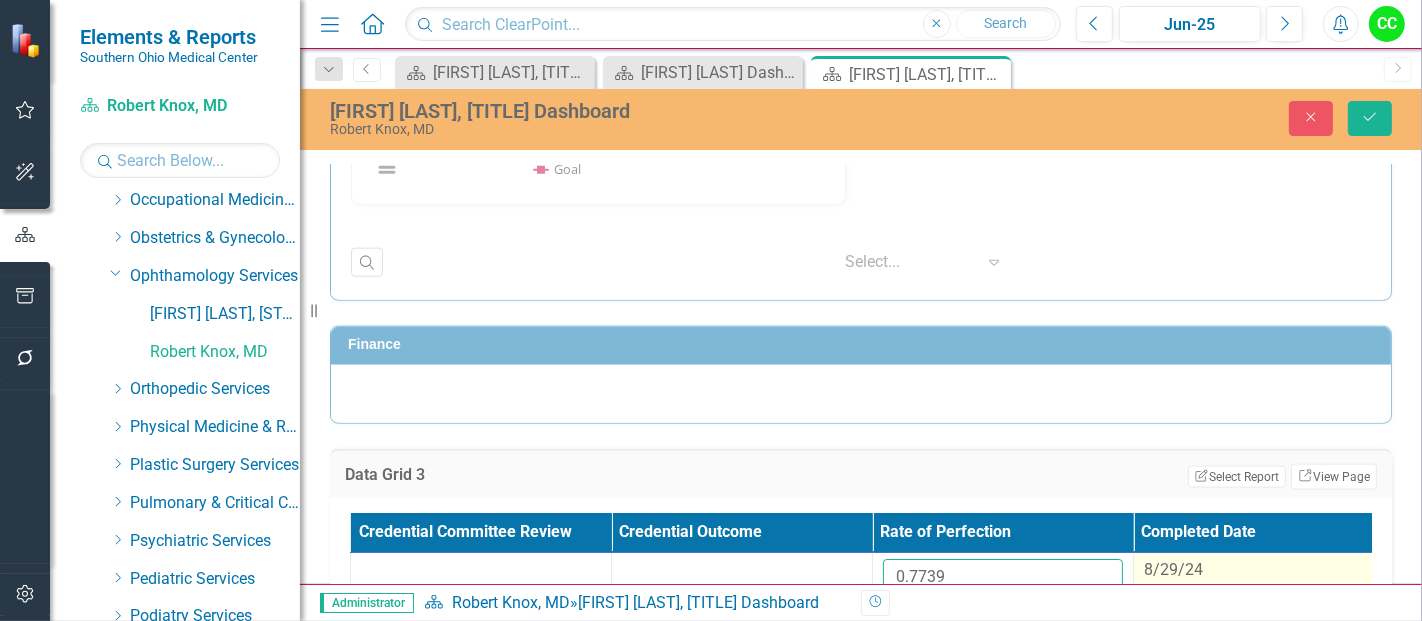 type on "0.7739" 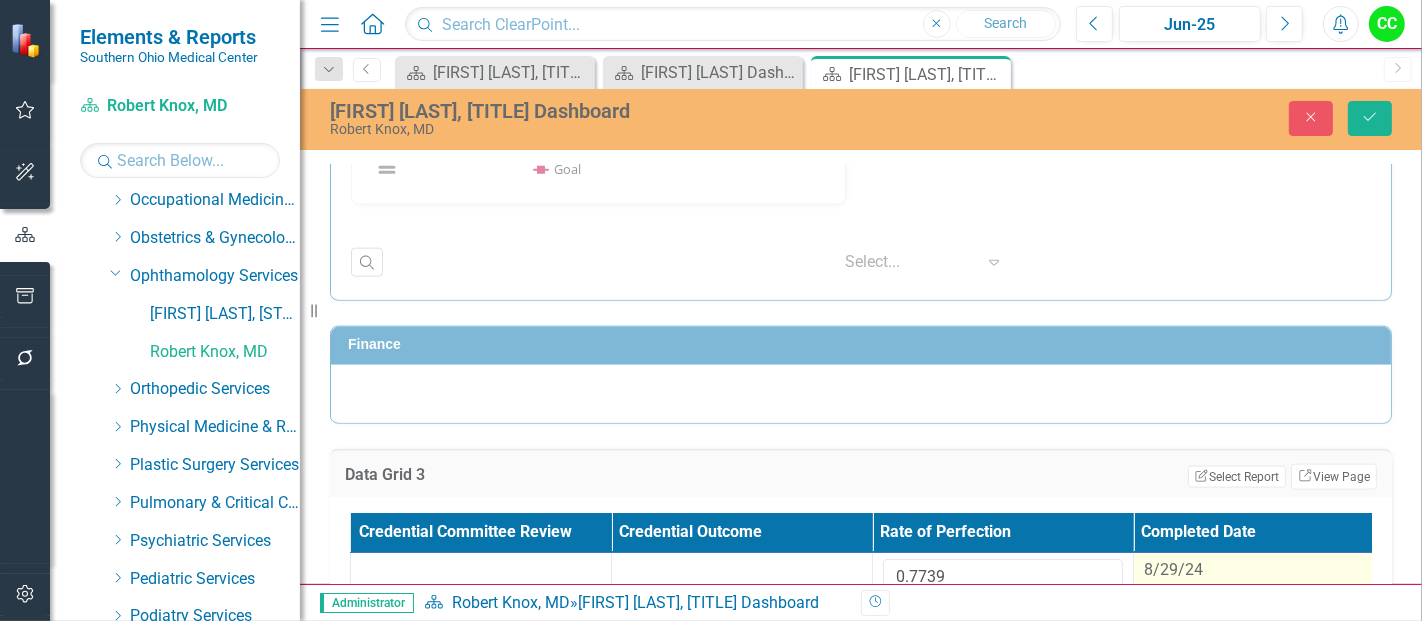 click on "8/29/24" at bounding box center [1264, 584] 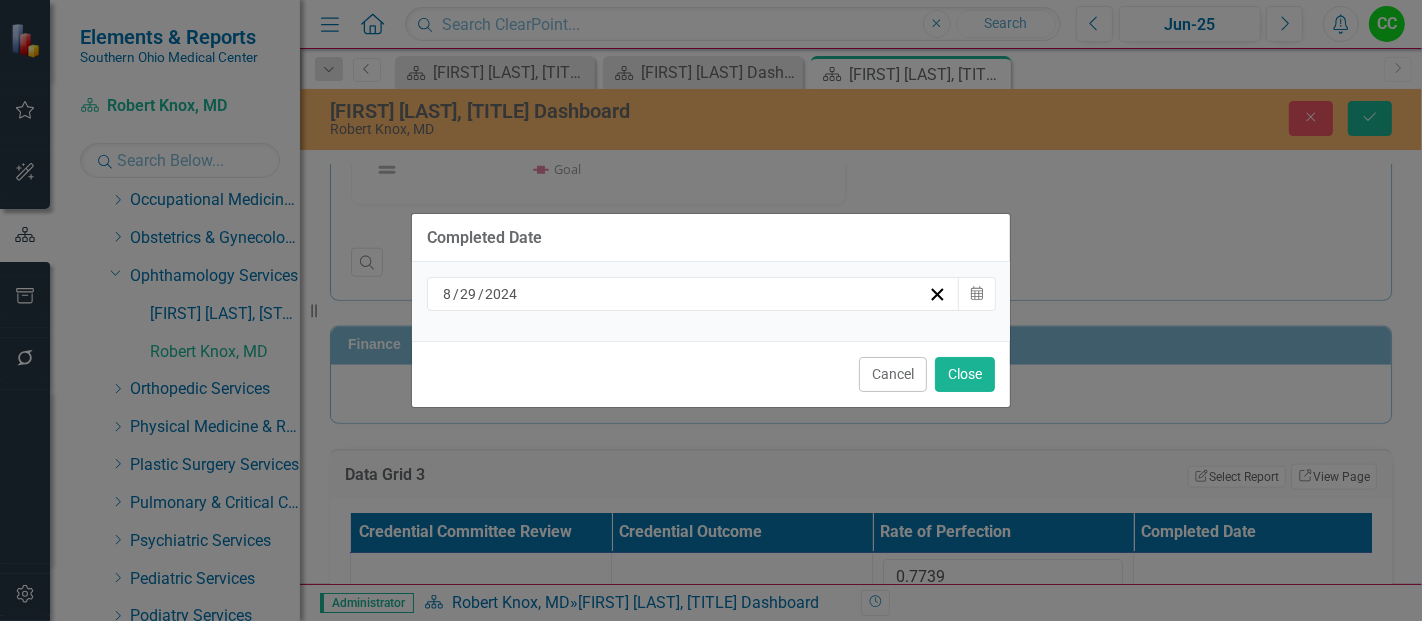 click on "8 / 29 / 2024" at bounding box center (684, 294) 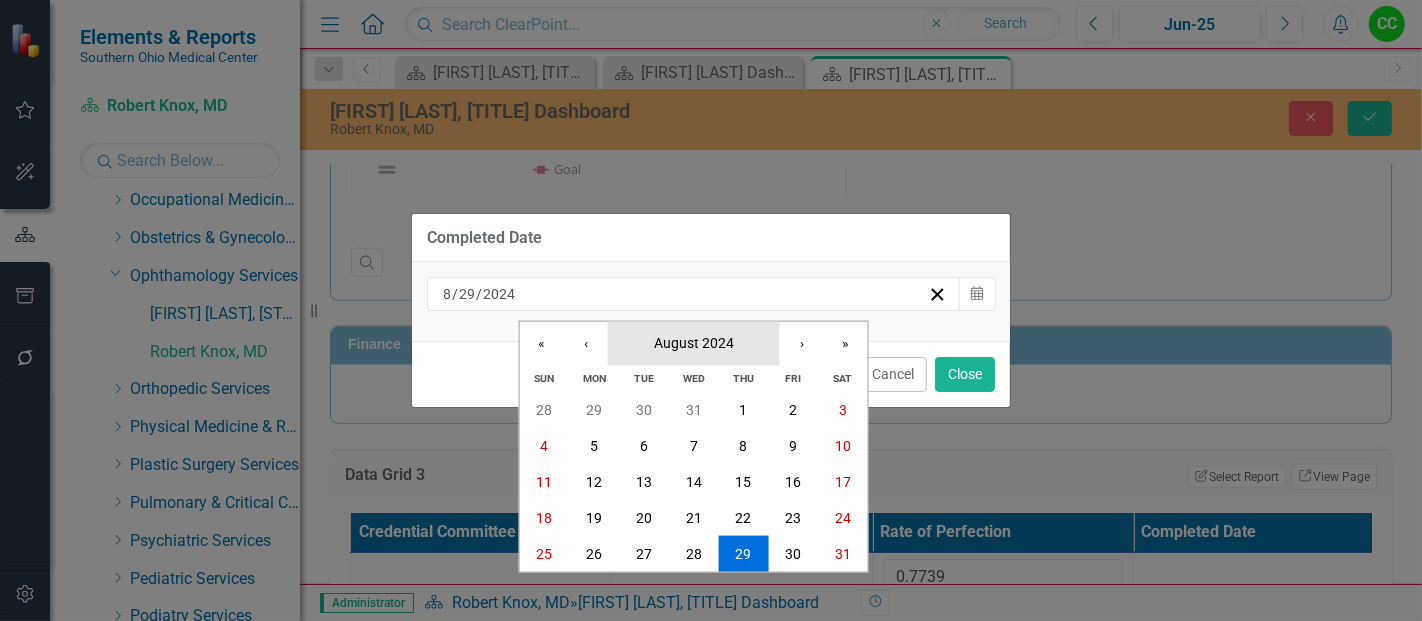 click on "August 2024" at bounding box center [694, 342] 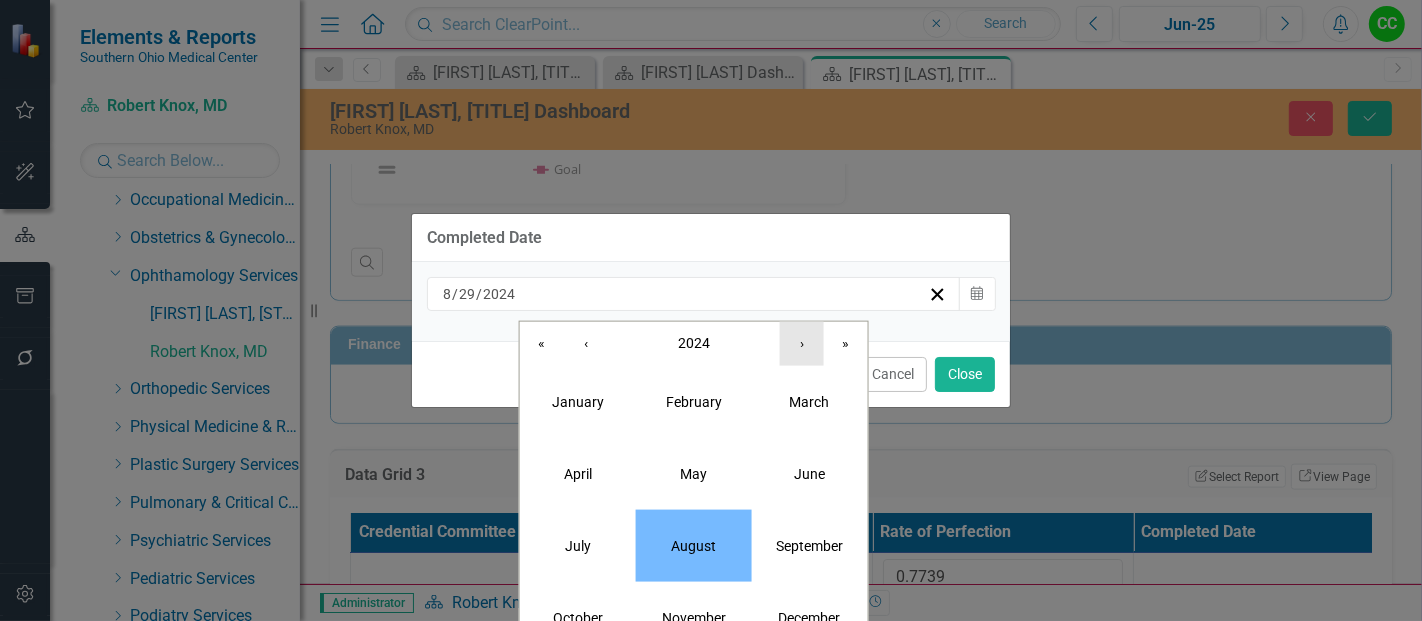click on "›" at bounding box center [802, 343] 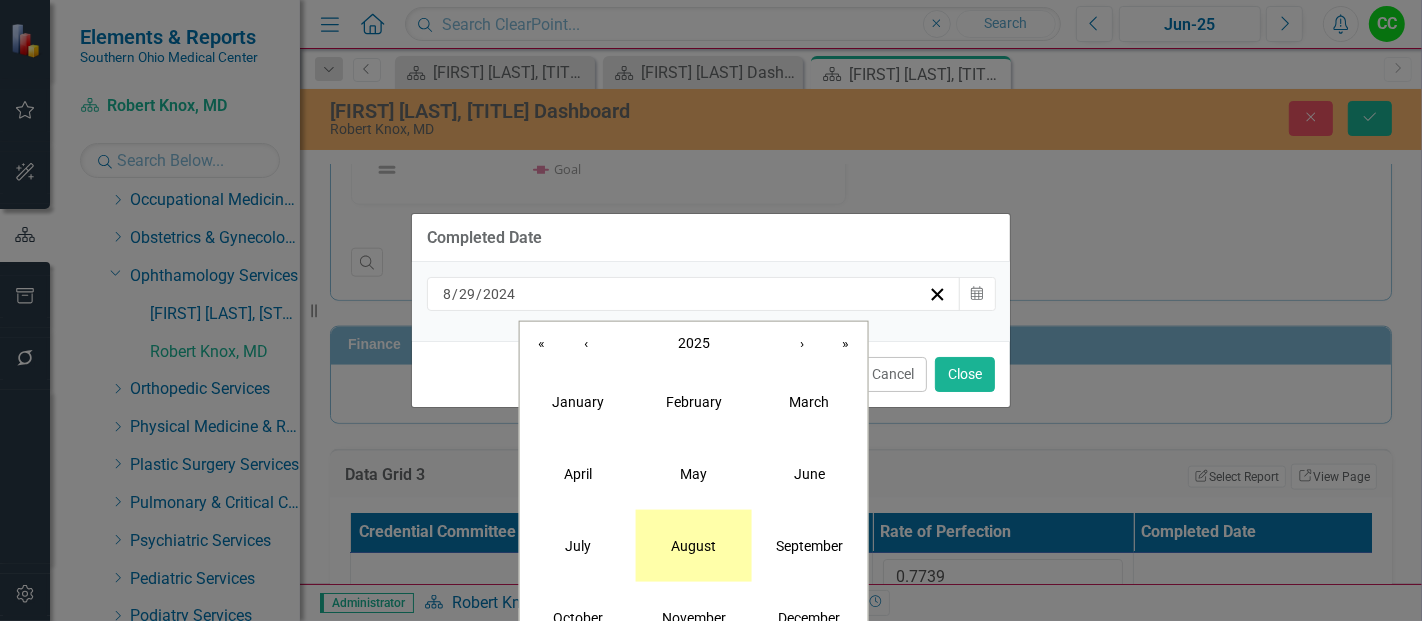click on "August" at bounding box center (693, 545) 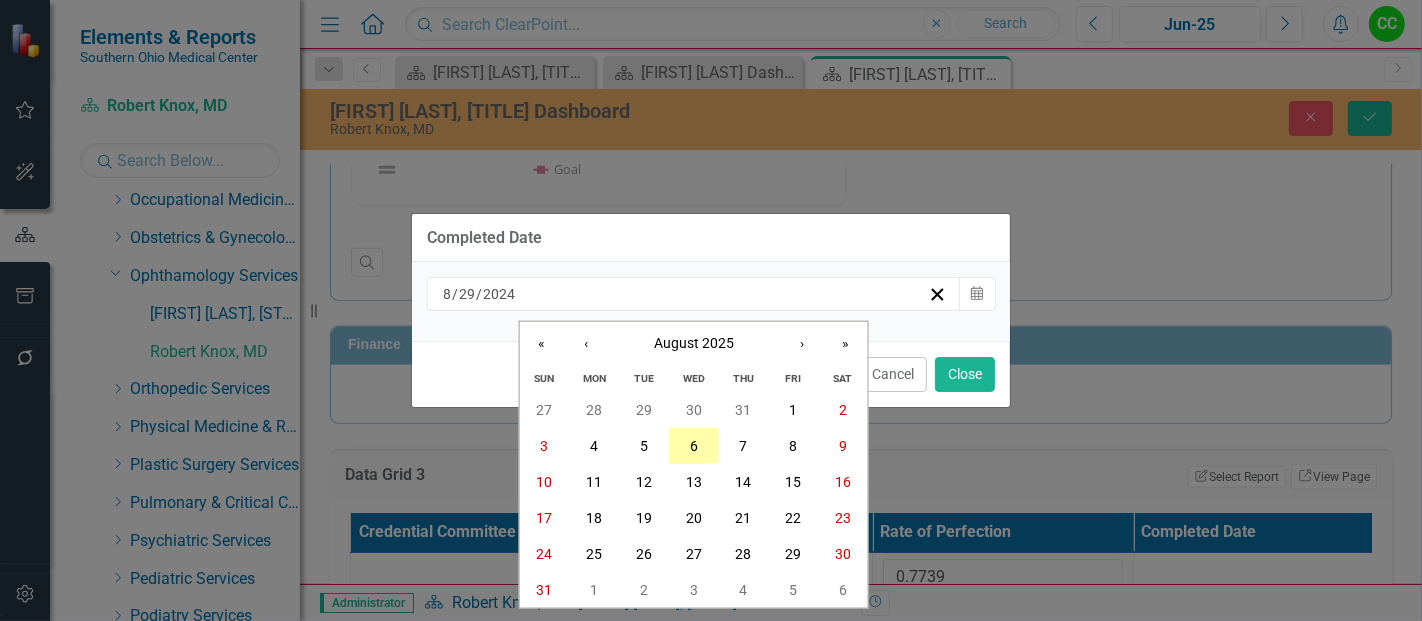 click on "6" at bounding box center (694, 446) 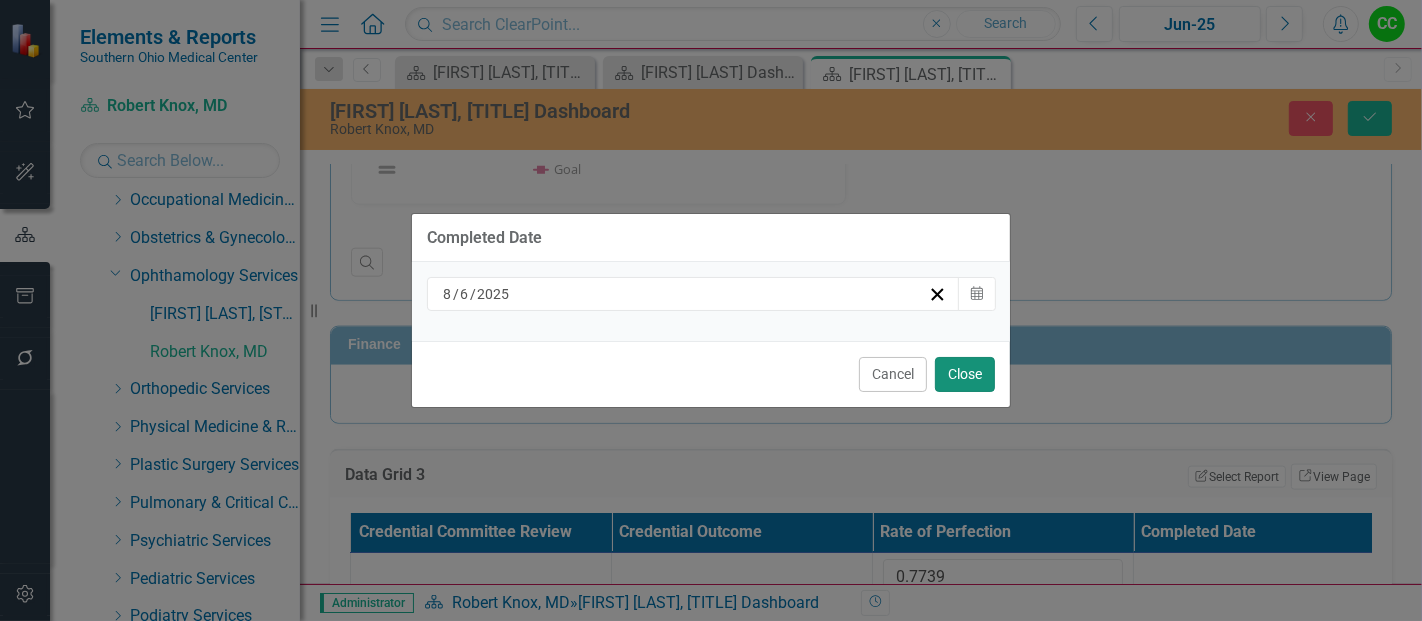 click on "Close" at bounding box center (965, 374) 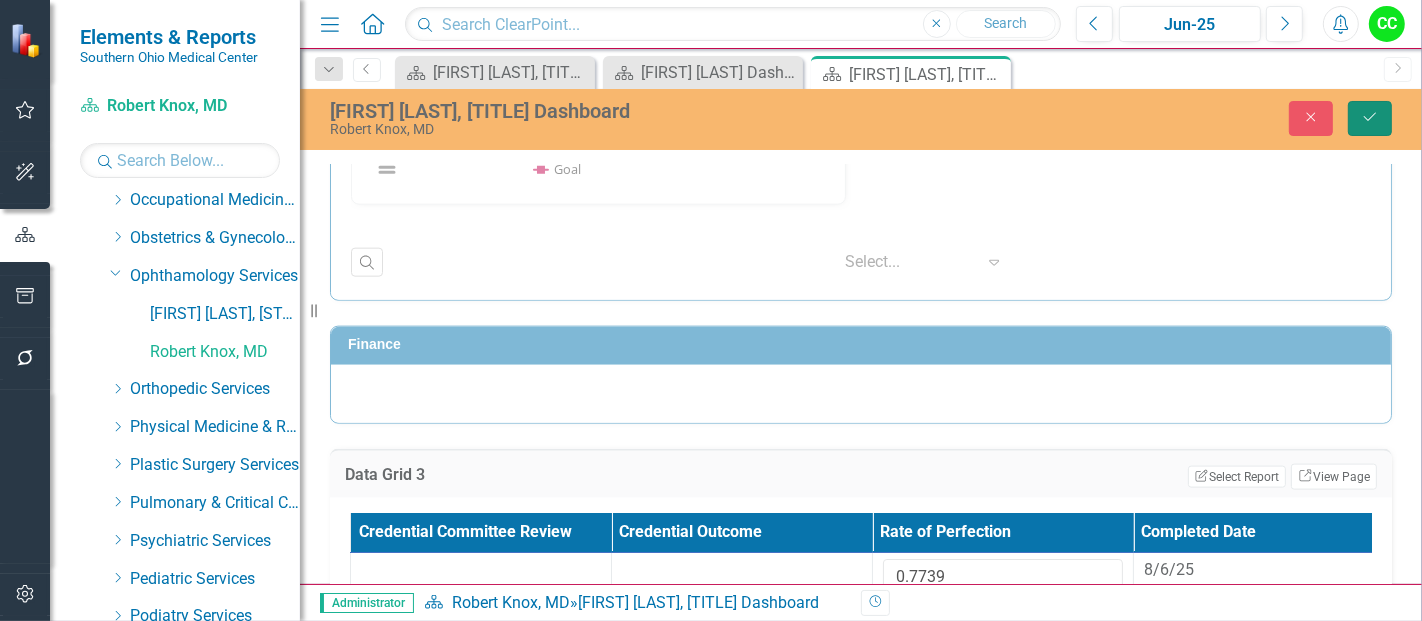 click on "Save" 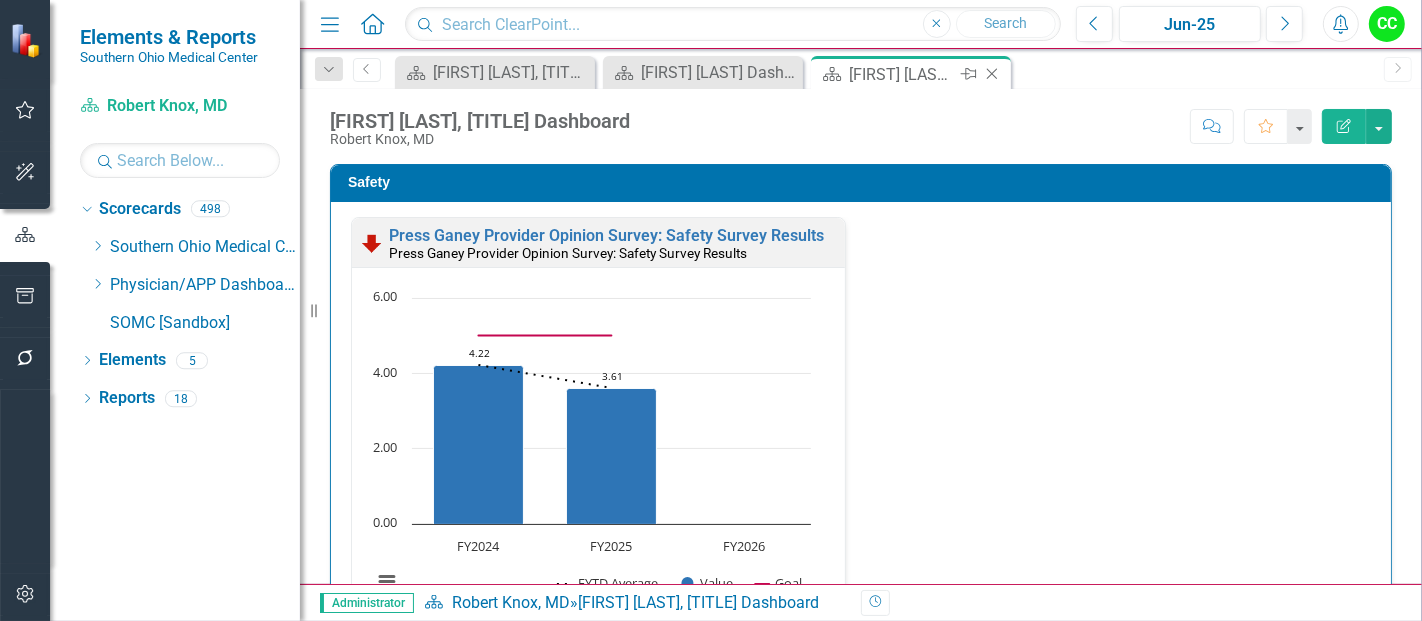 scroll, scrollTop: 0, scrollLeft: 0, axis: both 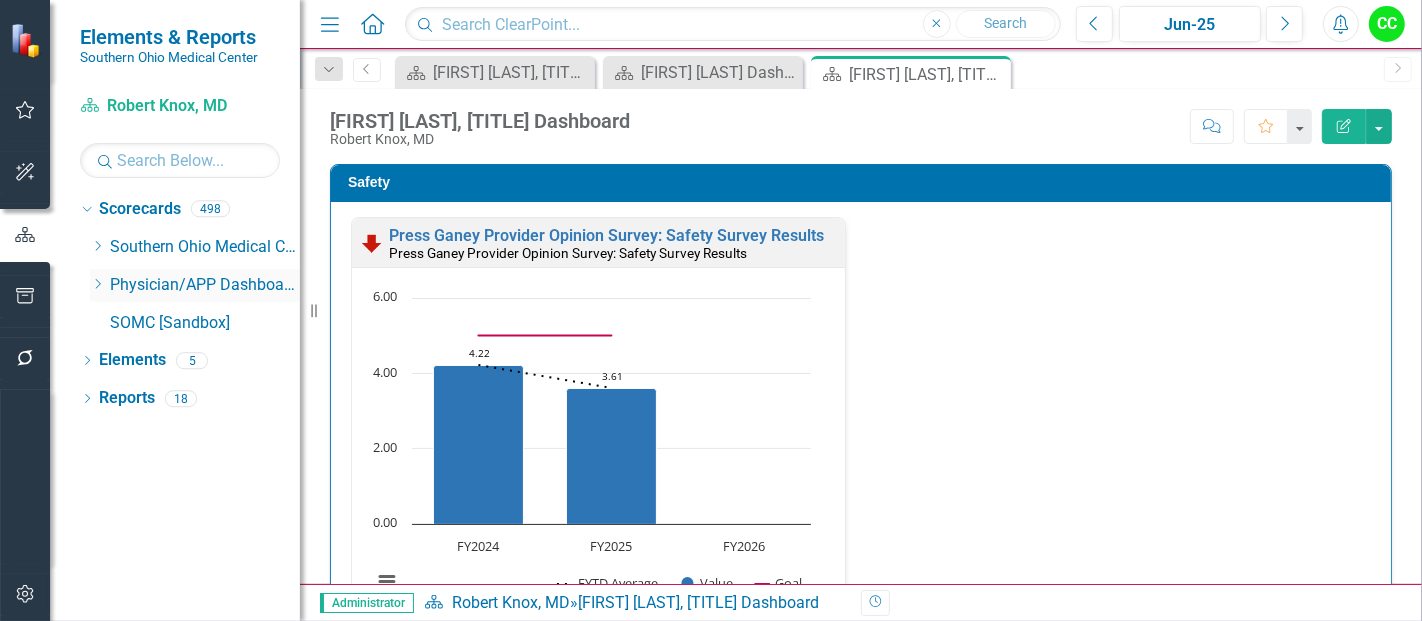 click on "Dropdown" at bounding box center [97, 285] 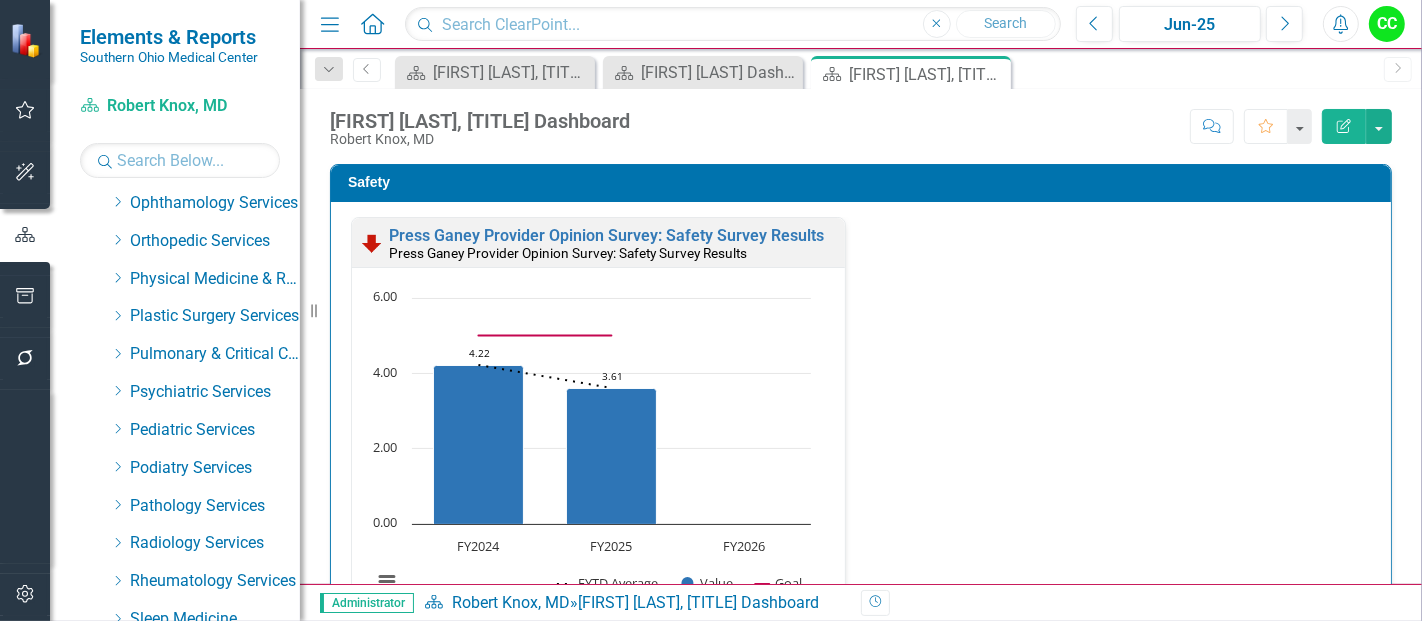 scroll, scrollTop: 771, scrollLeft: 0, axis: vertical 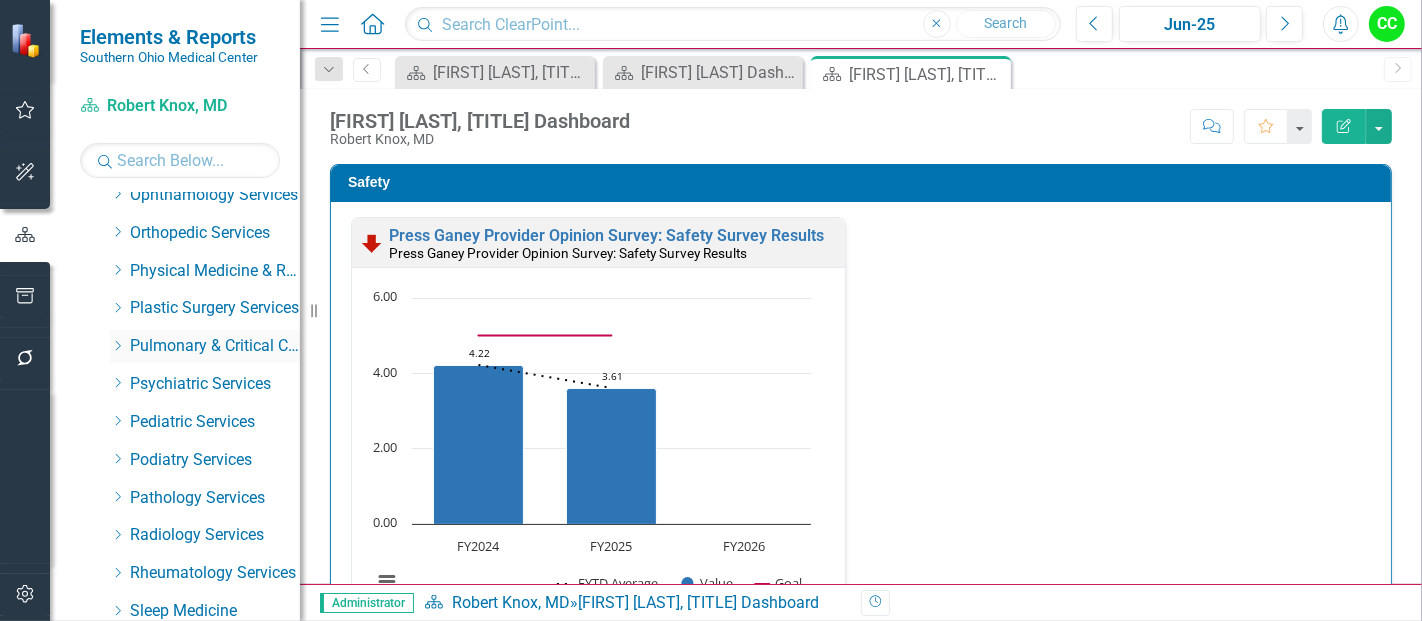 click 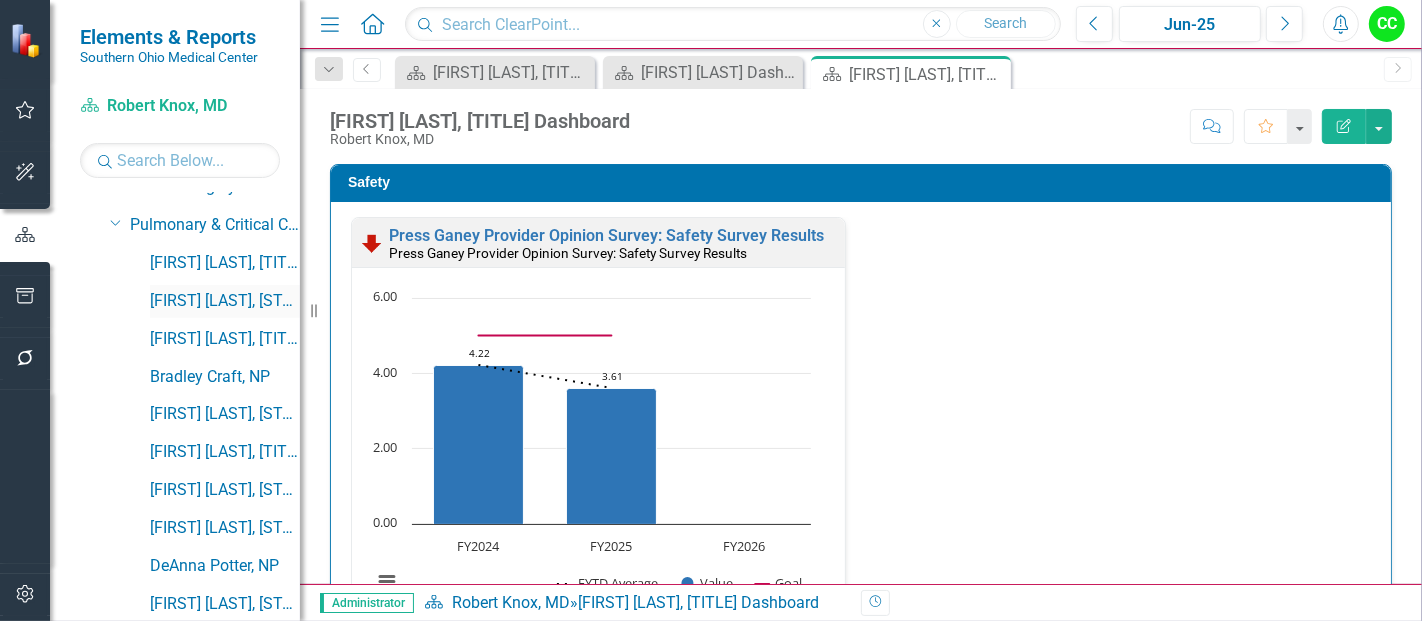 scroll, scrollTop: 893, scrollLeft: 0, axis: vertical 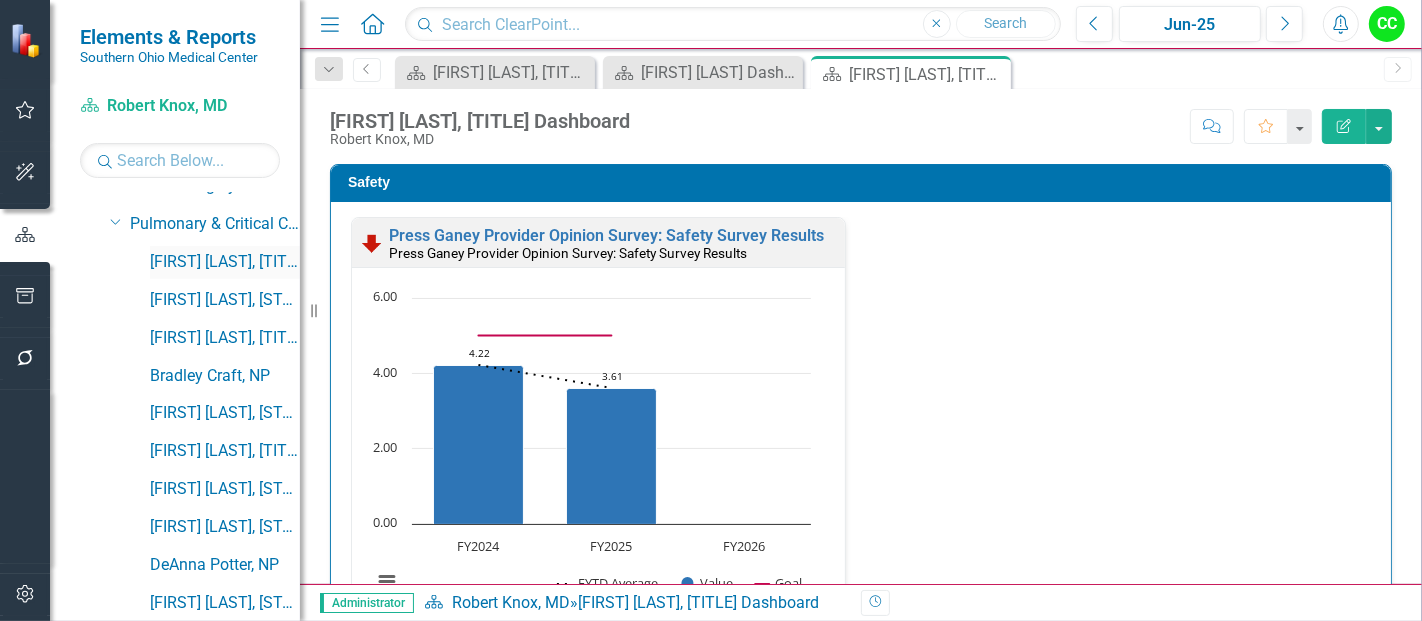 click on "[FIRST] [LAST], [TITLE]" at bounding box center [225, 262] 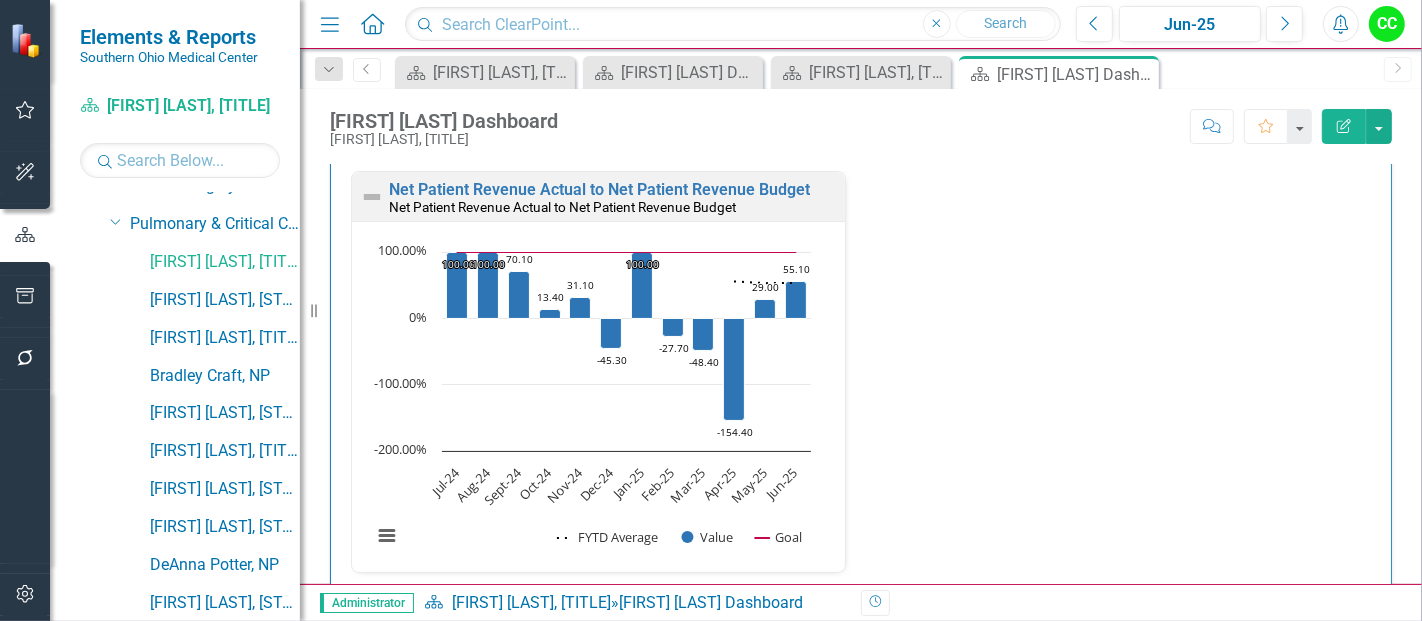 scroll, scrollTop: 3017, scrollLeft: 0, axis: vertical 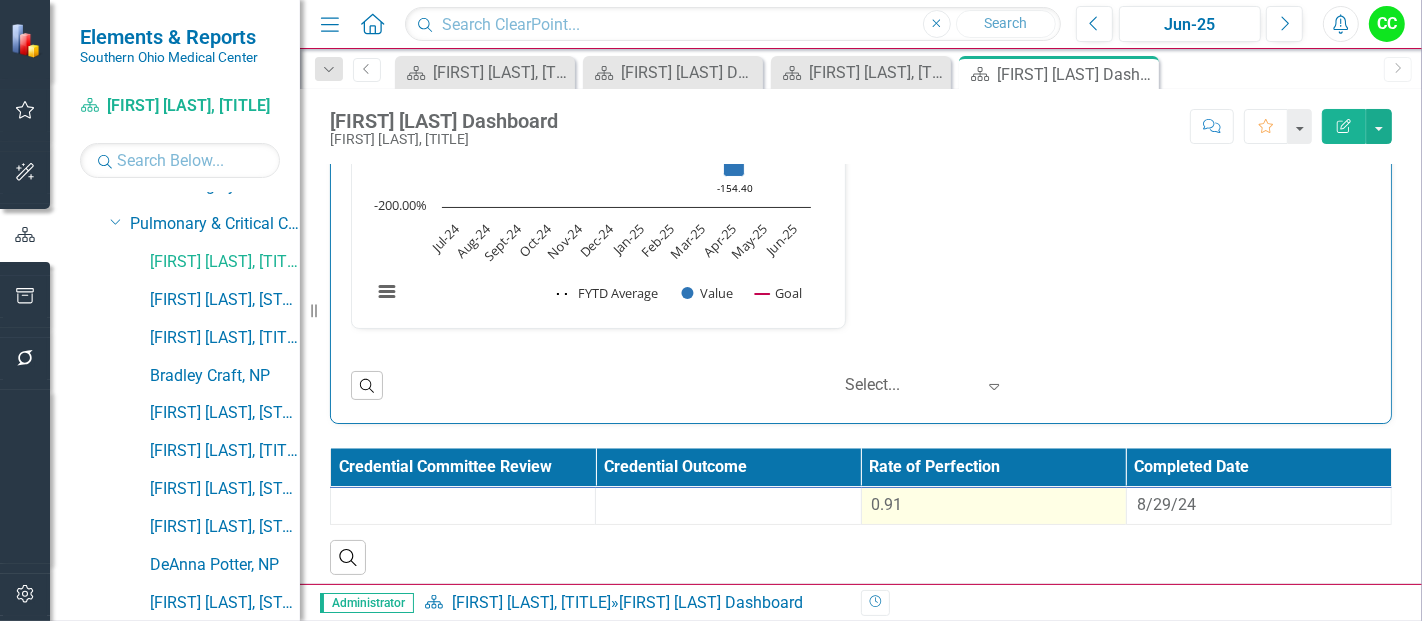 click on "0.91" at bounding box center (994, 505) 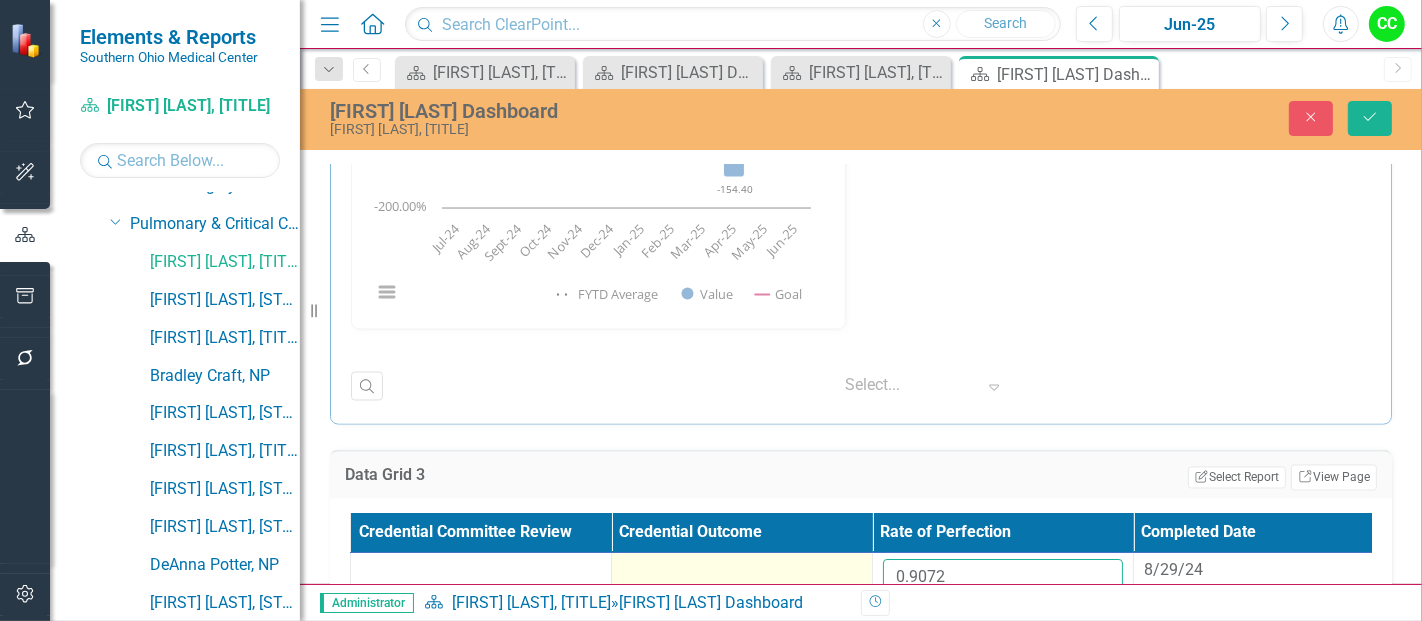 drag, startPoint x: 963, startPoint y: 552, endPoint x: 854, endPoint y: 565, distance: 109.77249 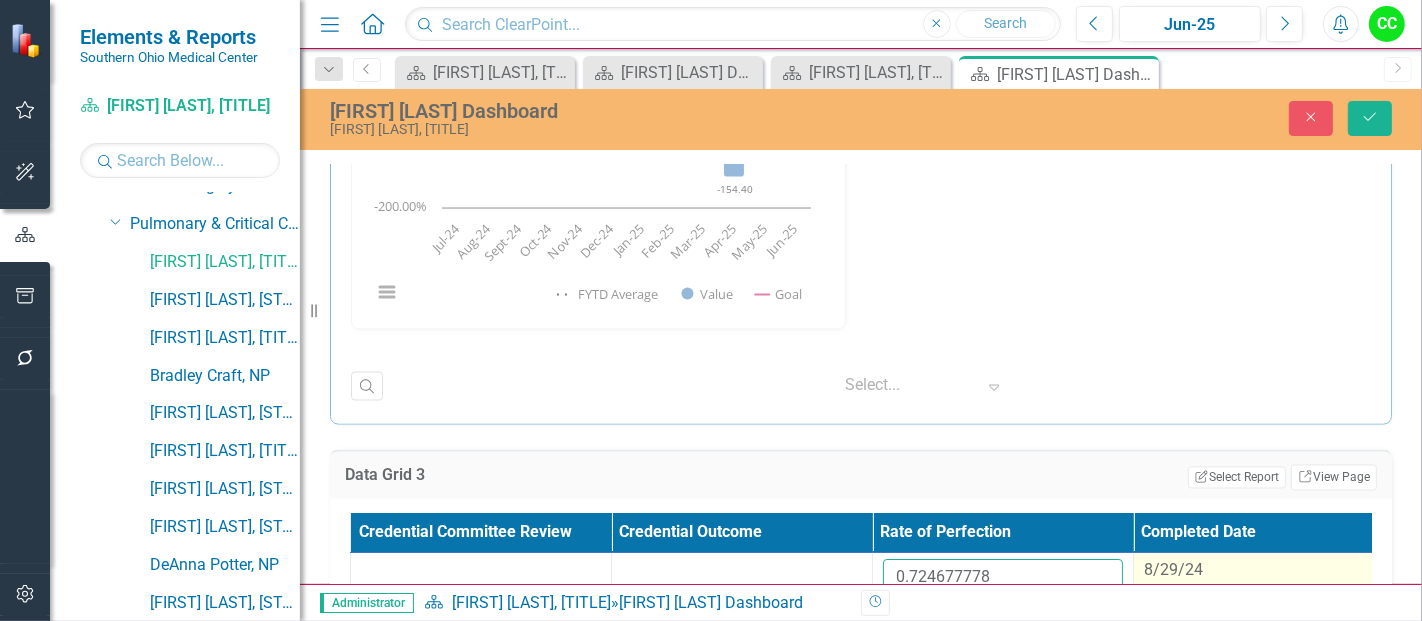 type on "0.724677778" 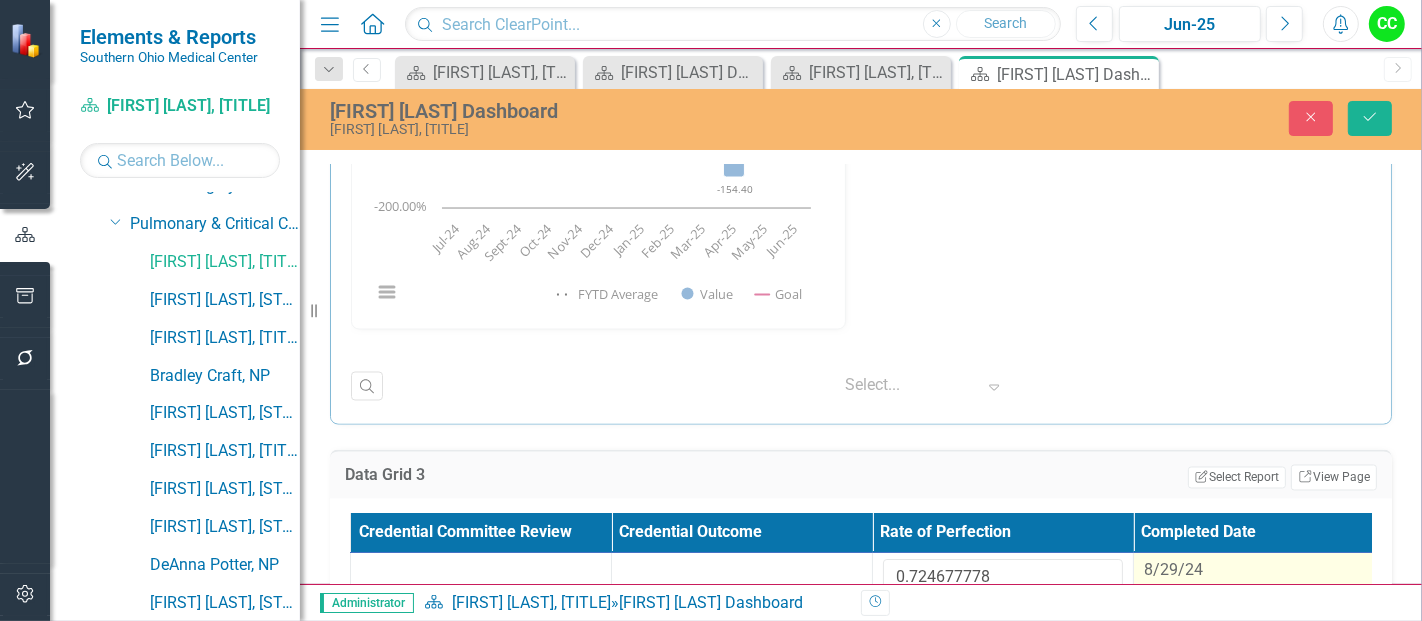 click on "8/29/24" at bounding box center (1173, 570) 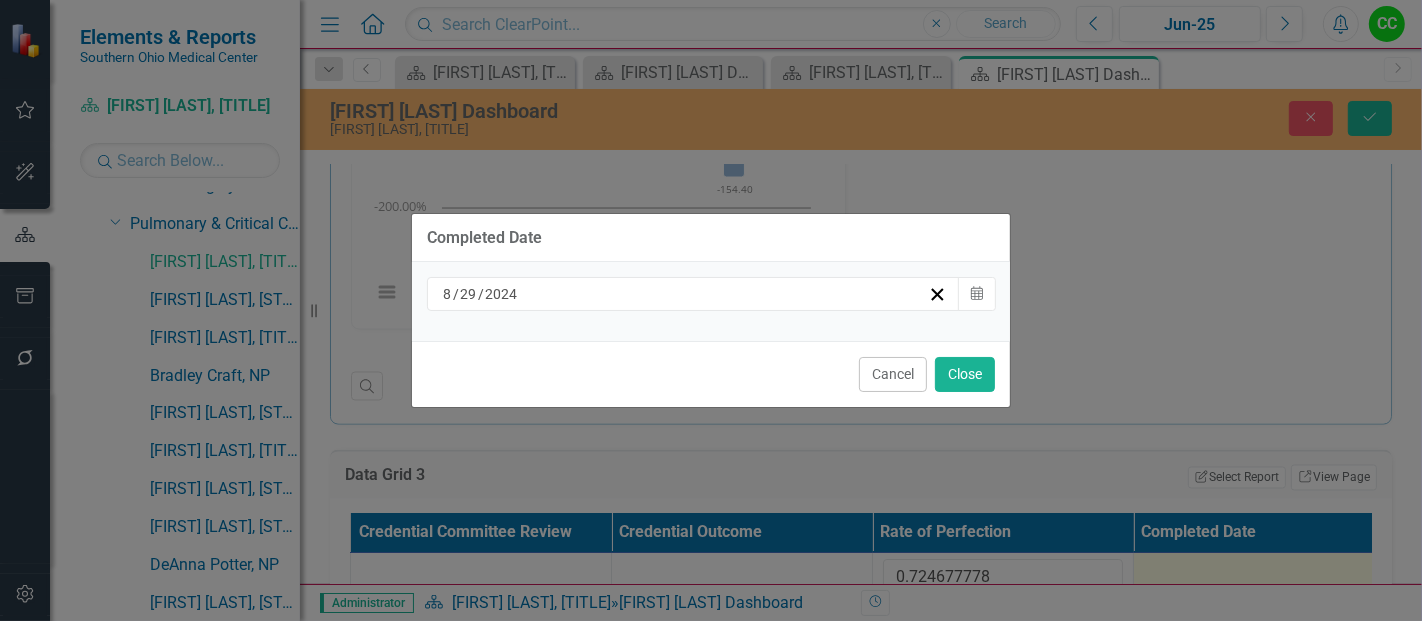 click on "8 / 29 / 2024" at bounding box center (684, 294) 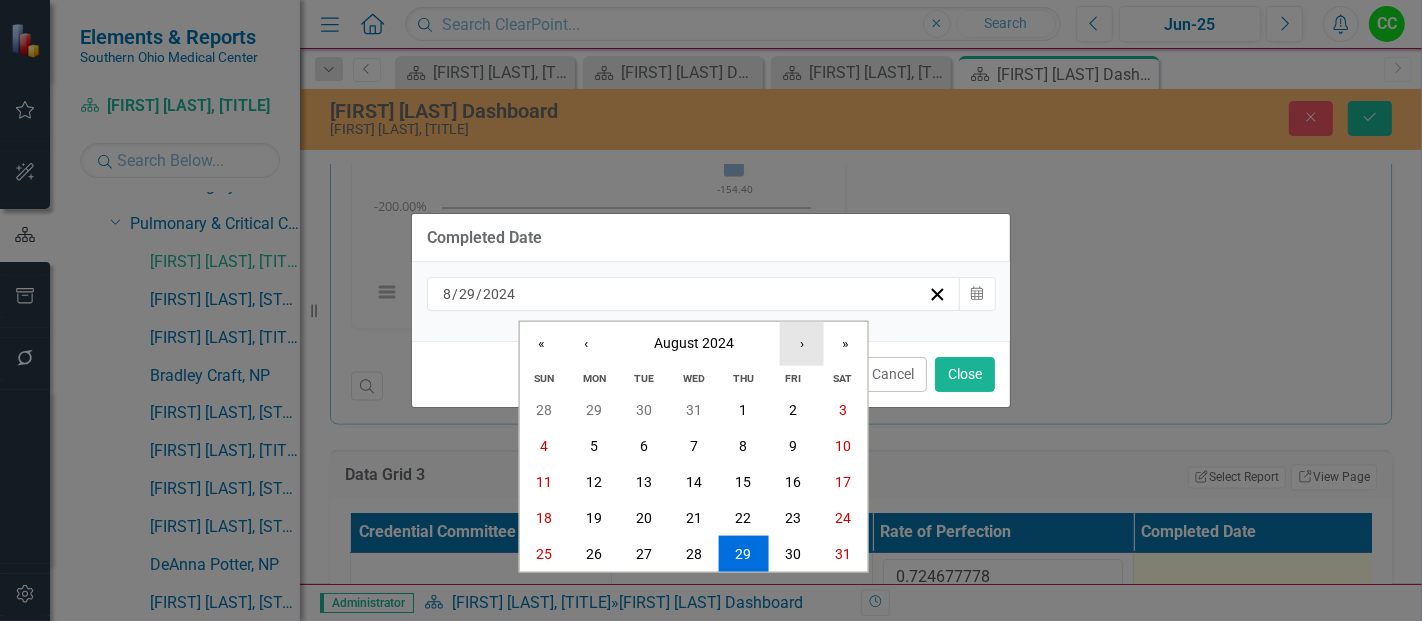 click on "›" at bounding box center [802, 343] 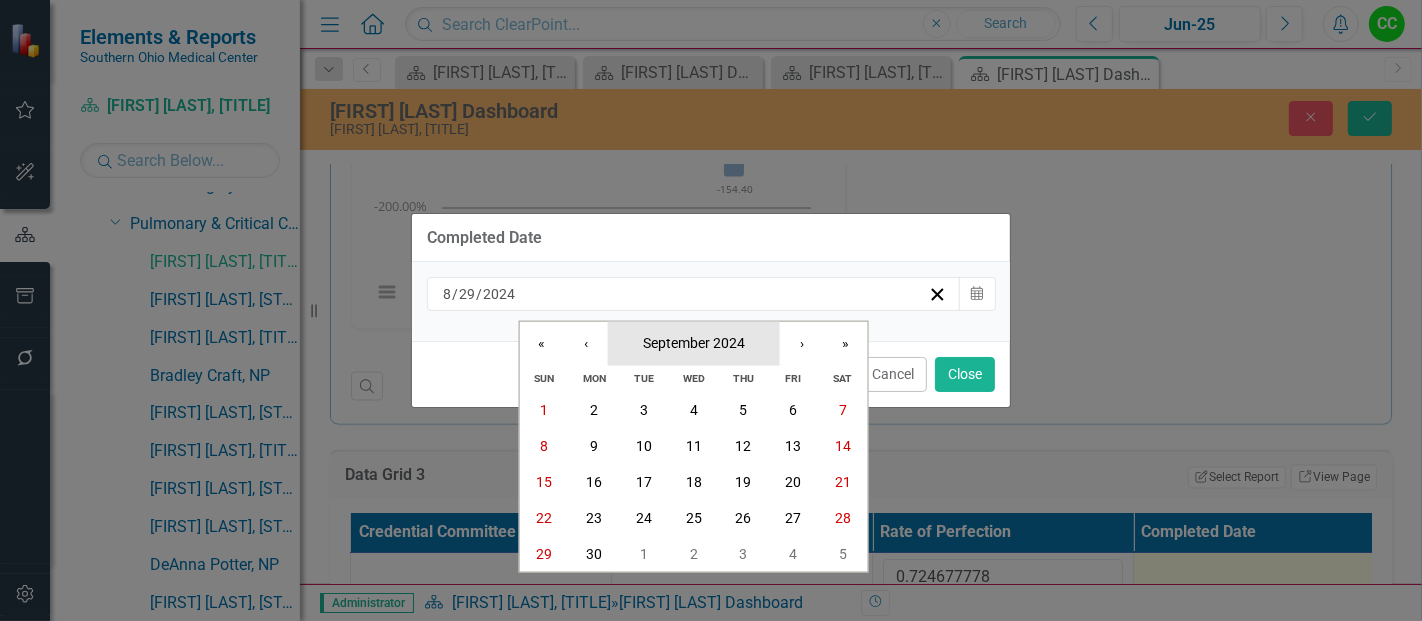 click on "September 2024" at bounding box center (694, 342) 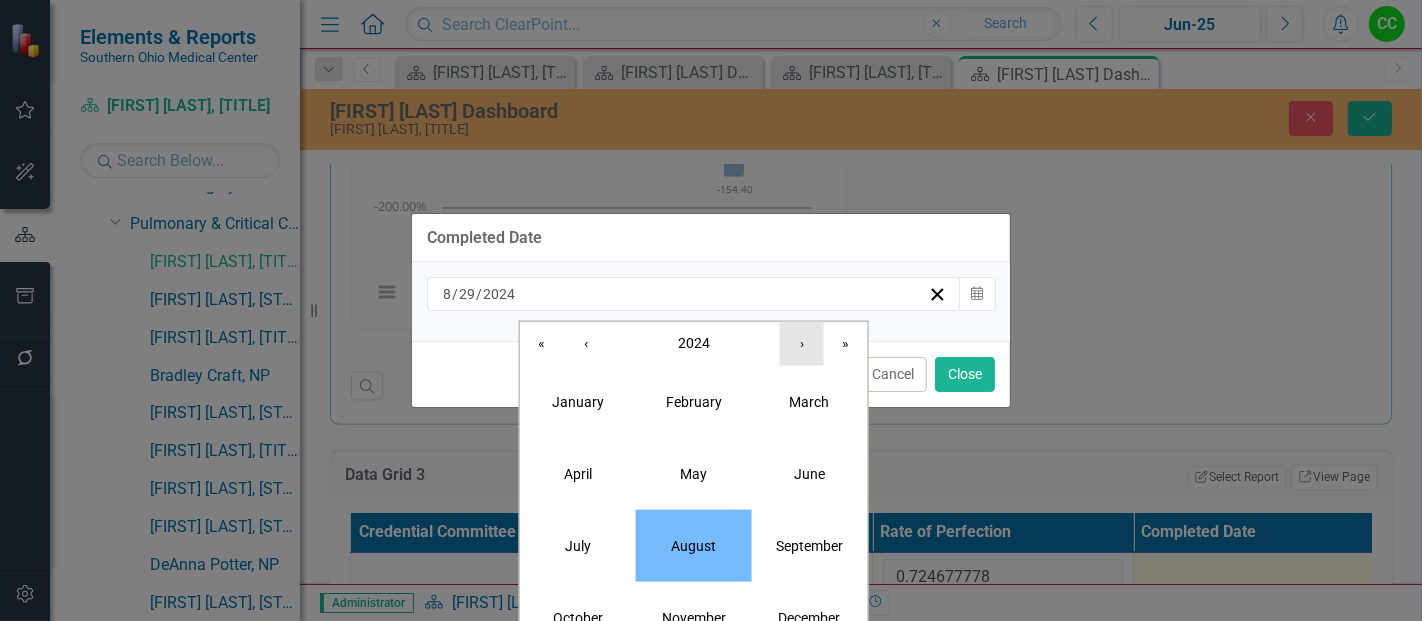 click on "›" at bounding box center (802, 343) 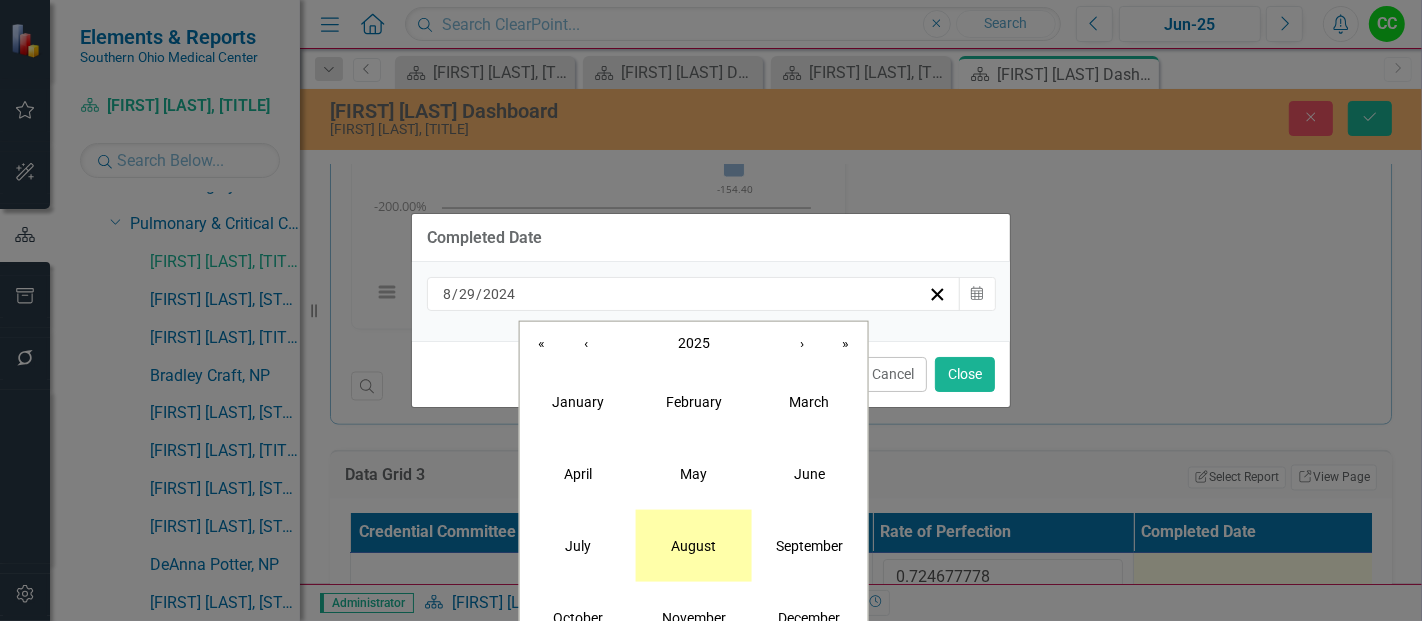 click on "August" at bounding box center [694, 545] 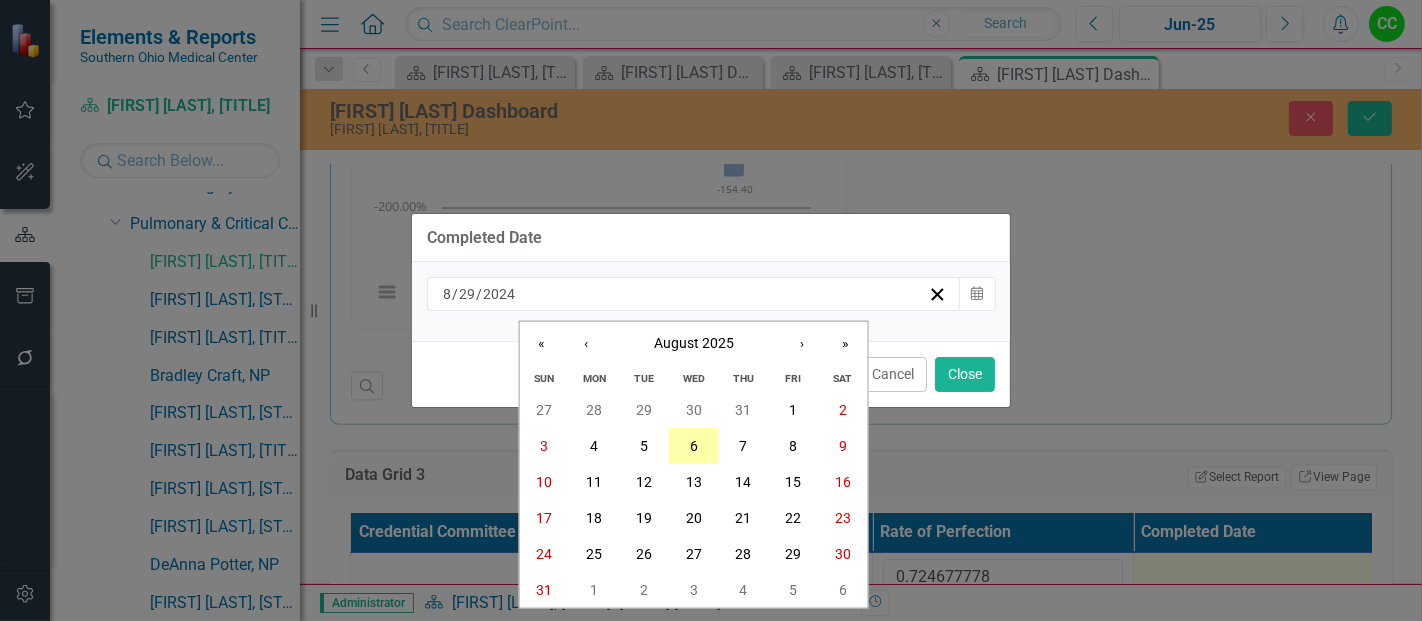 click on "6" at bounding box center (694, 446) 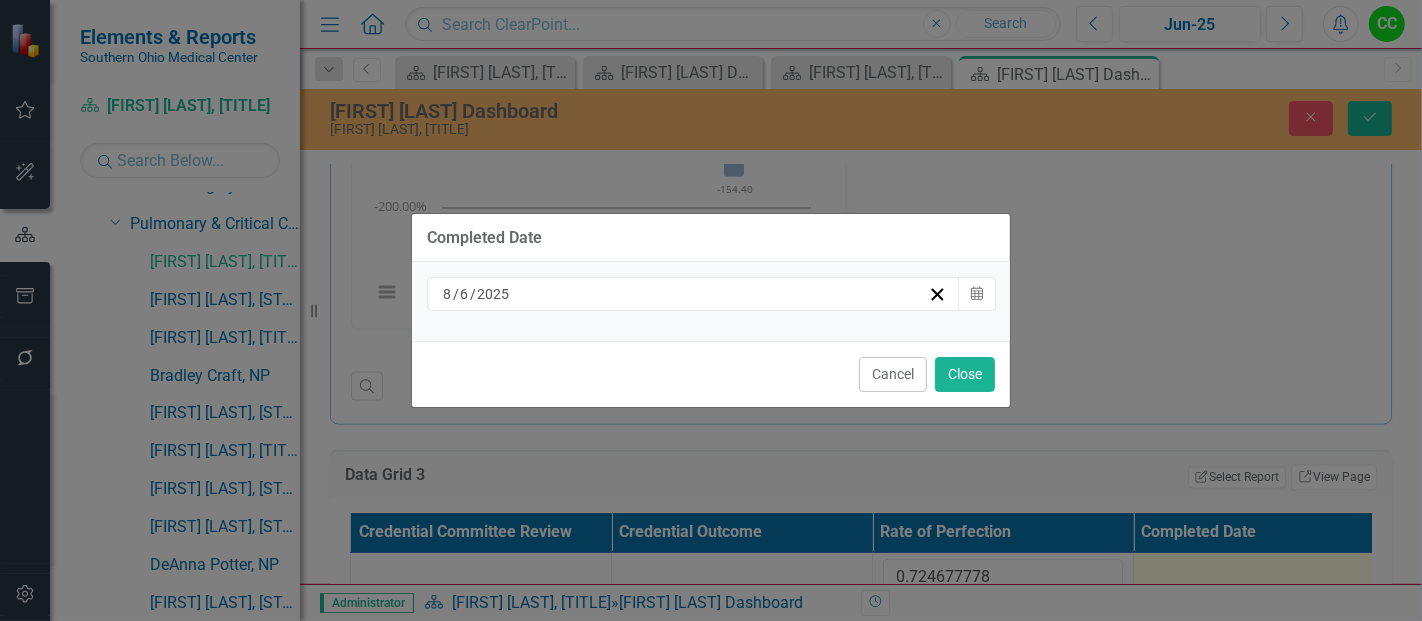 click on "Cancel Close" at bounding box center (711, 374) 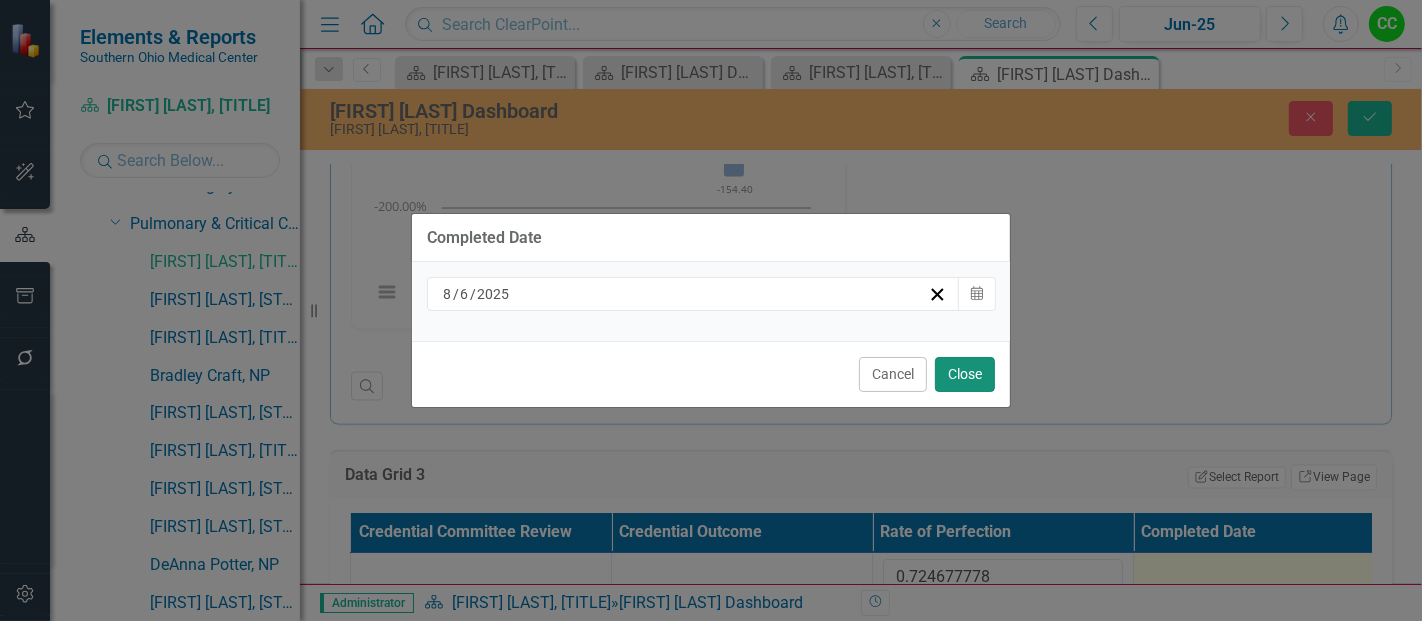 click on "Close" at bounding box center [965, 374] 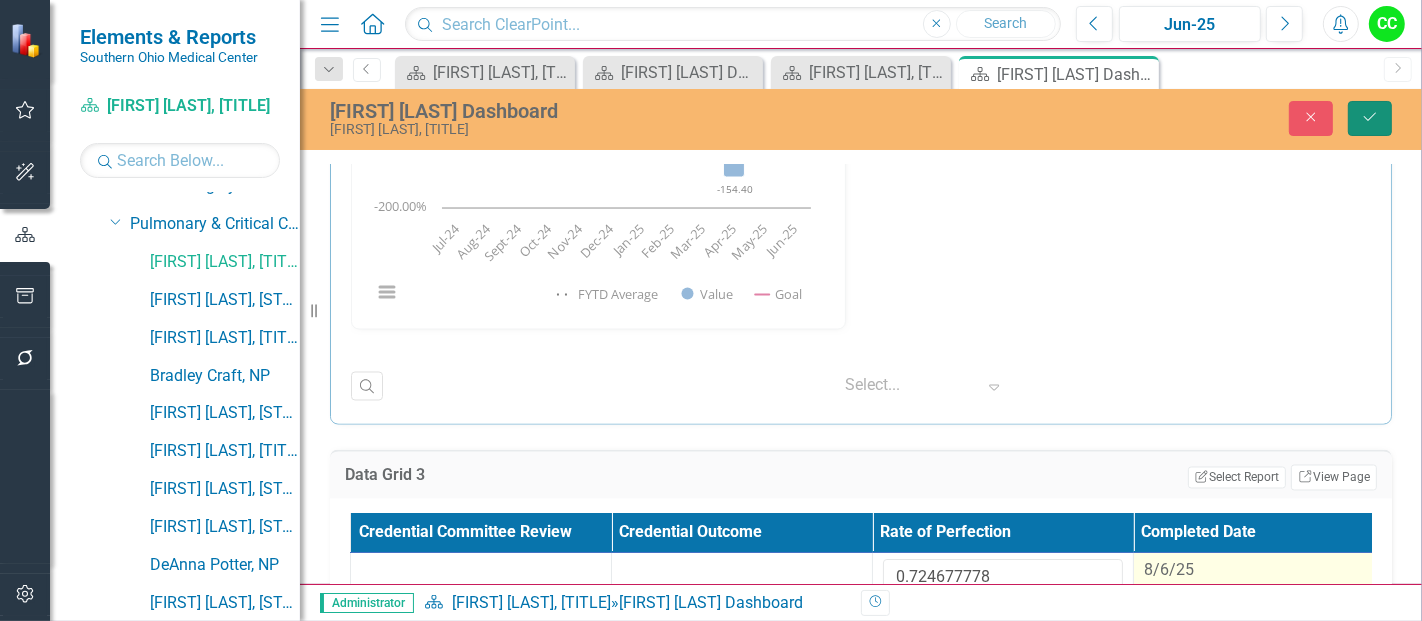 click on "Save" at bounding box center [1370, 118] 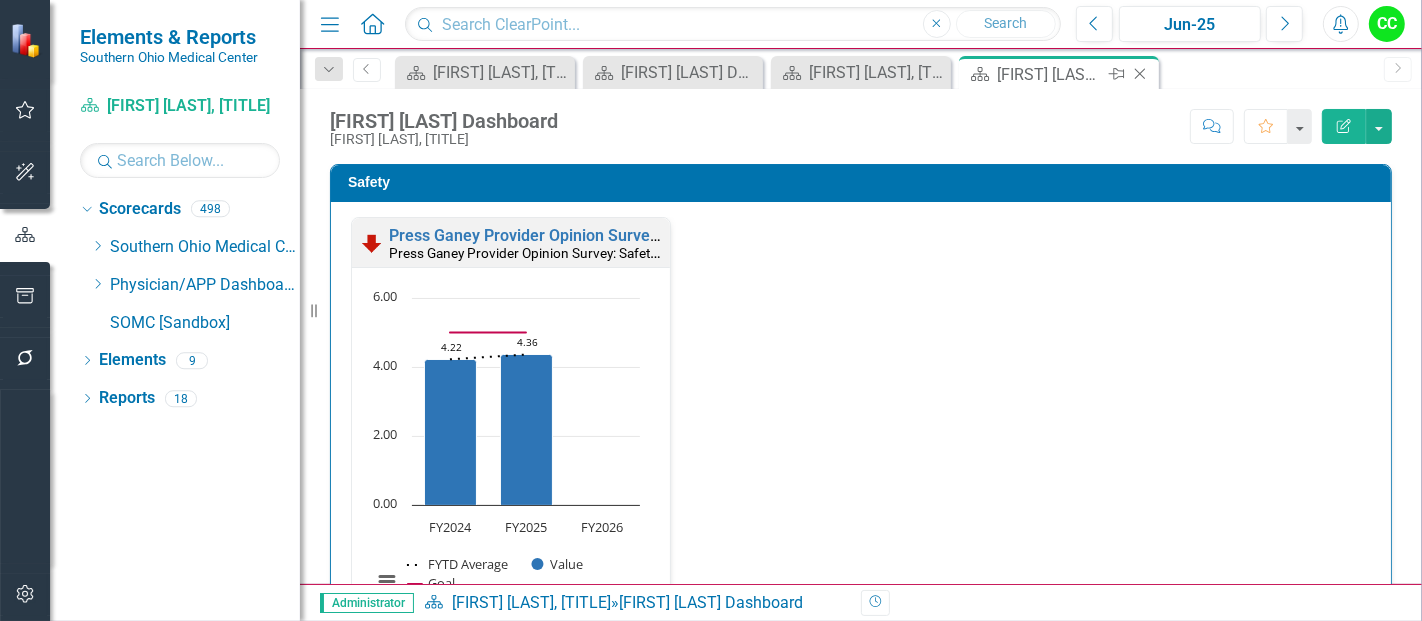 scroll, scrollTop: 0, scrollLeft: 0, axis: both 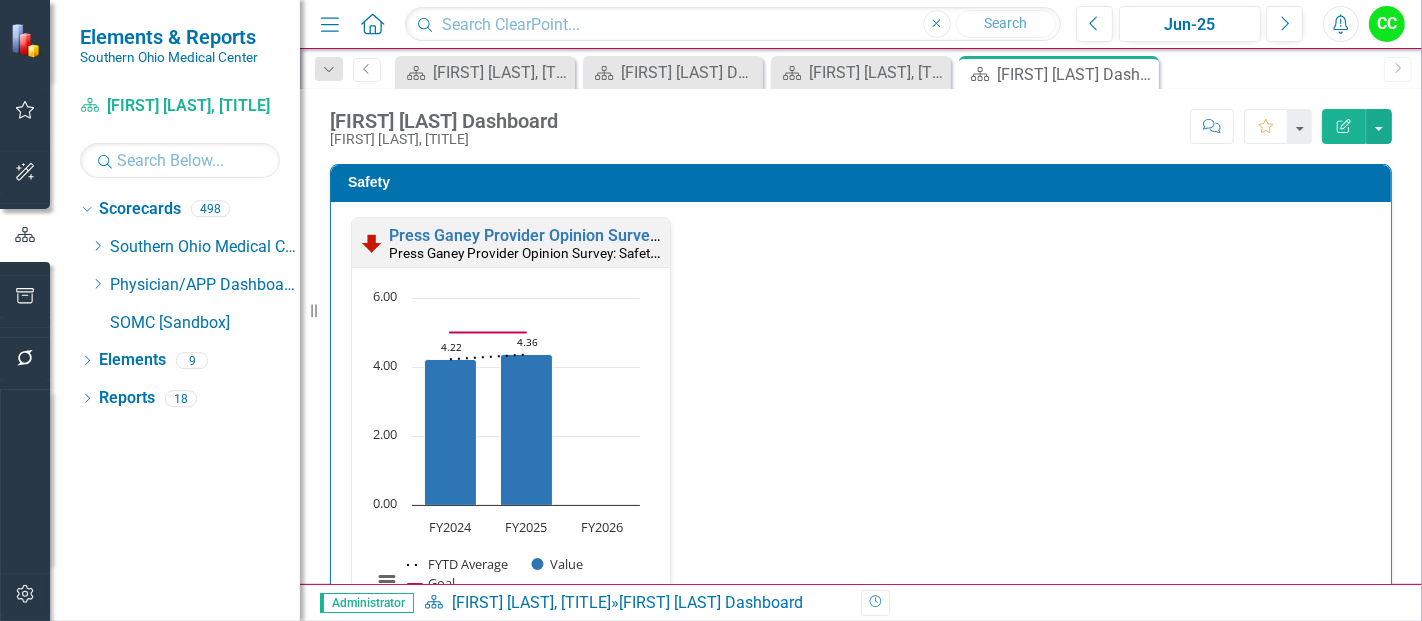 click on "Close" 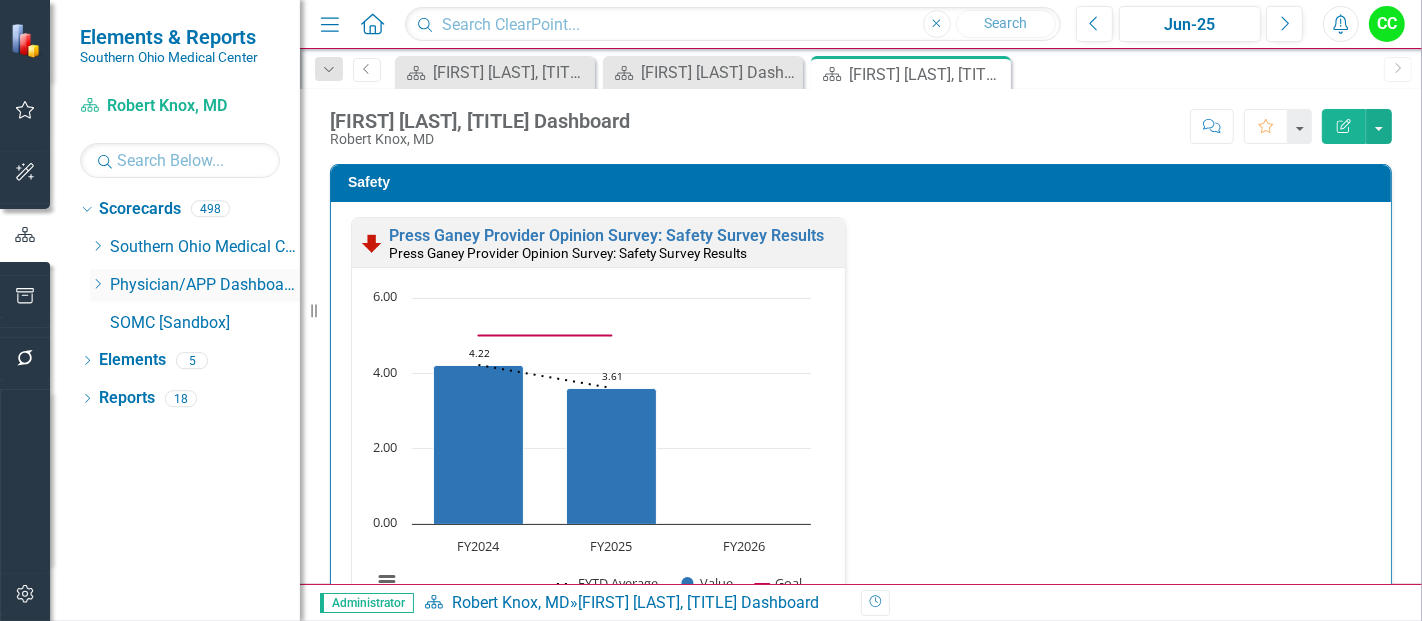 click on "Dropdown" 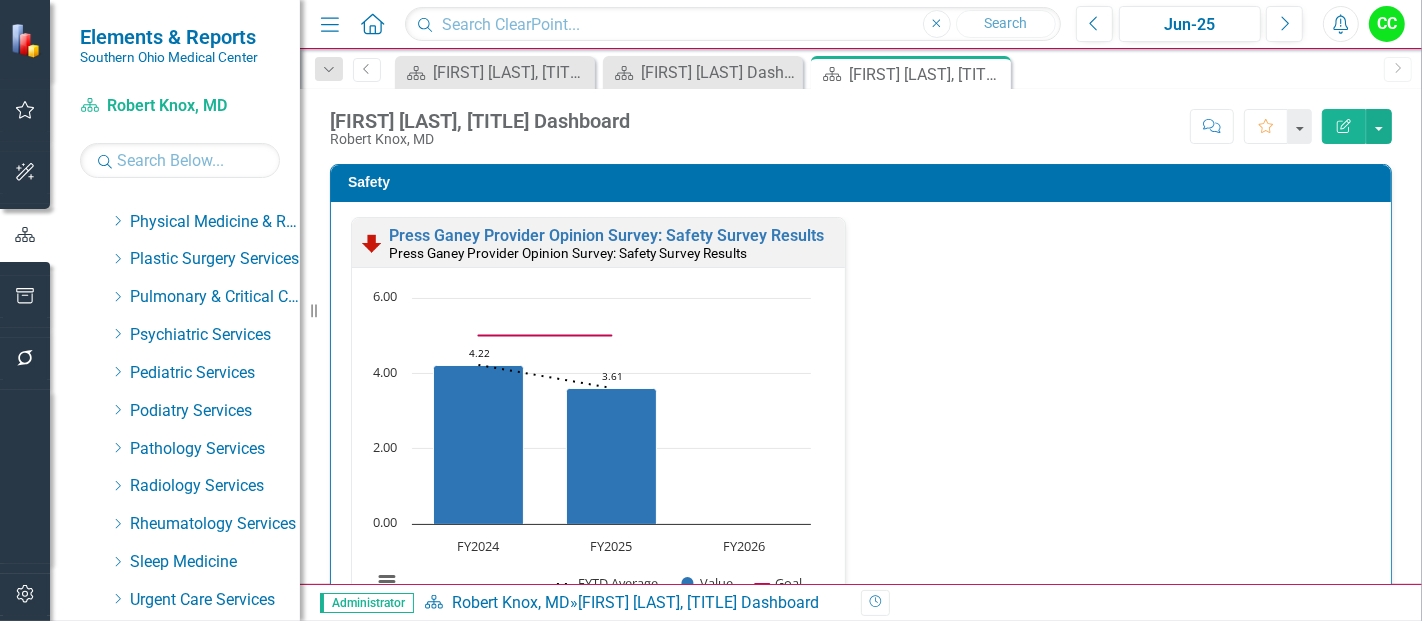 scroll, scrollTop: 822, scrollLeft: 0, axis: vertical 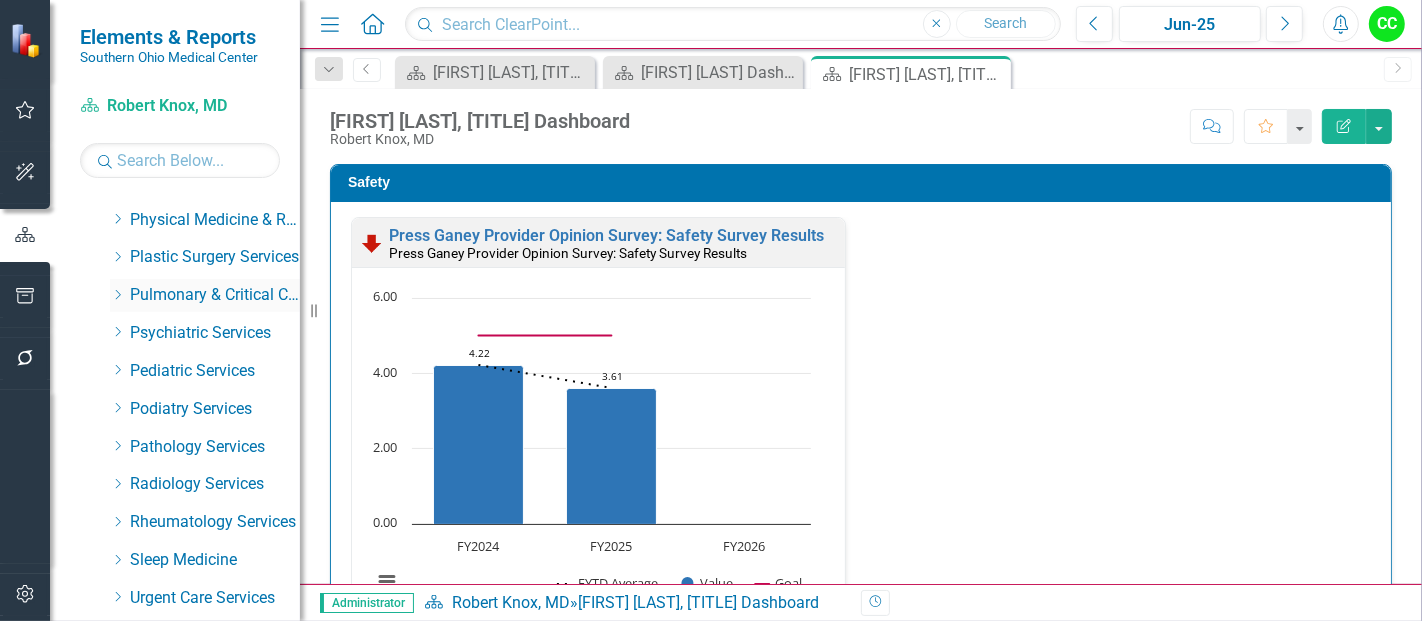 click on "Dropdown" 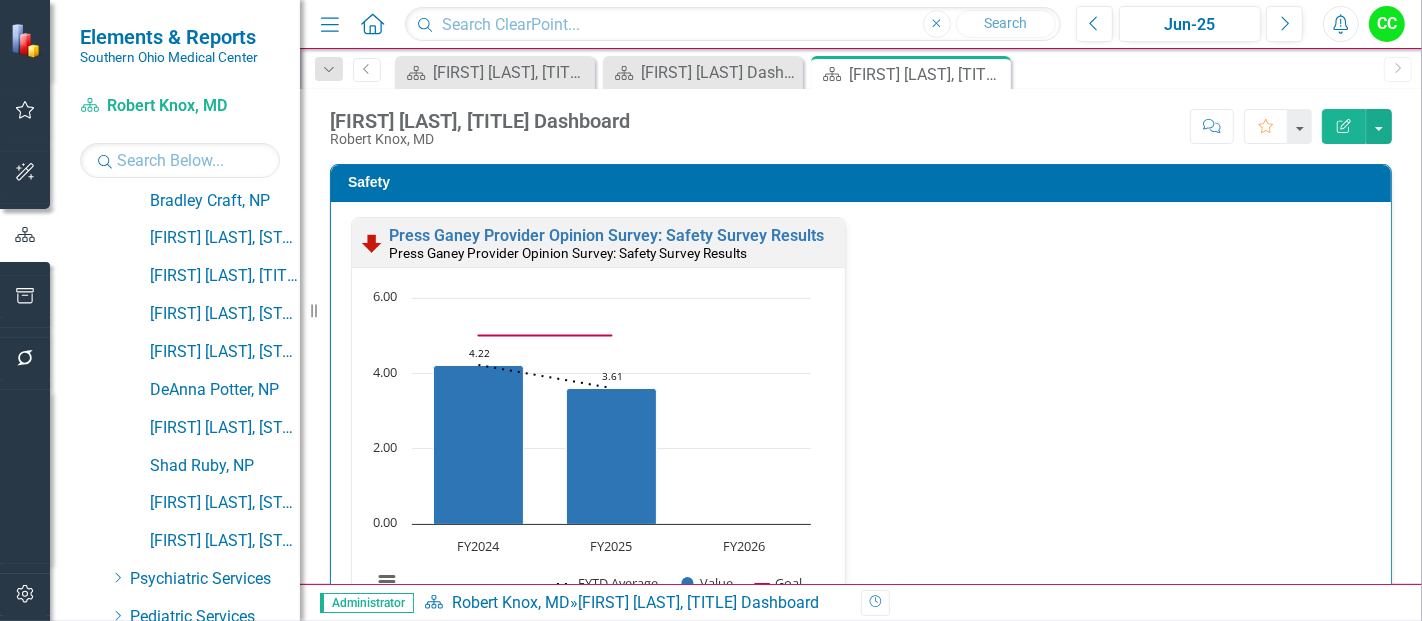 scroll, scrollTop: 1093, scrollLeft: 0, axis: vertical 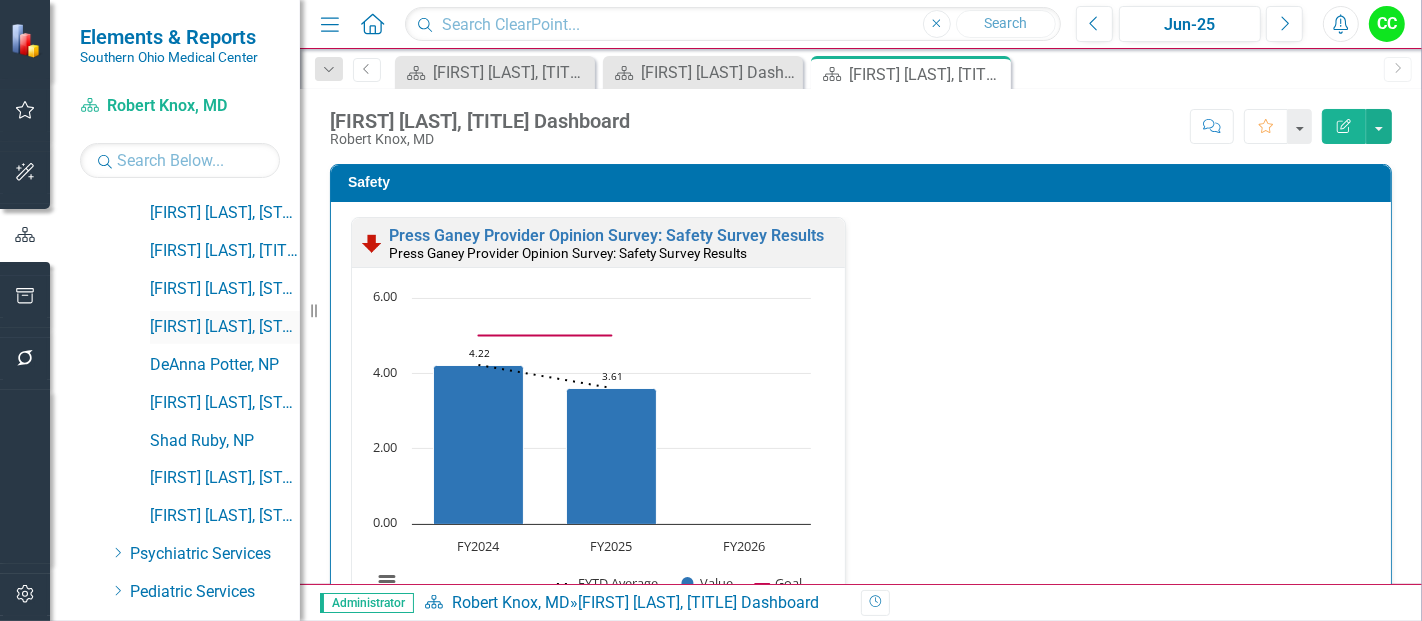 click on "[FIRST] [LAST], [TITLE]" at bounding box center (225, 327) 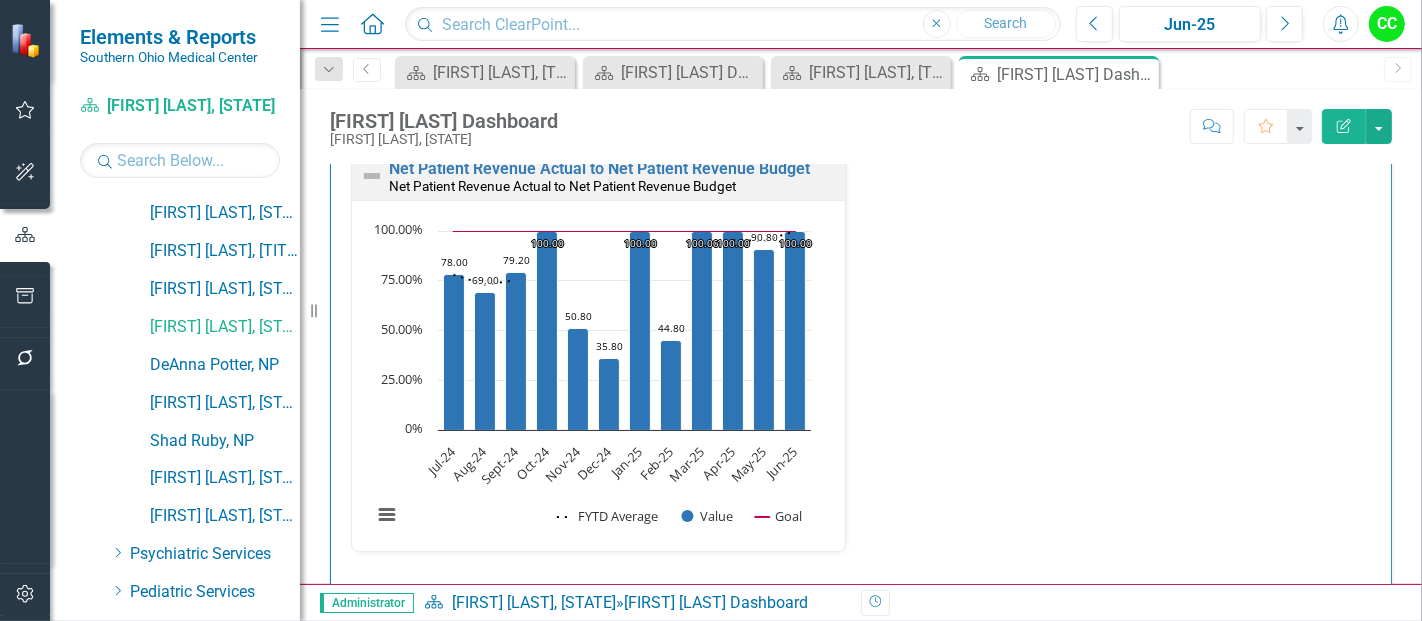scroll, scrollTop: 2968, scrollLeft: 0, axis: vertical 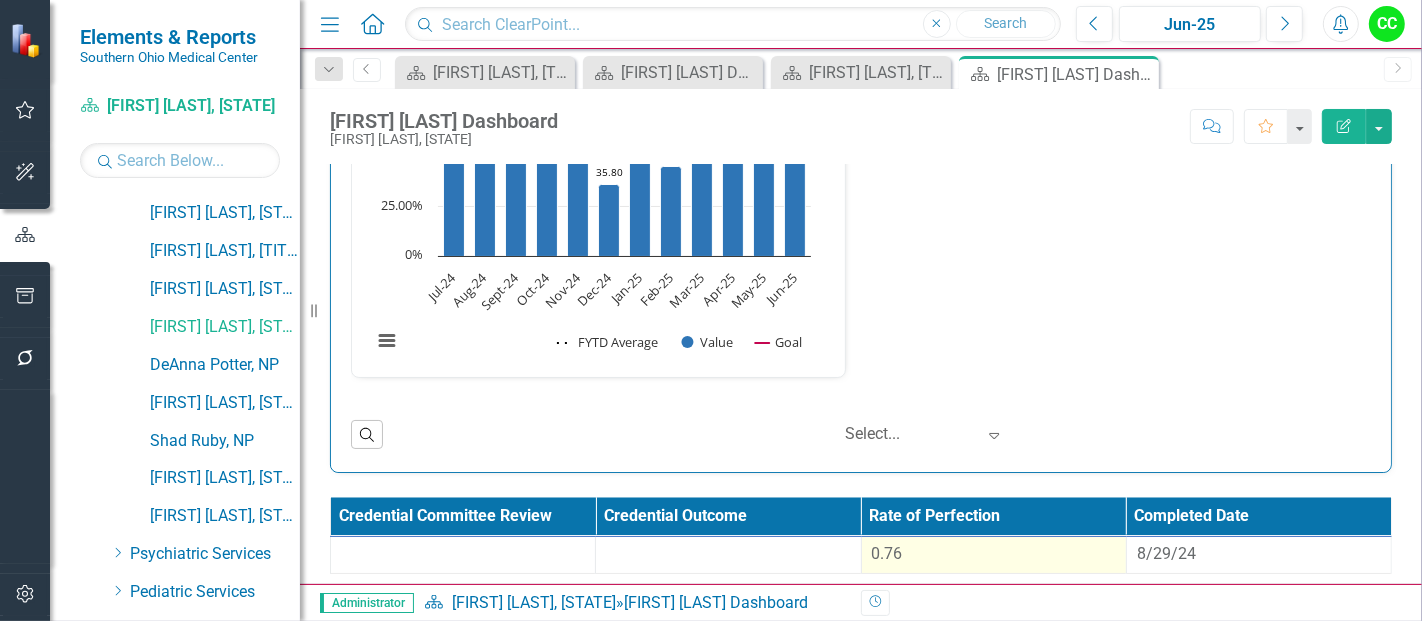 click on "0.76" at bounding box center (994, 554) 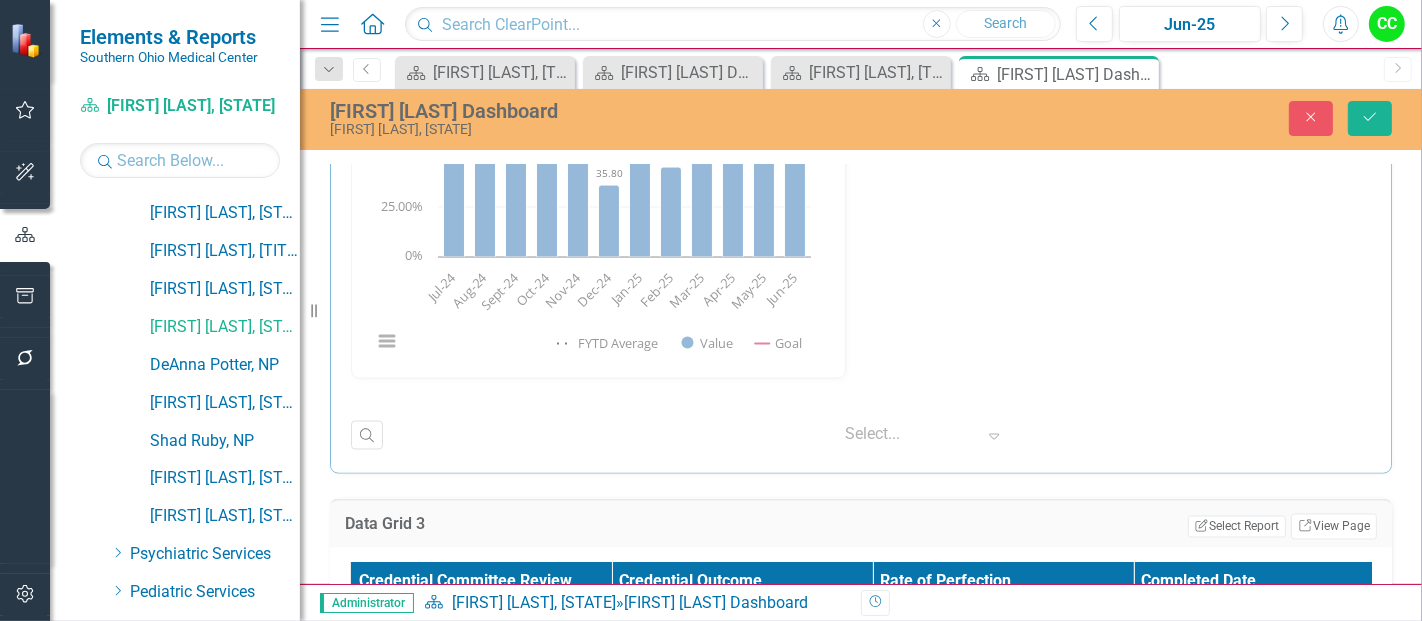 scroll, scrollTop: 3143, scrollLeft: 0, axis: vertical 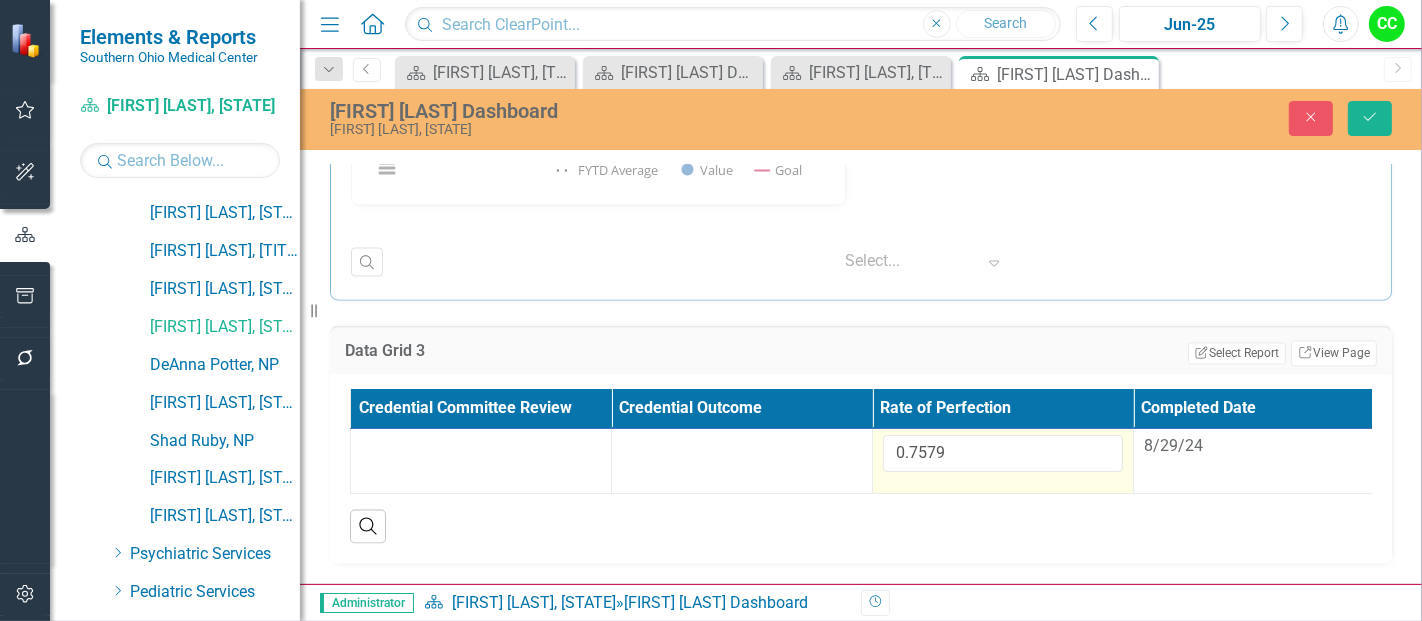 click on "0.7579" at bounding box center (1003, 461) 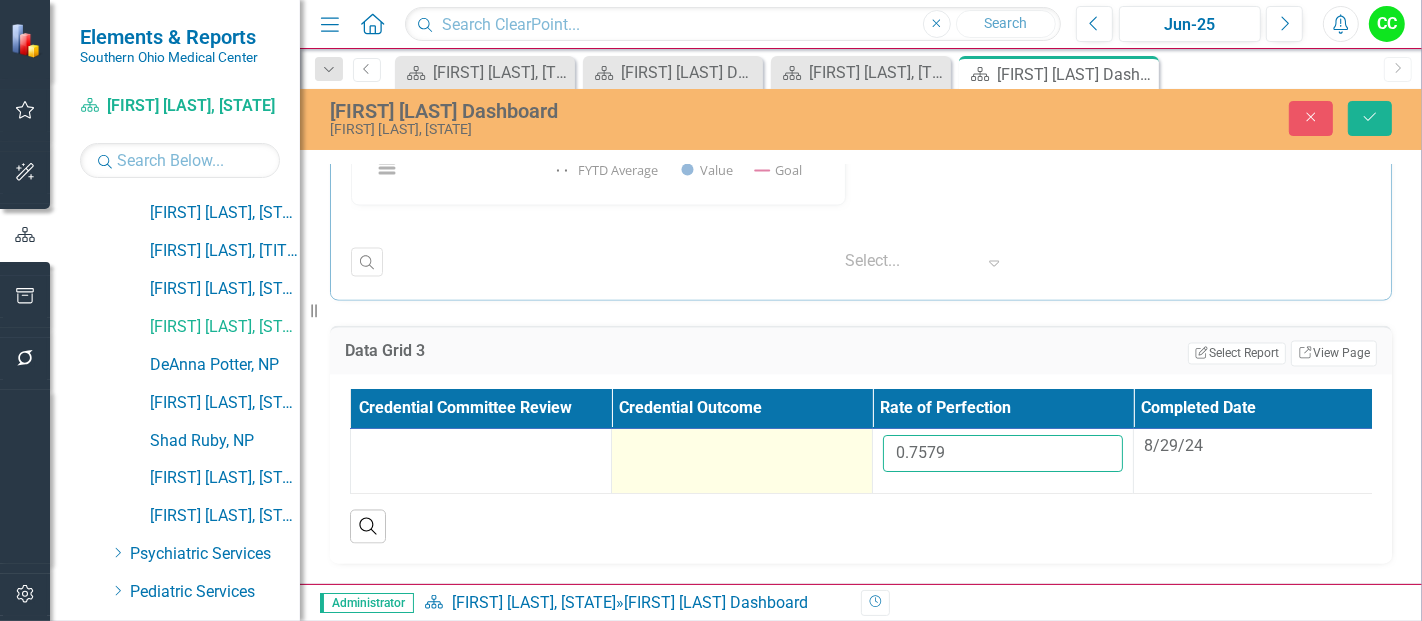 drag, startPoint x: 971, startPoint y: 430, endPoint x: 822, endPoint y: 451, distance: 150.4726 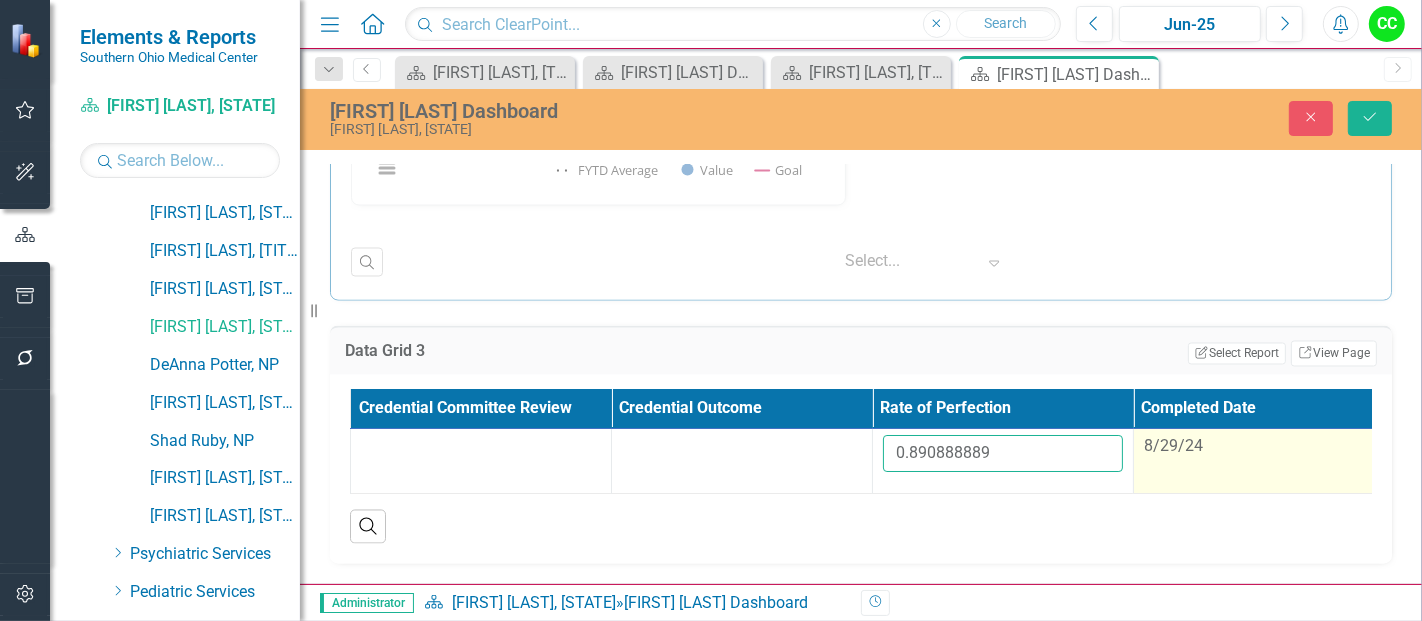 type on "0.890888889" 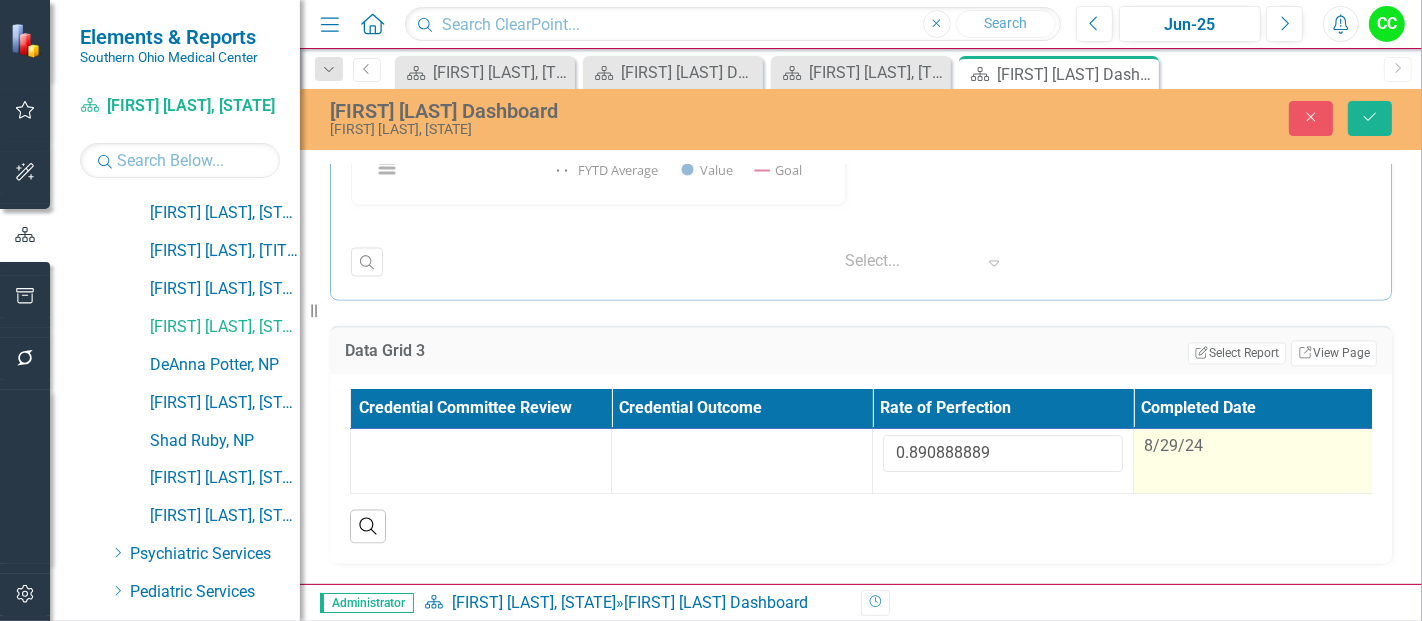 click on "8/29/24" at bounding box center [1264, 447] 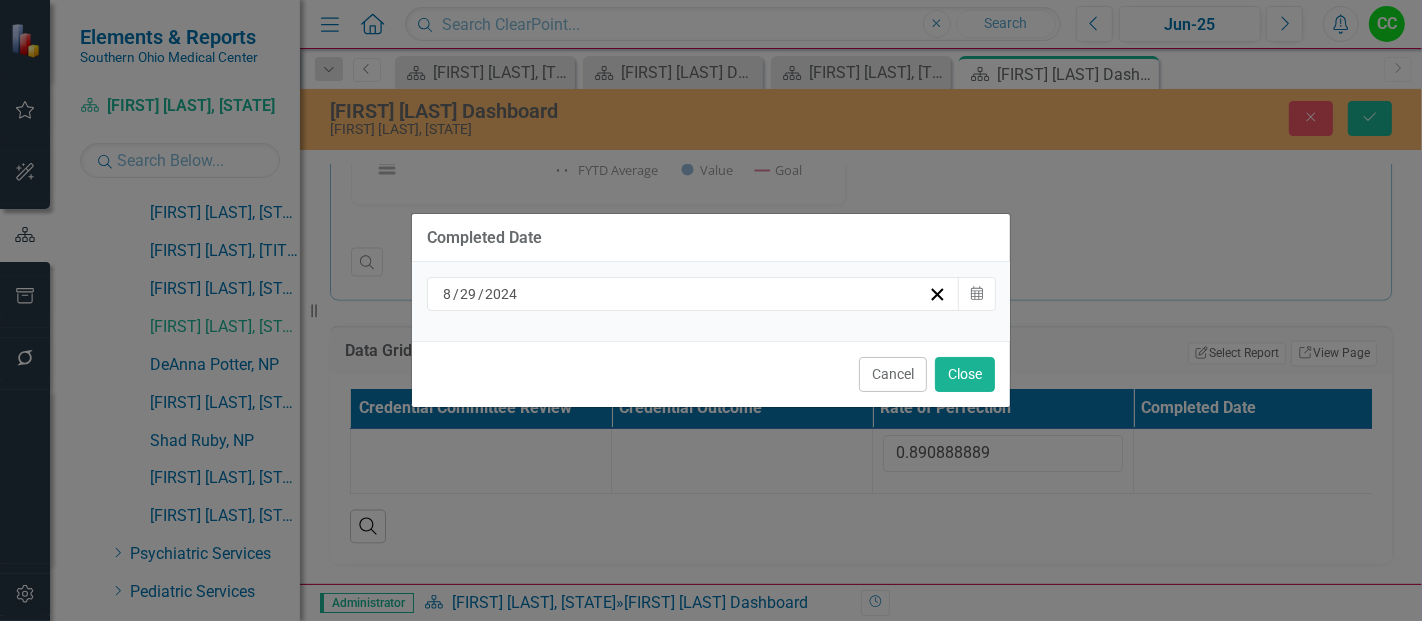 click on "8 / 29 / 2024" at bounding box center (684, 294) 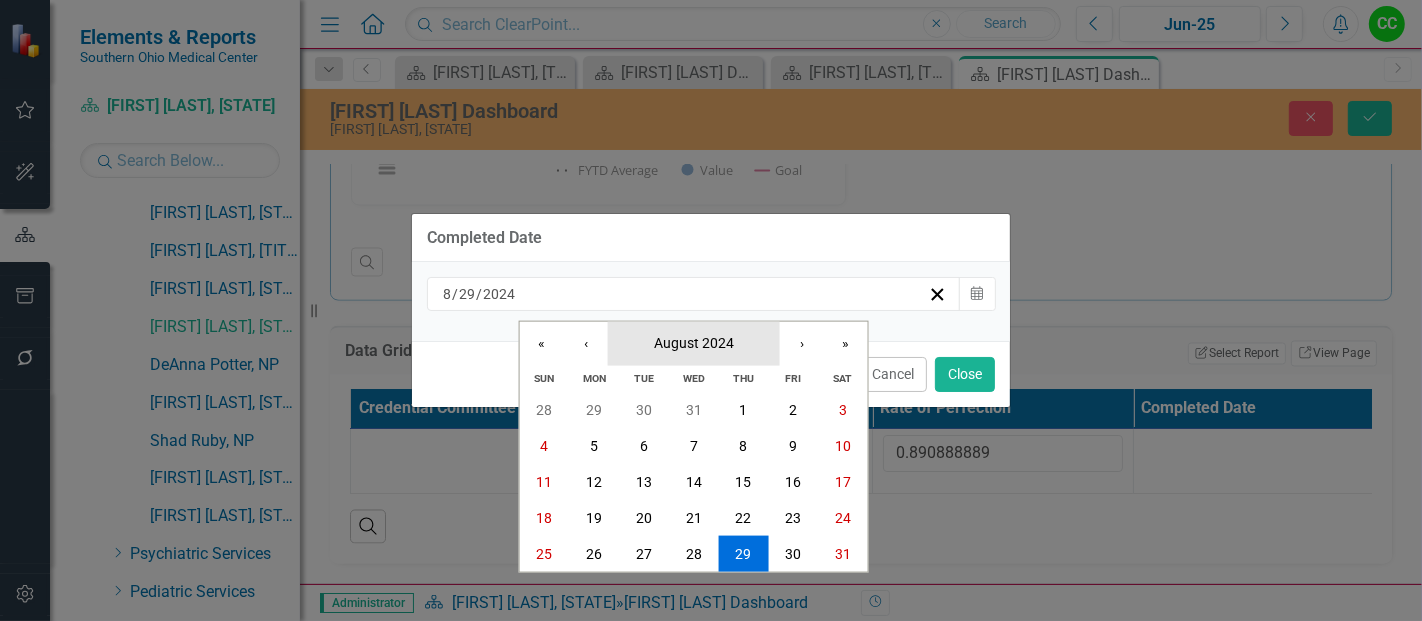 click on "August 2024" at bounding box center [694, 342] 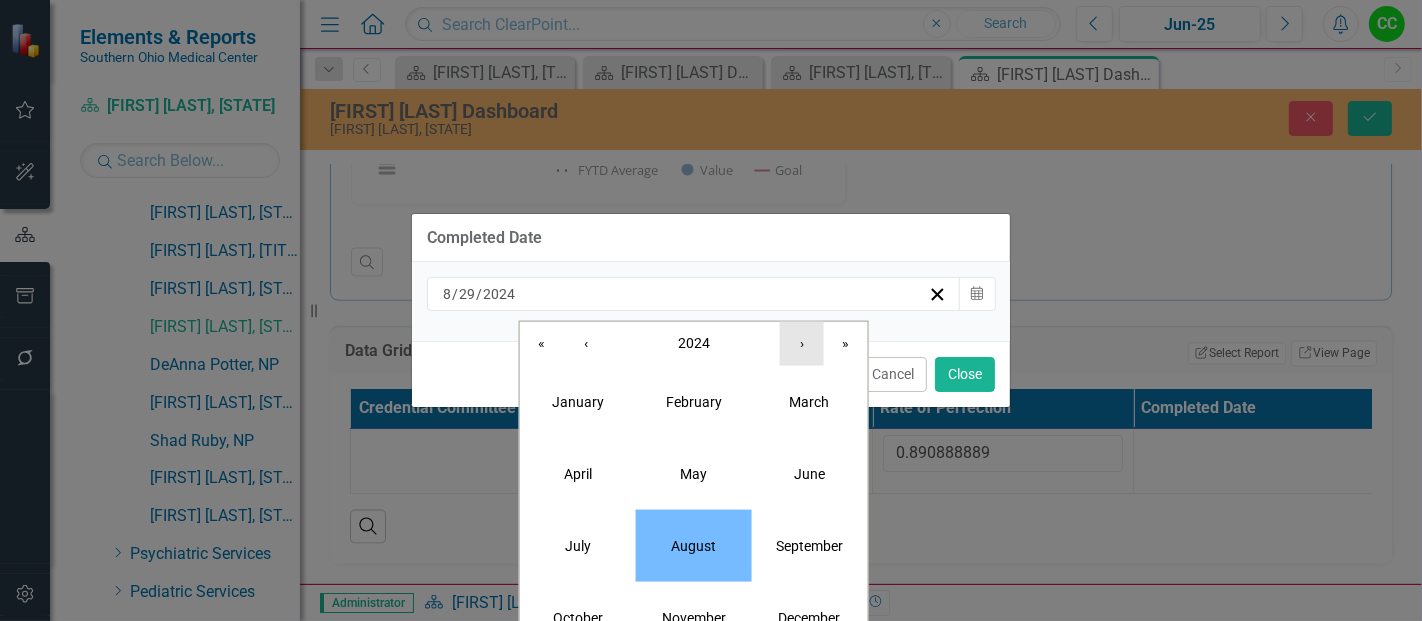 click on "›" at bounding box center [802, 343] 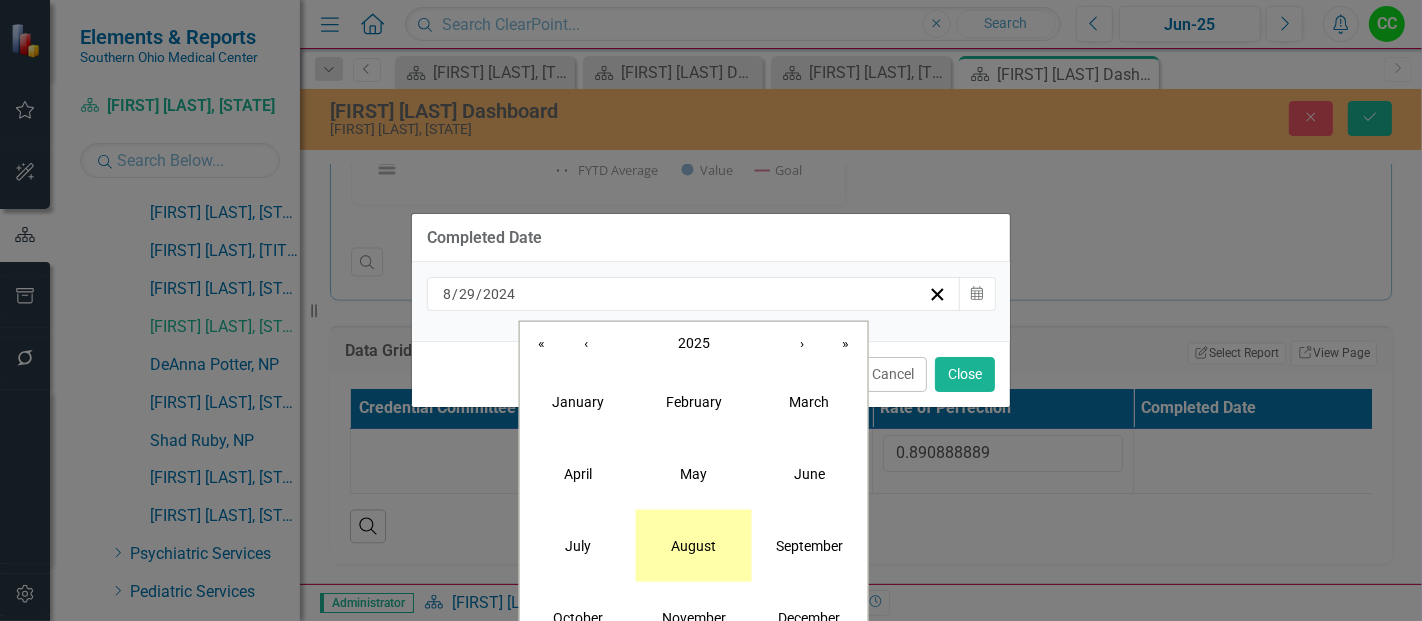 click on "August" at bounding box center [693, 545] 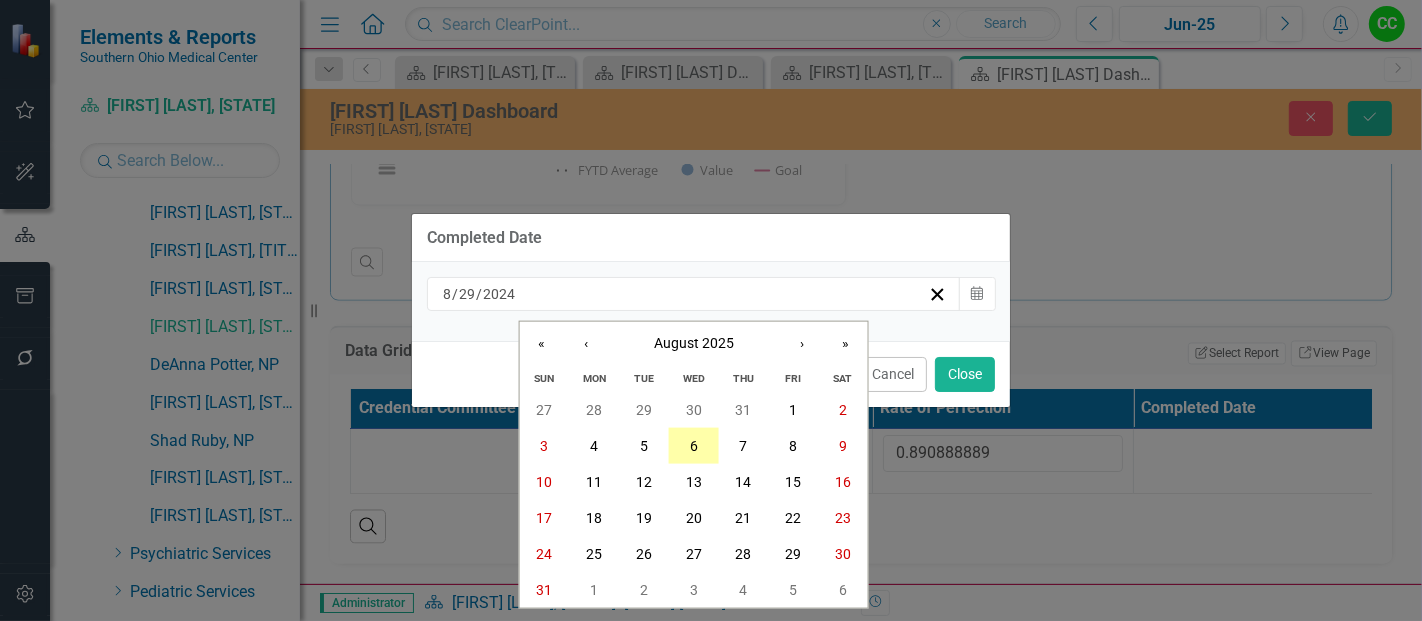 click on "6" at bounding box center [694, 446] 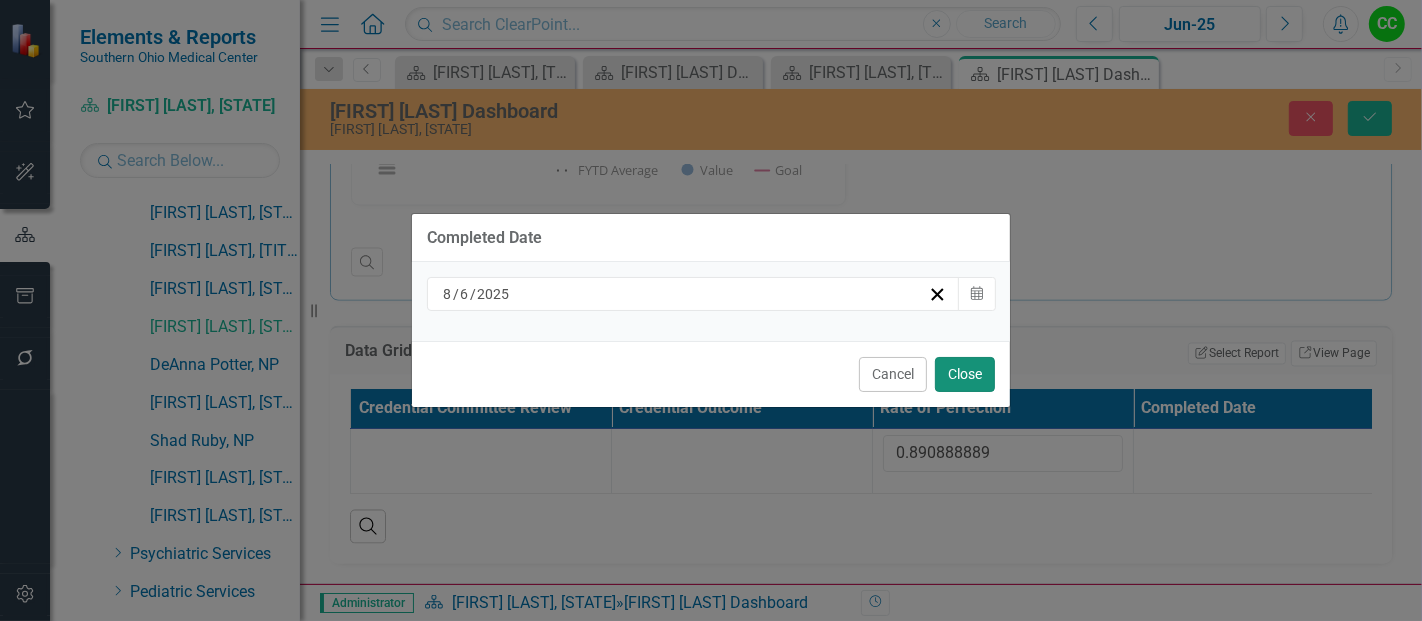 click on "Close" at bounding box center (965, 374) 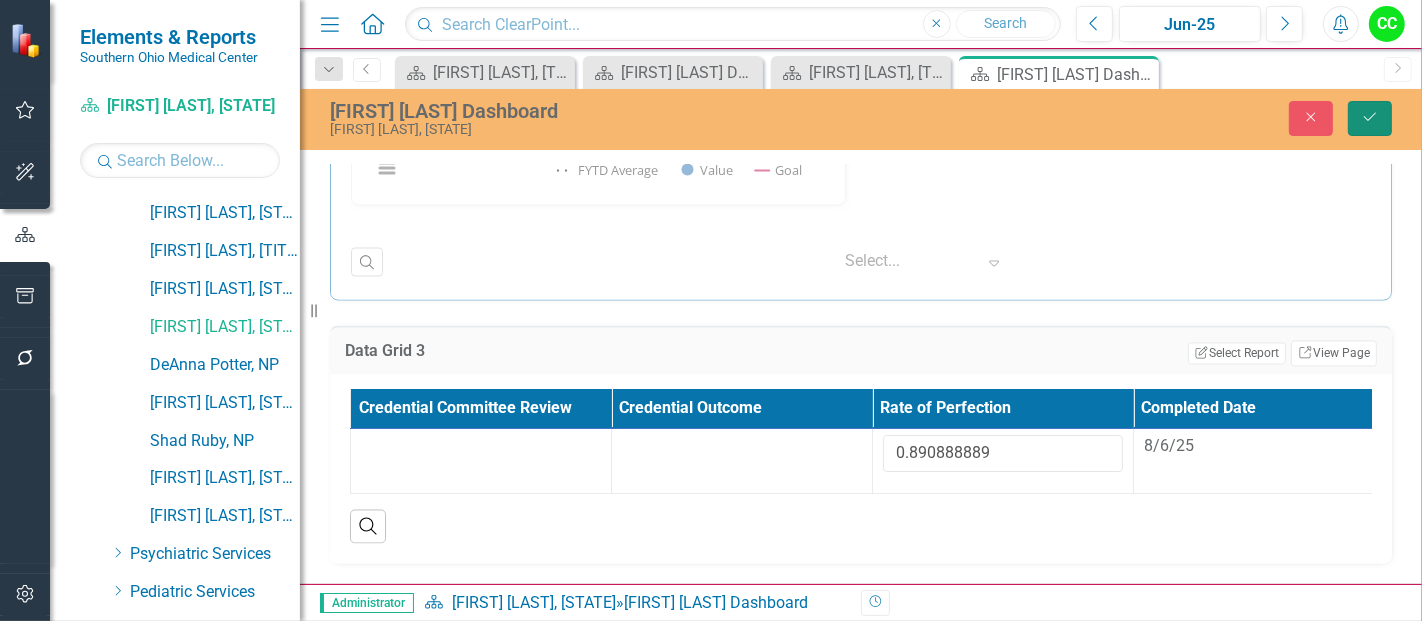 click on "Save" 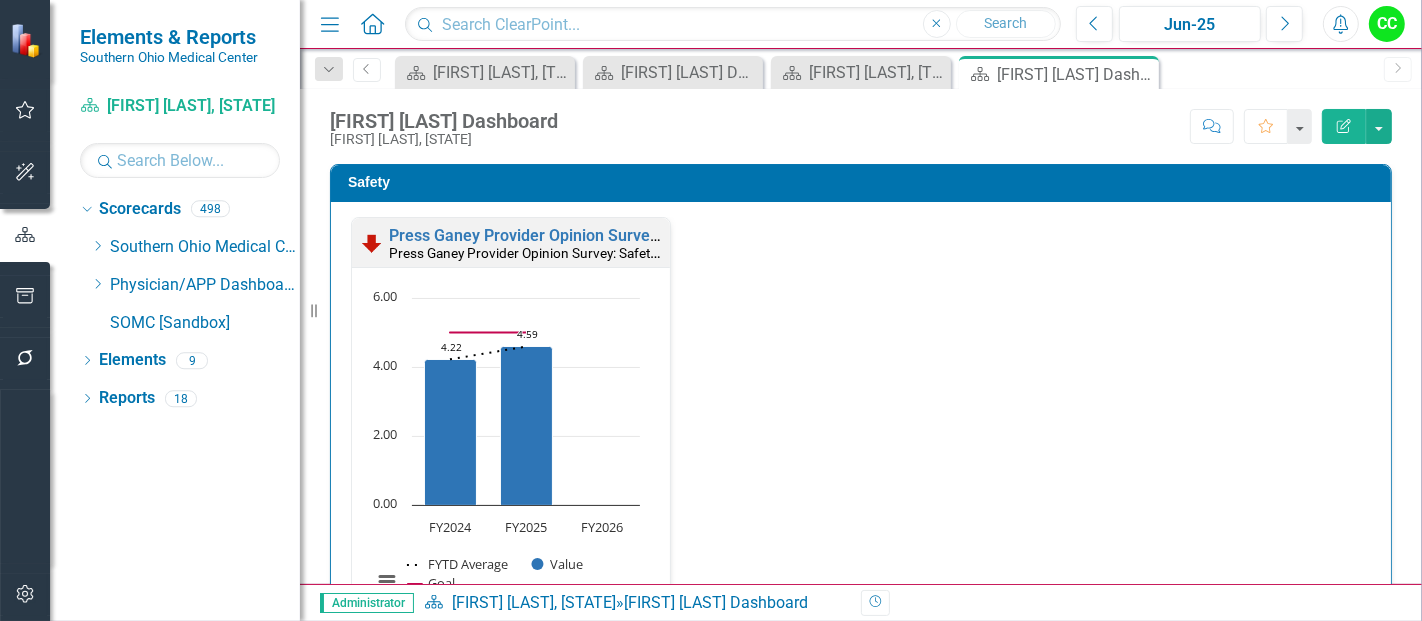scroll, scrollTop: 0, scrollLeft: 0, axis: both 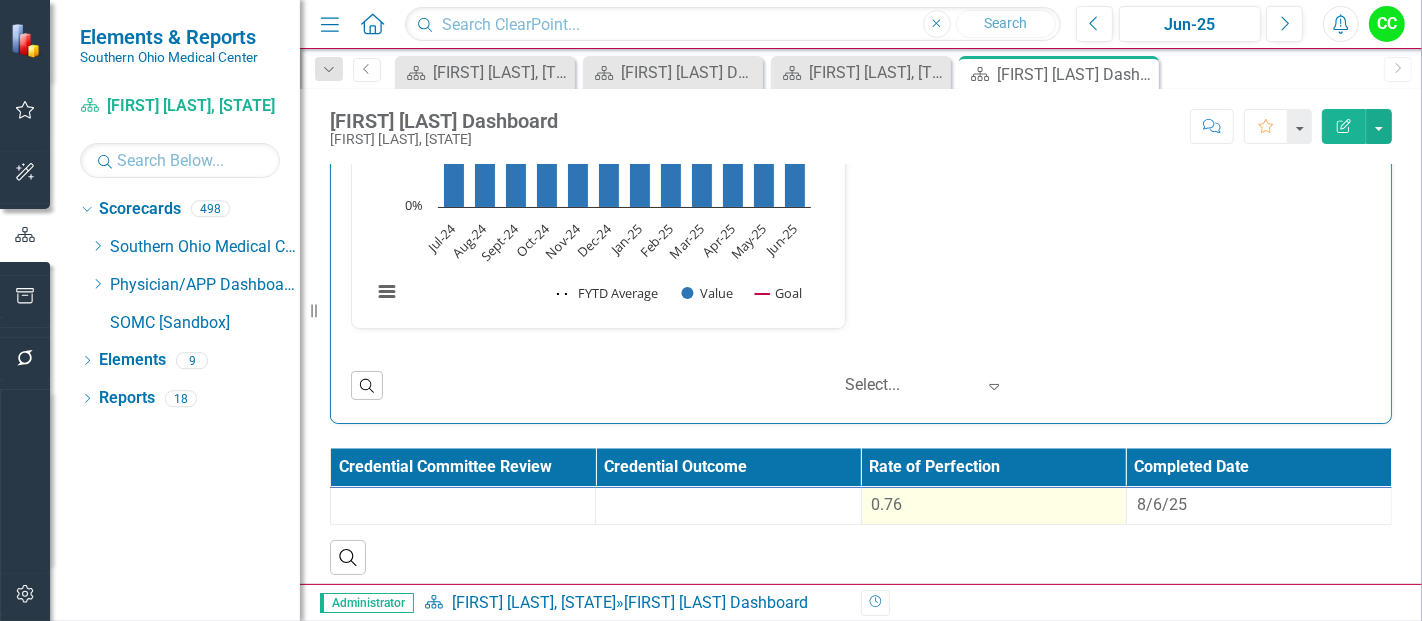 click on "0.76" at bounding box center (994, 505) 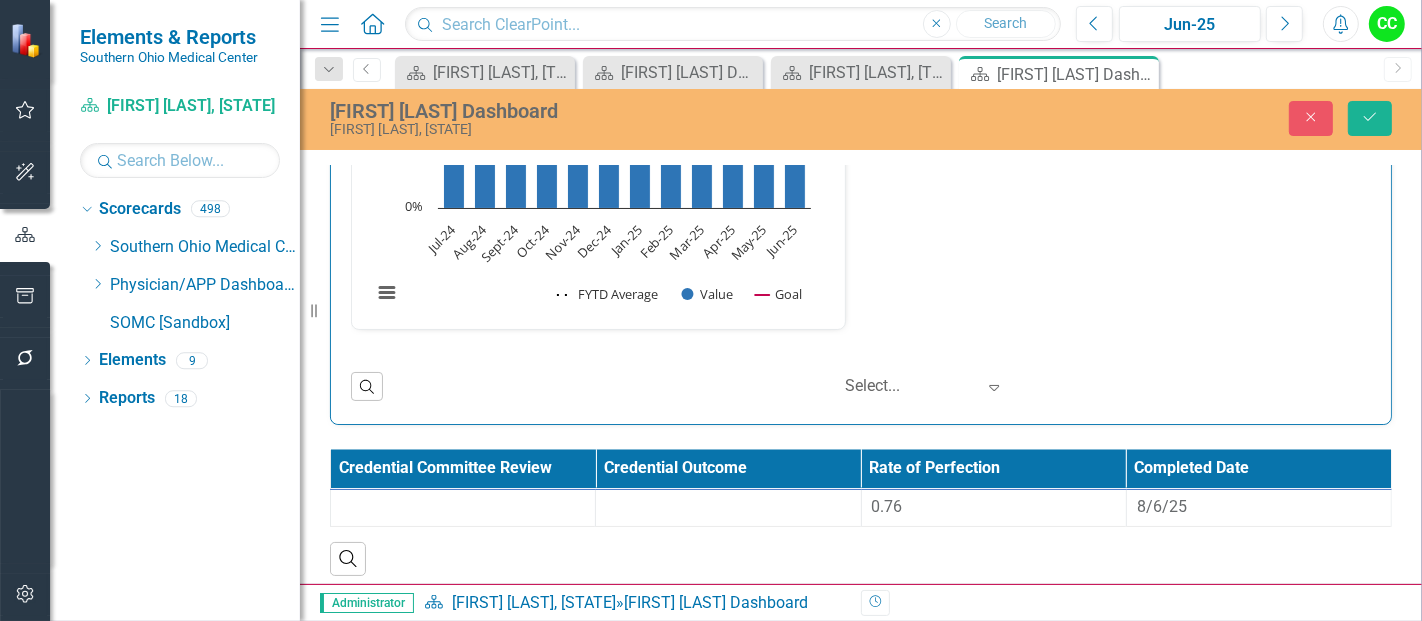 drag, startPoint x: 929, startPoint y: 562, endPoint x: 914, endPoint y: 530, distance: 35.341194 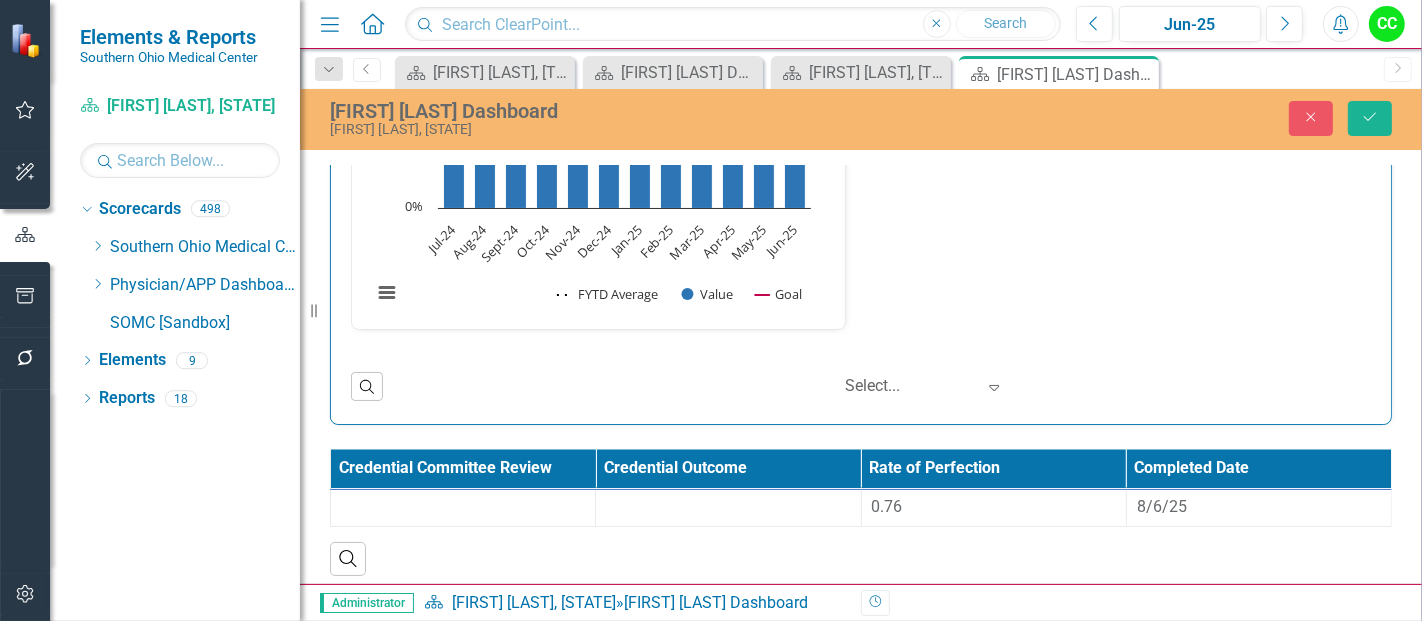 click on "Search" at bounding box center [861, 551] 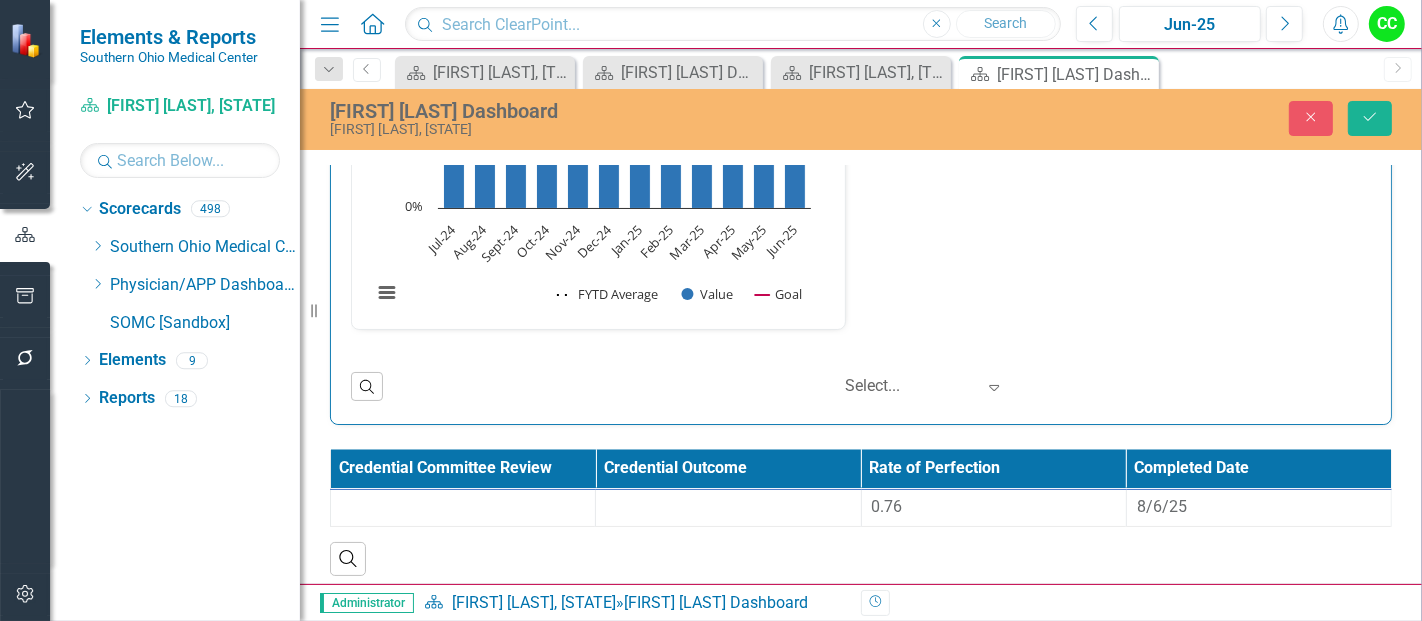 click on "Search" at bounding box center [861, 551] 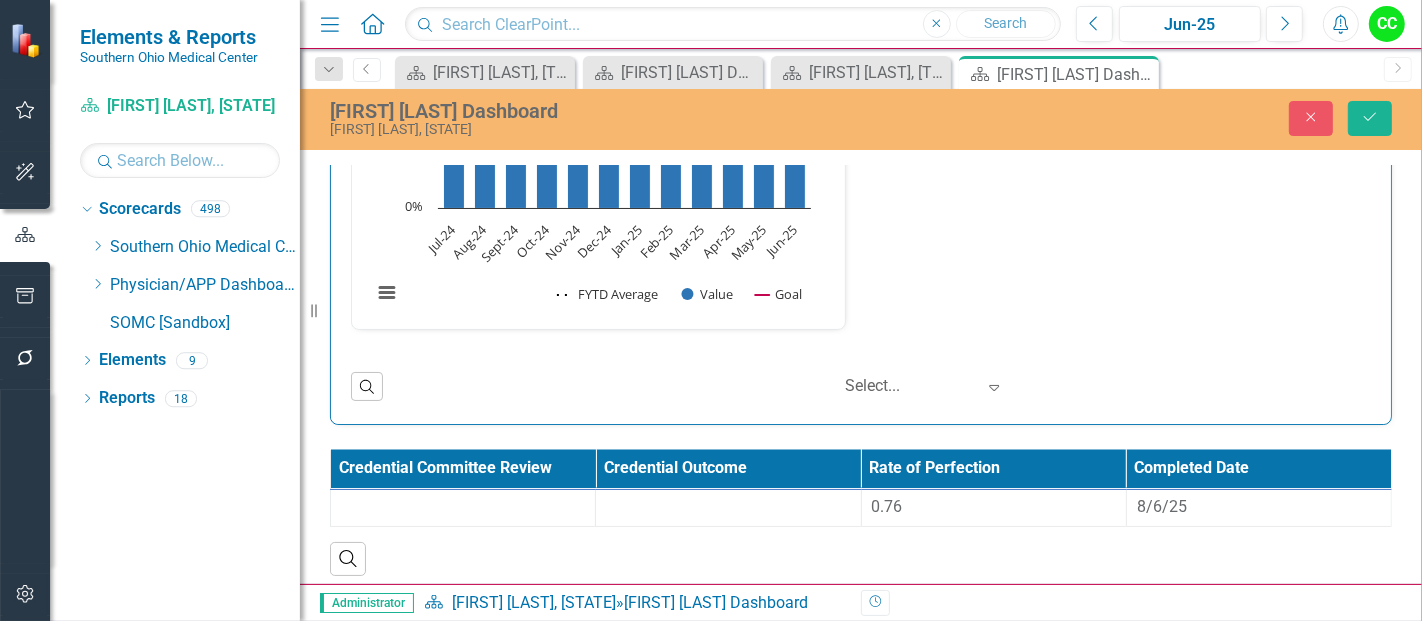 click on "Search" at bounding box center (861, 551) 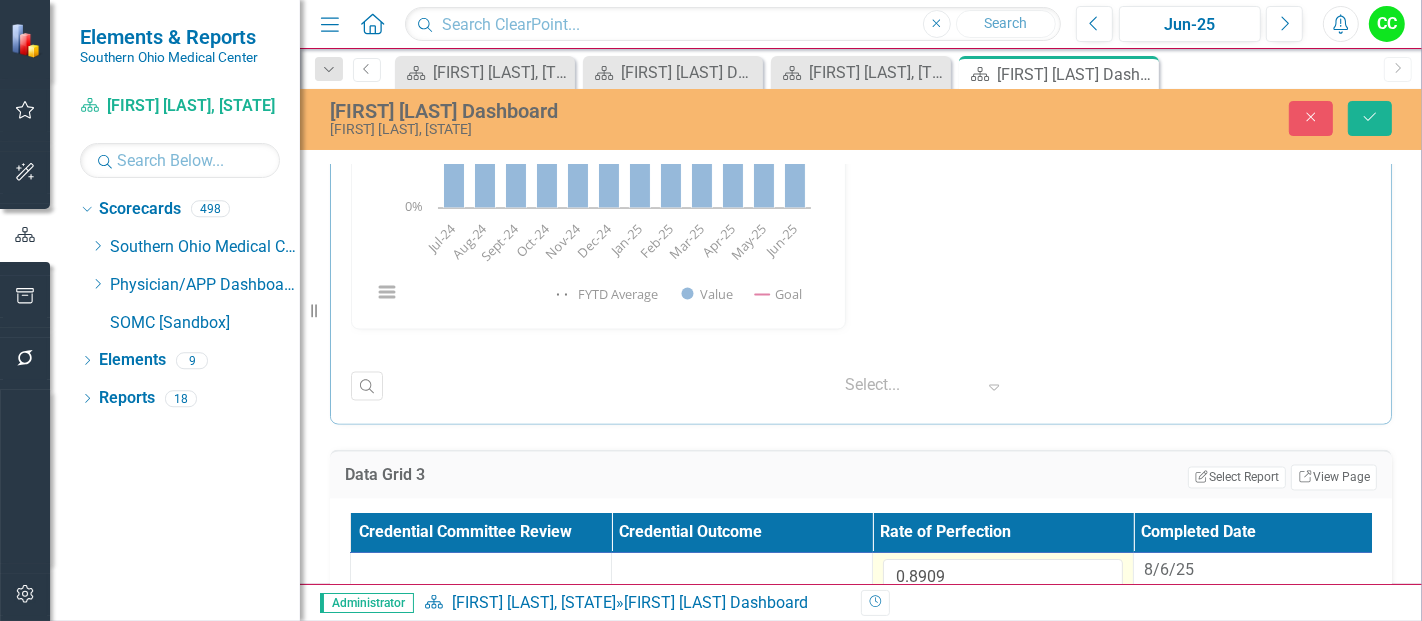 scroll, scrollTop: 3118, scrollLeft: 0, axis: vertical 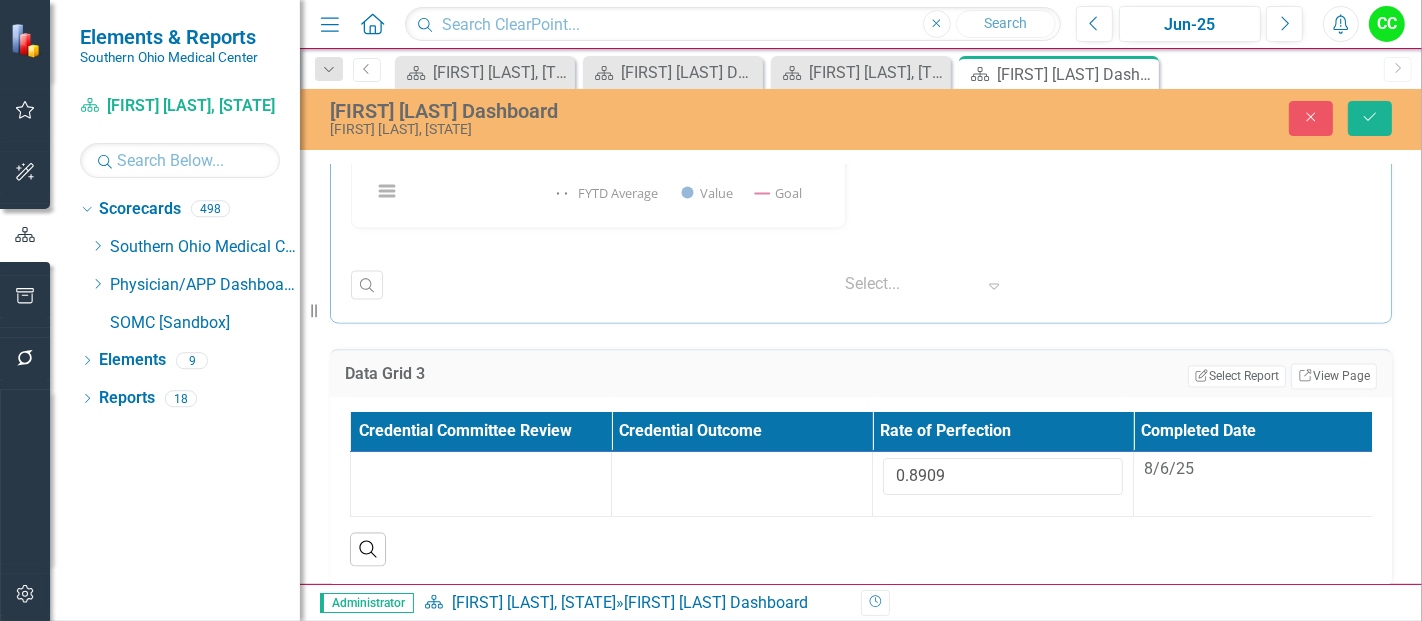 click on "Finance Net Patient Revenue Actual to Net Patient Revenue Budget Net Patient Revenue Actual to Net Patient Revenue Budget Loading... Chart Combination chart with 3 data series. Net Patient Revenue Actual to Net Patient Revenue Budget (Chart Type: Line Chart)
Plot Bands
Jul-24
FYTD Average: 78.00%	Value: 78.00	Goal: 100.00
Aug-24
FYTD Average: 73.10%	Value: 69.00	Goal: 100.00
Sept-24
FYTD Average: 75.20%	Value: 79.20	Goal: 100.00
Oct-24
FYTD Average: No Value	Value: 100.00	Goal: 100.00
Nov-24
FYTD Average: No Value	Value: 50.80	Goal: 100.00
Dec-24
FYTD Average: No Value	Value: 35.80	Goal: 100.00
Jan-25
FYTD Average: No Value	Value: 100.00	Goal: 100.00
Feb-25
FYTD Average: No Value	Value: 44.80	Goal: 100.00
Mar-25
FYTD Average: No Value	Value: 100.00	Goal: 100.00
Apr-25
FYTD Average: 95.40%	Value: 100.00	Goal: 100.00
May-25
FYTD Average: 95.00%	Value: 90.80	Goal: 100.00
Jun-25
FYTD Average: 100.00%	Value: 100.00	Goal: 100.00 The chart has 1 X axis displaying categories.  Created with Highcharts 11.4.8 78.00" at bounding box center (861, 36) 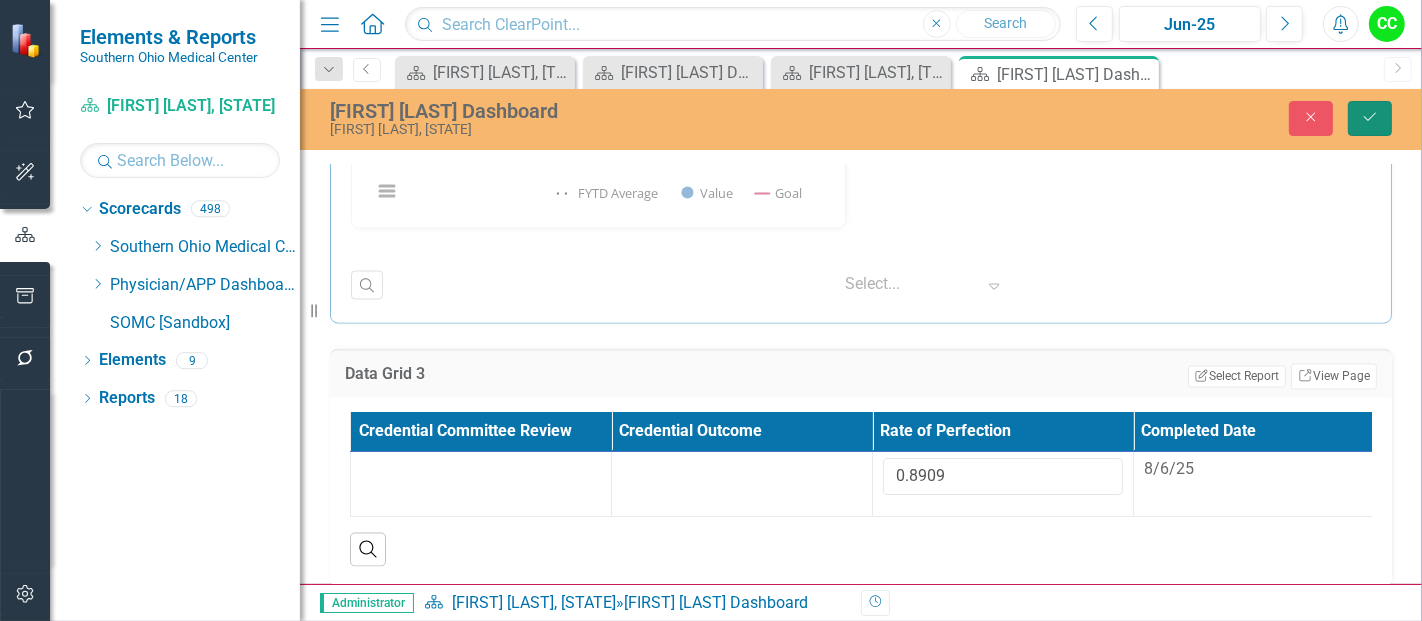 click on "Save" at bounding box center [1370, 118] 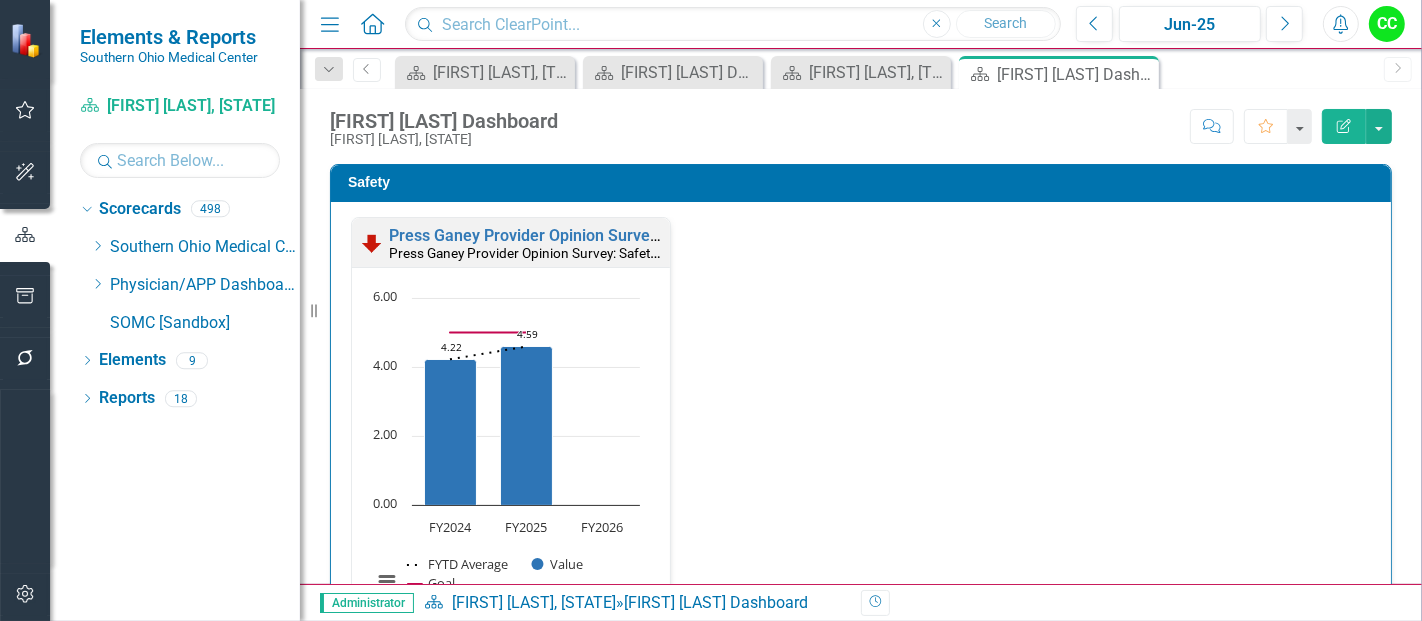 scroll, scrollTop: 1, scrollLeft: 0, axis: vertical 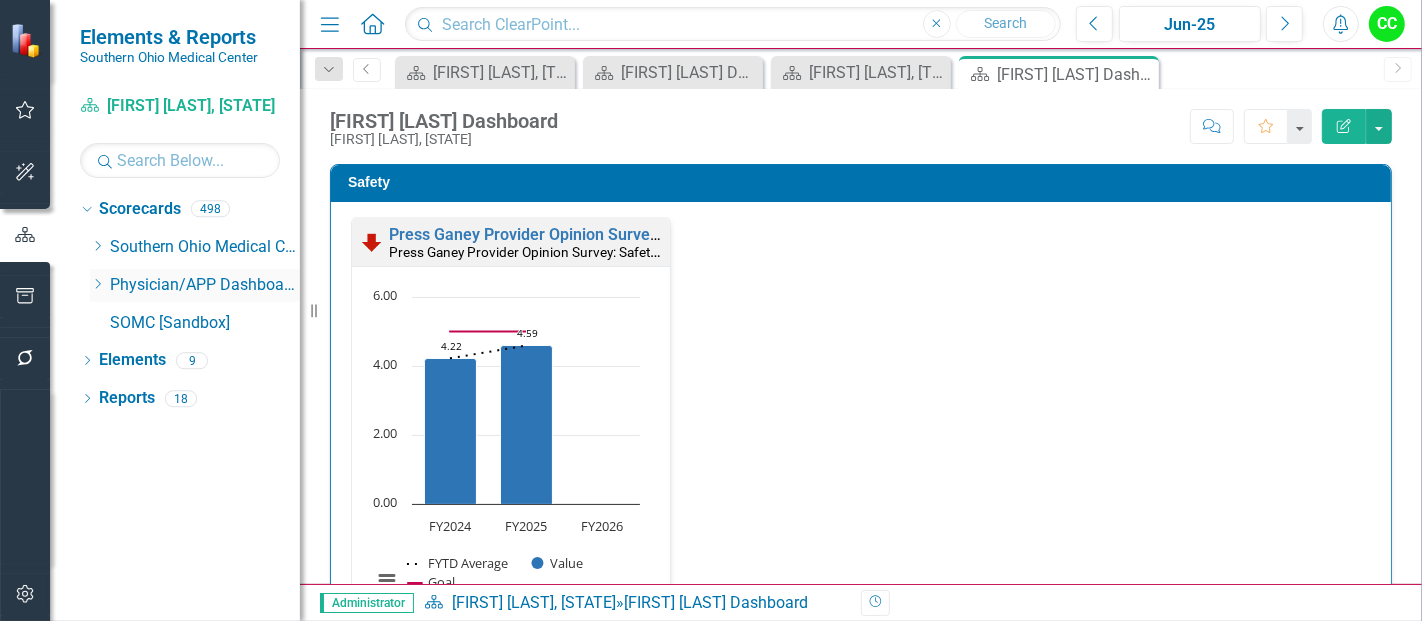 click on "Dropdown" 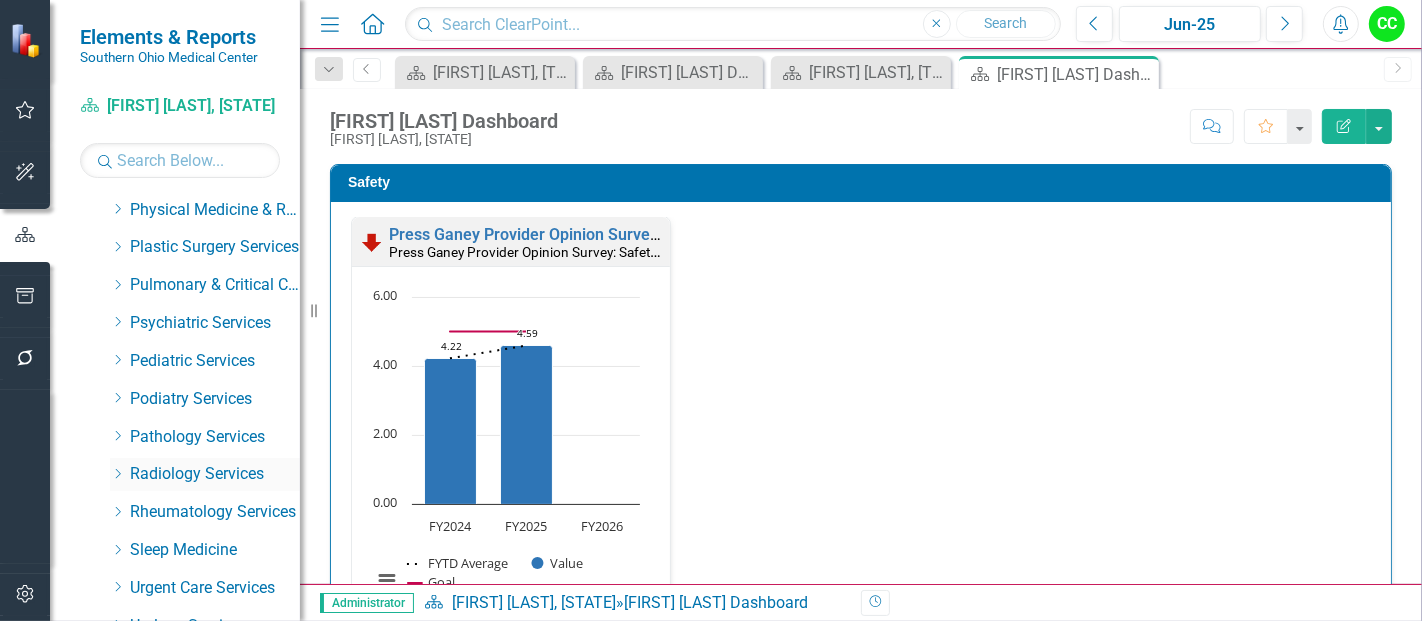 scroll, scrollTop: 831, scrollLeft: 0, axis: vertical 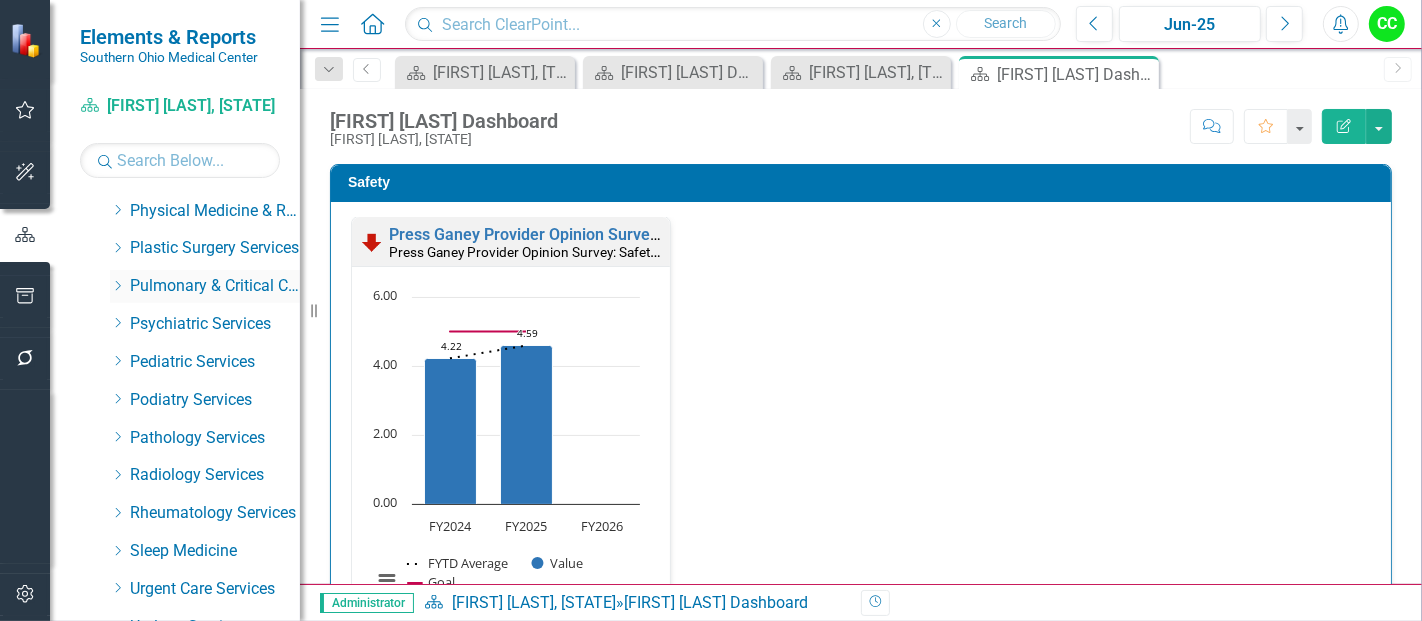 click on "Dropdown" 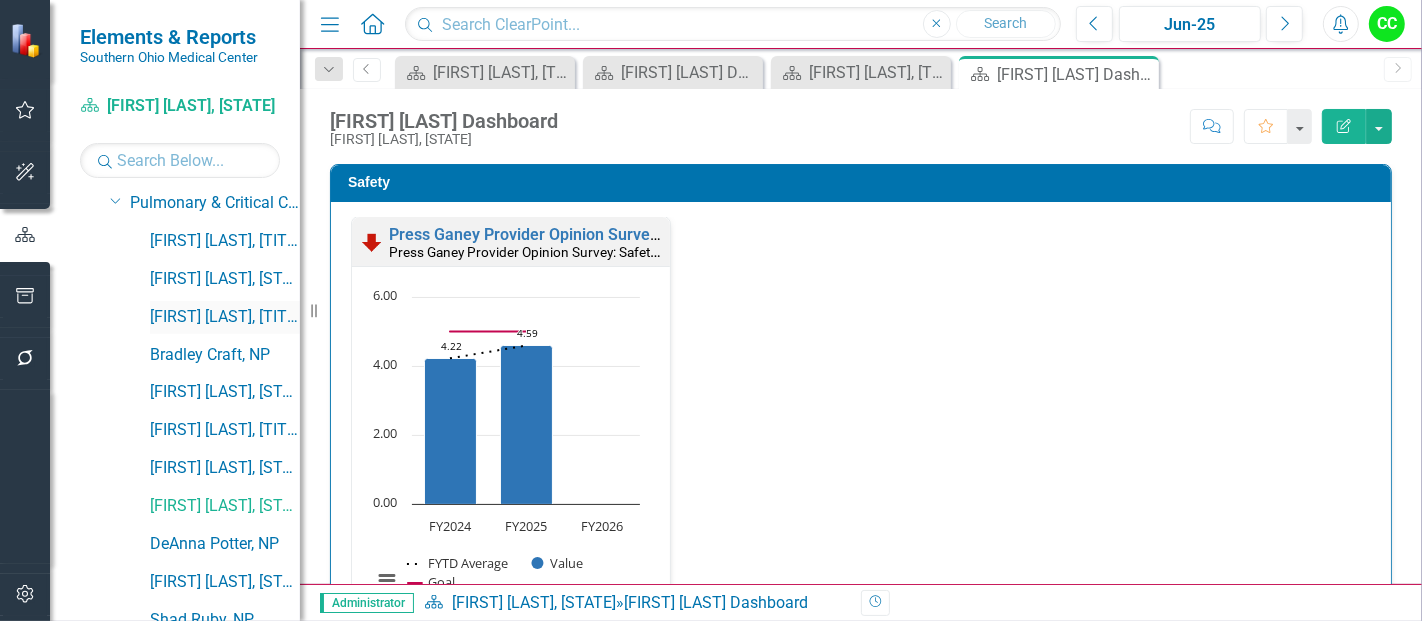 scroll, scrollTop: 942, scrollLeft: 0, axis: vertical 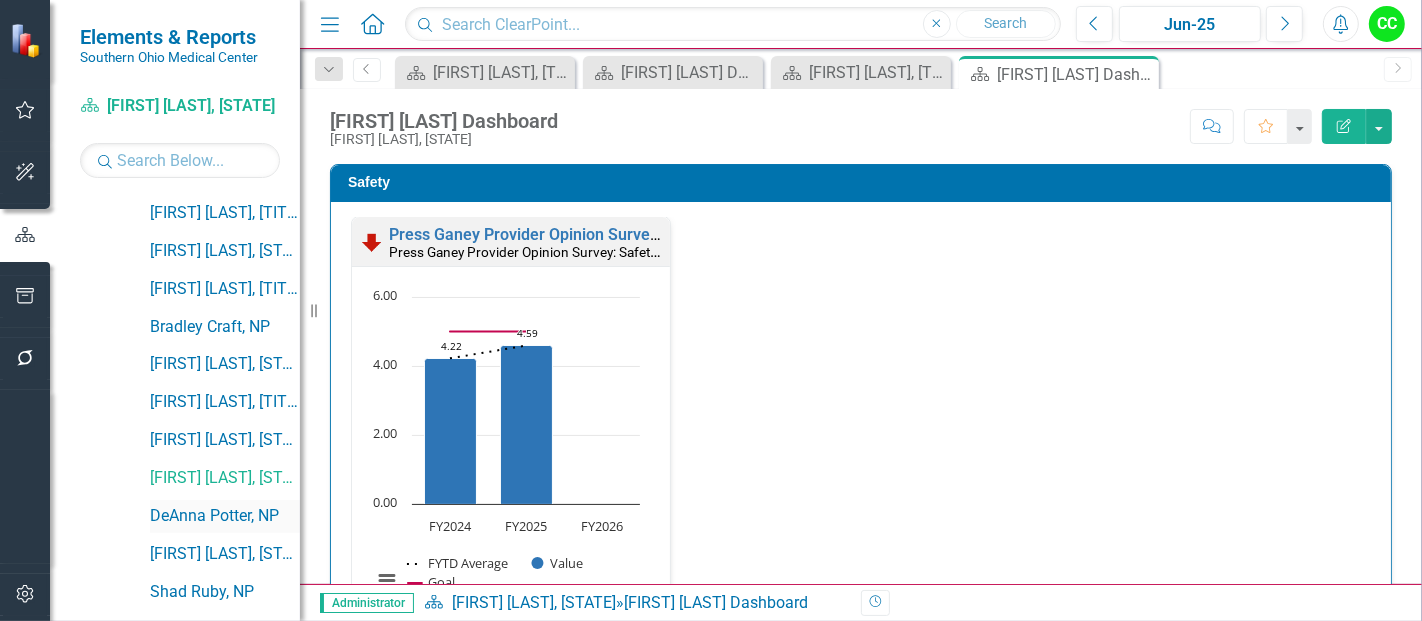 click on "DeAnna Potter, NP" at bounding box center (225, 516) 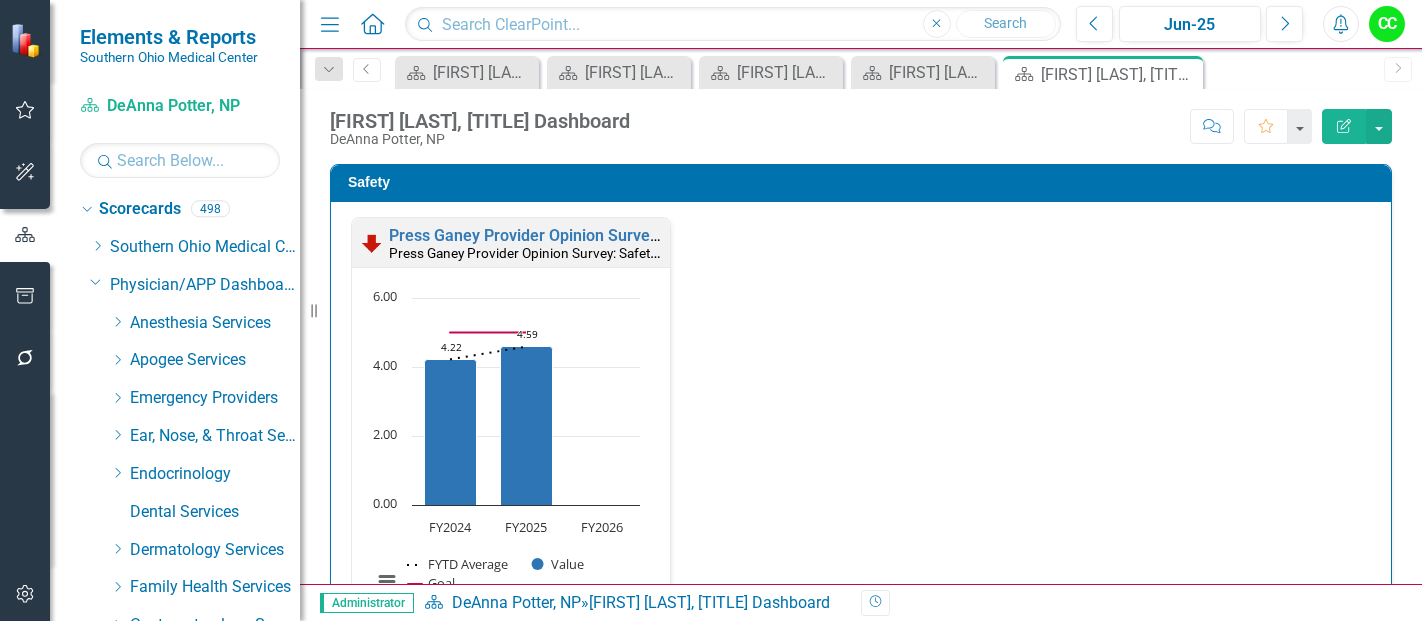 scroll, scrollTop: 0, scrollLeft: 0, axis: both 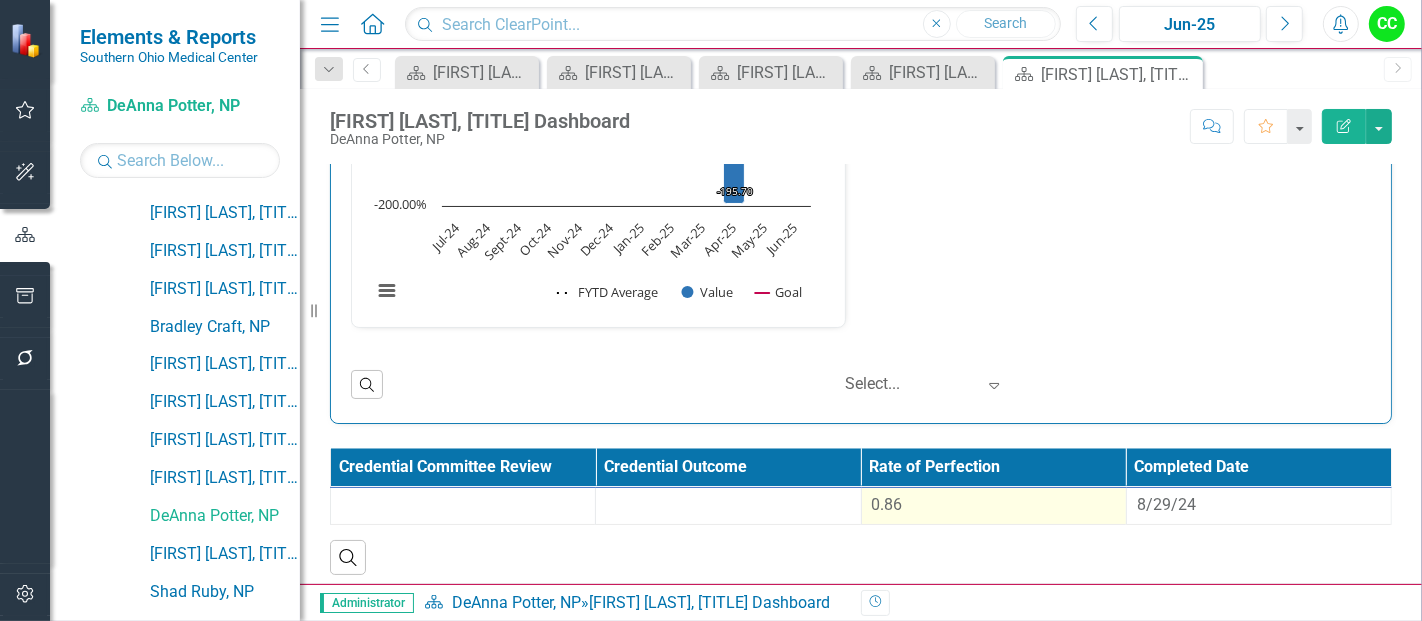 click on "0.86" at bounding box center [994, 505] 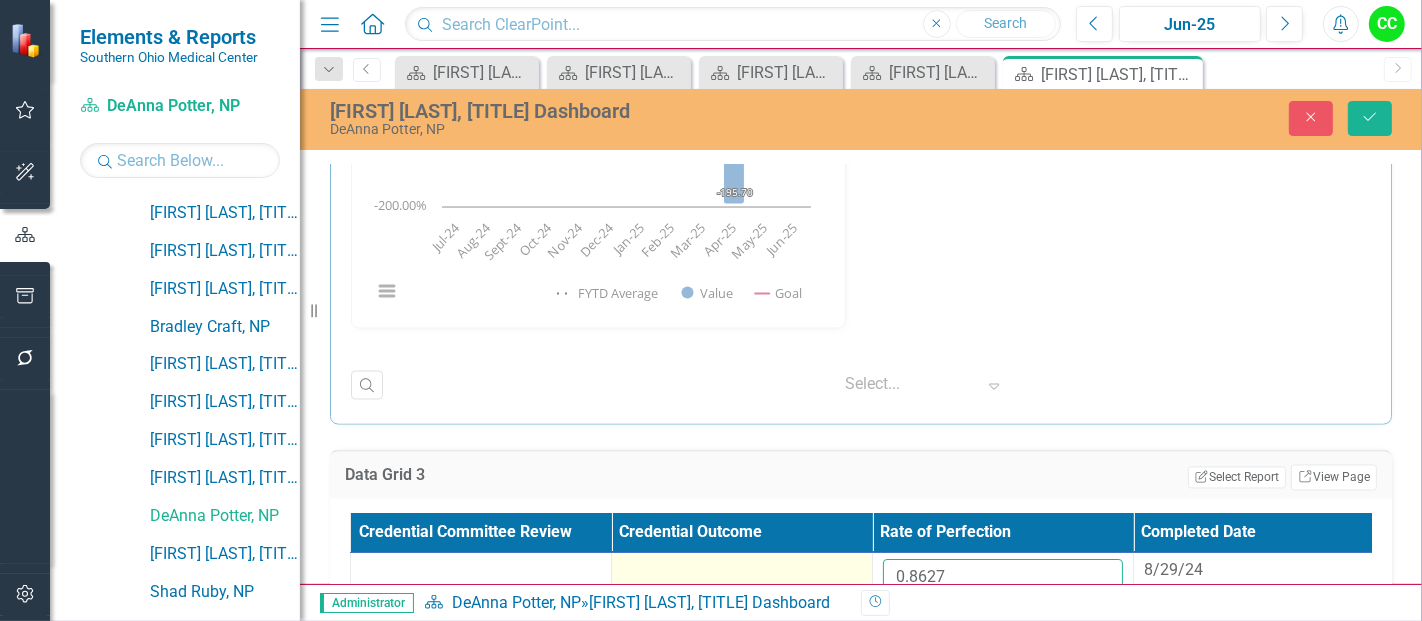 drag, startPoint x: 955, startPoint y: 572, endPoint x: 842, endPoint y: 575, distance: 113.03982 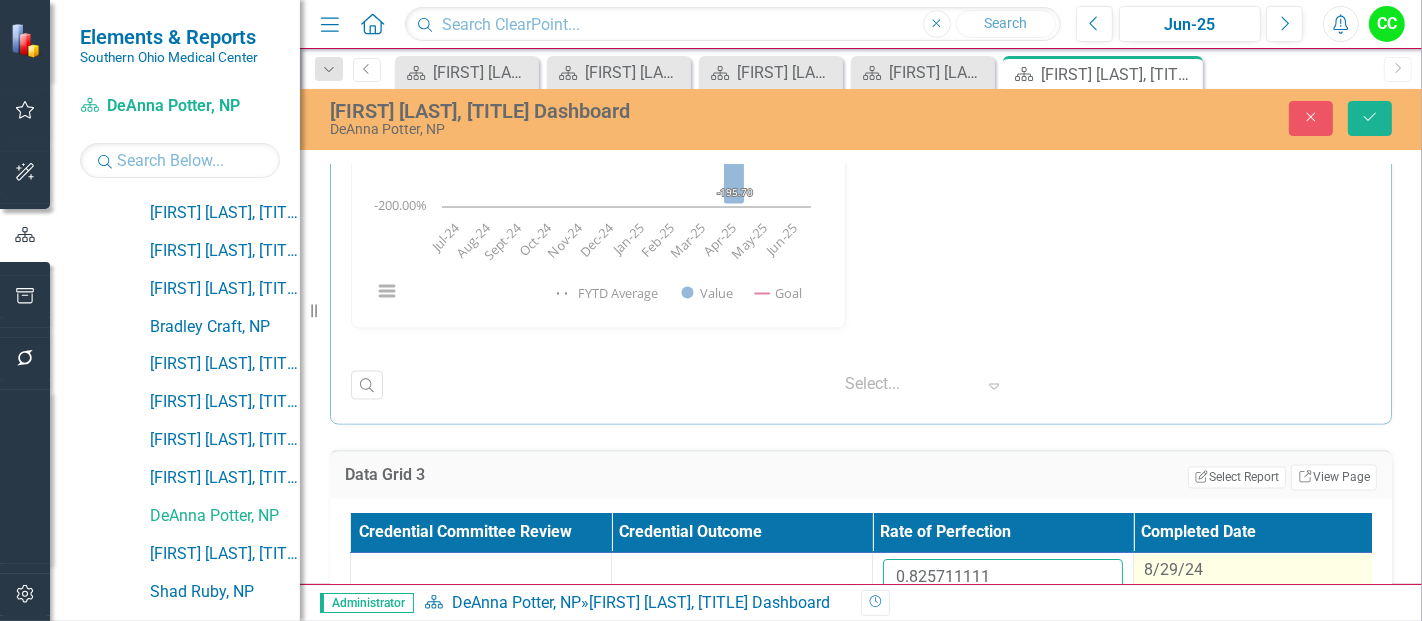 type on "0.825711111" 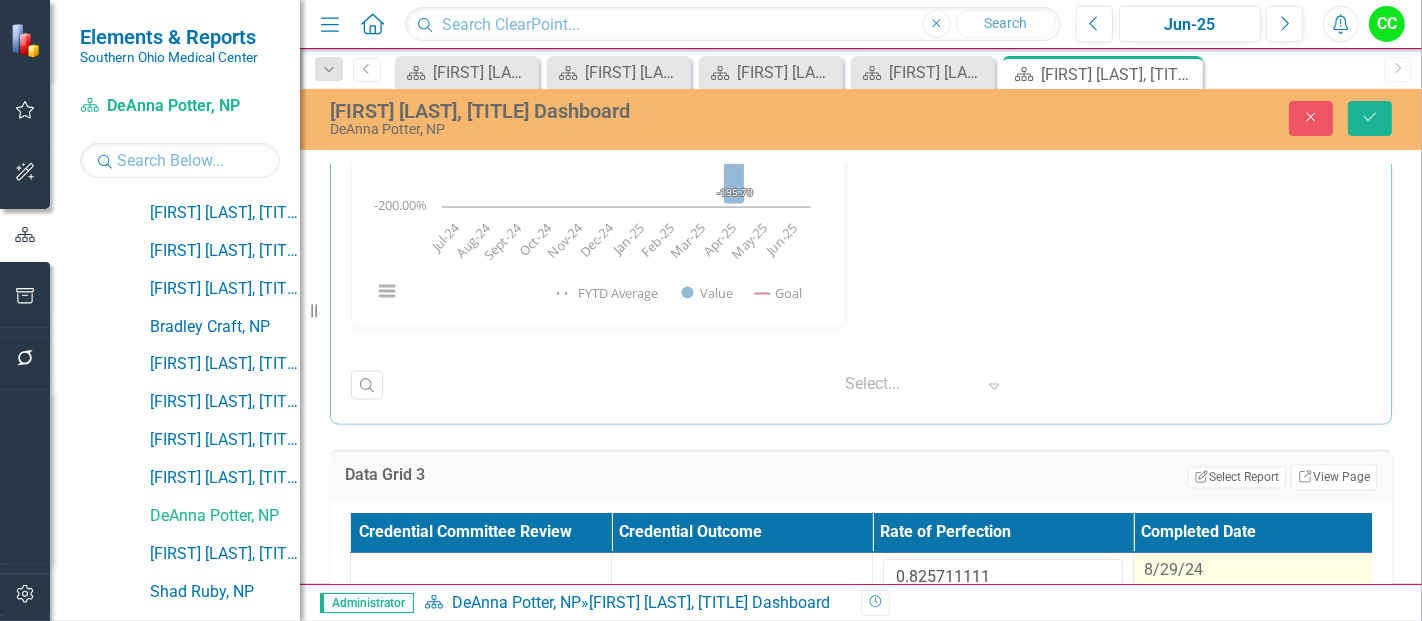 click on "8/29/24" at bounding box center [1264, 571] 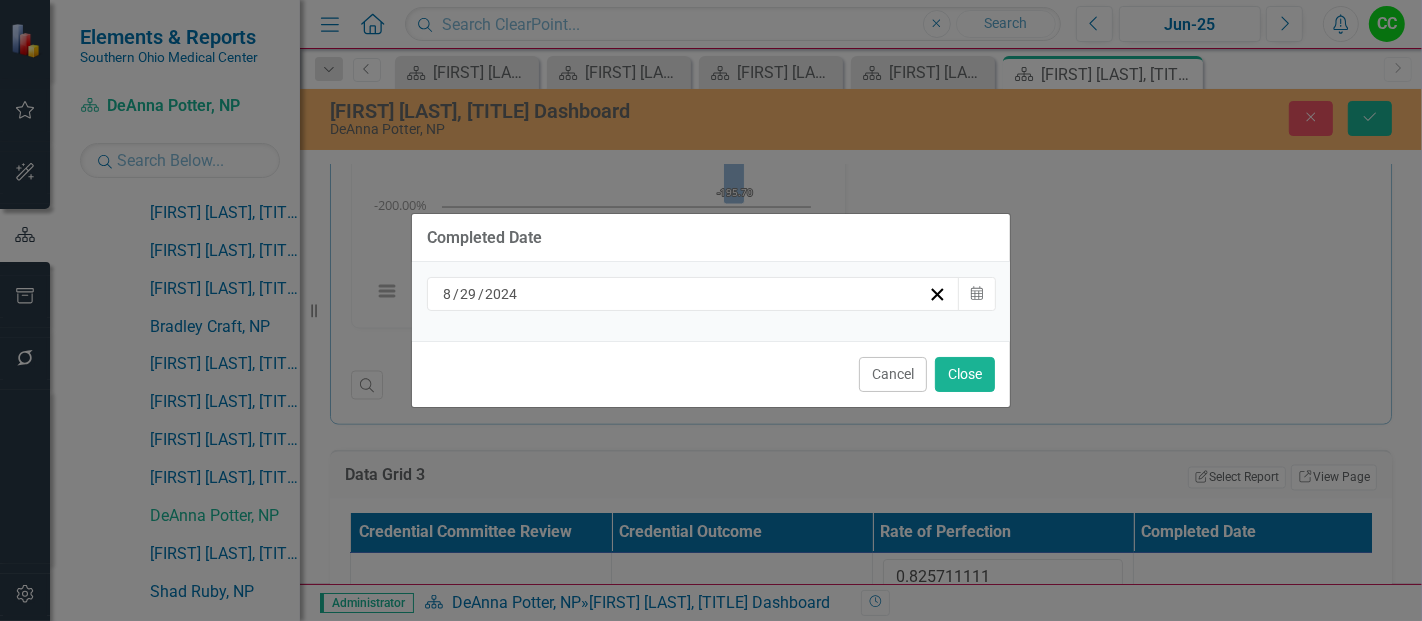 click on "8 / 29 / 2024" at bounding box center (693, 294) 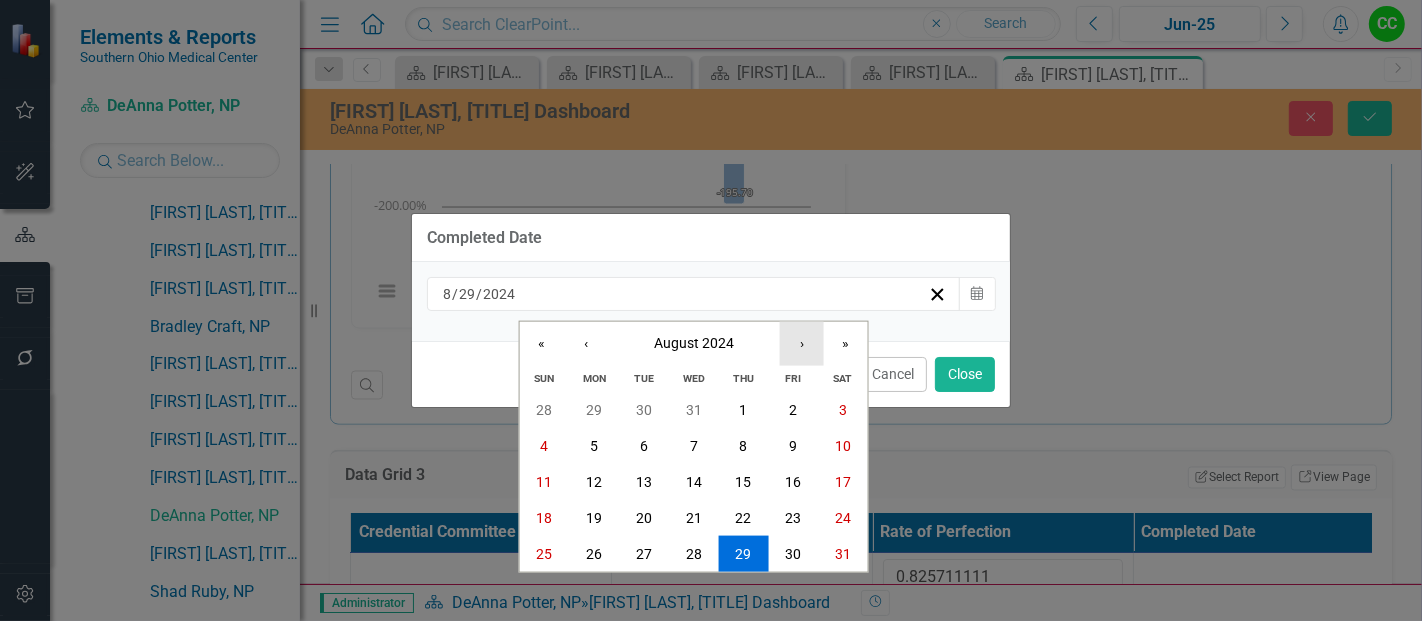 click on "›" at bounding box center (802, 343) 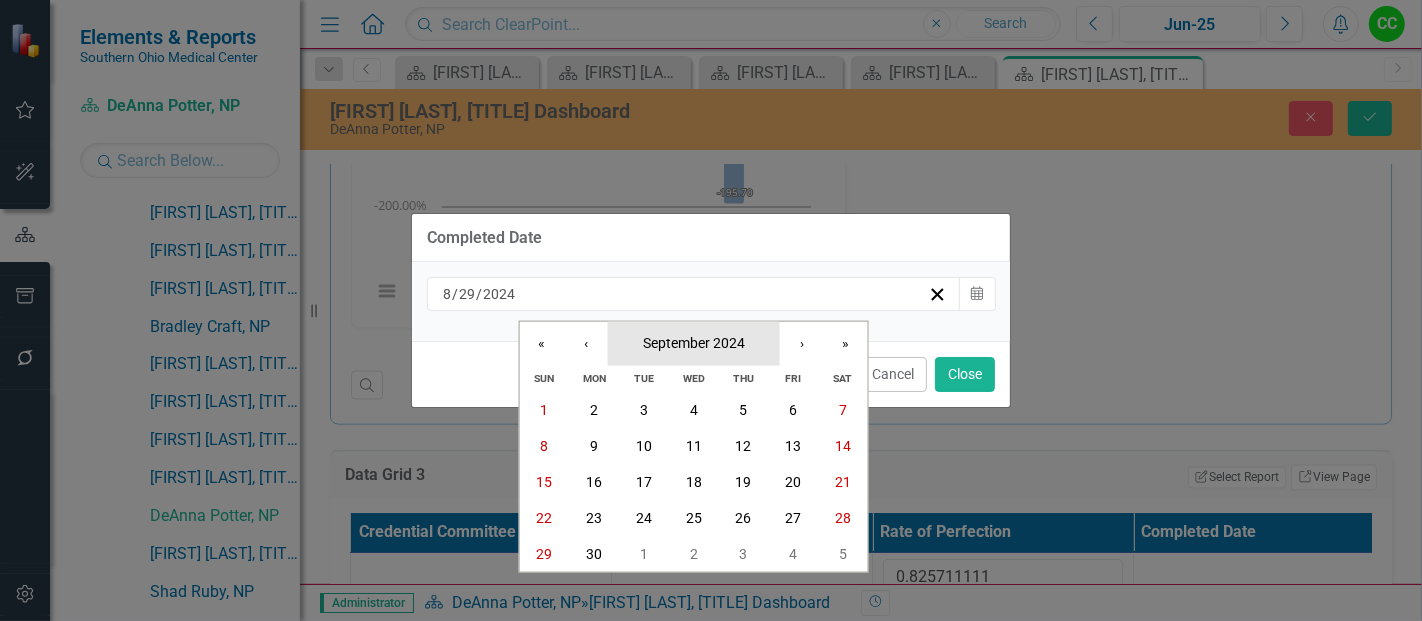 click on "September 2024" at bounding box center [694, 342] 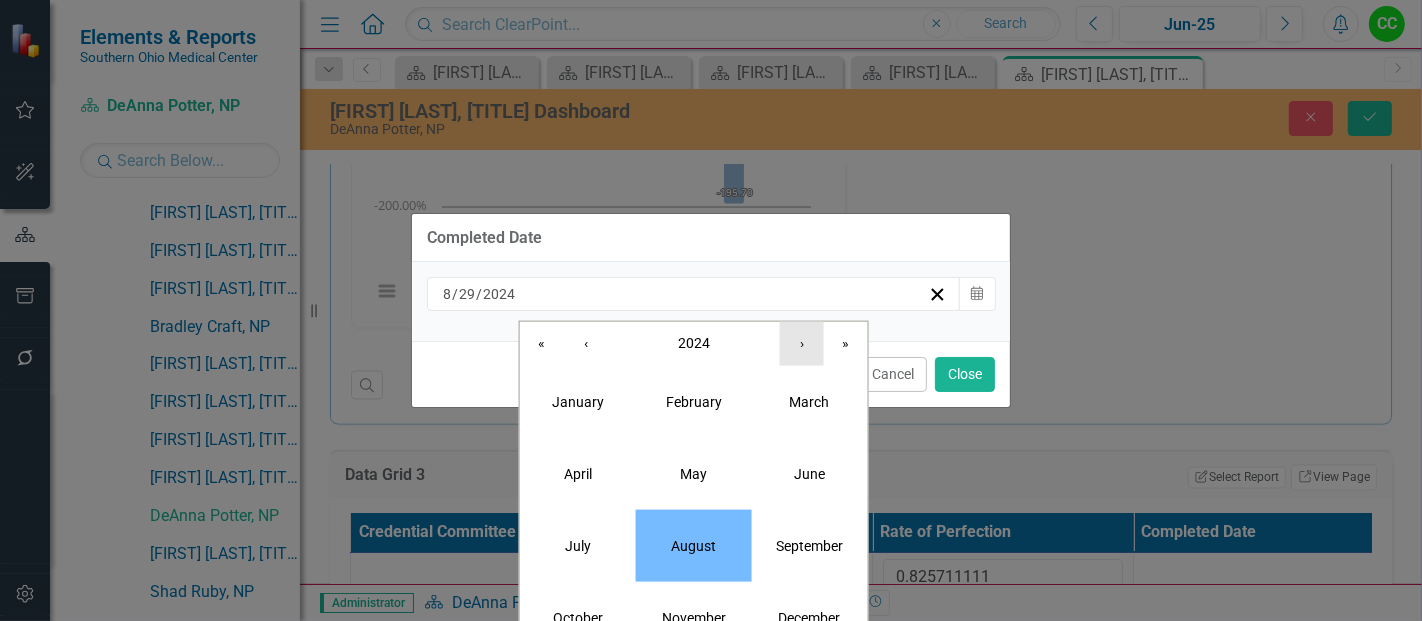click on "›" at bounding box center [802, 343] 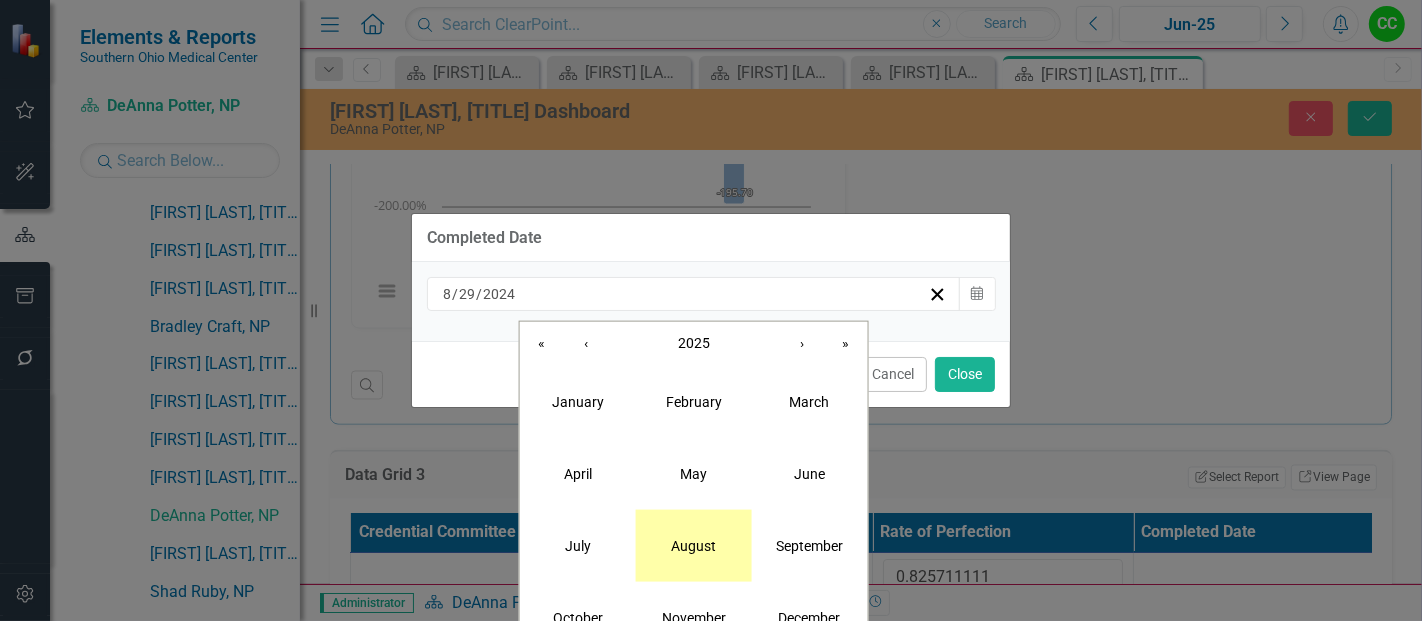 click on "August" at bounding box center (693, 545) 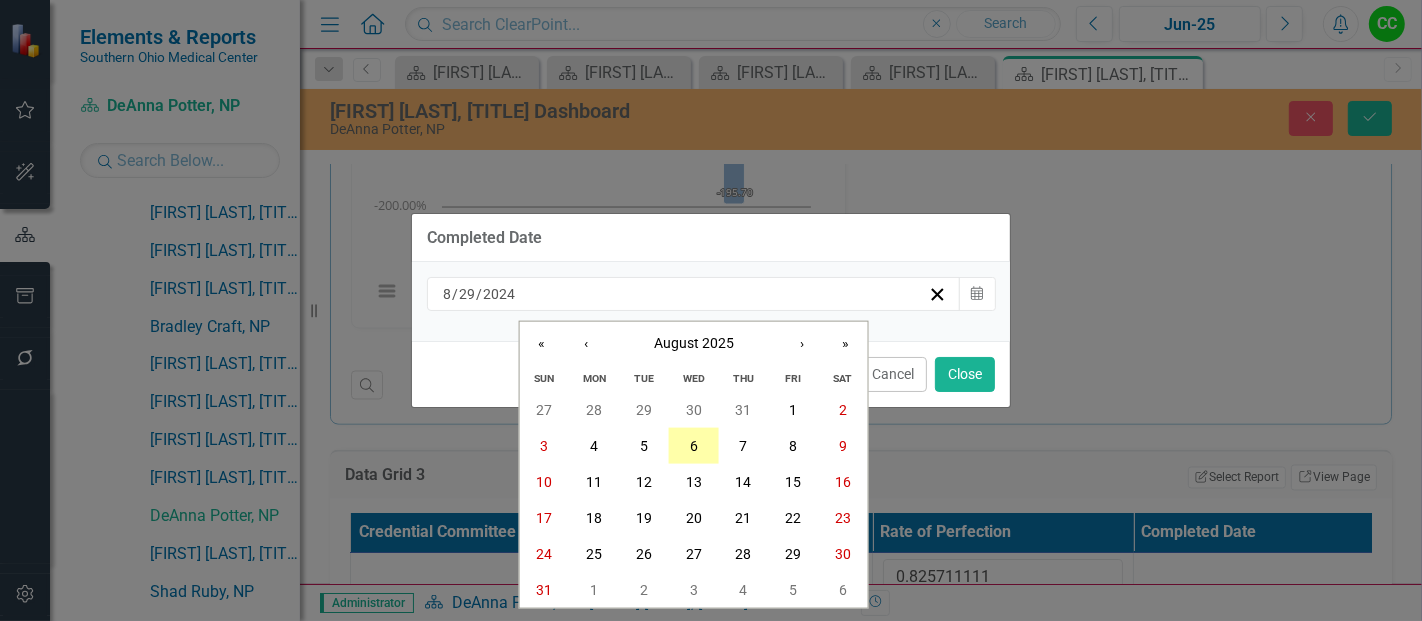 click on "6" at bounding box center (694, 446) 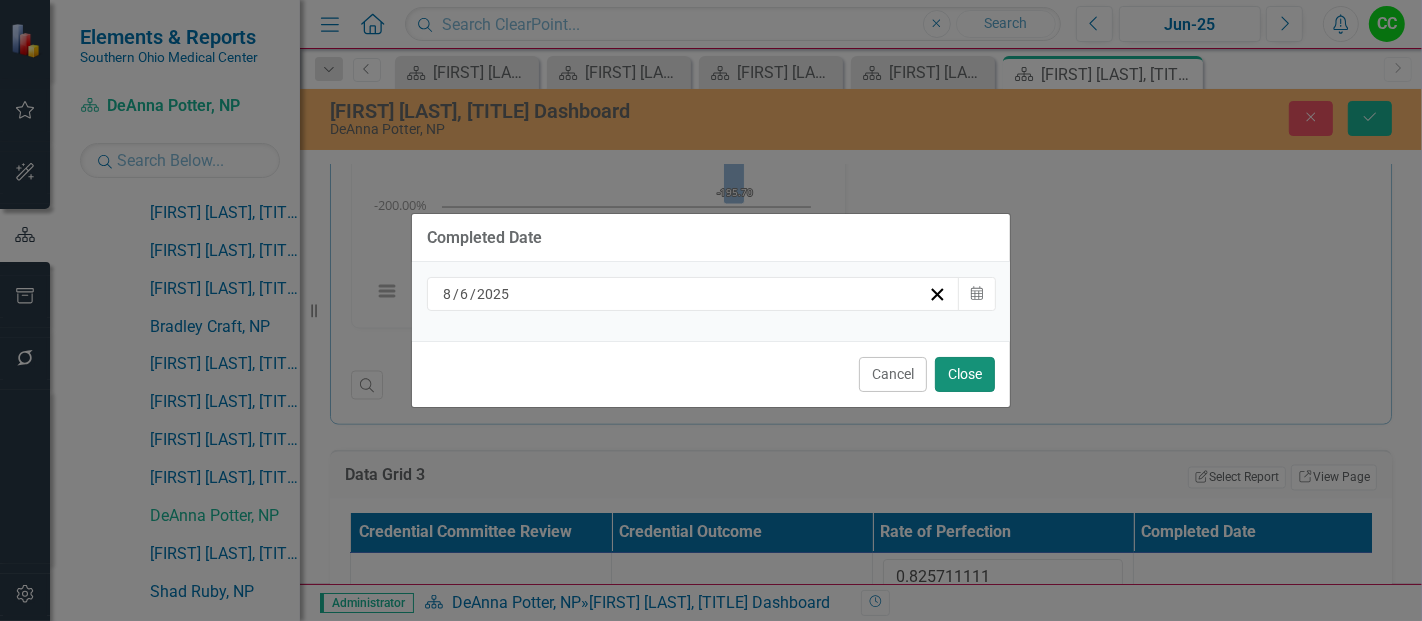 click on "Close" at bounding box center (965, 374) 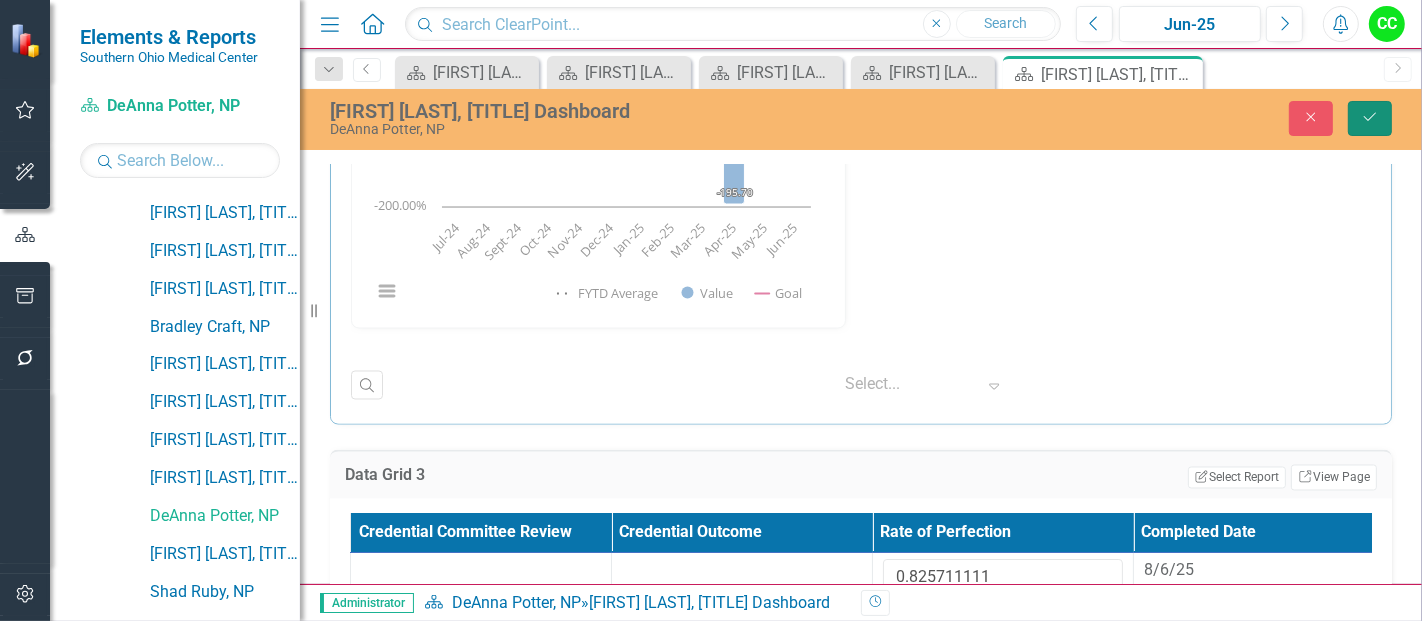 click on "Save" 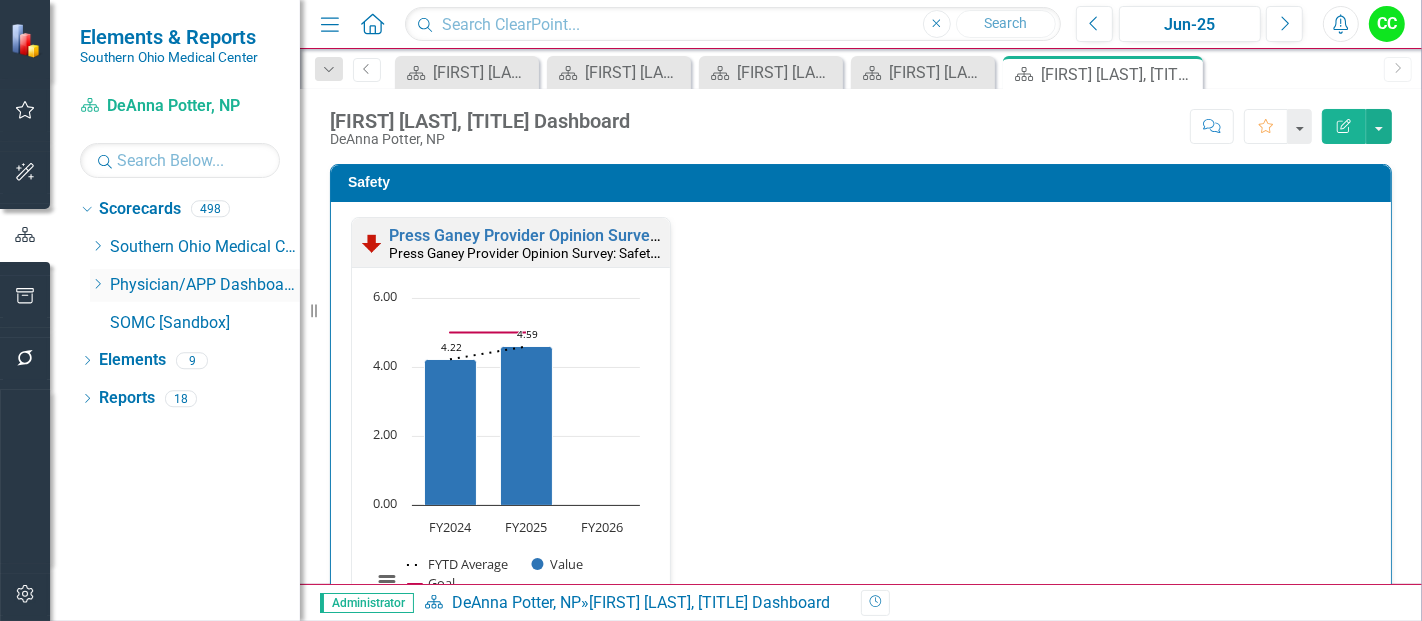 scroll, scrollTop: 0, scrollLeft: 0, axis: both 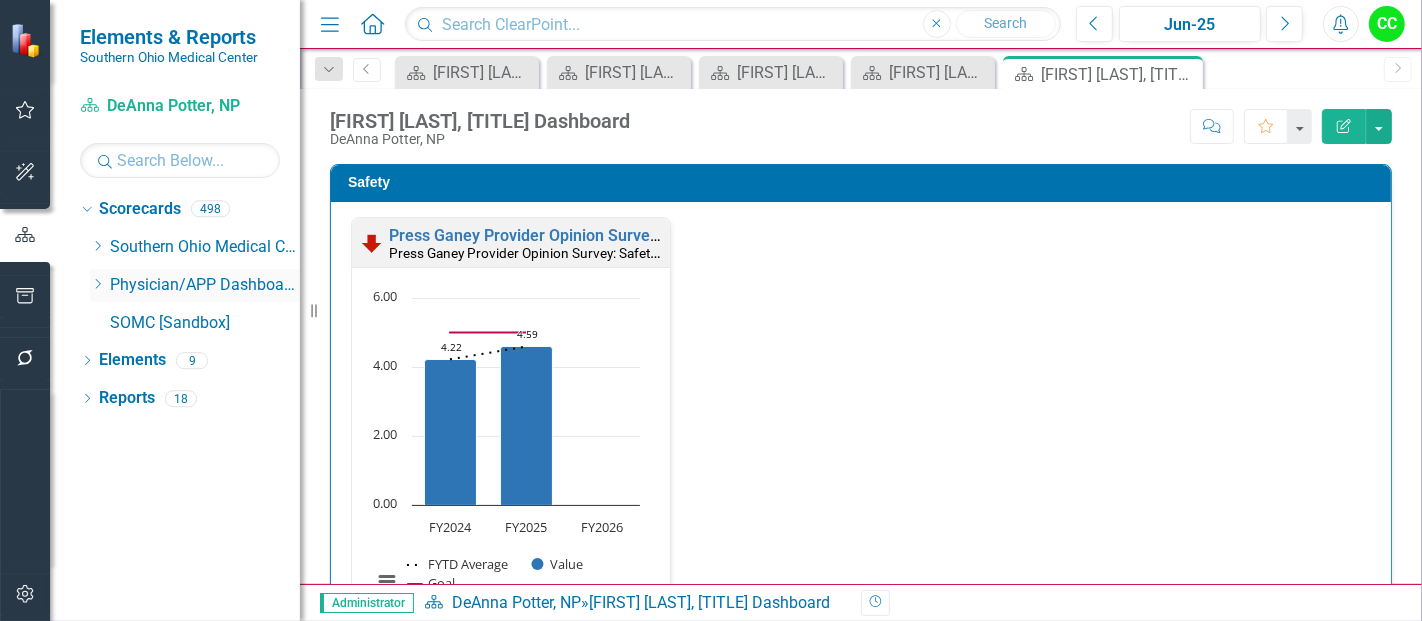 click on "Dropdown" 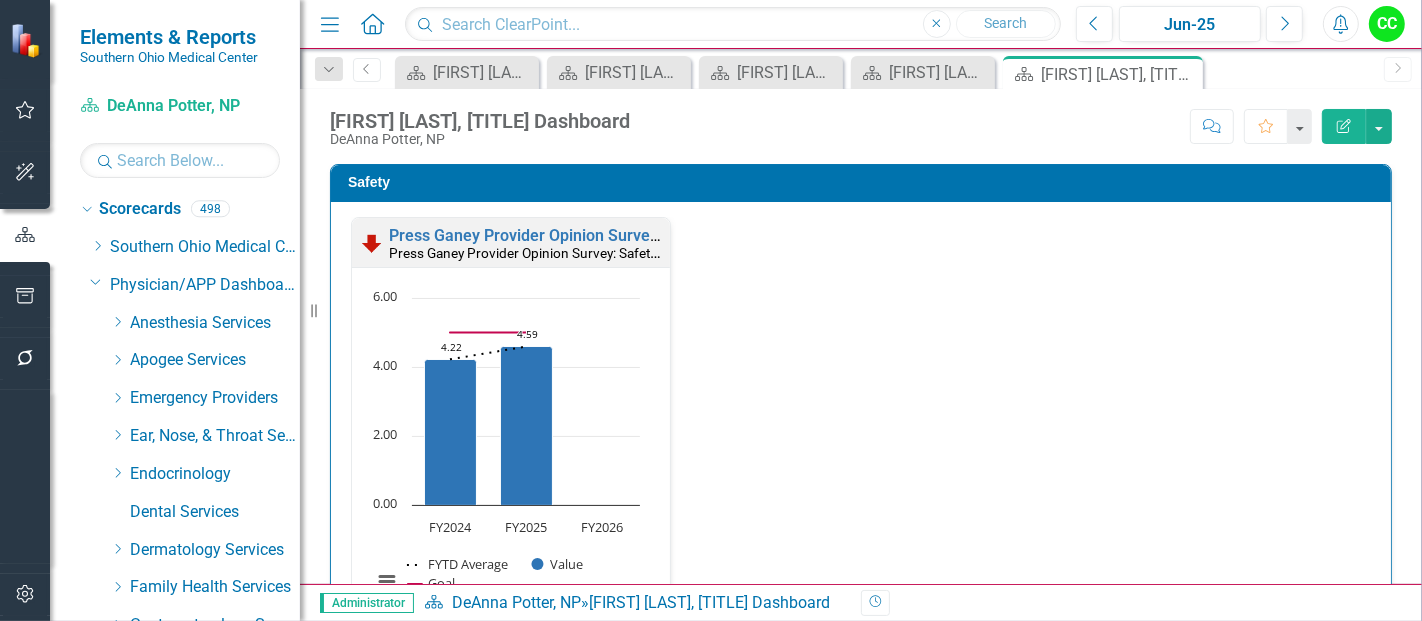 scroll, scrollTop: 706, scrollLeft: 0, axis: vertical 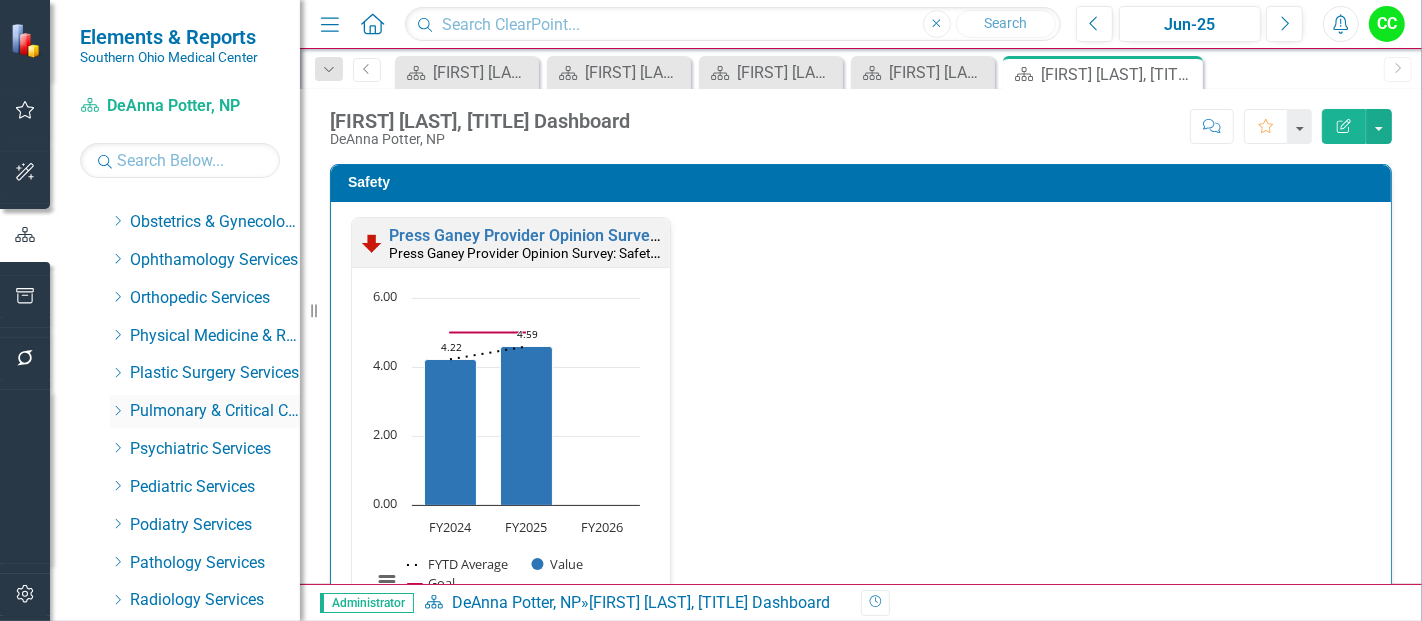 click 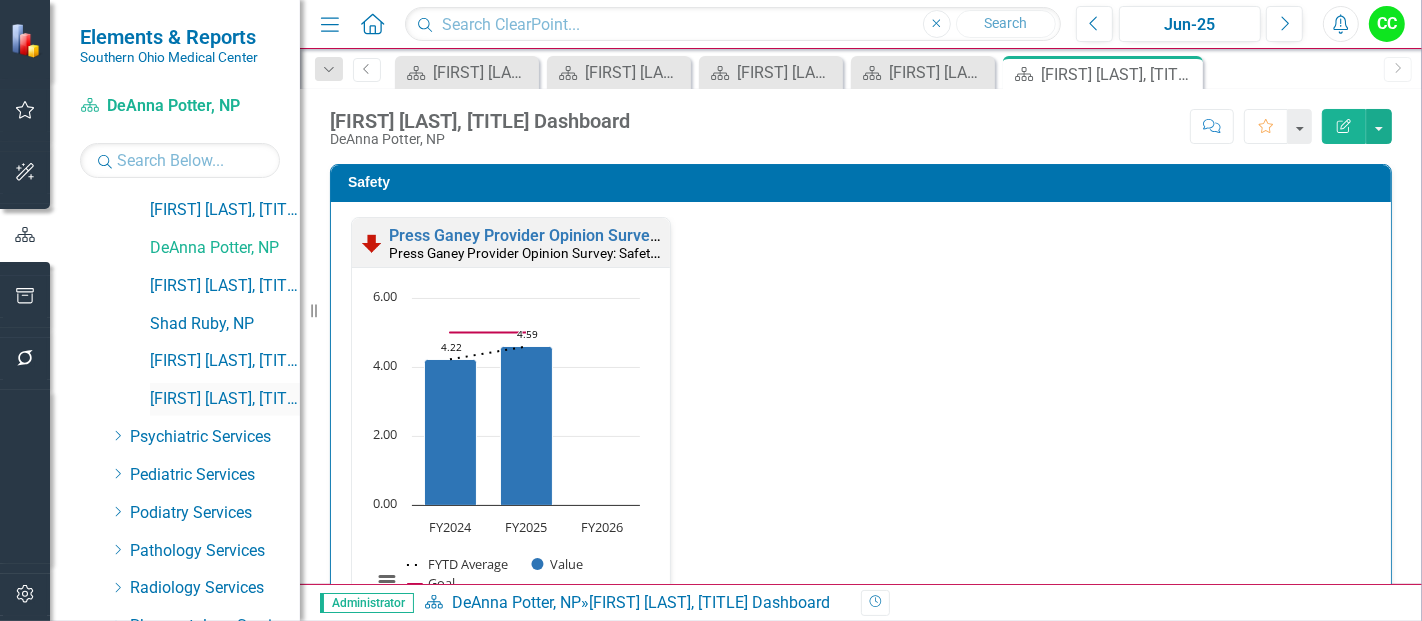 scroll, scrollTop: 1208, scrollLeft: 0, axis: vertical 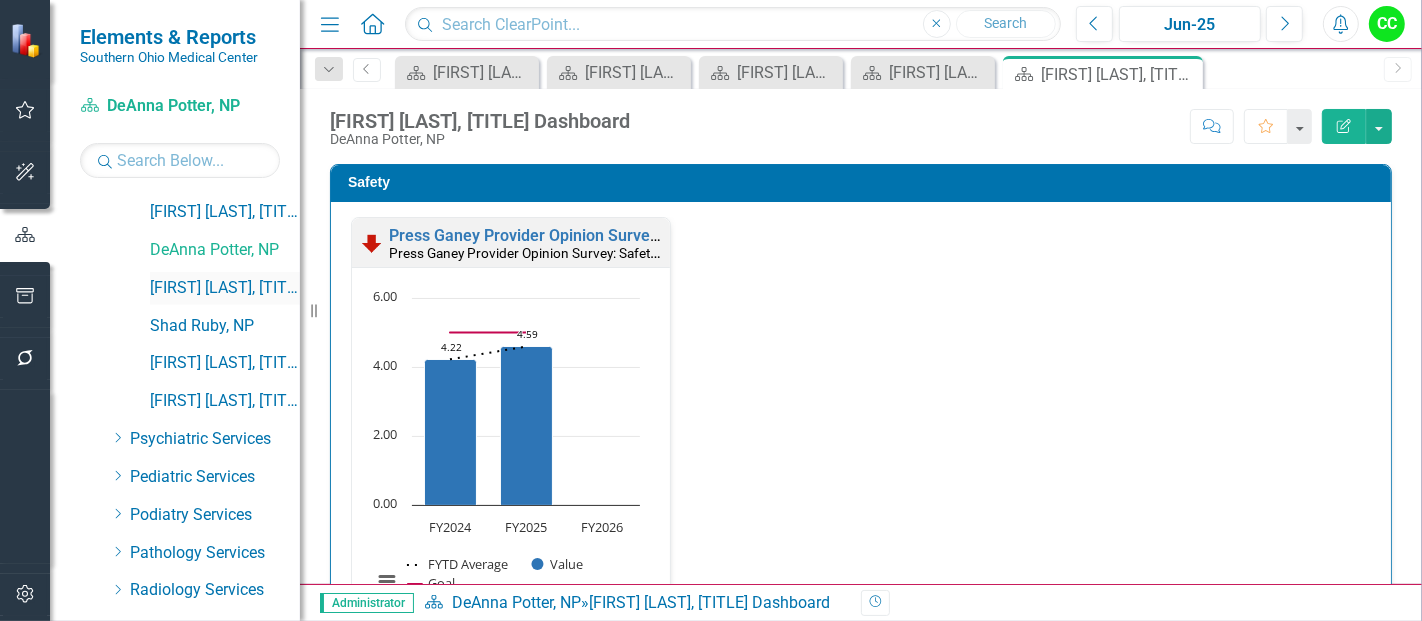 click on "[FIRST] [LAST], [TITLE]" at bounding box center (225, 288) 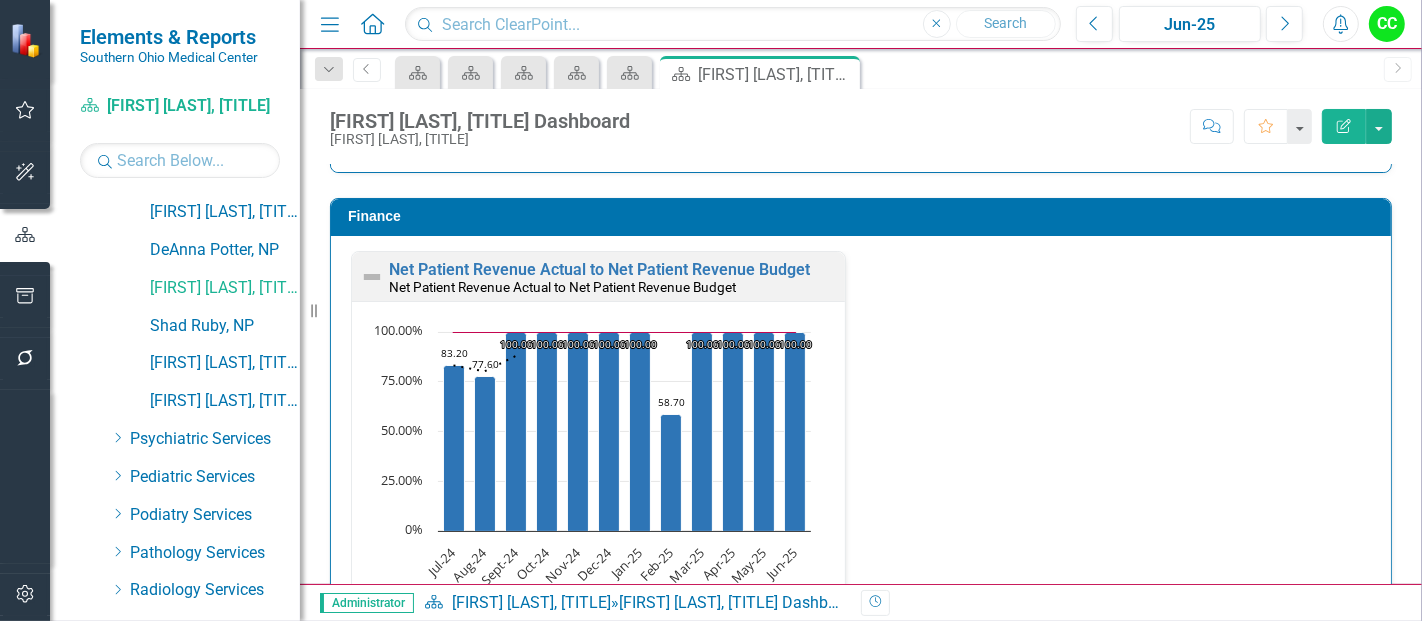 scroll, scrollTop: 2706, scrollLeft: 0, axis: vertical 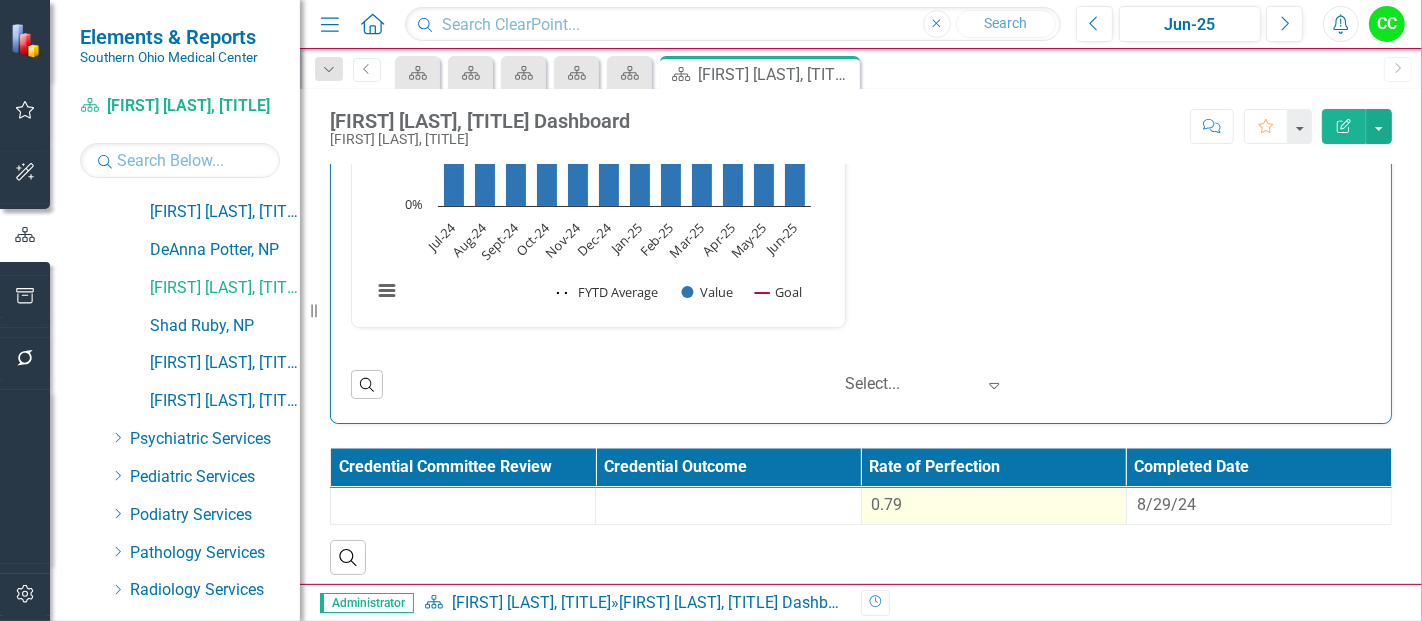 click on "0.79" at bounding box center [994, 505] 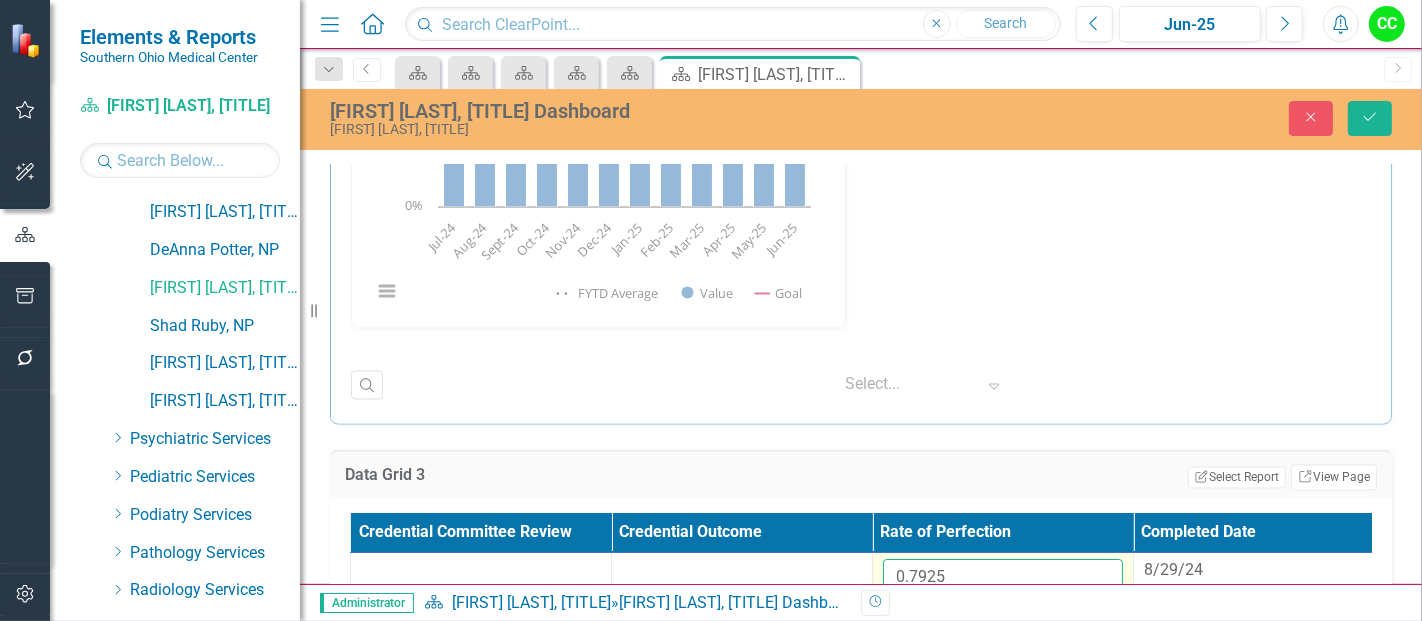click on "0.7925" at bounding box center [1003, 578] 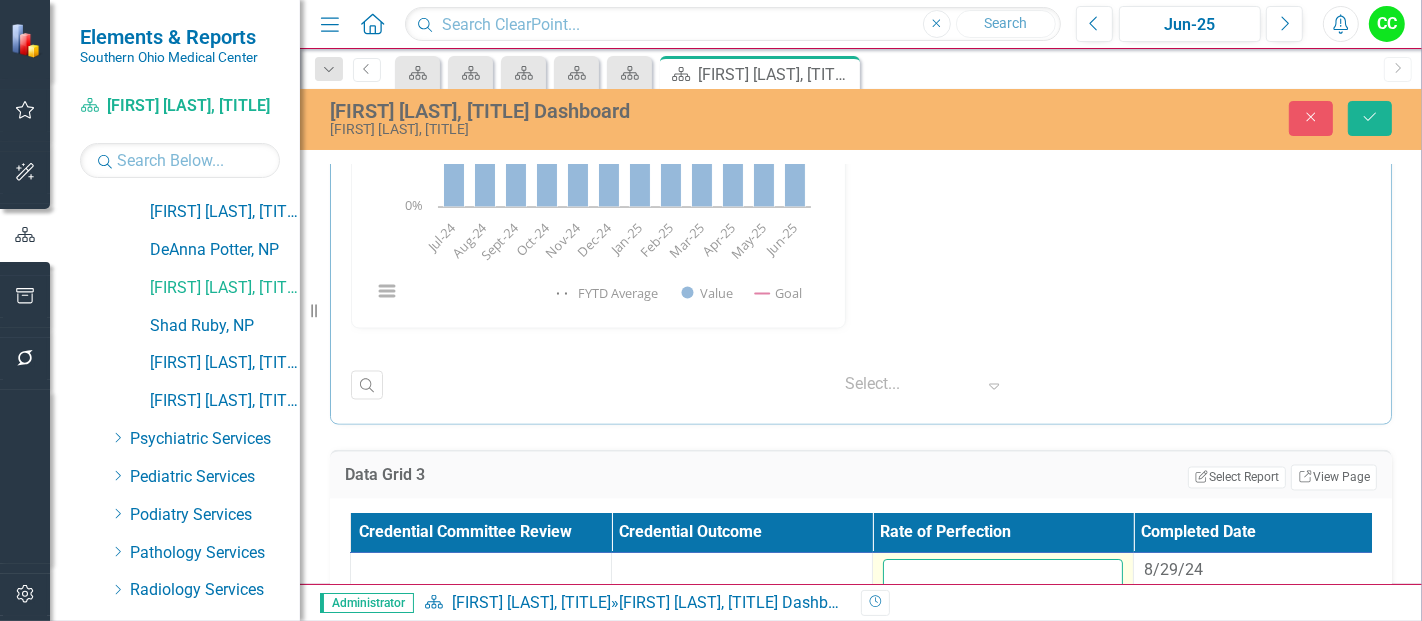 paste on "0.781511111" 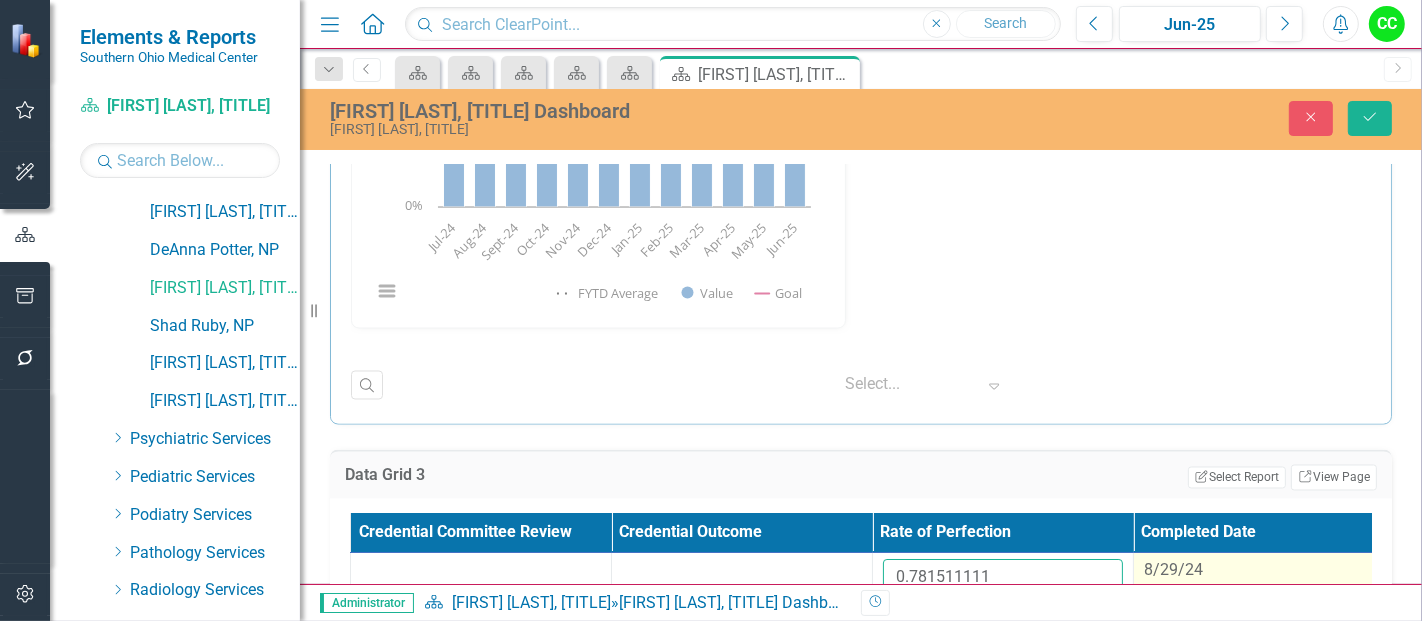 type on "0.781511111" 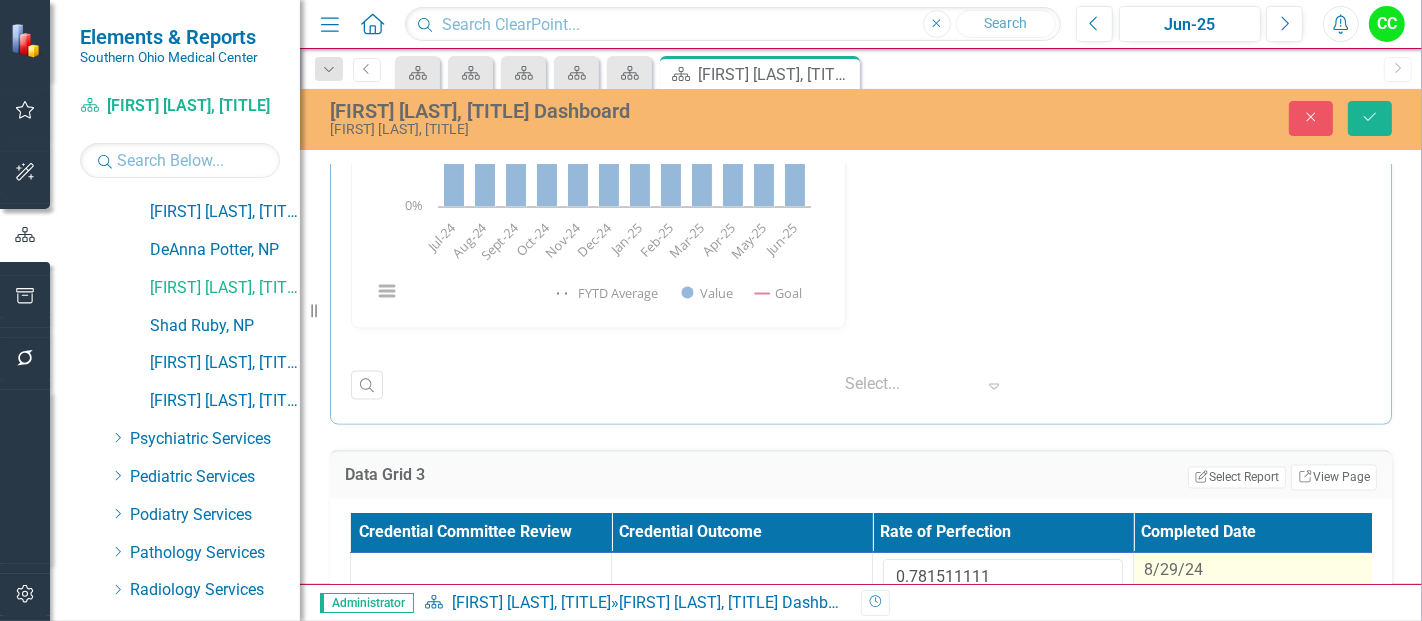 click on "8/29/24" at bounding box center (1264, 571) 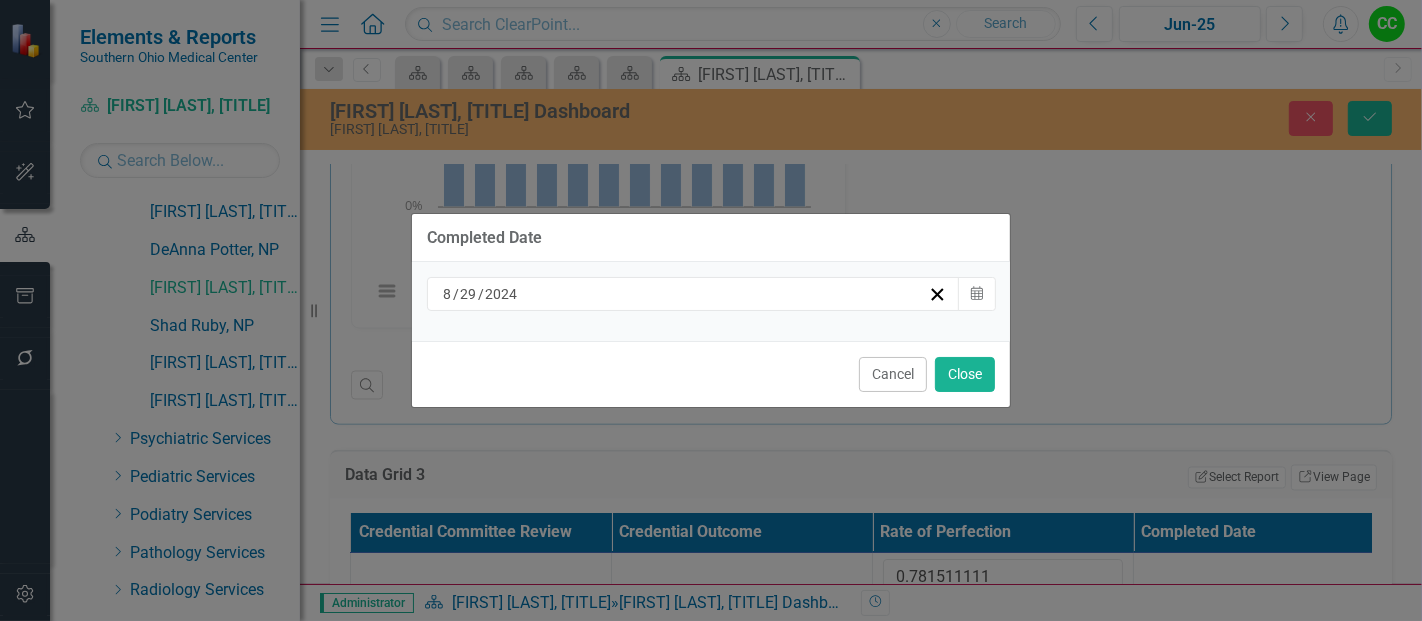 click on "[MM] / [DD] / [YYYY] Calendar" at bounding box center (711, 301) 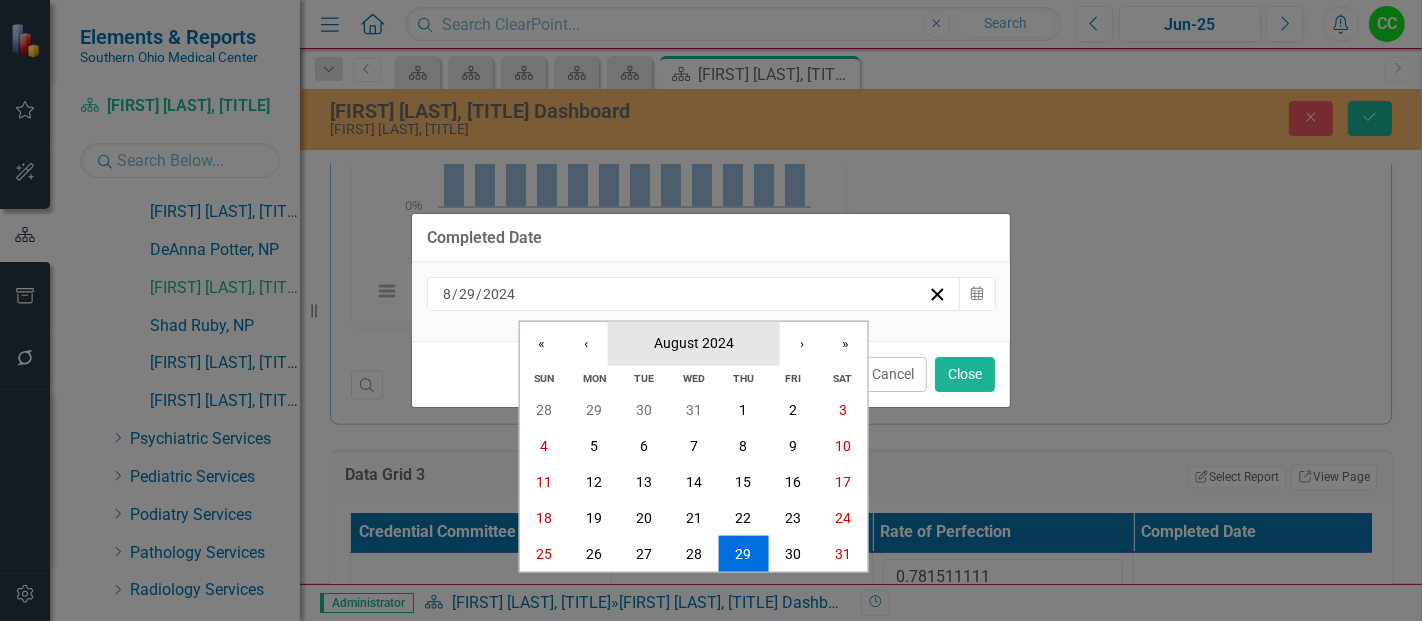 click on "August 2024" at bounding box center [694, 342] 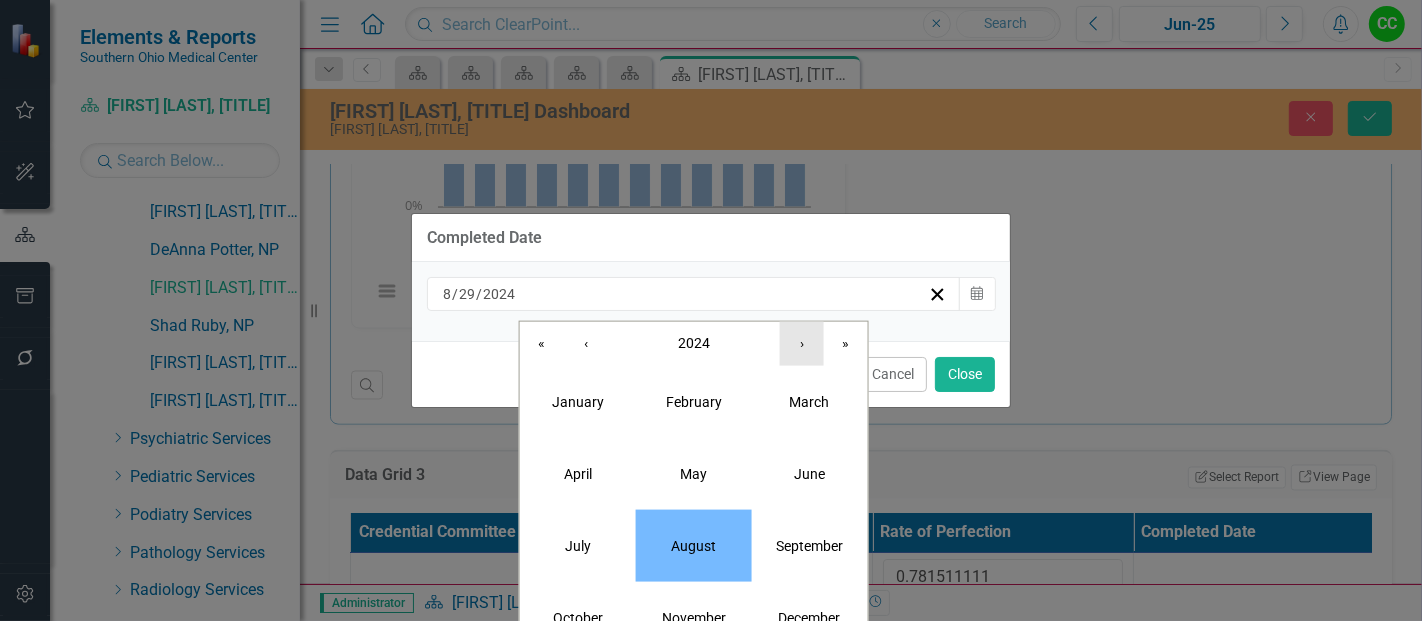 click on "›" at bounding box center (802, 343) 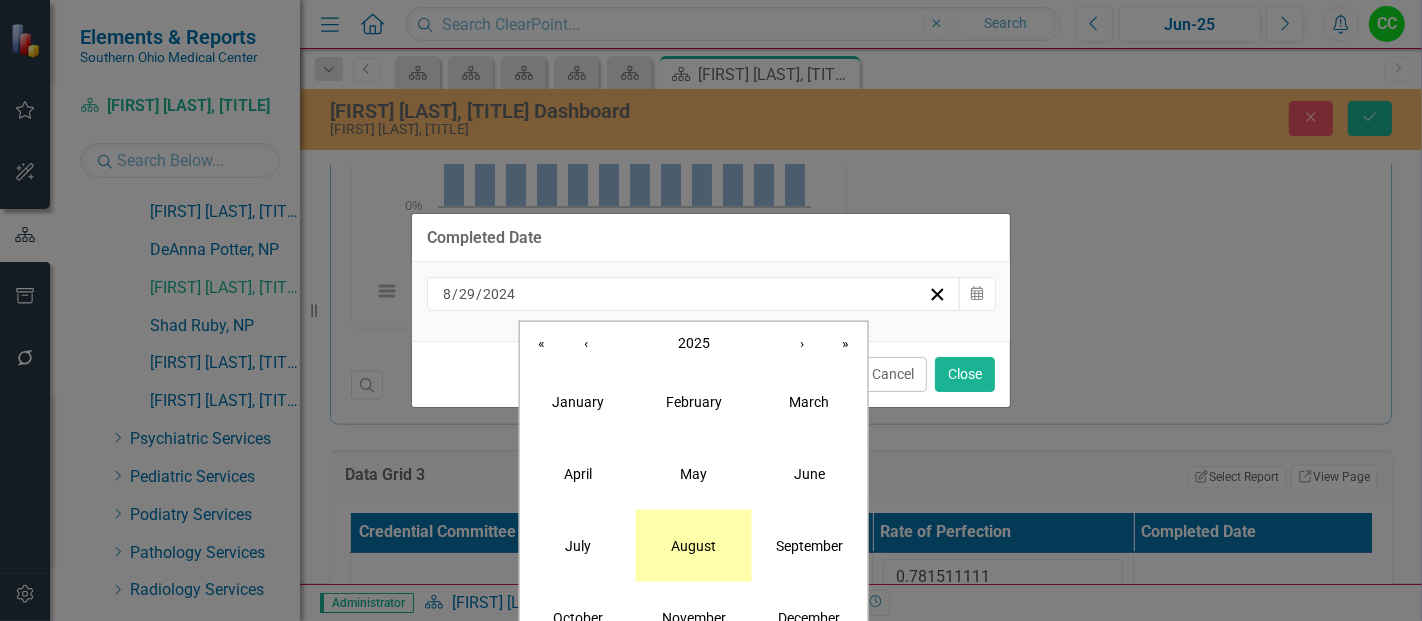 click on "August" at bounding box center [694, 545] 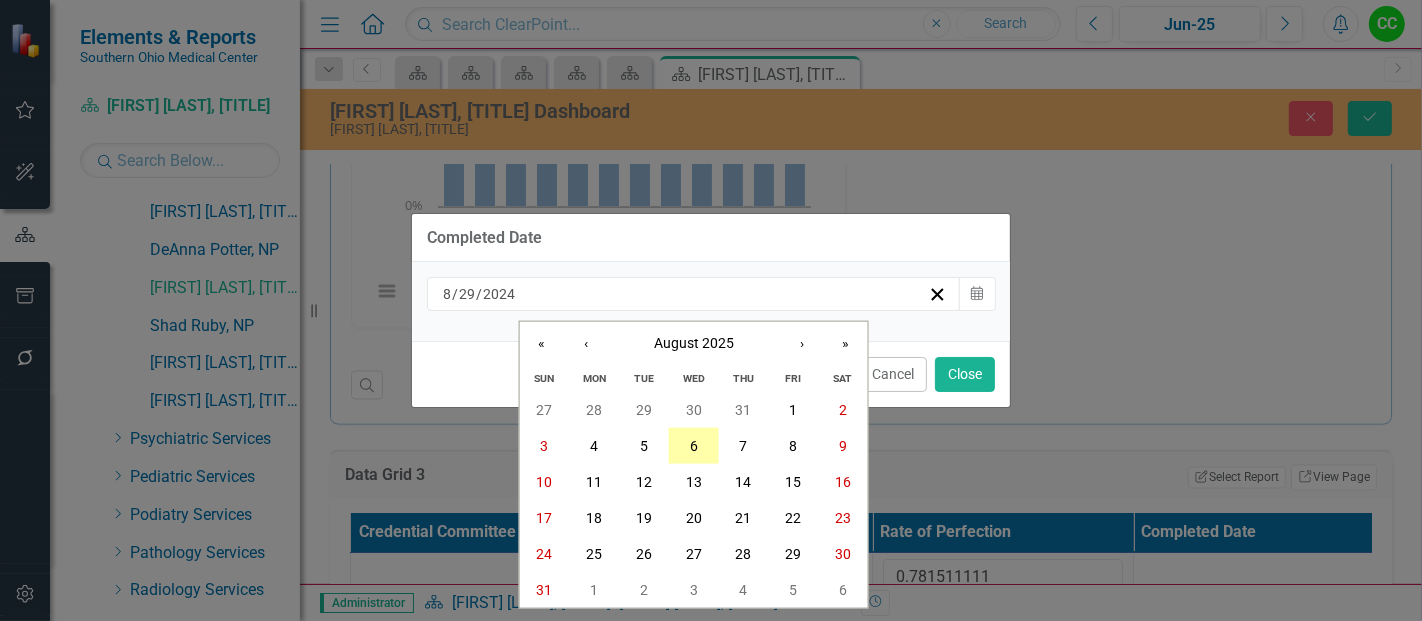 click on "6" at bounding box center (694, 446) 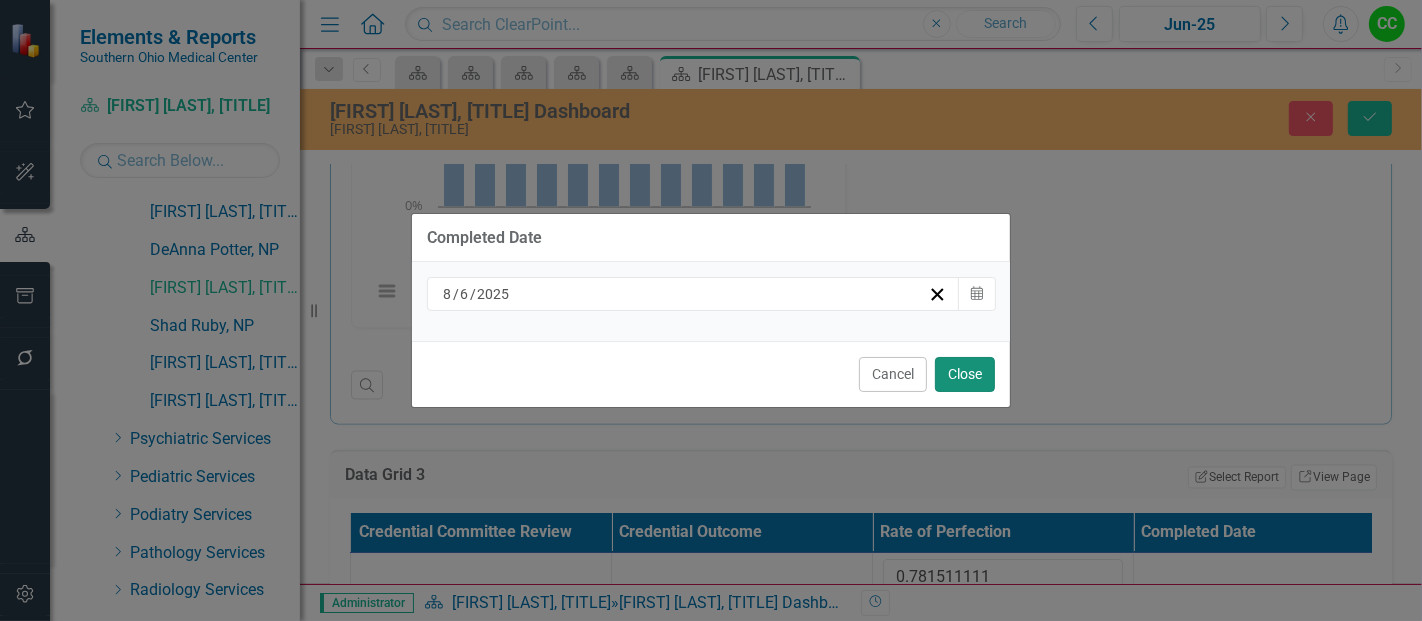 click on "Close" at bounding box center (965, 374) 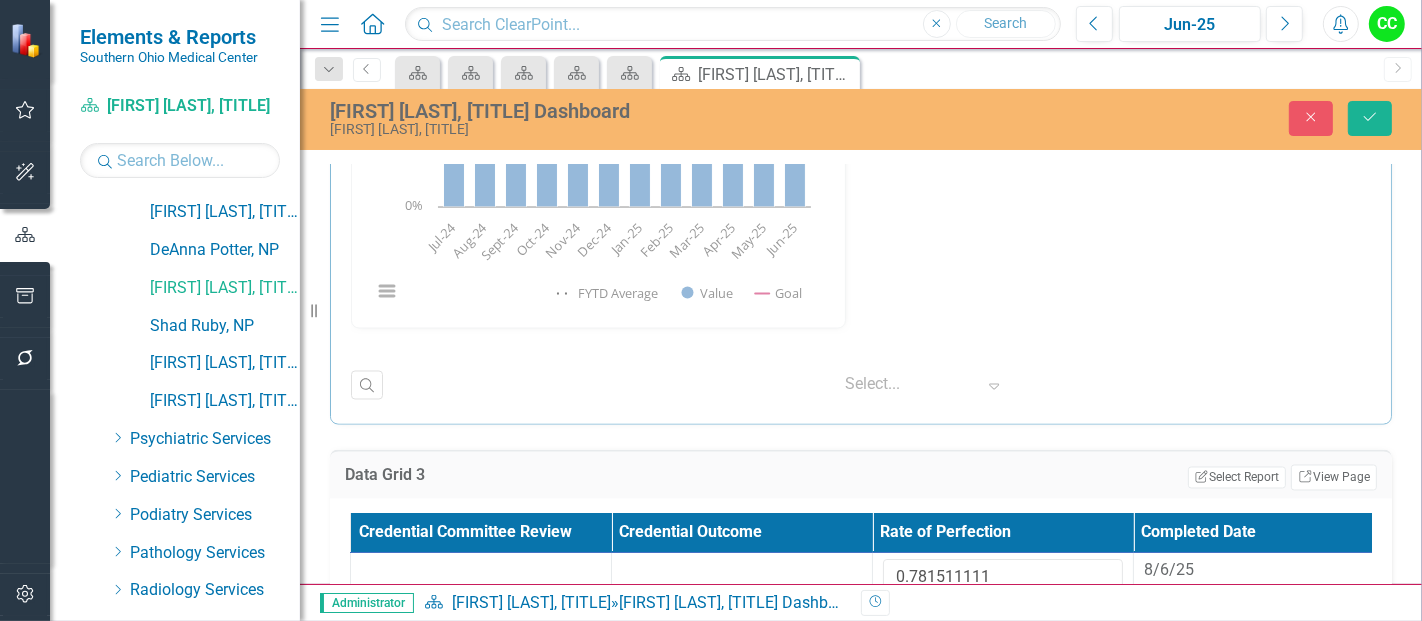 click on "[FIRST] [LAST], [TITLE] [FIRST] [LAST], [TITLE] Close Save" at bounding box center [861, 119] 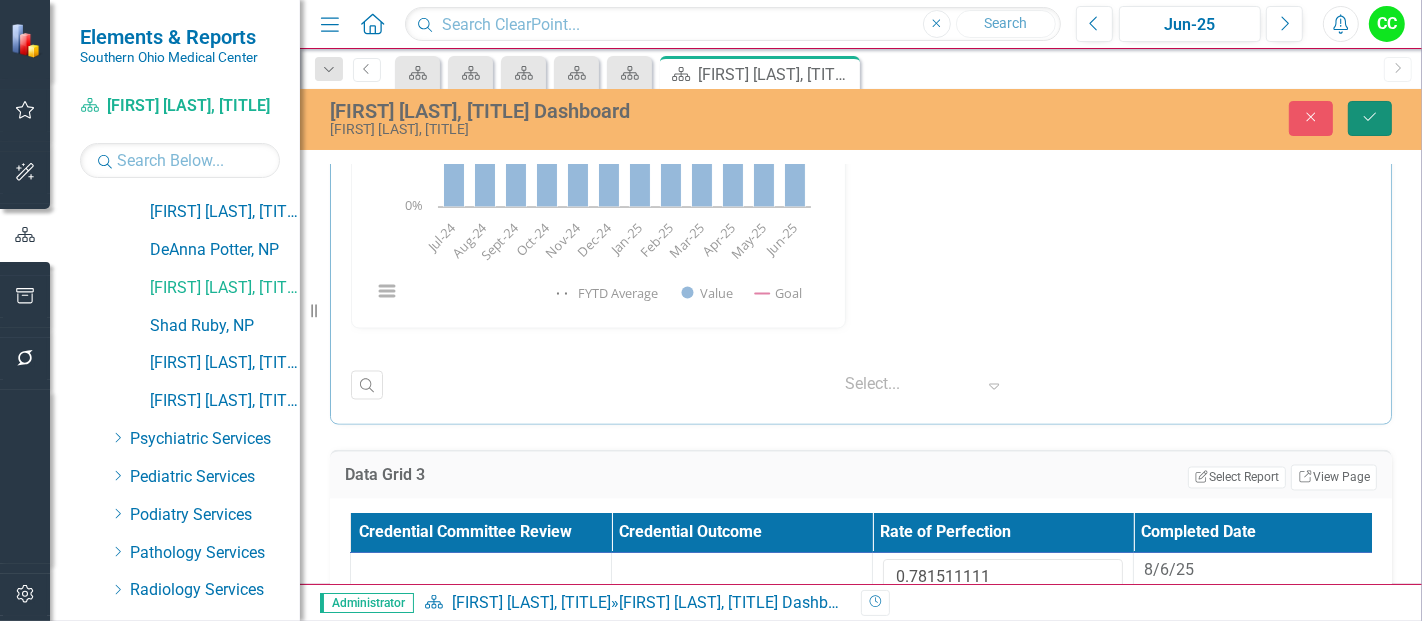 click on "Save" 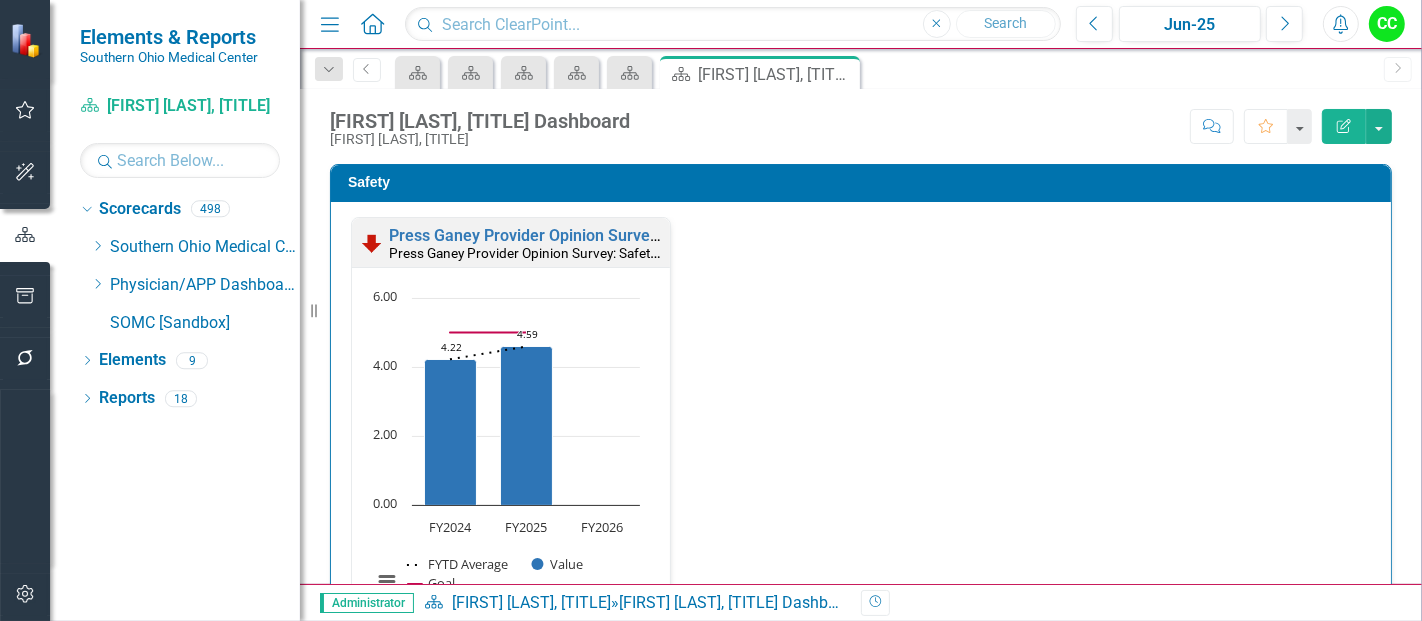 scroll, scrollTop: 0, scrollLeft: 0, axis: both 